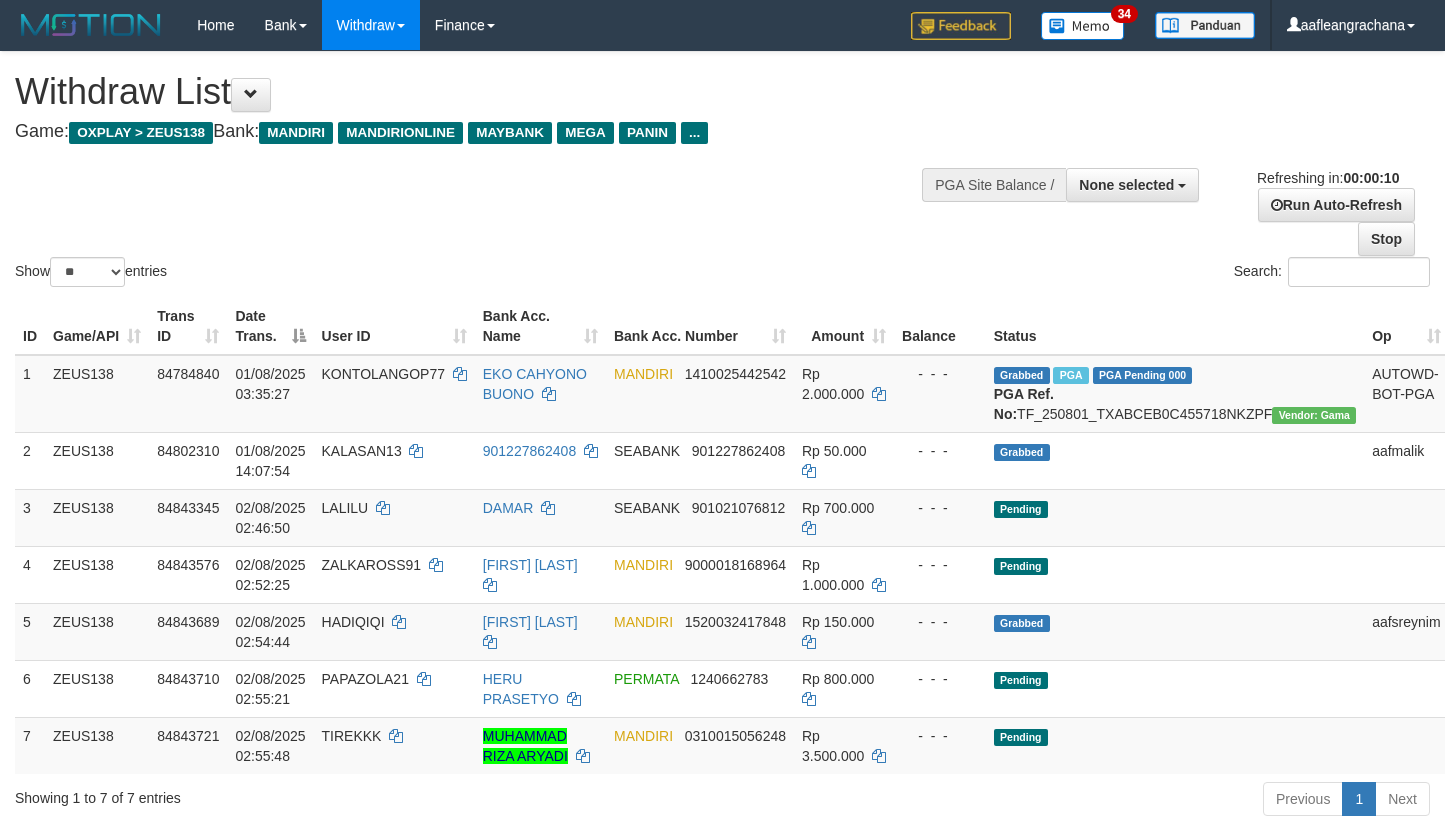 select 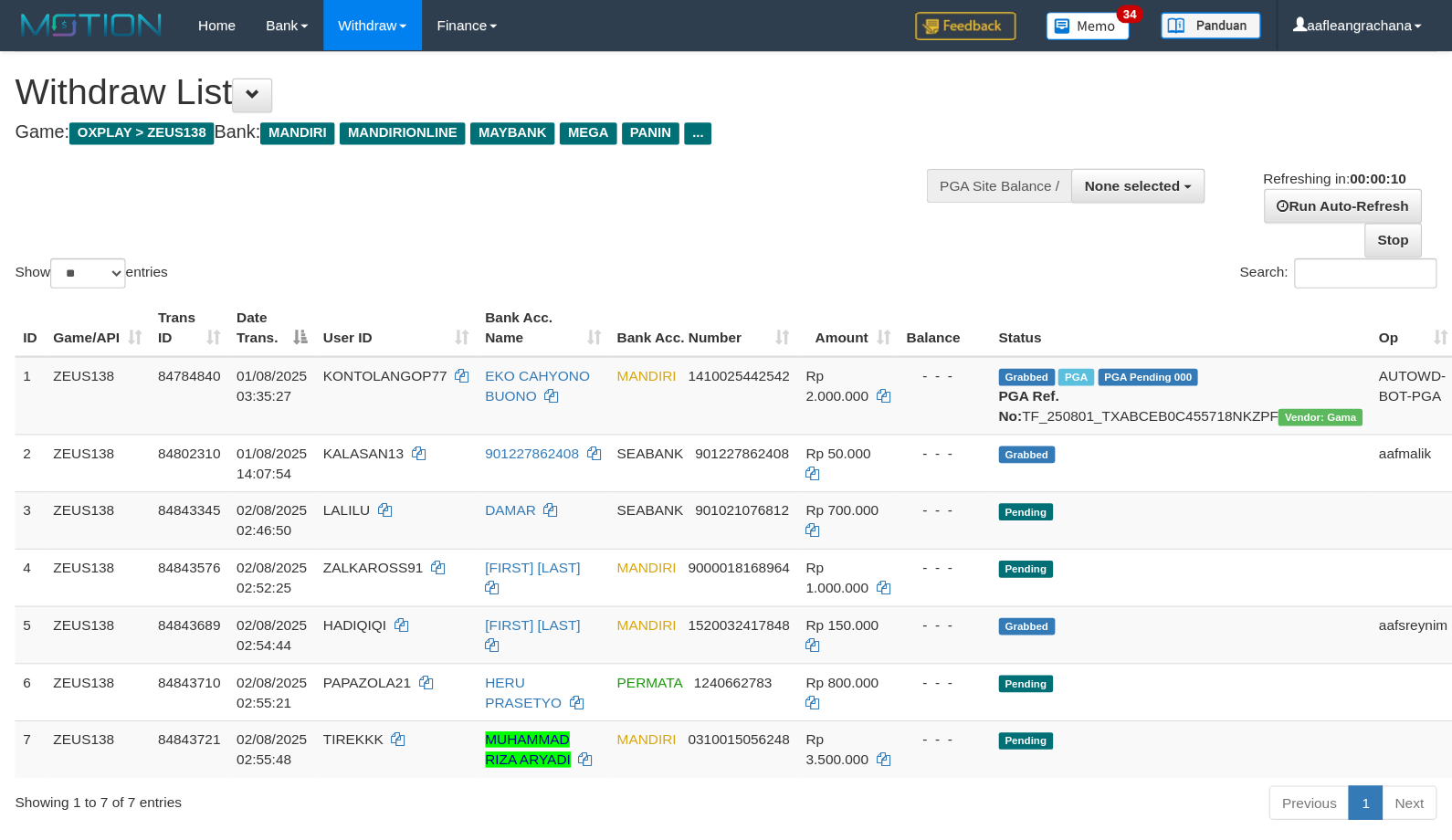 scroll, scrollTop: 0, scrollLeft: 0, axis: both 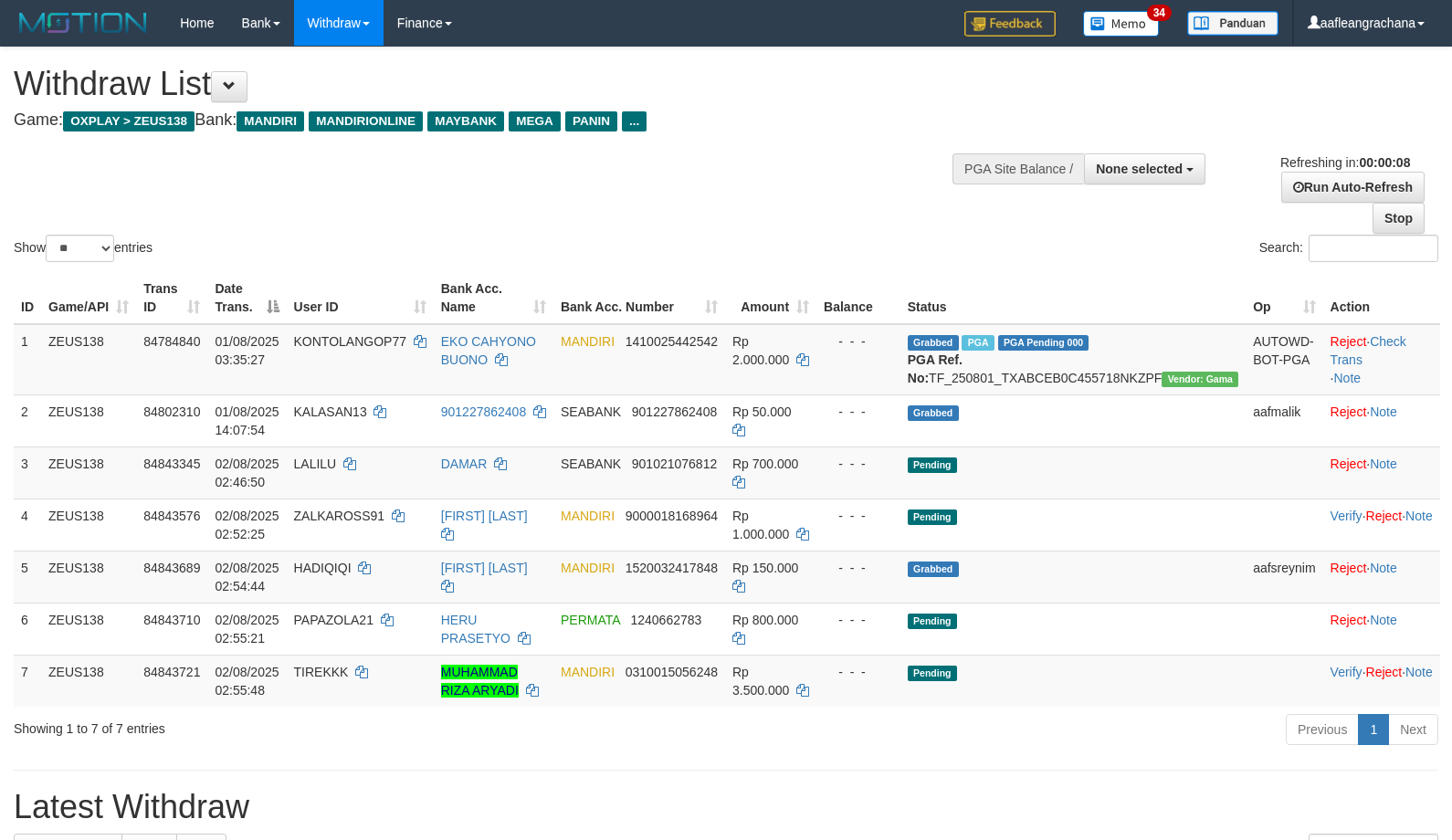 click on "Show  ** ** ** ***  entries Search:" at bounding box center [726, 156] 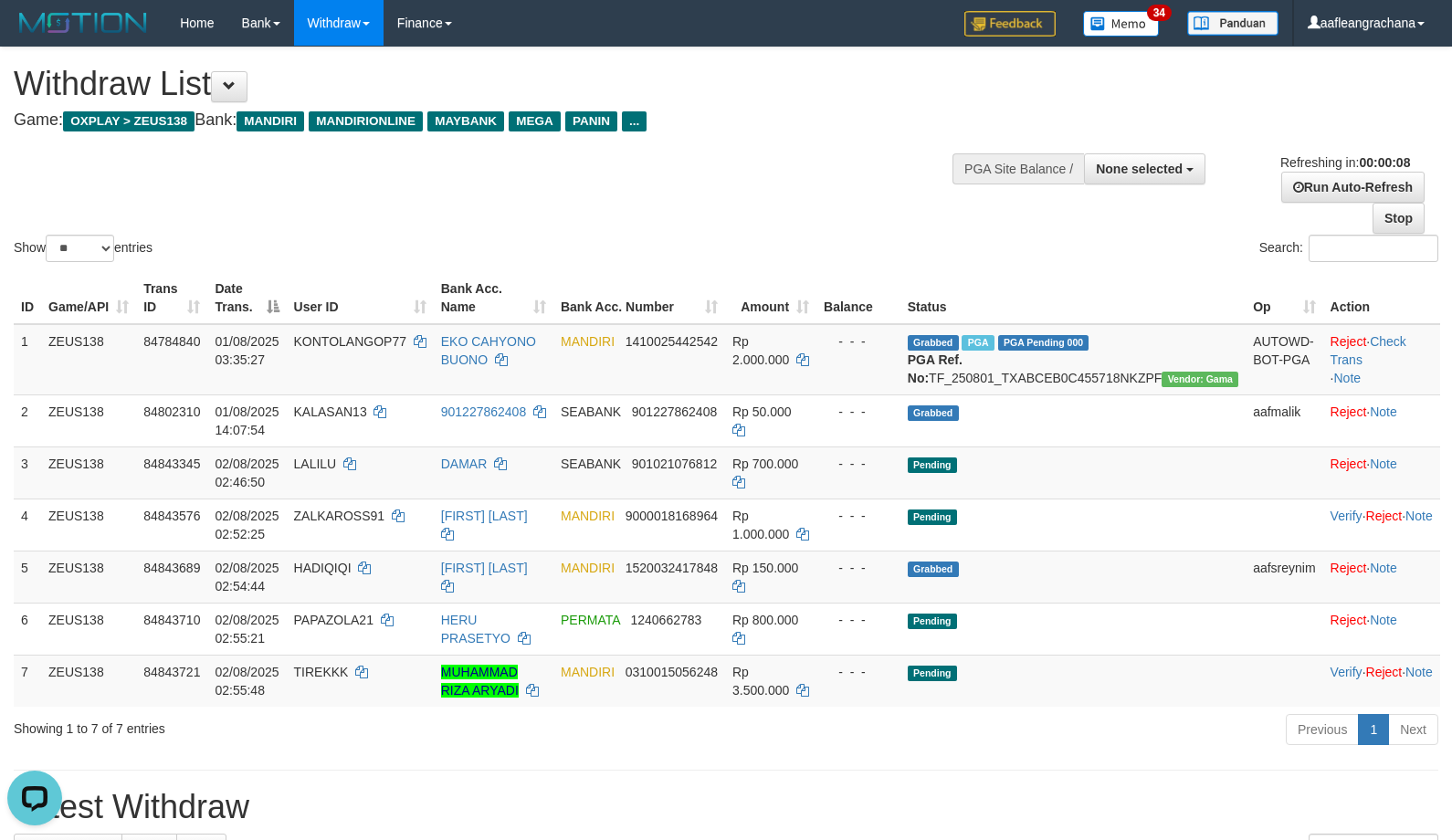 scroll, scrollTop: 0, scrollLeft: 0, axis: both 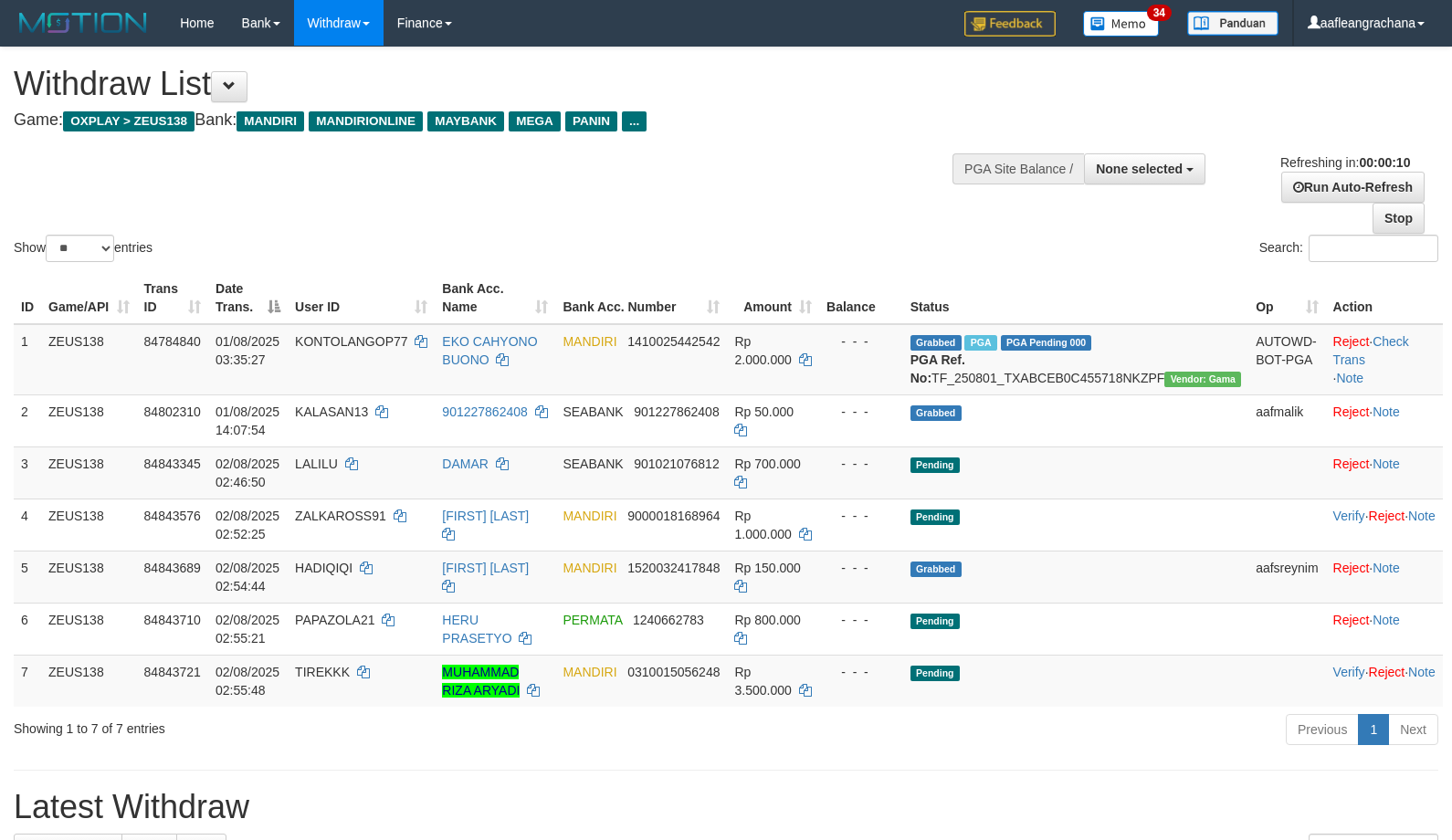 select 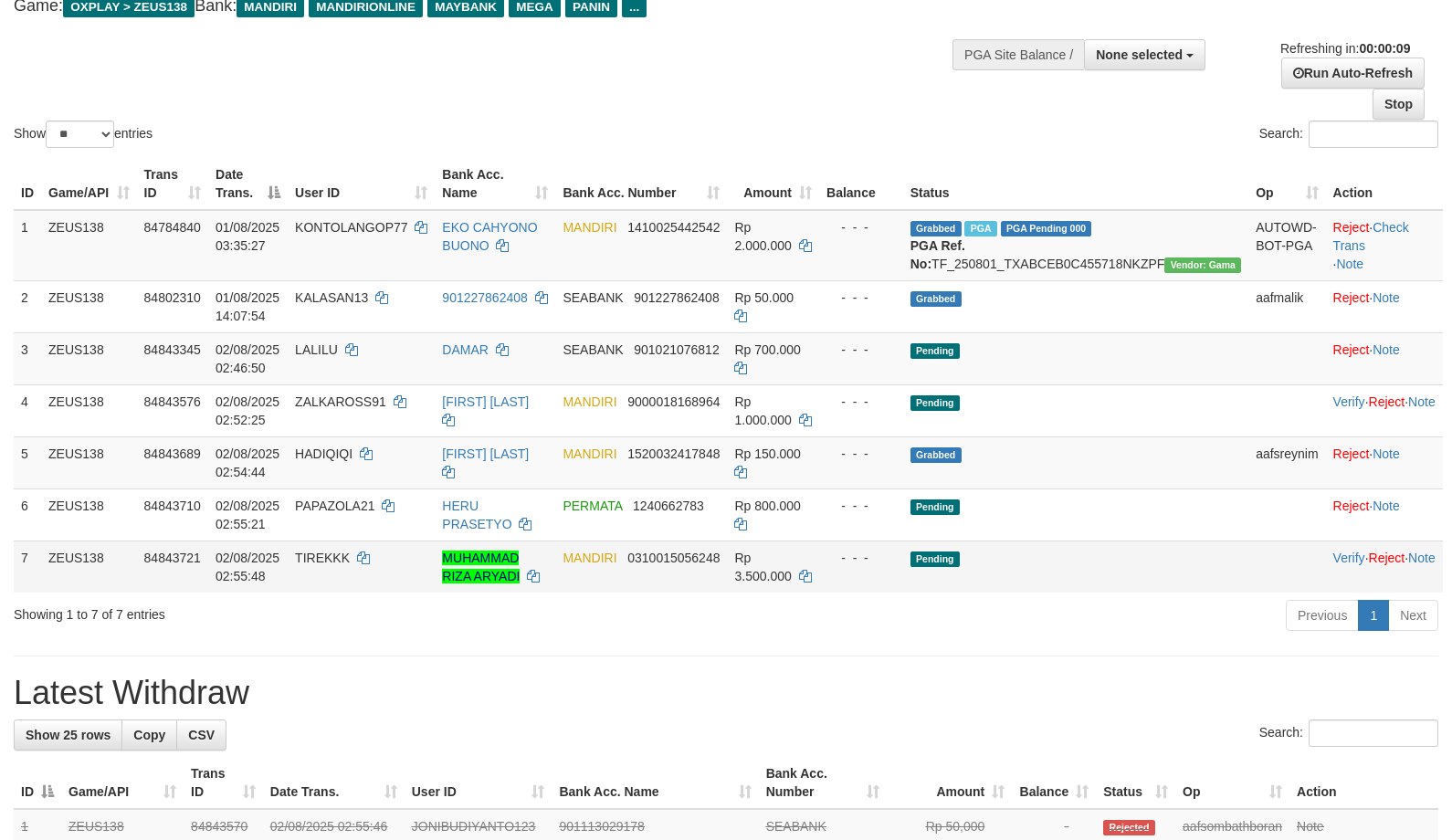 scroll, scrollTop: 121, scrollLeft: 0, axis: vertical 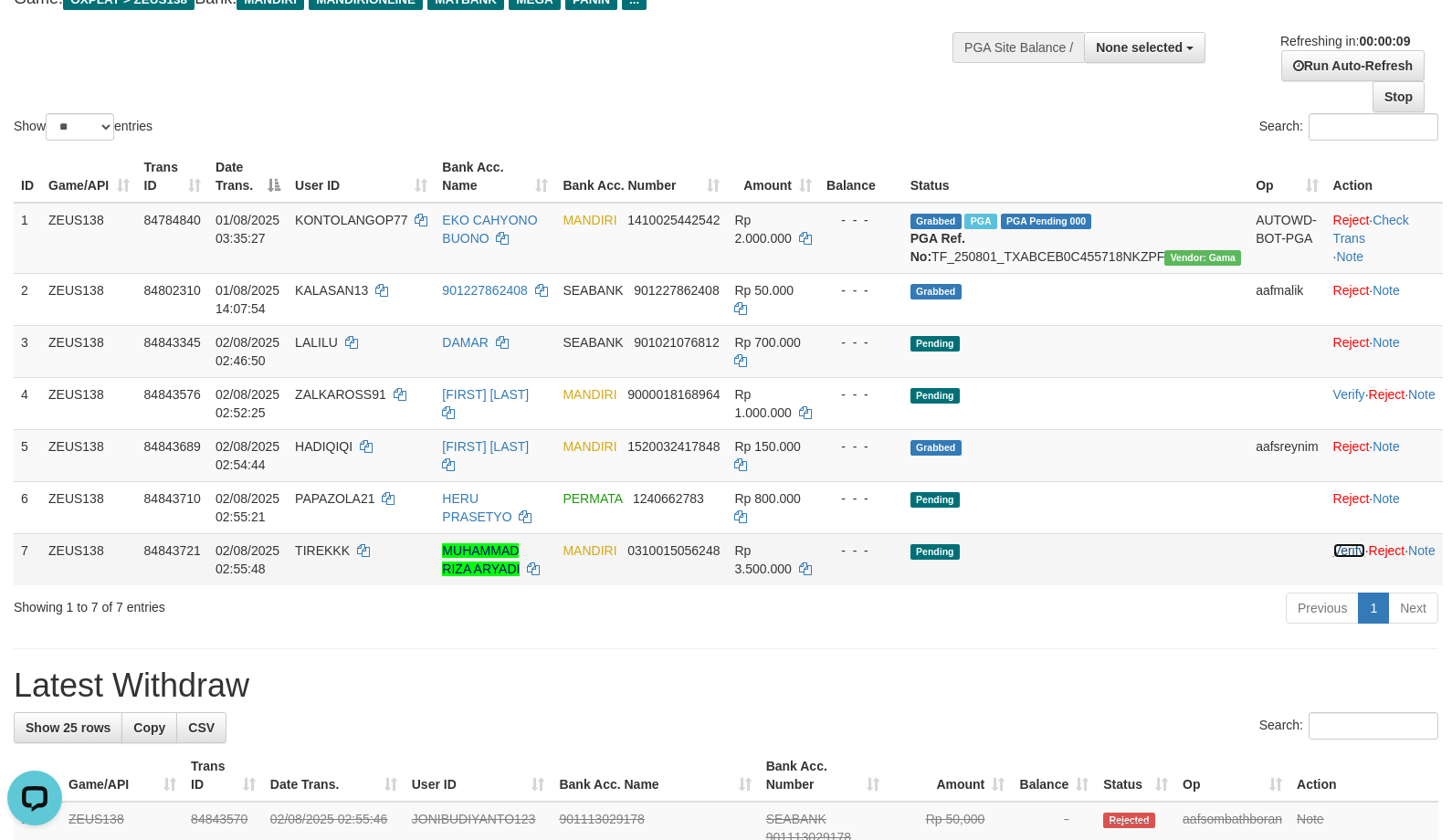 click on "Verify" at bounding box center [1349, 551] 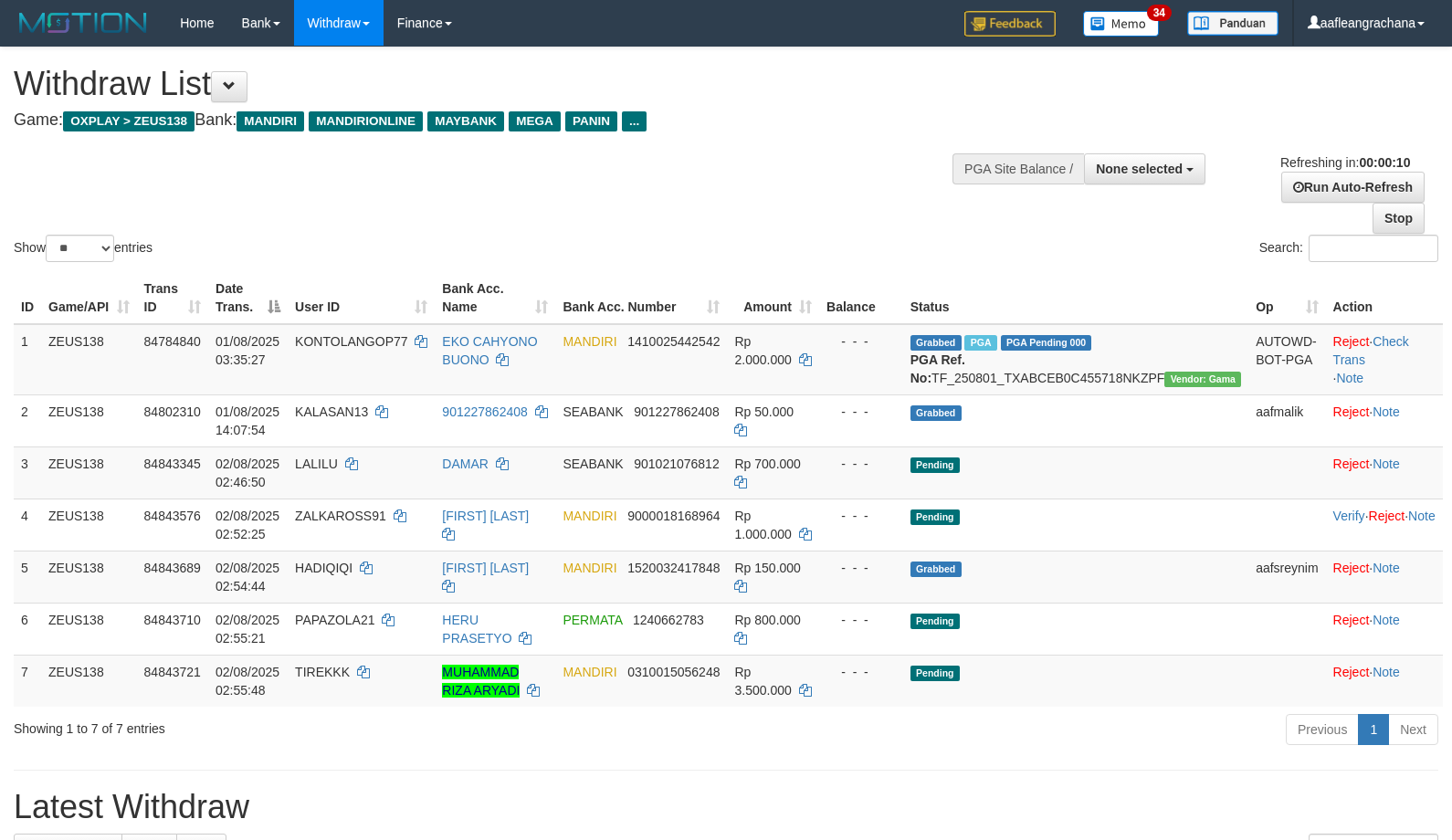 select 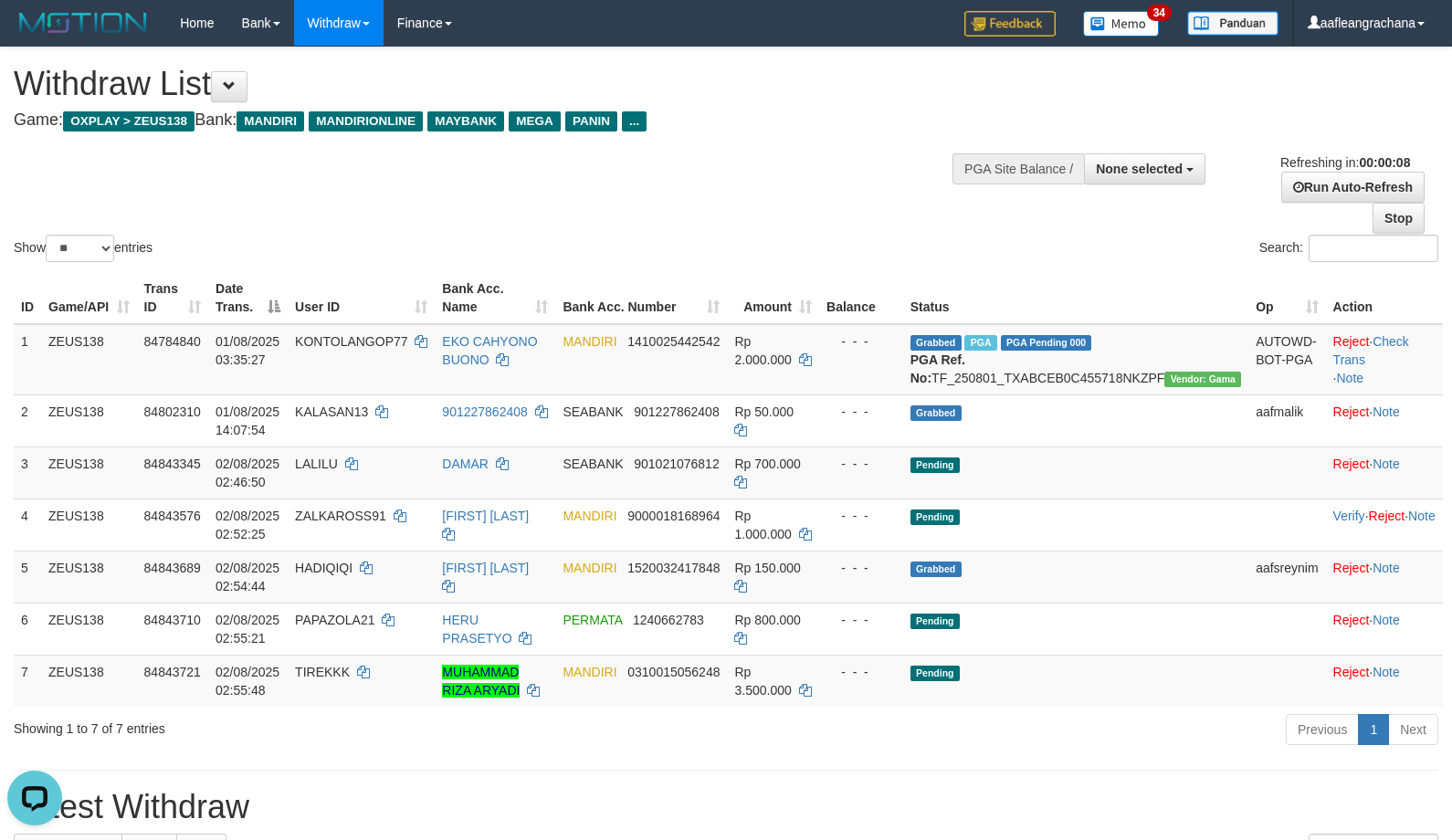 scroll, scrollTop: 0, scrollLeft: 0, axis: both 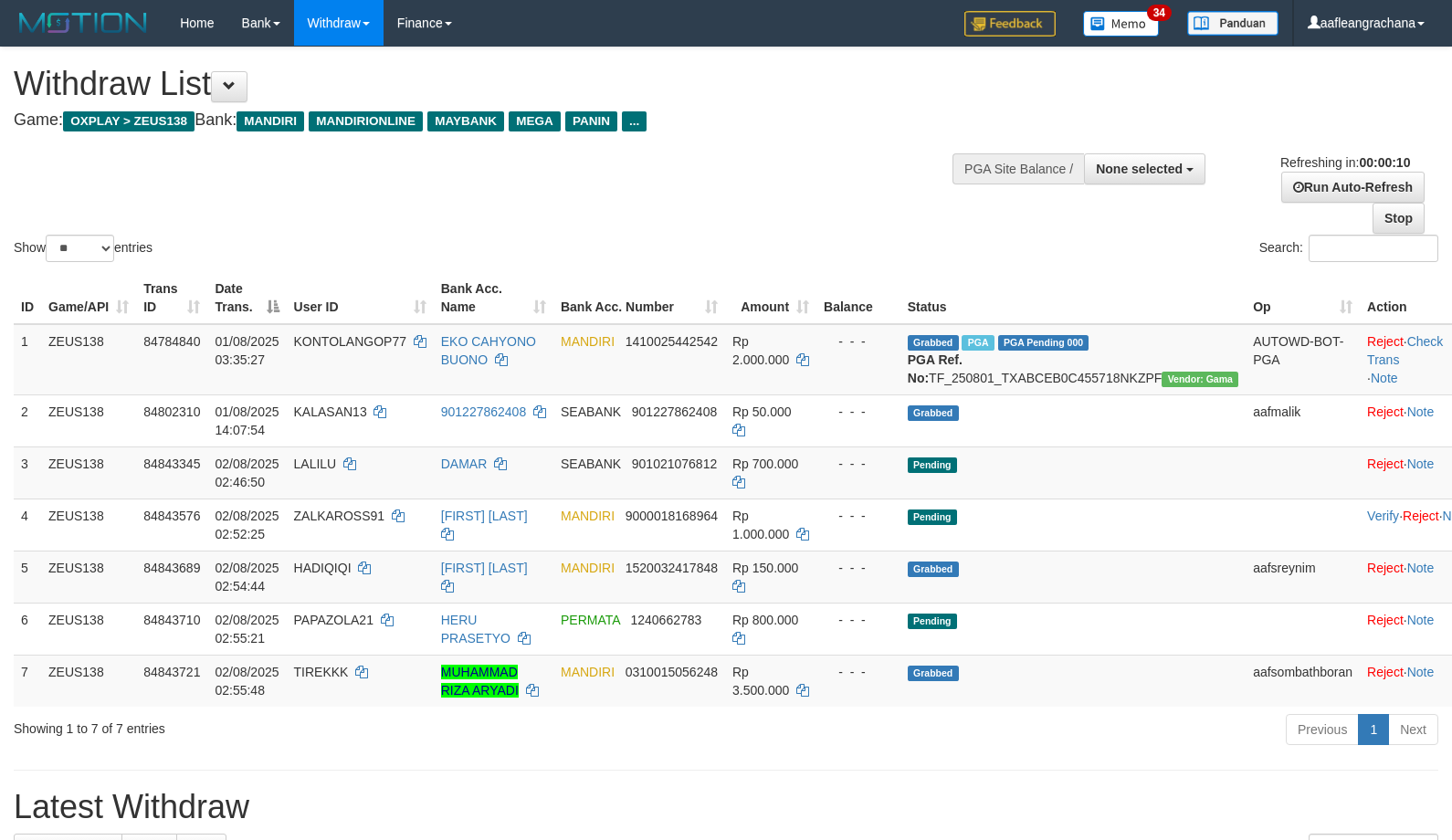select 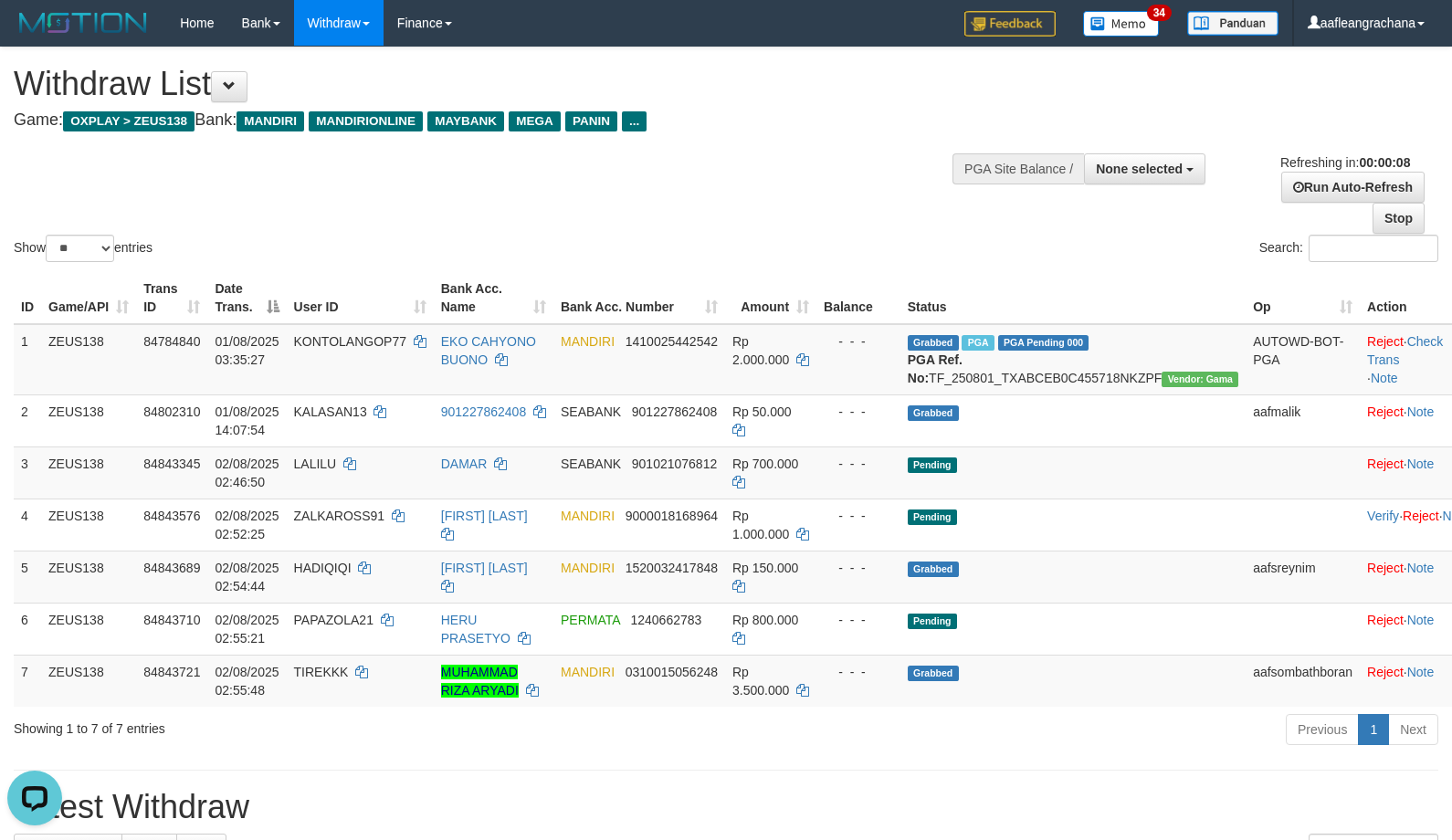 scroll, scrollTop: 0, scrollLeft: 0, axis: both 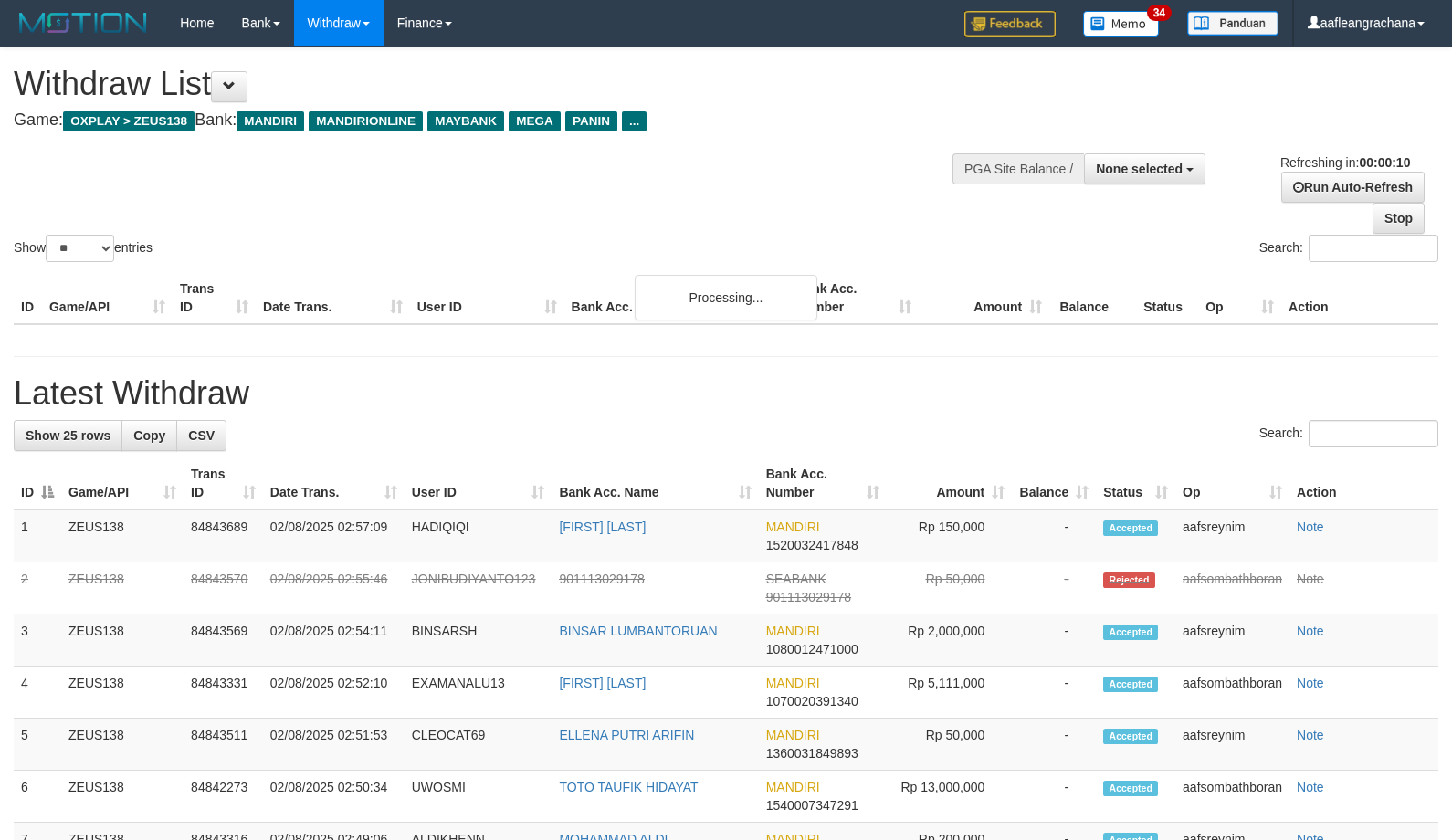 select 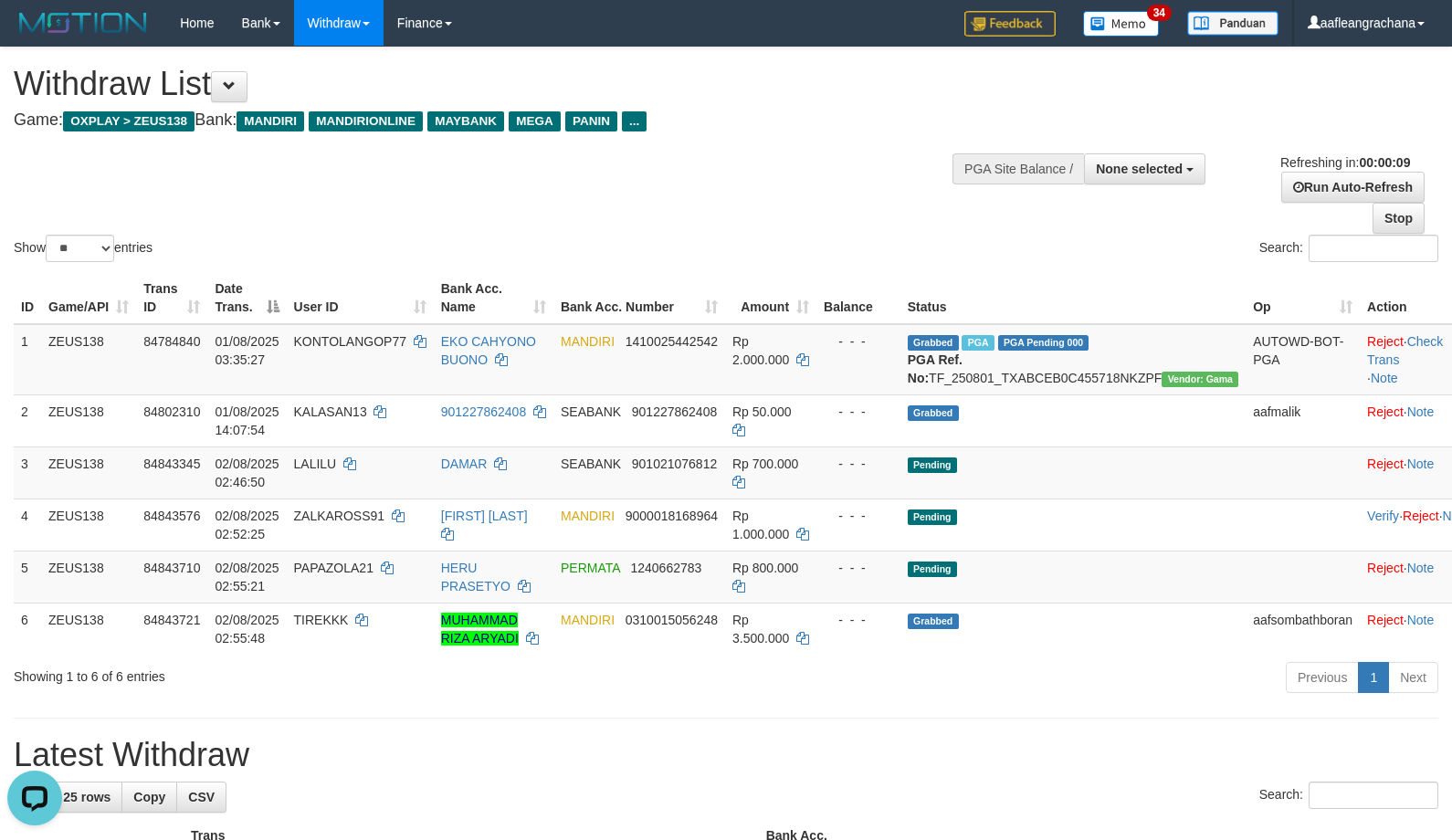scroll, scrollTop: 0, scrollLeft: 0, axis: both 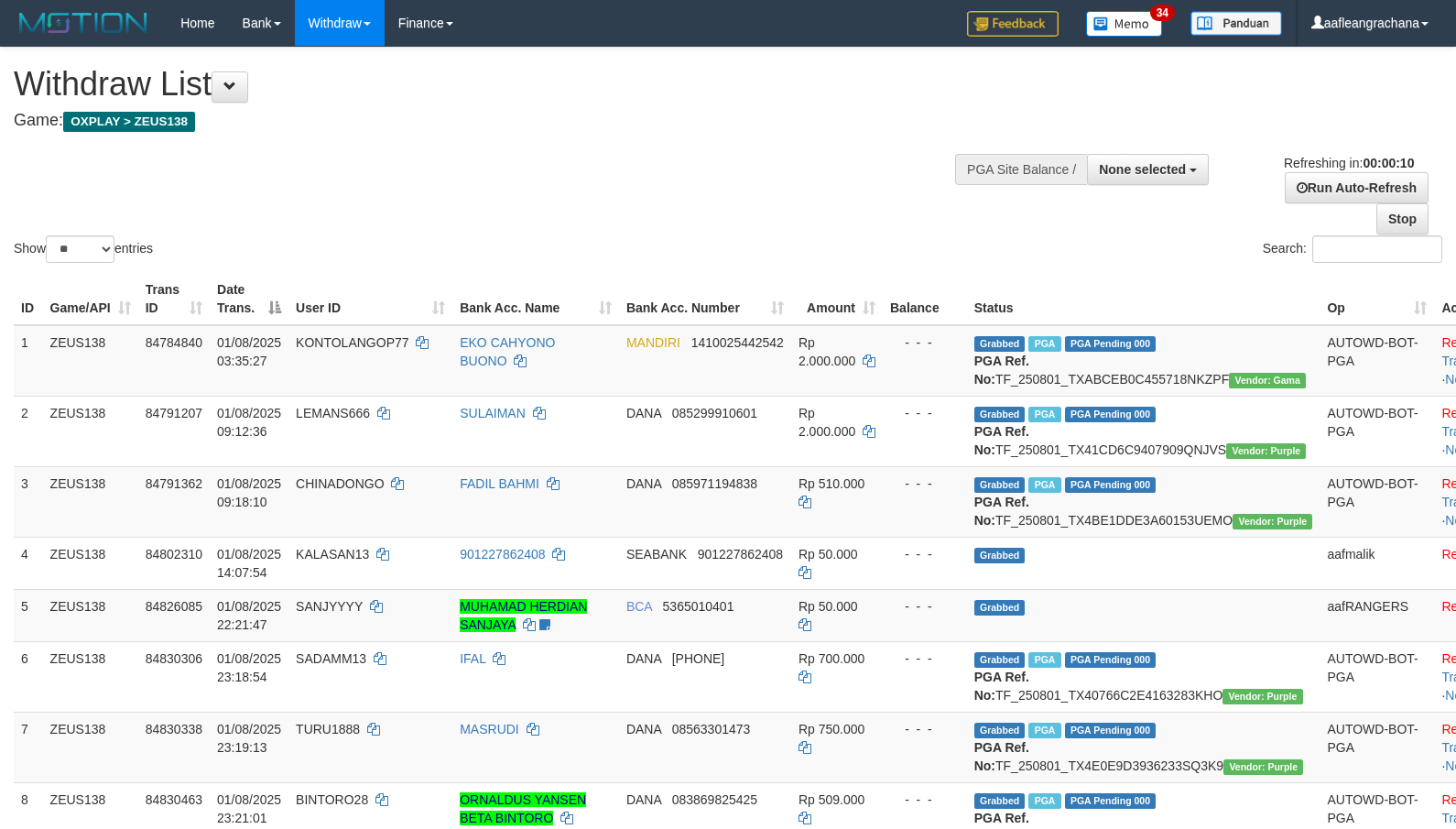 select 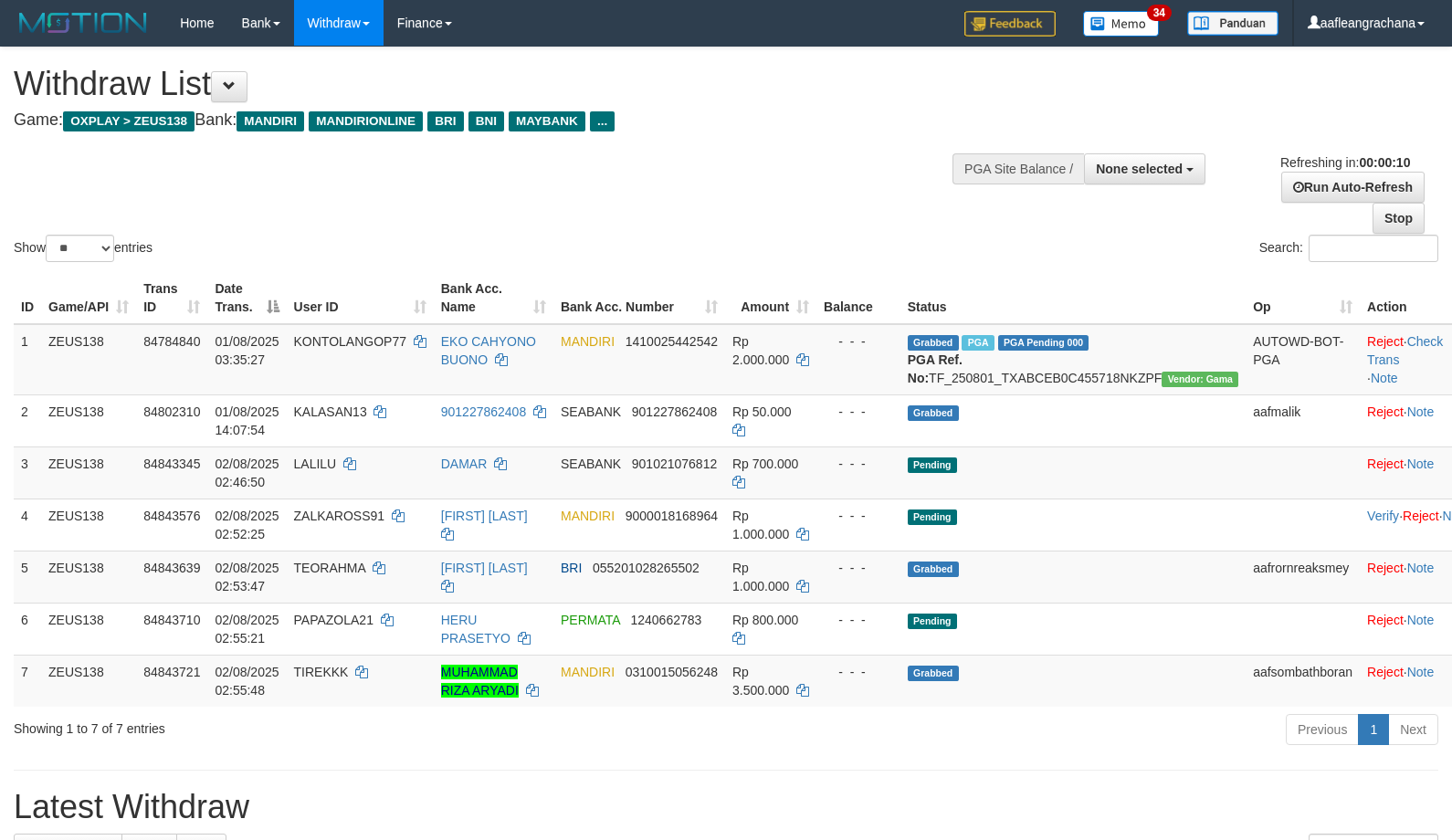 select 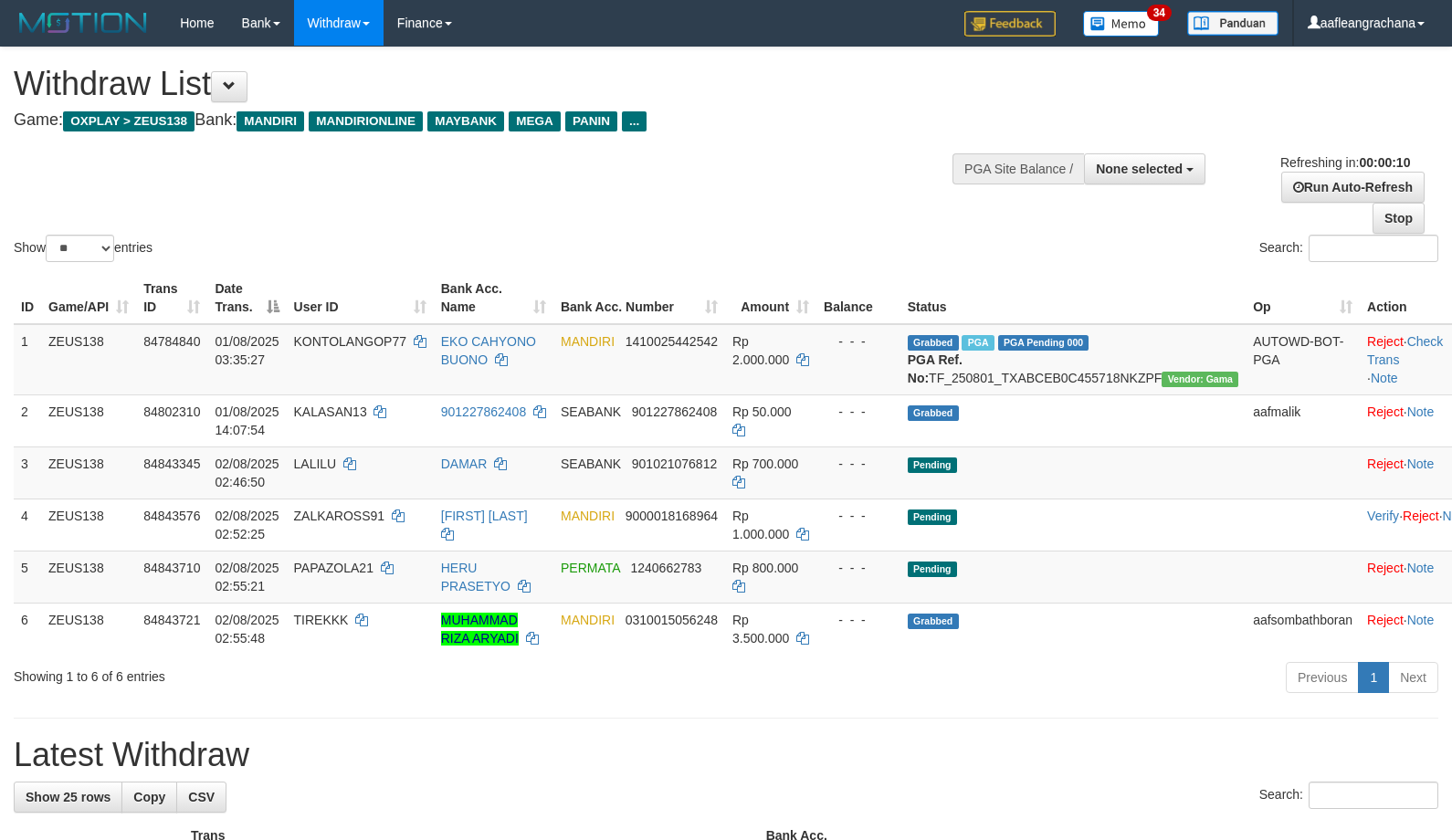 select 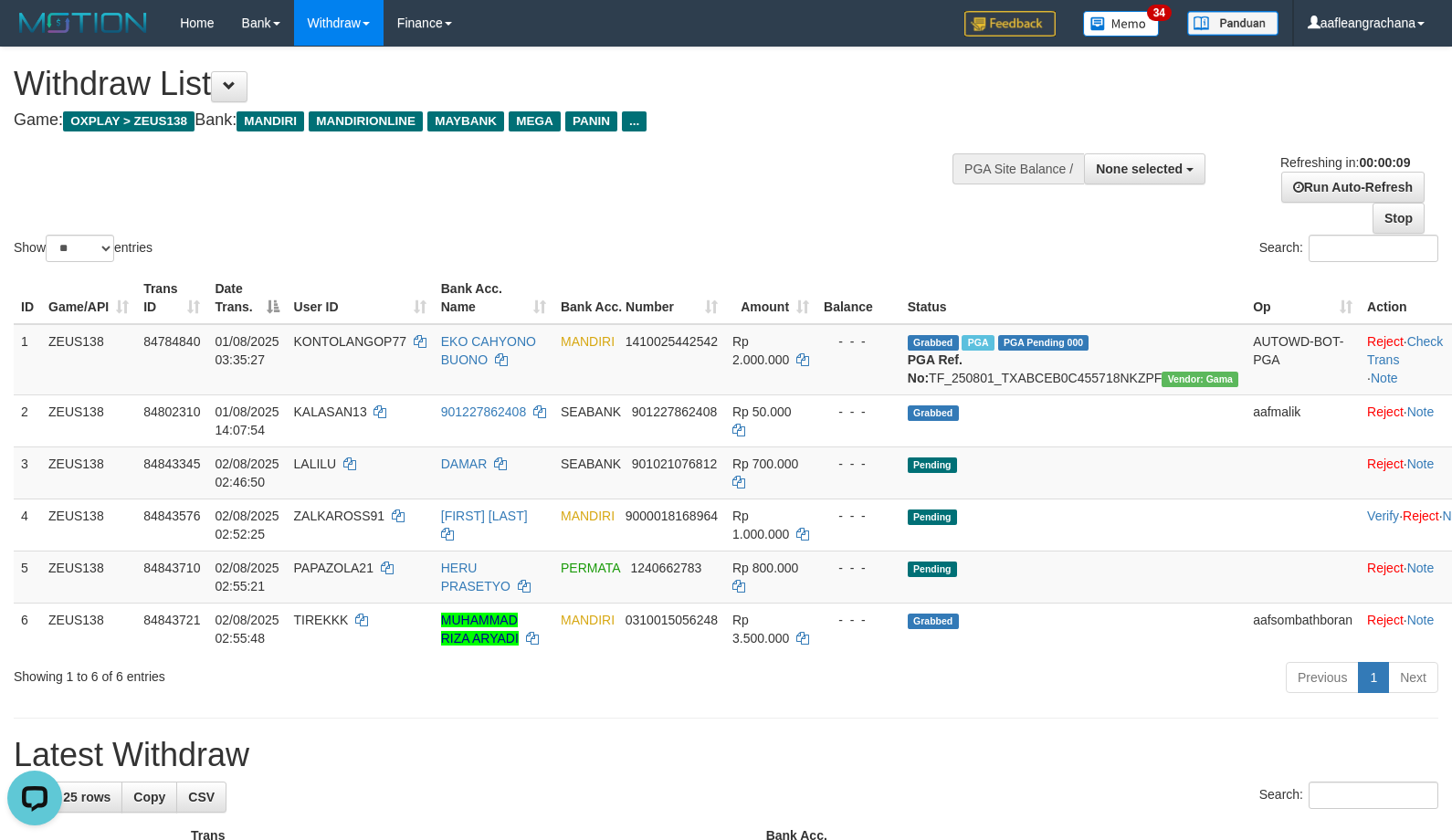 scroll, scrollTop: 0, scrollLeft: 0, axis: both 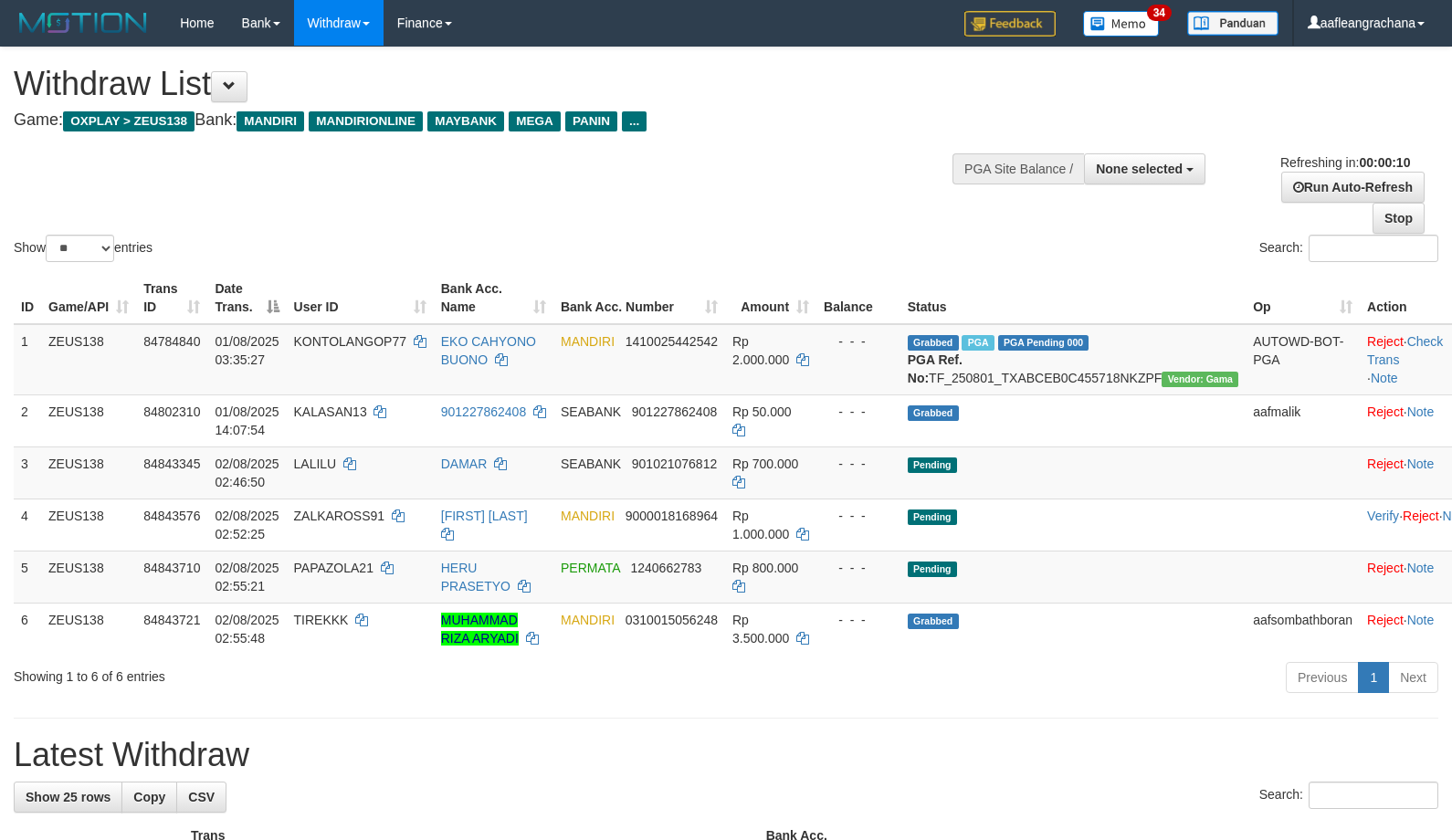 select 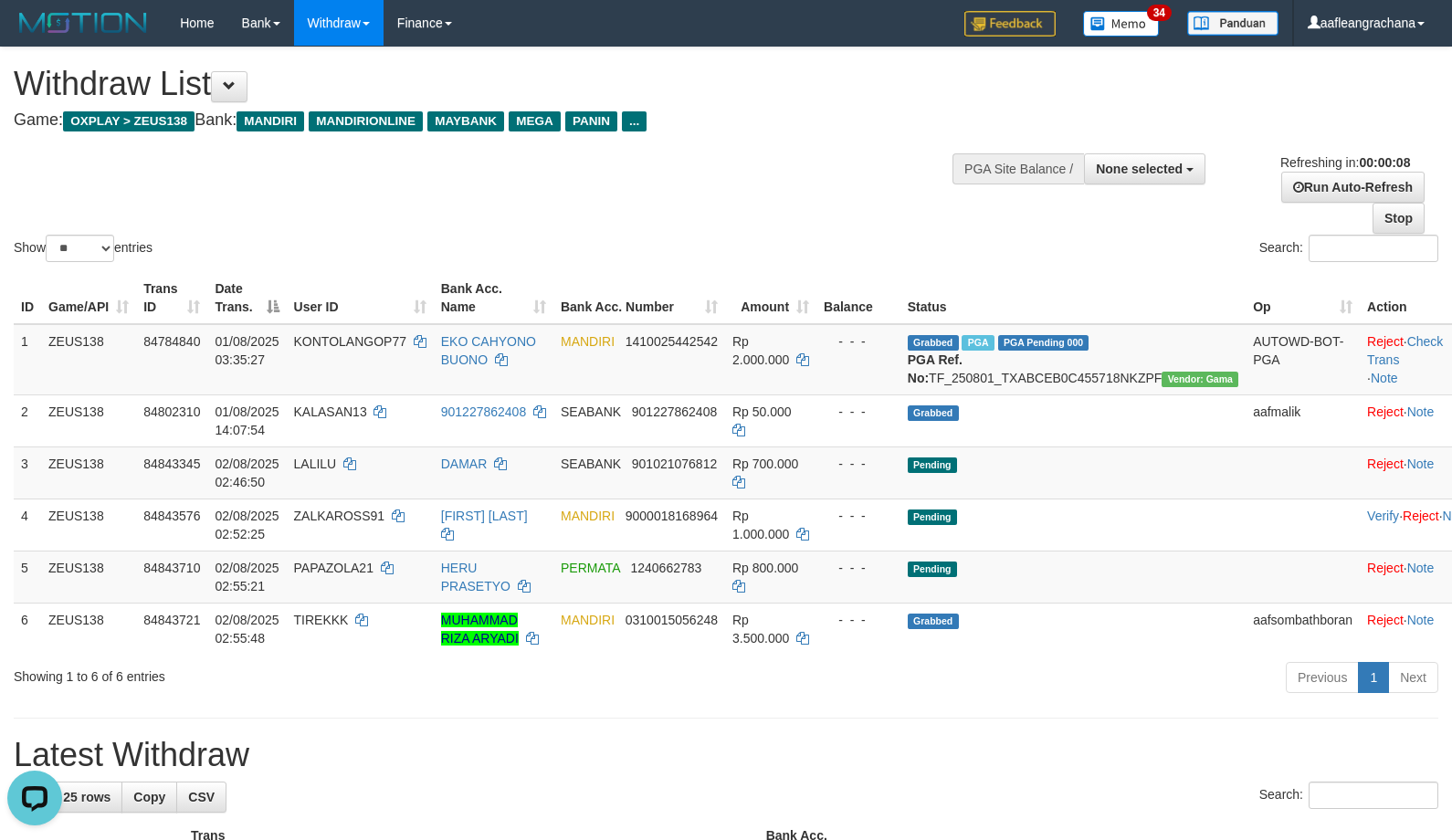 scroll, scrollTop: 0, scrollLeft: 0, axis: both 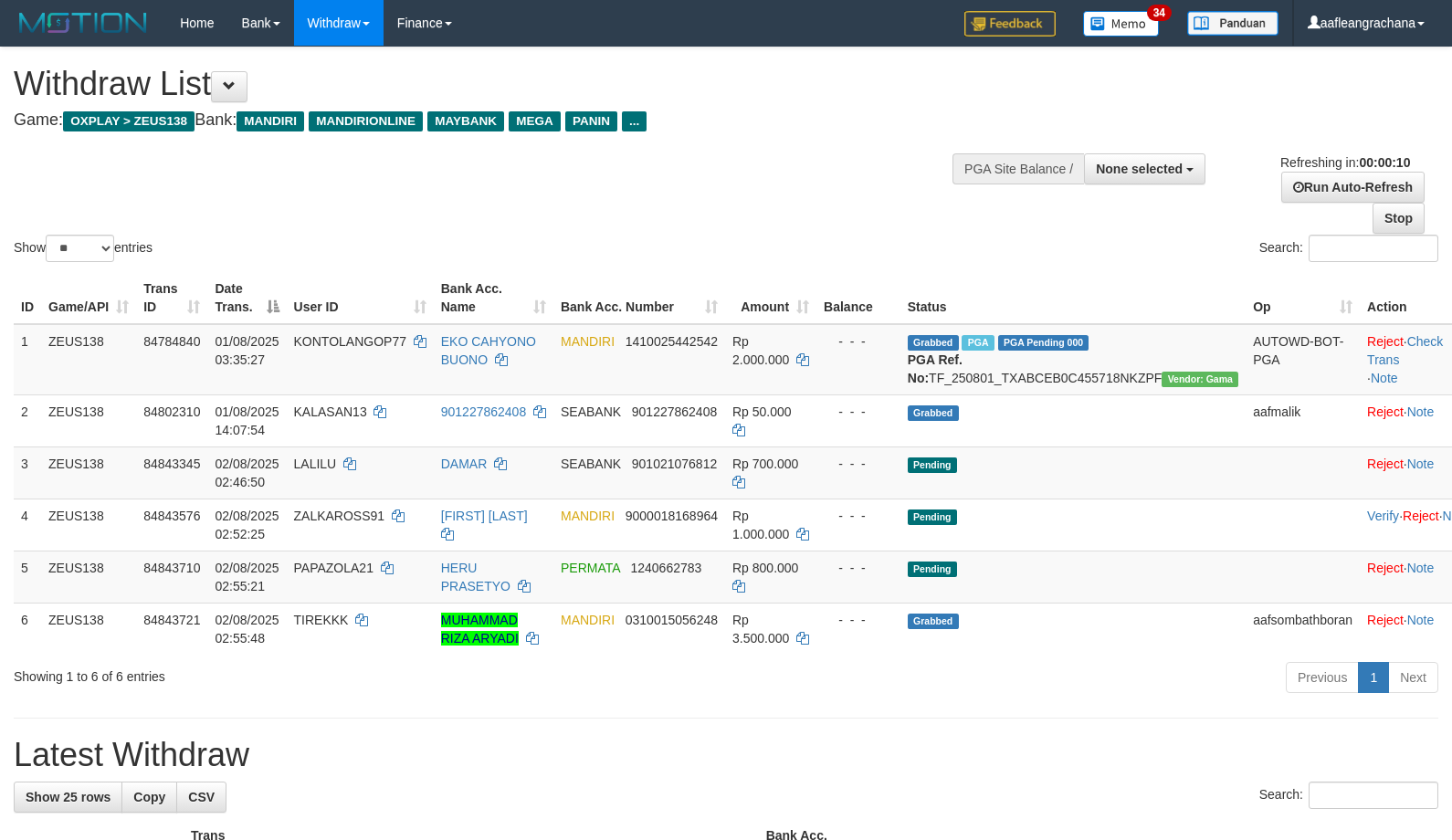select 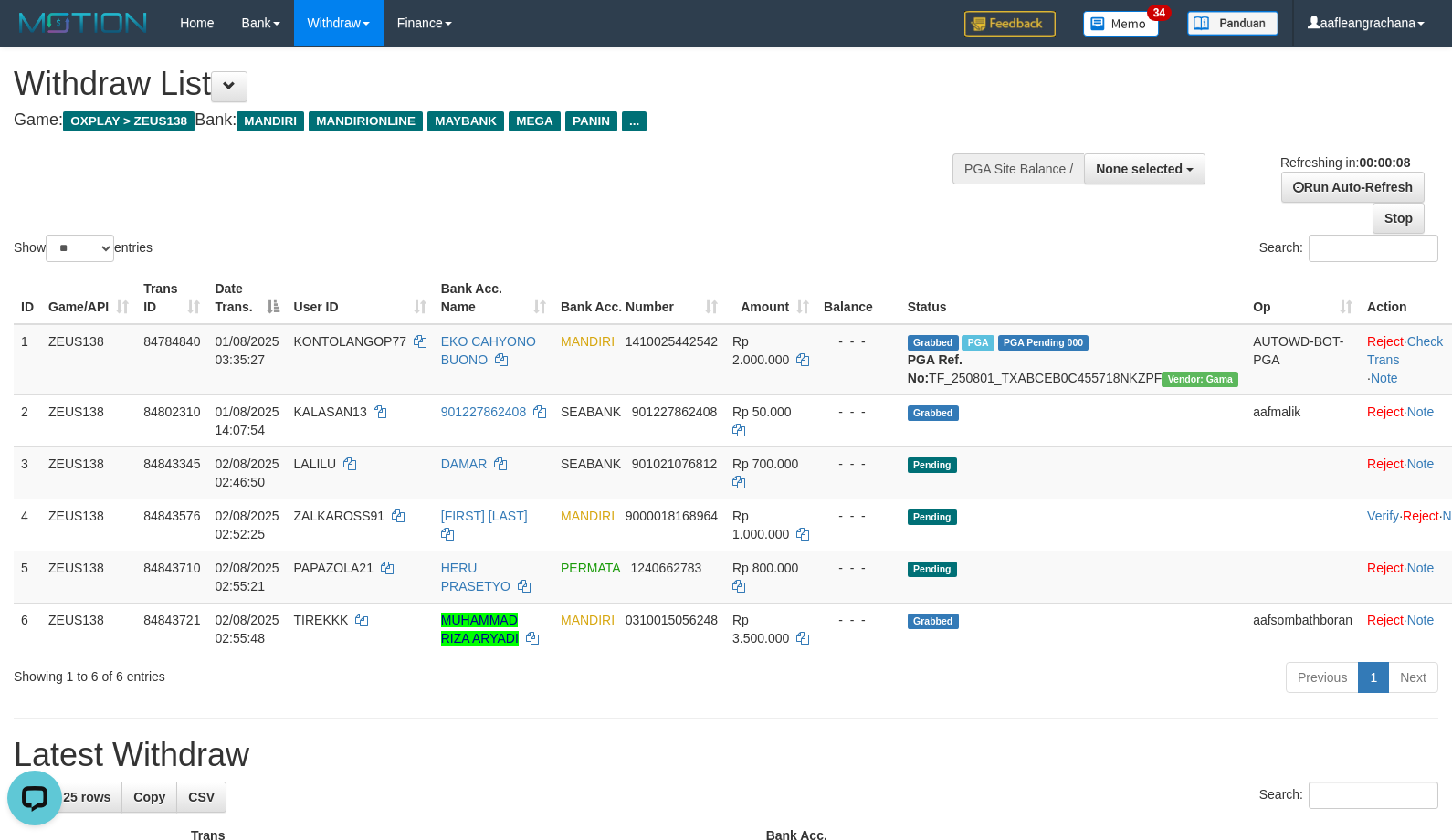 scroll, scrollTop: 0, scrollLeft: 0, axis: both 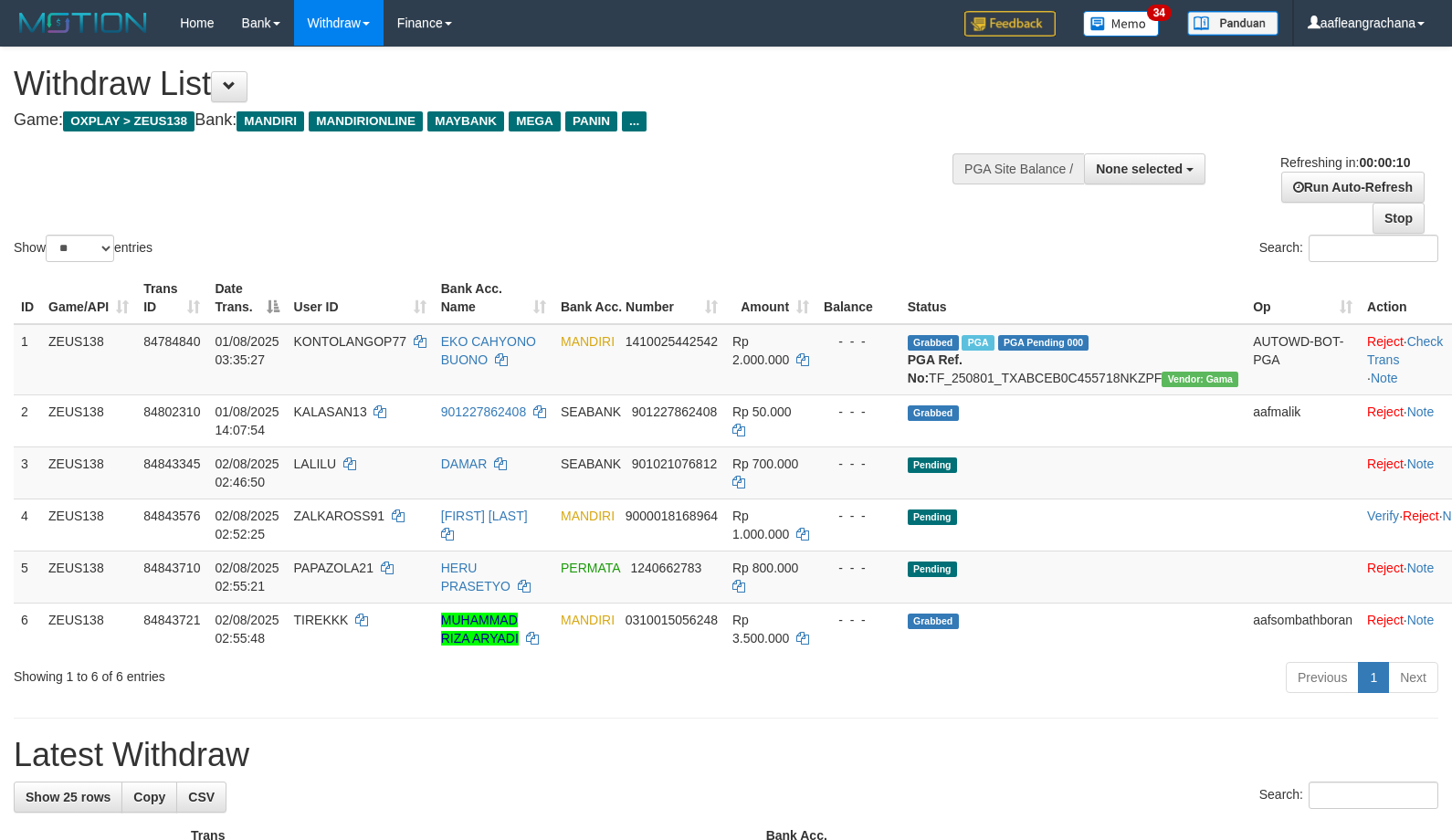select 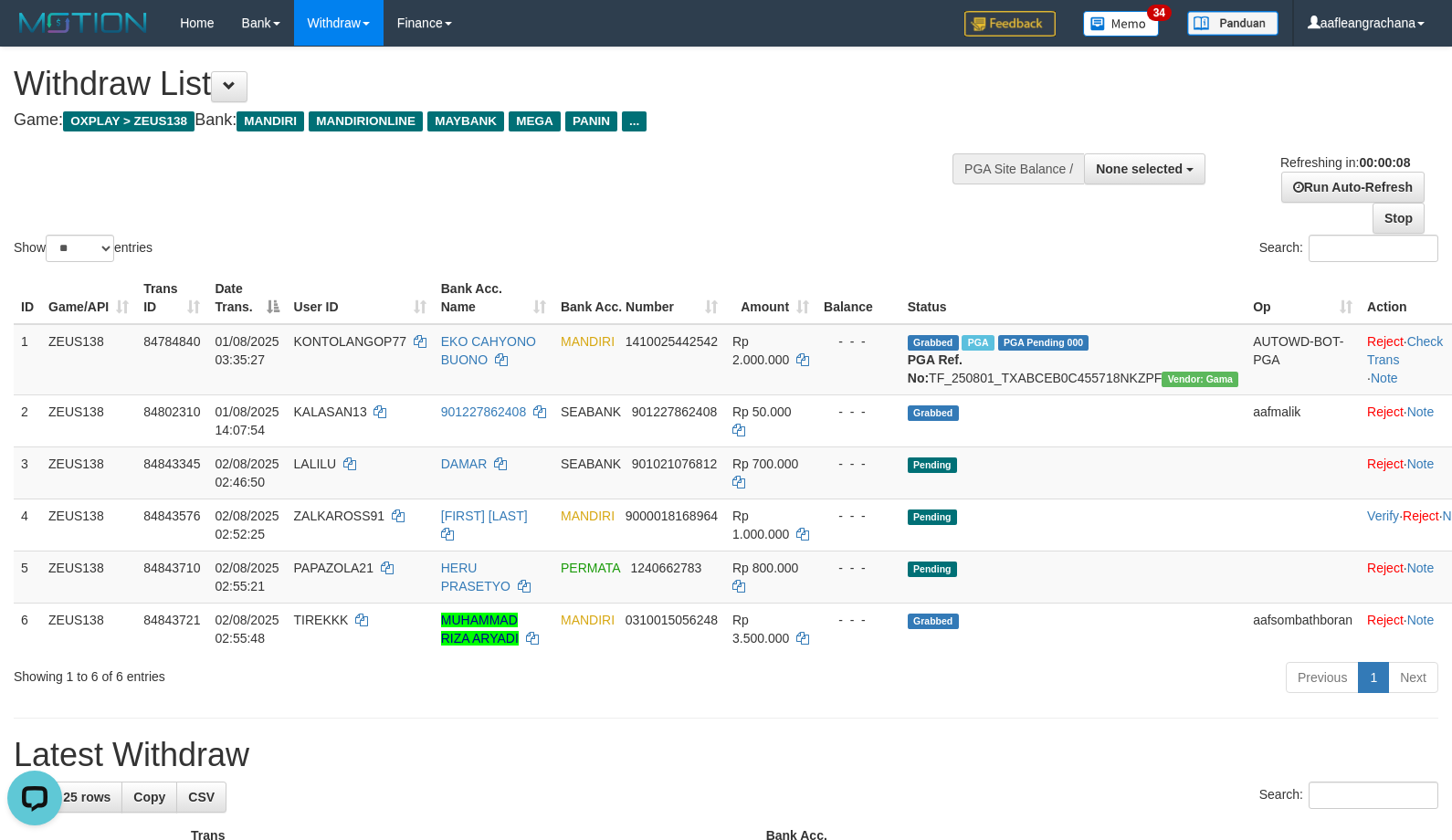 scroll, scrollTop: 0, scrollLeft: 0, axis: both 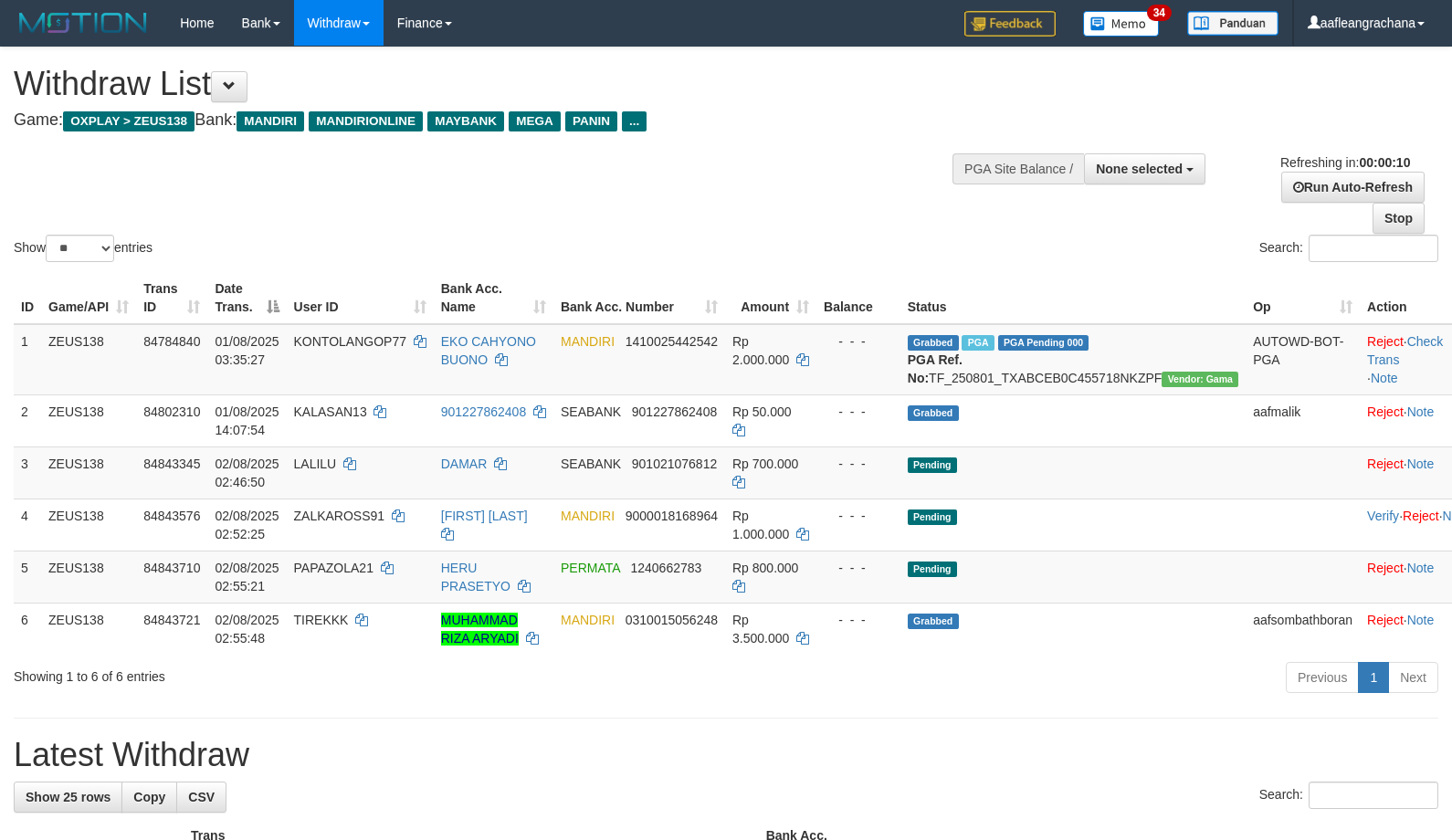 select 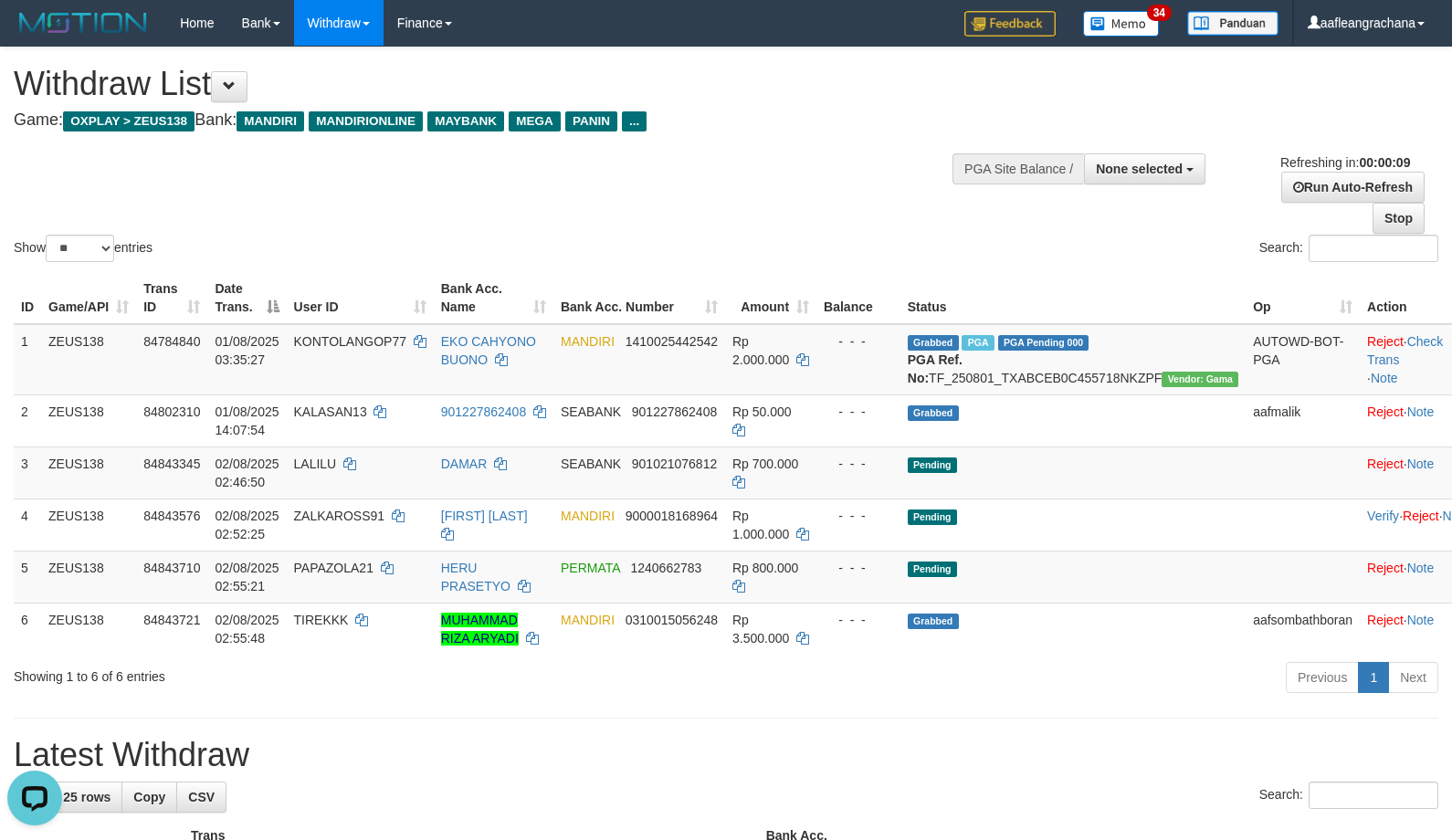 scroll, scrollTop: 0, scrollLeft: 0, axis: both 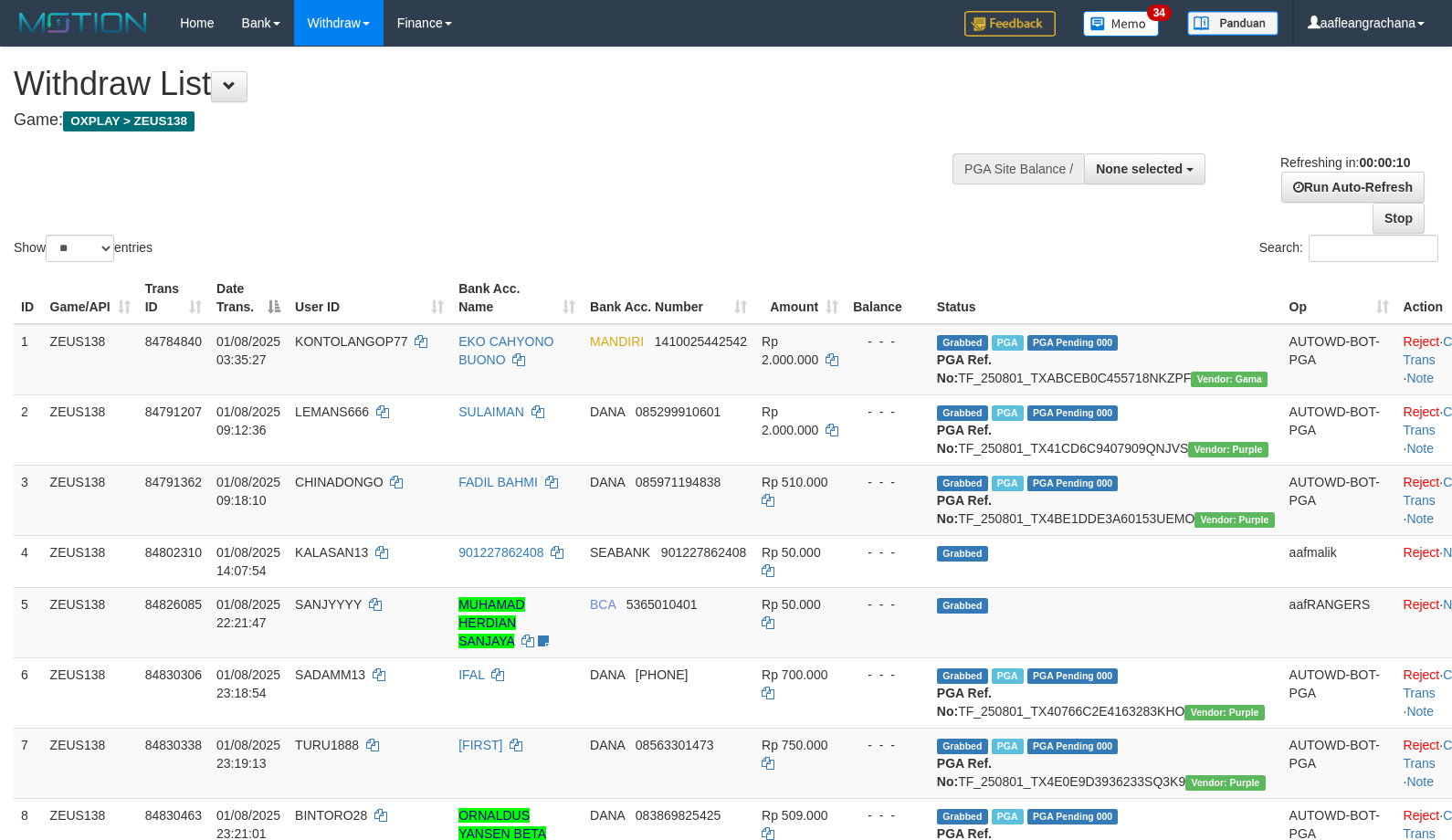 select 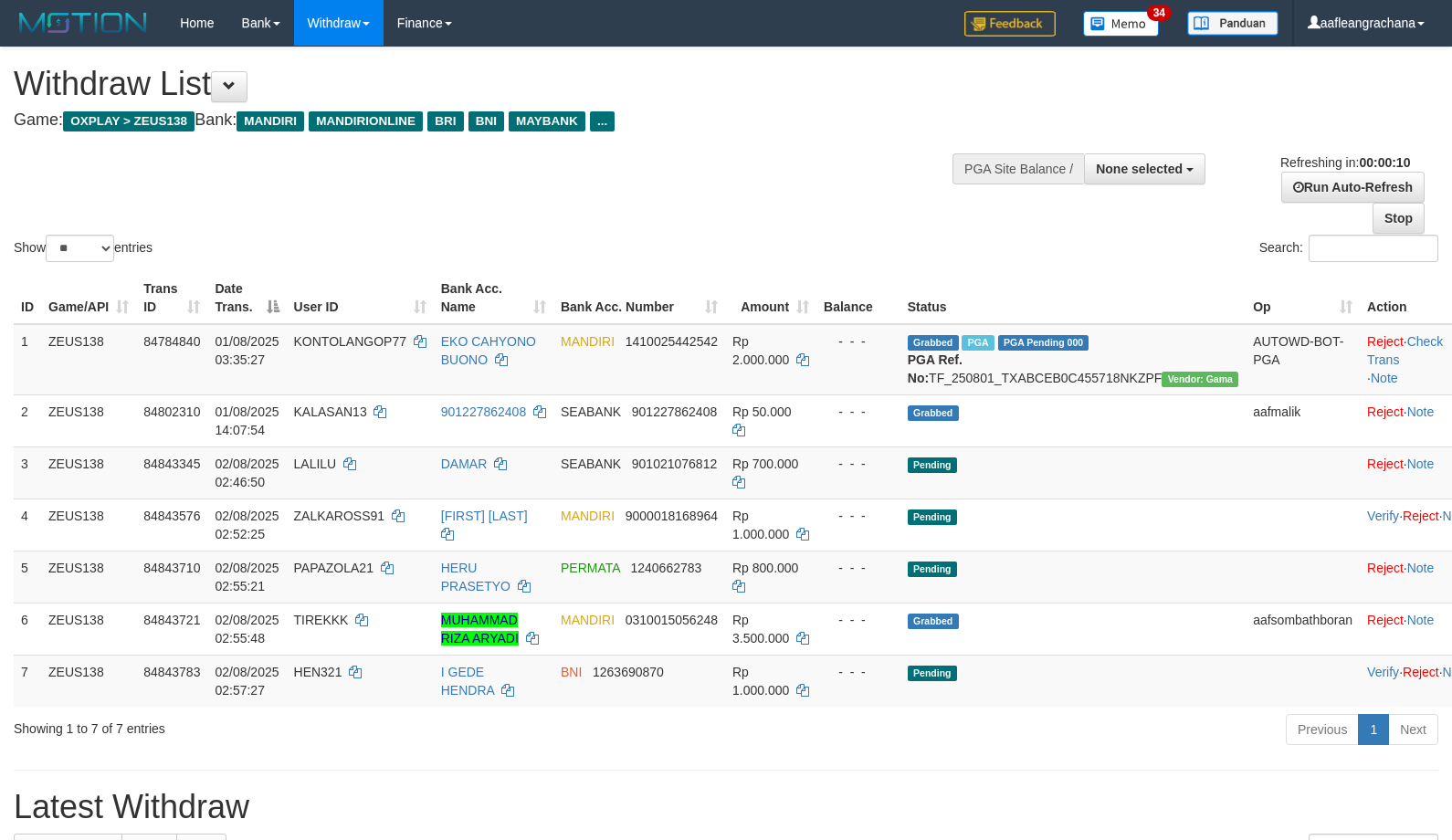 select 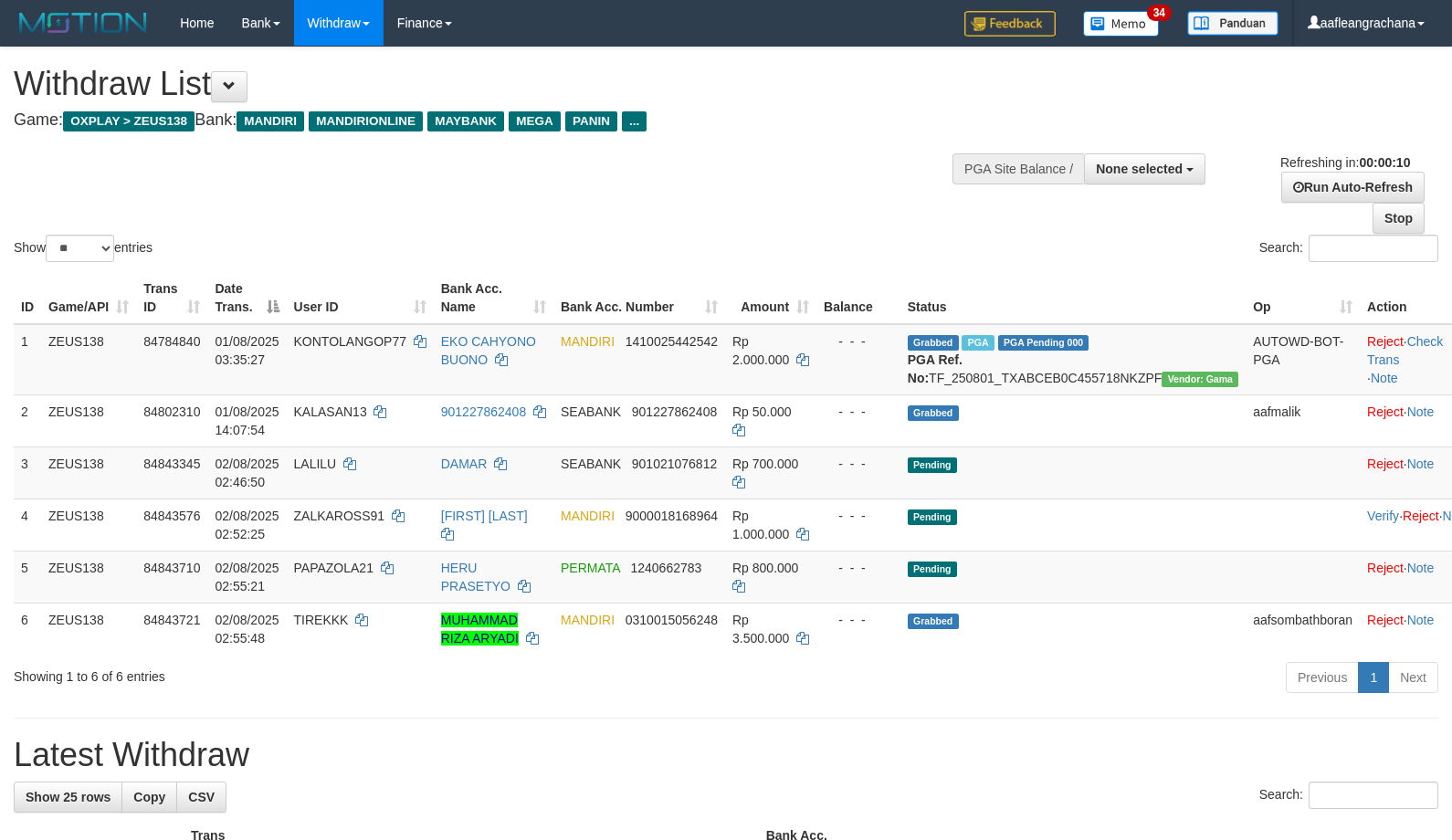 select 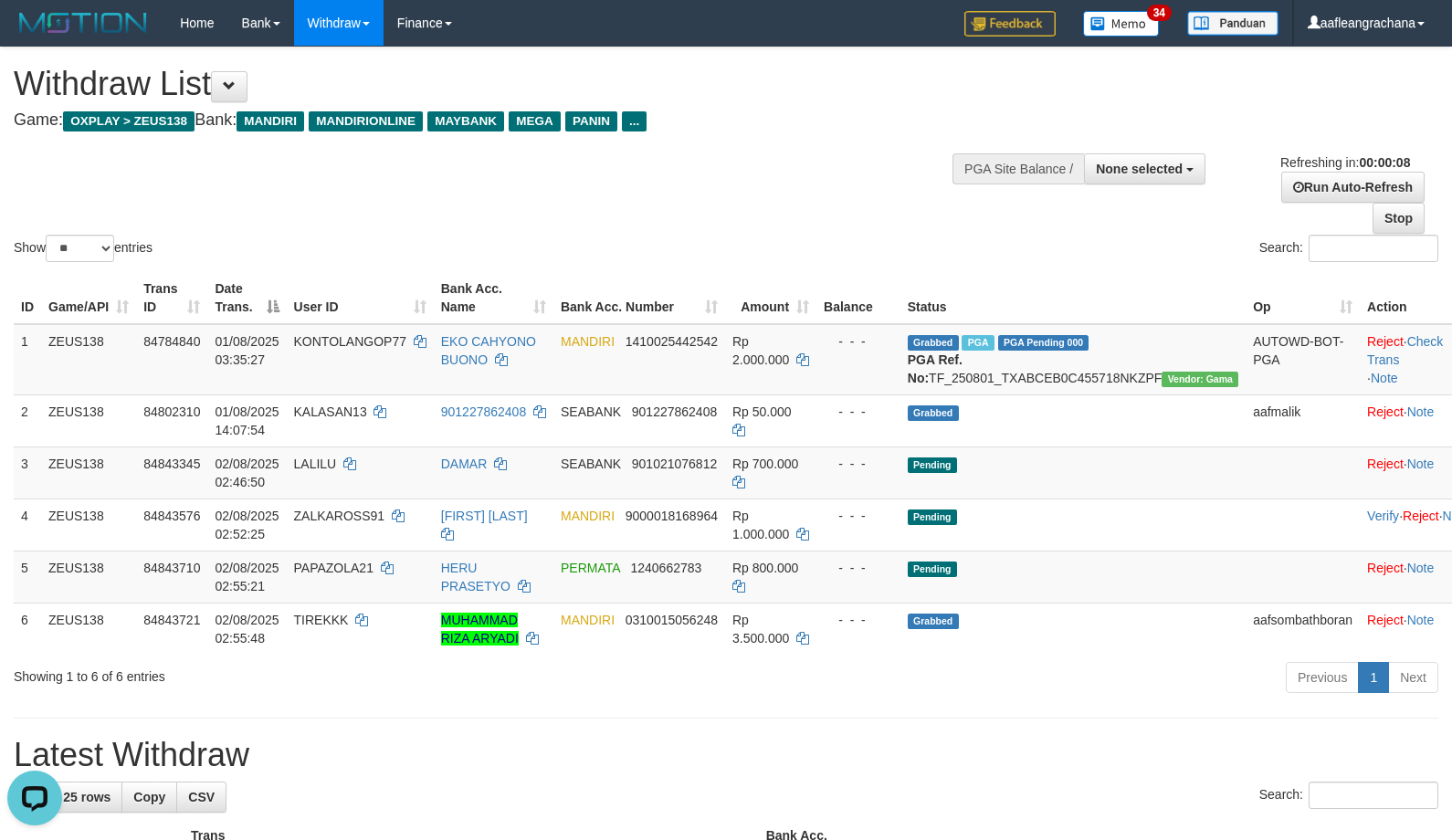 scroll, scrollTop: 0, scrollLeft: 0, axis: both 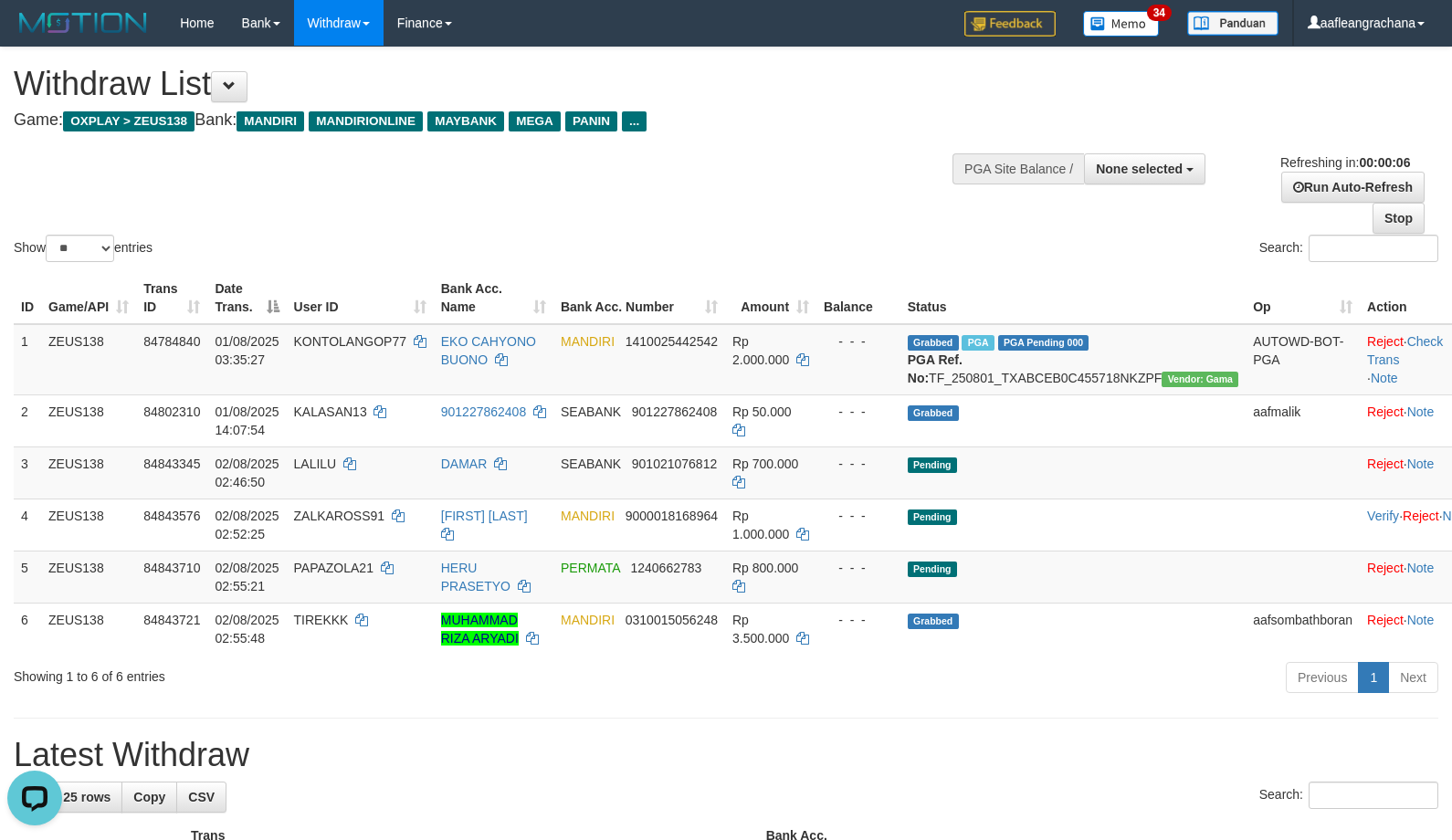 click on "Show  ** ** ** ***  entries Search:" 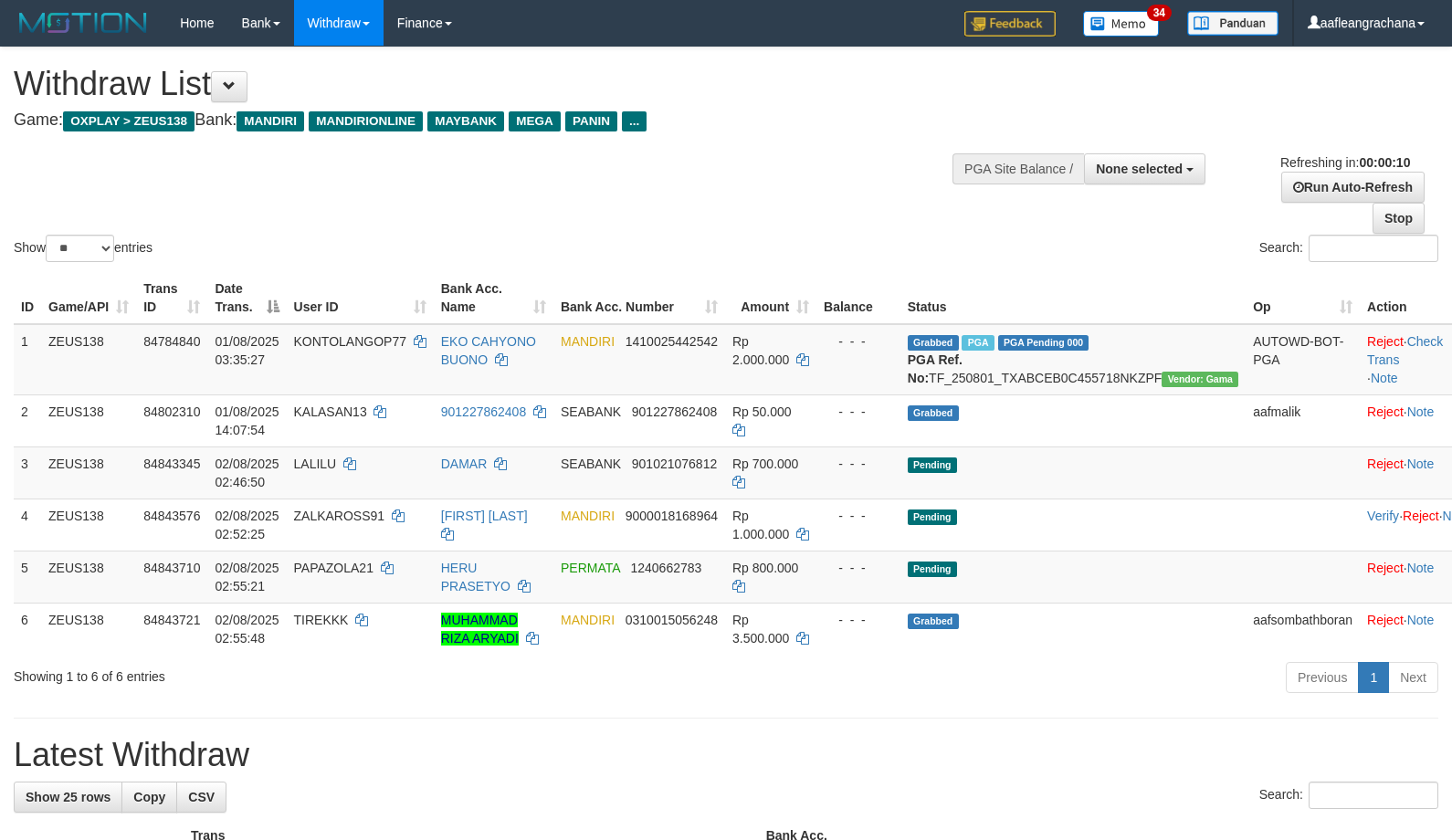 select 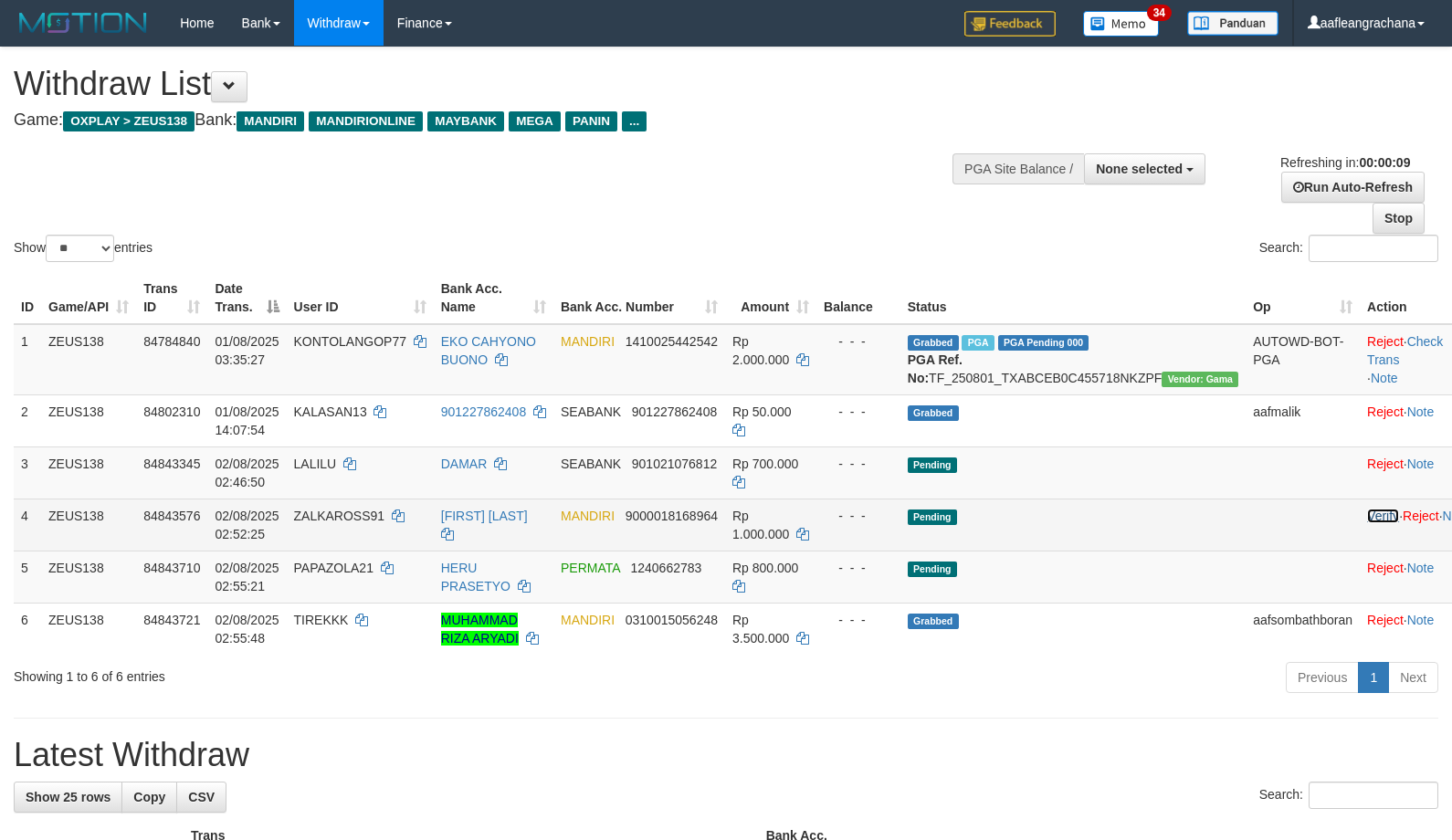 click on "Verify" at bounding box center [1383, 516] 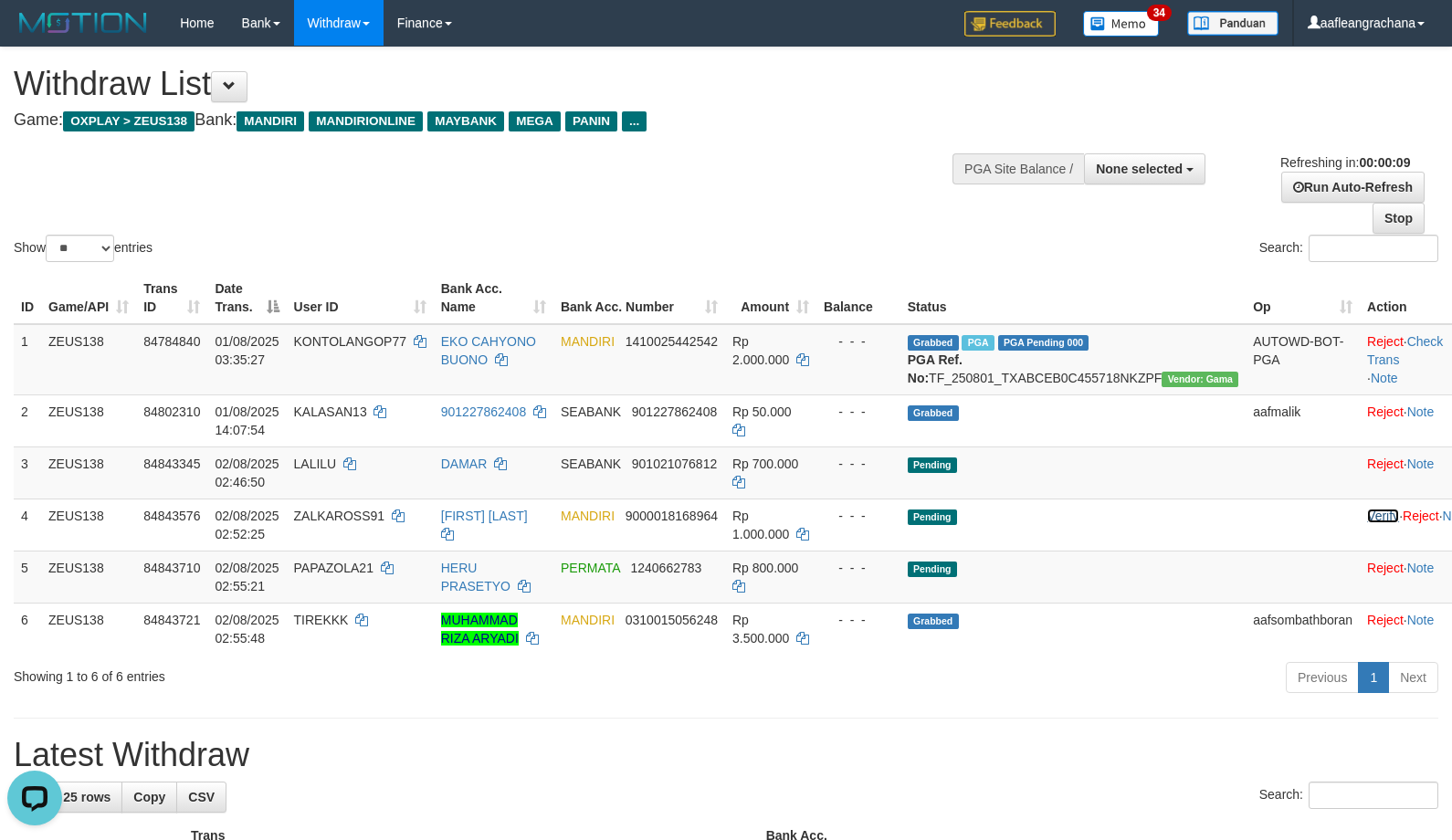 scroll, scrollTop: 0, scrollLeft: 0, axis: both 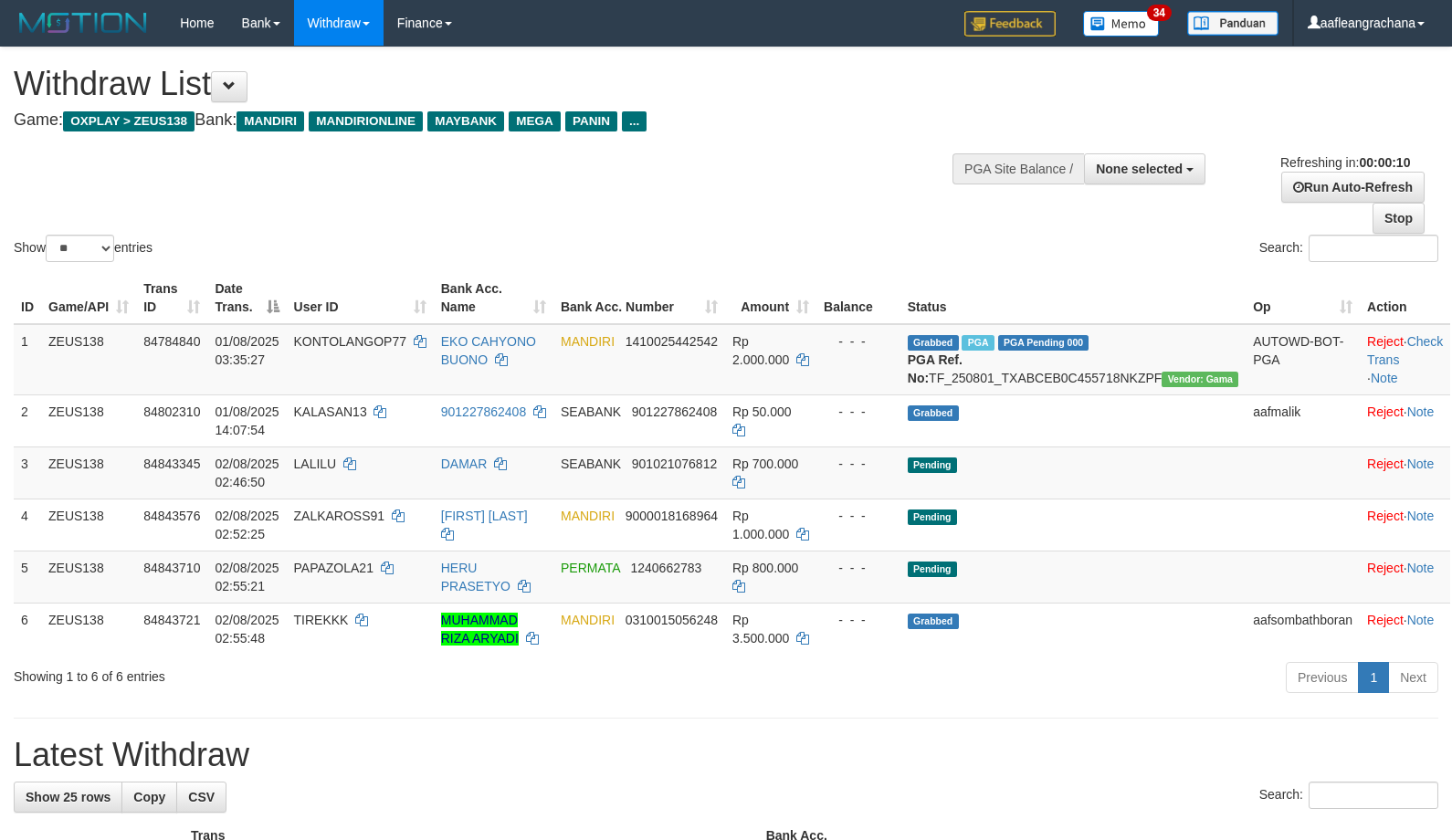 select 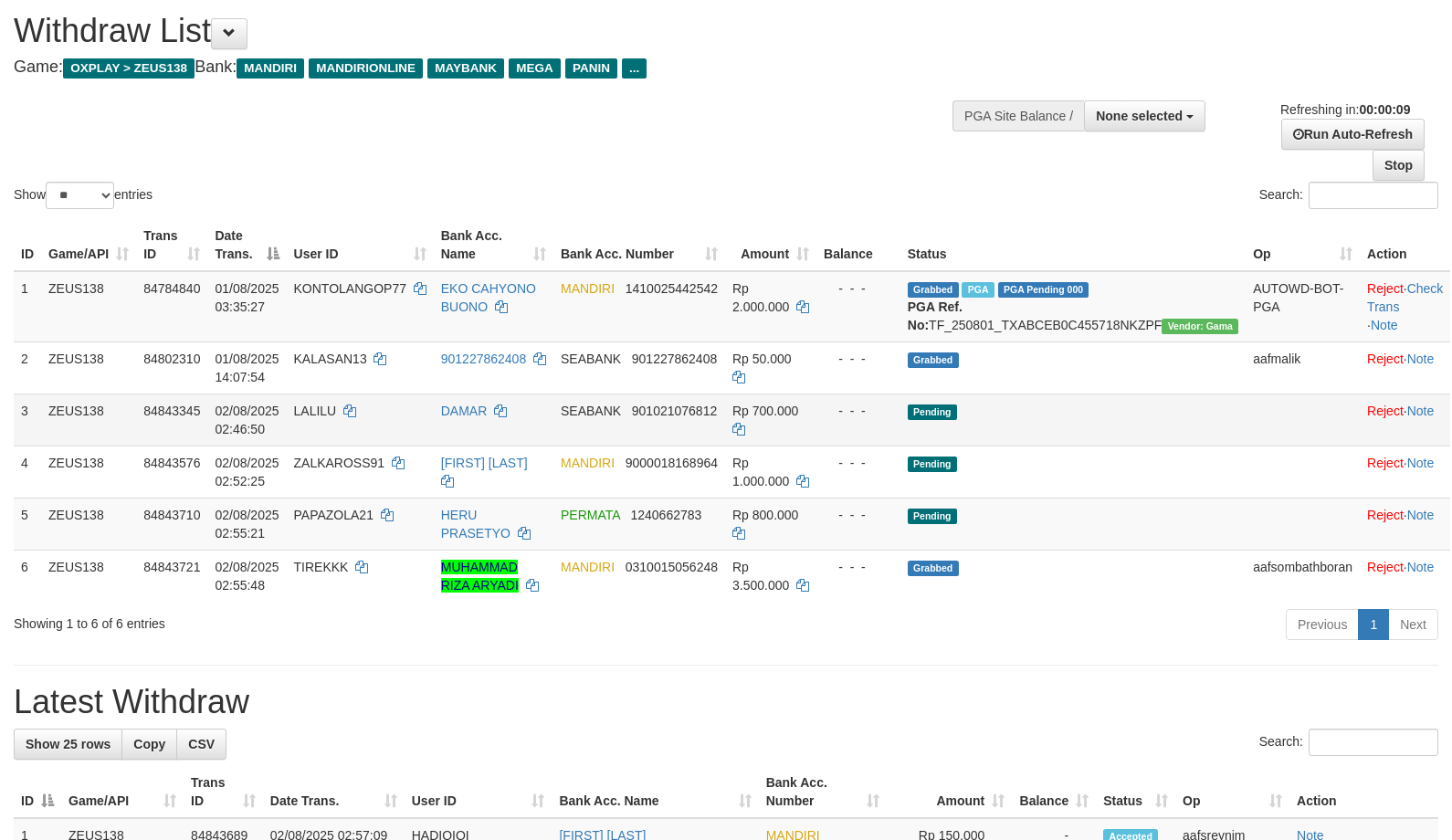 scroll, scrollTop: 61, scrollLeft: 0, axis: vertical 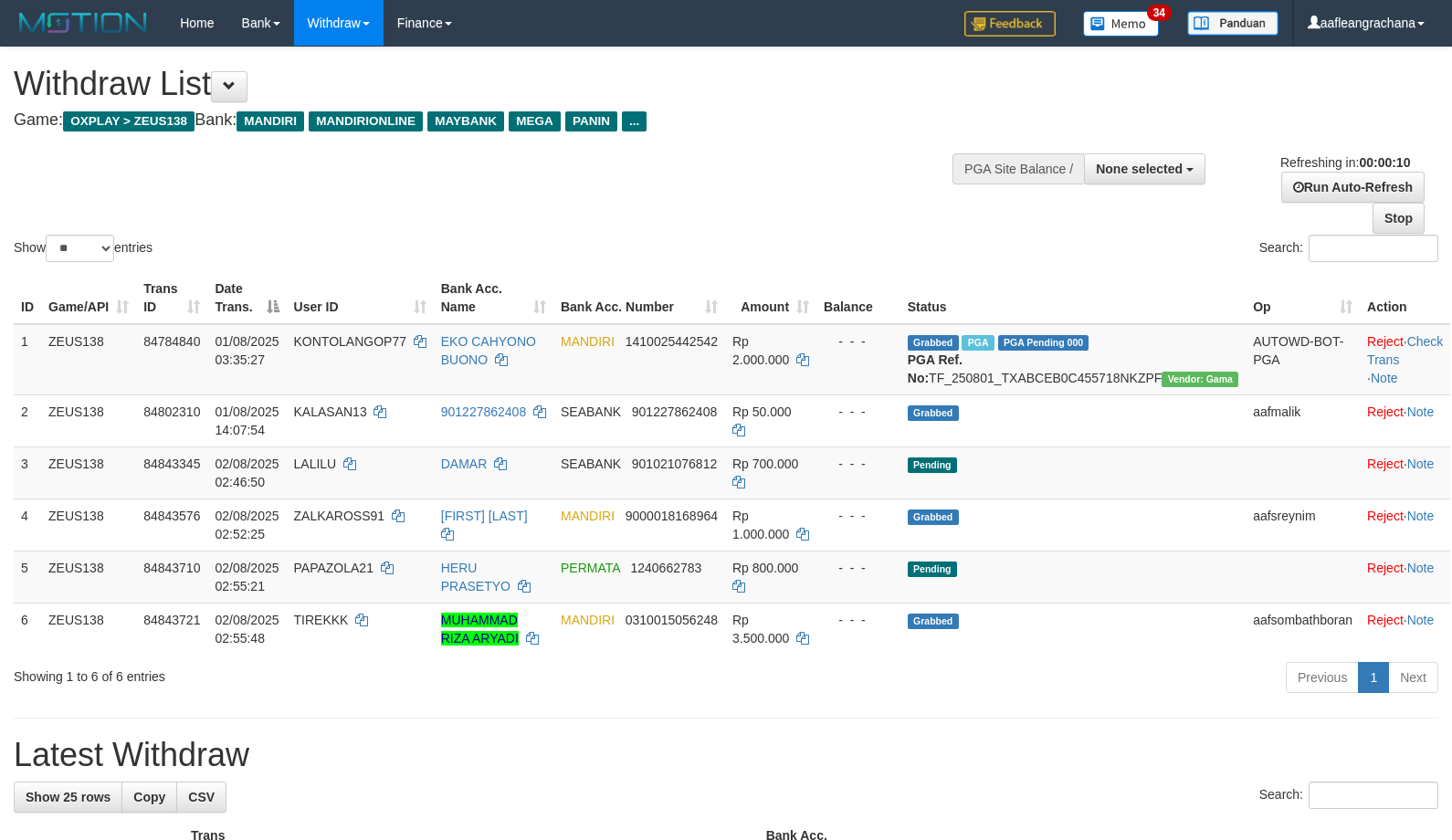 select 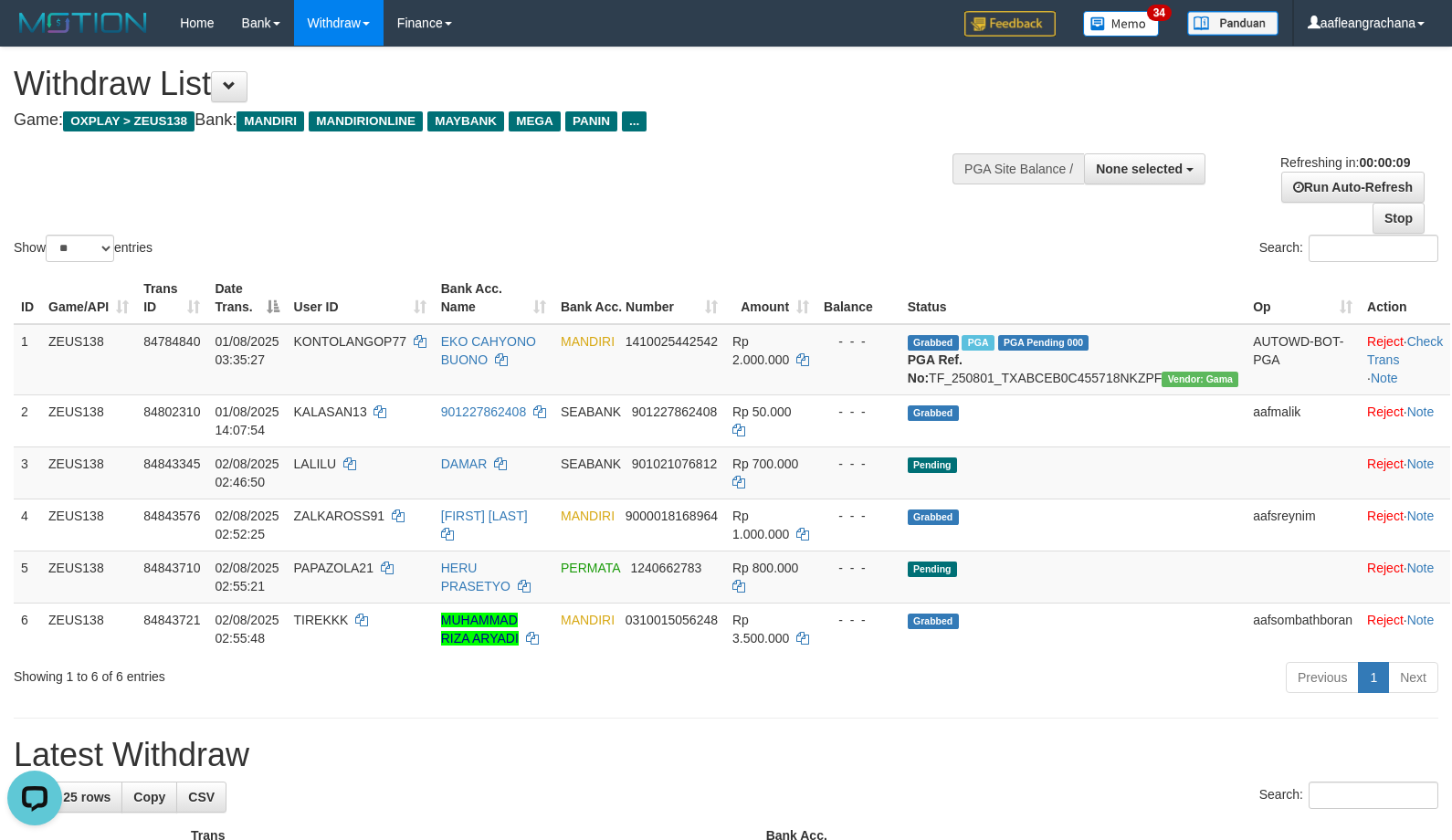 scroll, scrollTop: 0, scrollLeft: 0, axis: both 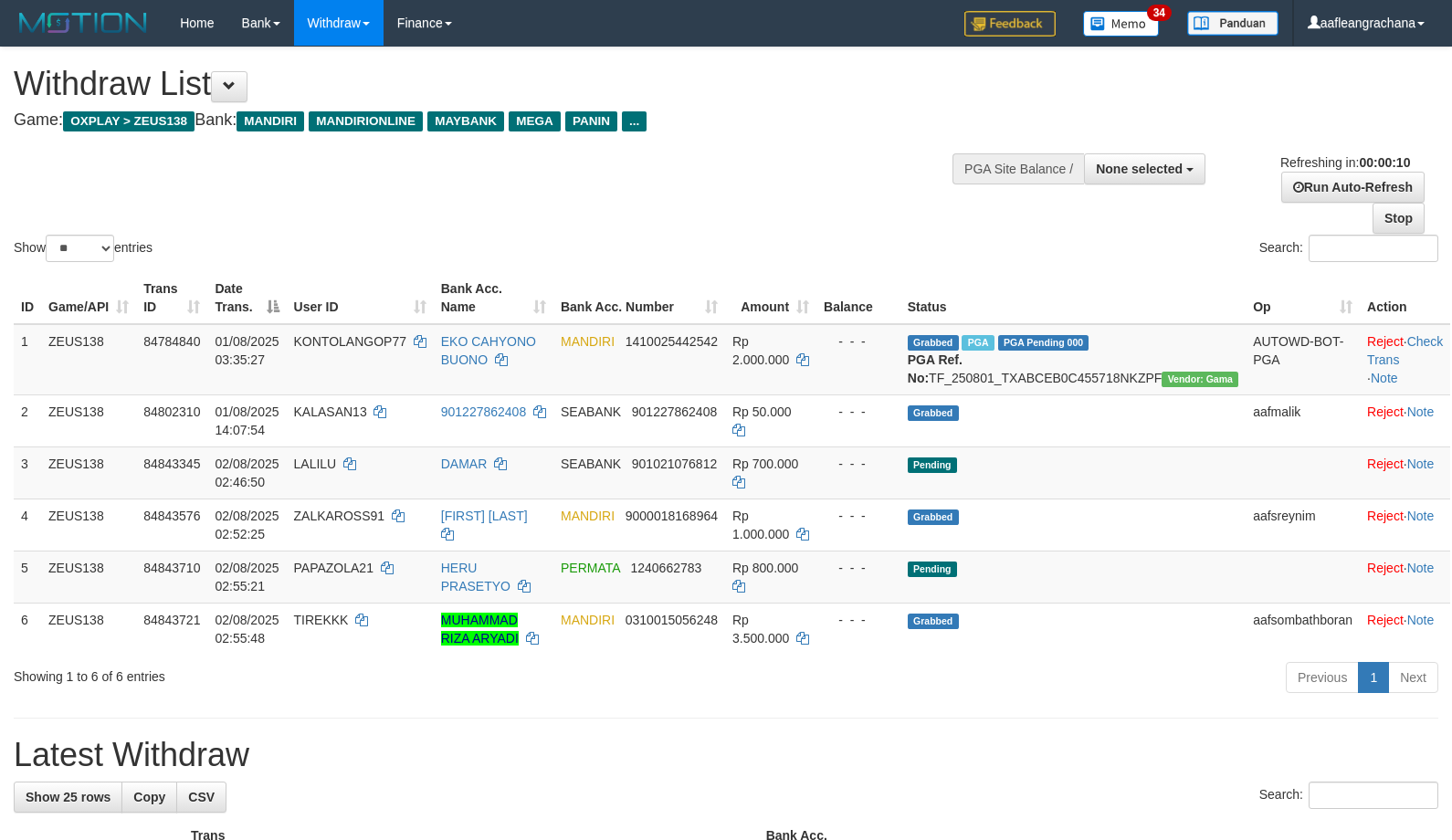 select 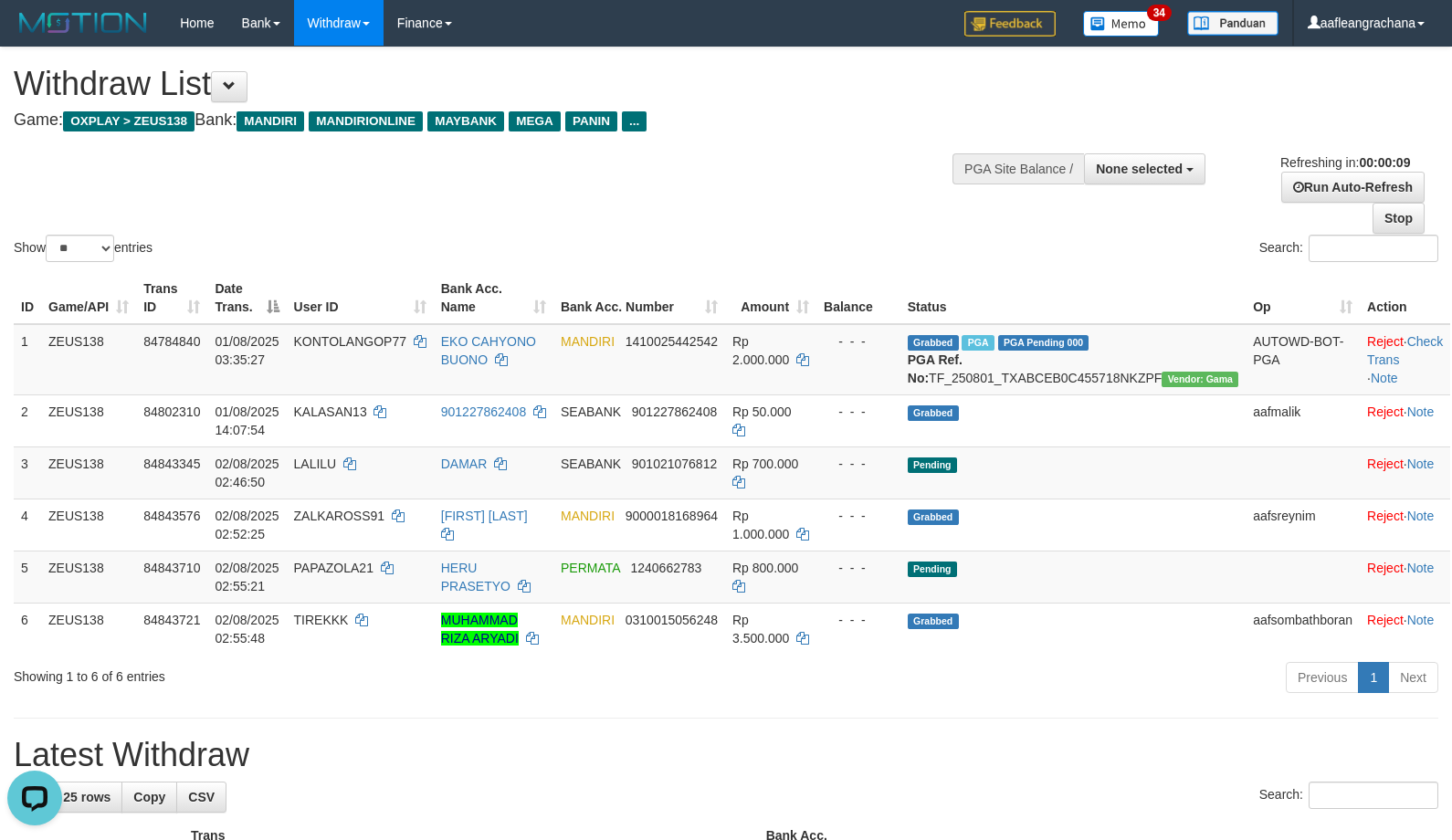 scroll, scrollTop: 0, scrollLeft: 0, axis: both 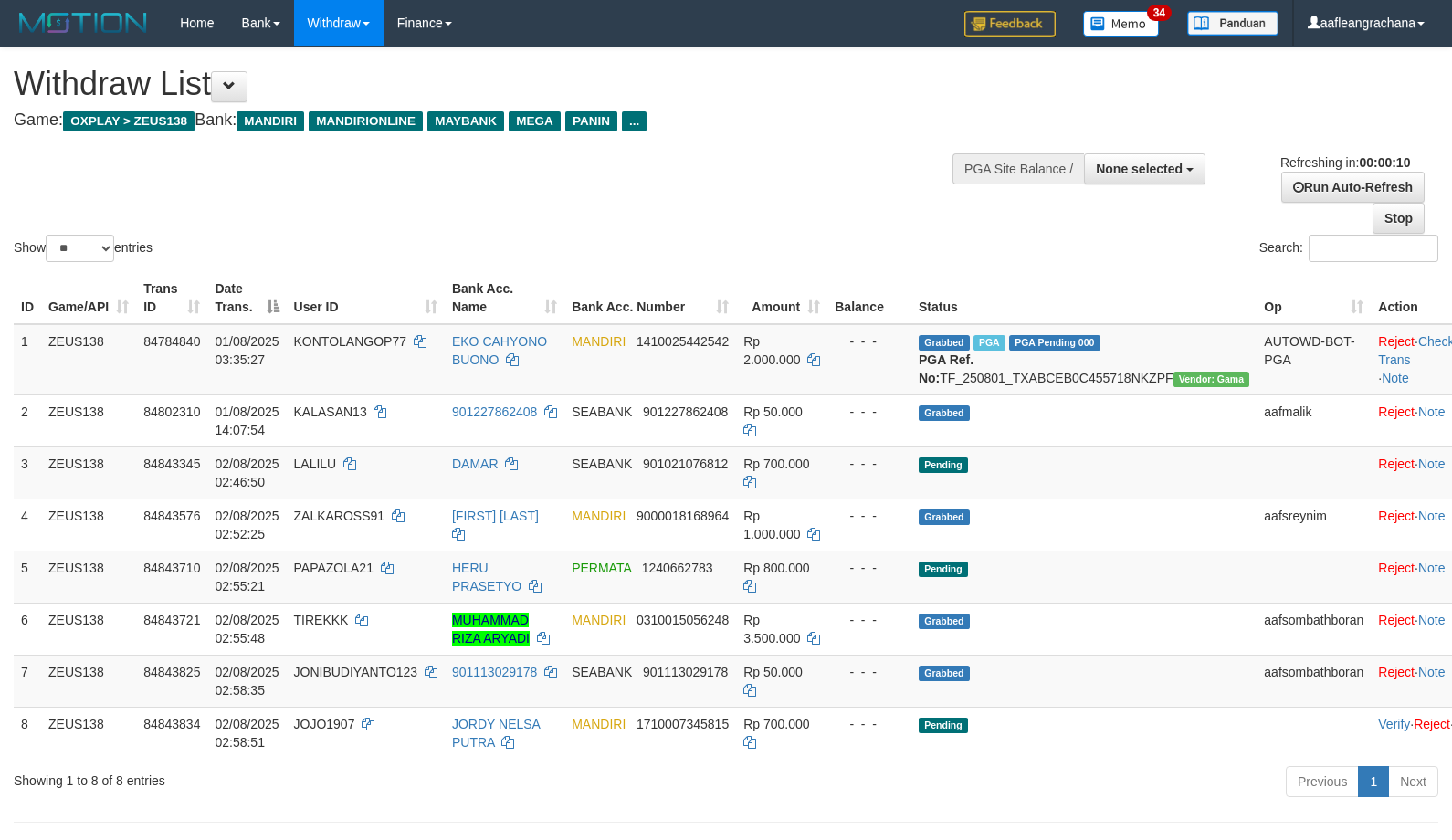 select 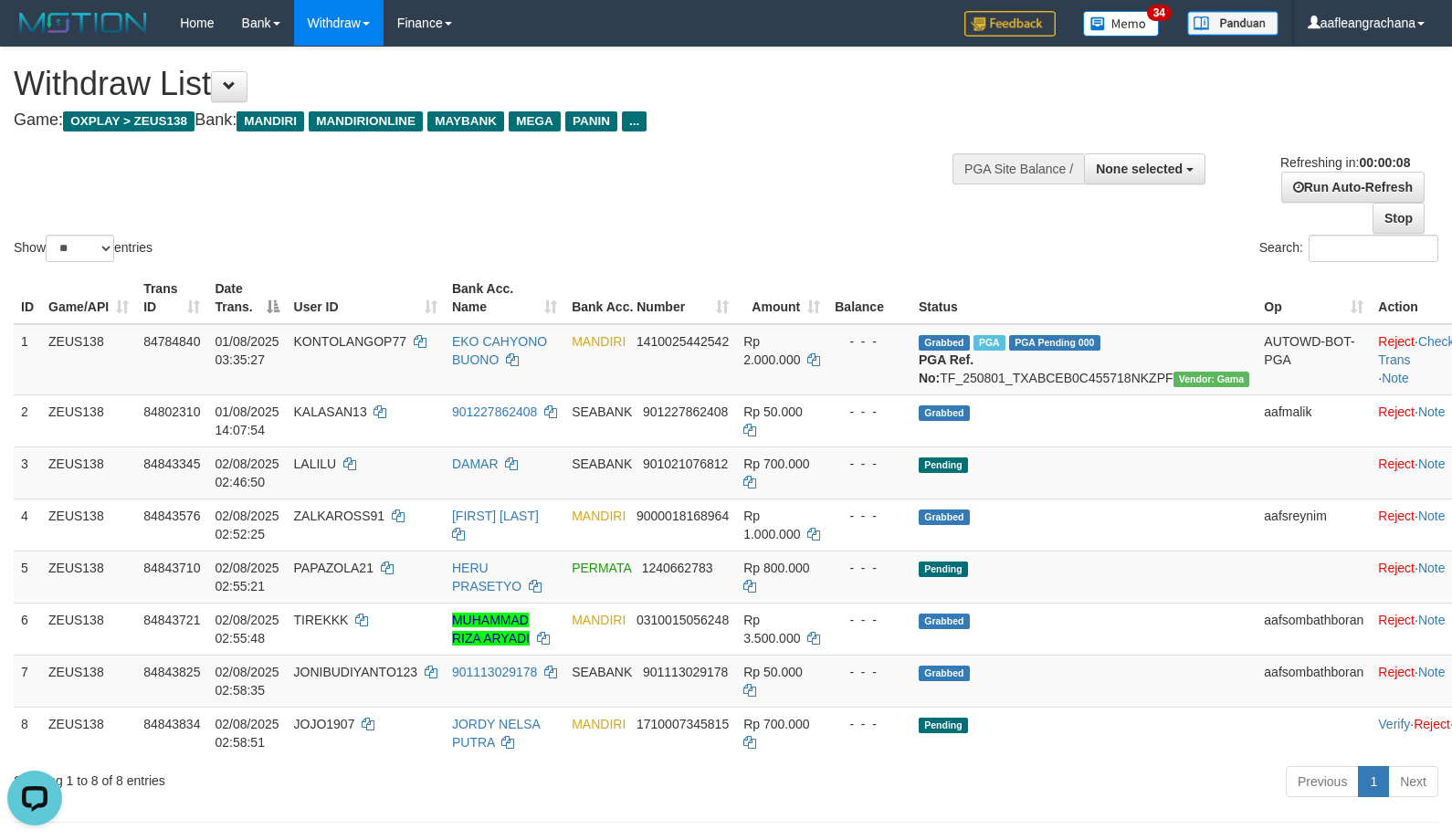 scroll, scrollTop: 0, scrollLeft: 0, axis: both 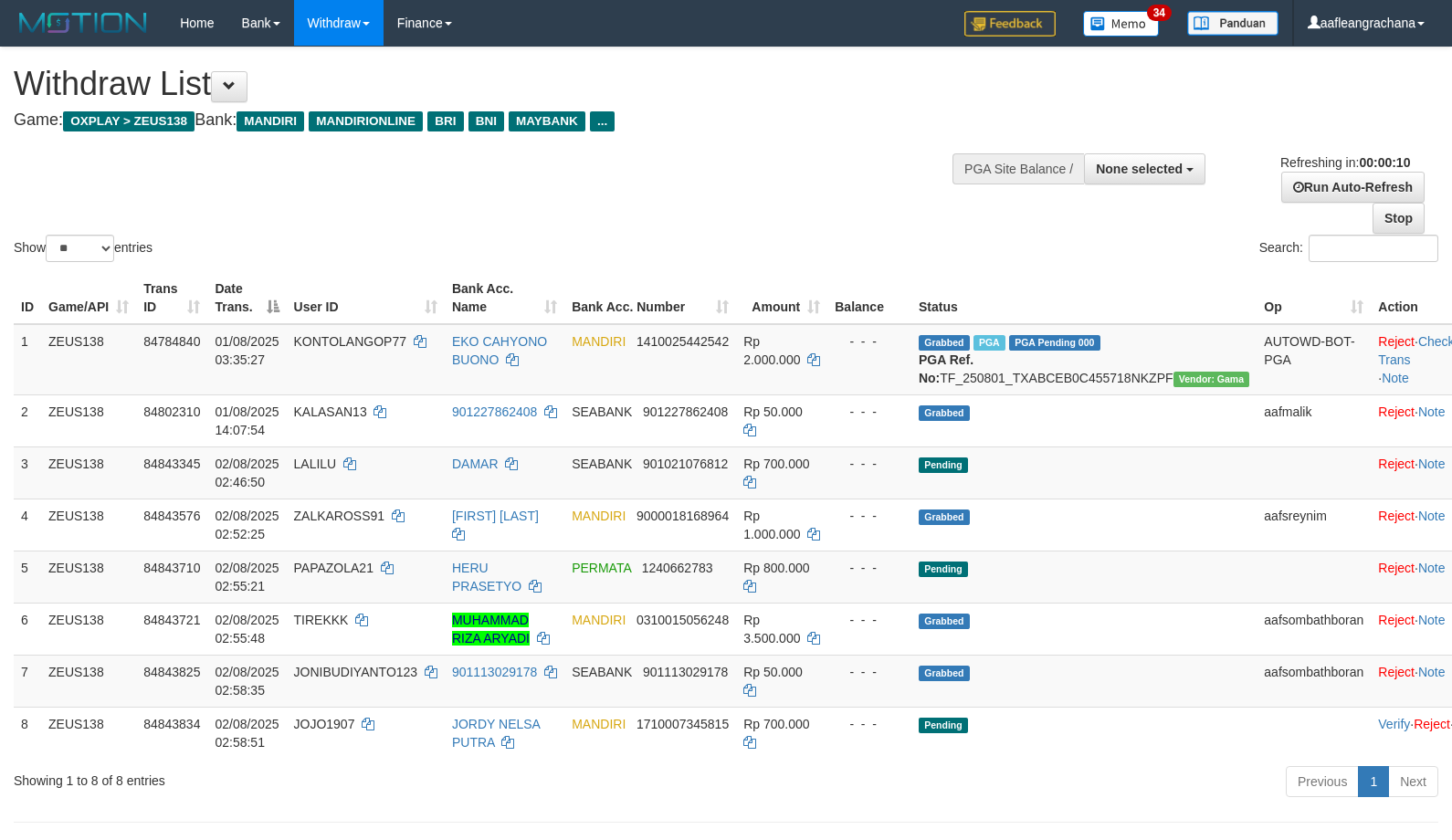 select 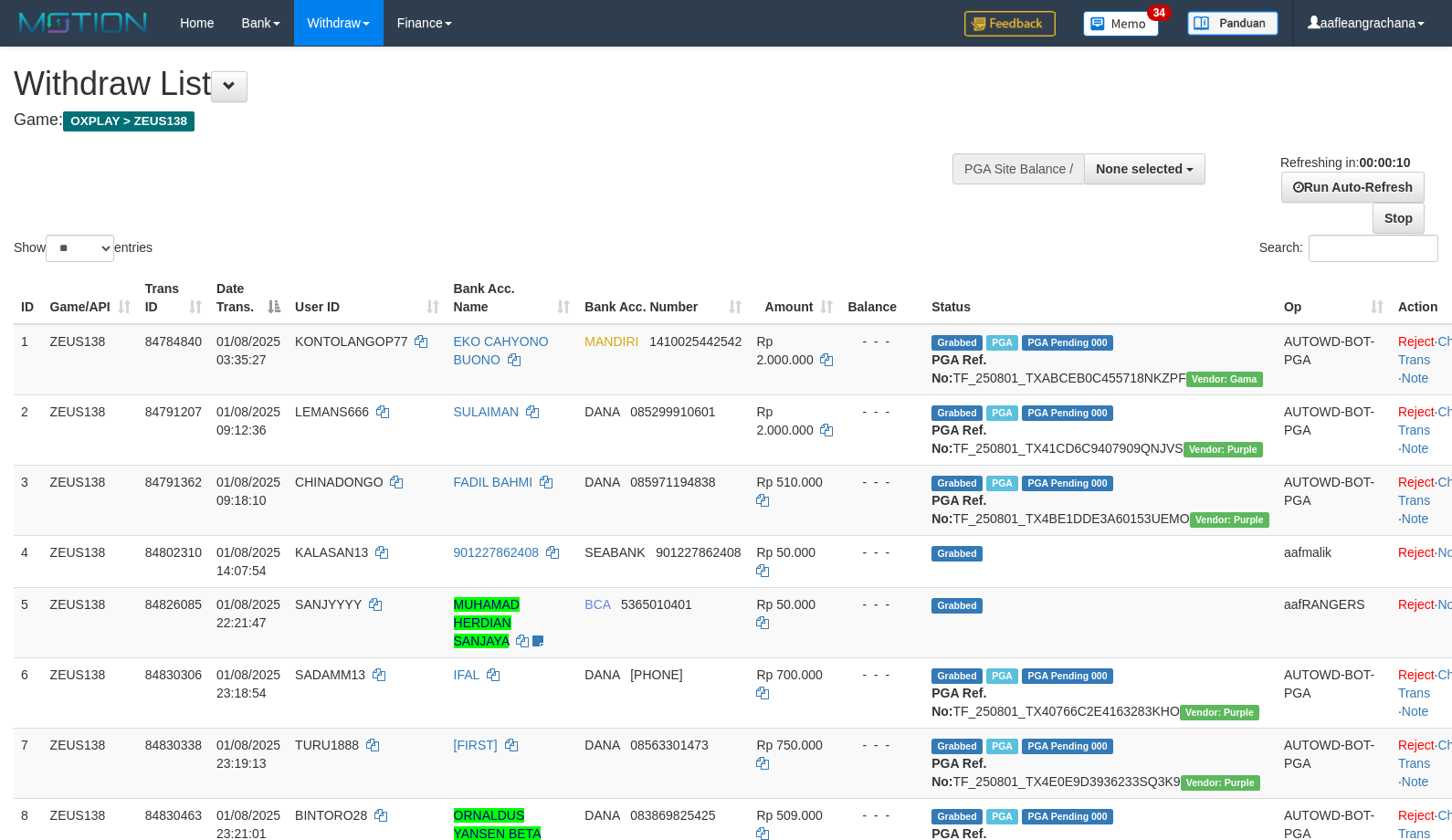 select 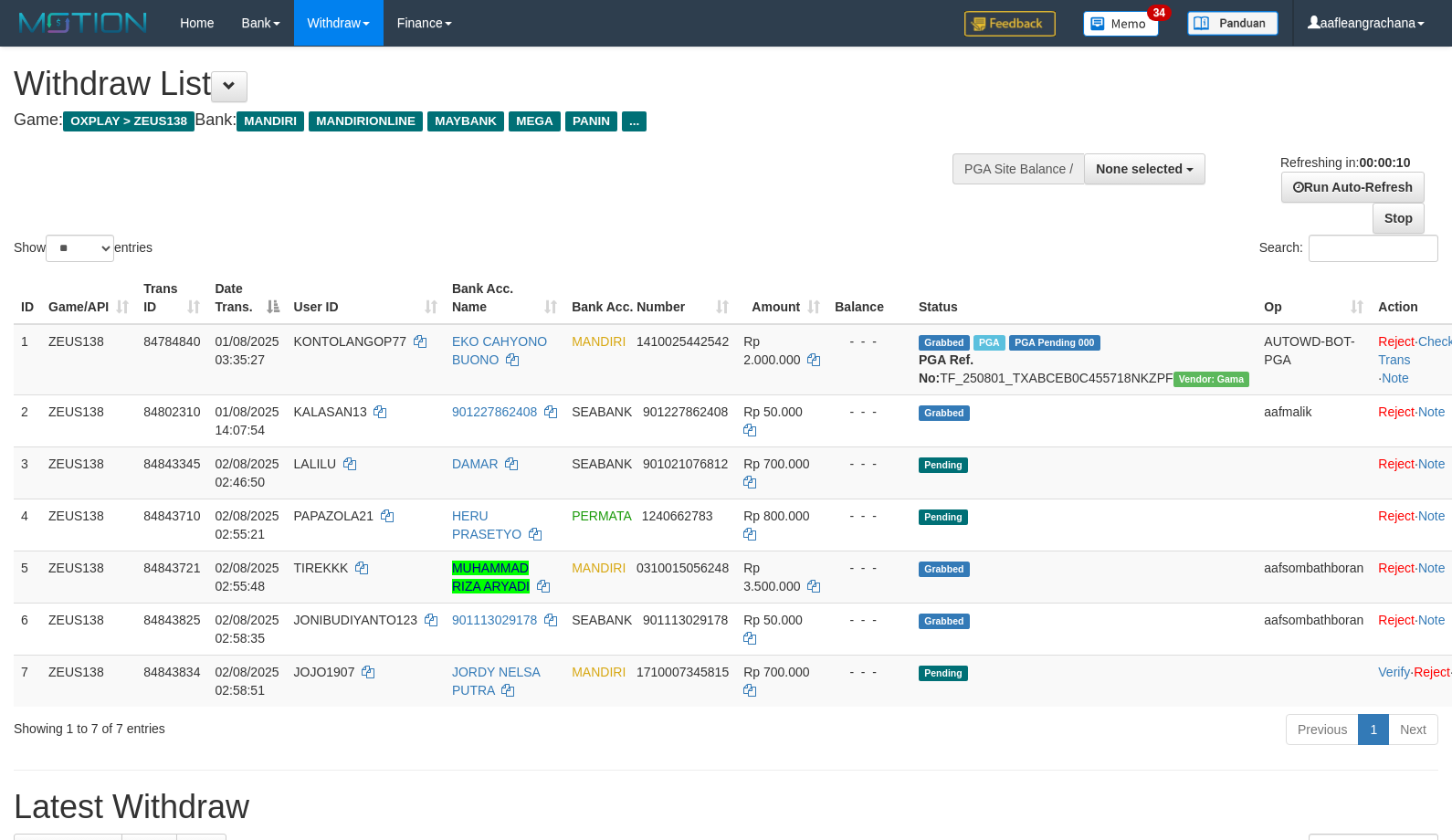select 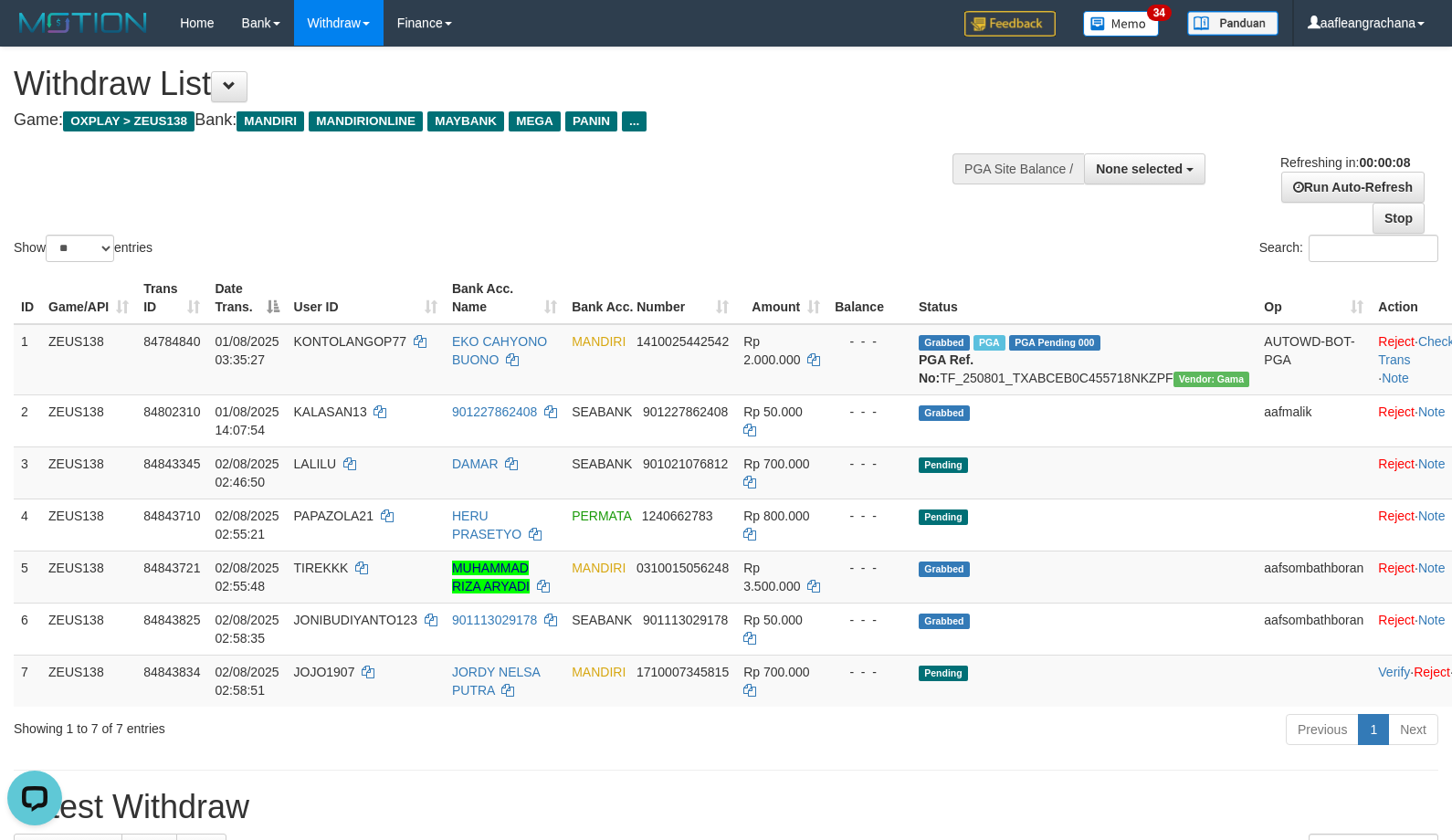 scroll, scrollTop: 0, scrollLeft: 0, axis: both 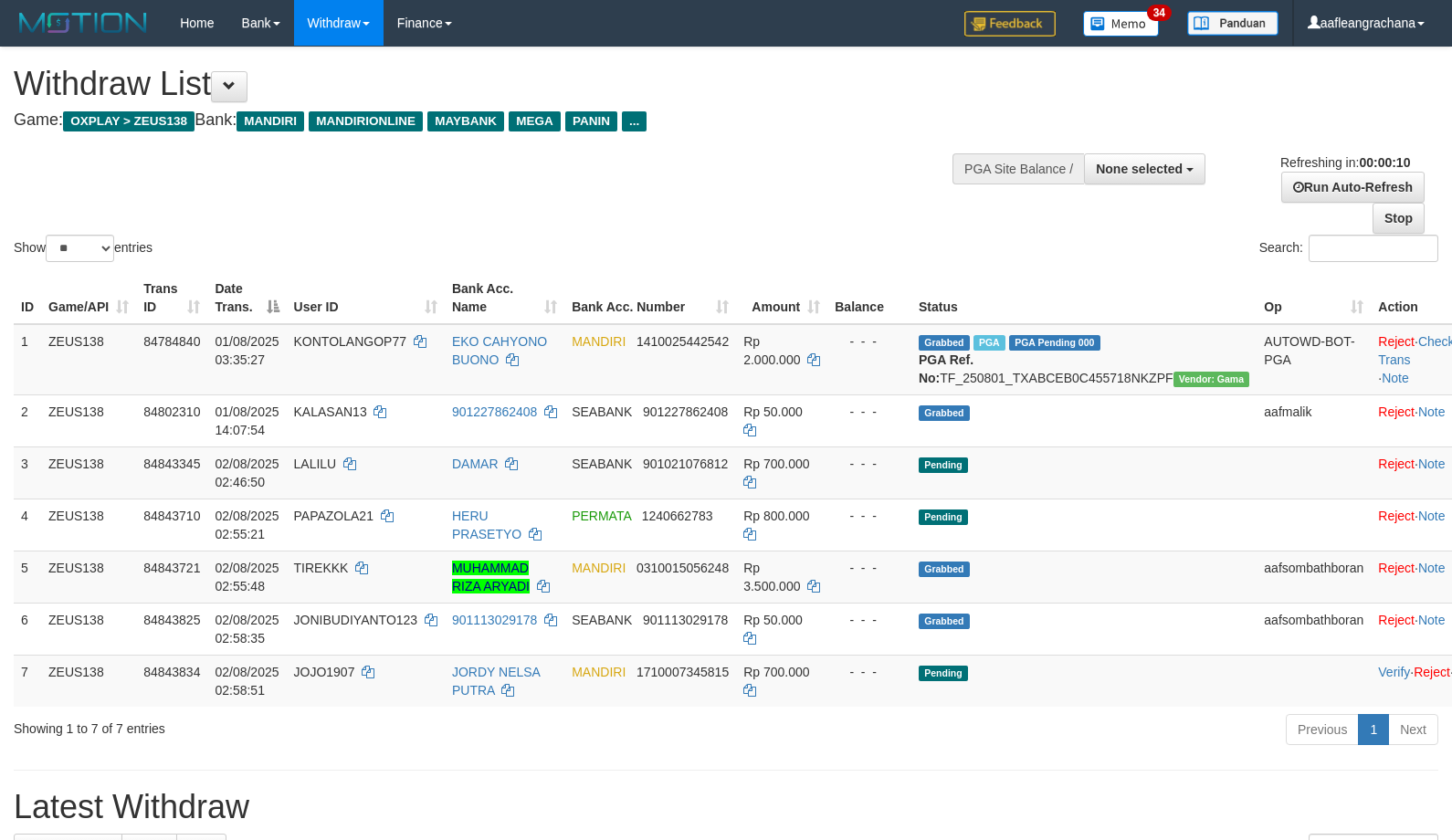 select 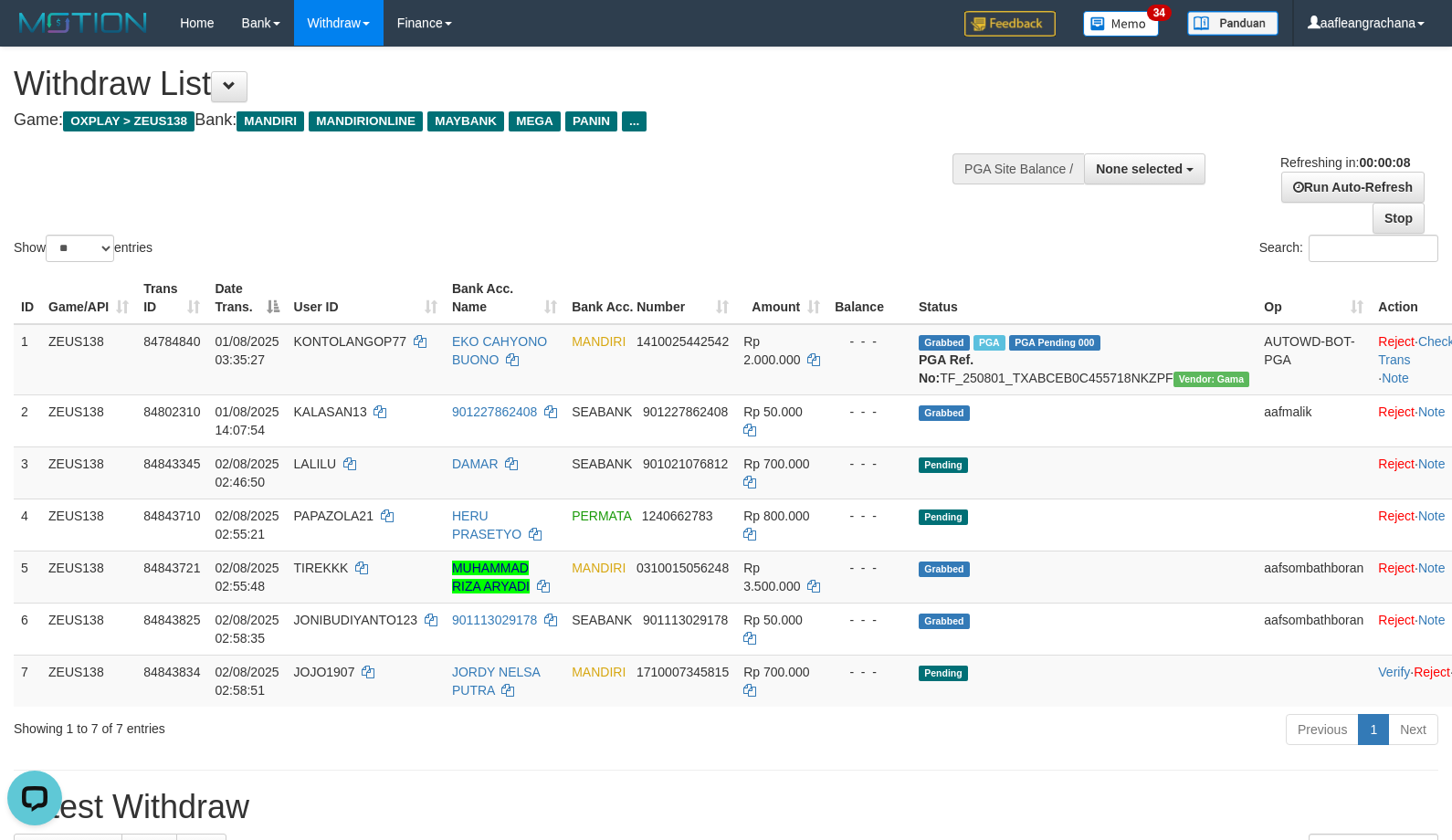 scroll, scrollTop: 0, scrollLeft: 0, axis: both 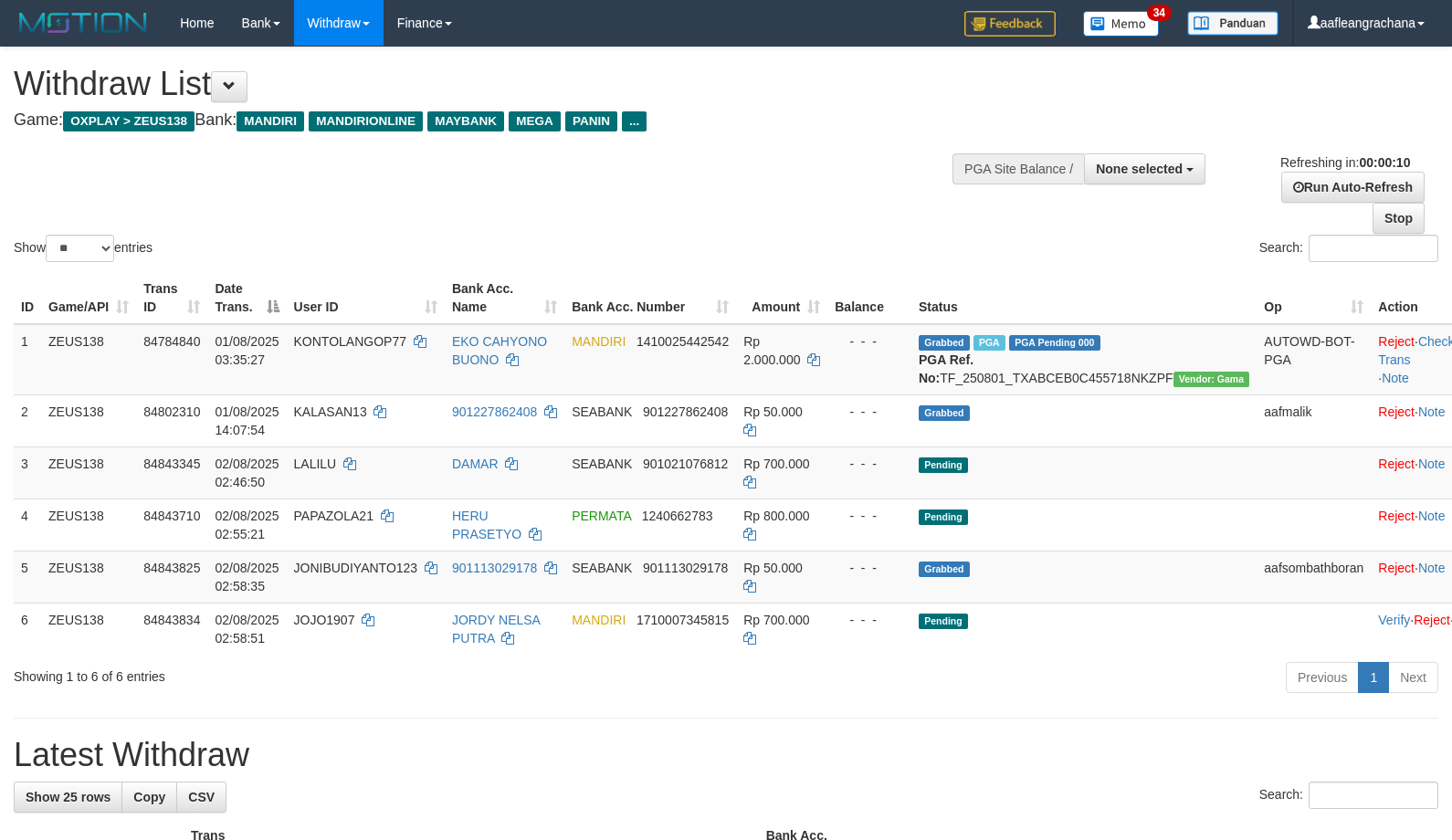 select 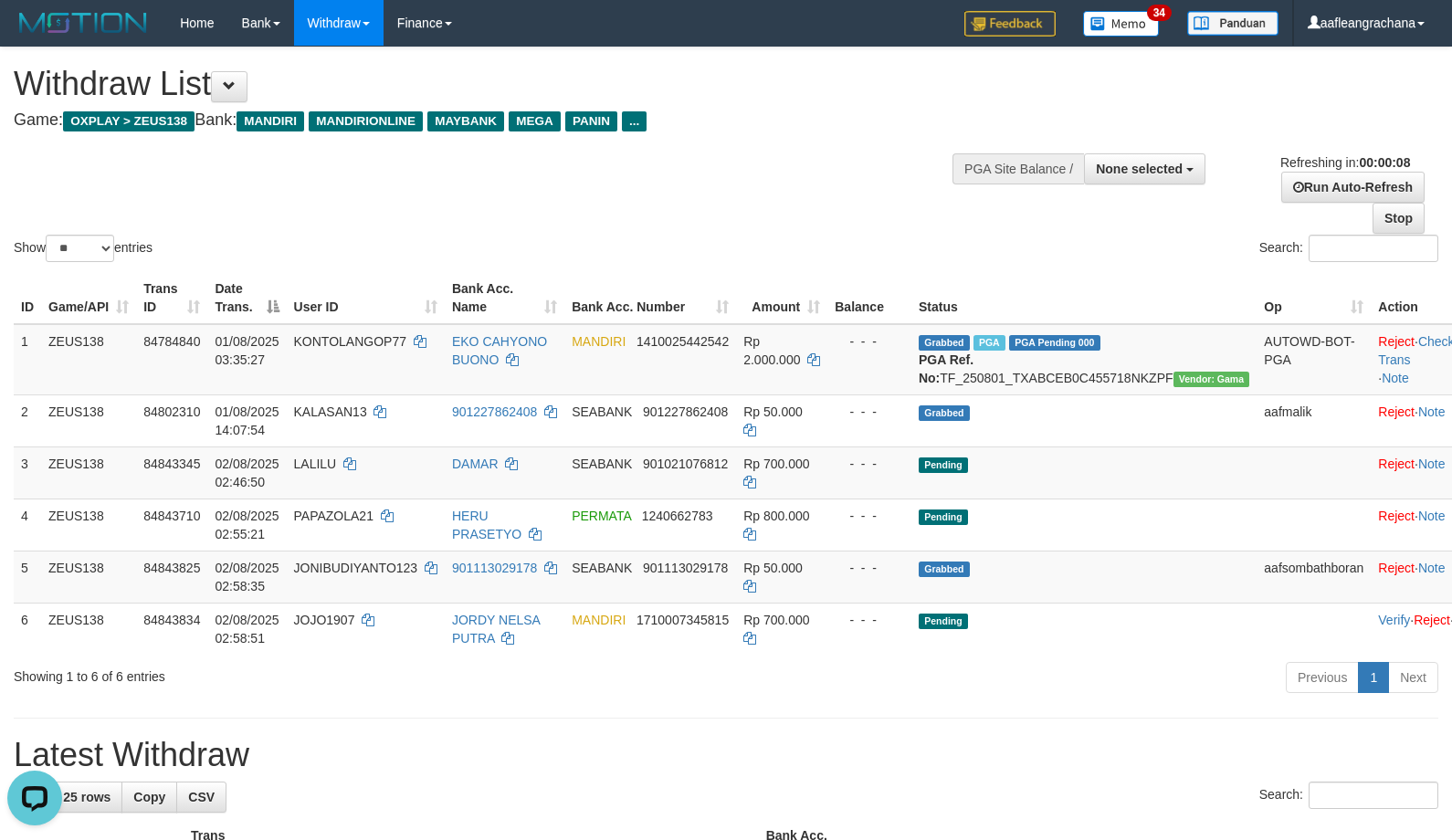 scroll, scrollTop: 0, scrollLeft: 0, axis: both 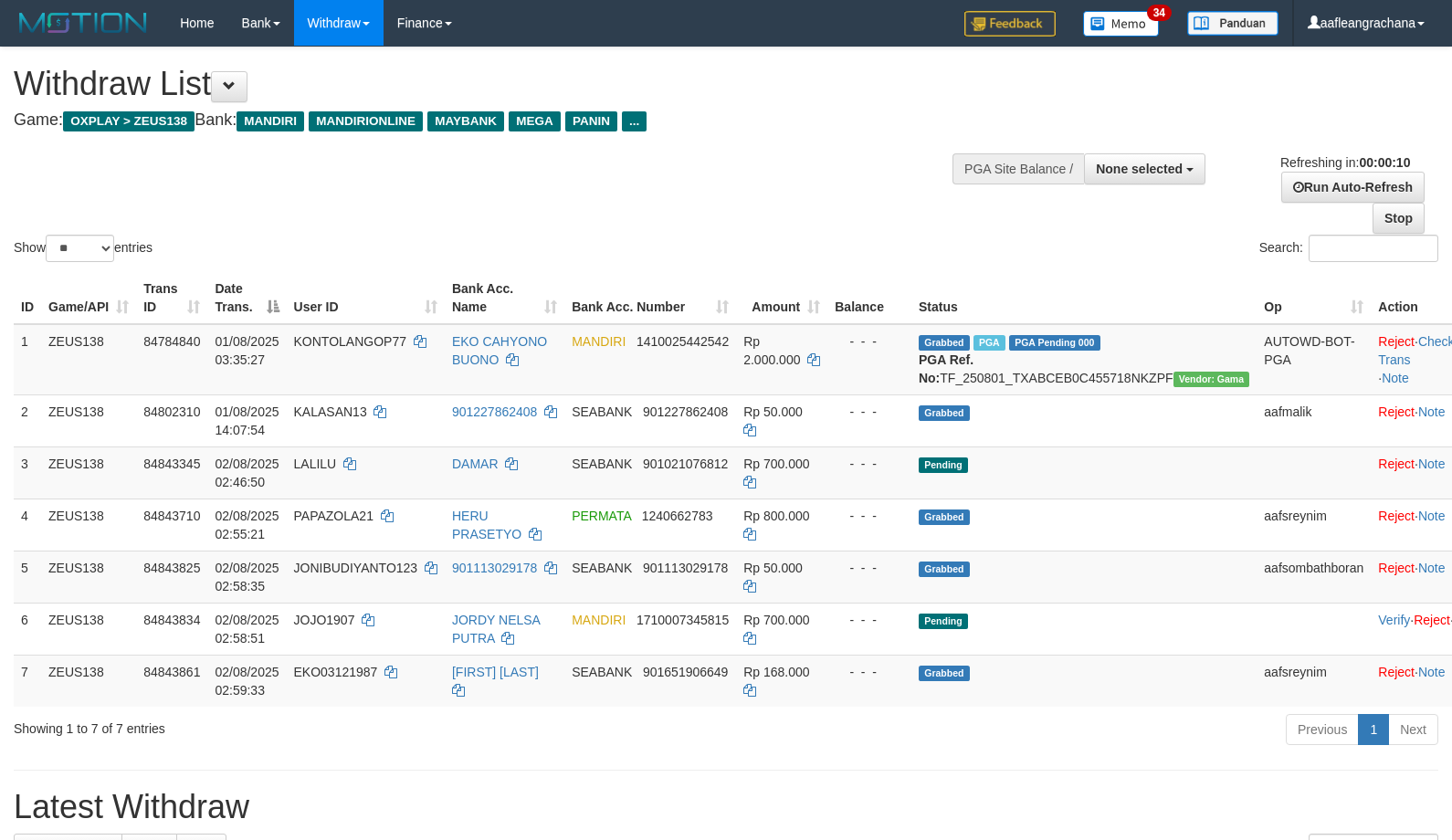 select 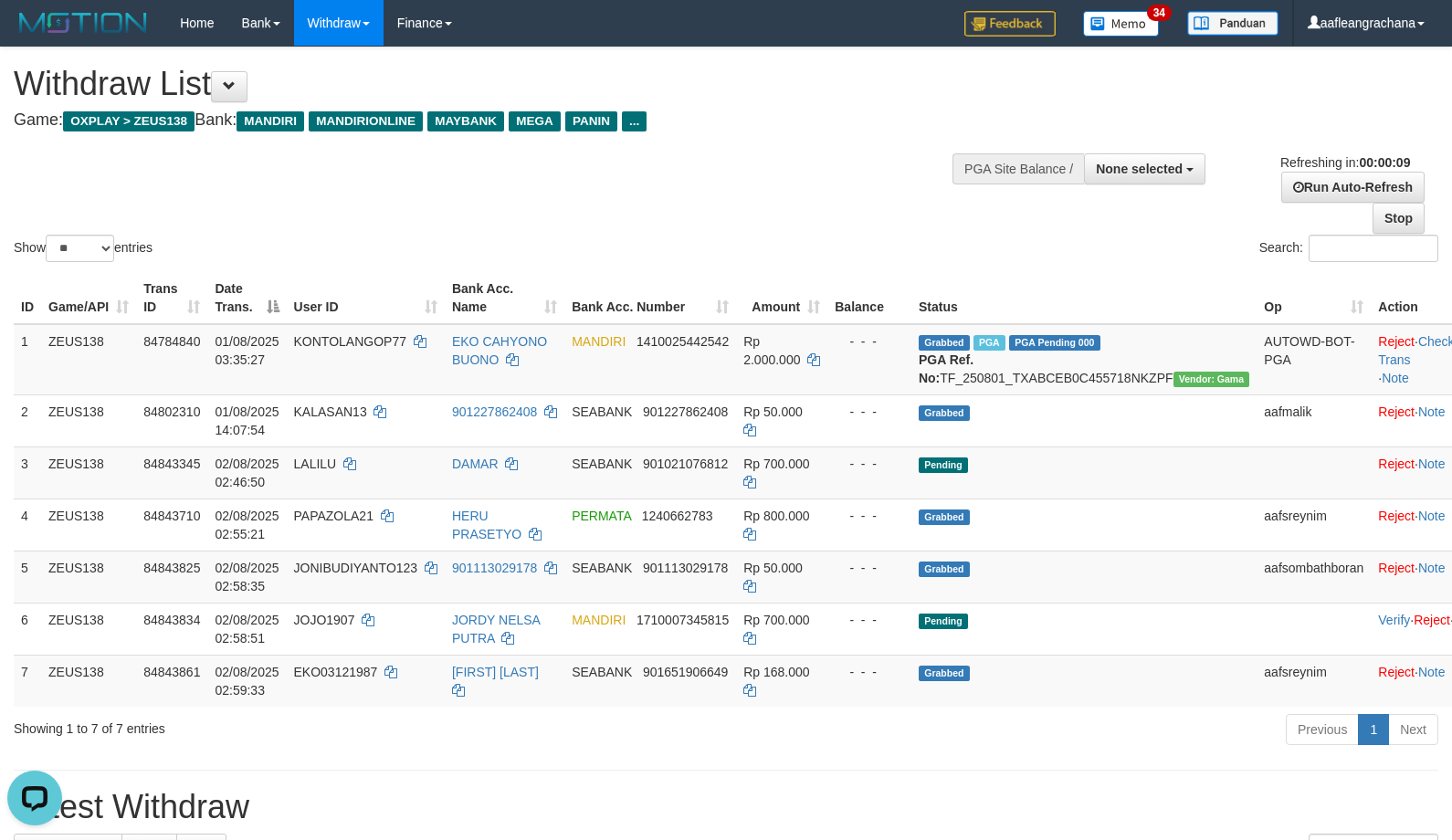 scroll, scrollTop: 0, scrollLeft: 0, axis: both 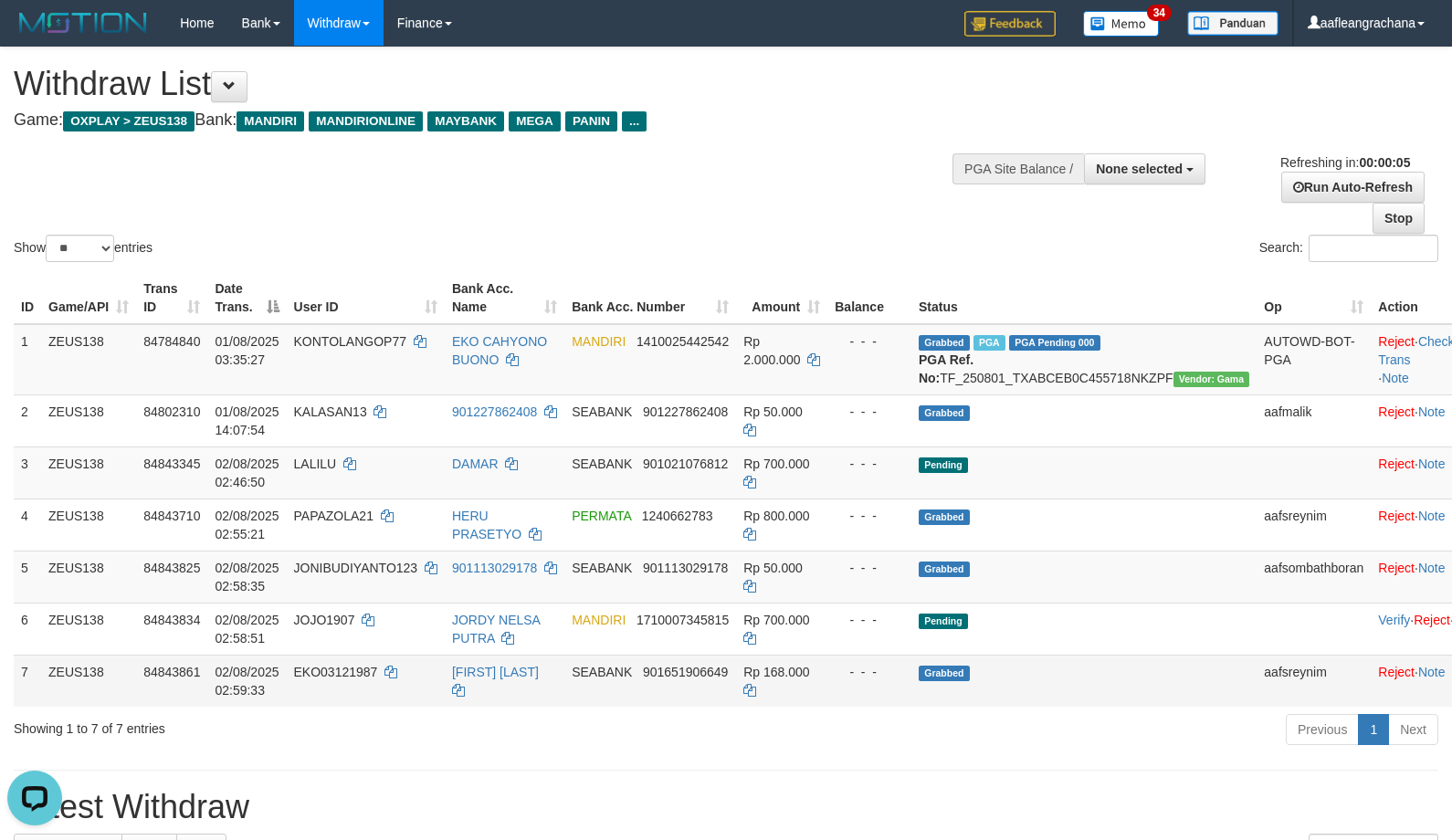 drag, startPoint x: 471, startPoint y: 719, endPoint x: 428, endPoint y: 688, distance: 53.00943 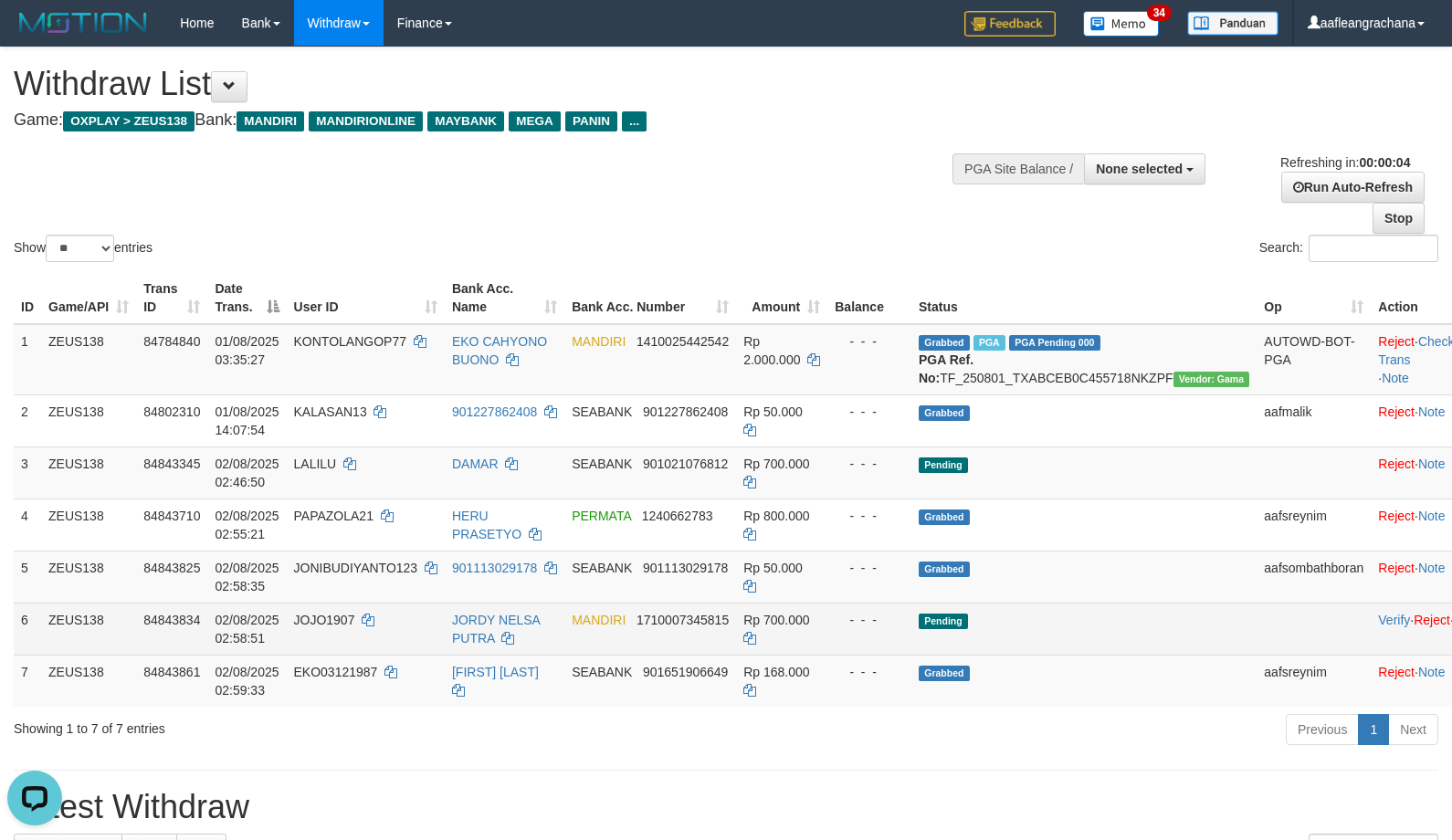 click on "JOJO1907" at bounding box center (324, 620) 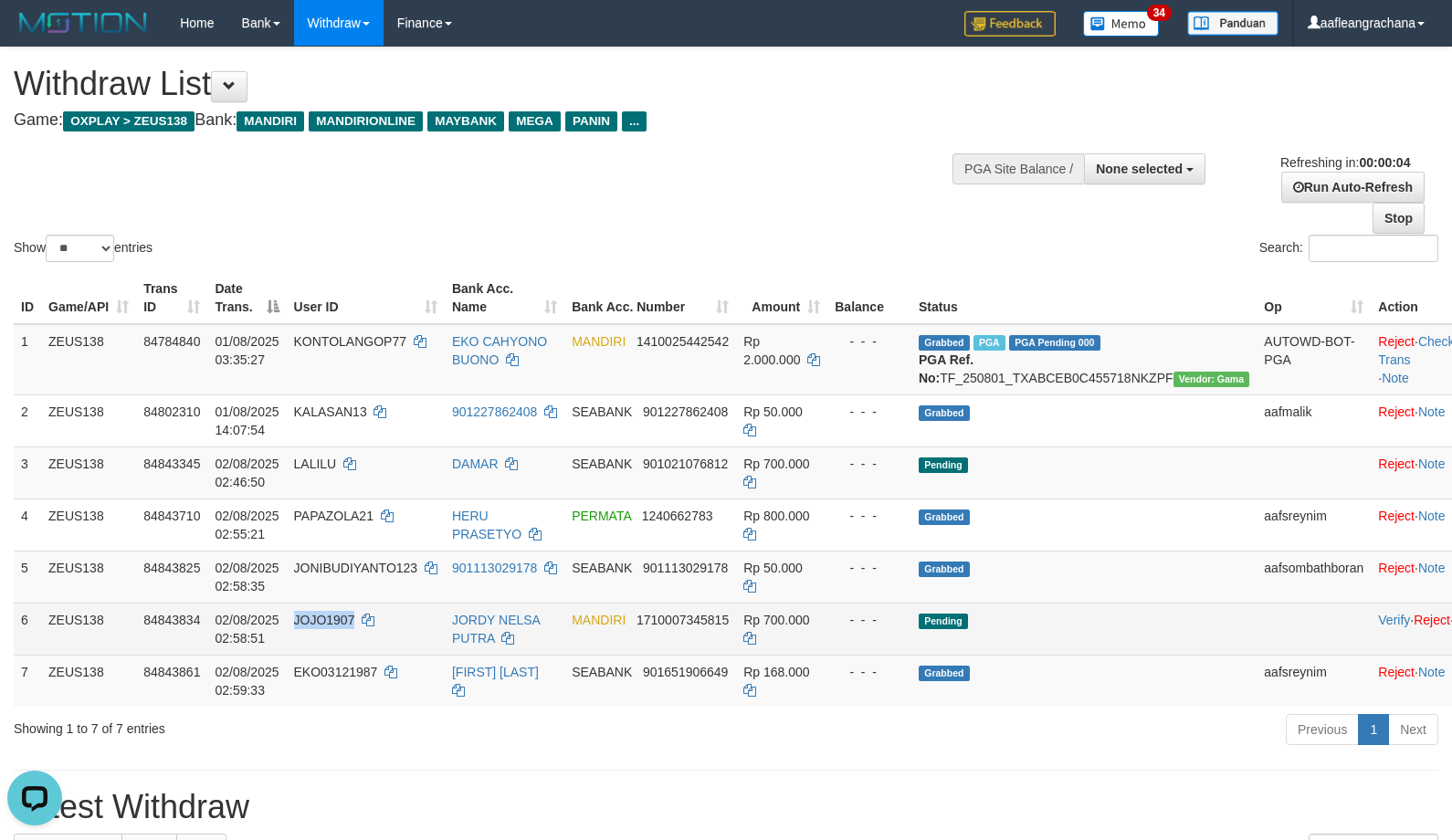 click on "JOJO1907" at bounding box center [324, 620] 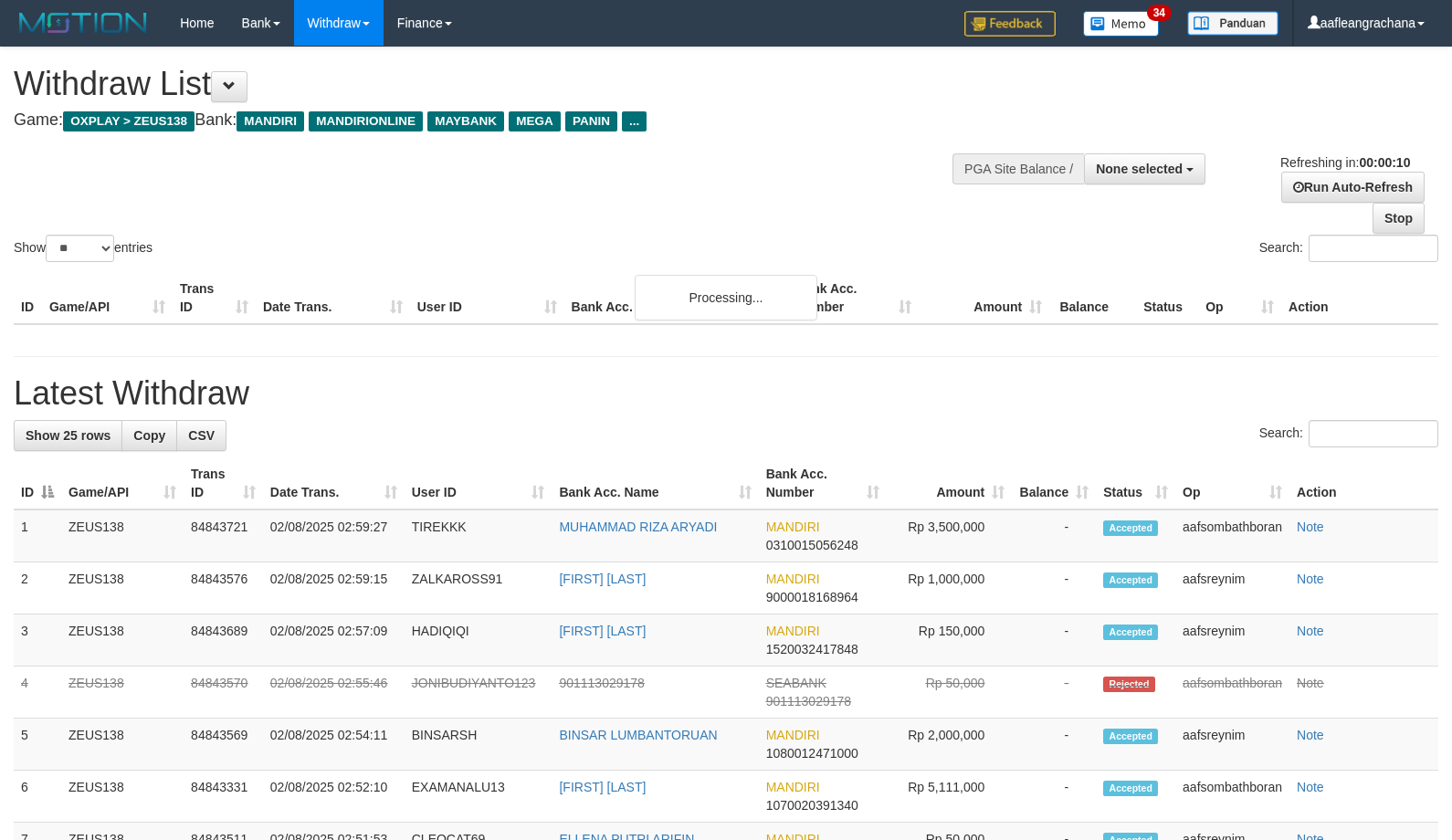 select 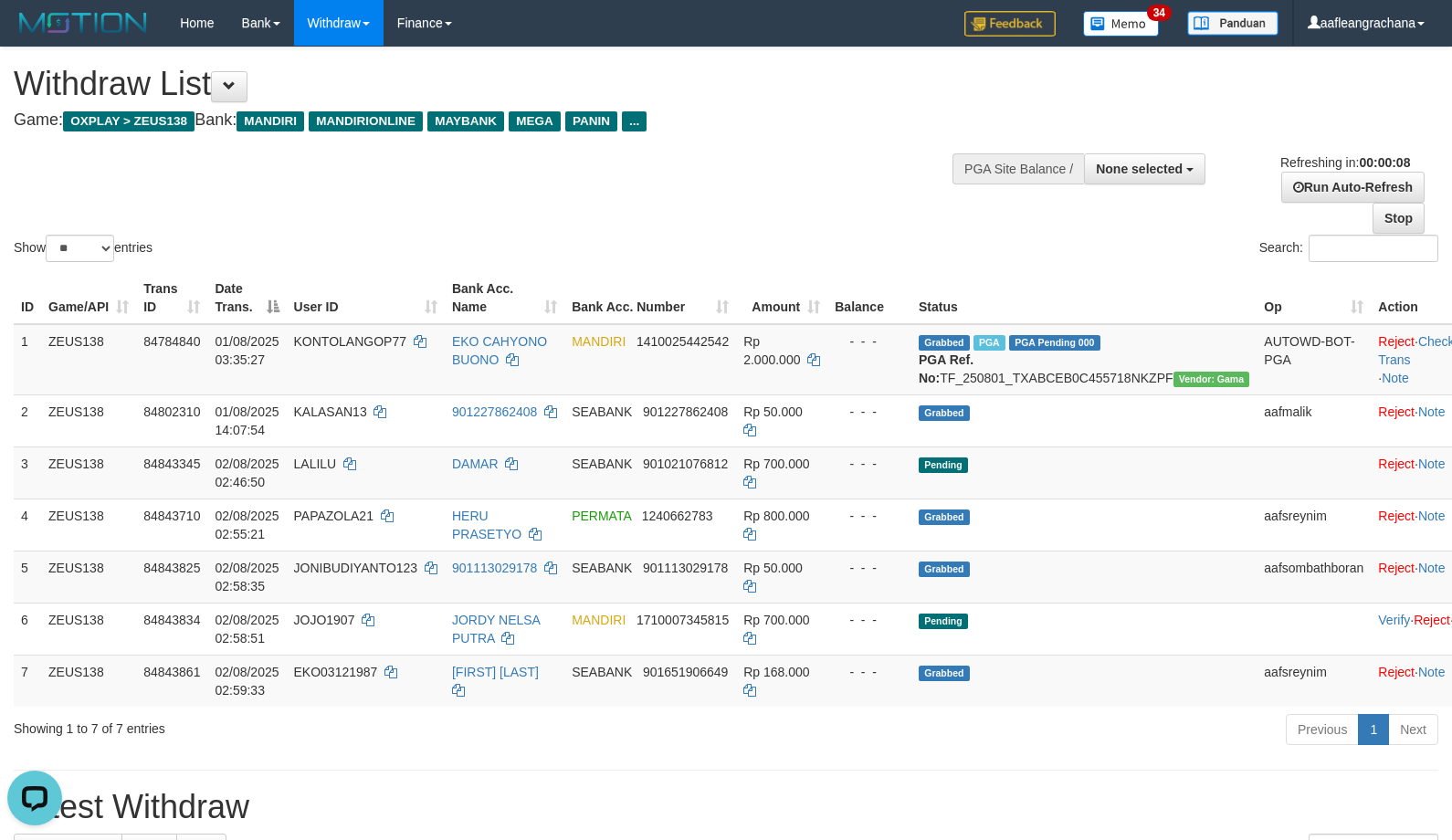 scroll, scrollTop: 0, scrollLeft: 0, axis: both 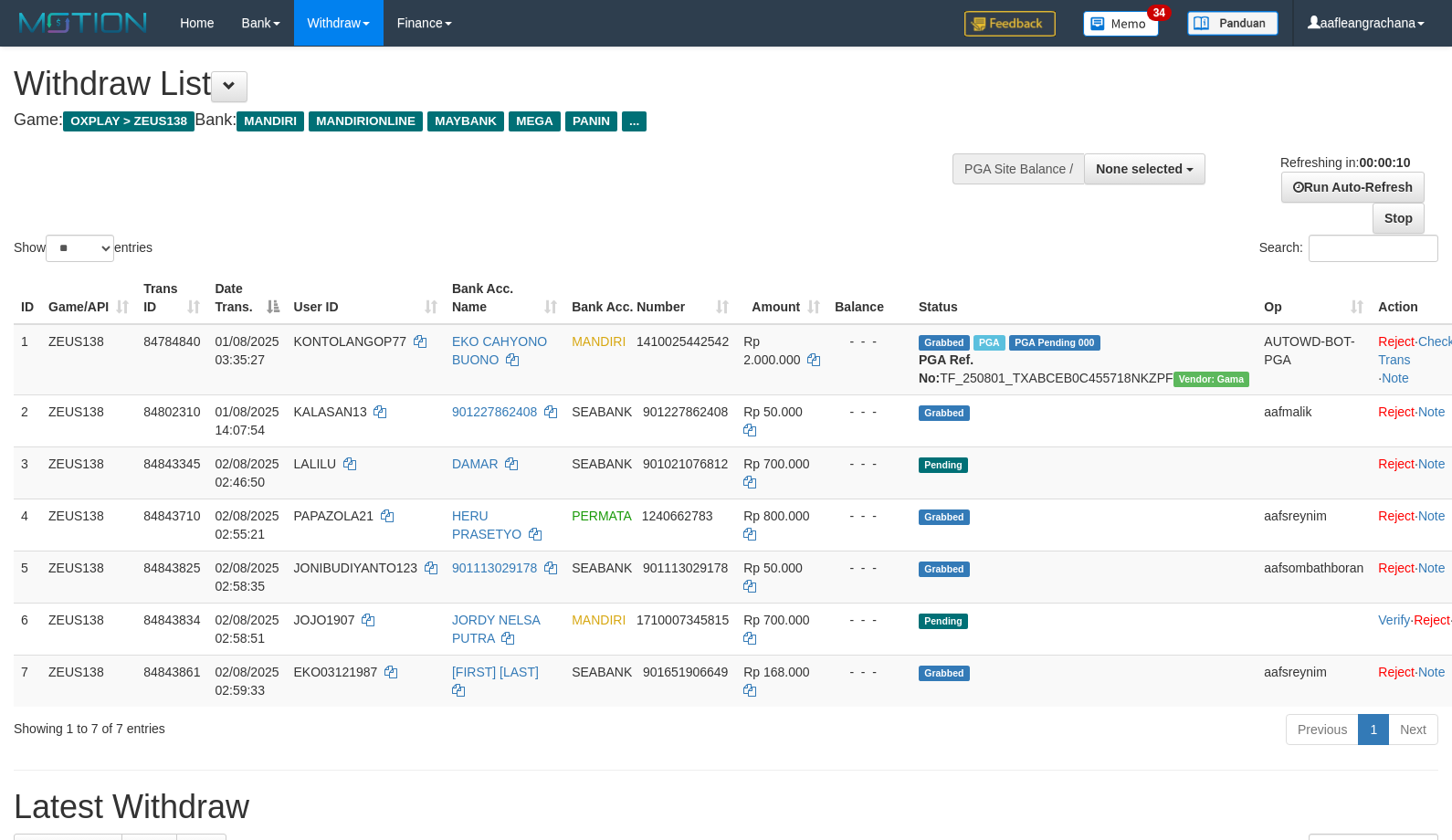 select 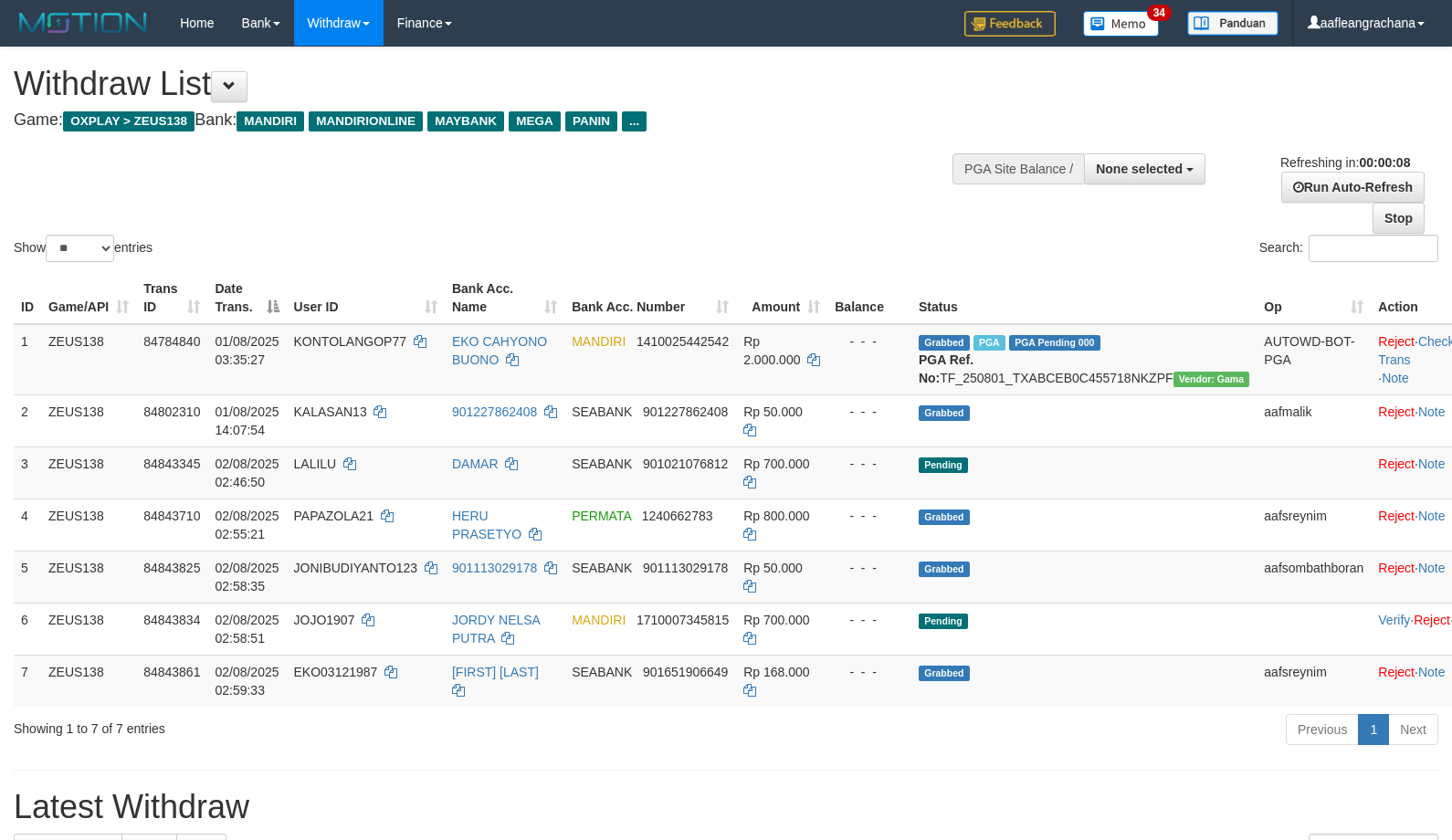 drag, startPoint x: 787, startPoint y: 192, endPoint x: 779, endPoint y: 197, distance: 9.433981 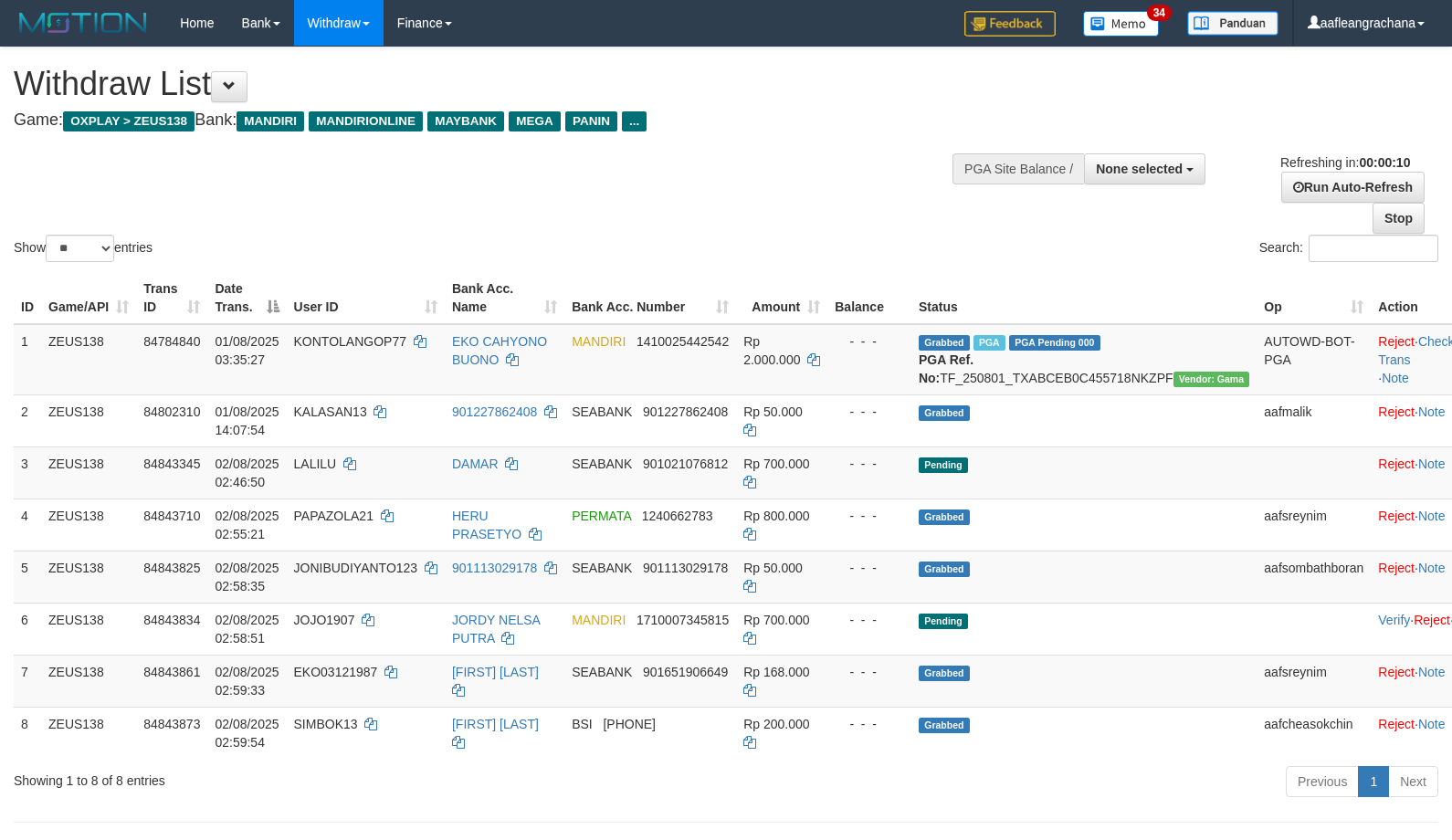select 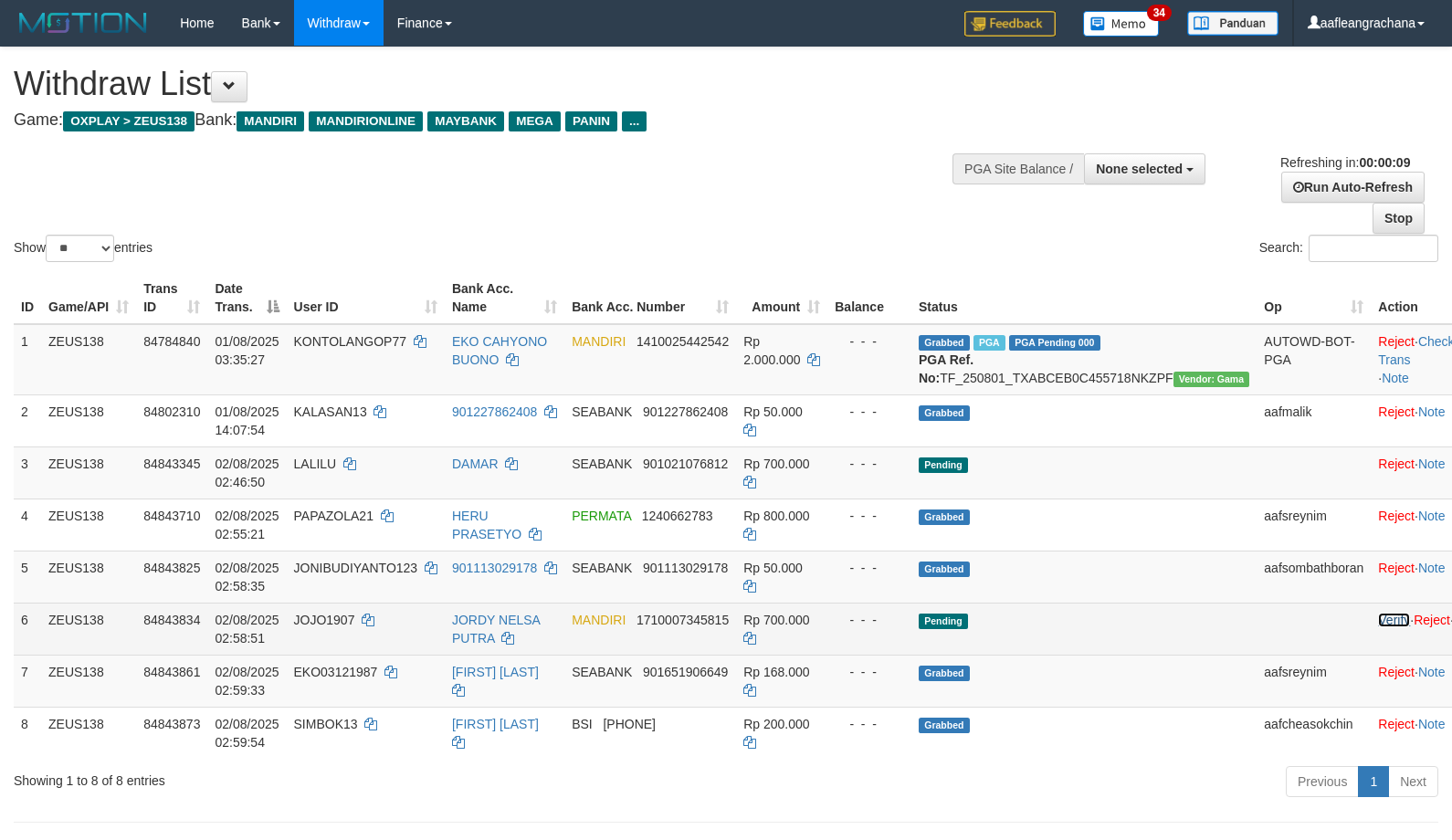 click on "Verify" at bounding box center [1394, 620] 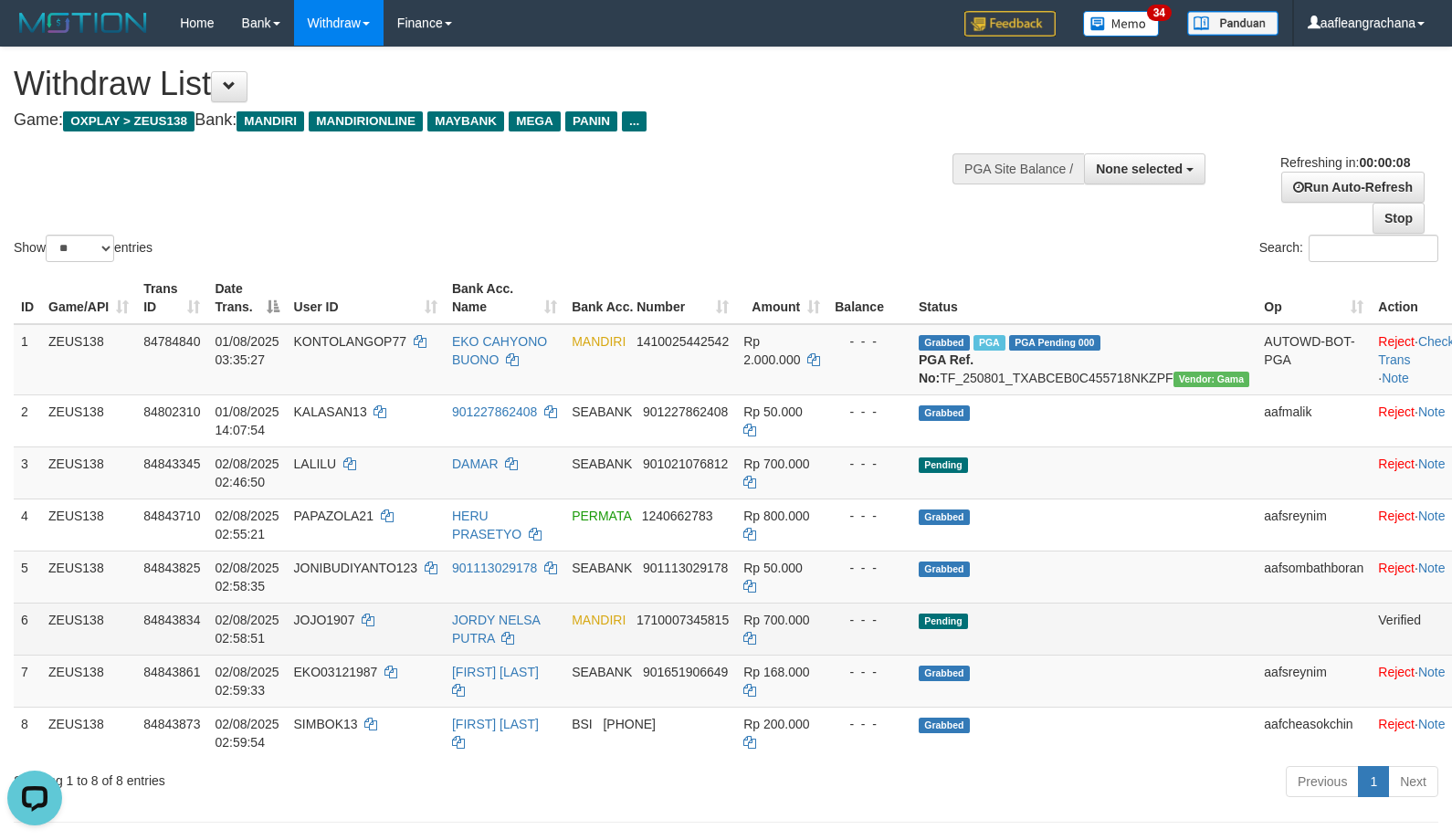 scroll, scrollTop: 0, scrollLeft: 0, axis: both 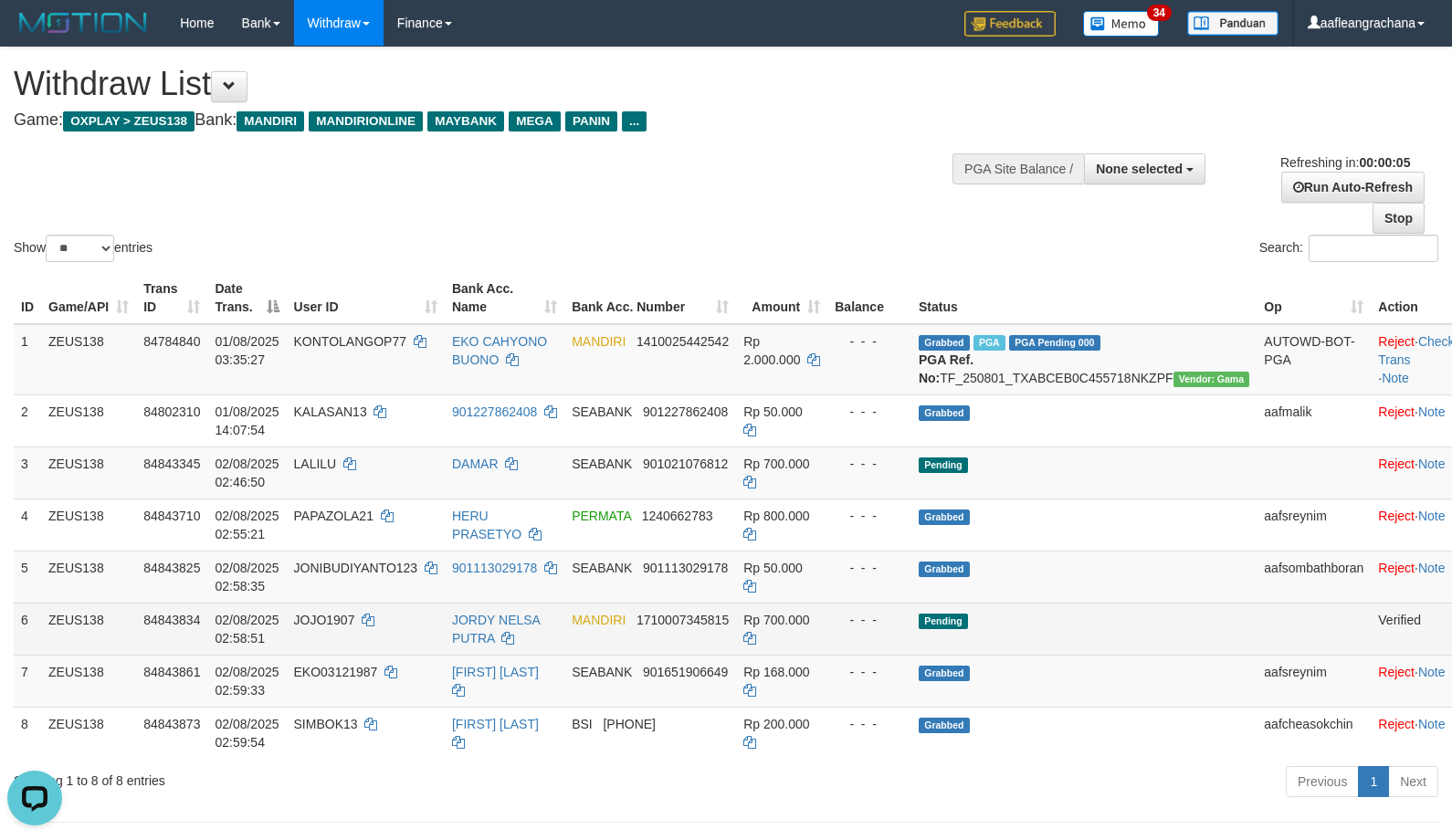 drag, startPoint x: 709, startPoint y: 209, endPoint x: 678, endPoint y: 215, distance: 31.575307 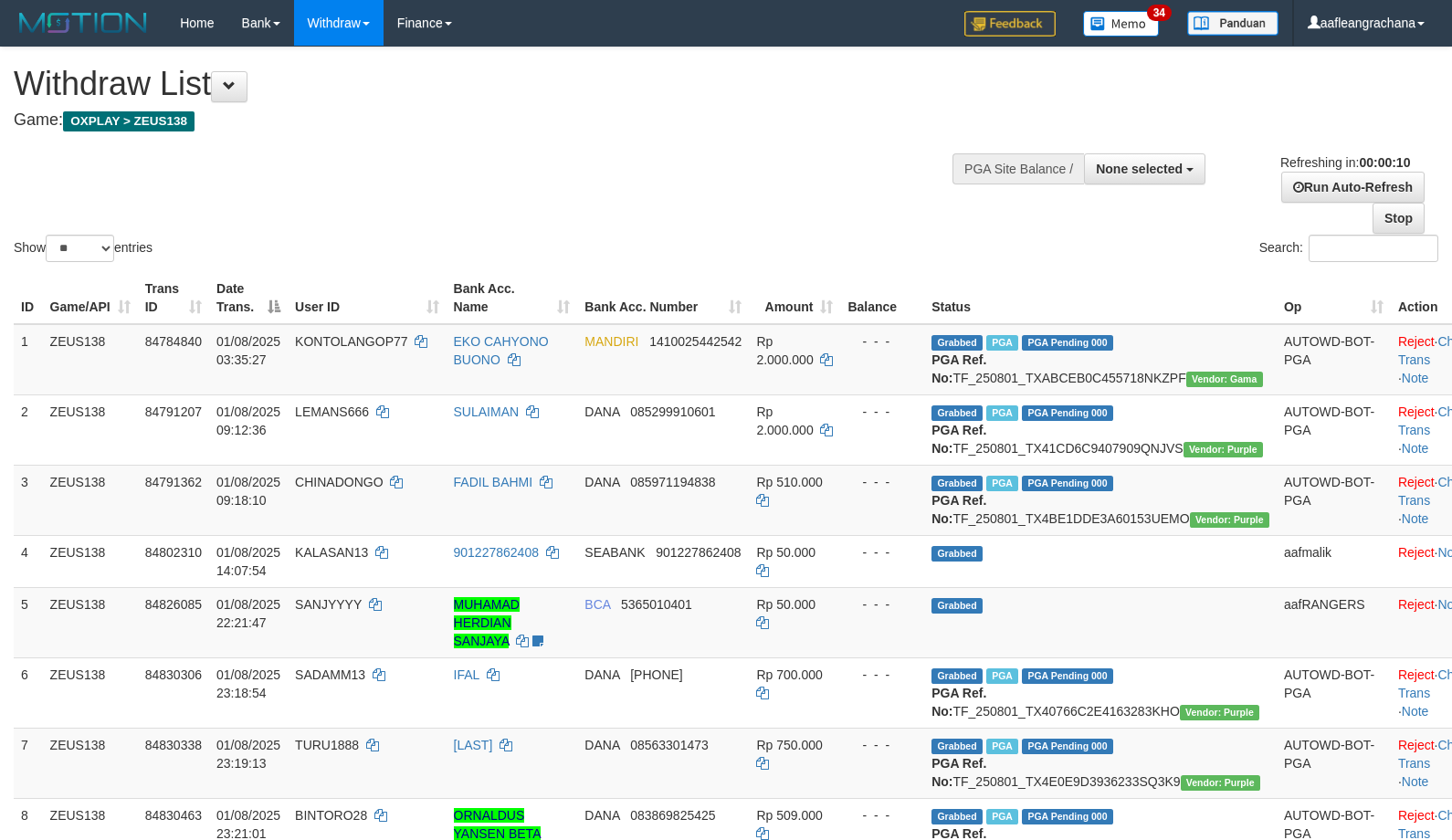 select 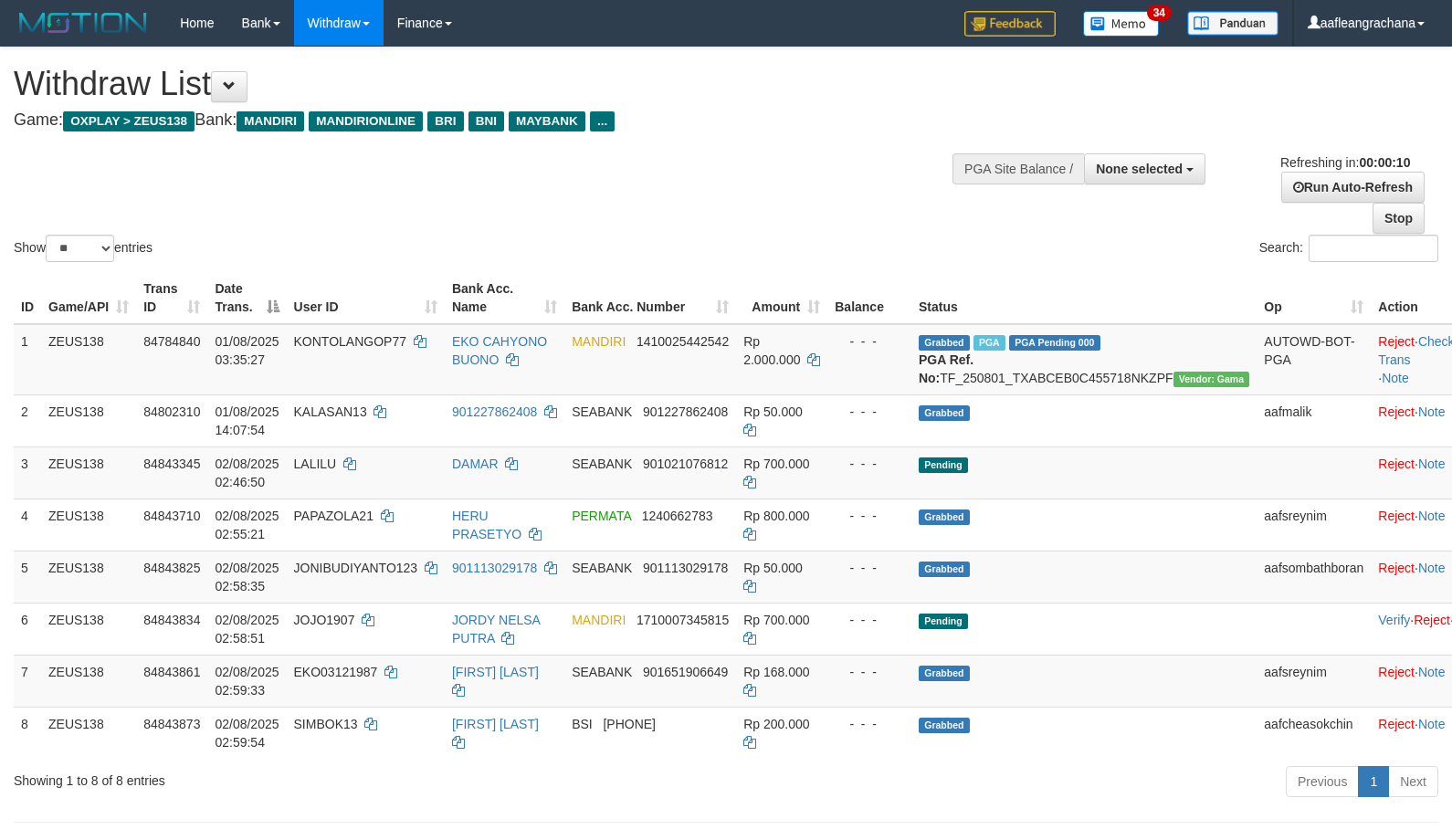 select 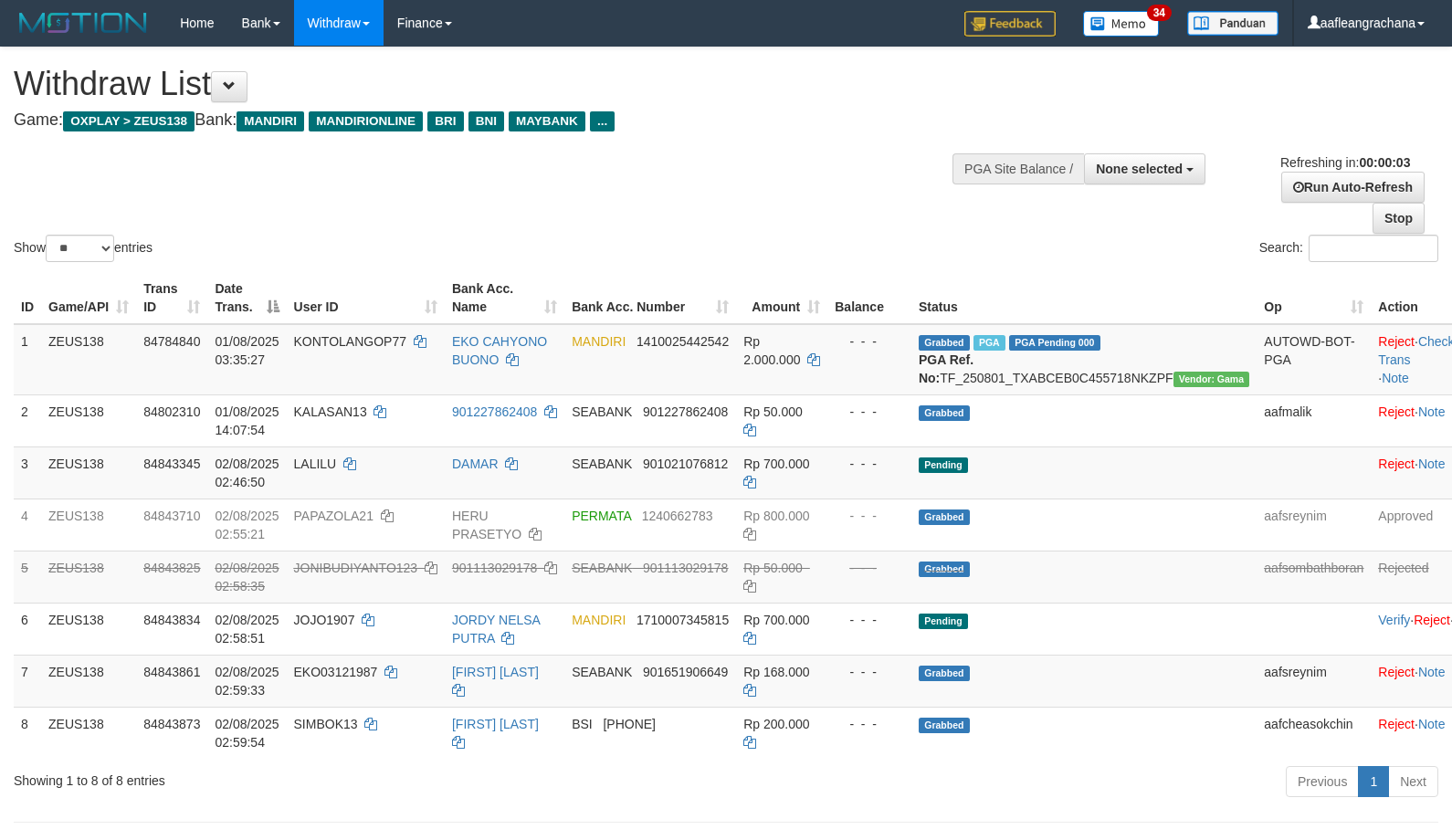 scroll, scrollTop: 1180, scrollLeft: 0, axis: vertical 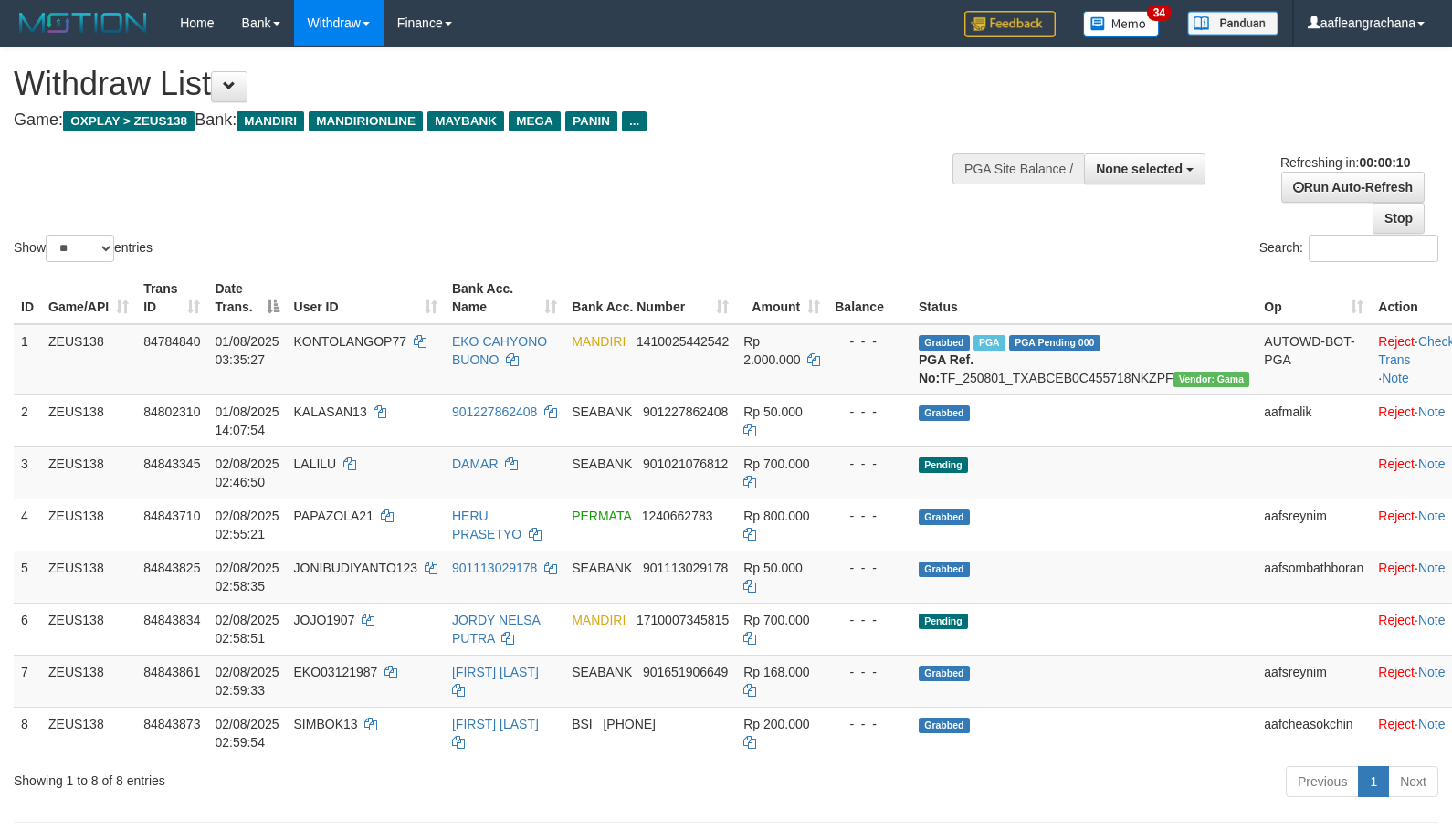 select 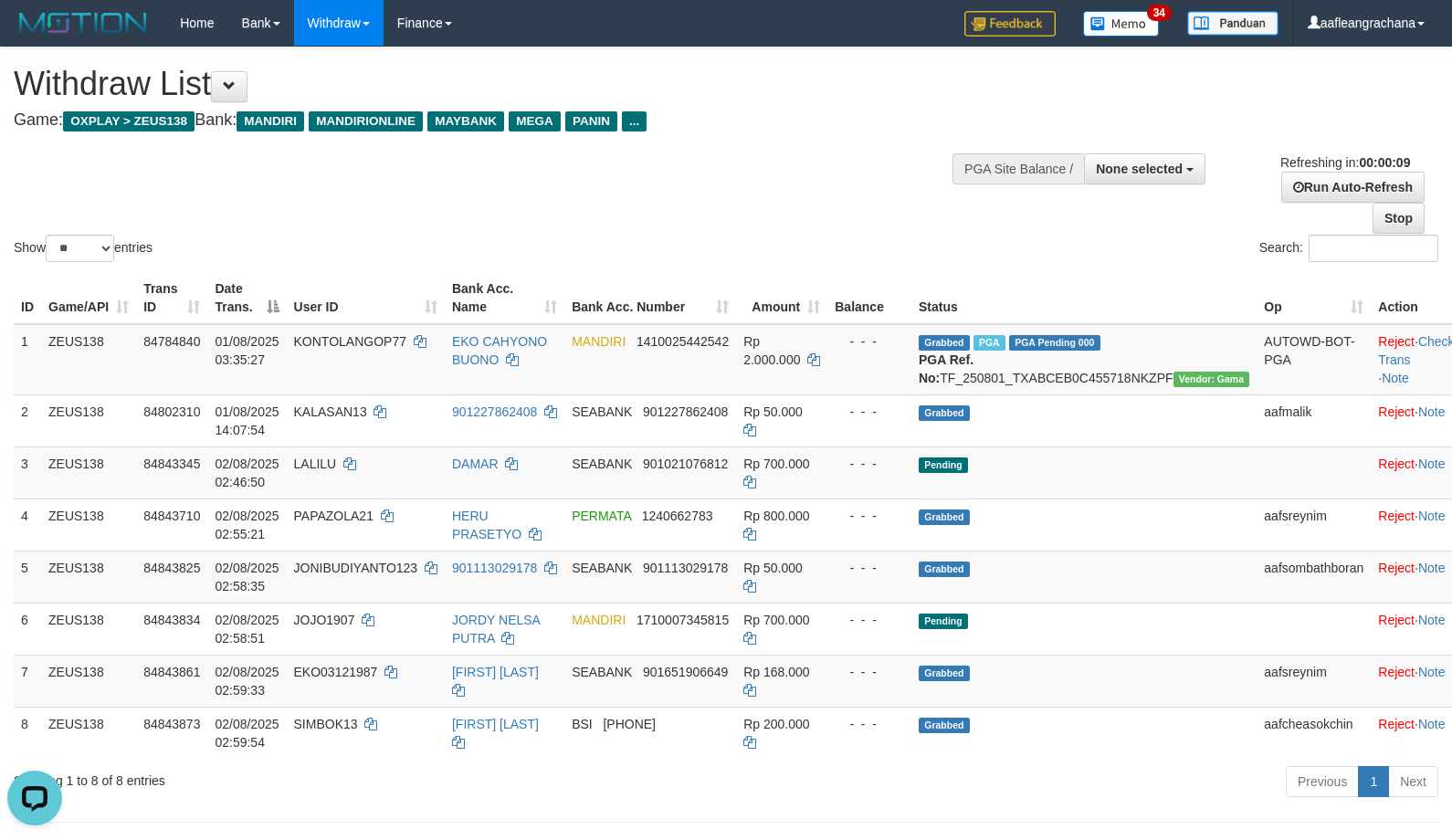scroll, scrollTop: 0, scrollLeft: 0, axis: both 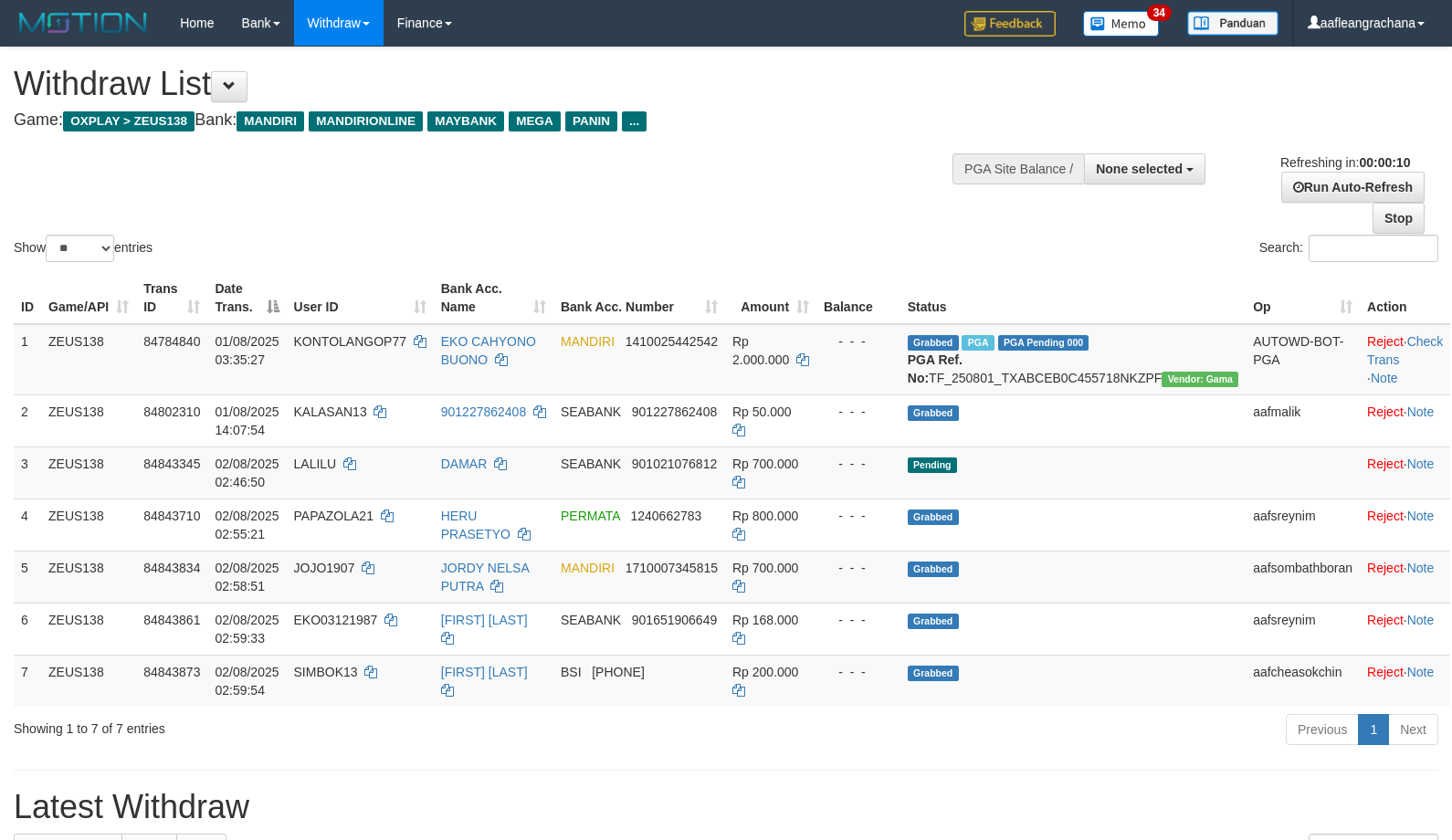 select 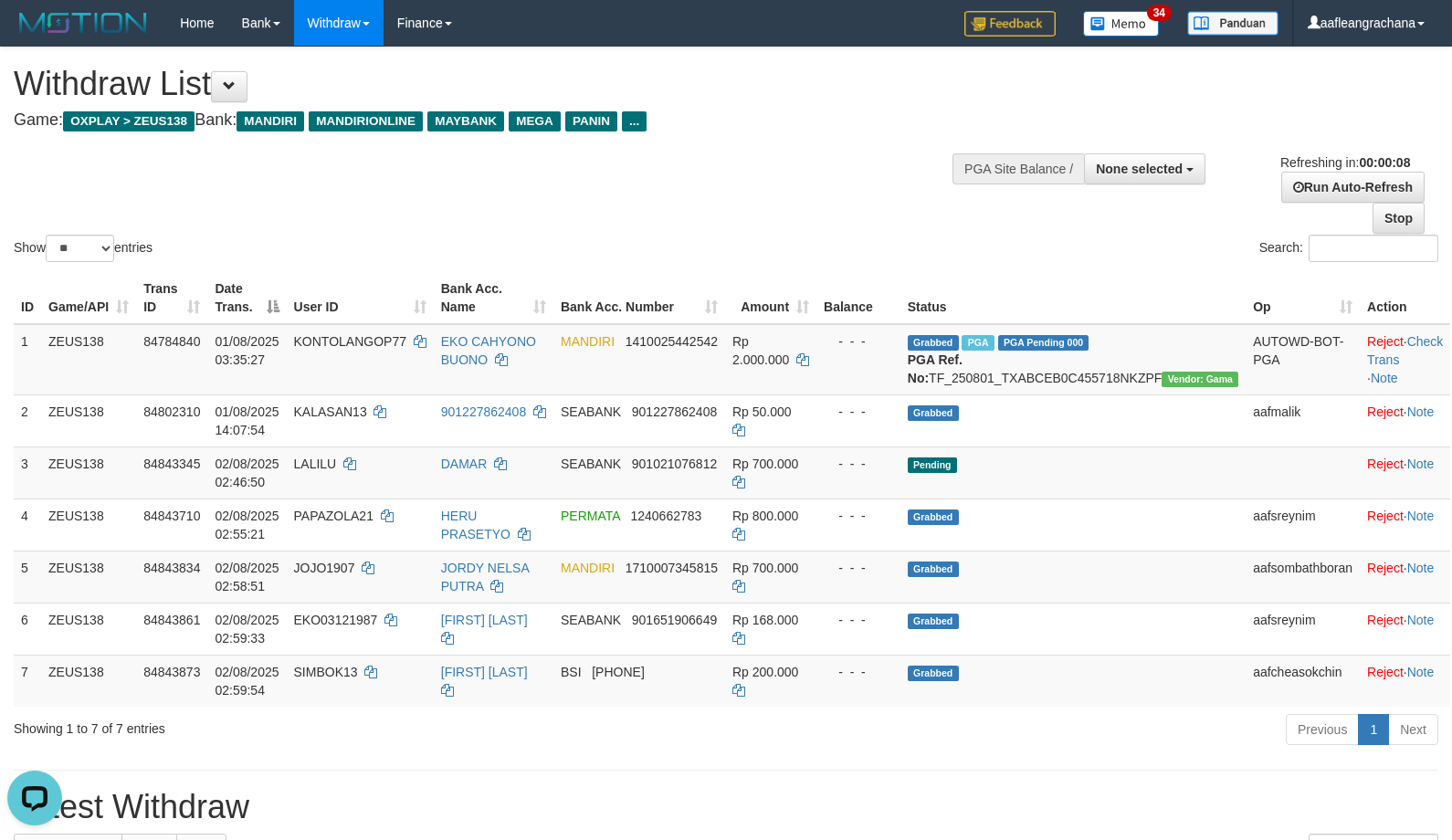 scroll, scrollTop: 0, scrollLeft: 0, axis: both 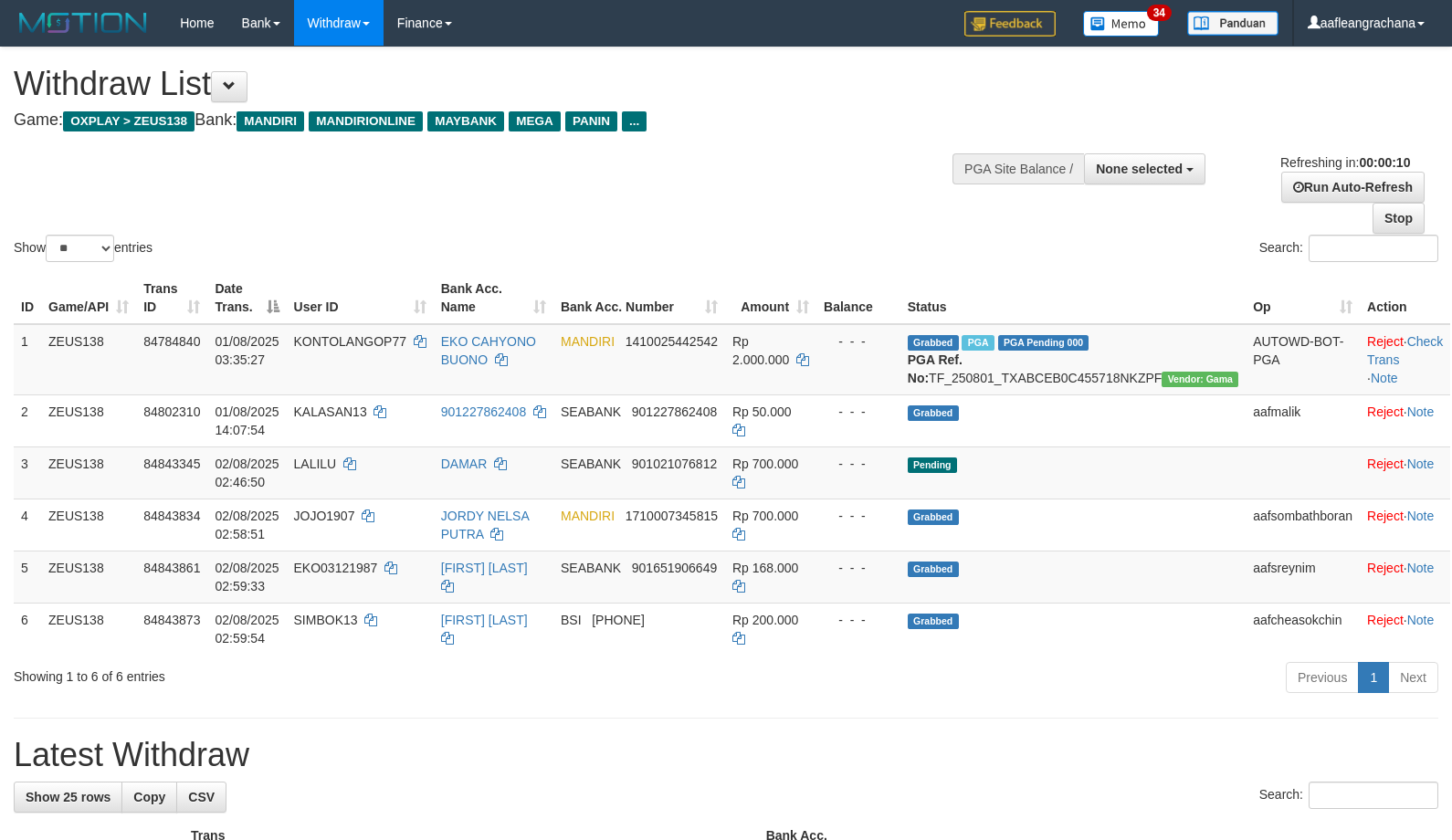 select 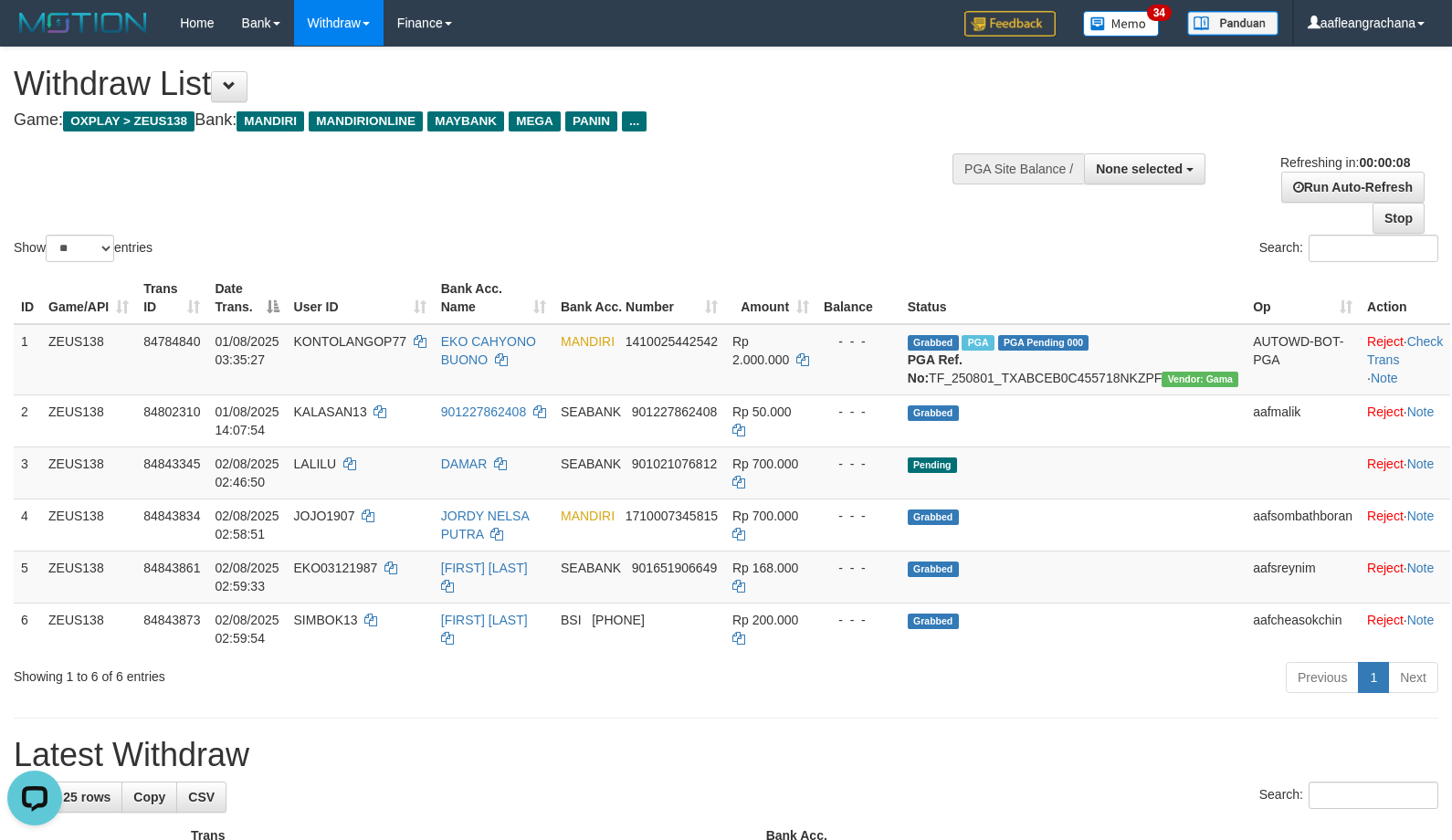 scroll, scrollTop: 0, scrollLeft: 0, axis: both 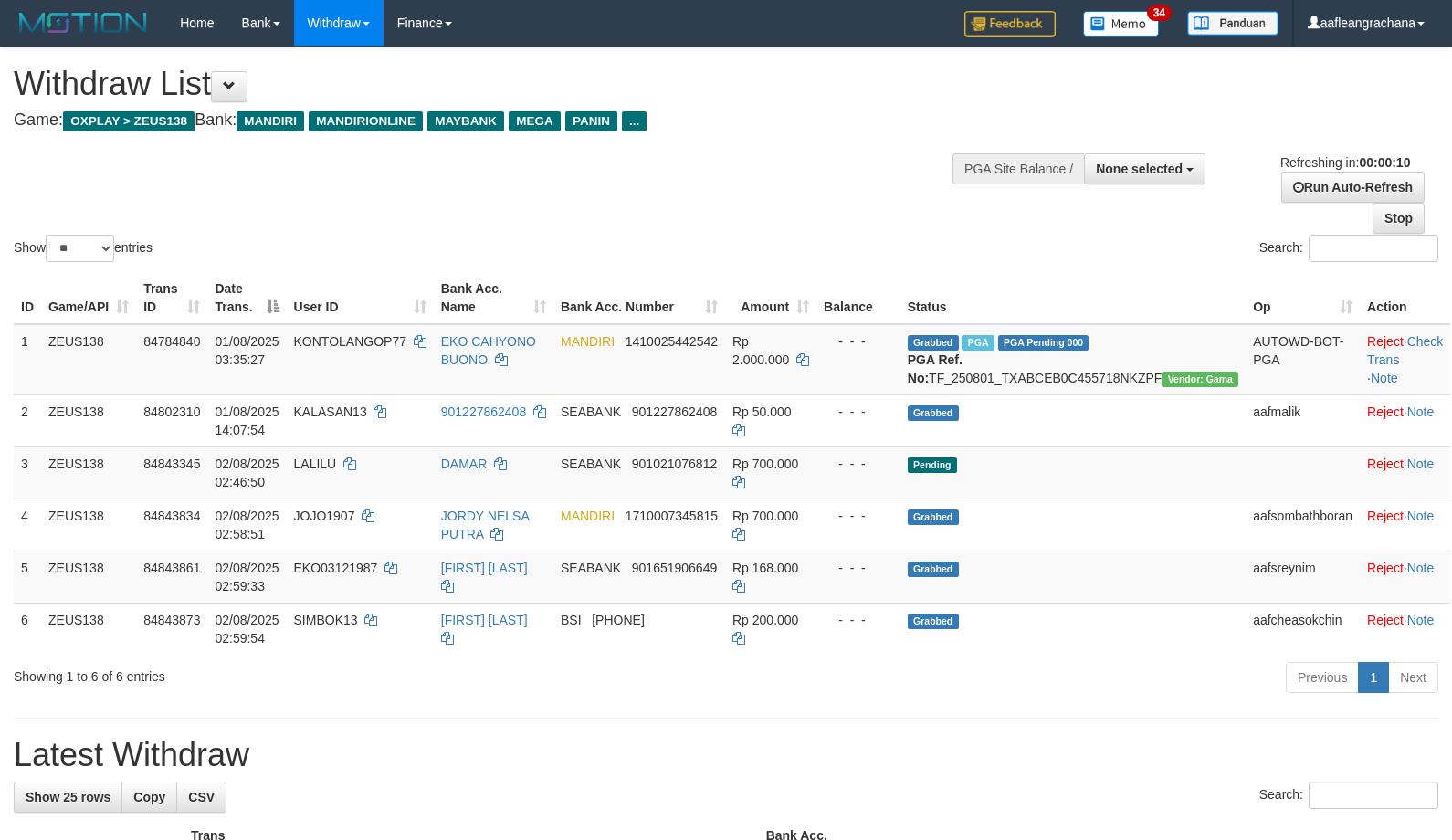 select 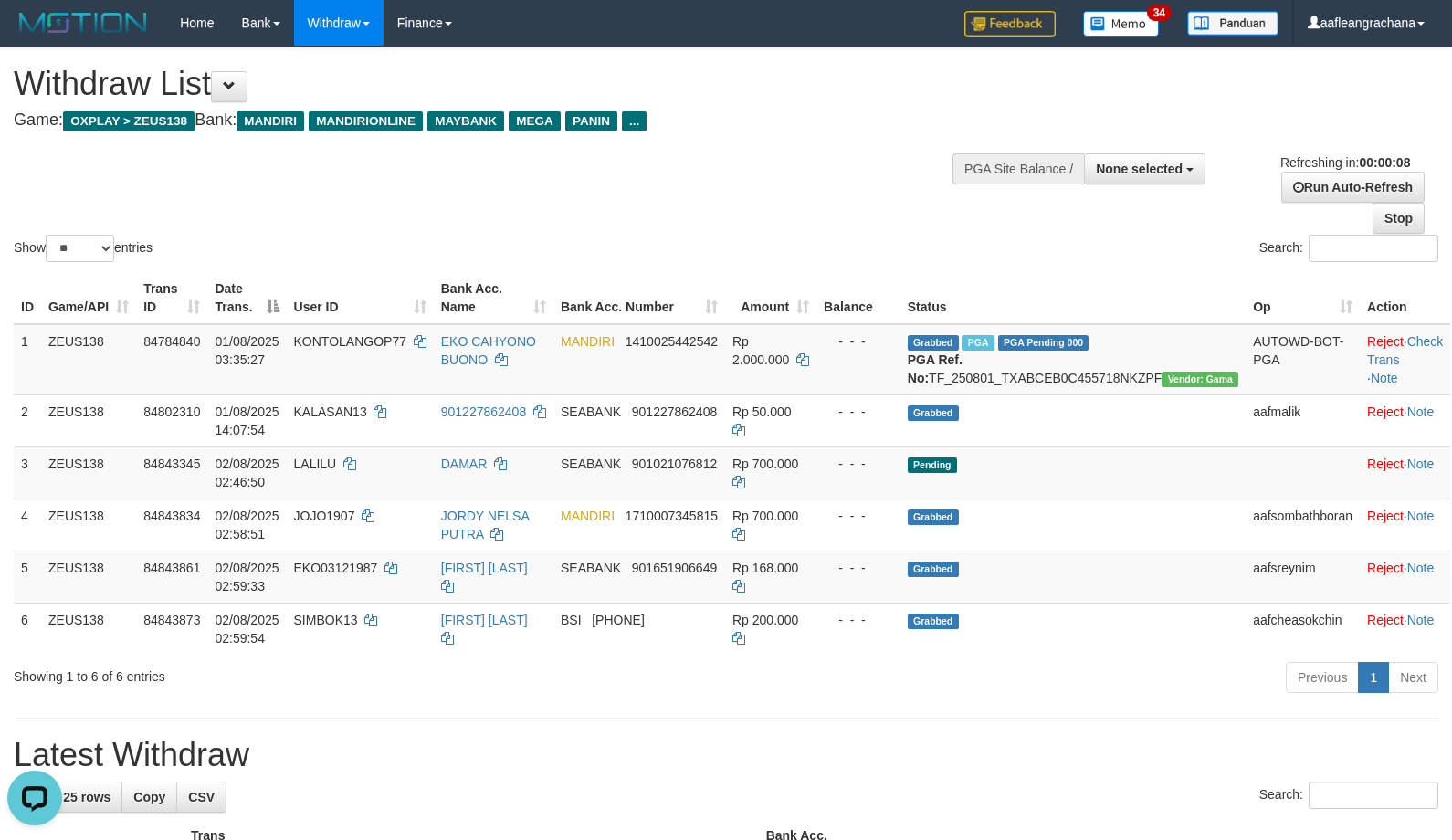 scroll, scrollTop: 0, scrollLeft: 0, axis: both 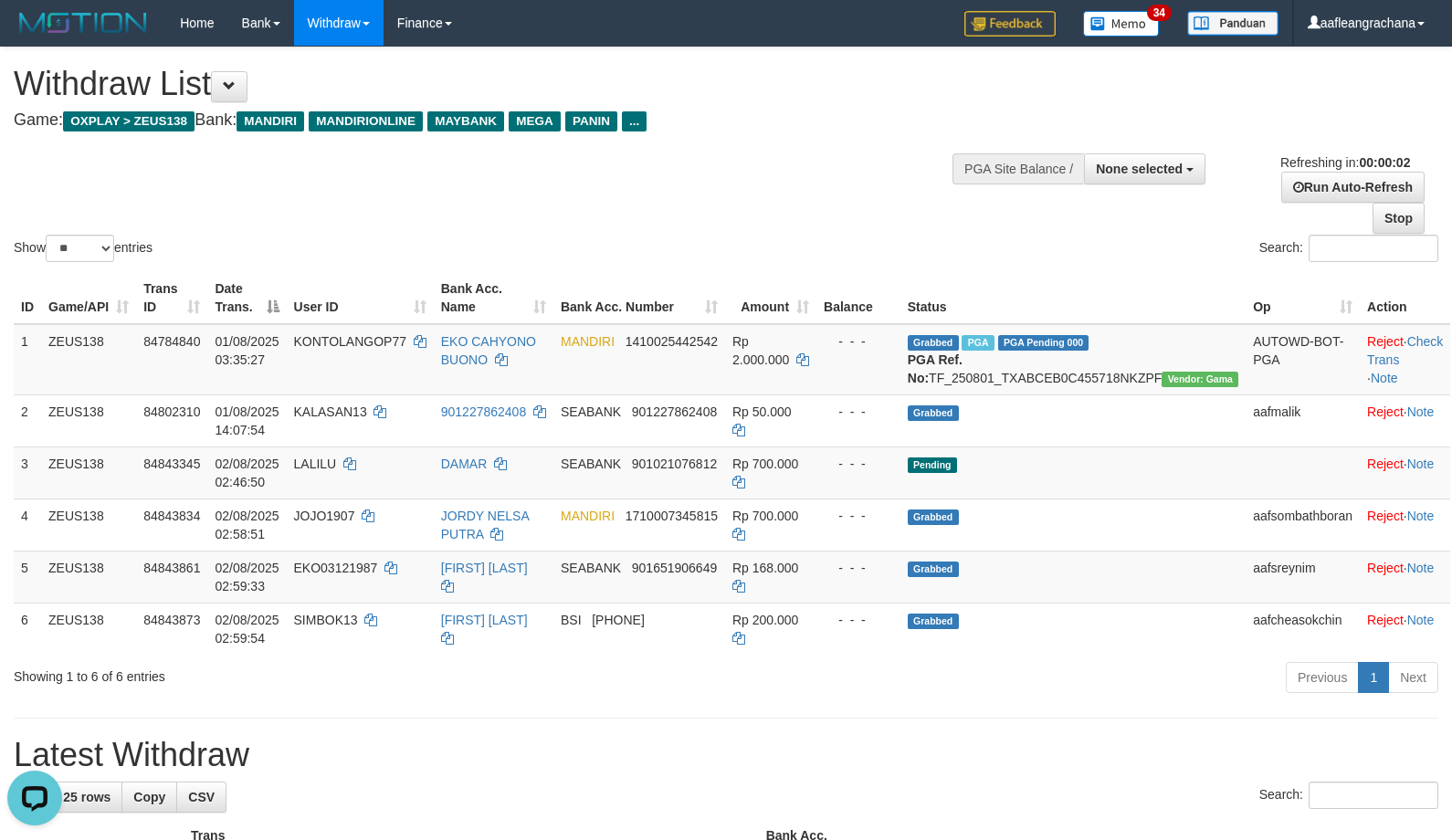 click on "Show  ** ** ** ***  entries Search:" at bounding box center [726, 156] 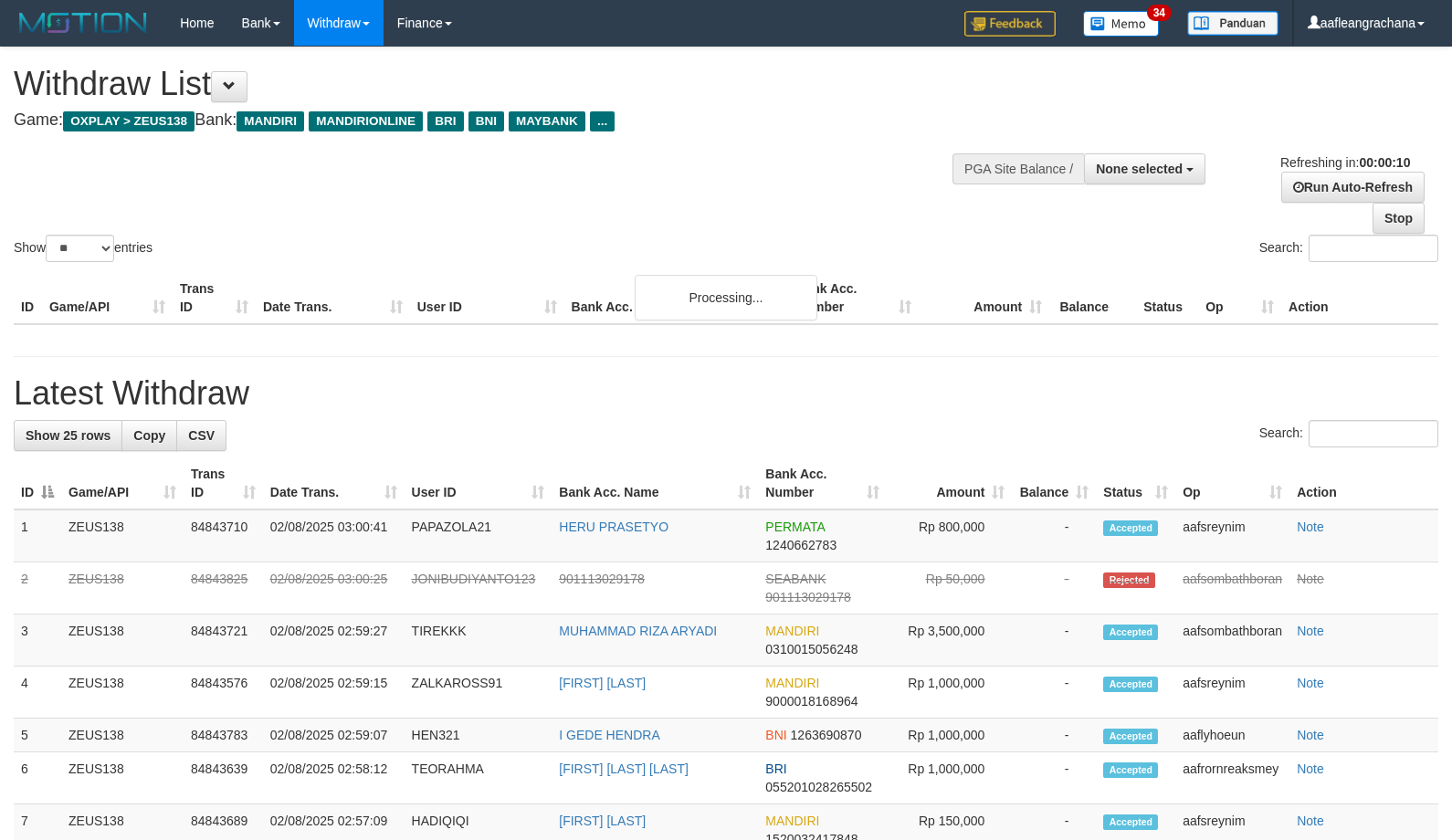 select 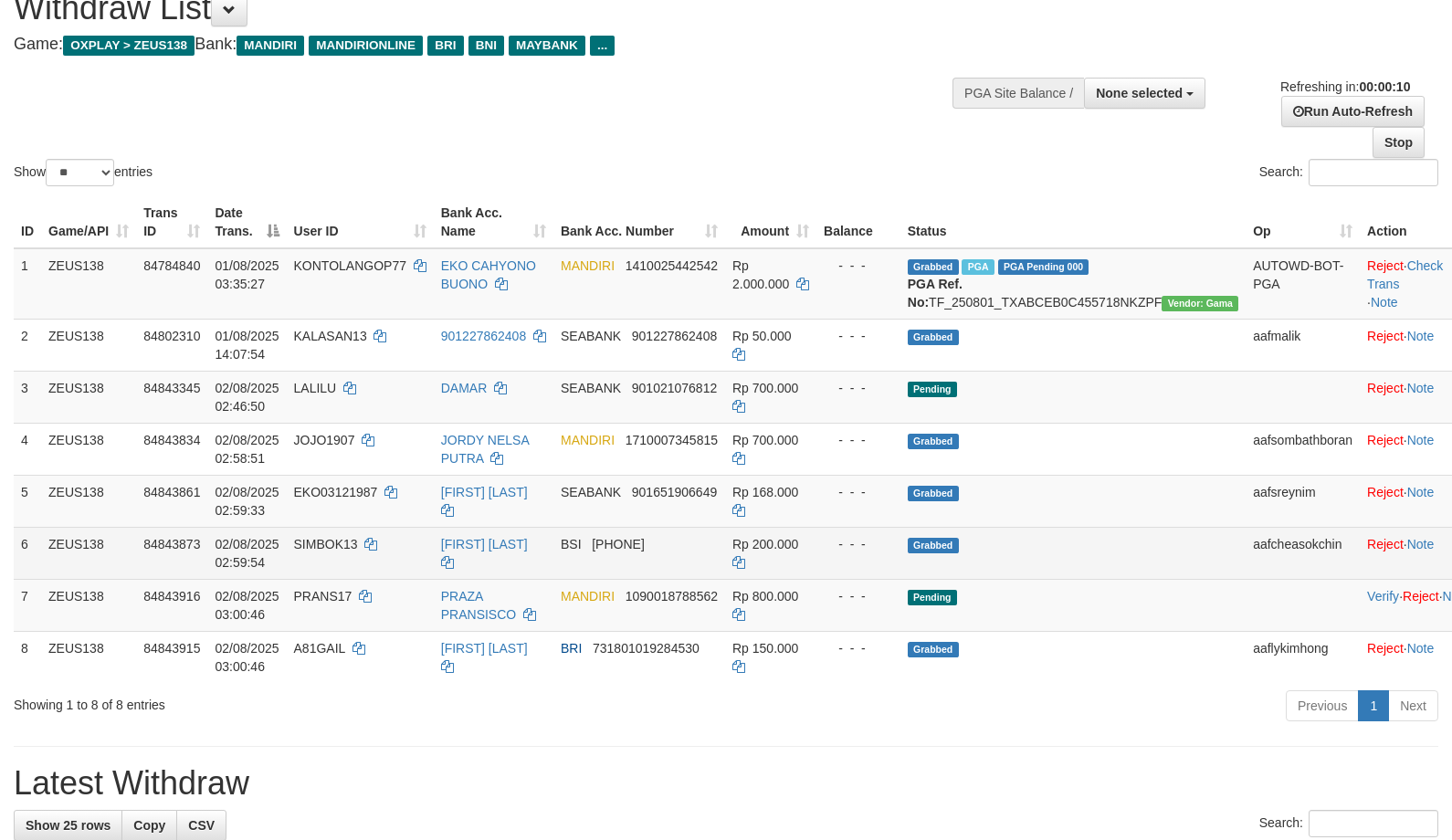 scroll, scrollTop: 183, scrollLeft: 0, axis: vertical 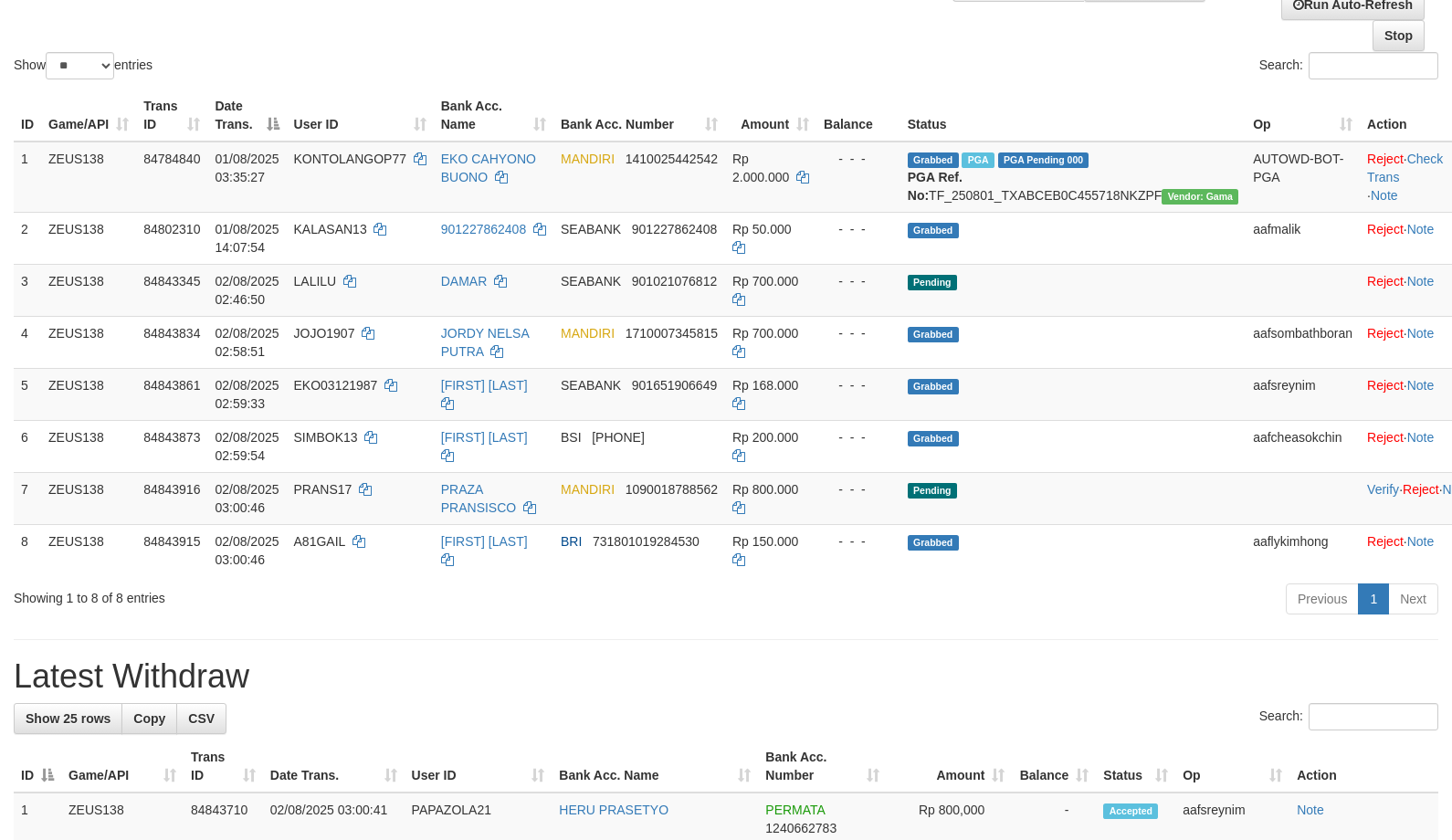 click on "Latest Withdraw" at bounding box center [726, 677] 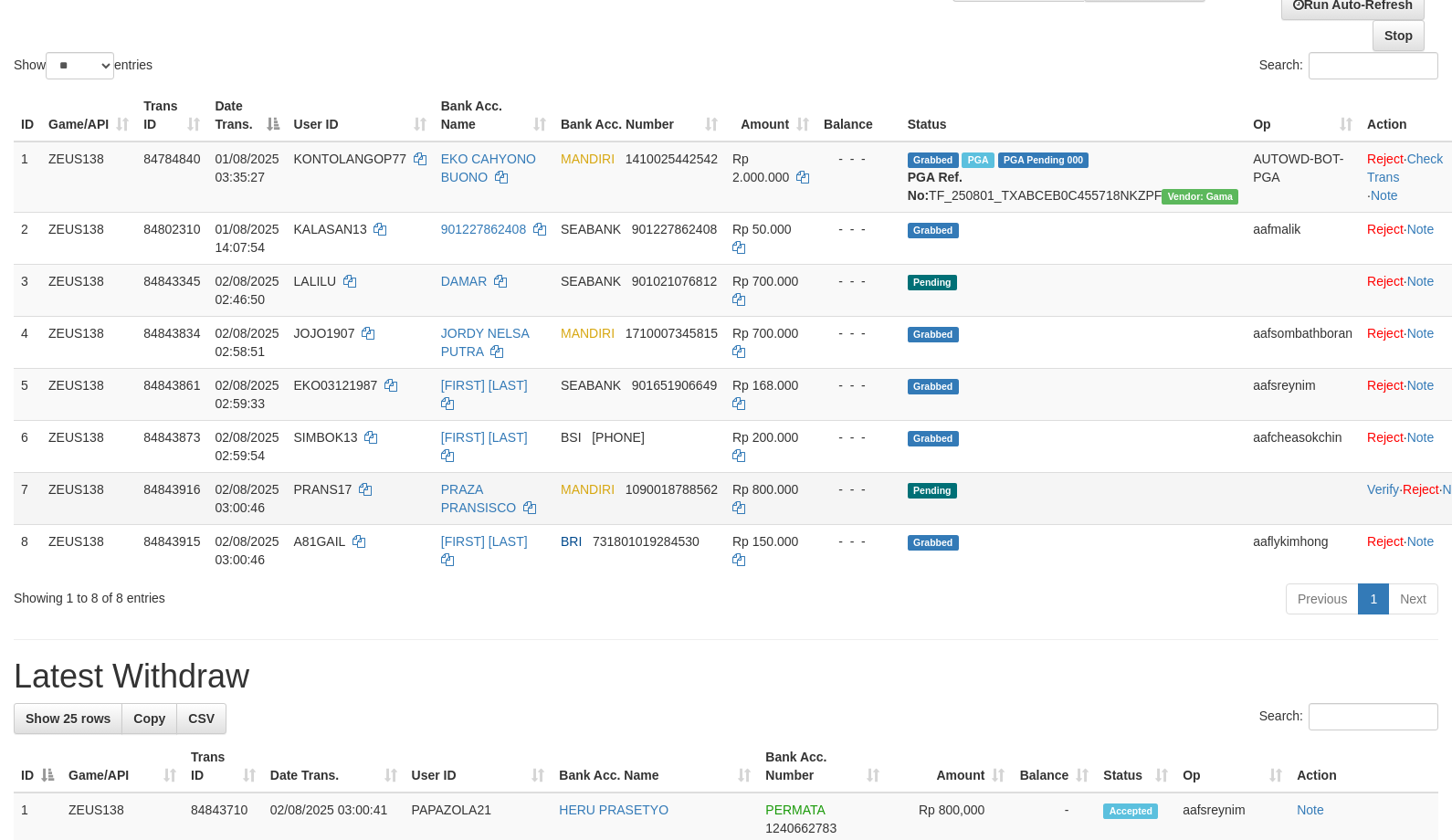 click on "PRANS17" at bounding box center (360, 498) 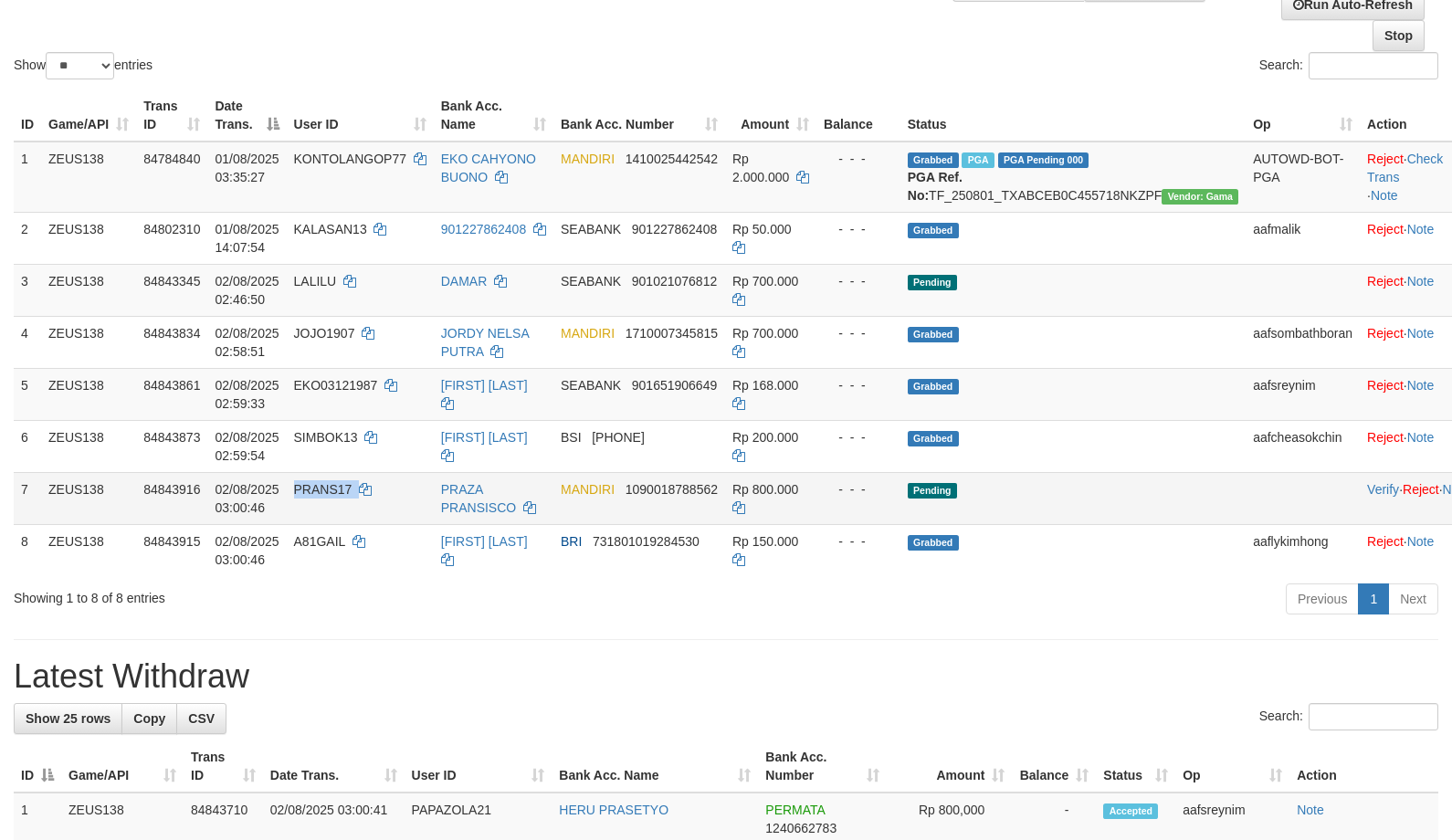 click on "PRANS17" at bounding box center (360, 498) 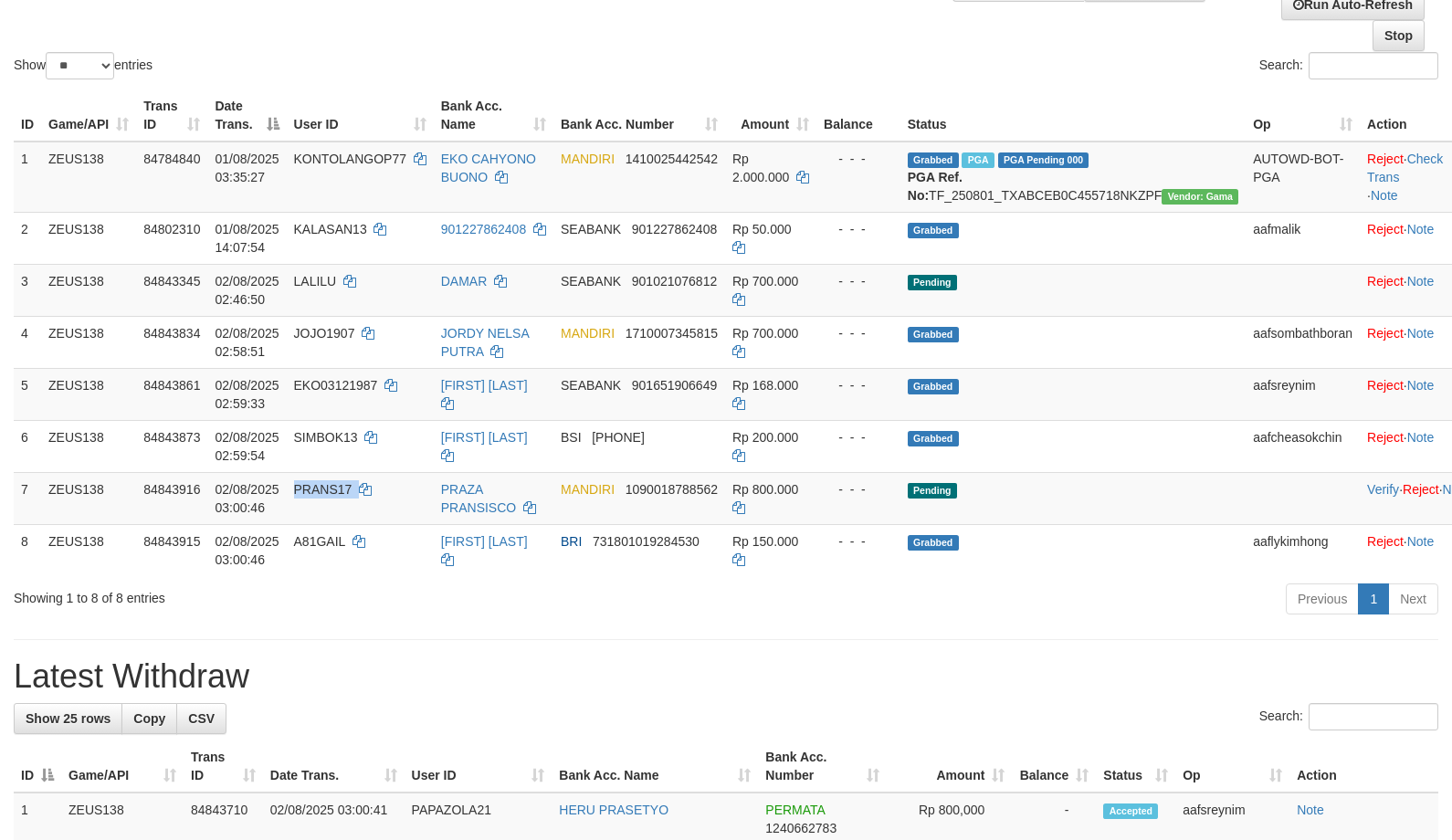 copy on "PRANS17" 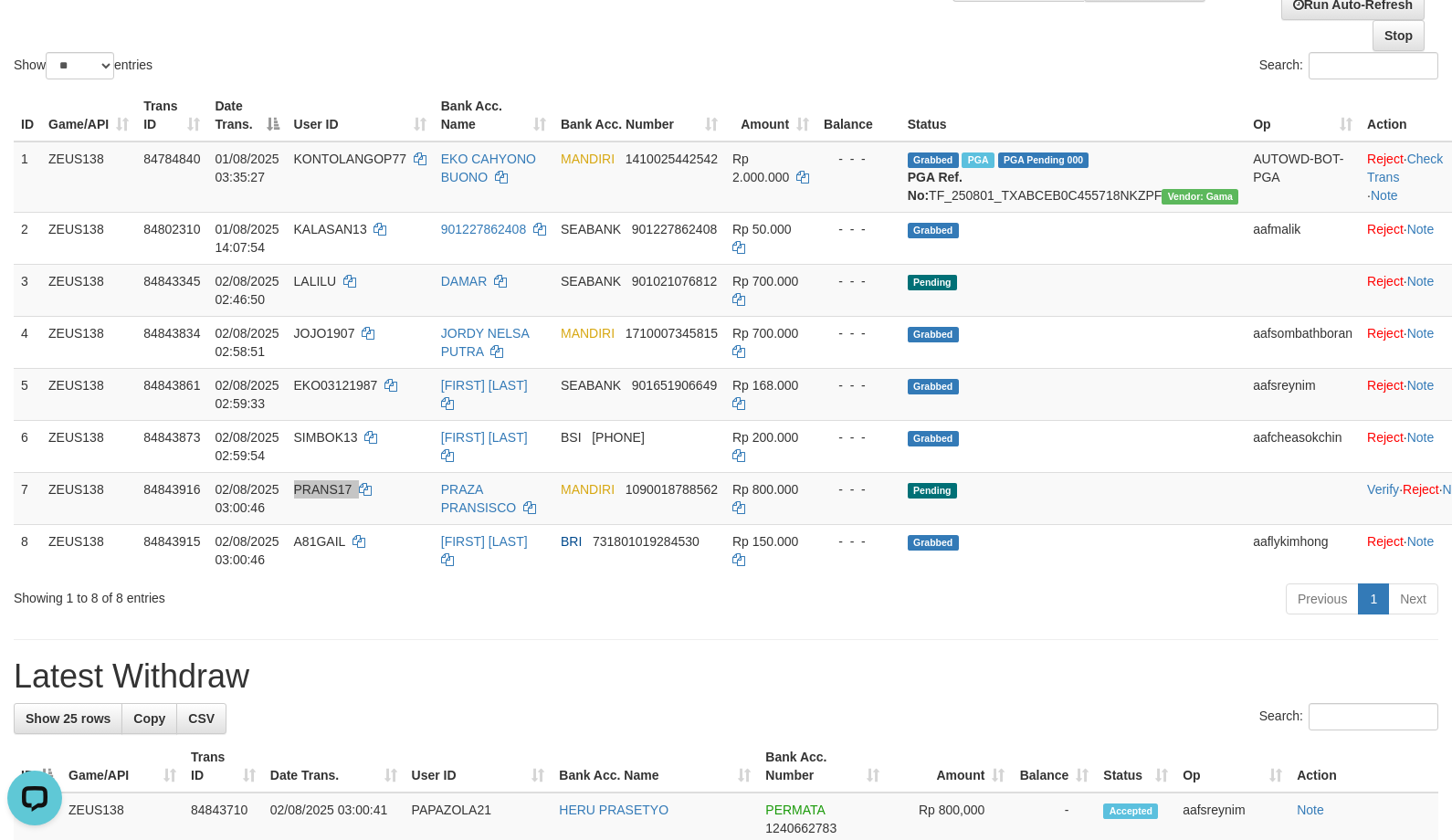 scroll, scrollTop: 0, scrollLeft: 0, axis: both 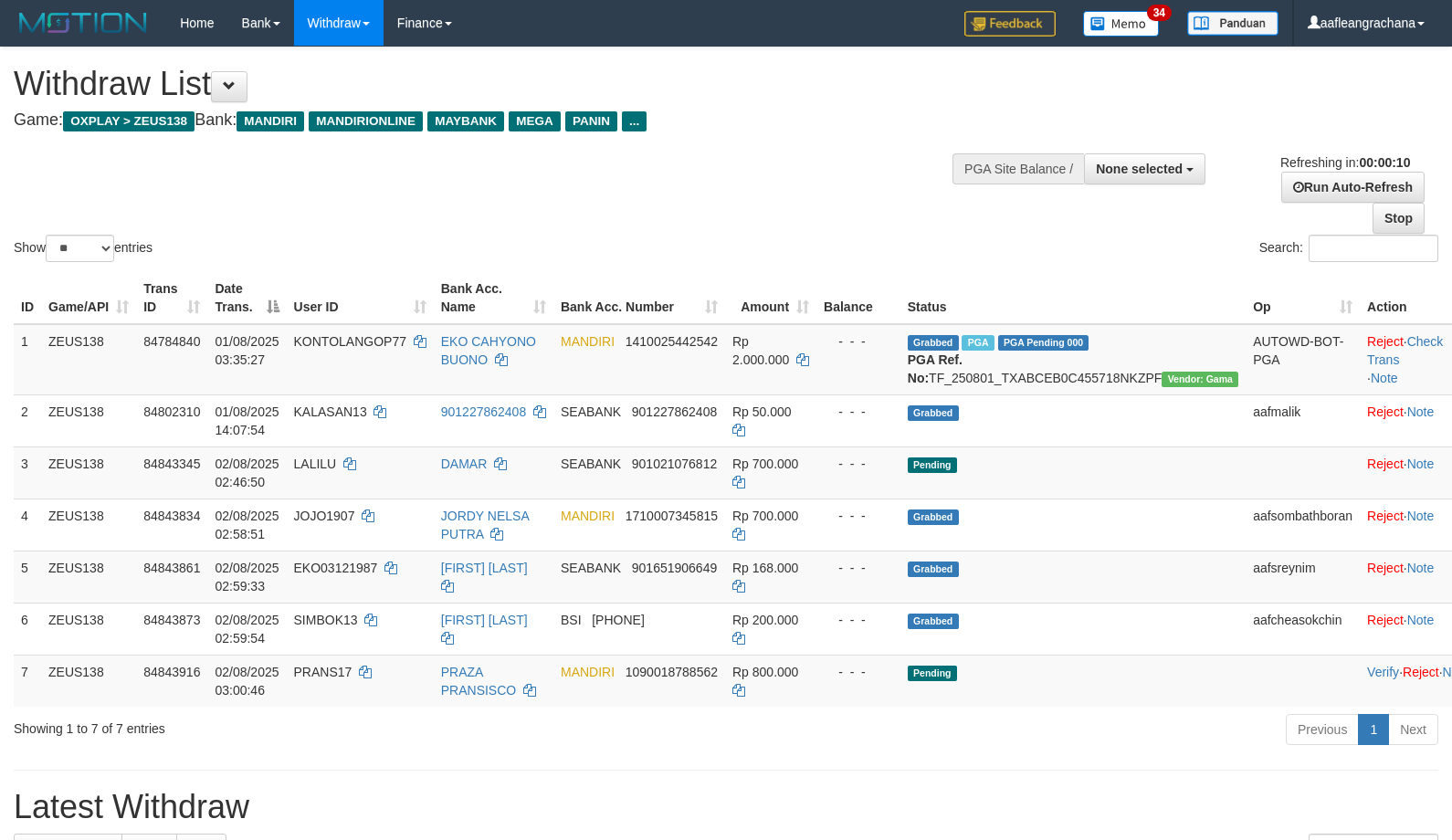 select 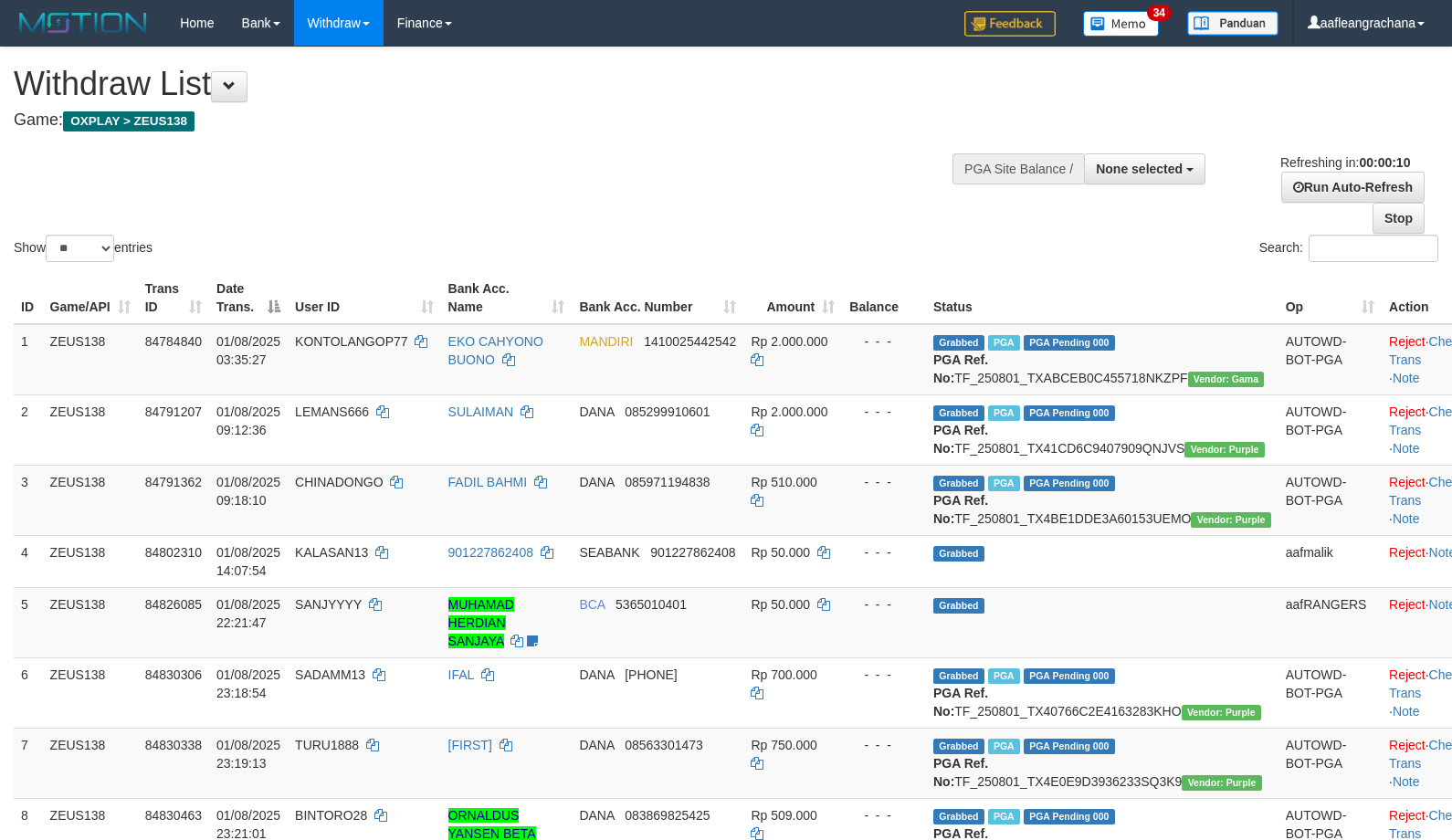 select 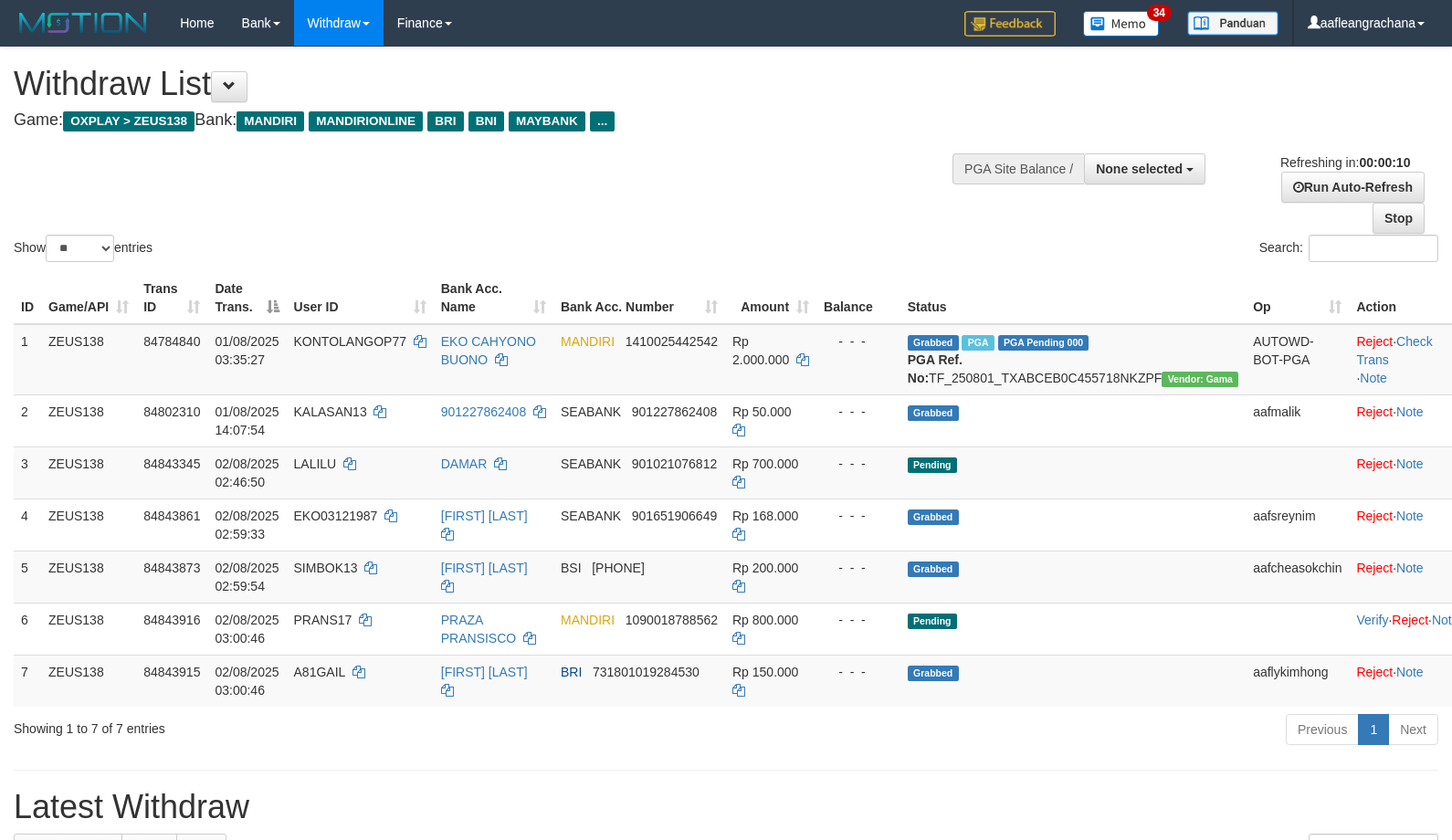 select 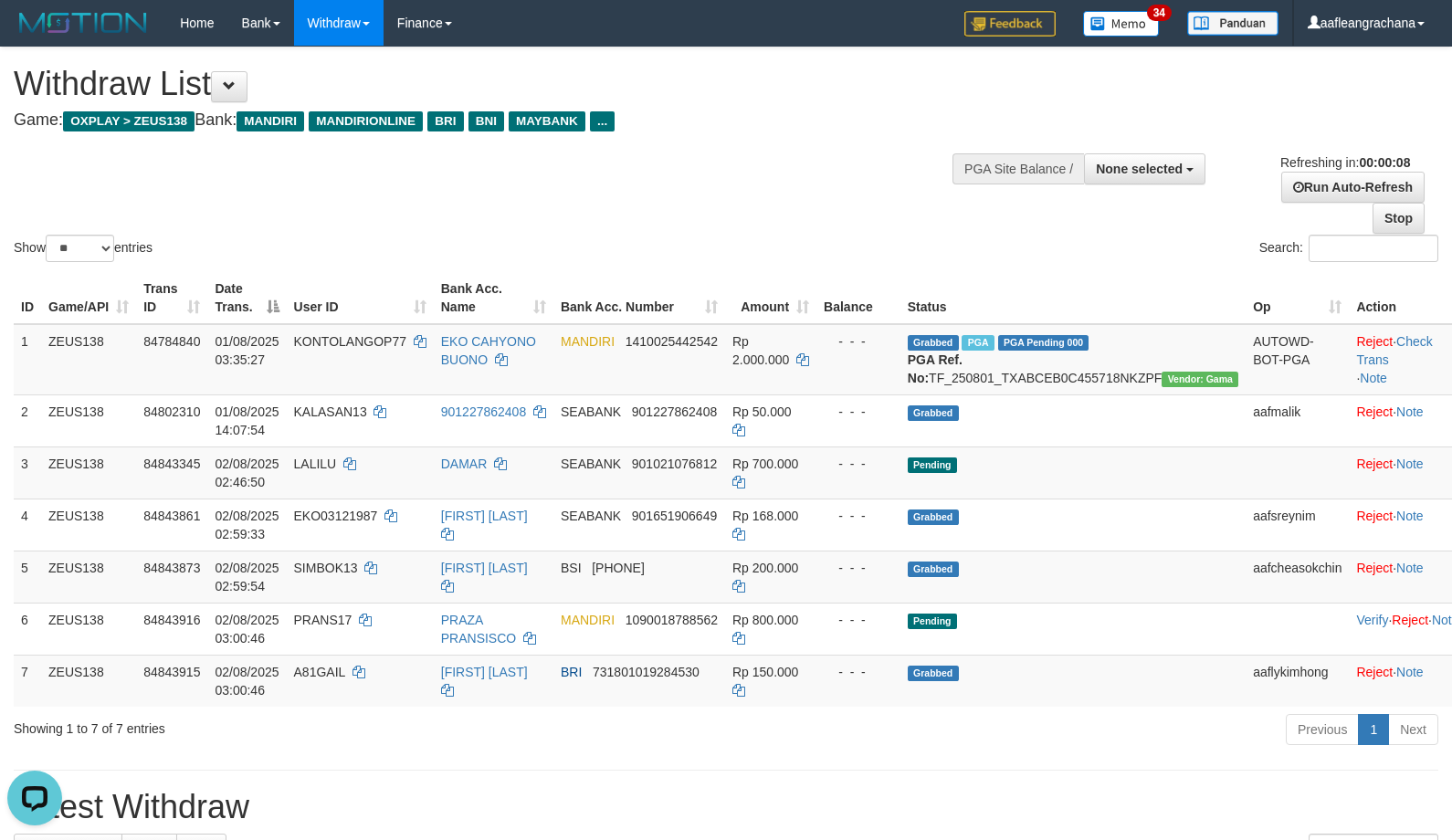 scroll, scrollTop: 0, scrollLeft: 0, axis: both 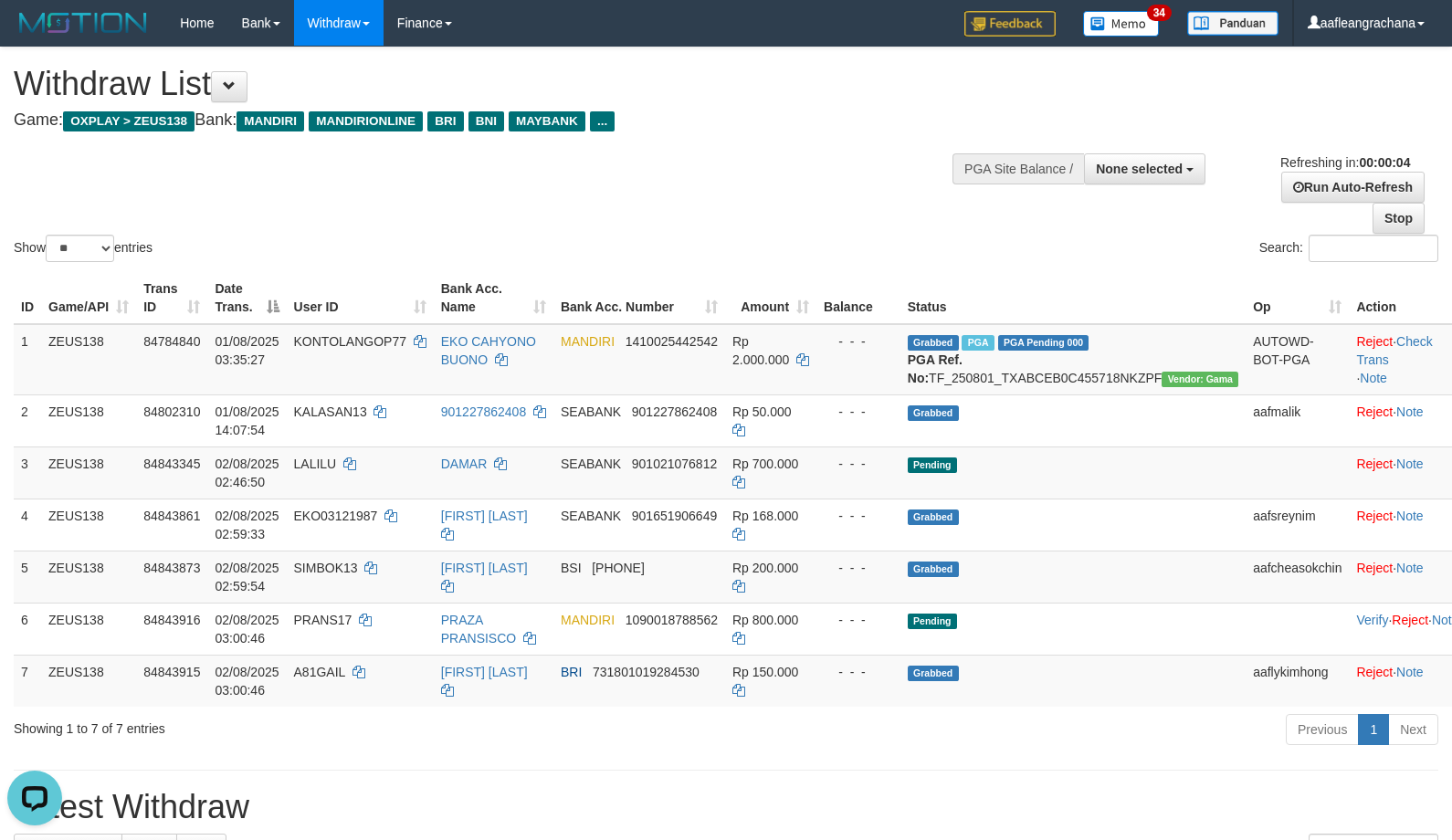 click on "Show  ** ** ** ***  entries" at bounding box center (363, 250) 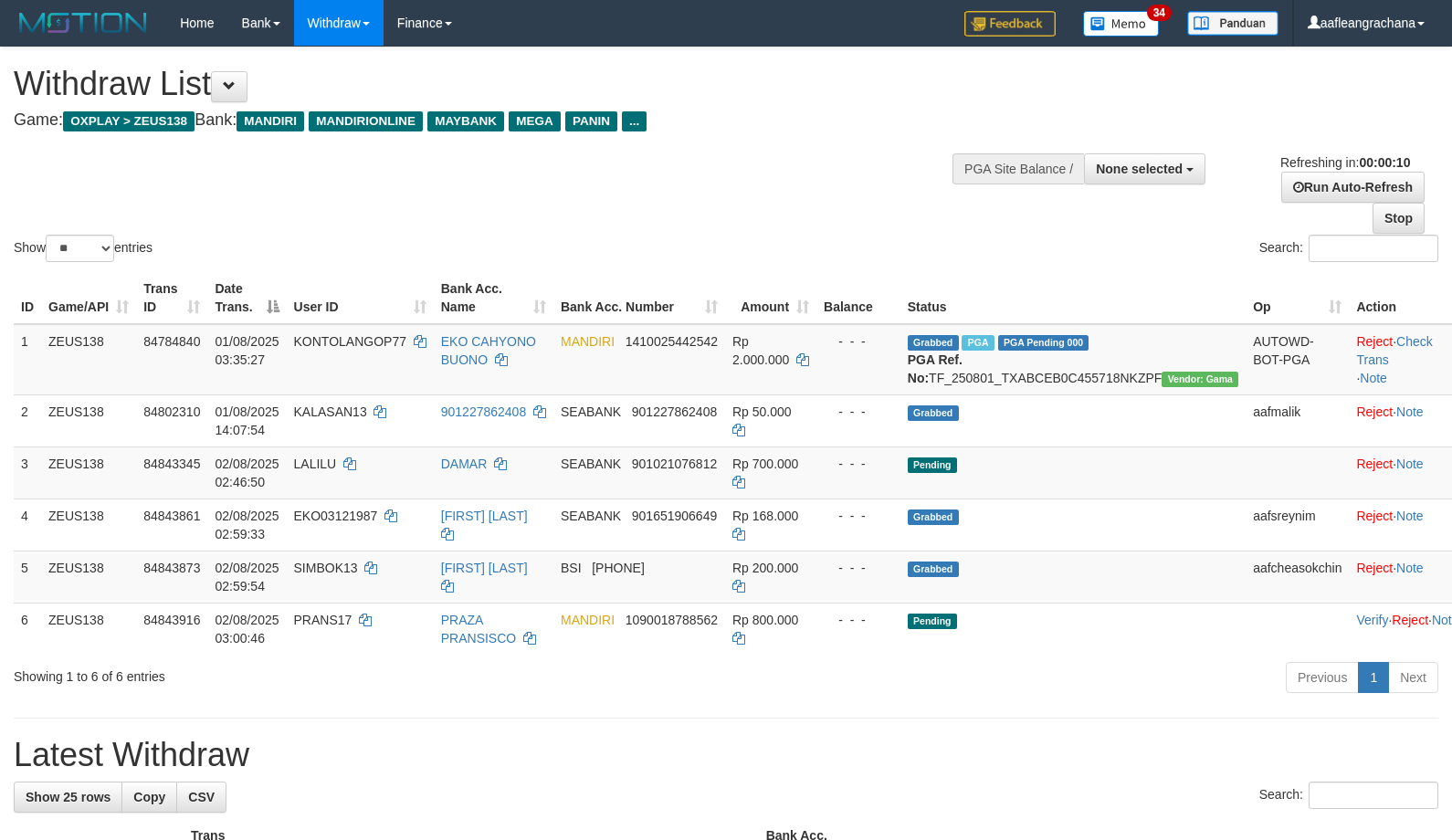 select 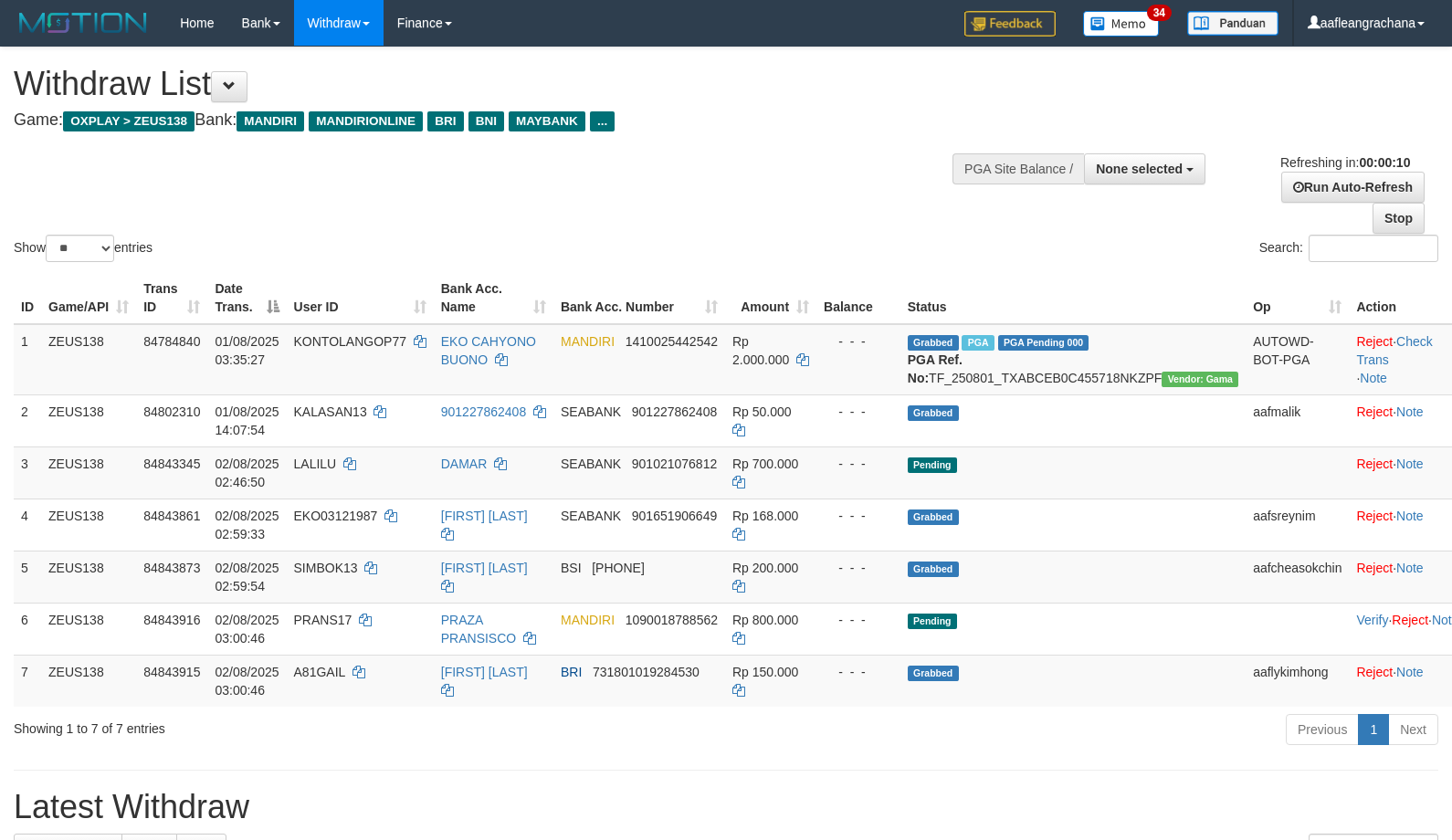select 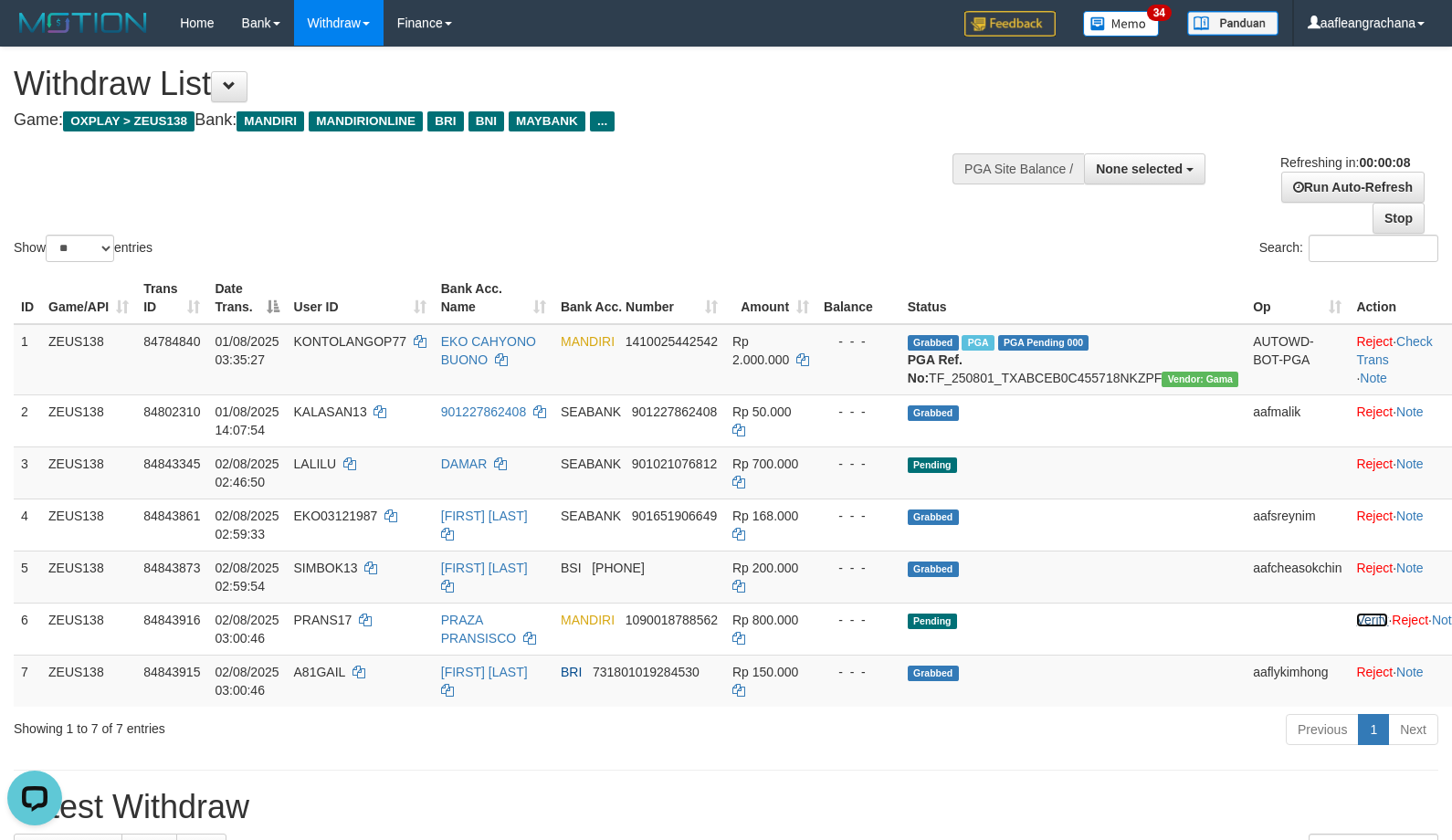 click on "Verify" at bounding box center [1372, 620] 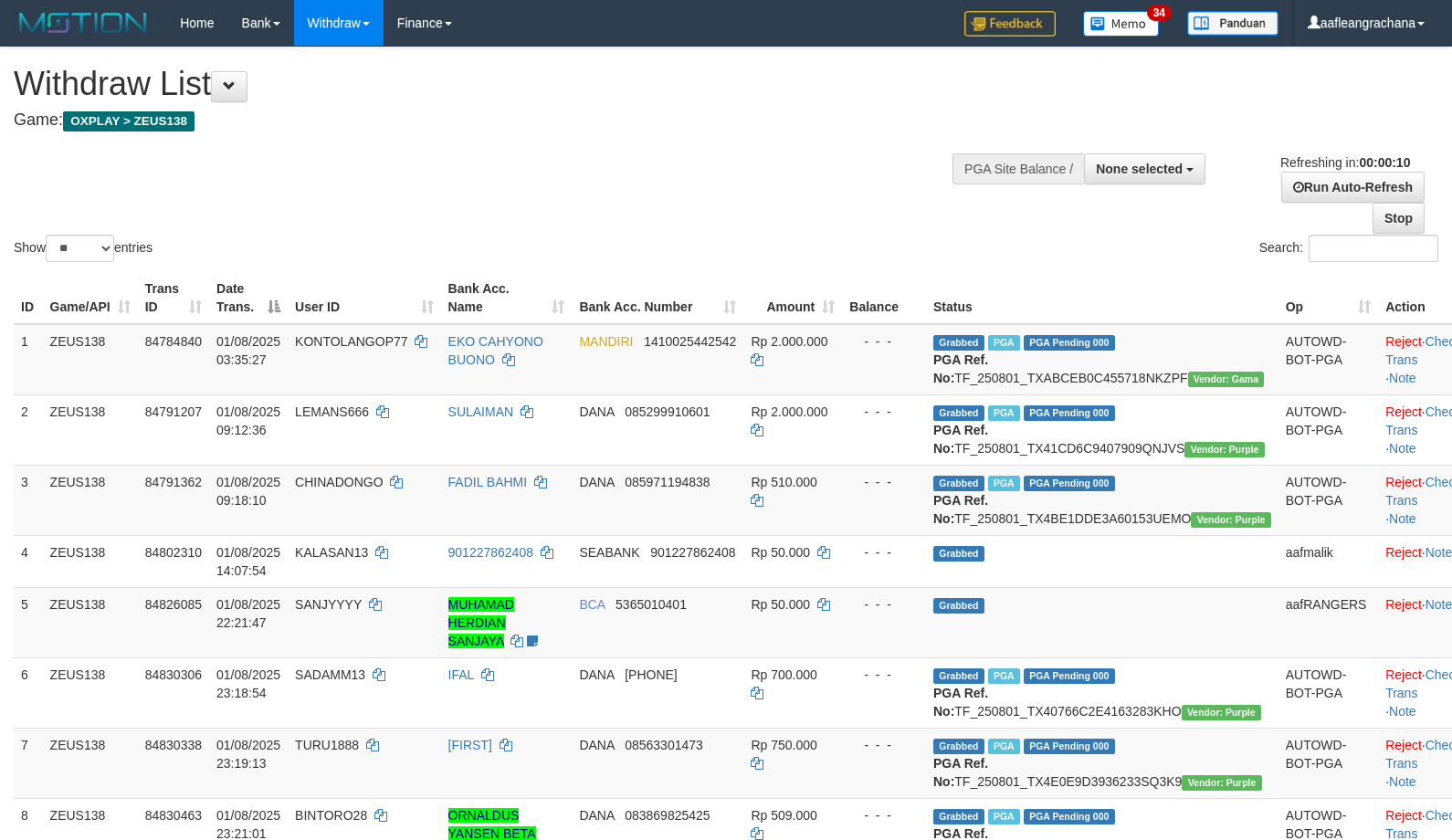select 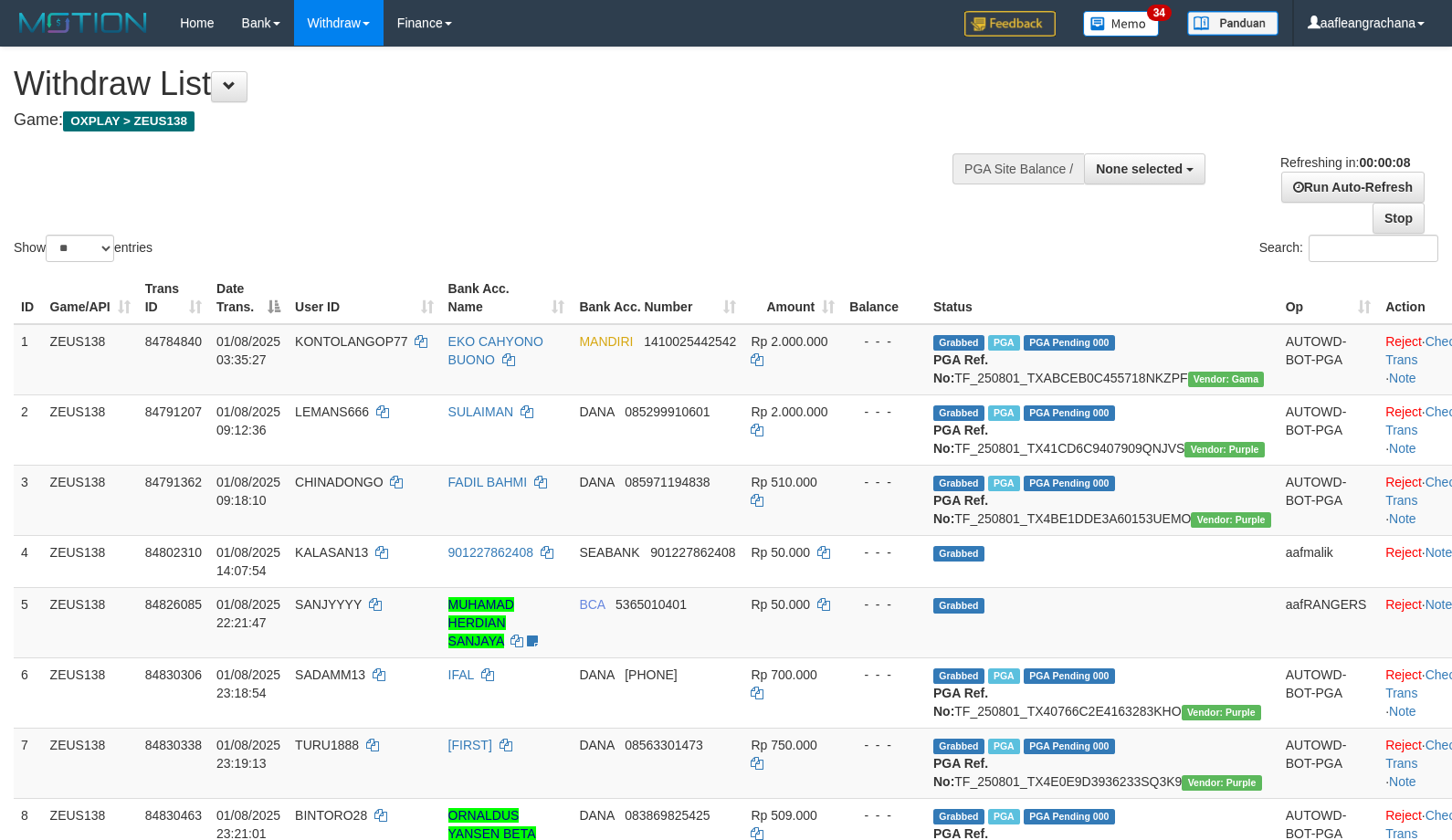 scroll, scrollTop: 0, scrollLeft: 0, axis: both 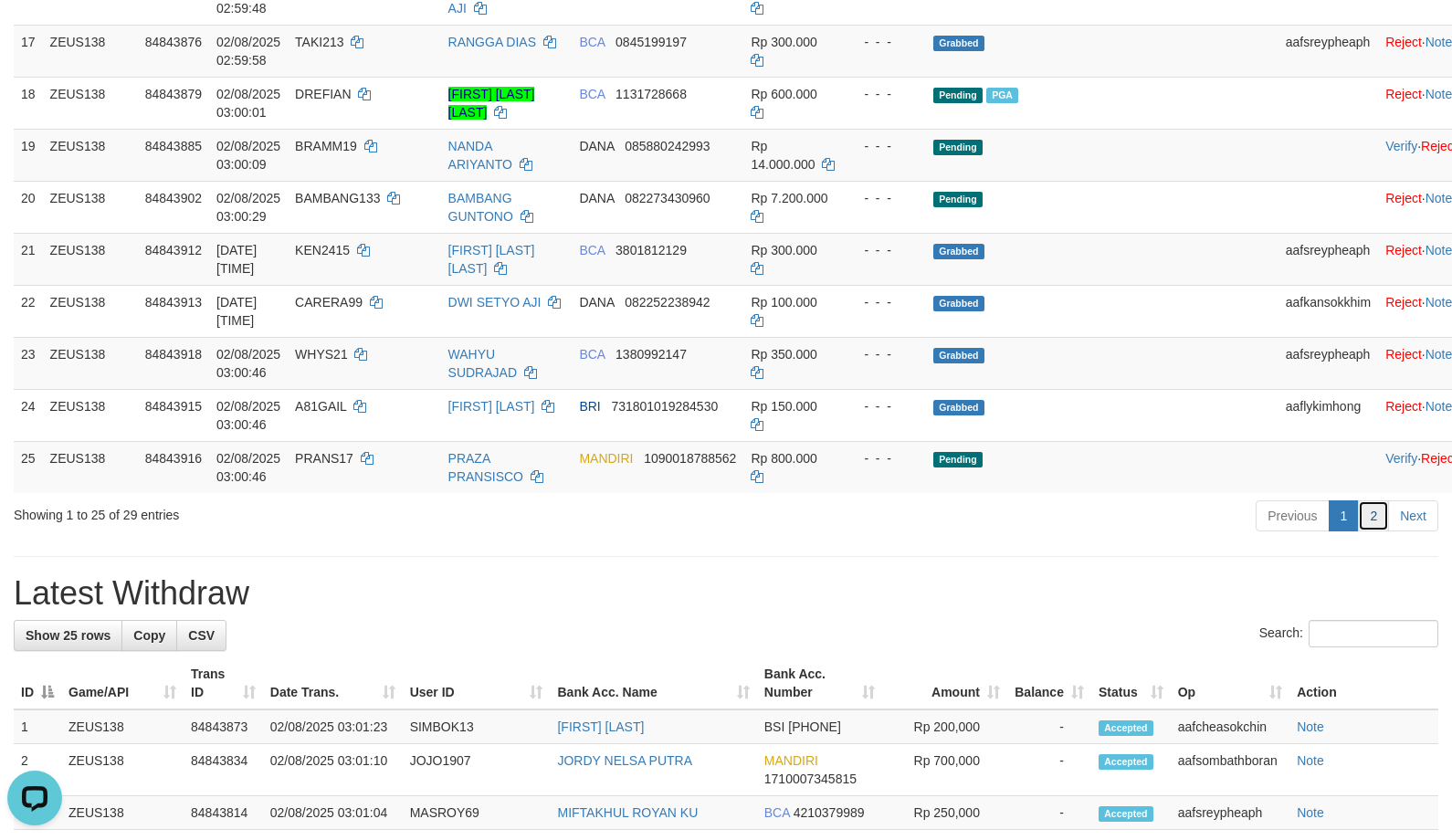 click on "2" at bounding box center (1373, 516) 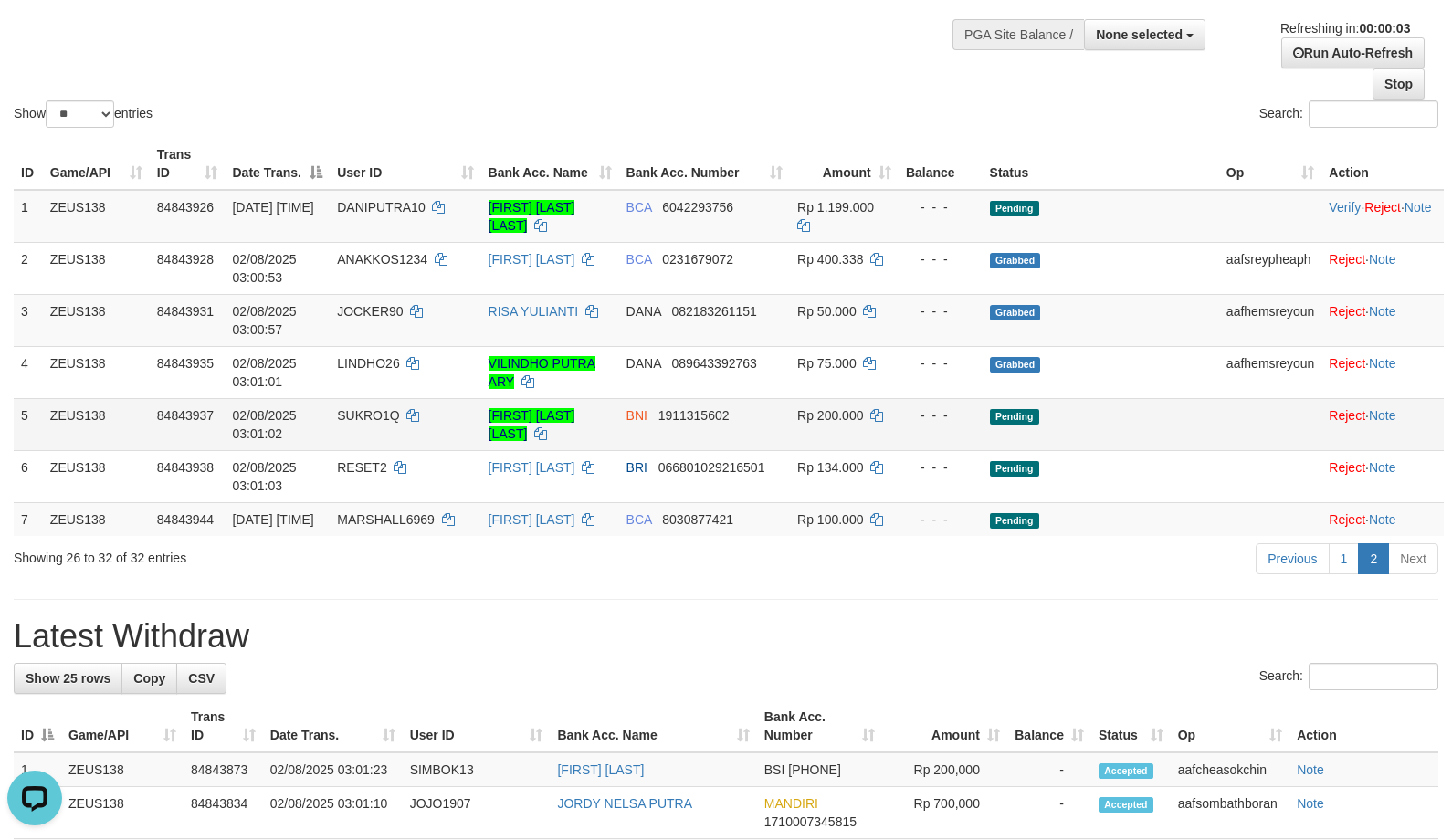 scroll, scrollTop: 0, scrollLeft: 0, axis: both 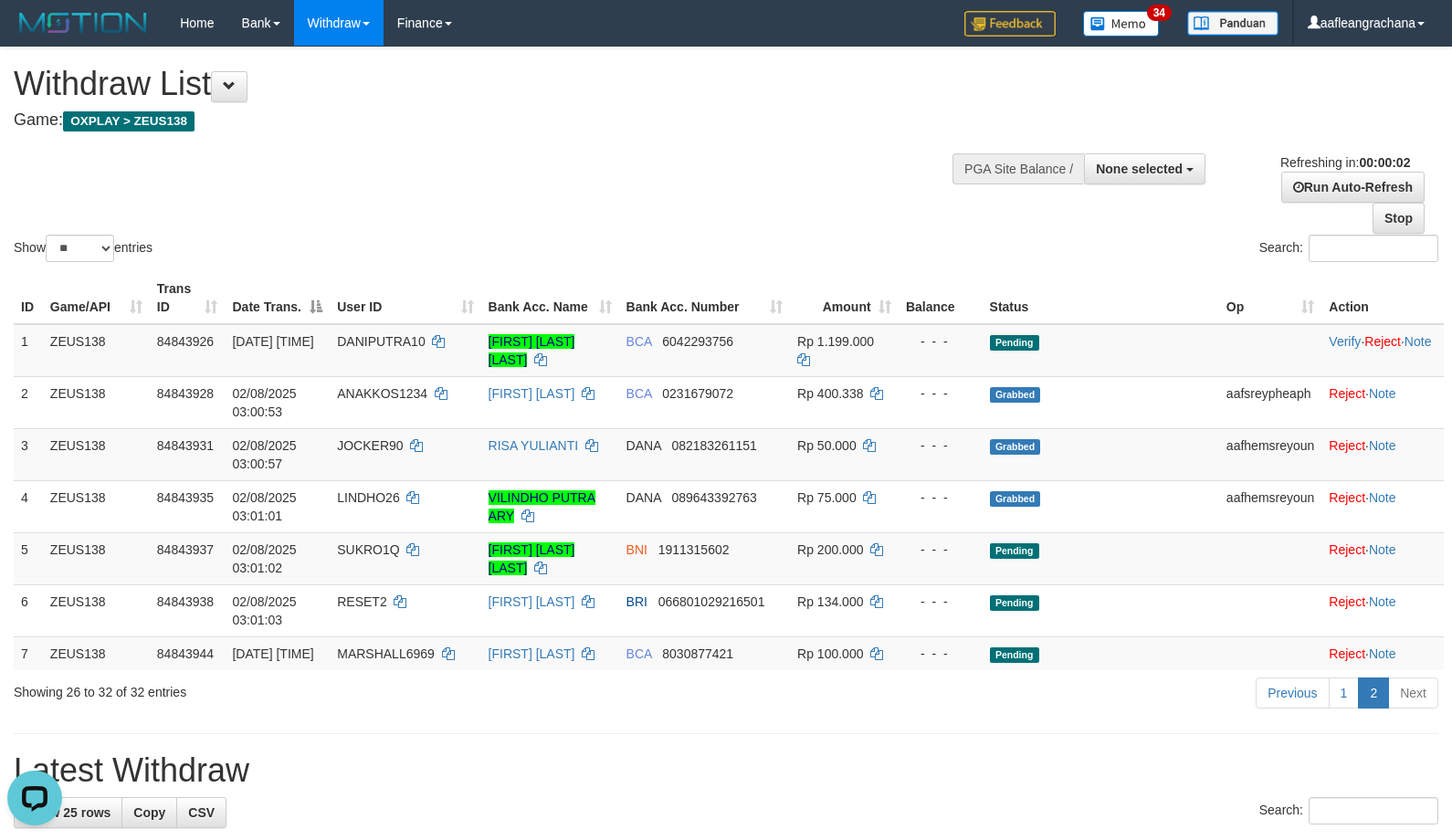 click on "Show  ** ** ** ***  entries Search:" at bounding box center (726, 156) 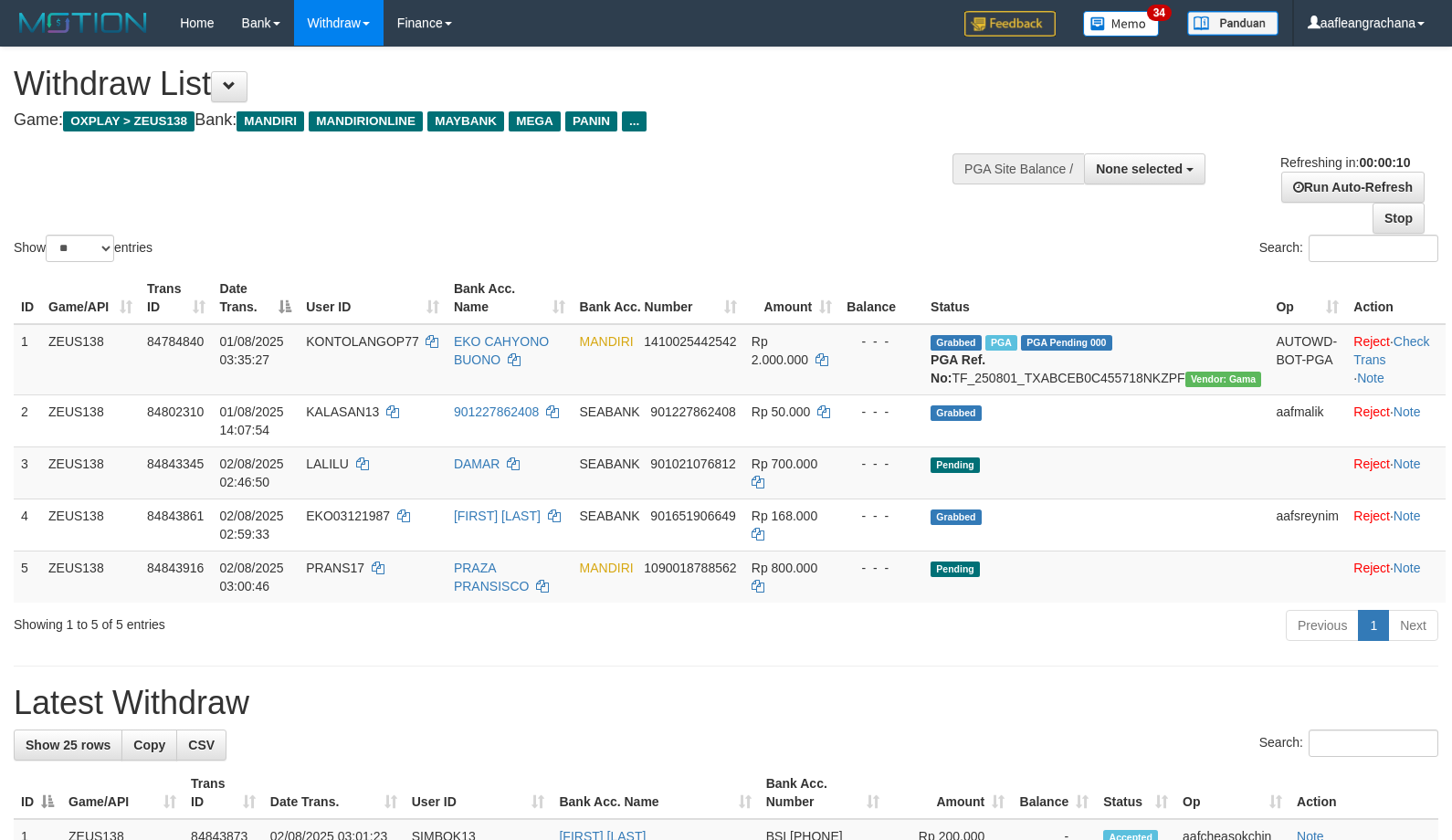select 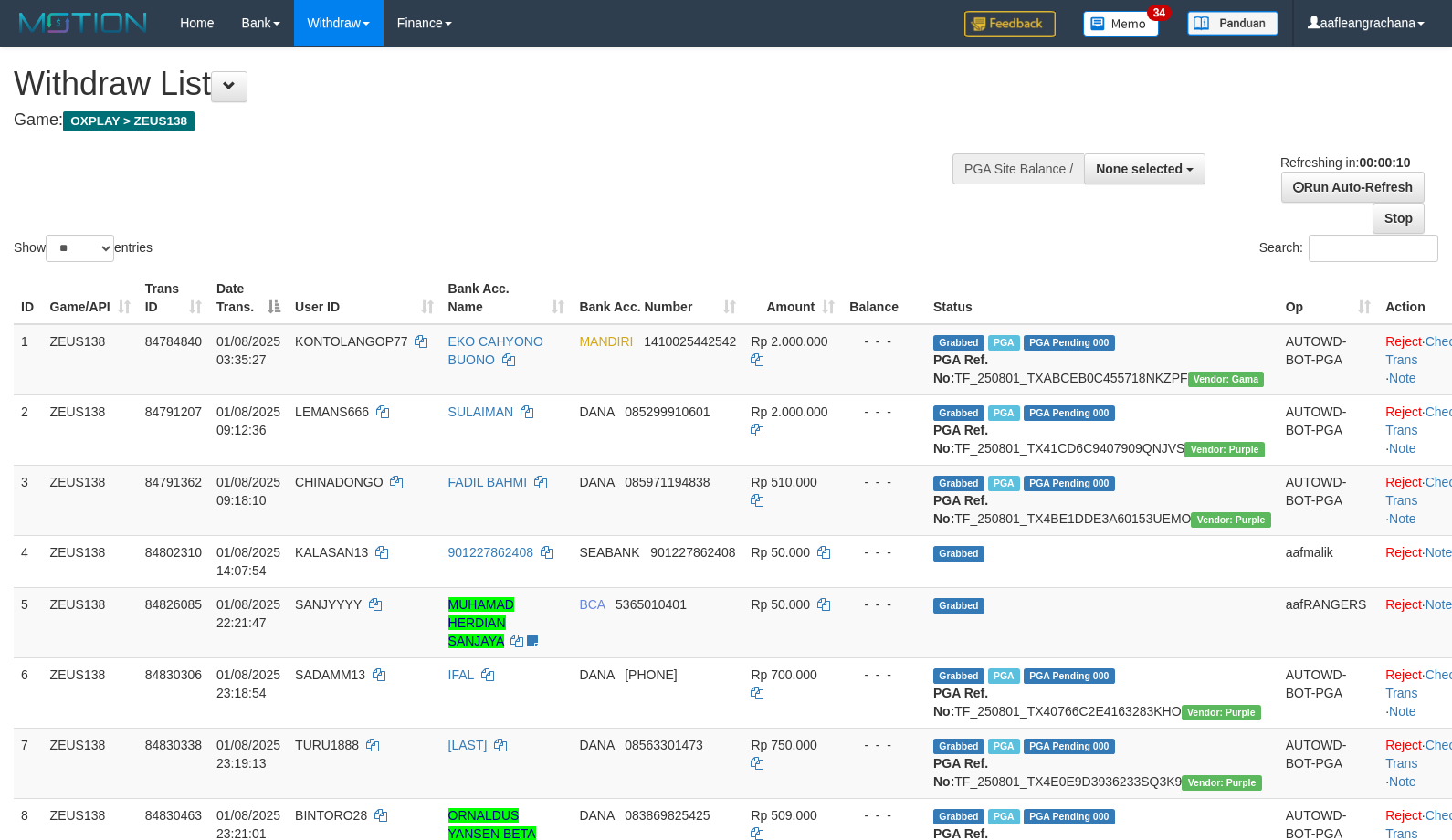 select 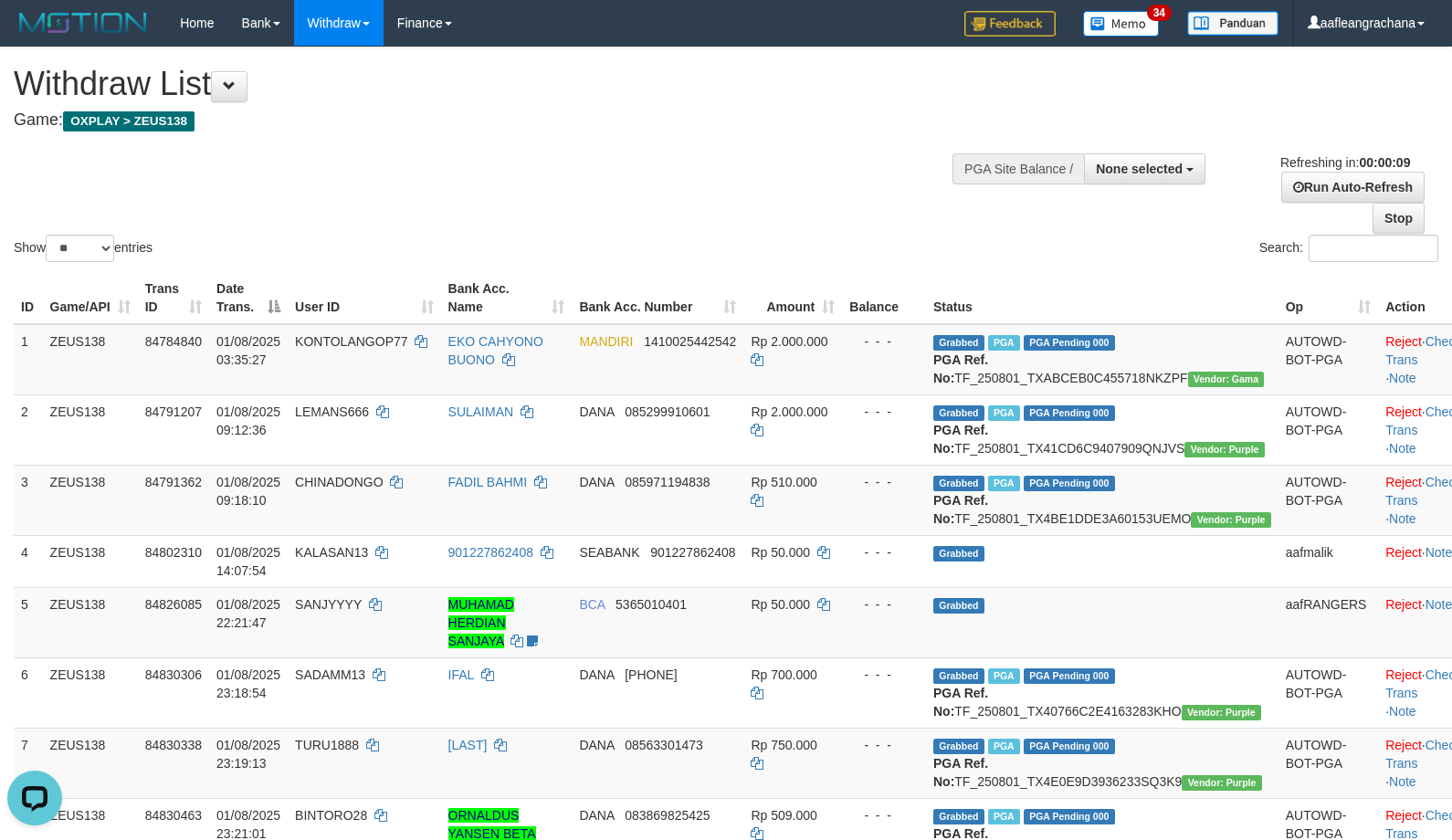 scroll, scrollTop: 0, scrollLeft: 0, axis: both 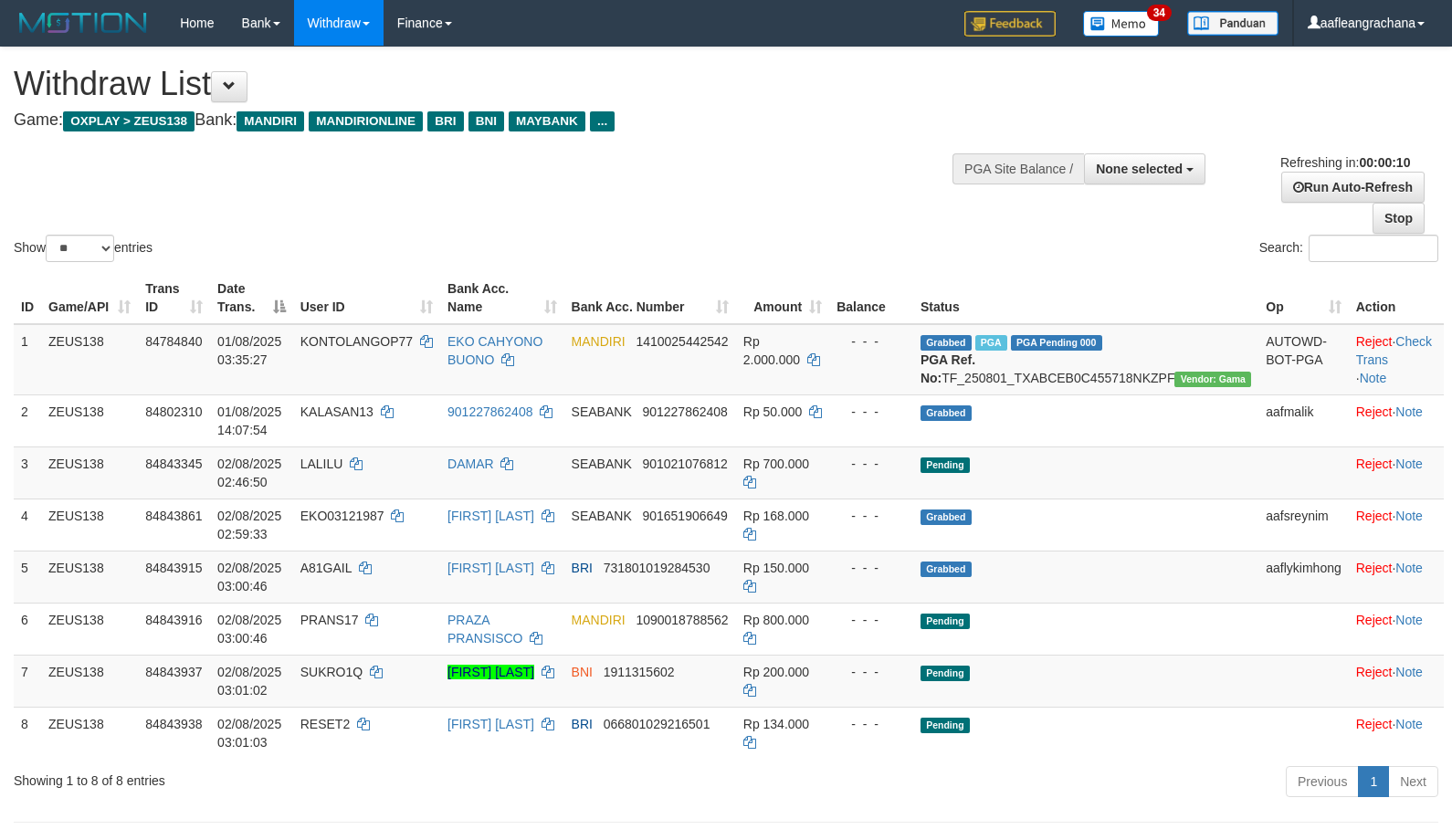 select 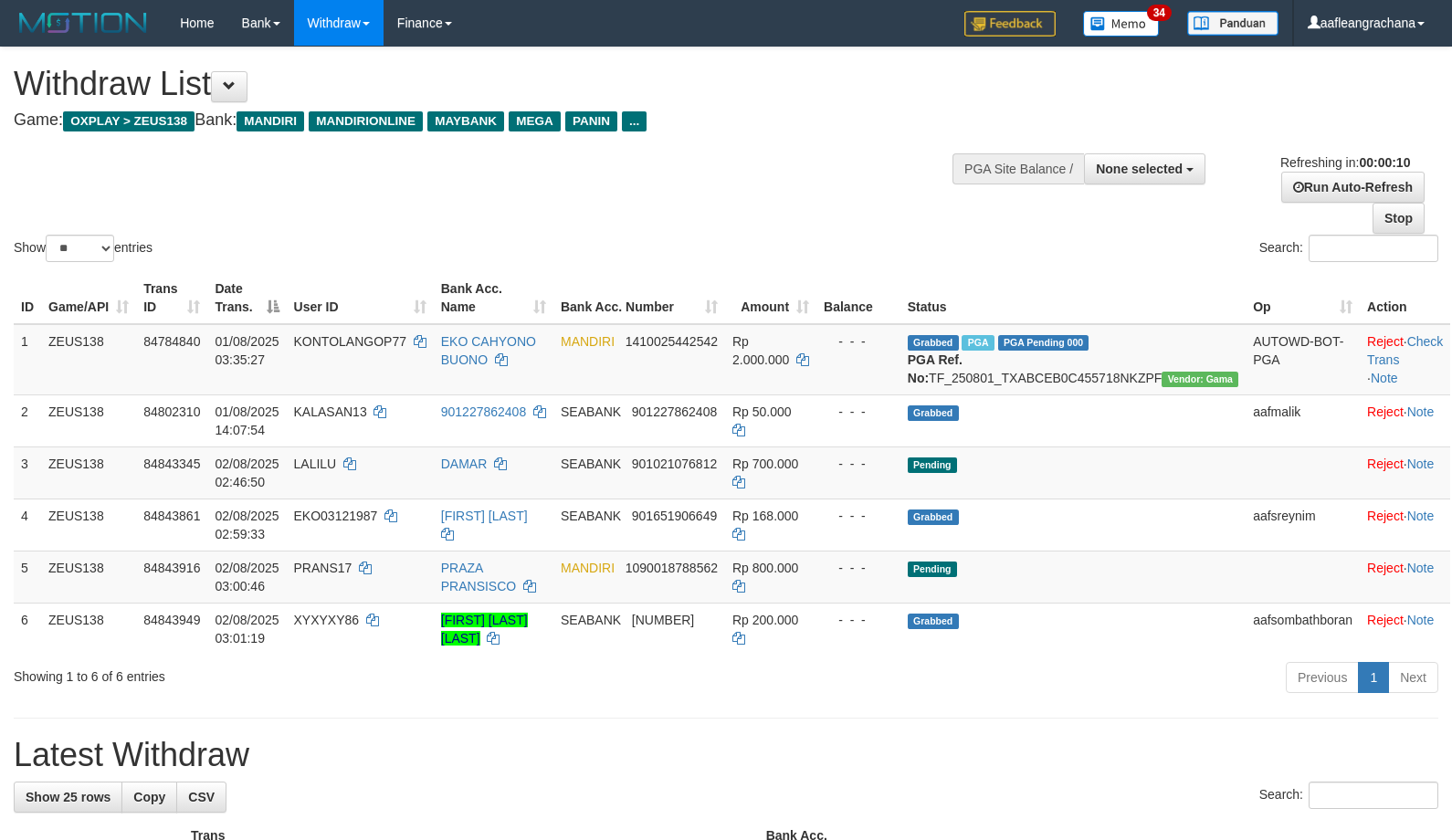 select 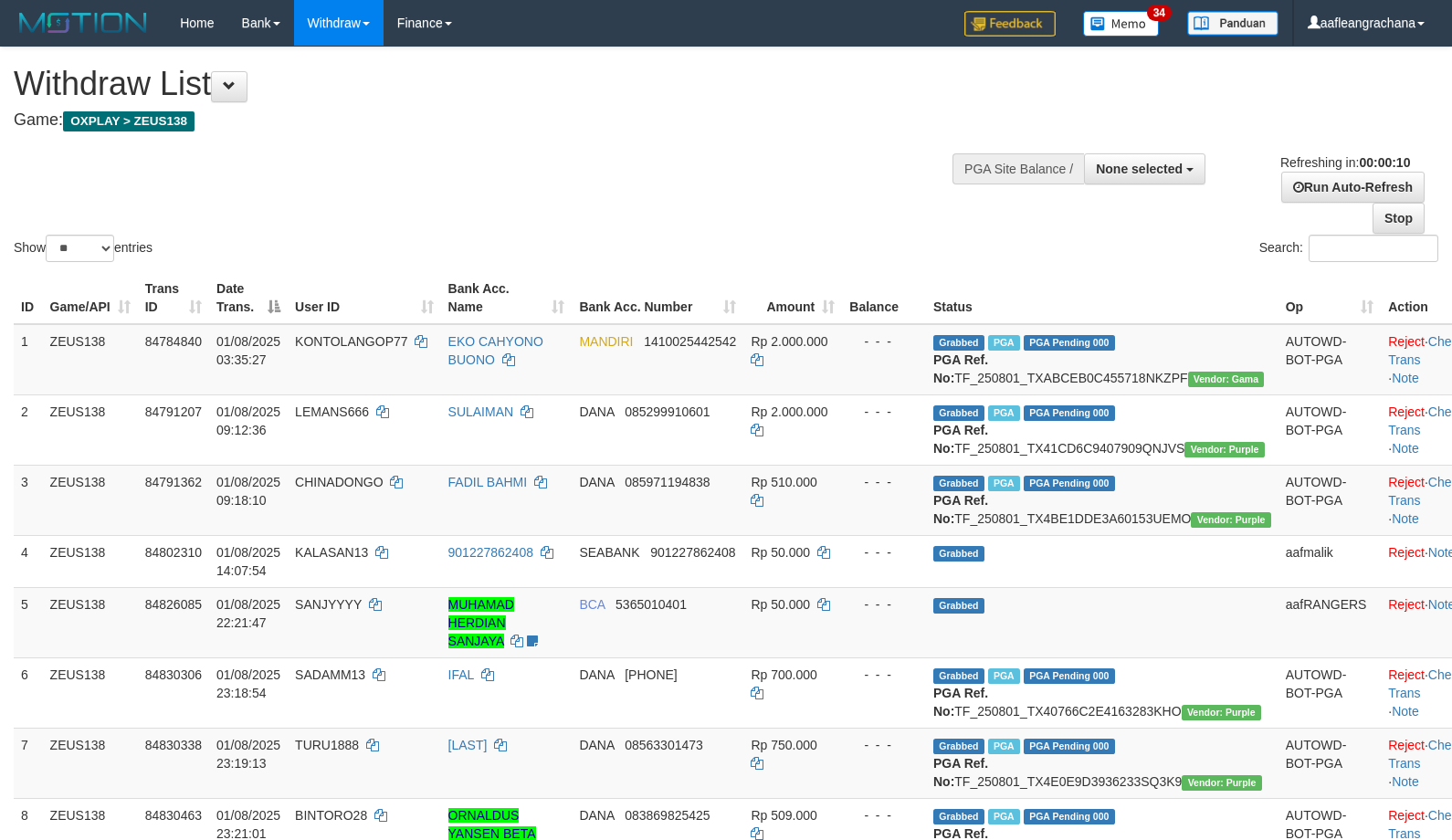 select 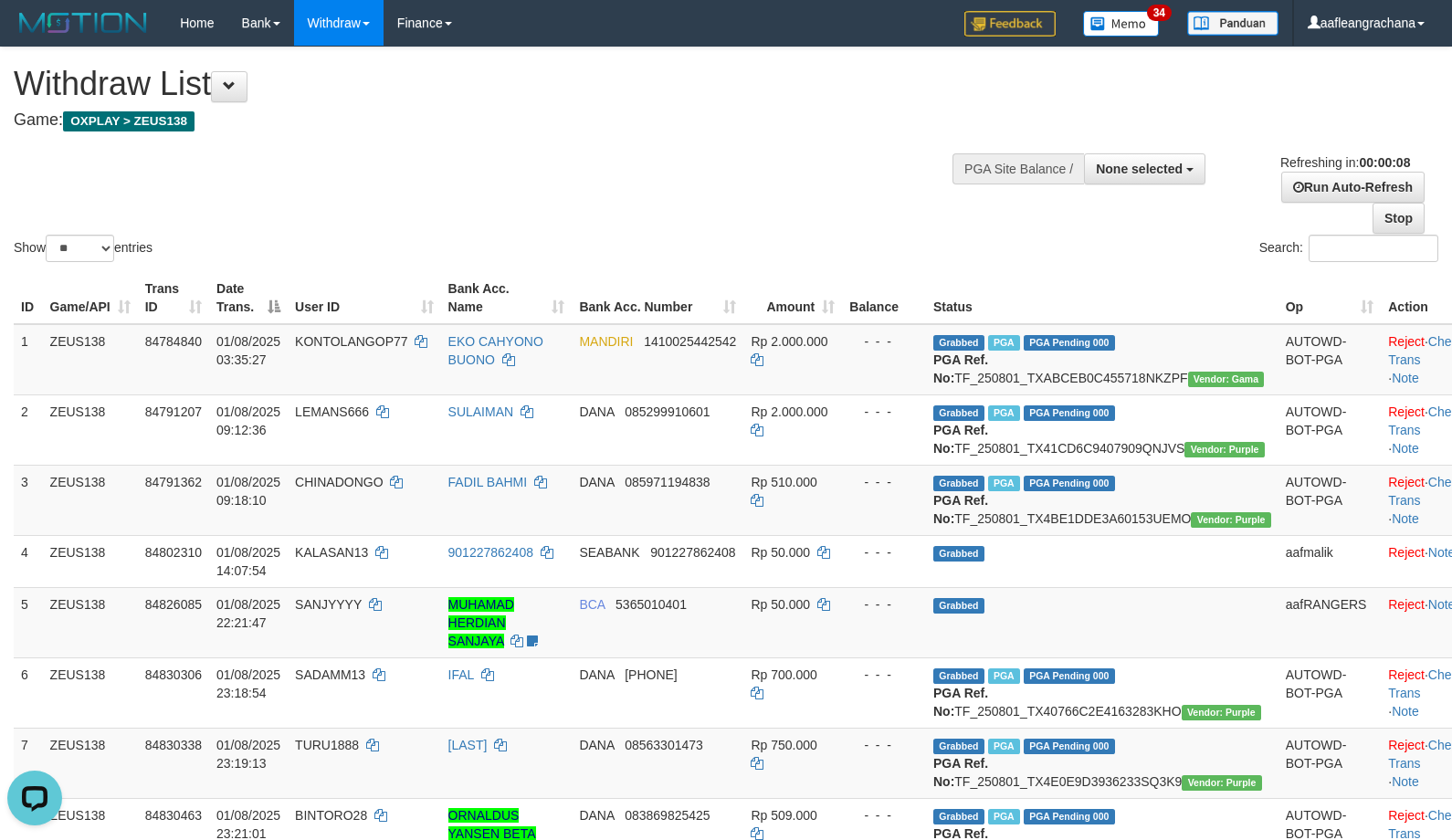 scroll, scrollTop: 0, scrollLeft: 0, axis: both 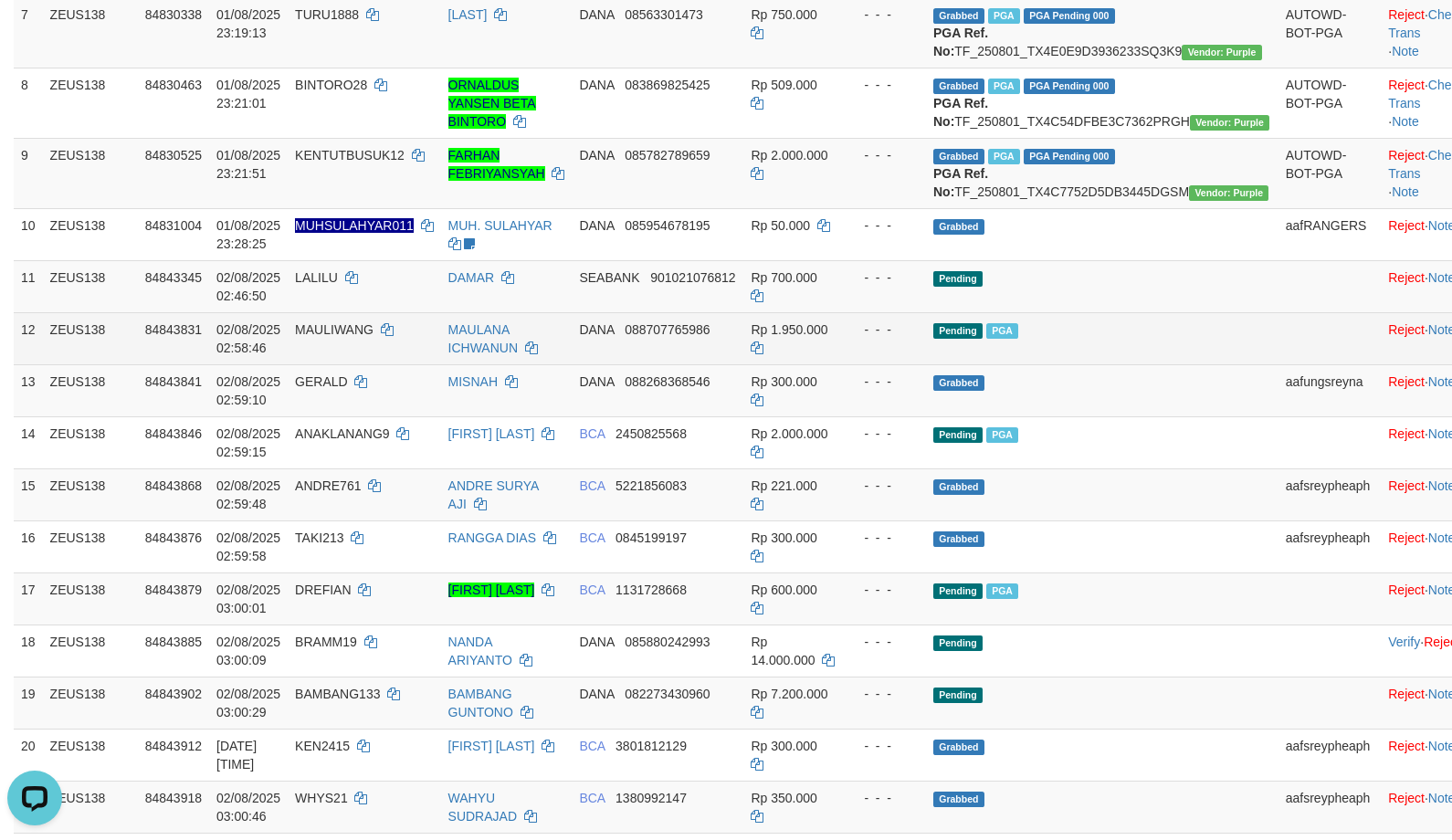 click on "Pending   PGA" at bounding box center (1102, 338) 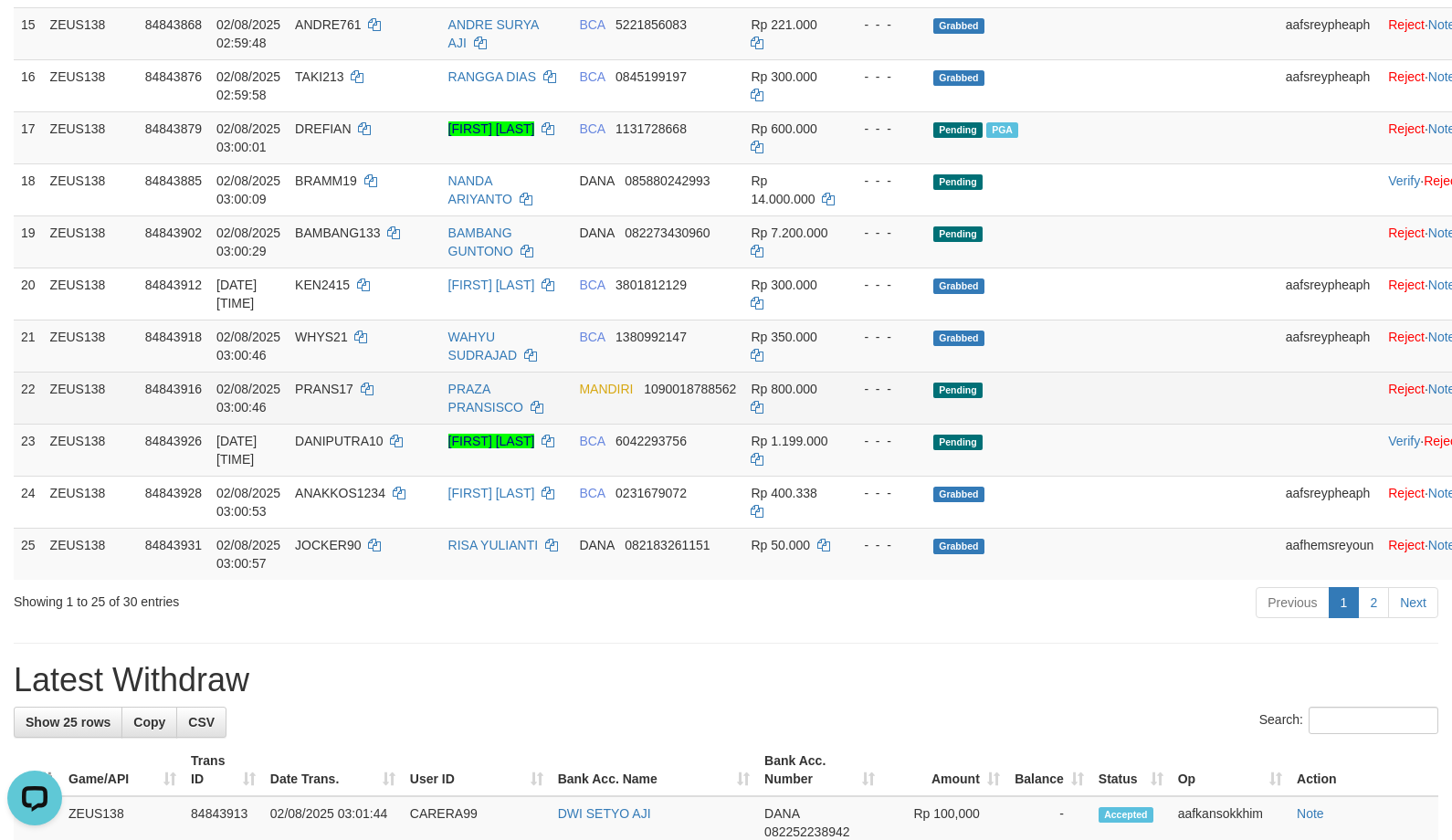 scroll, scrollTop: 1217, scrollLeft: 0, axis: vertical 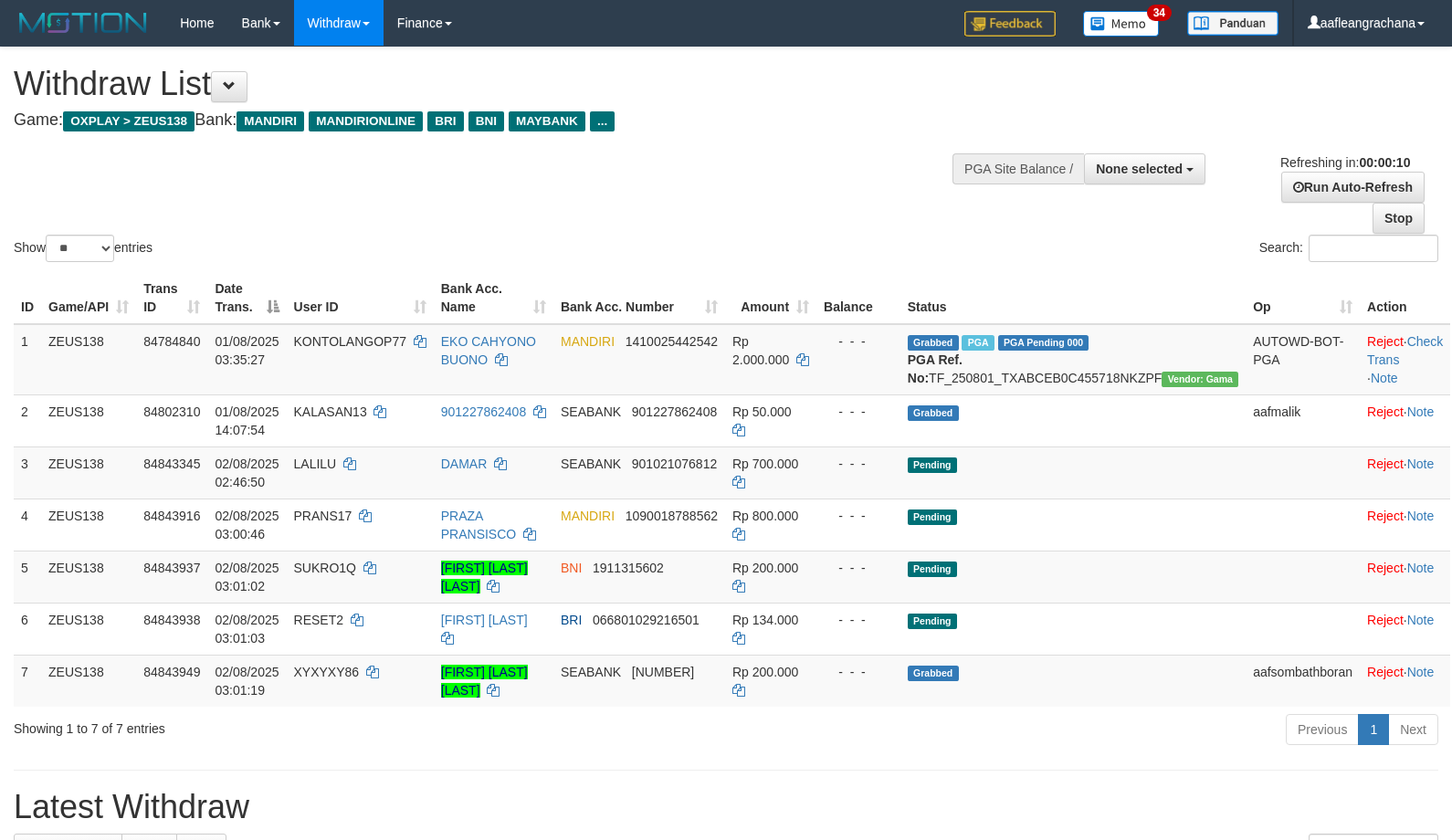 select 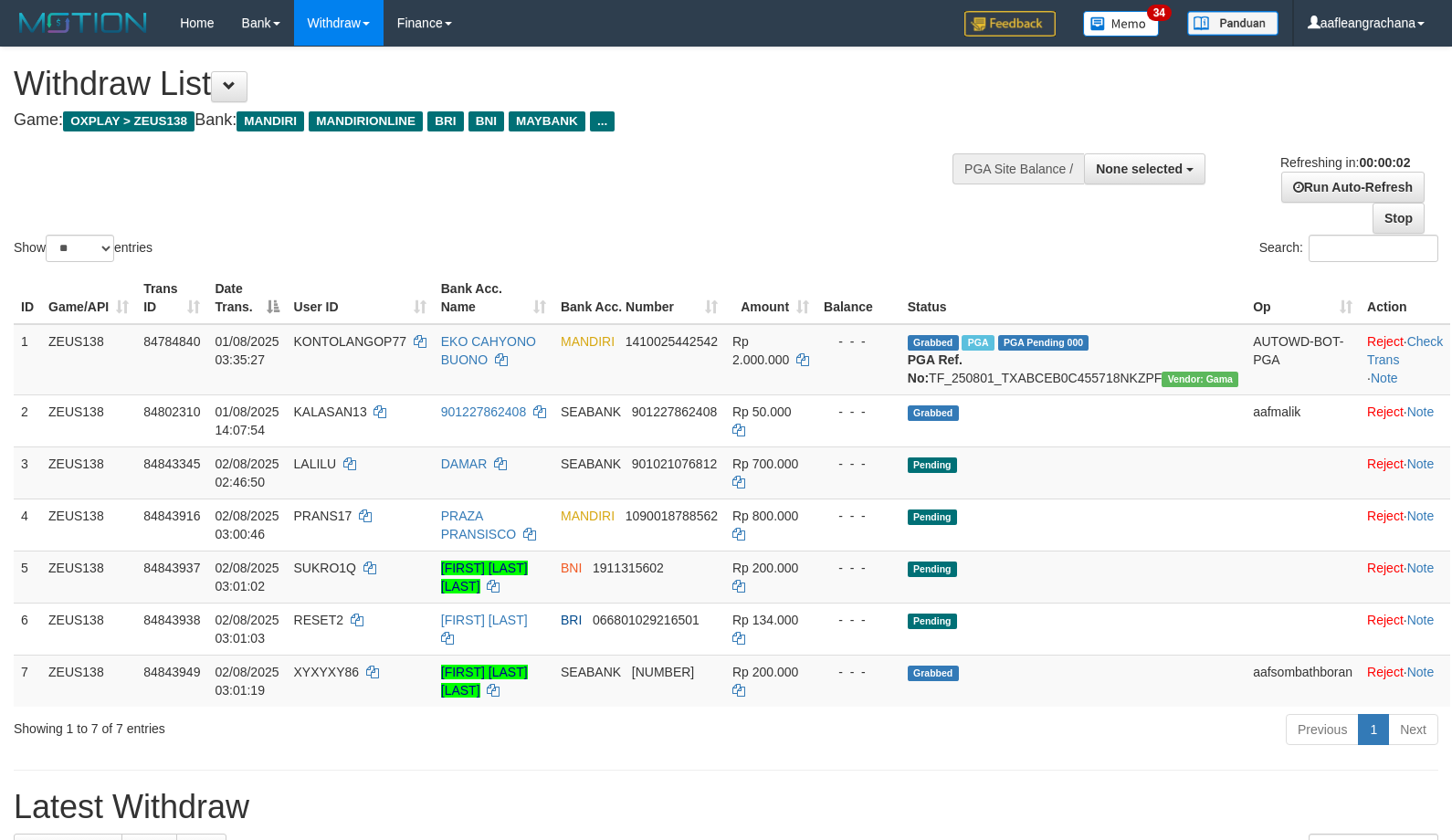 scroll, scrollTop: 0, scrollLeft: 0, axis: both 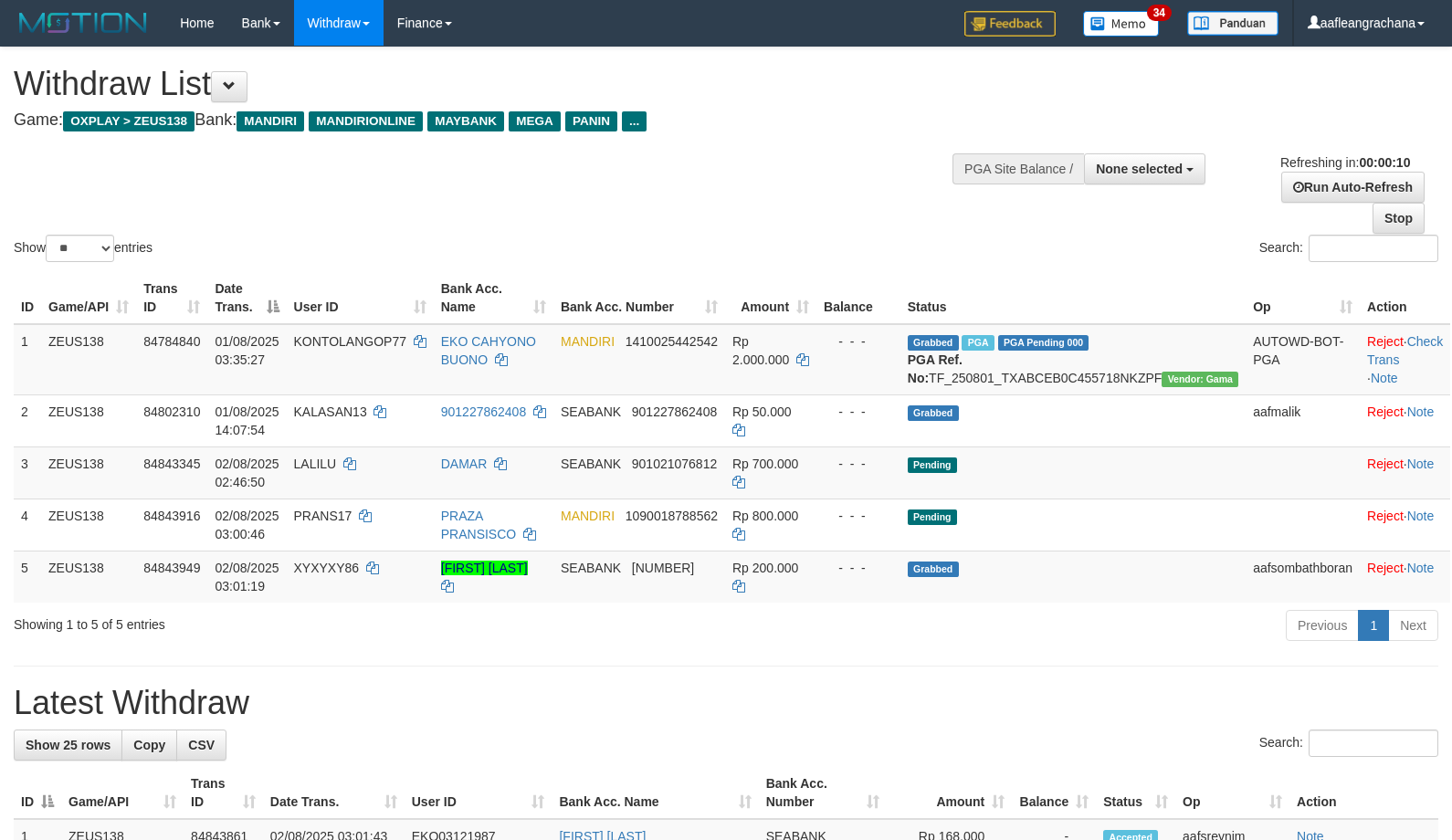 select 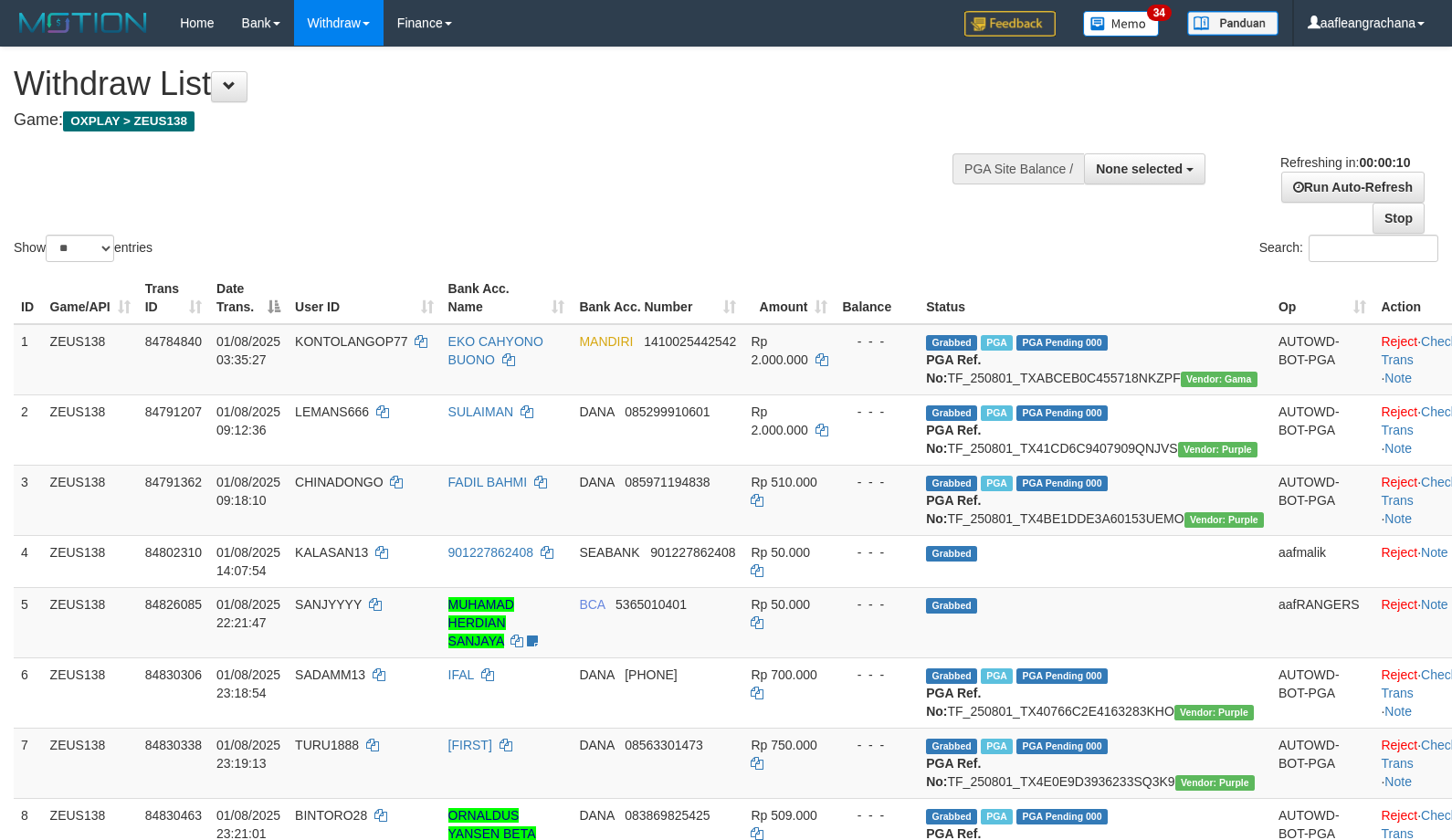 select 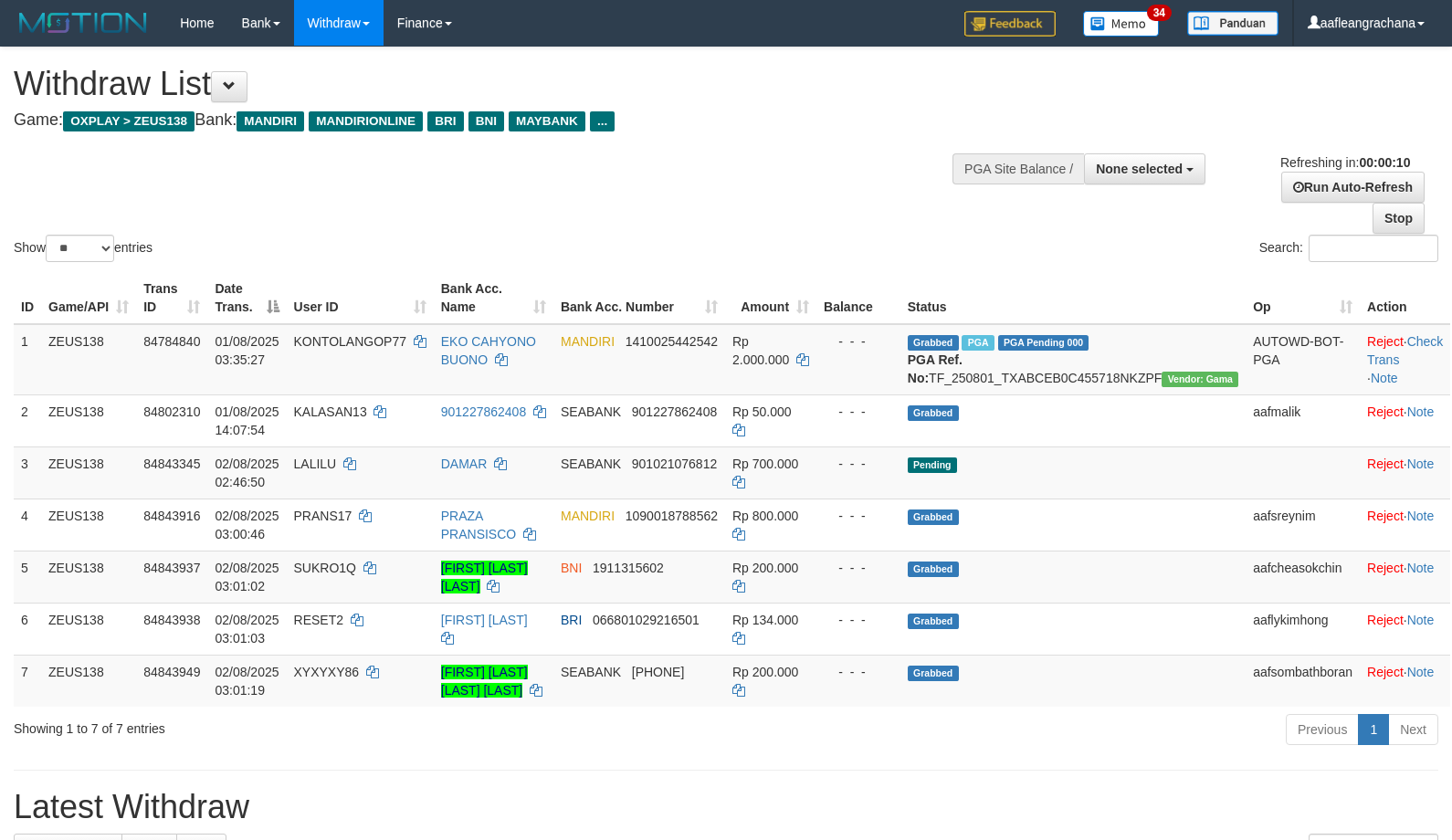 select 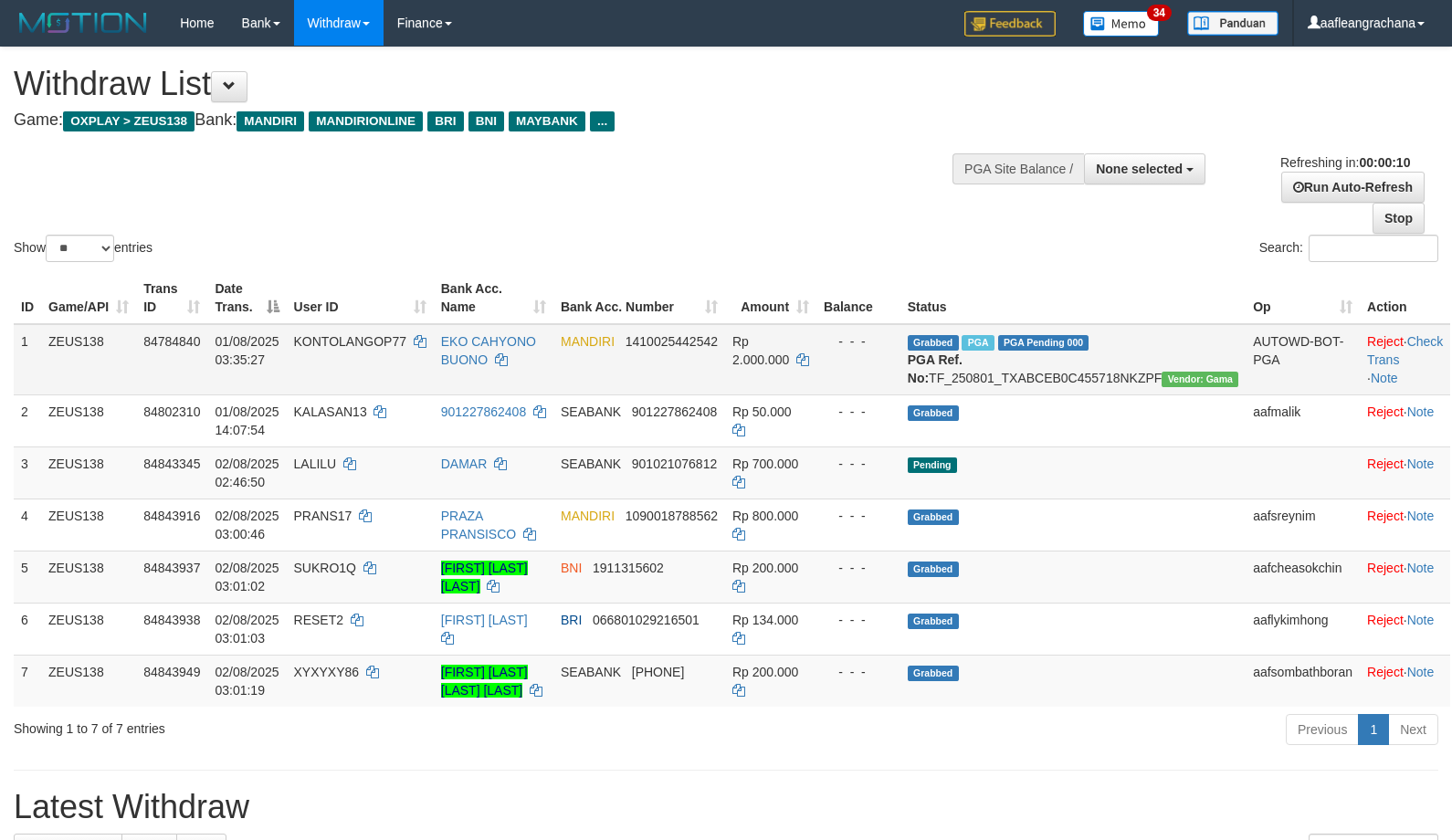 scroll, scrollTop: 0, scrollLeft: 0, axis: both 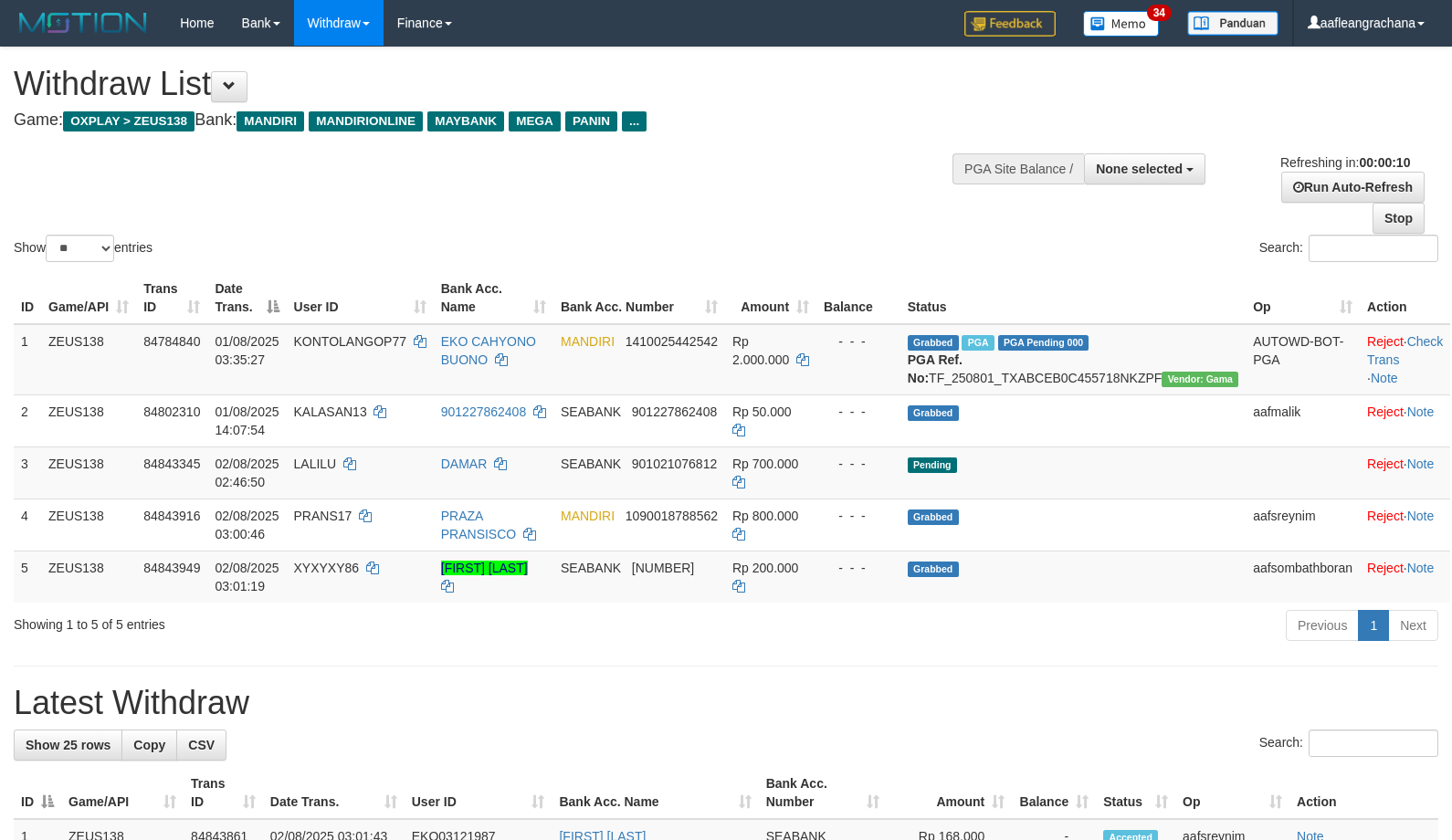 select 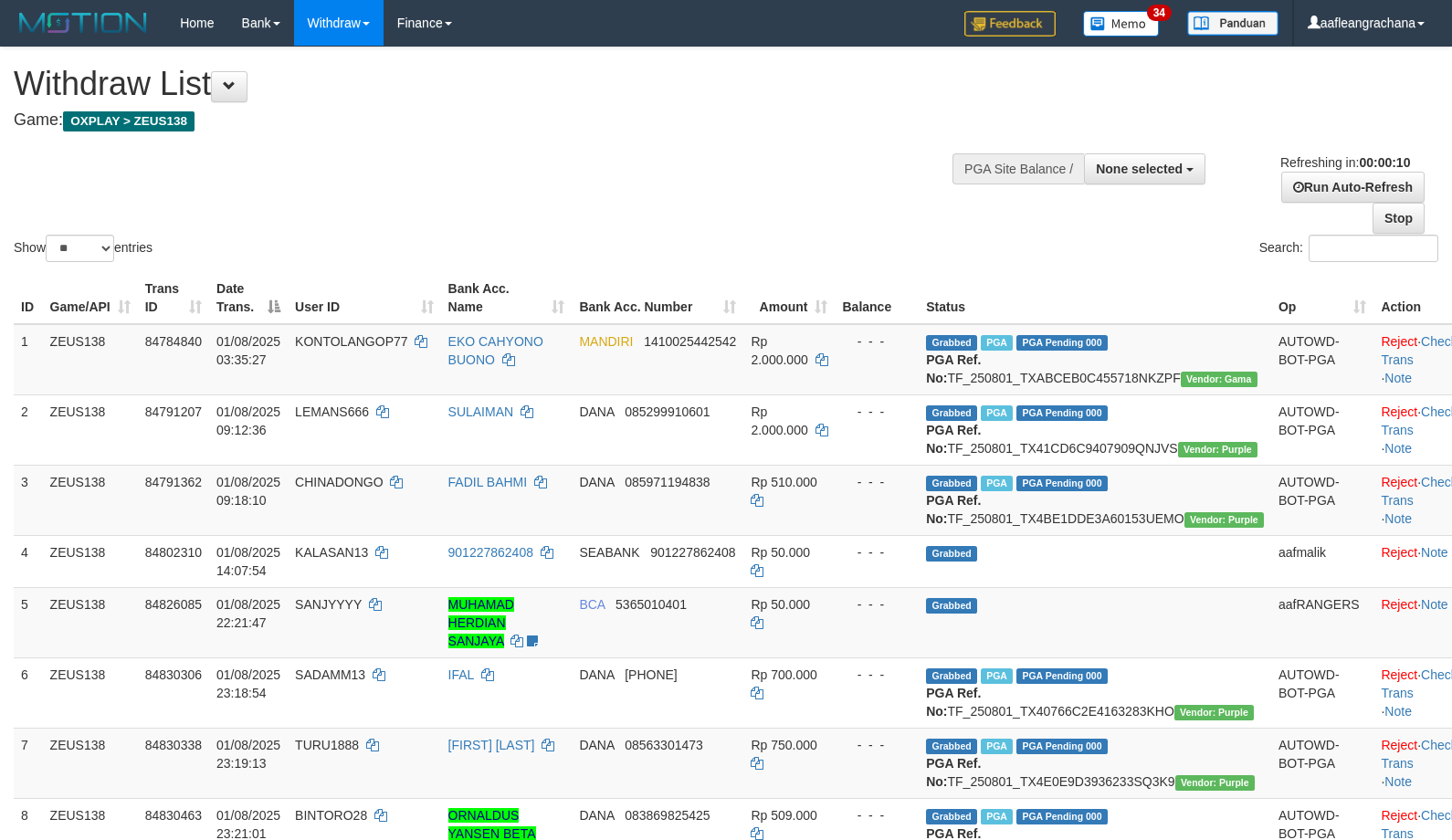 select 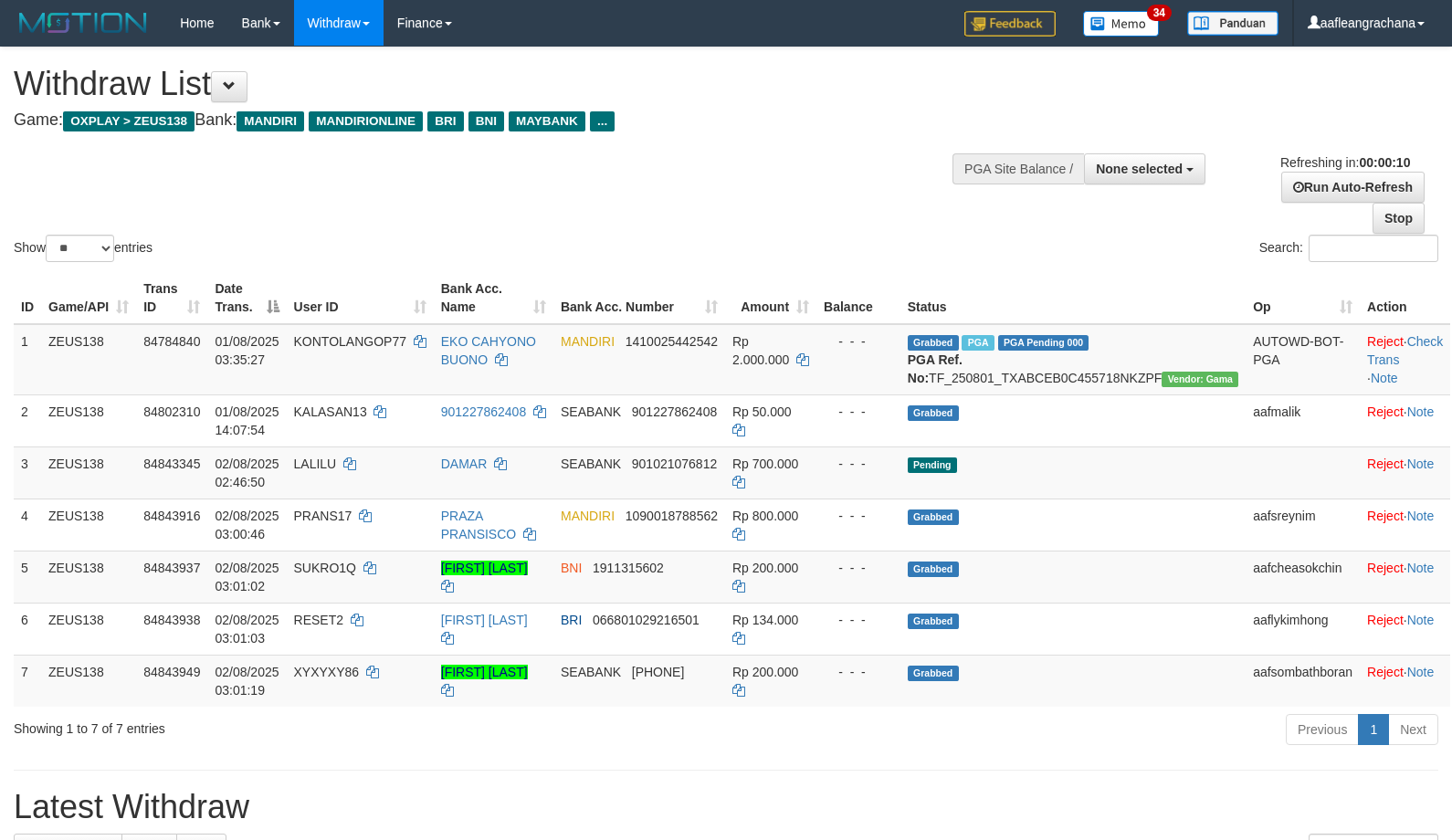 select 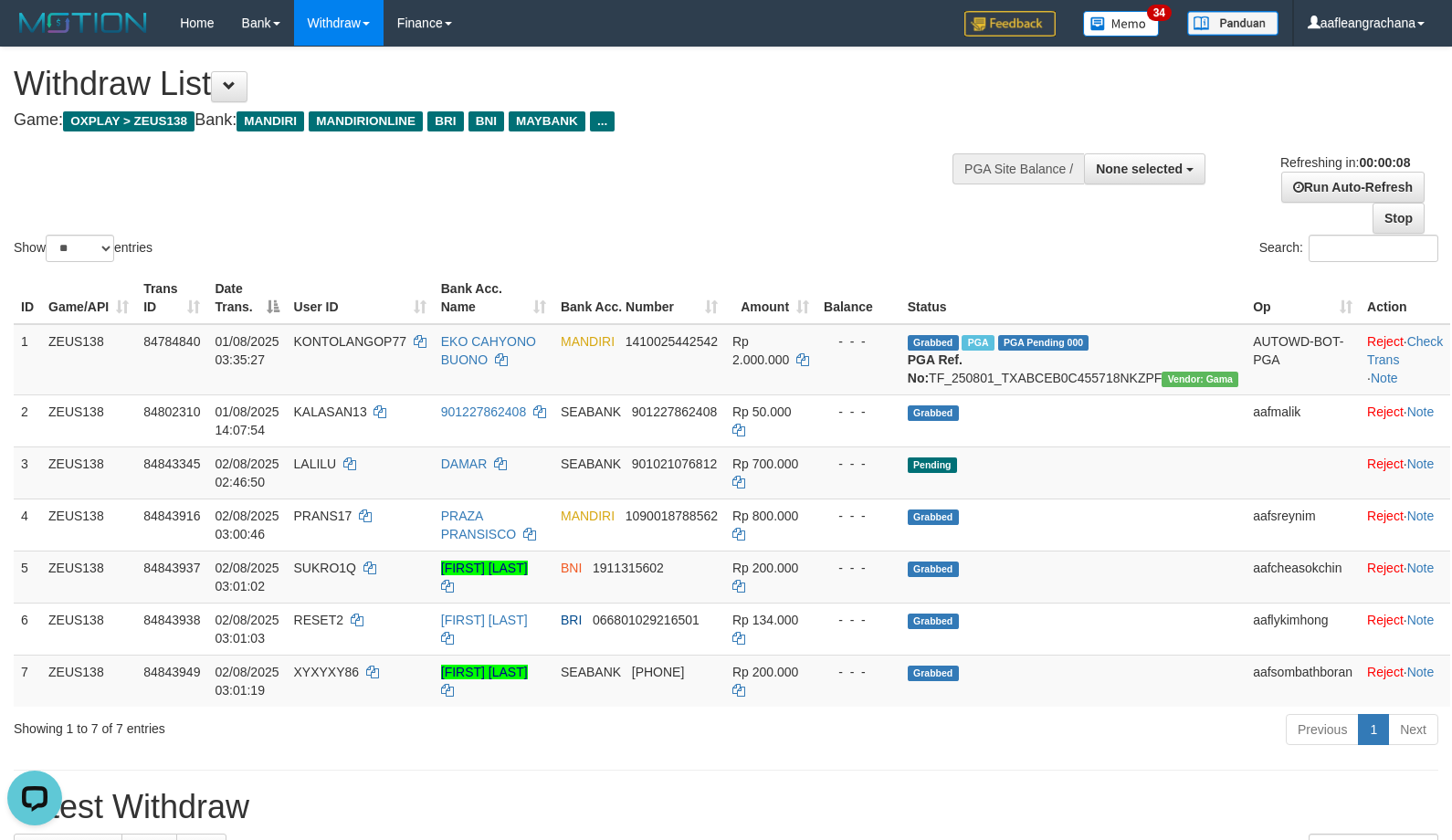 scroll, scrollTop: 0, scrollLeft: 0, axis: both 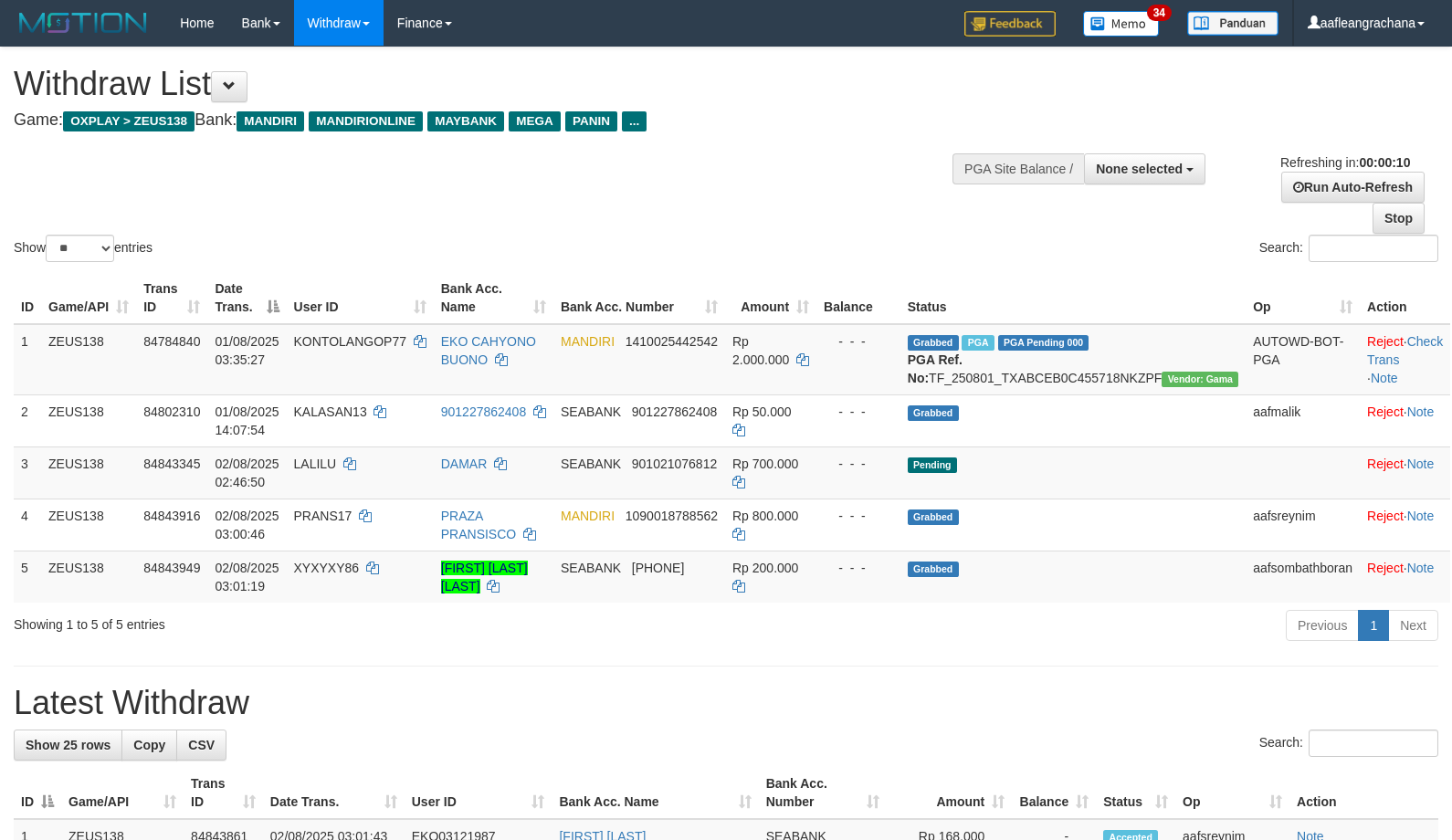 select 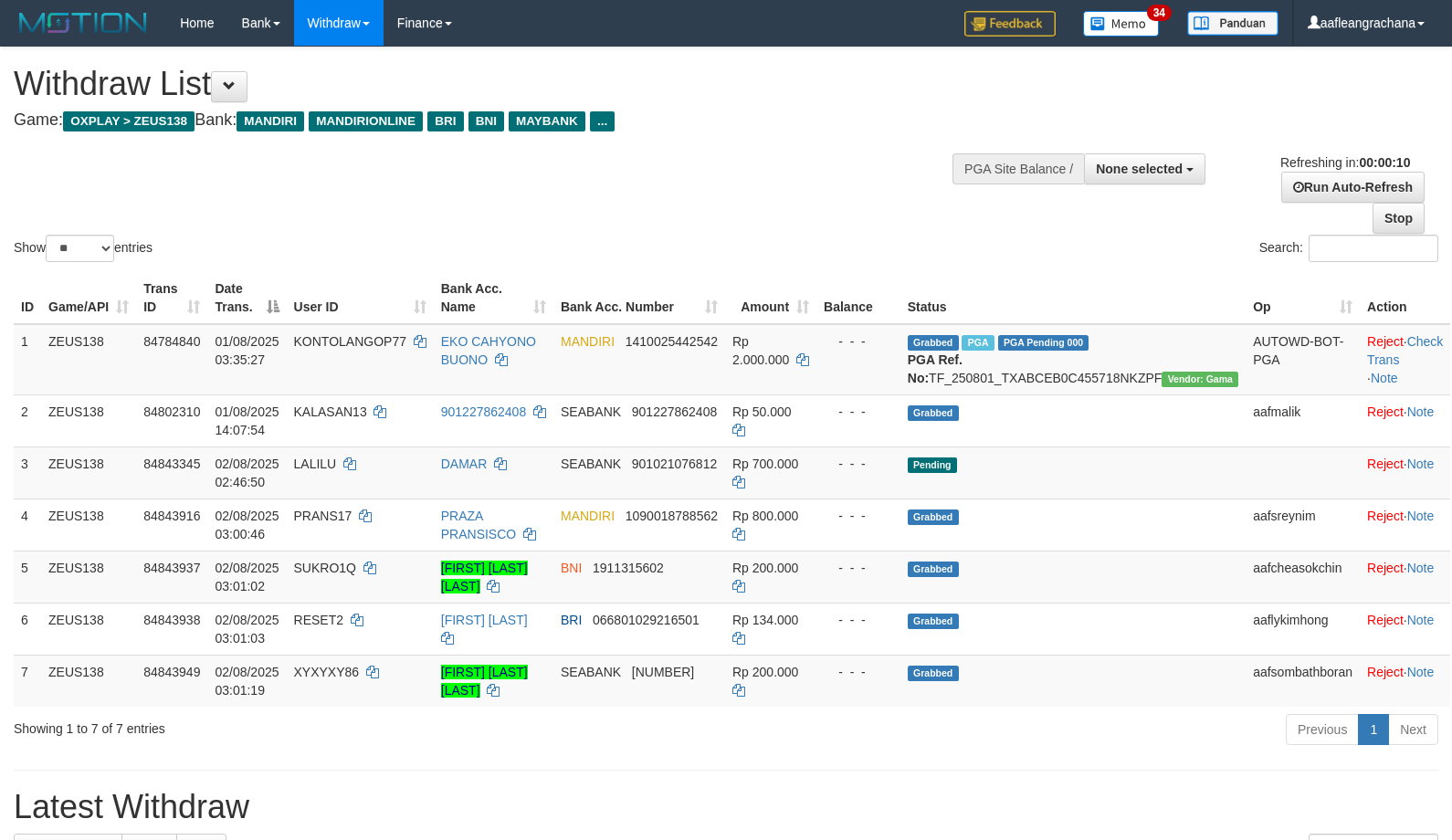 select 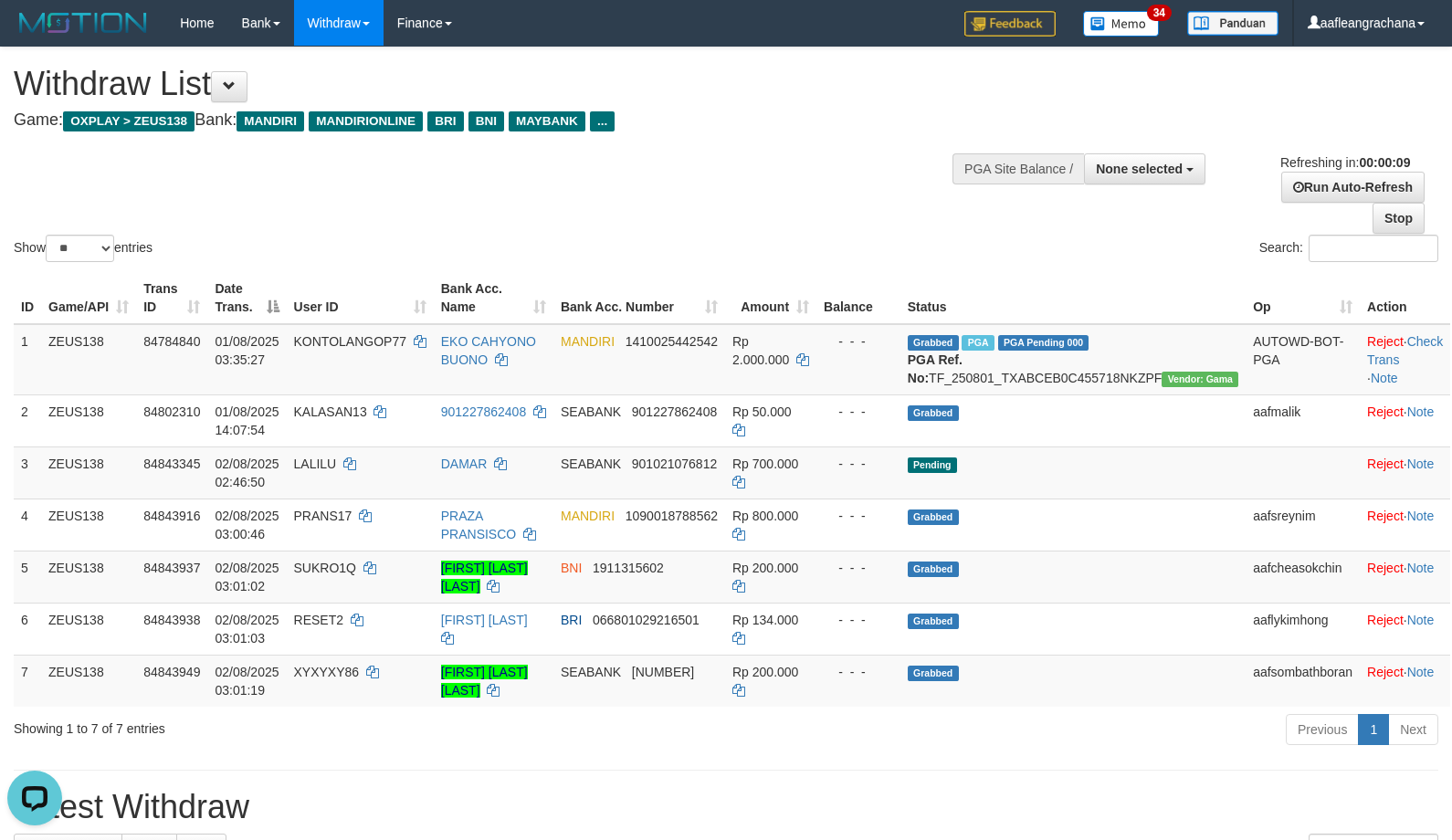 scroll, scrollTop: 0, scrollLeft: 0, axis: both 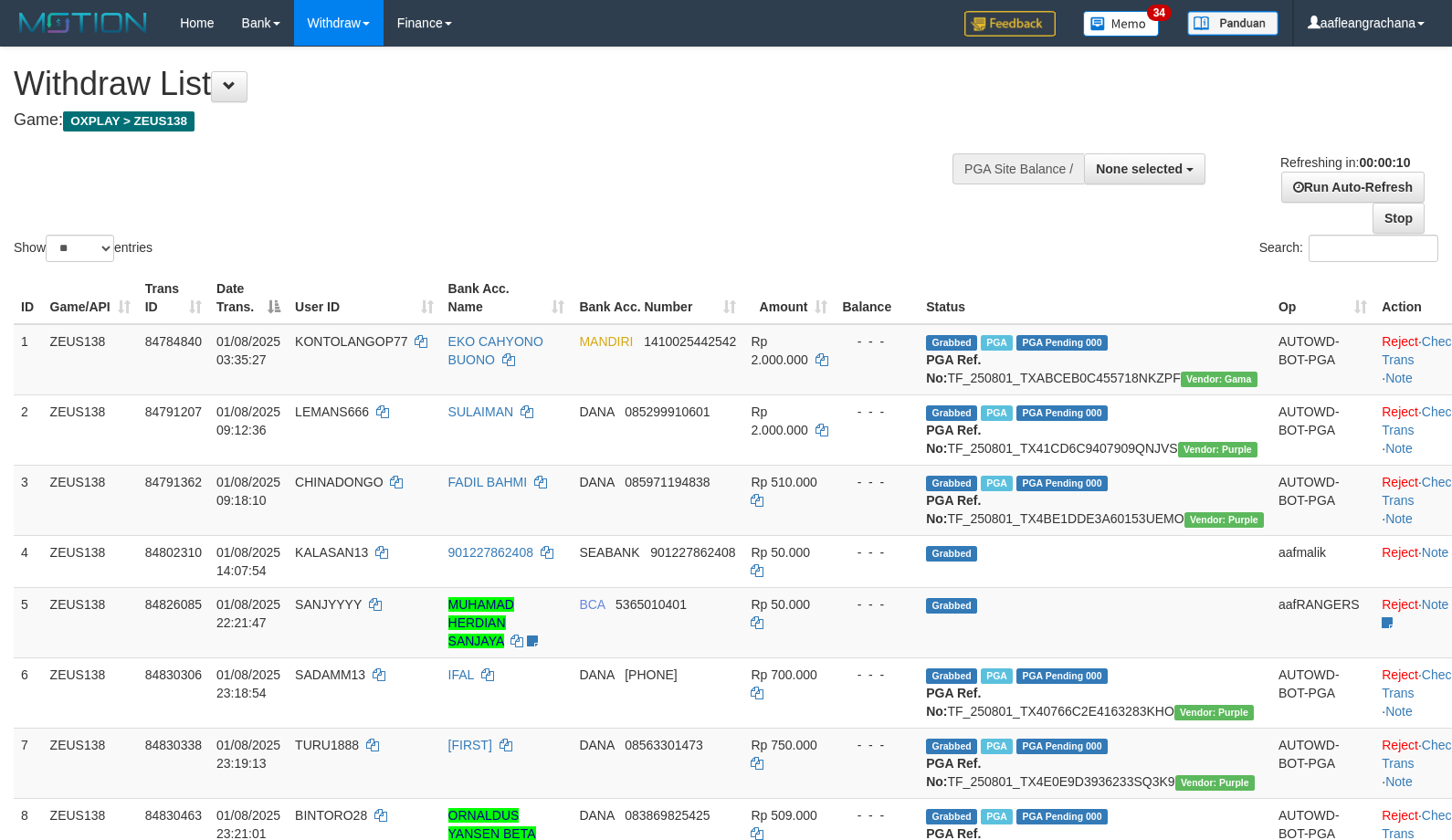 select 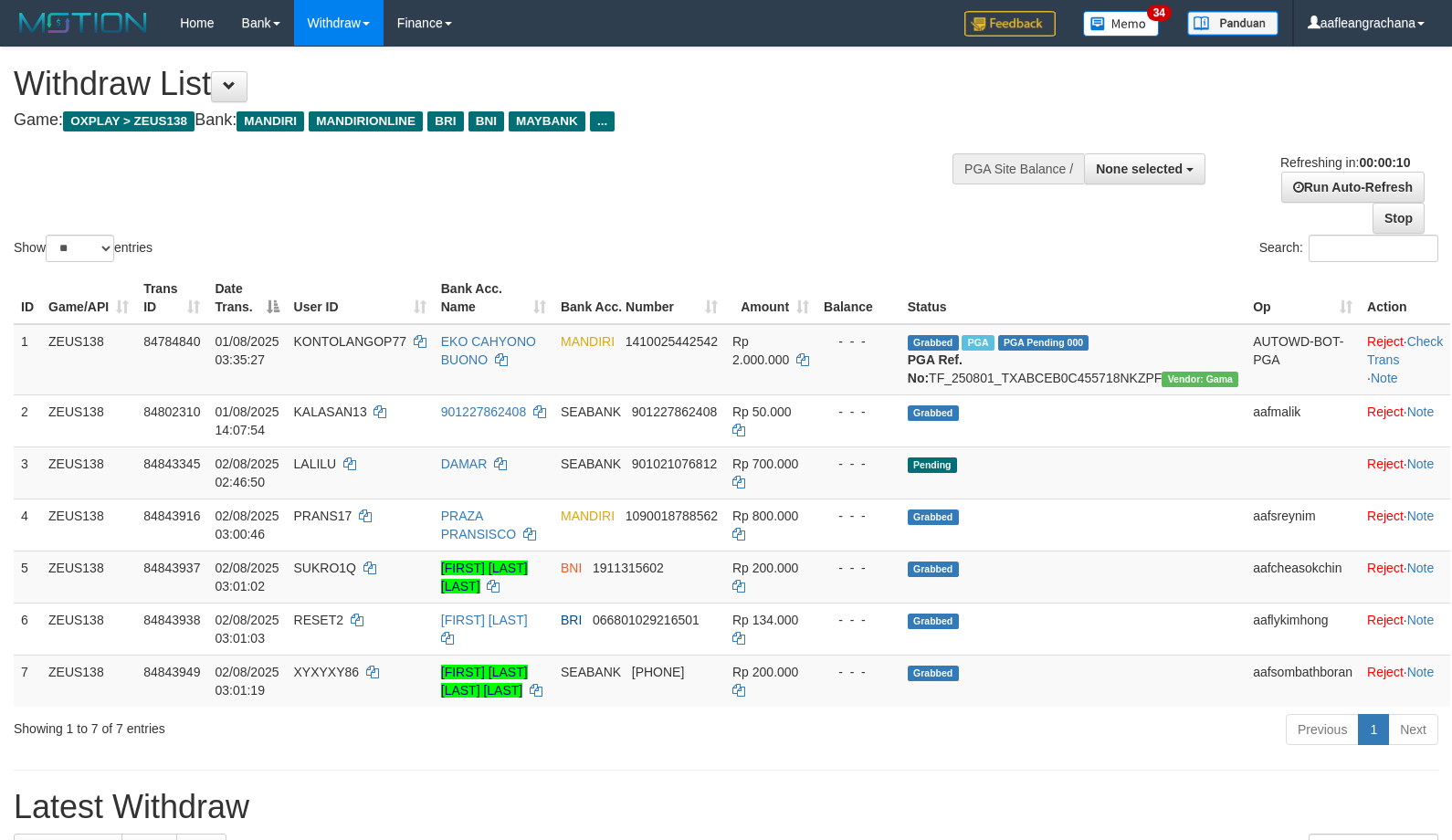 select 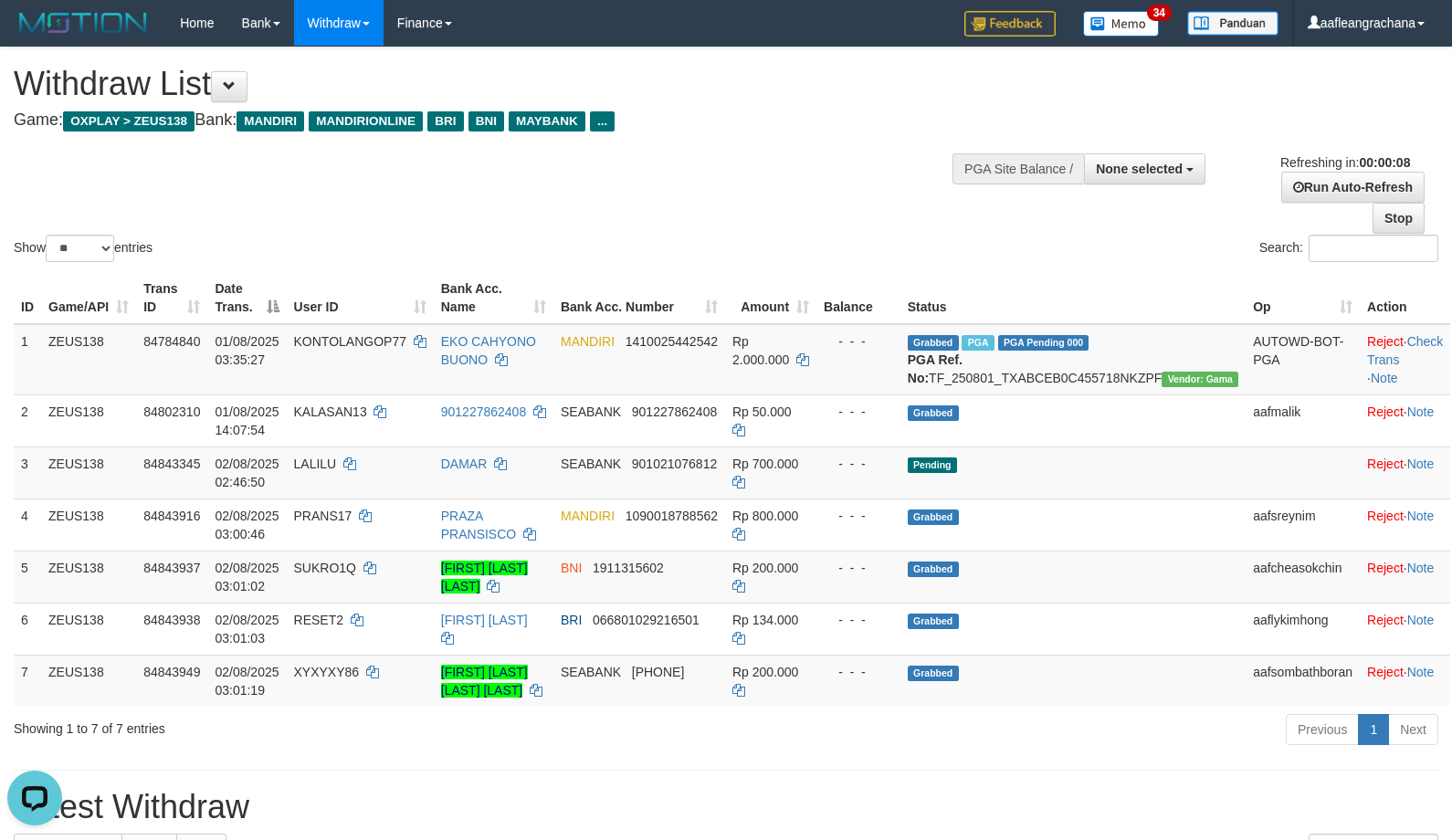 scroll, scrollTop: 0, scrollLeft: 0, axis: both 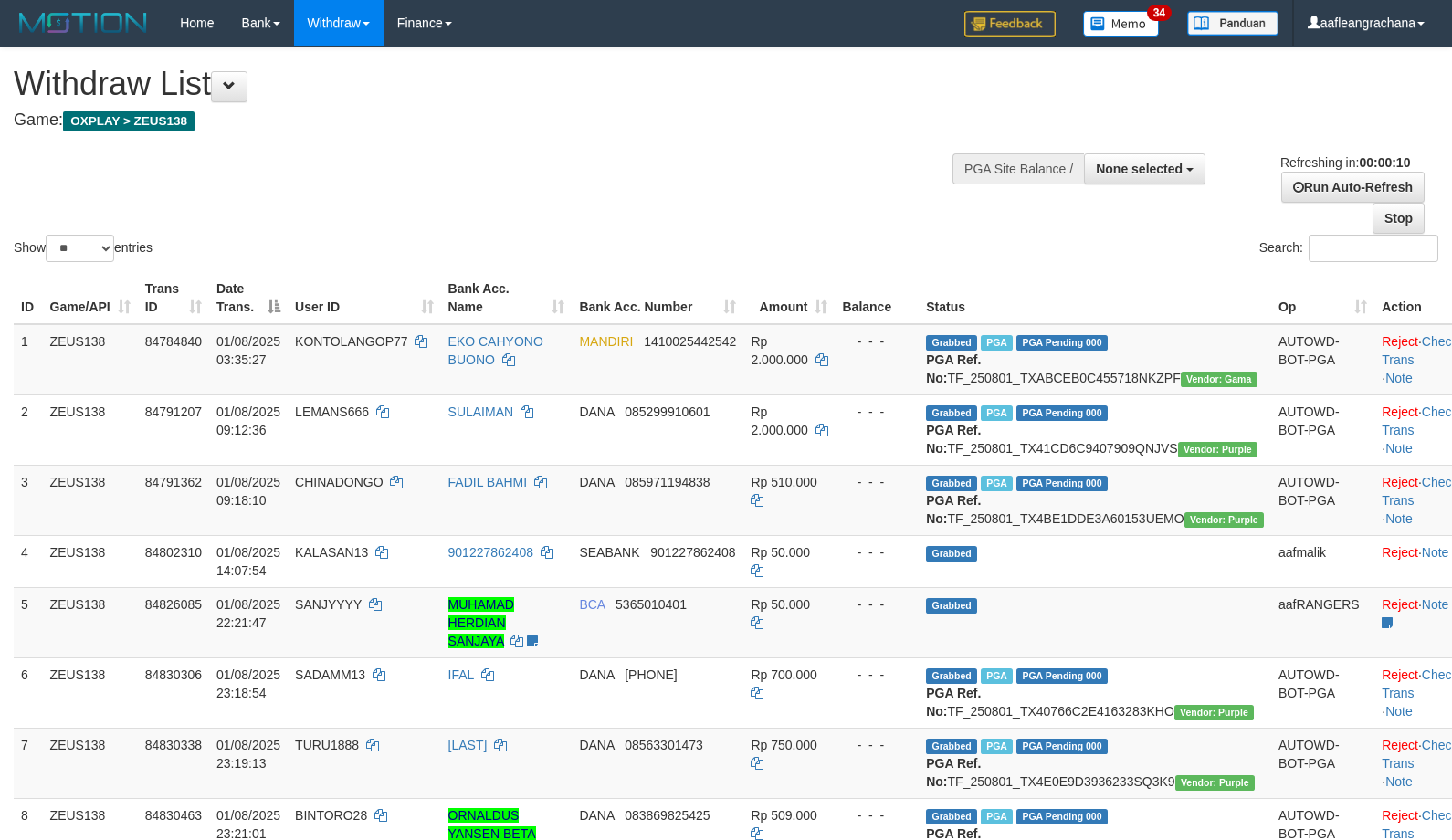 select 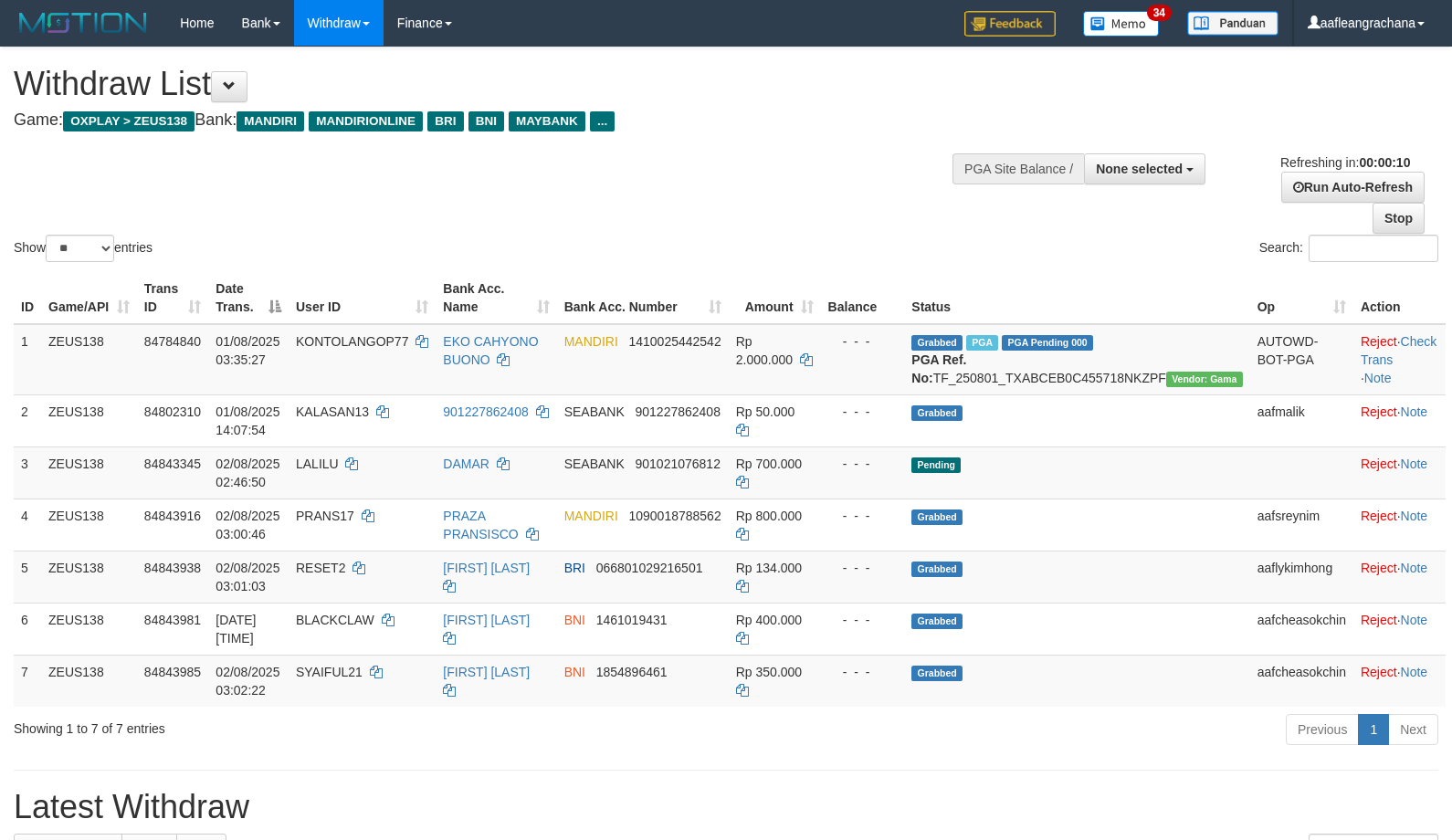 select 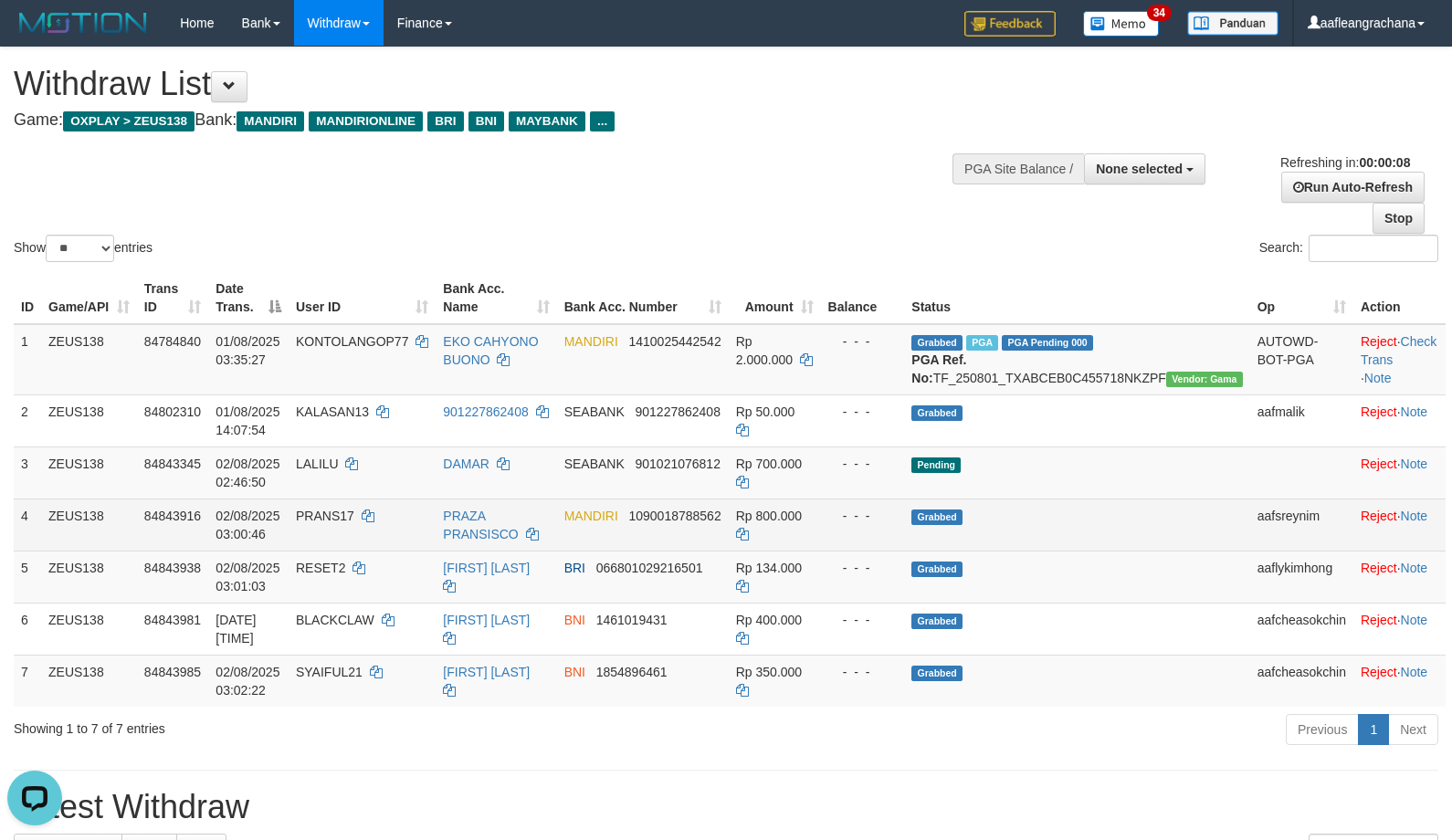 scroll, scrollTop: 0, scrollLeft: 0, axis: both 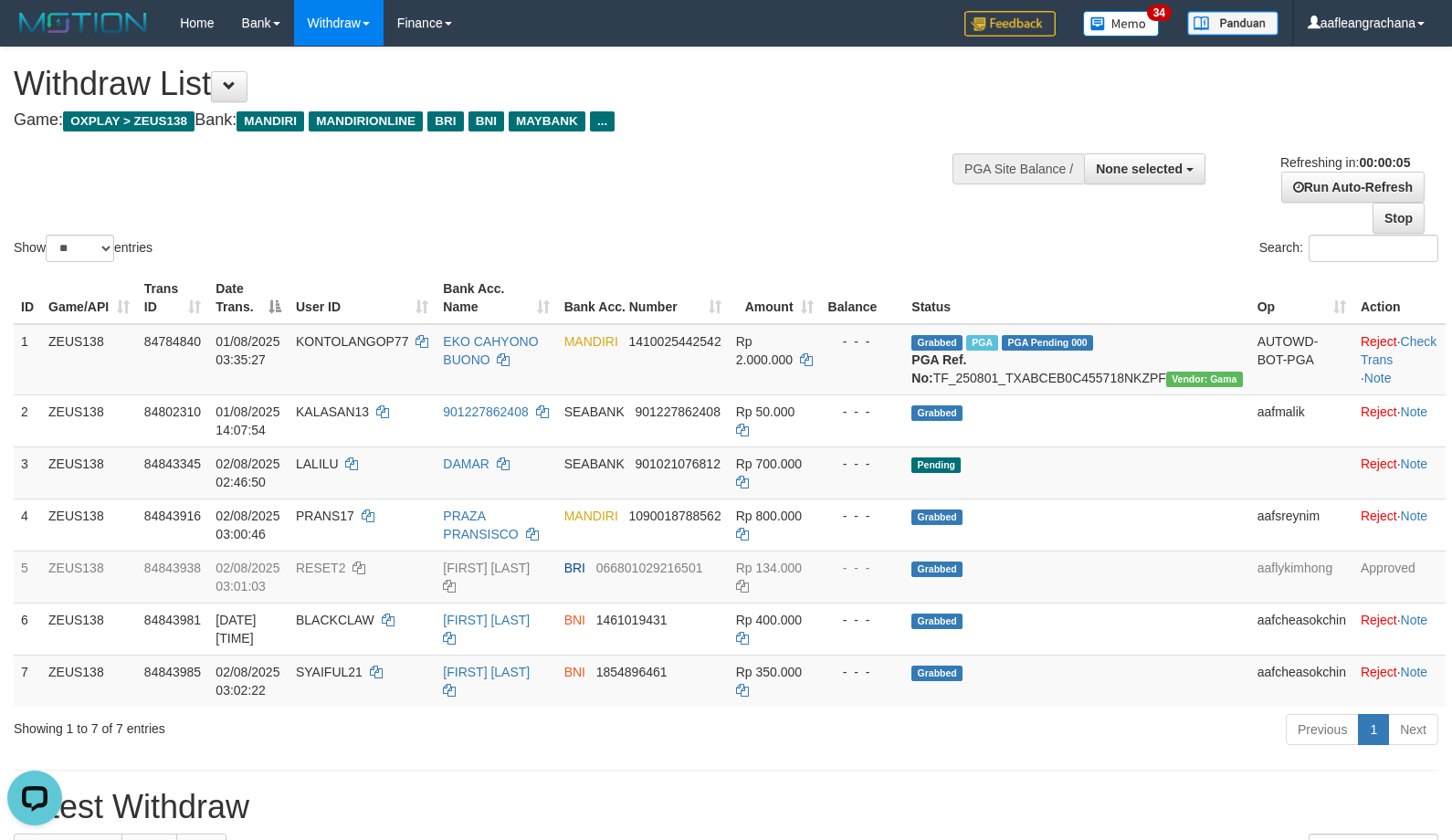 click on "Show  ** ** ** ***  entries Search:" at bounding box center [726, 156] 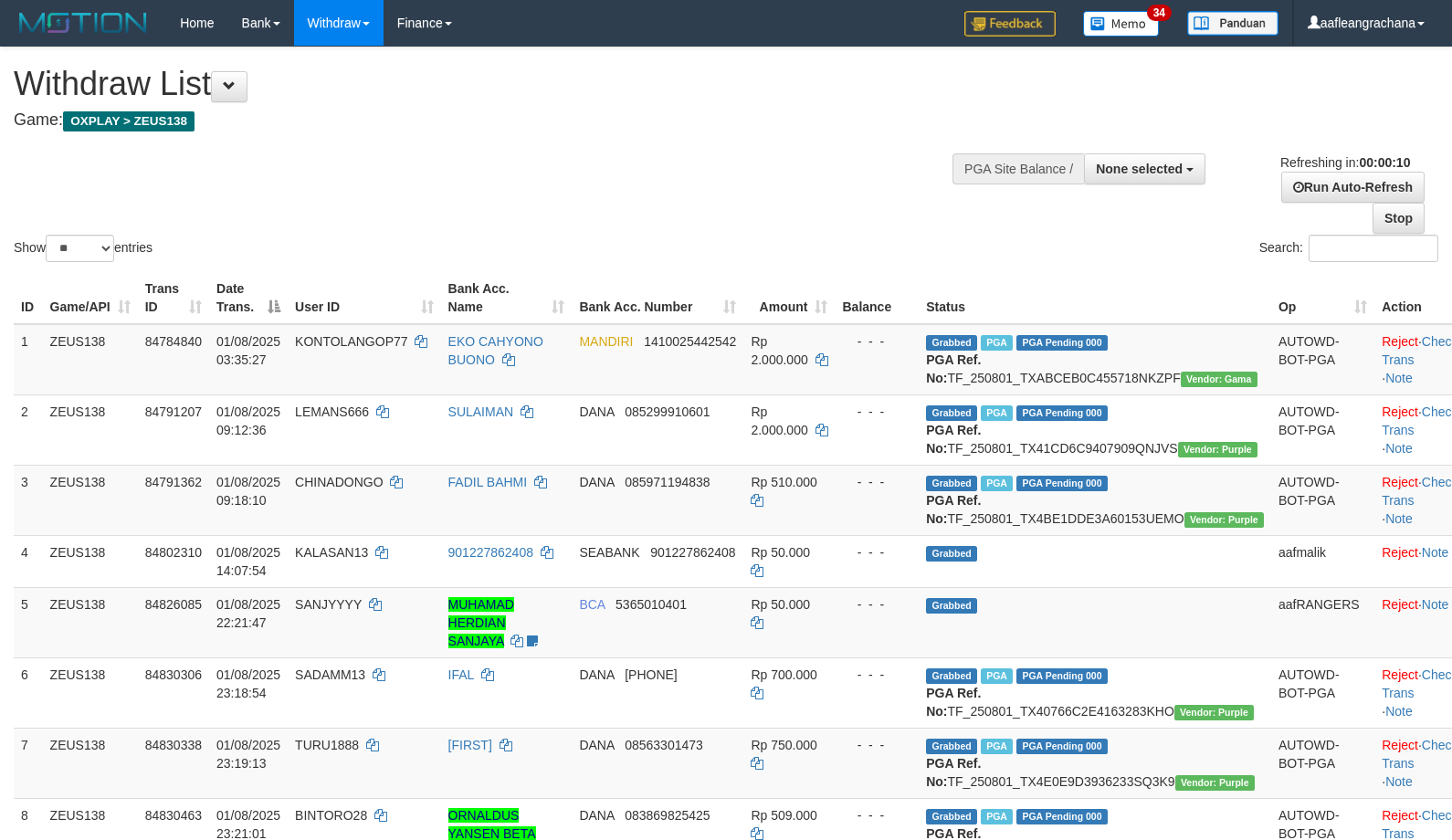 select 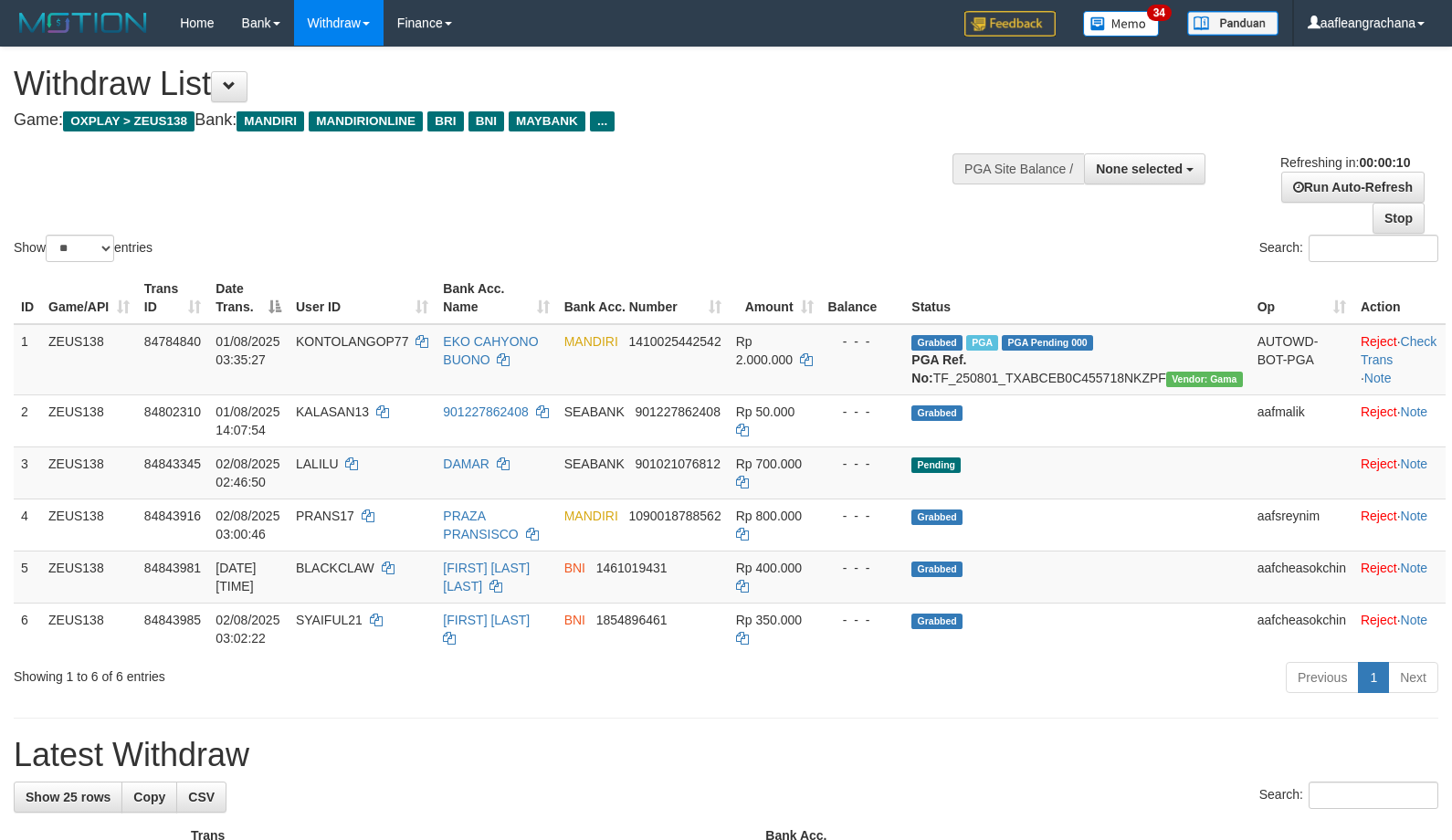 select 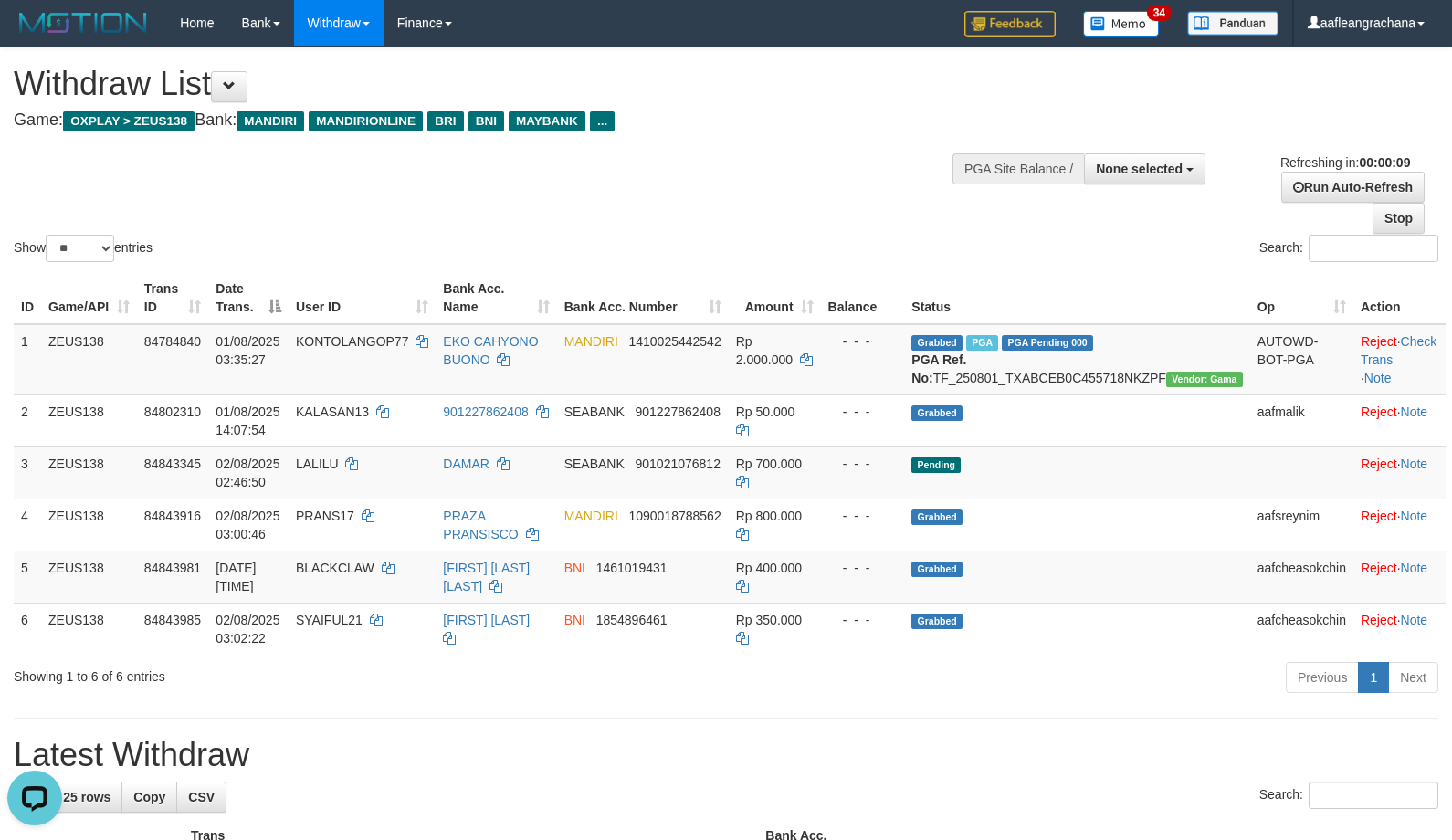 scroll, scrollTop: 0, scrollLeft: 0, axis: both 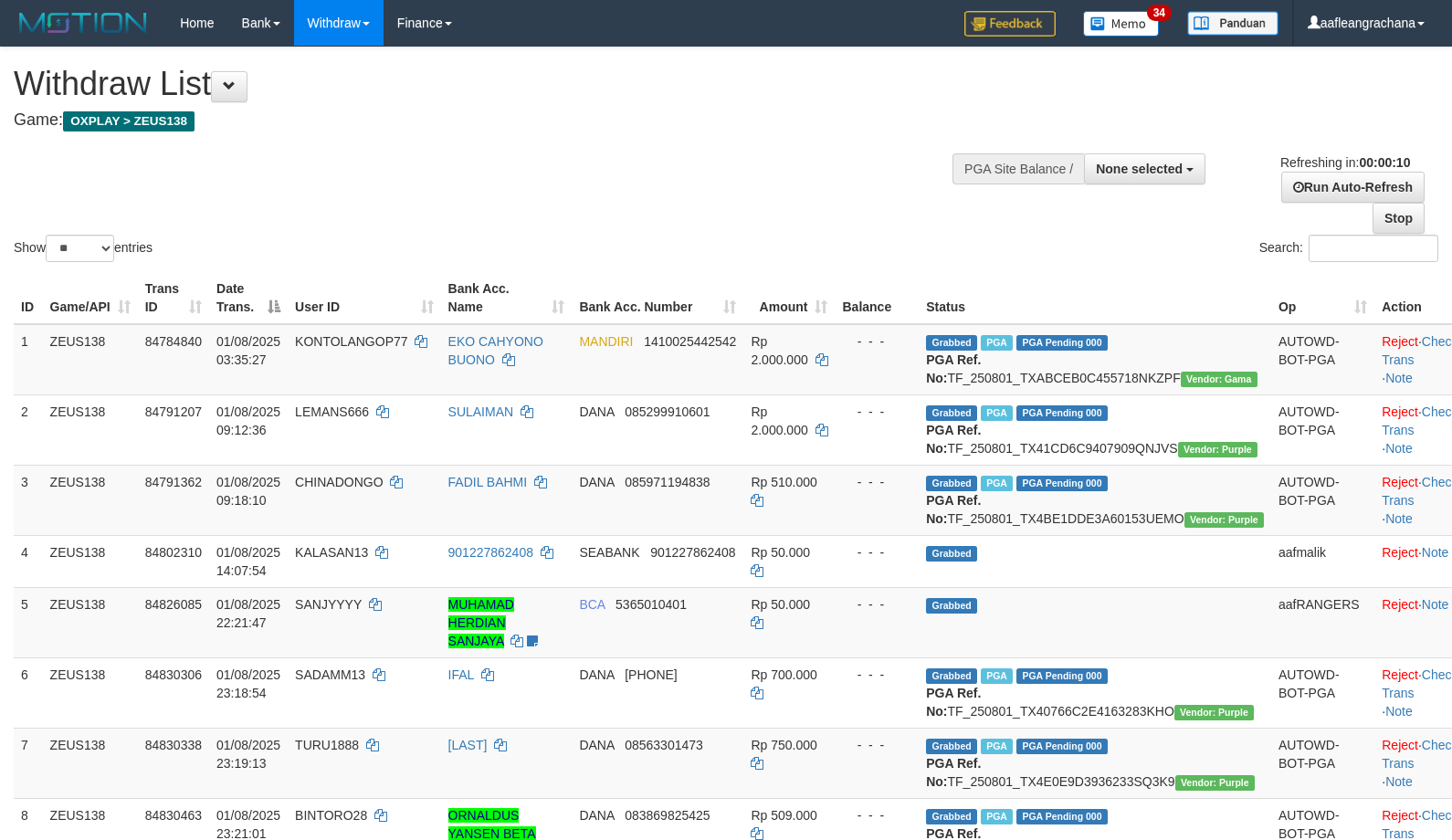 select 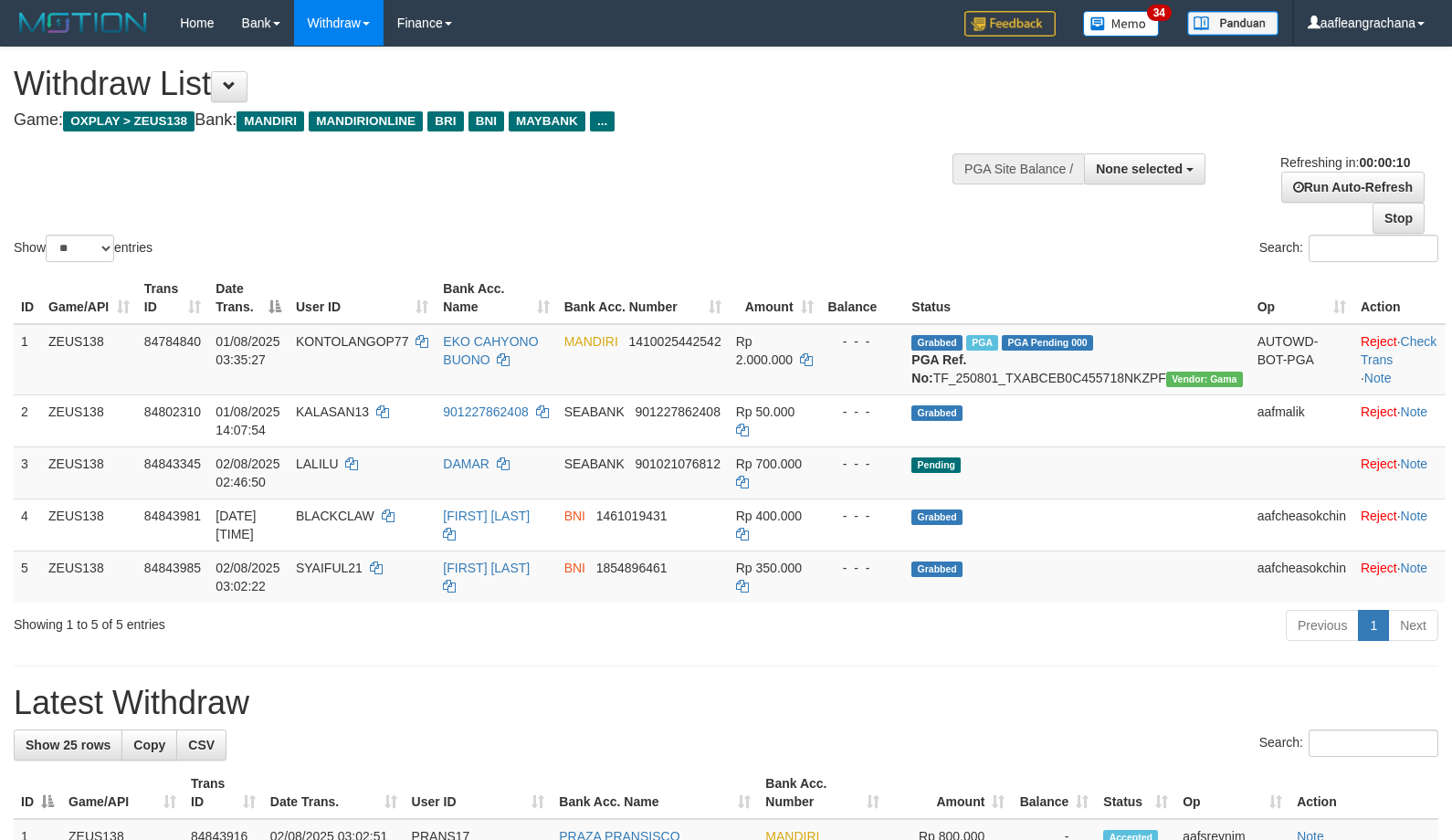 select 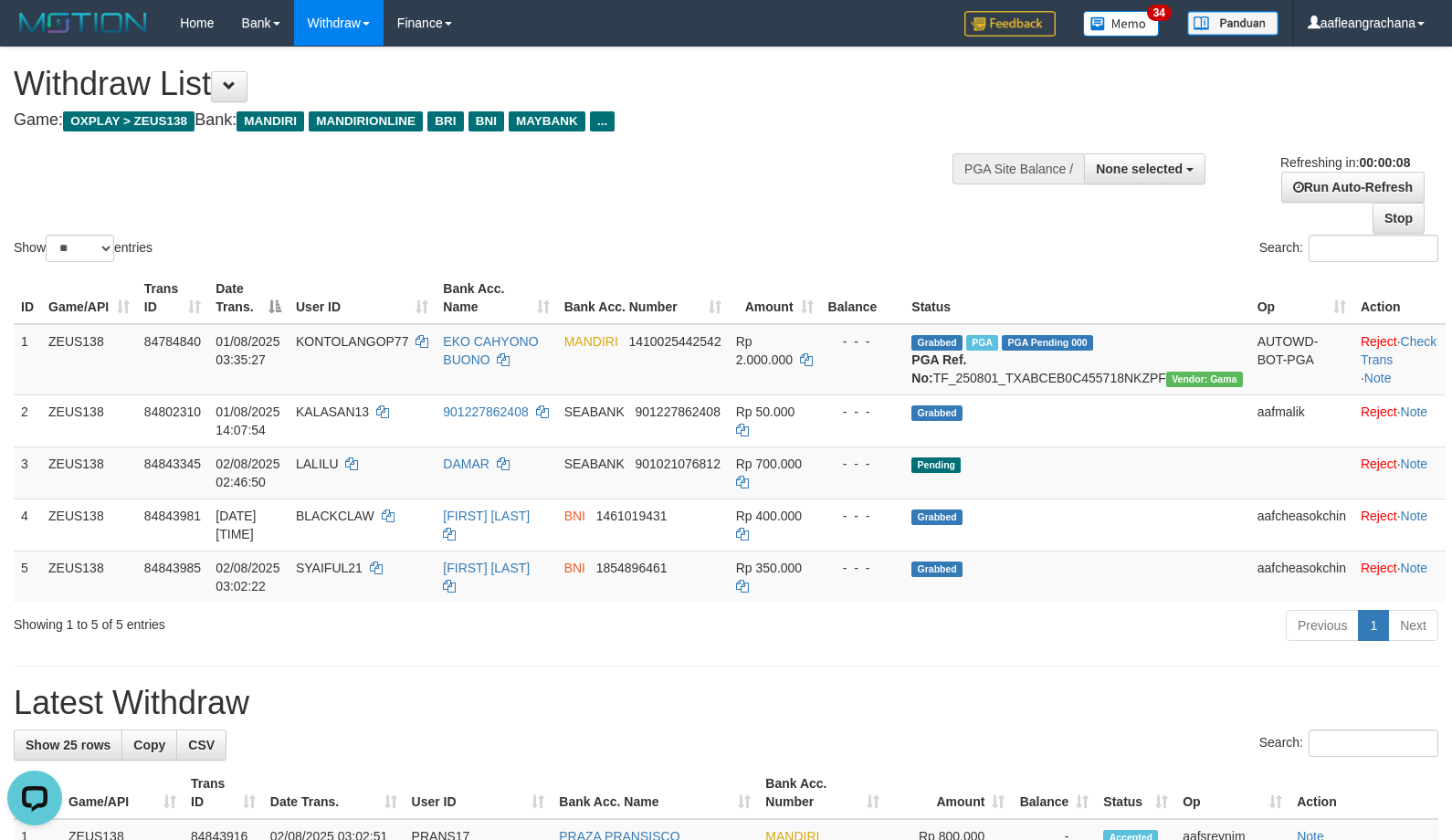 scroll, scrollTop: 0, scrollLeft: 0, axis: both 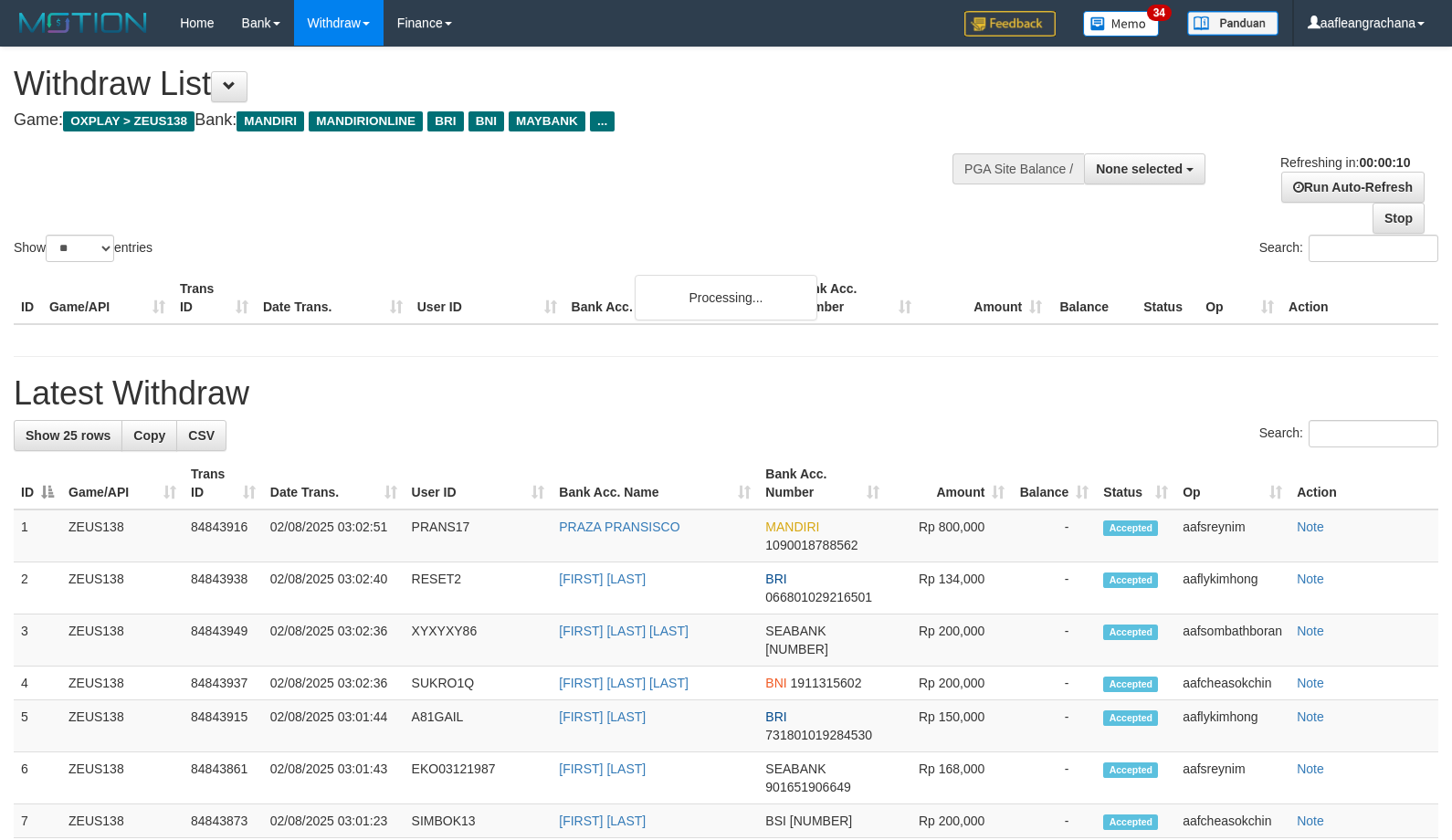select 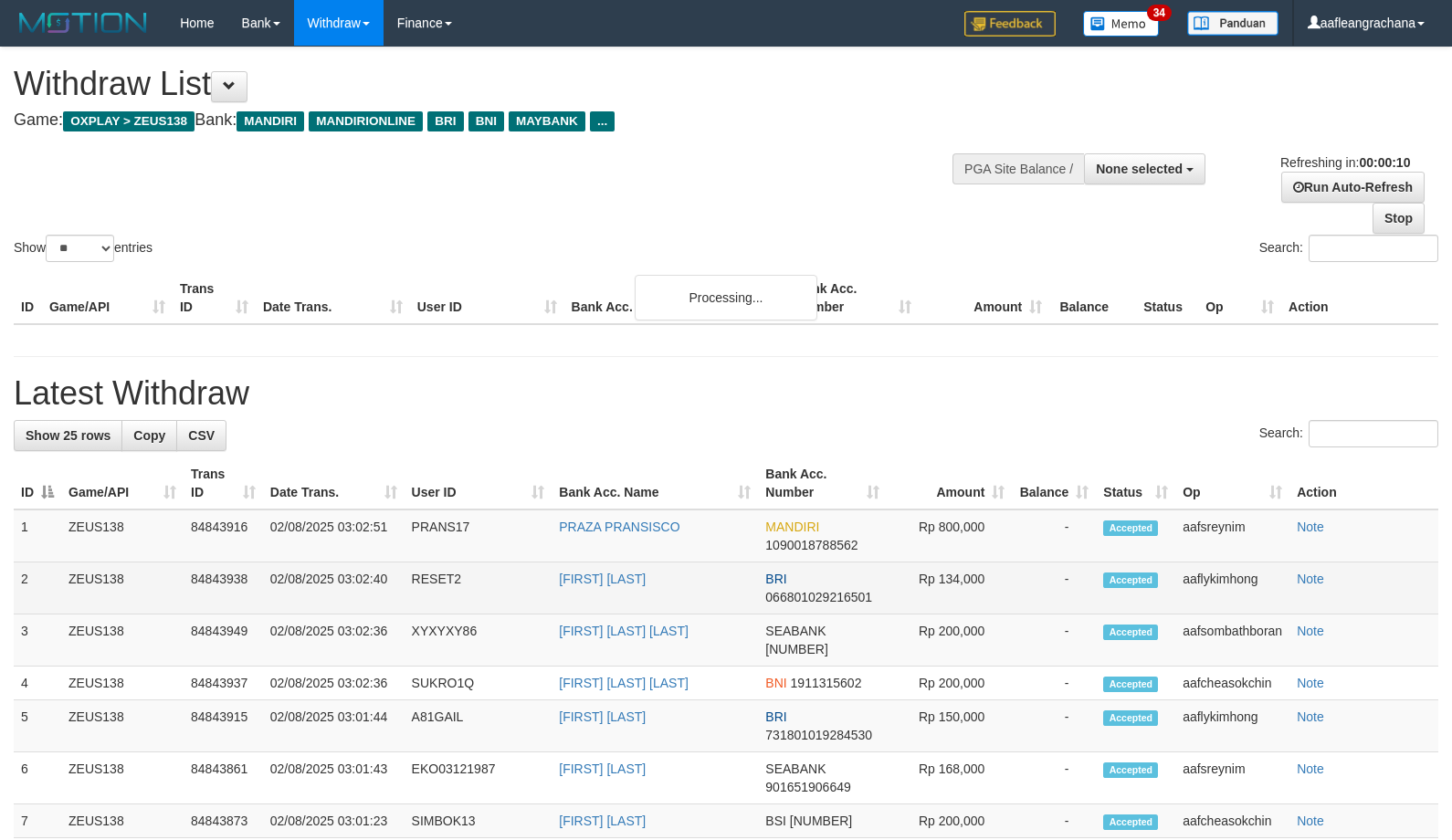 scroll, scrollTop: 0, scrollLeft: 0, axis: both 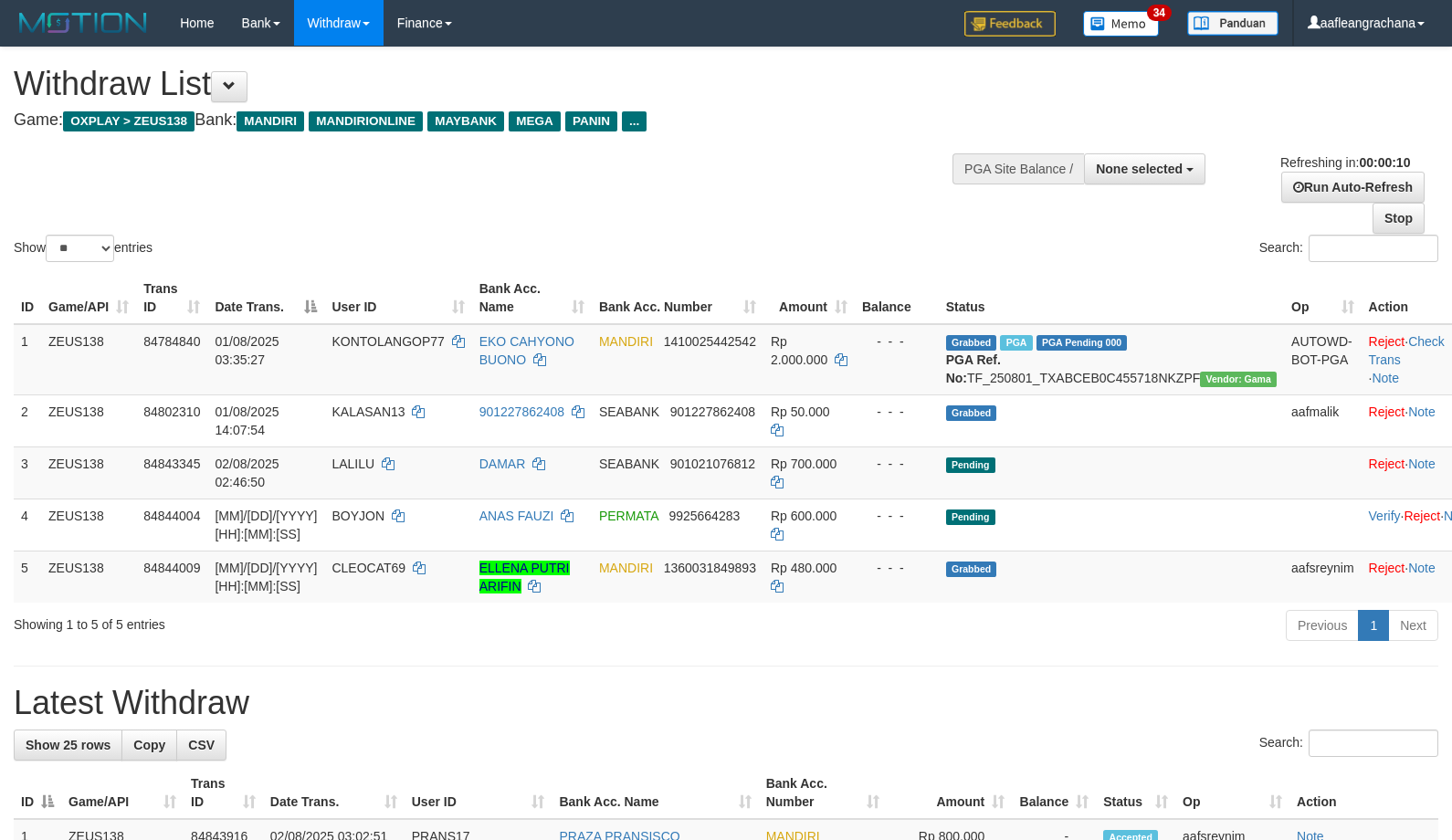 select 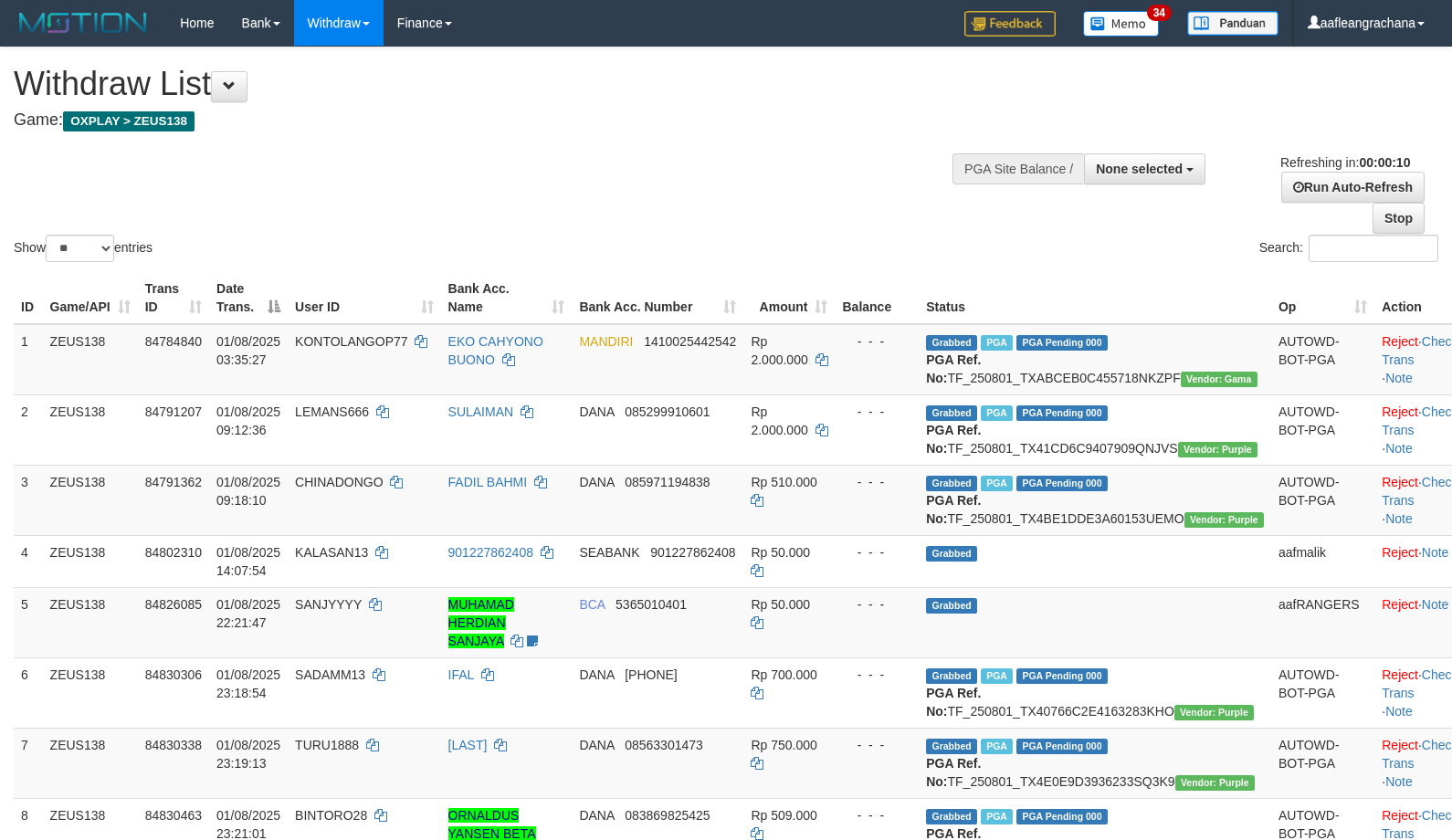 select 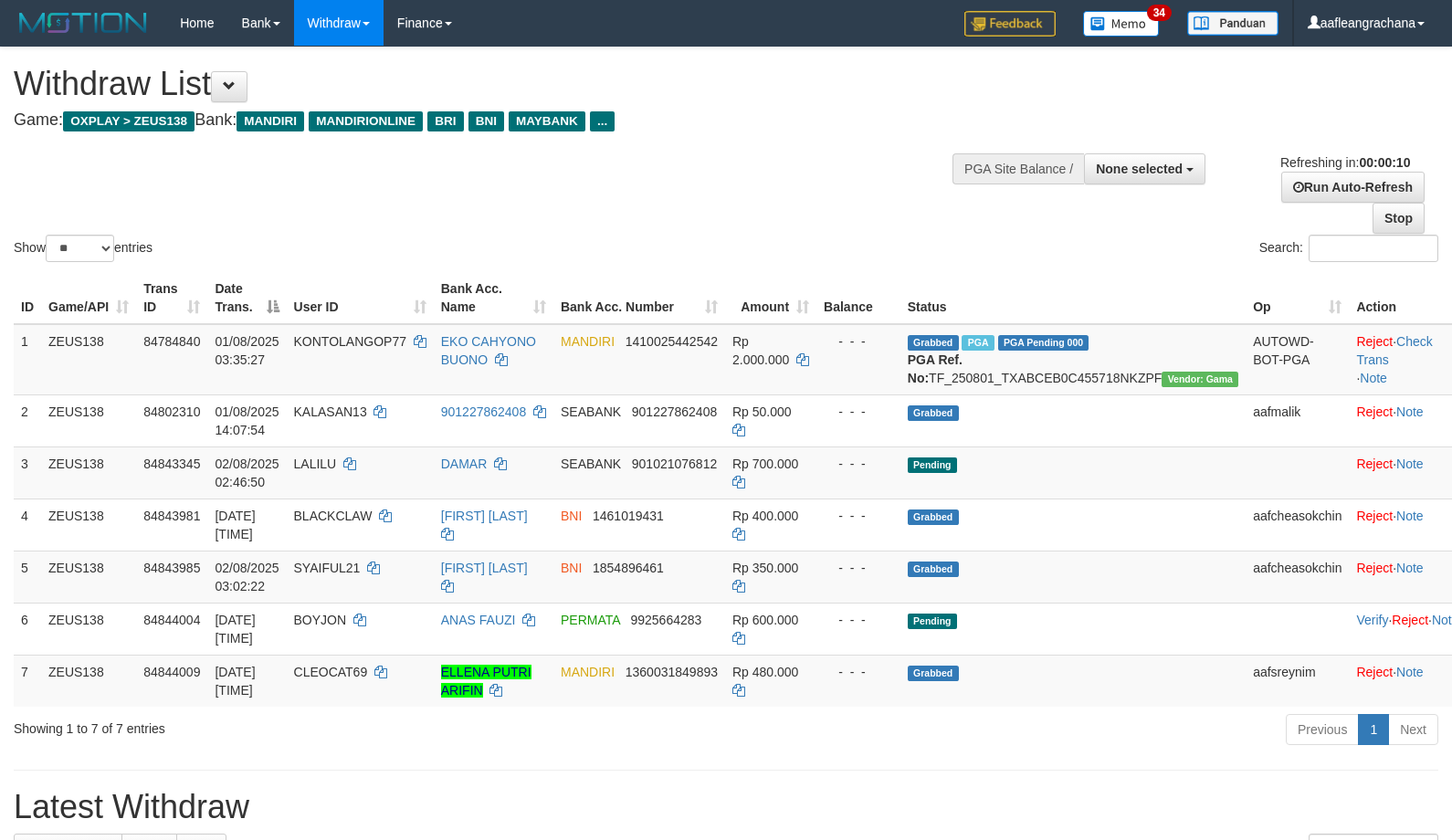 select 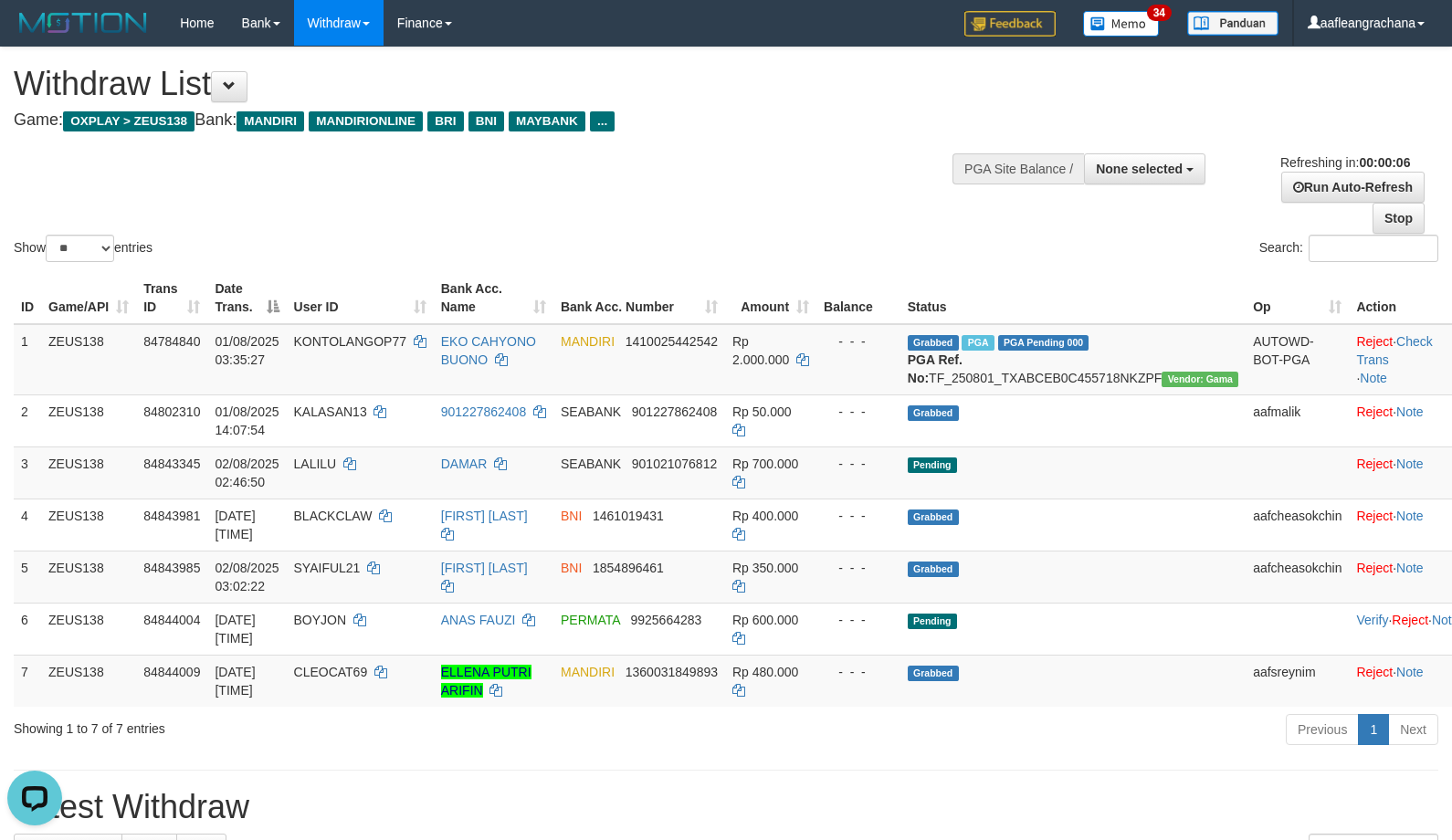 scroll, scrollTop: 0, scrollLeft: 0, axis: both 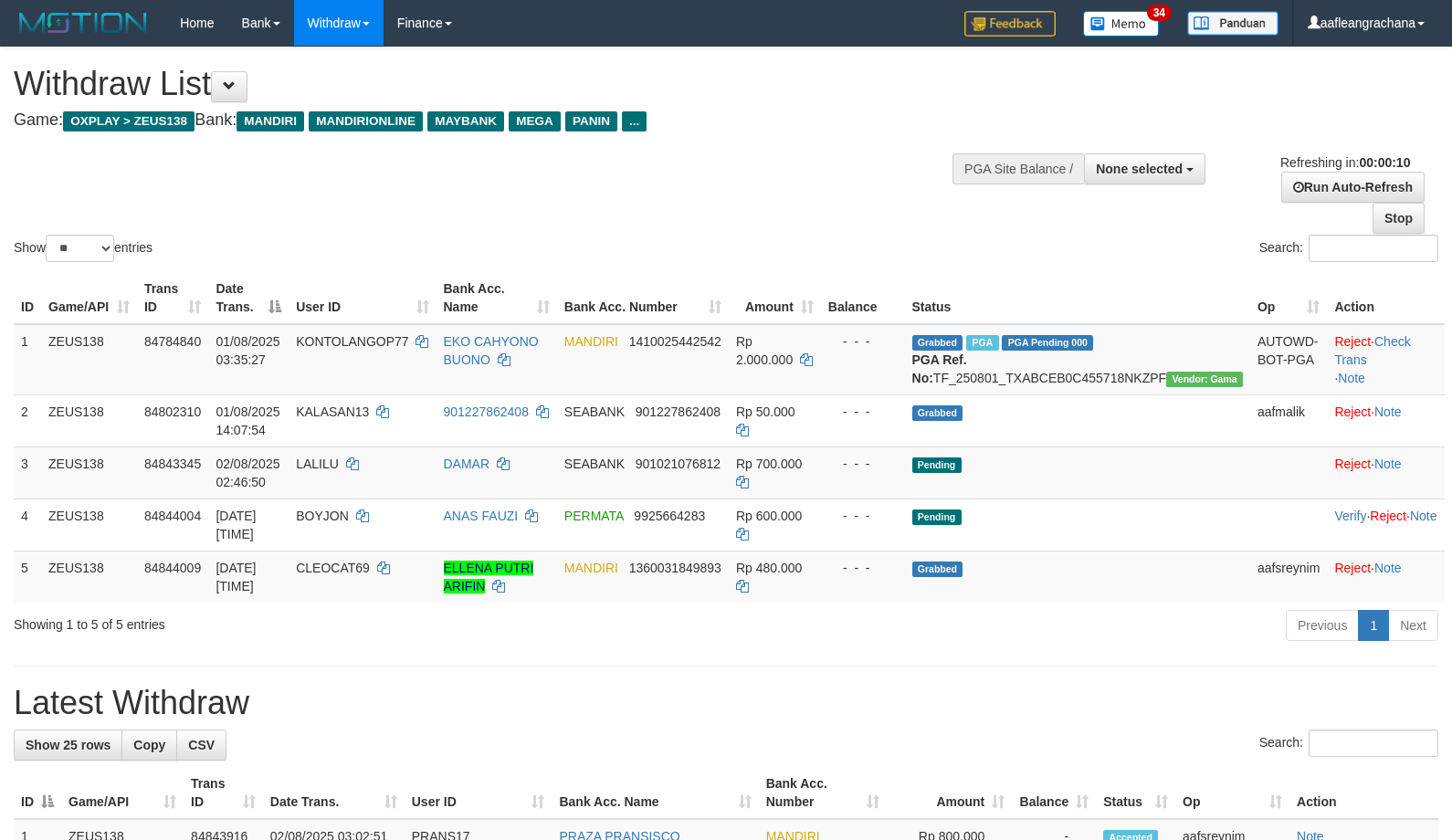 select 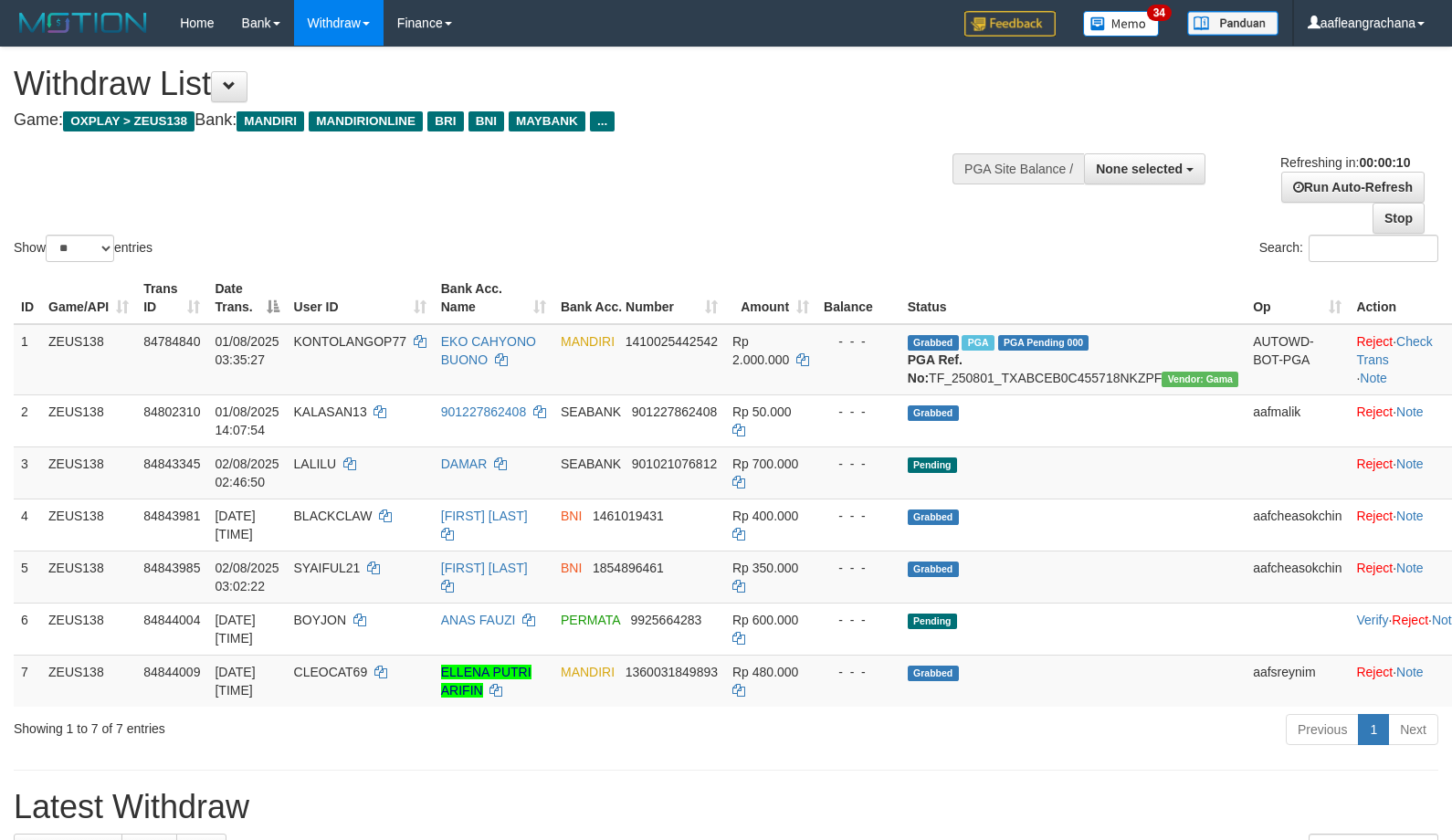 select 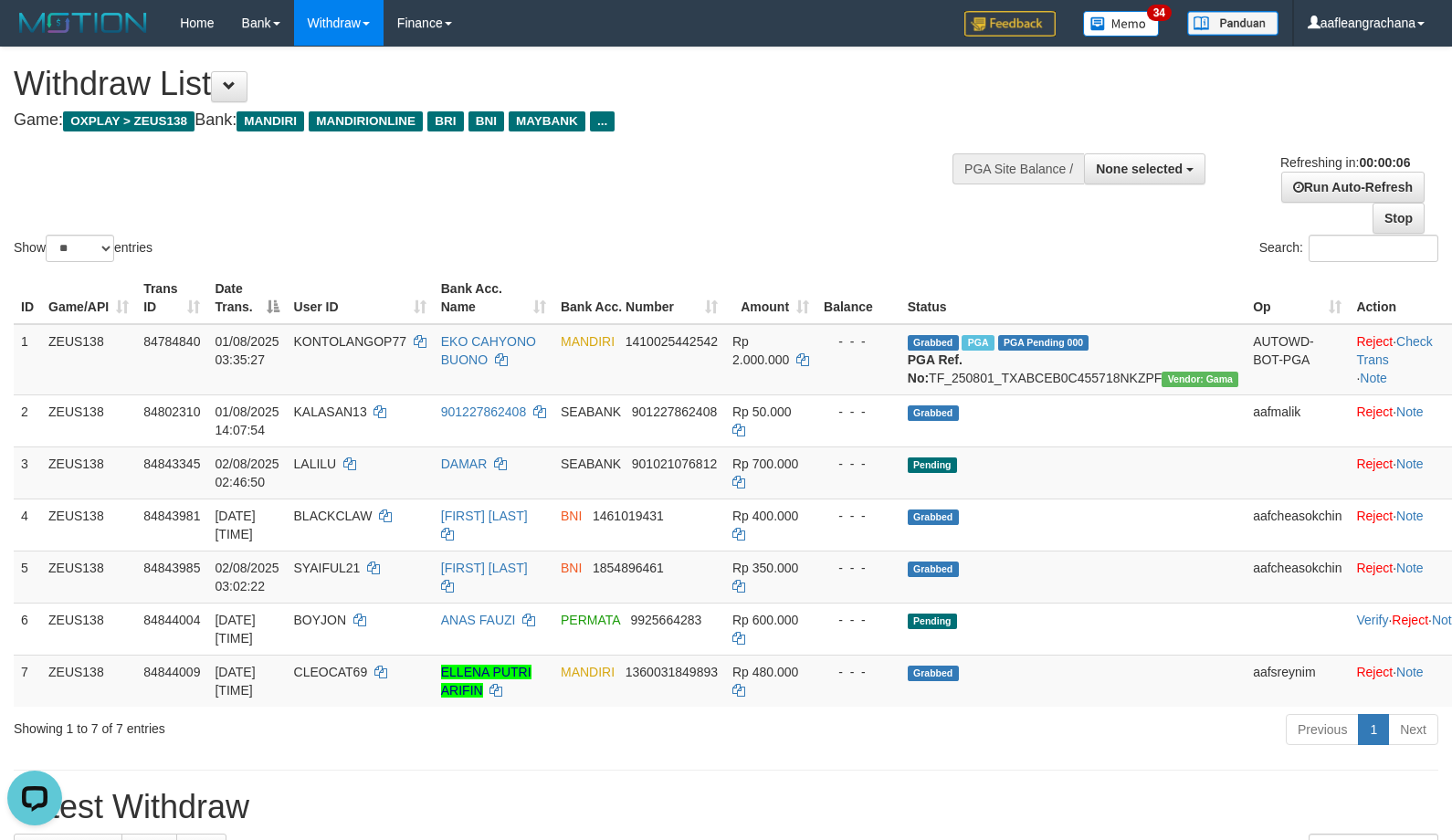 scroll, scrollTop: 0, scrollLeft: 0, axis: both 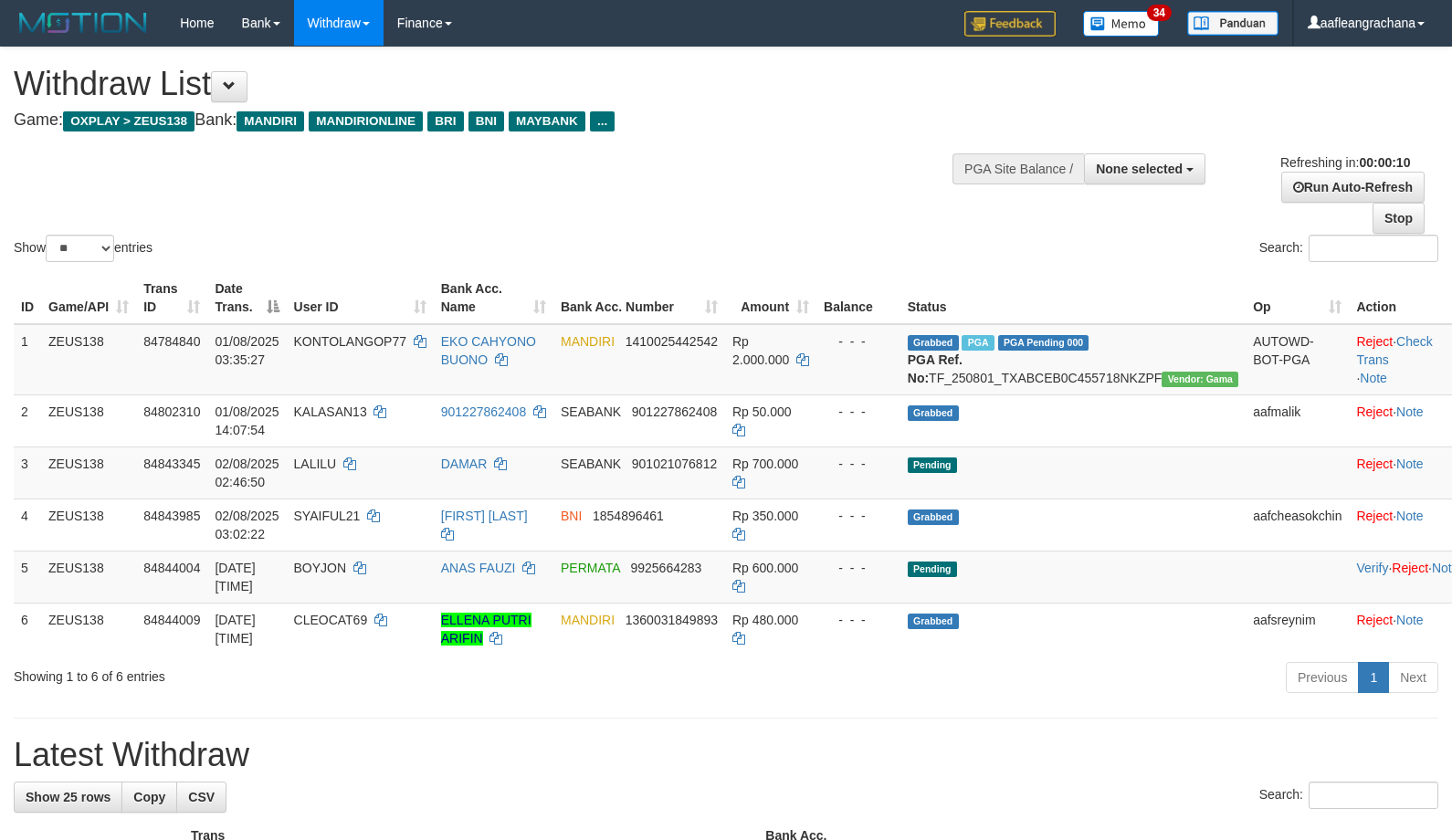 select 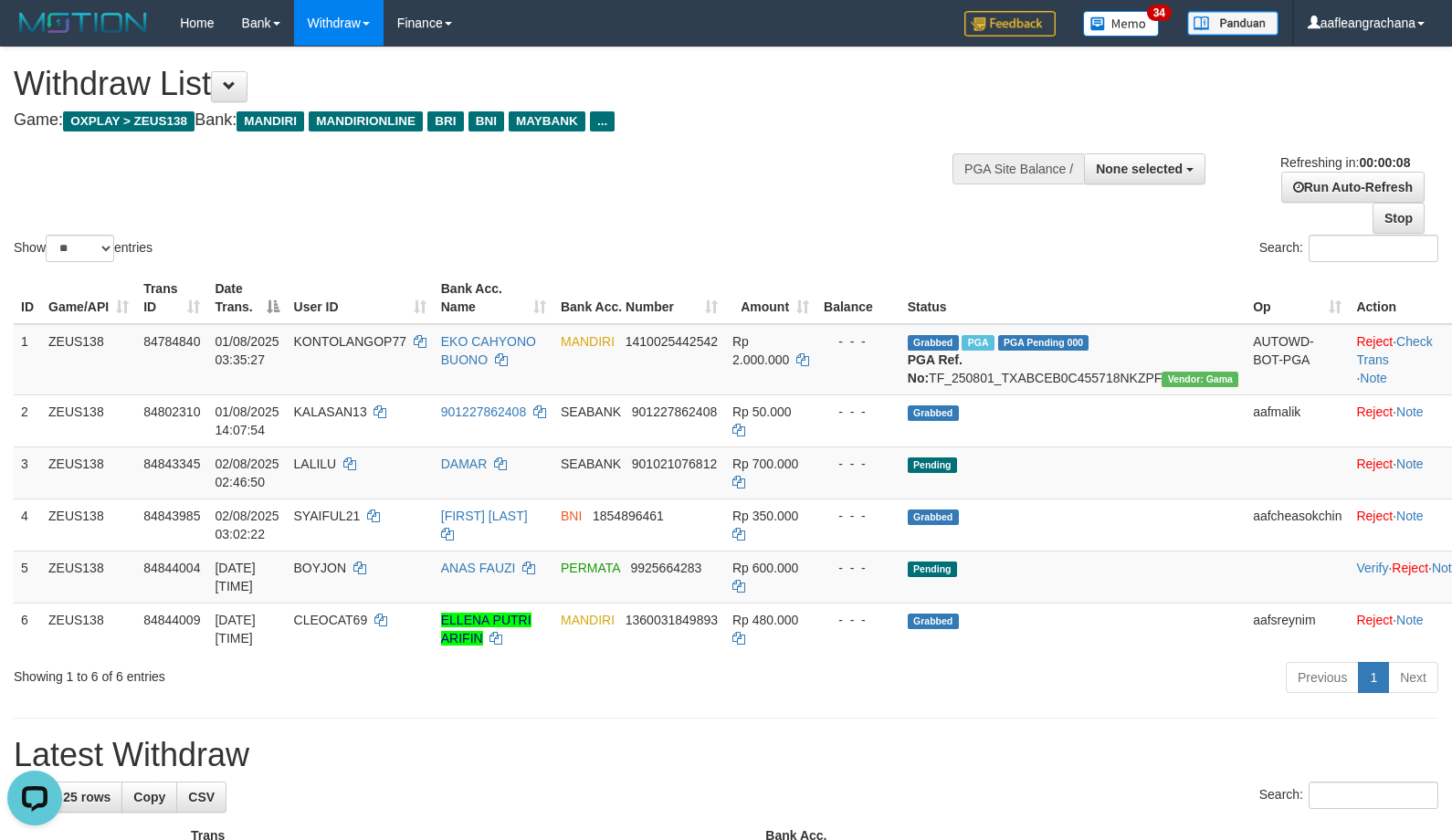 scroll, scrollTop: 0, scrollLeft: 0, axis: both 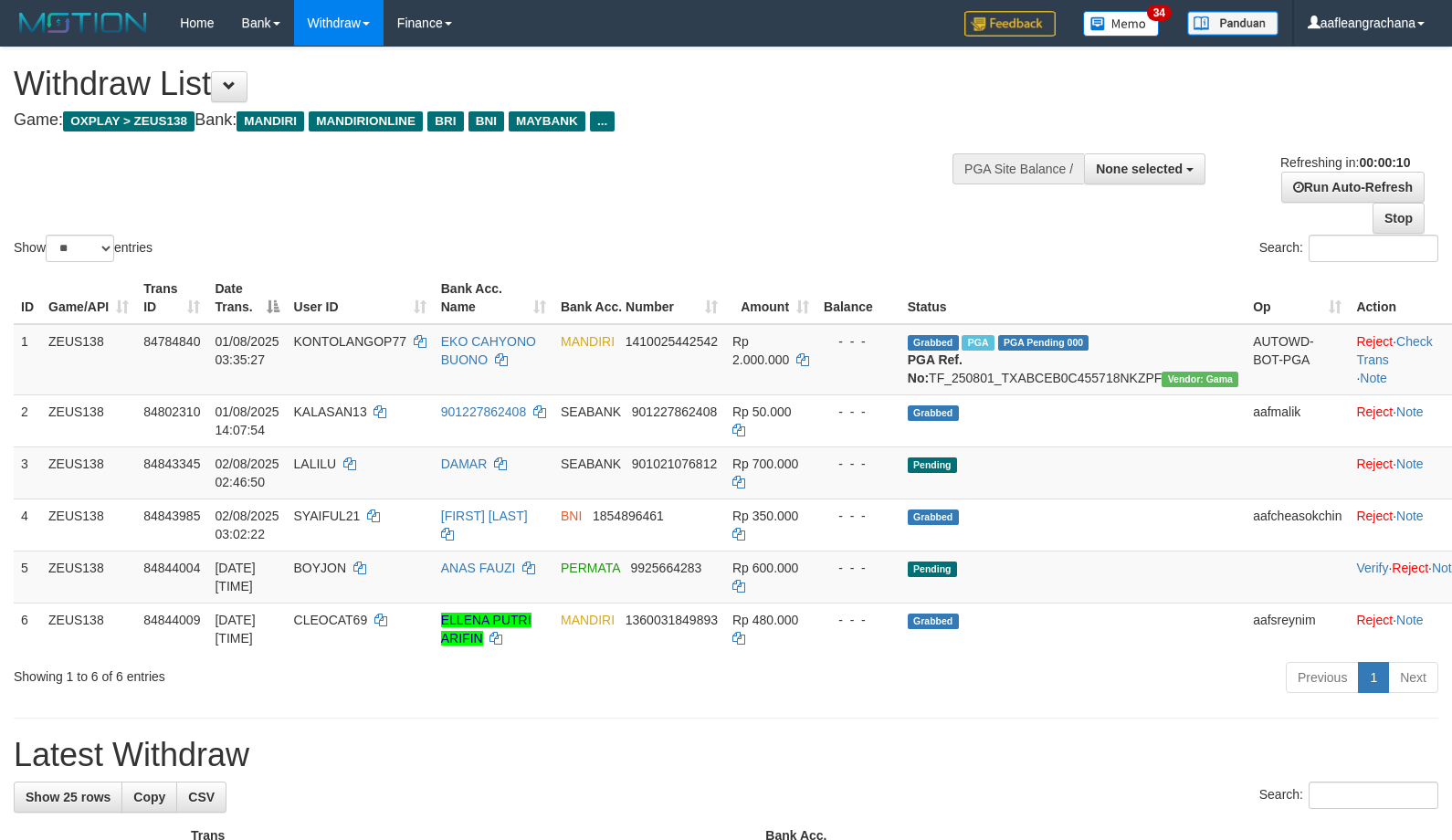 select 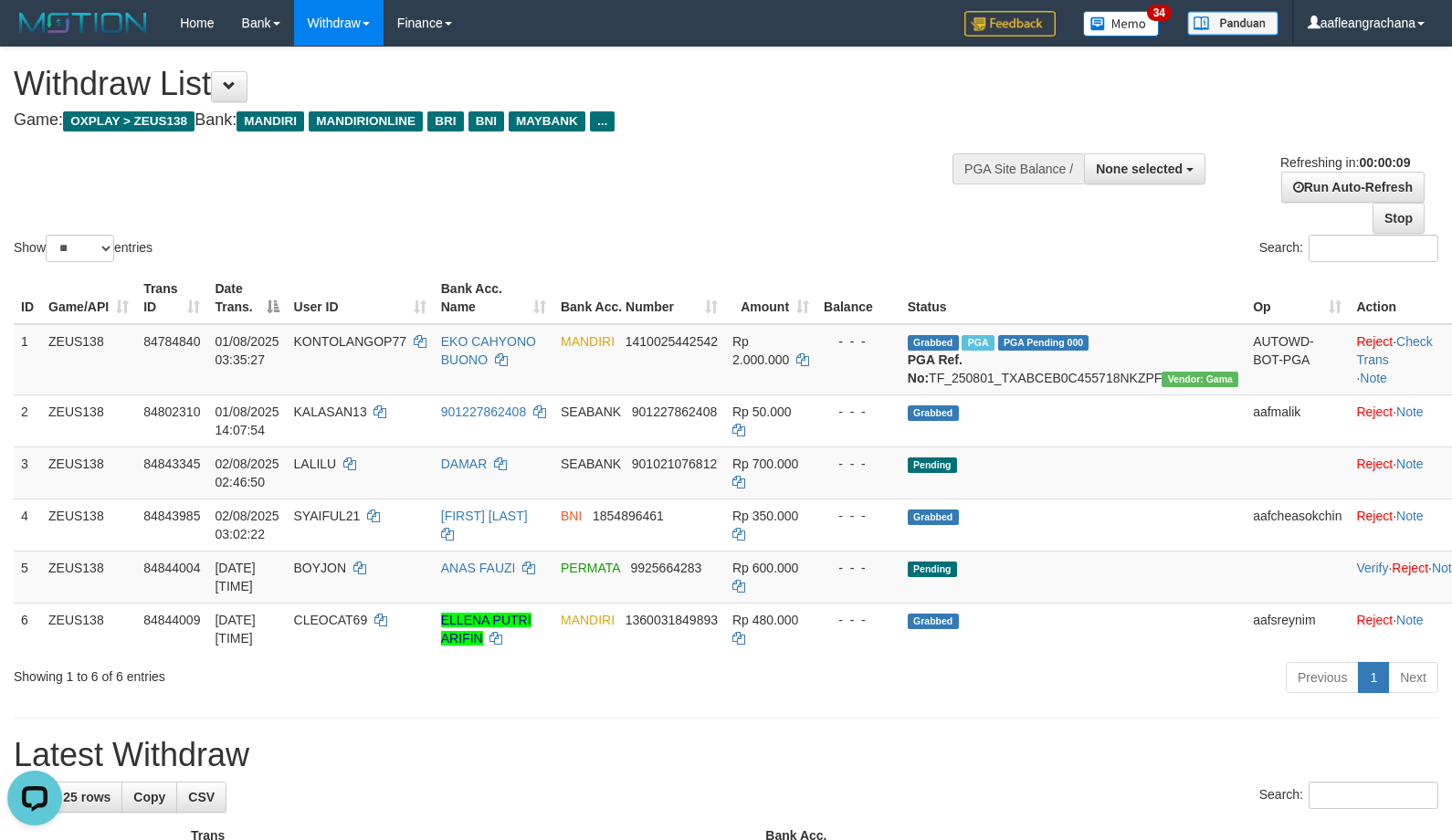 scroll, scrollTop: 0, scrollLeft: 0, axis: both 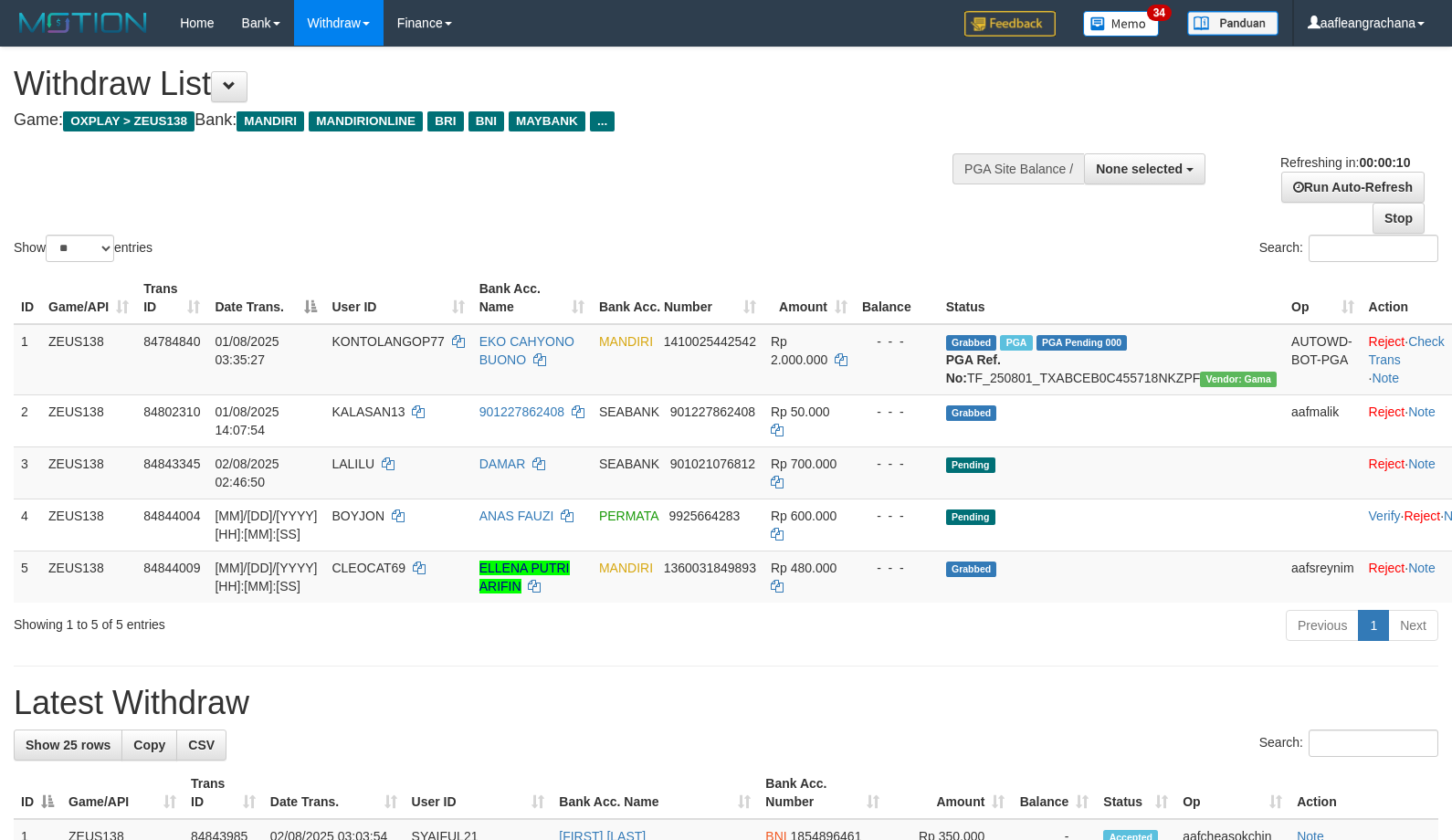 select 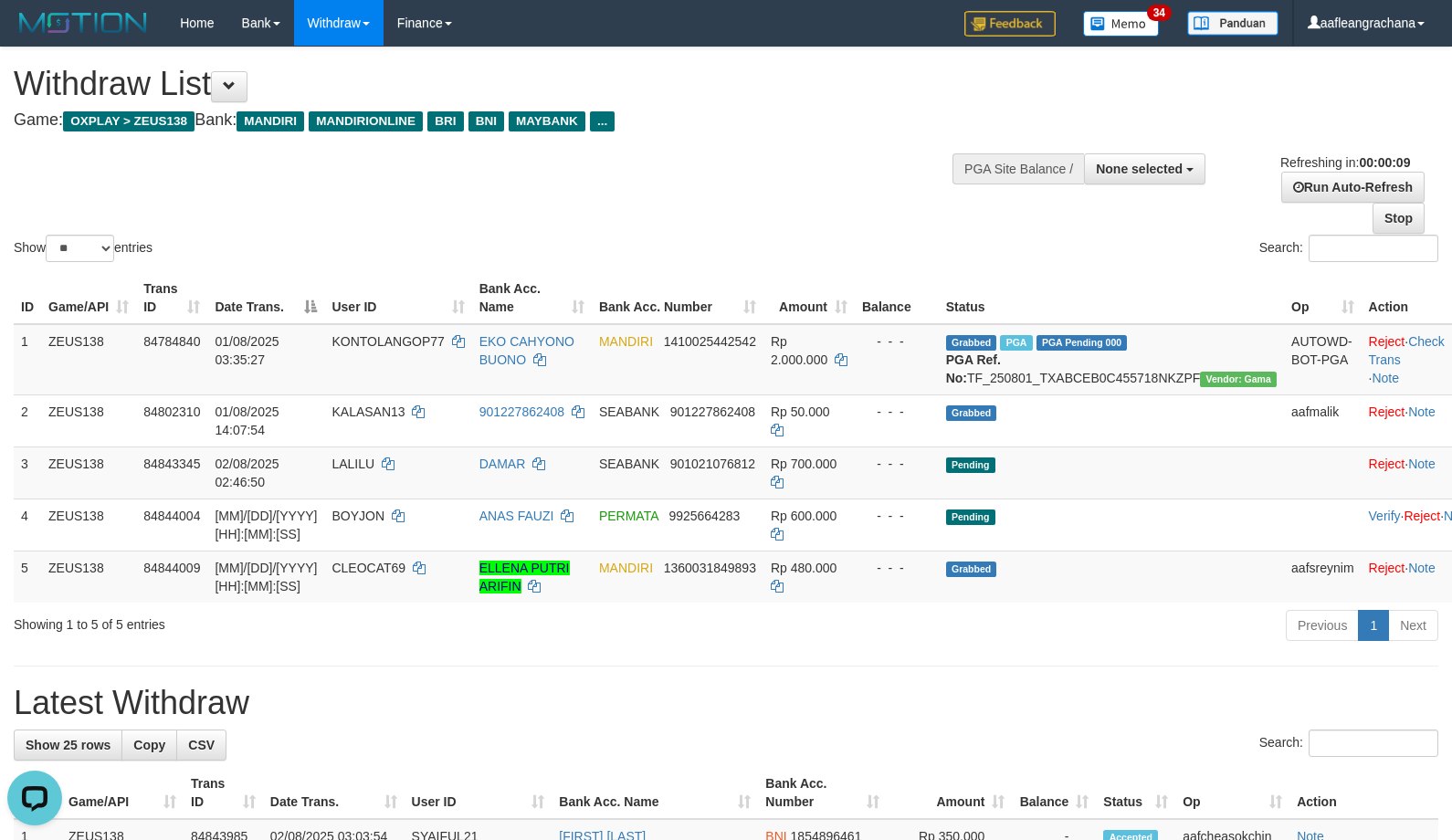 scroll, scrollTop: 0, scrollLeft: 0, axis: both 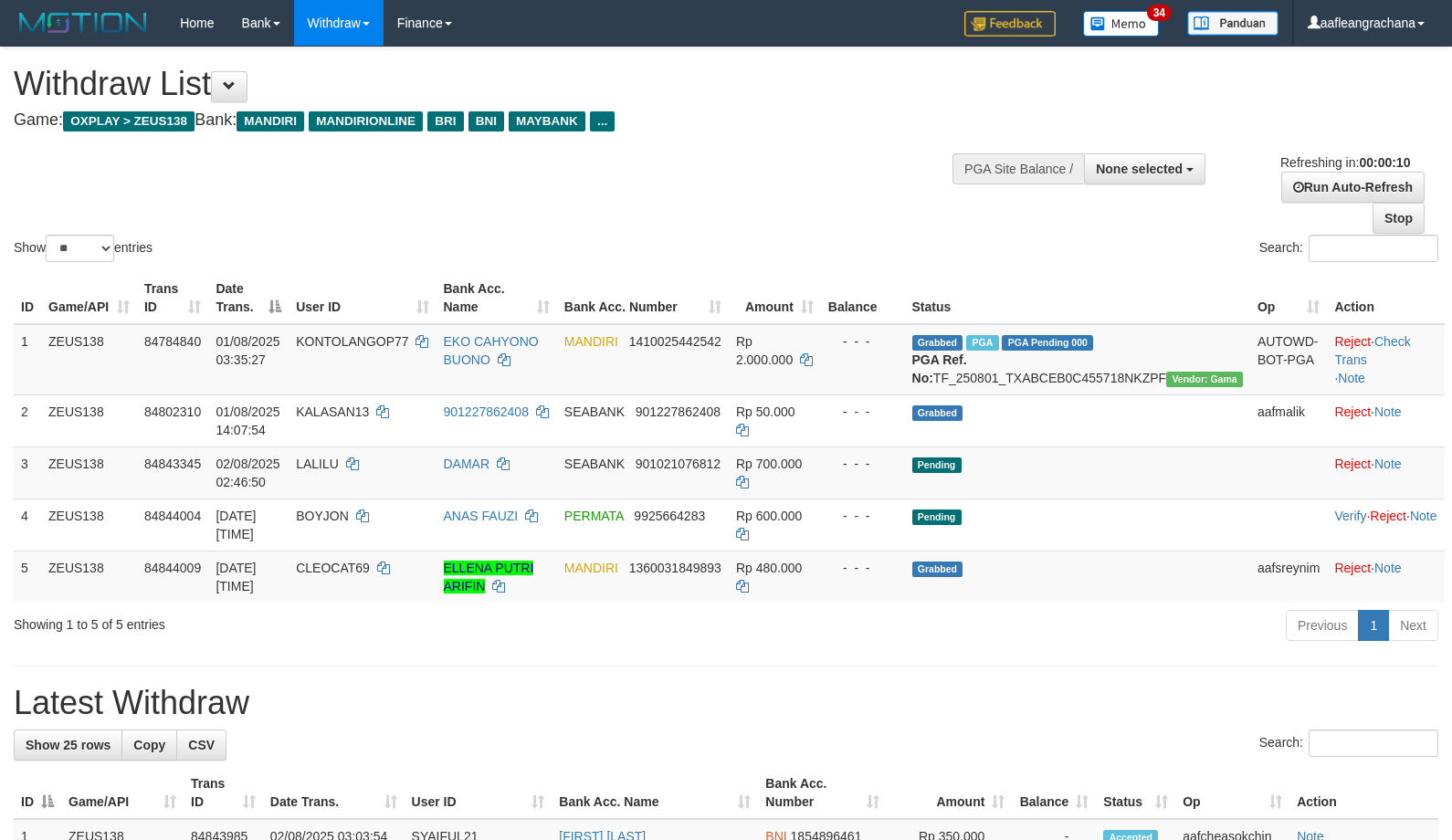select 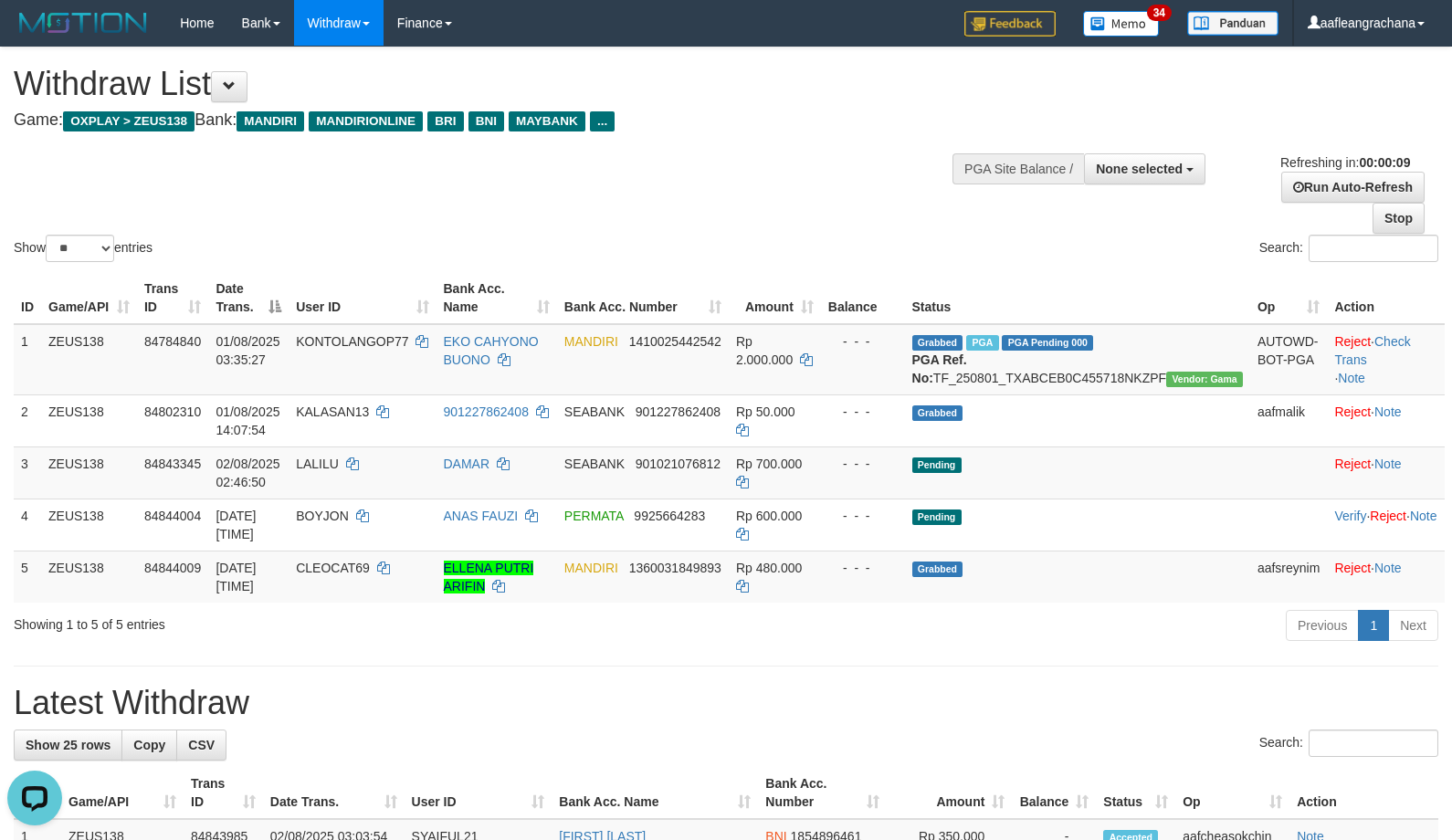 scroll, scrollTop: 0, scrollLeft: 0, axis: both 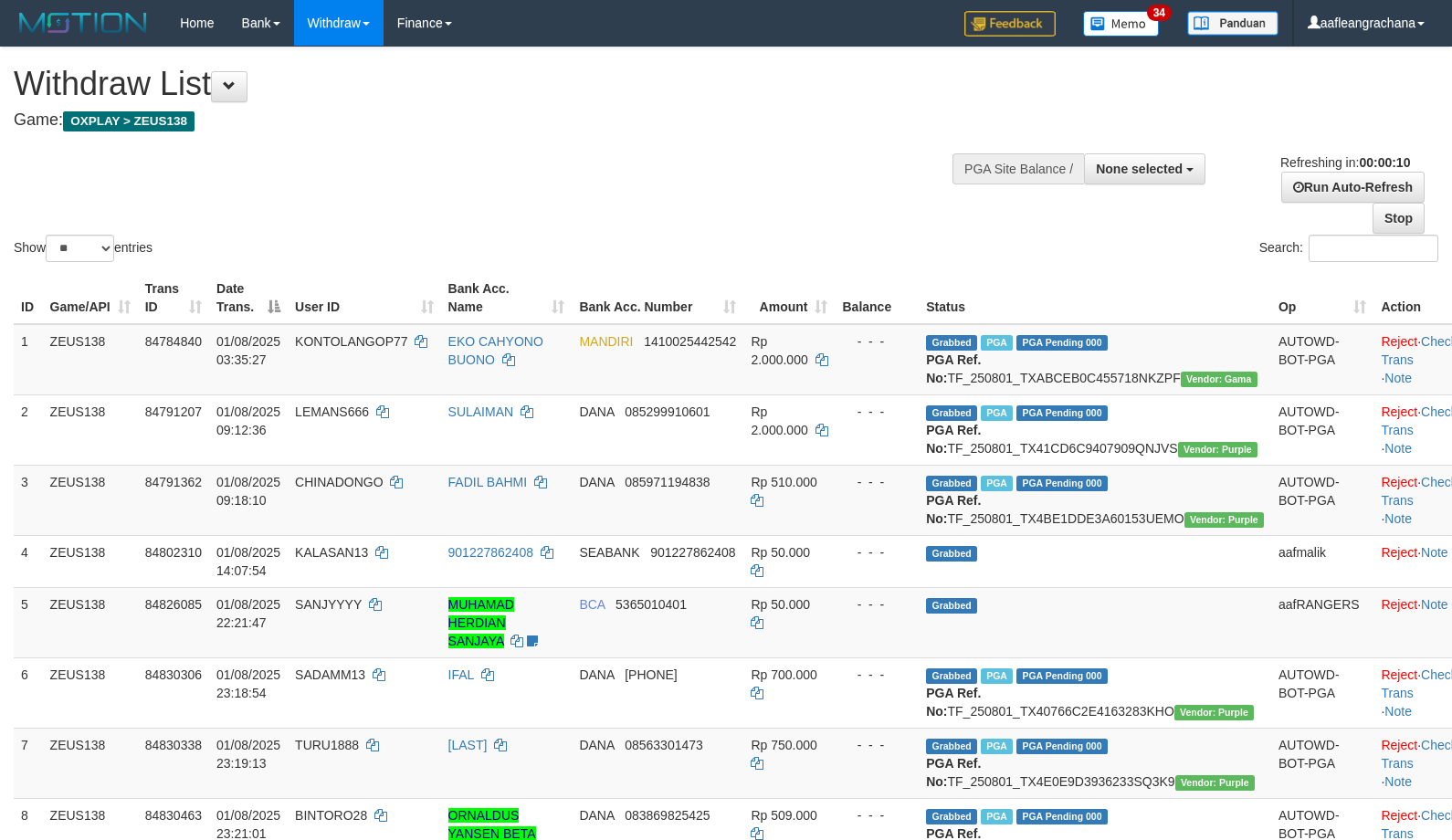 select 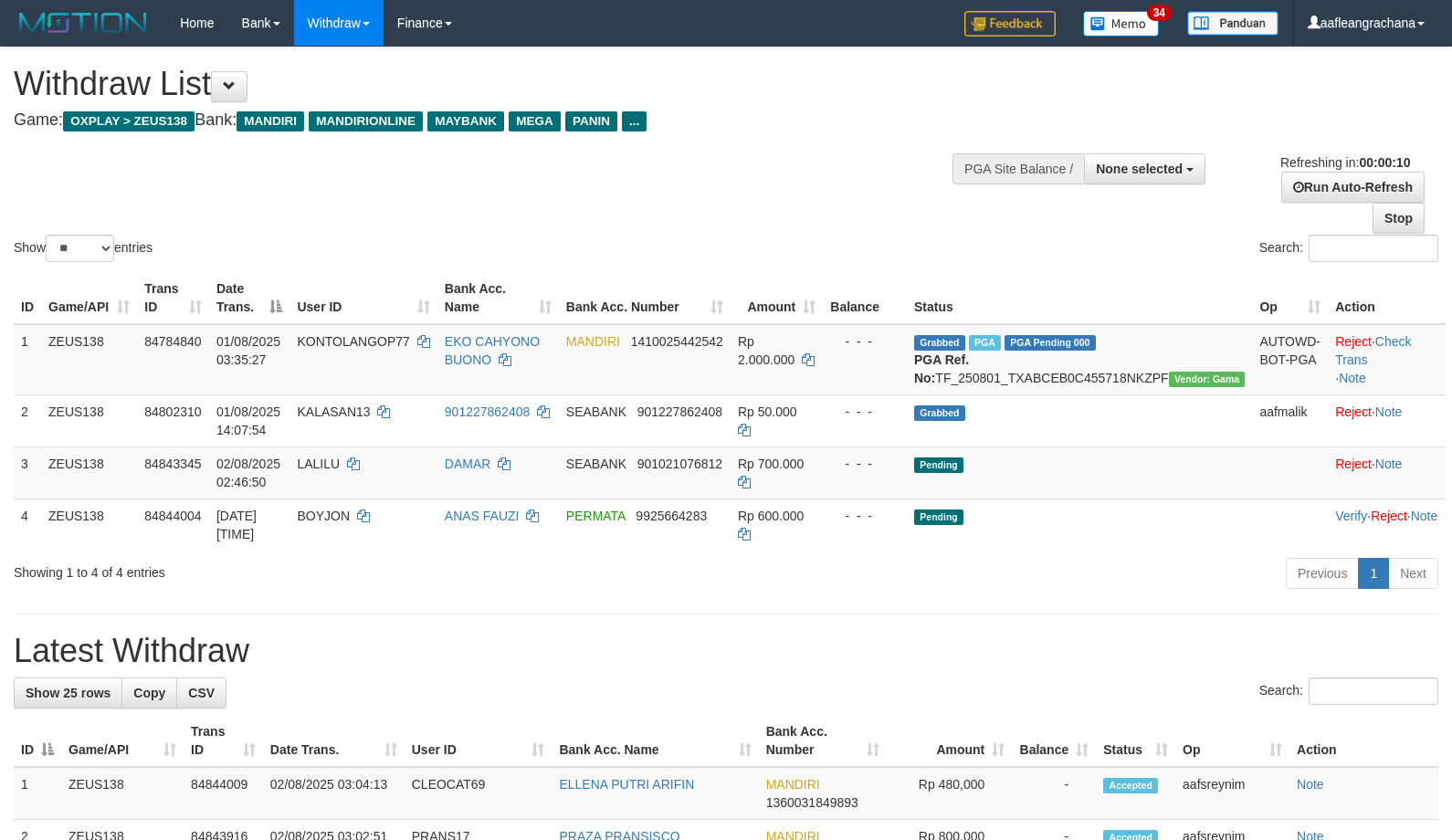 select 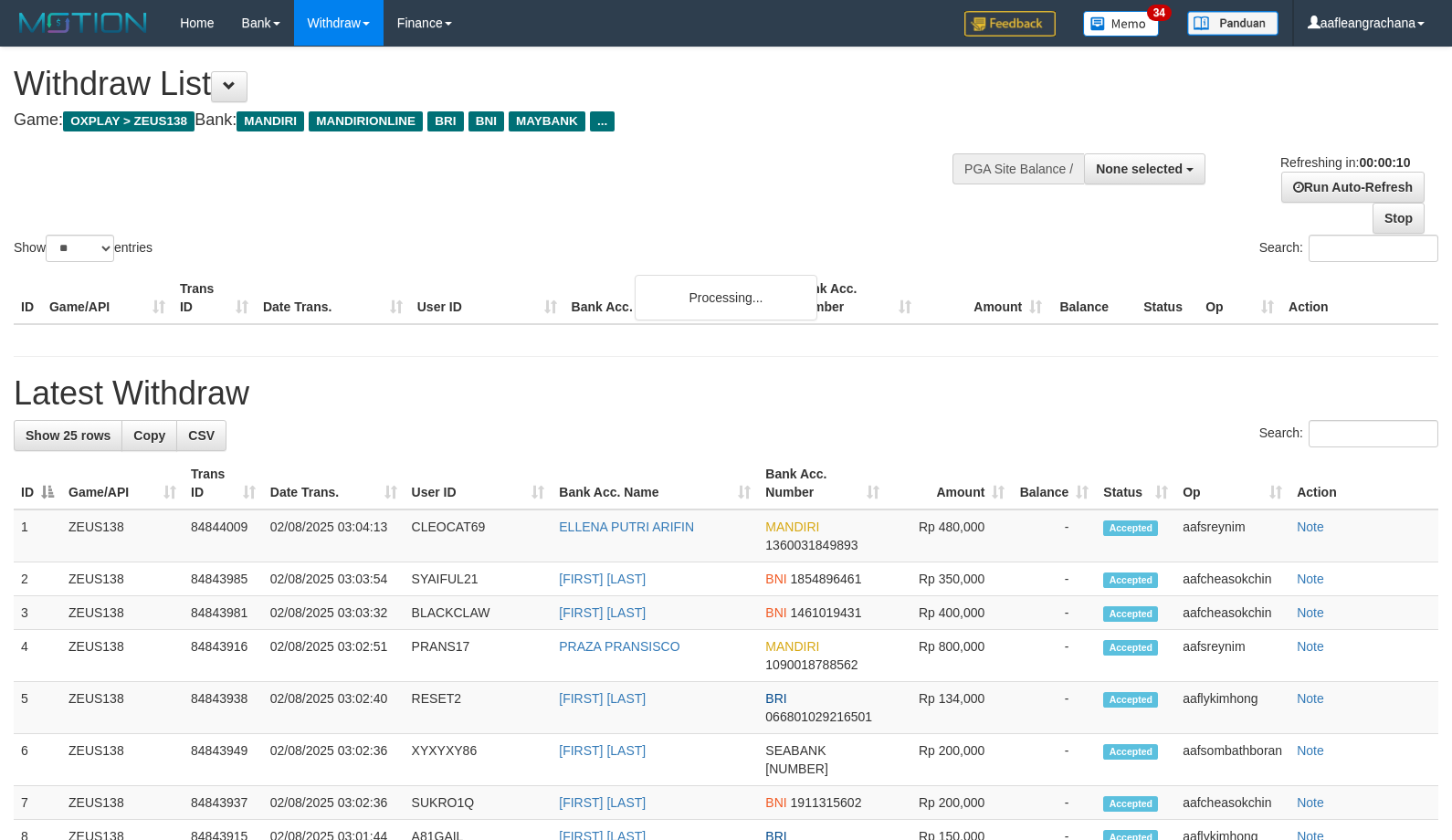 select 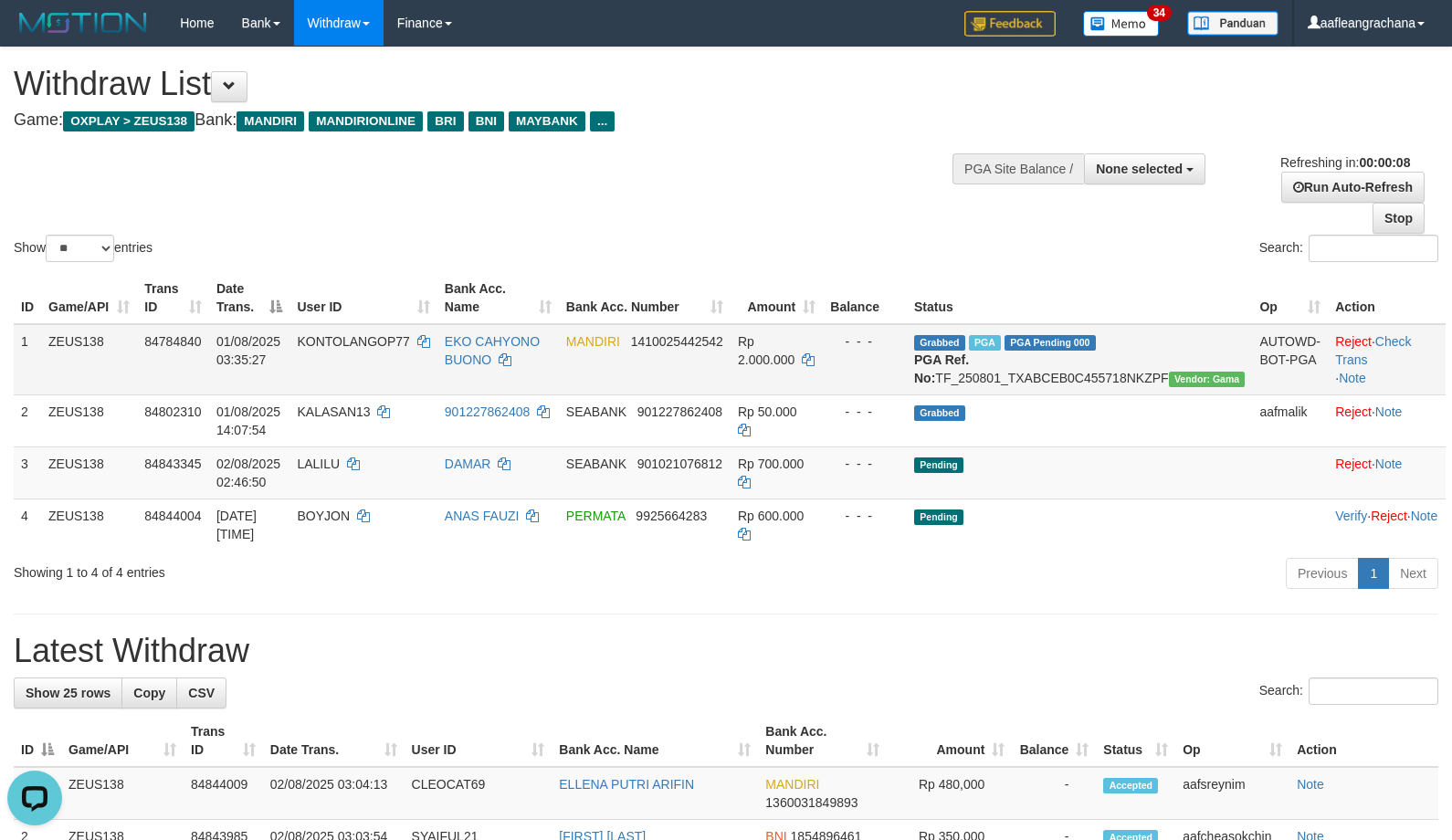 scroll, scrollTop: 0, scrollLeft: 0, axis: both 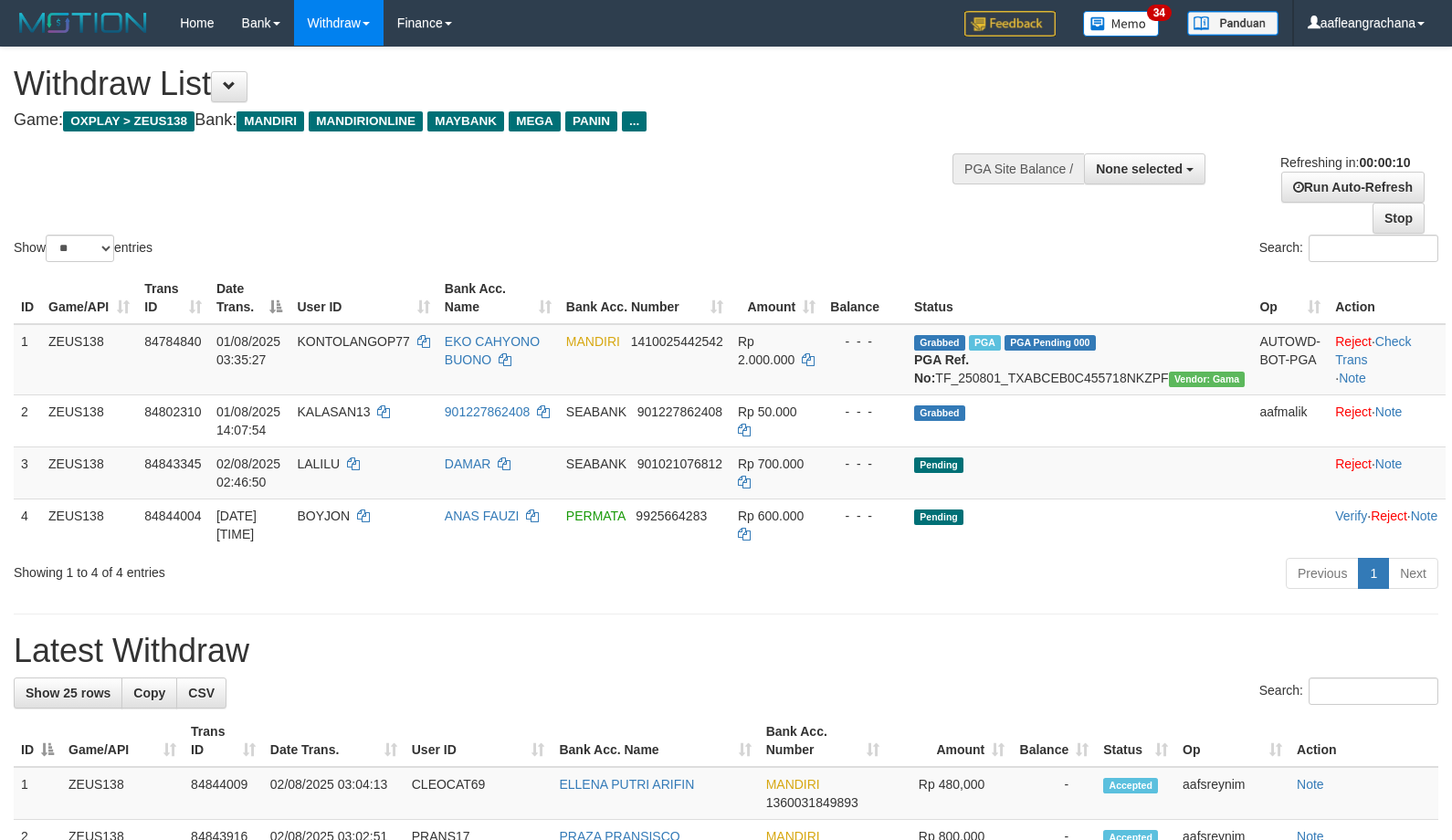 select 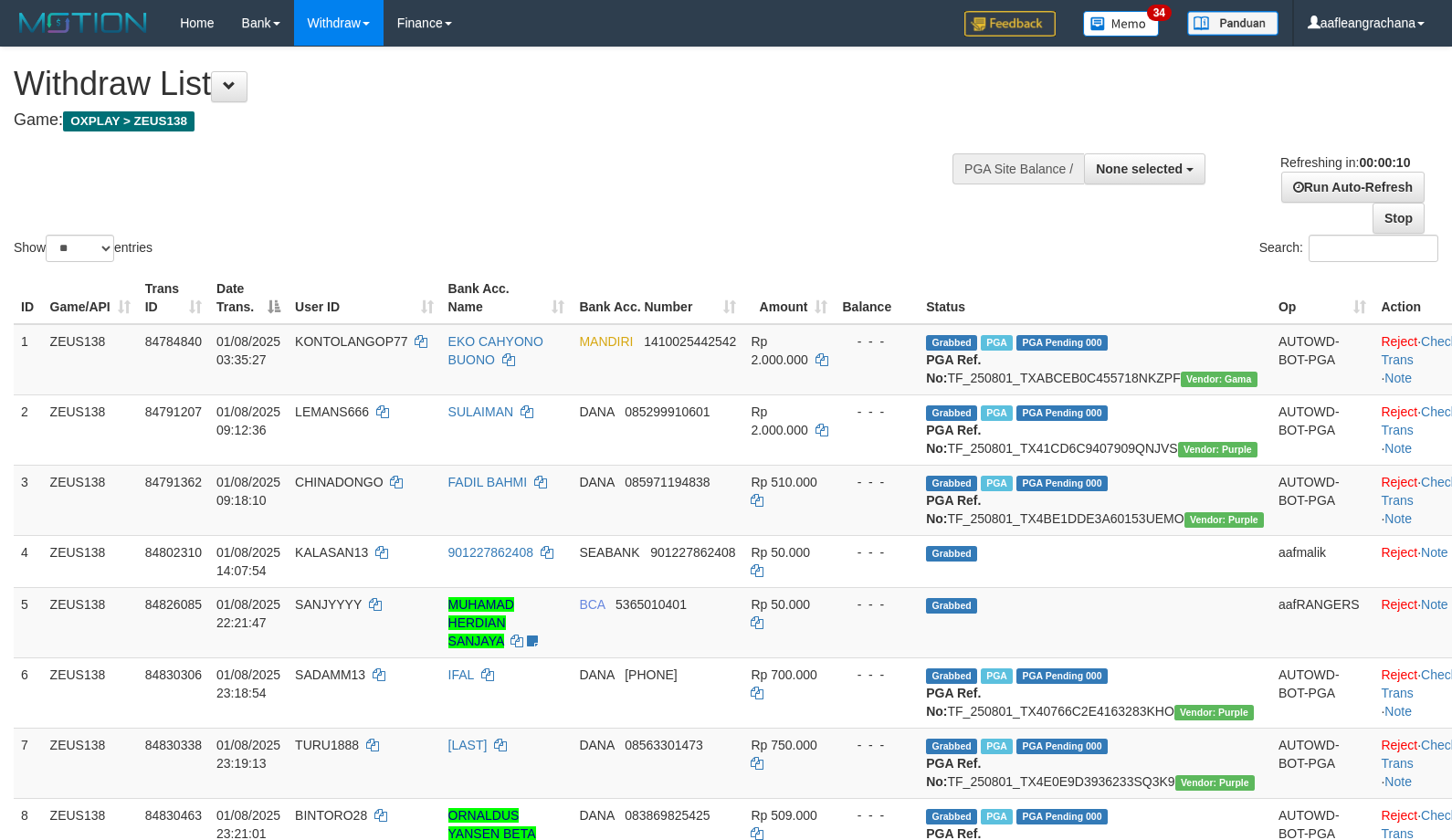 select 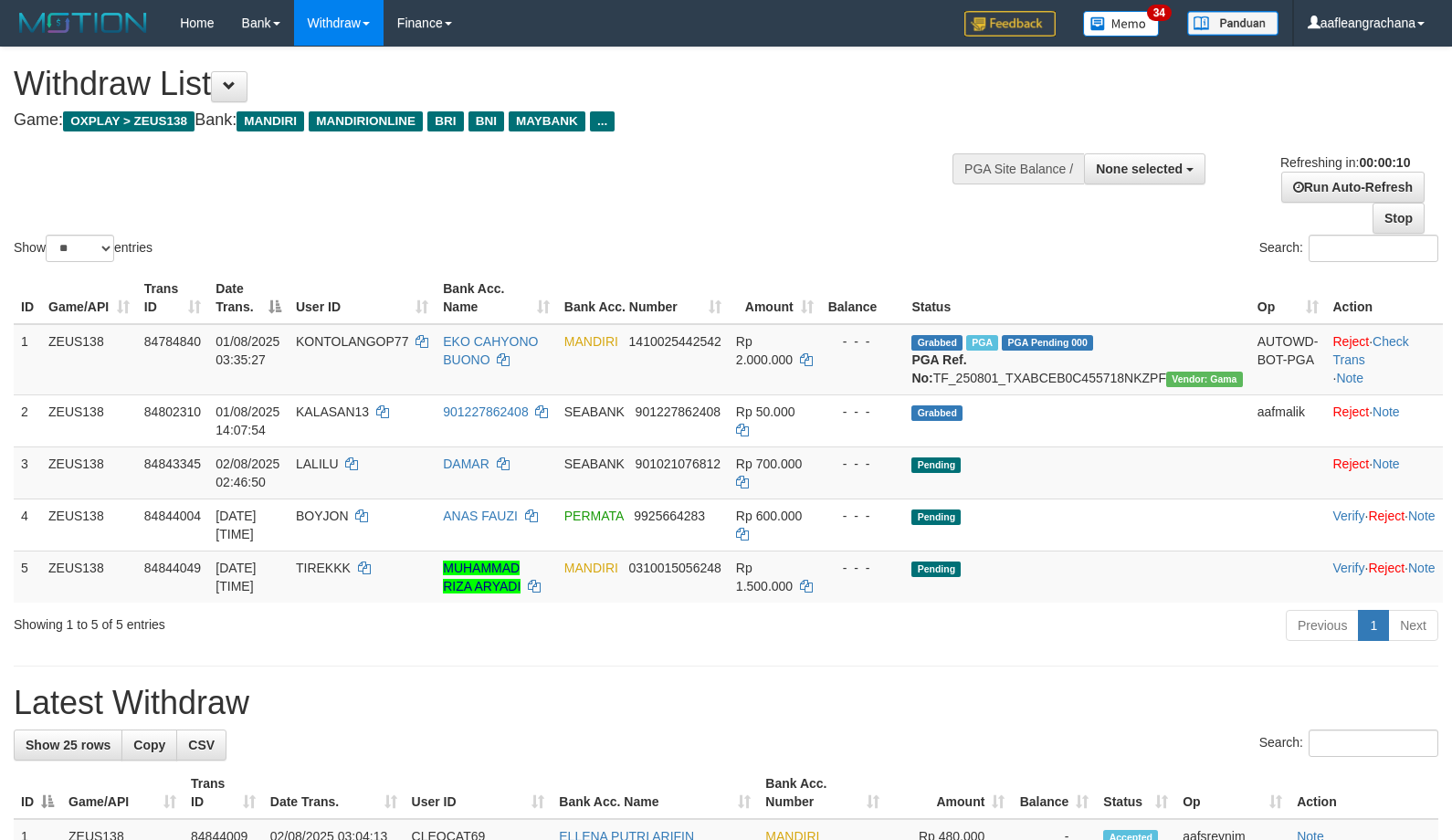 select 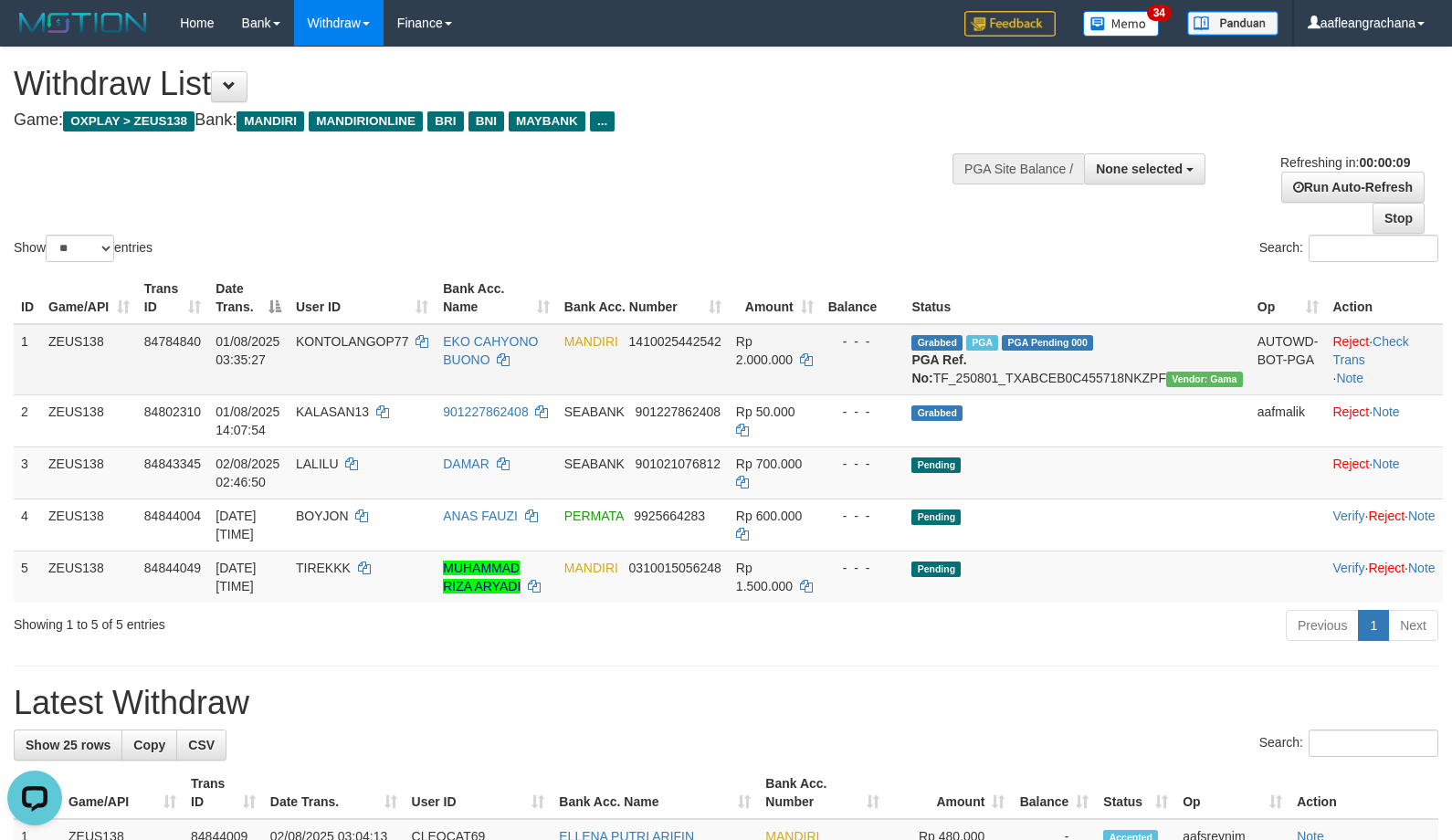 scroll, scrollTop: 0, scrollLeft: 0, axis: both 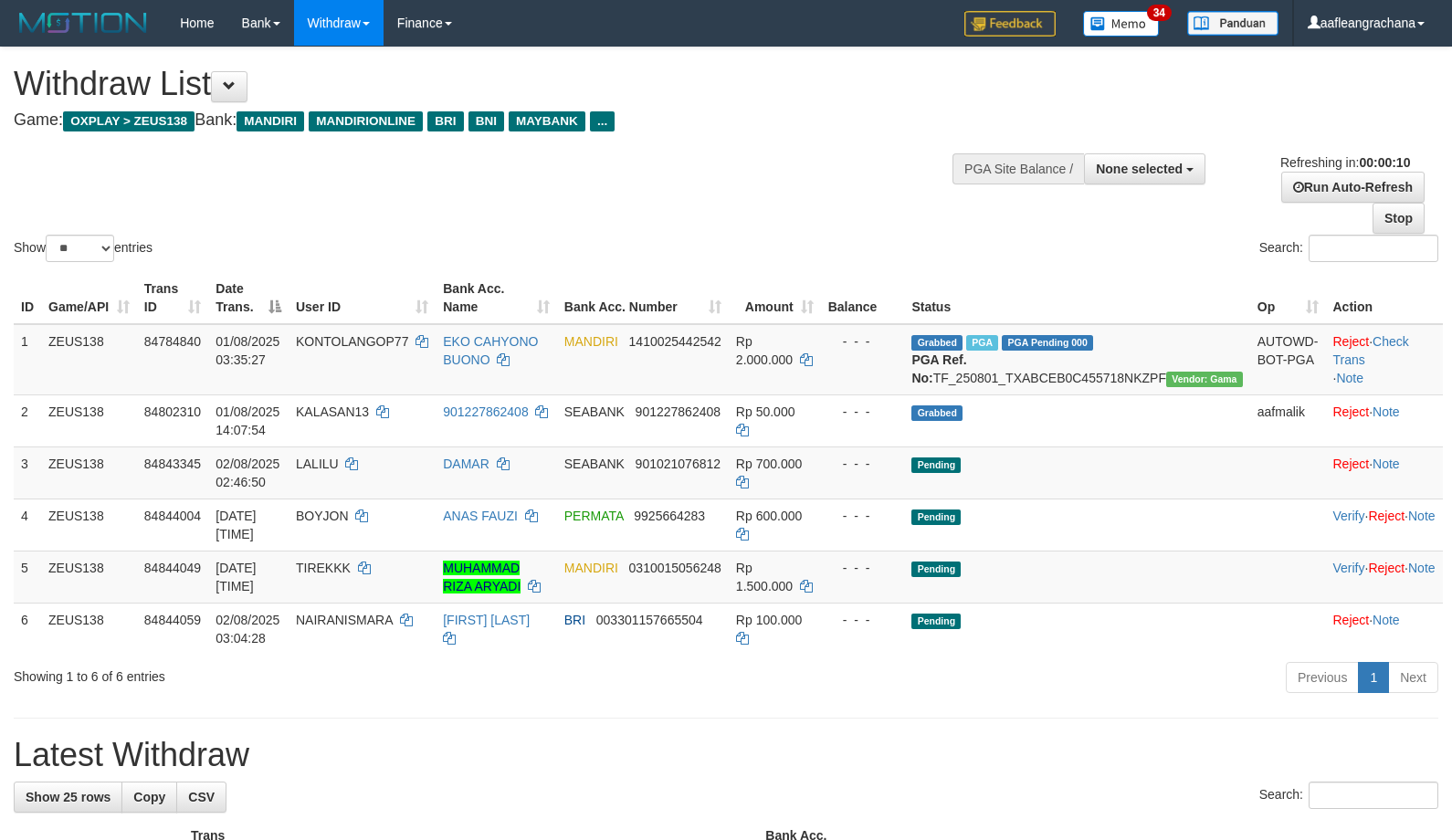 select 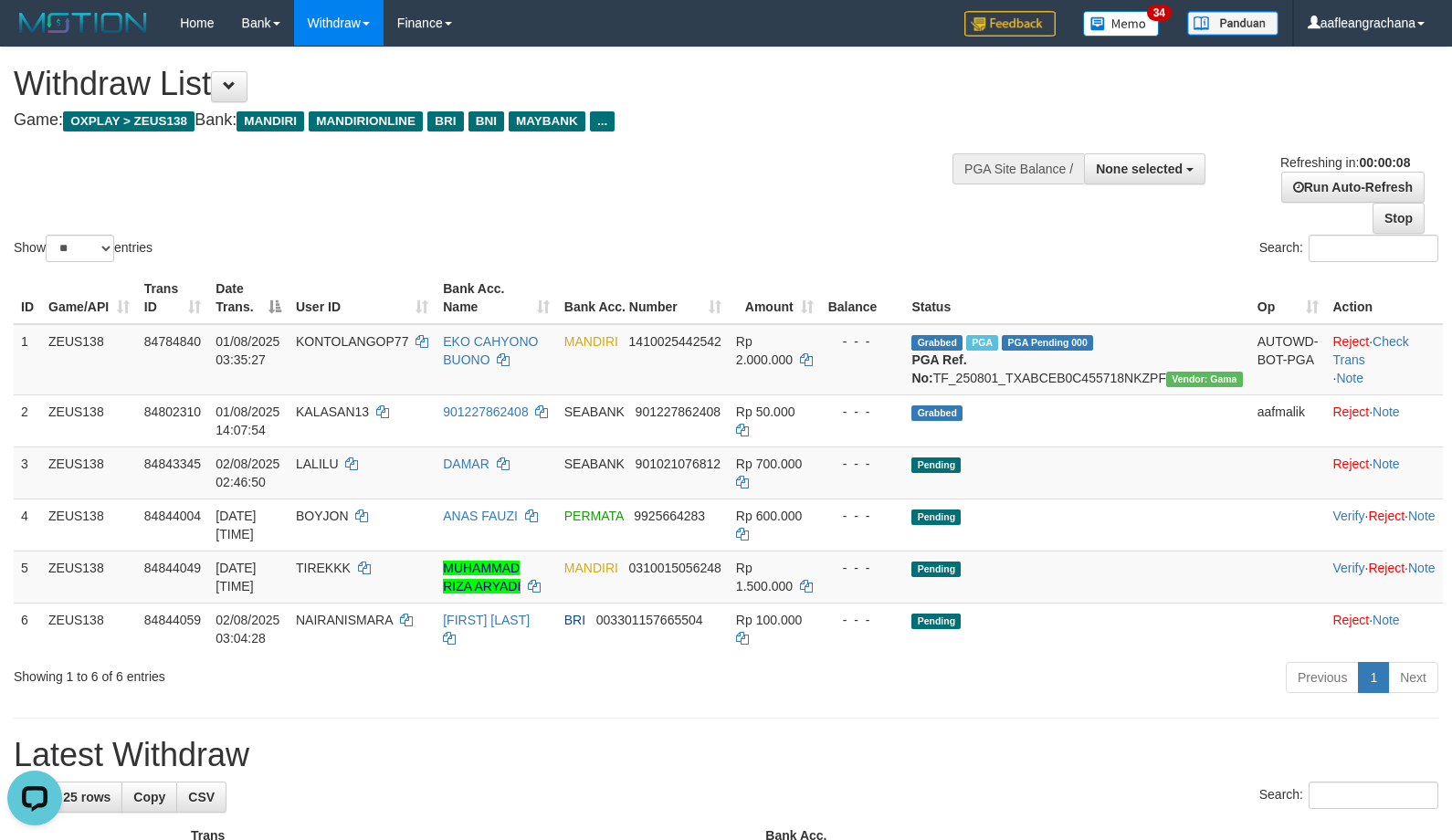 scroll, scrollTop: 0, scrollLeft: 0, axis: both 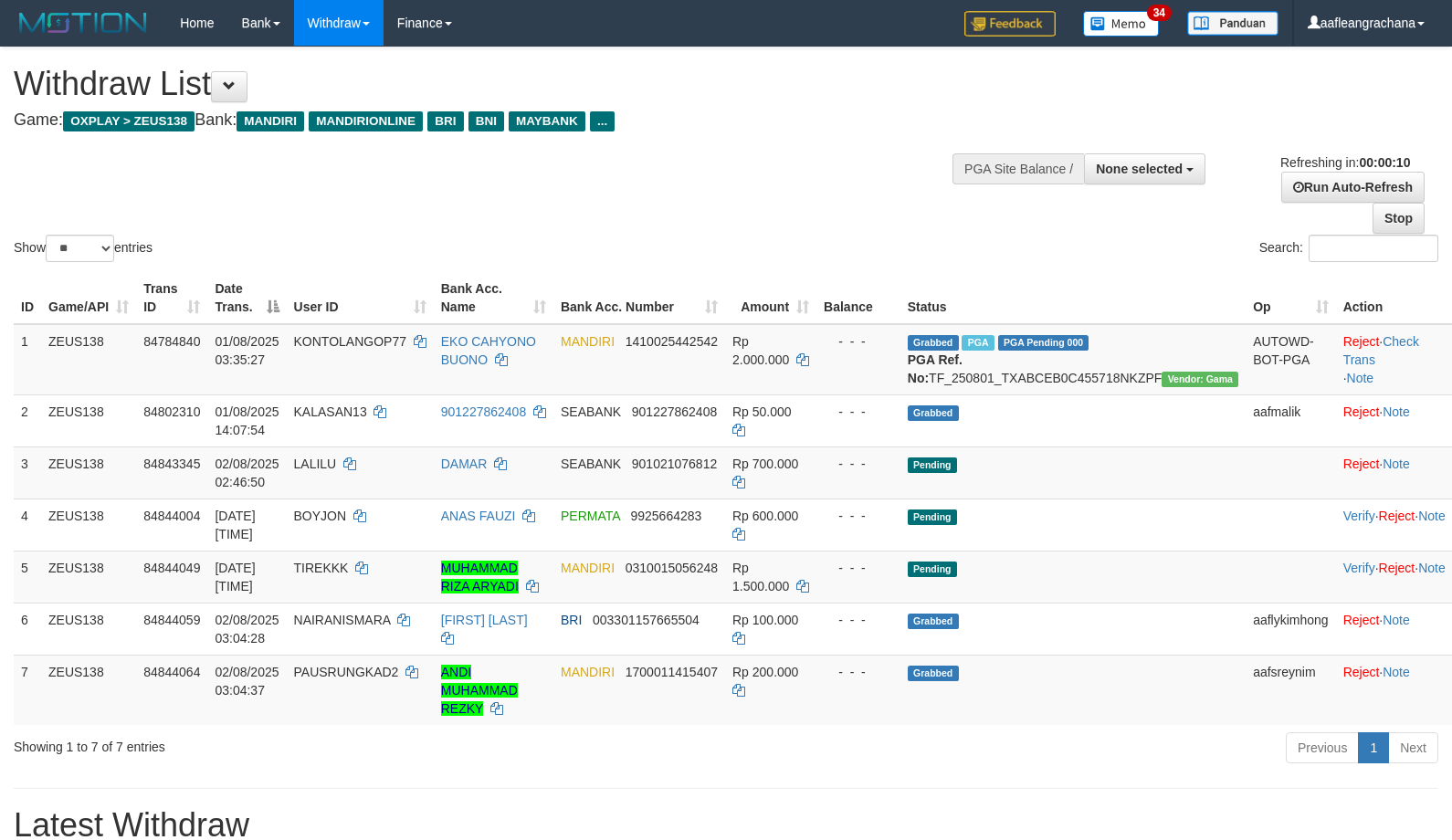 select 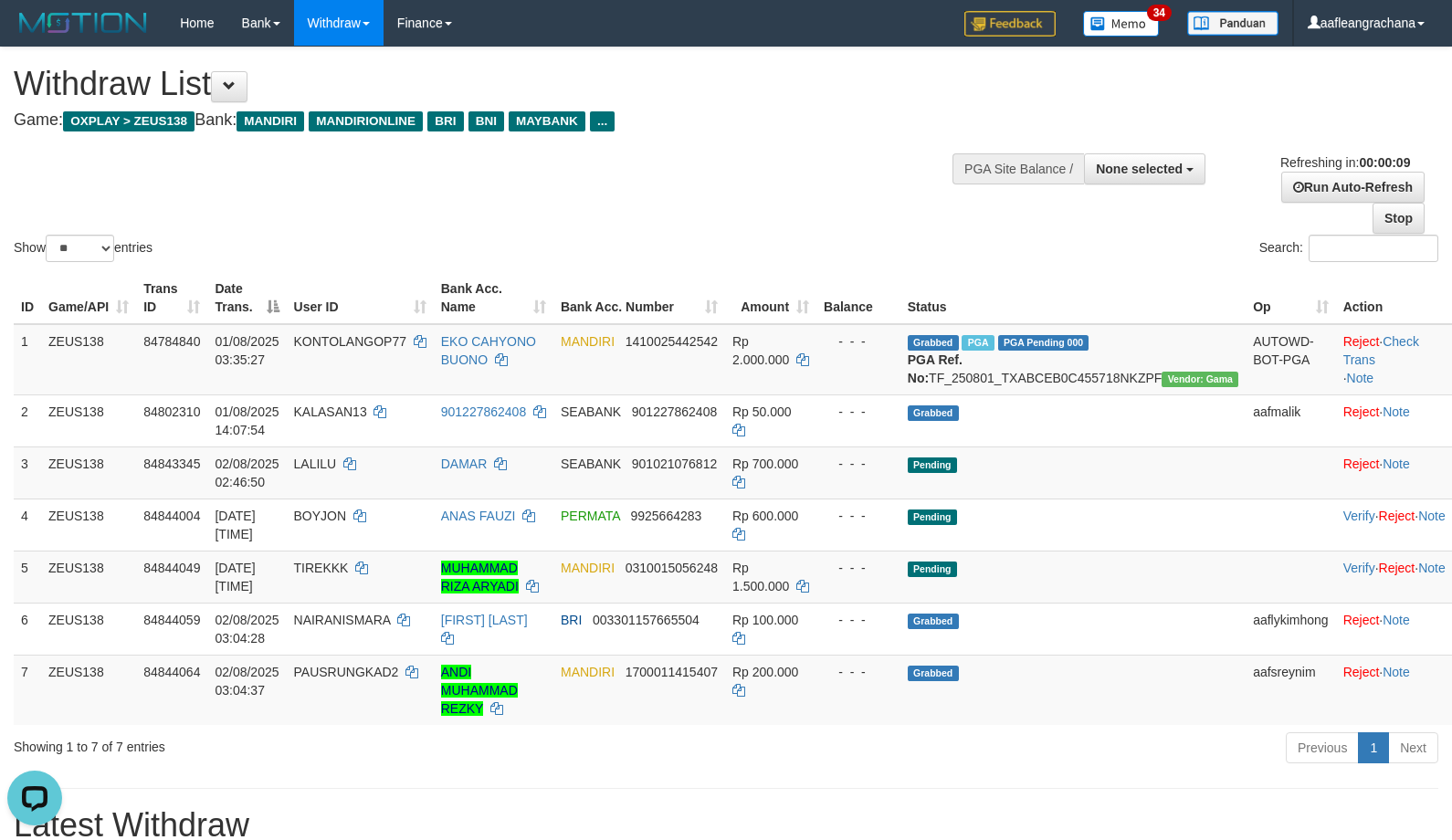 scroll, scrollTop: 0, scrollLeft: 0, axis: both 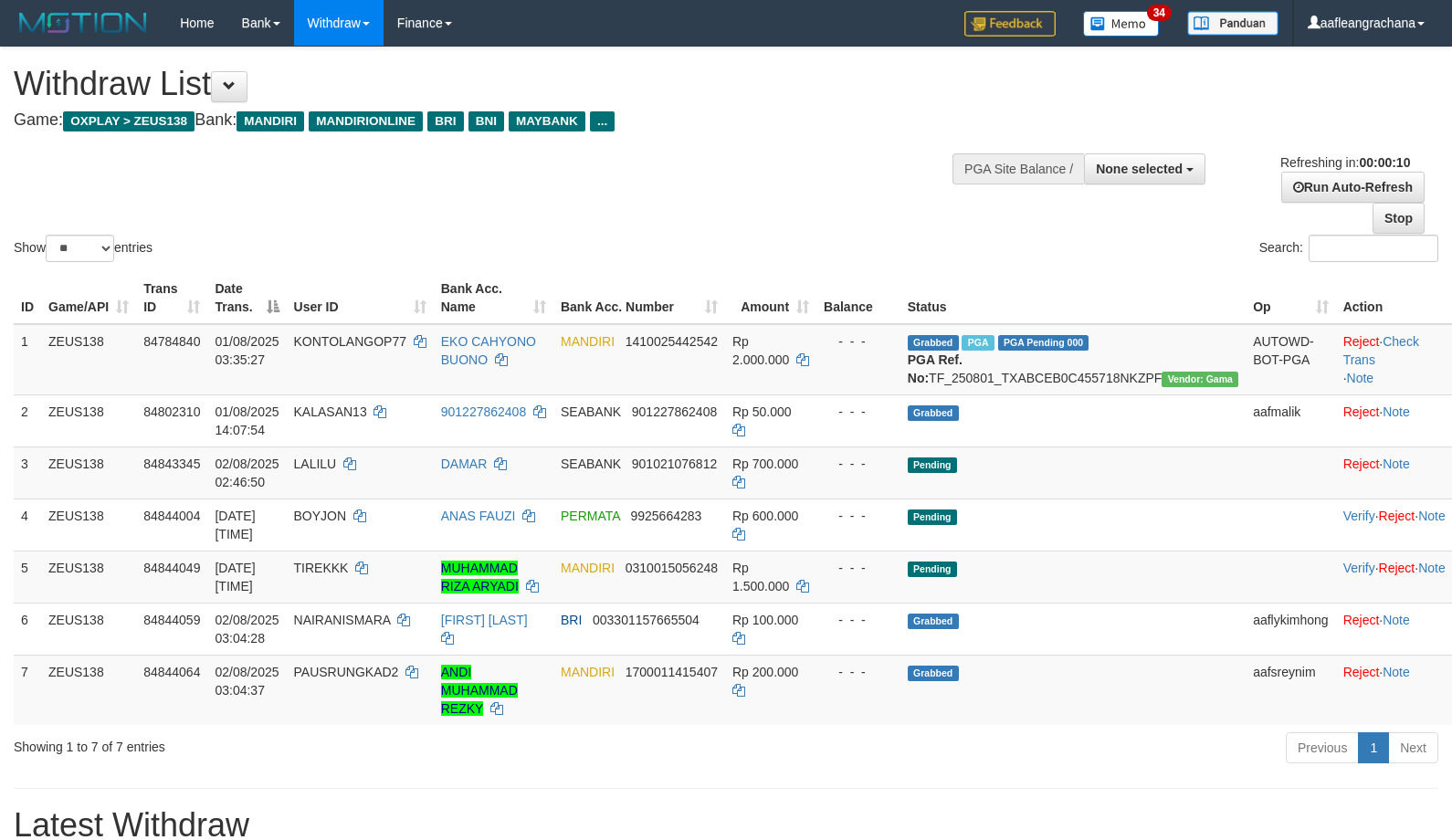 select 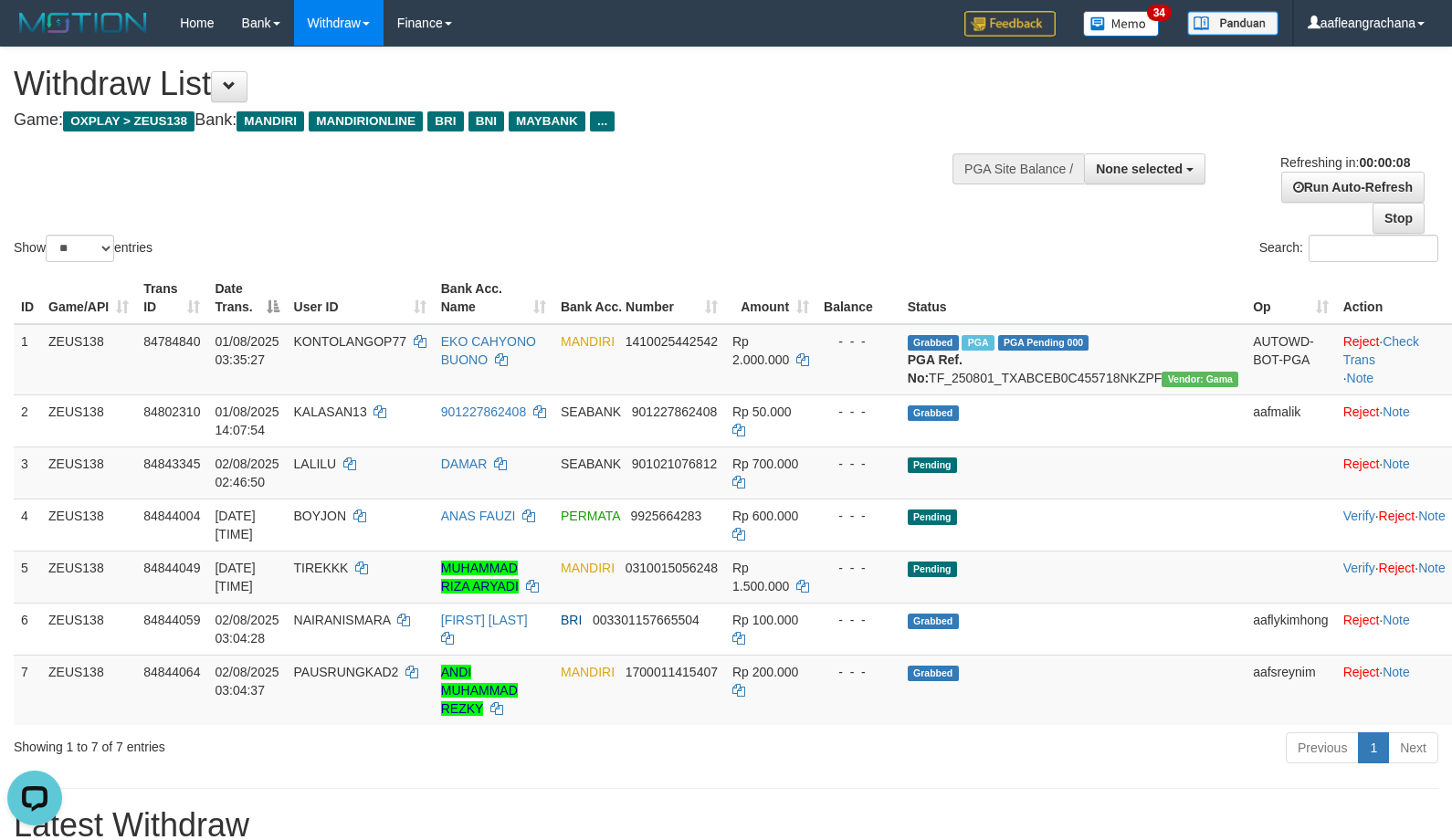 scroll, scrollTop: 0, scrollLeft: 0, axis: both 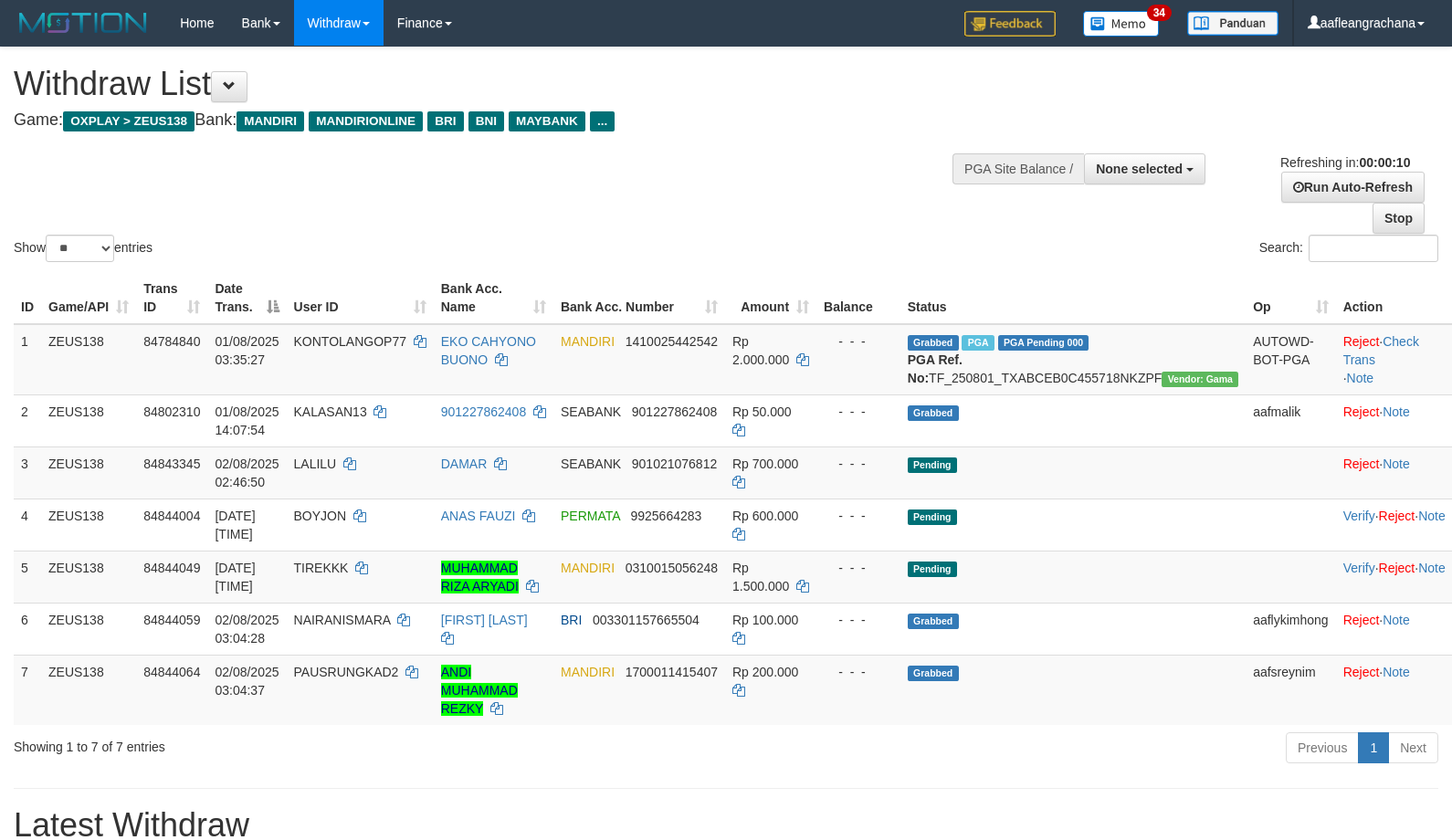 select 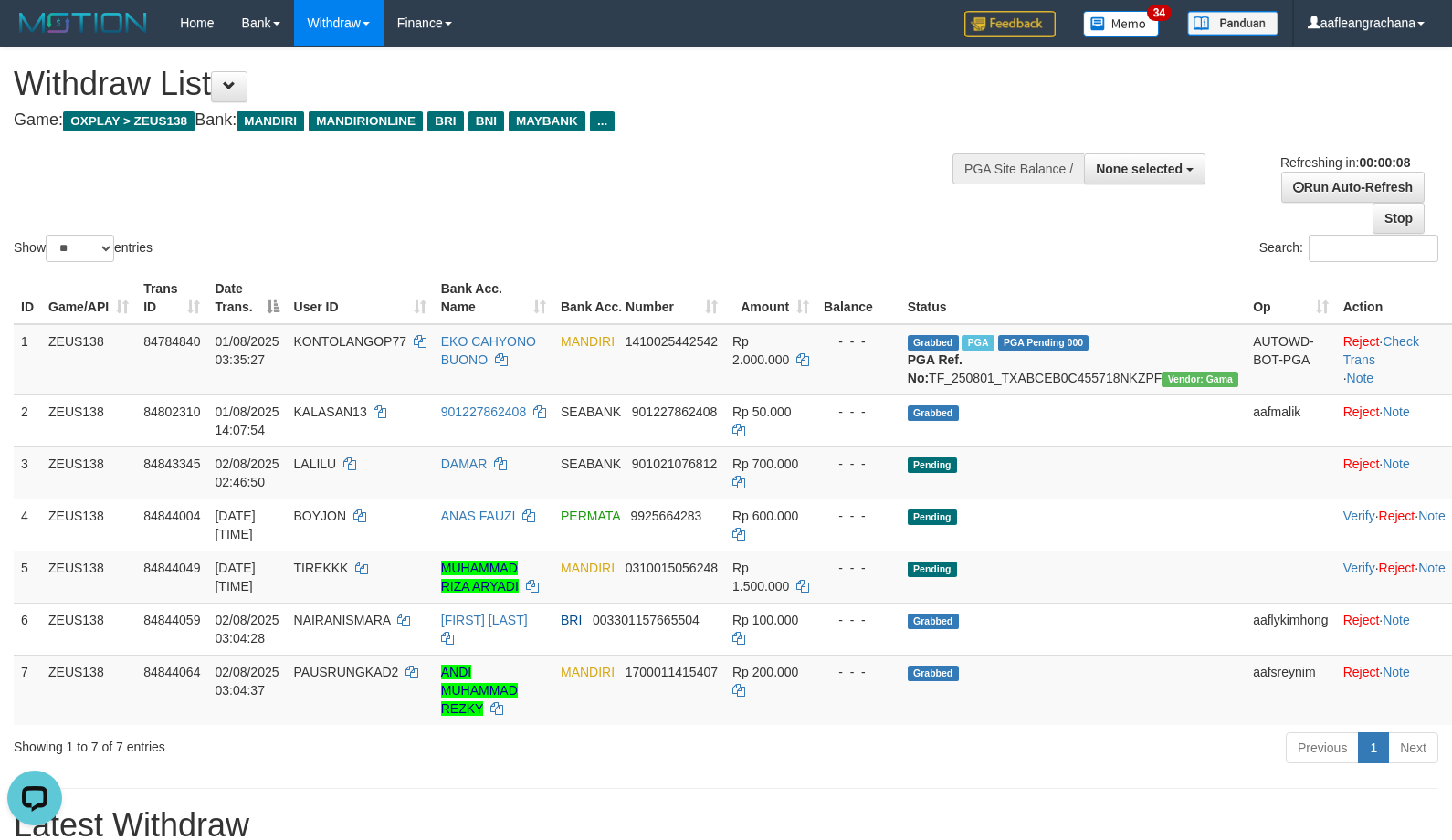 scroll, scrollTop: 0, scrollLeft: 0, axis: both 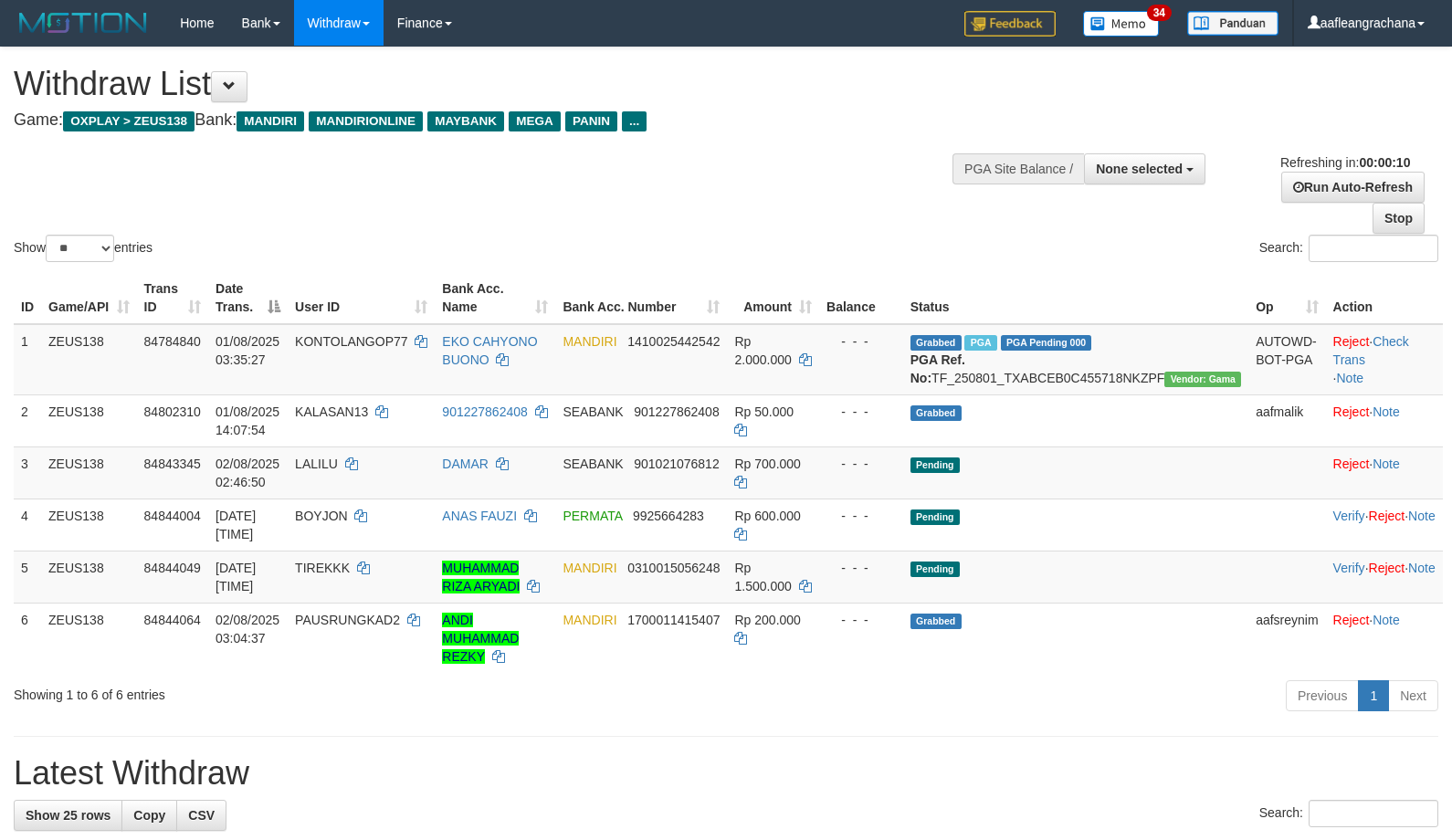 select 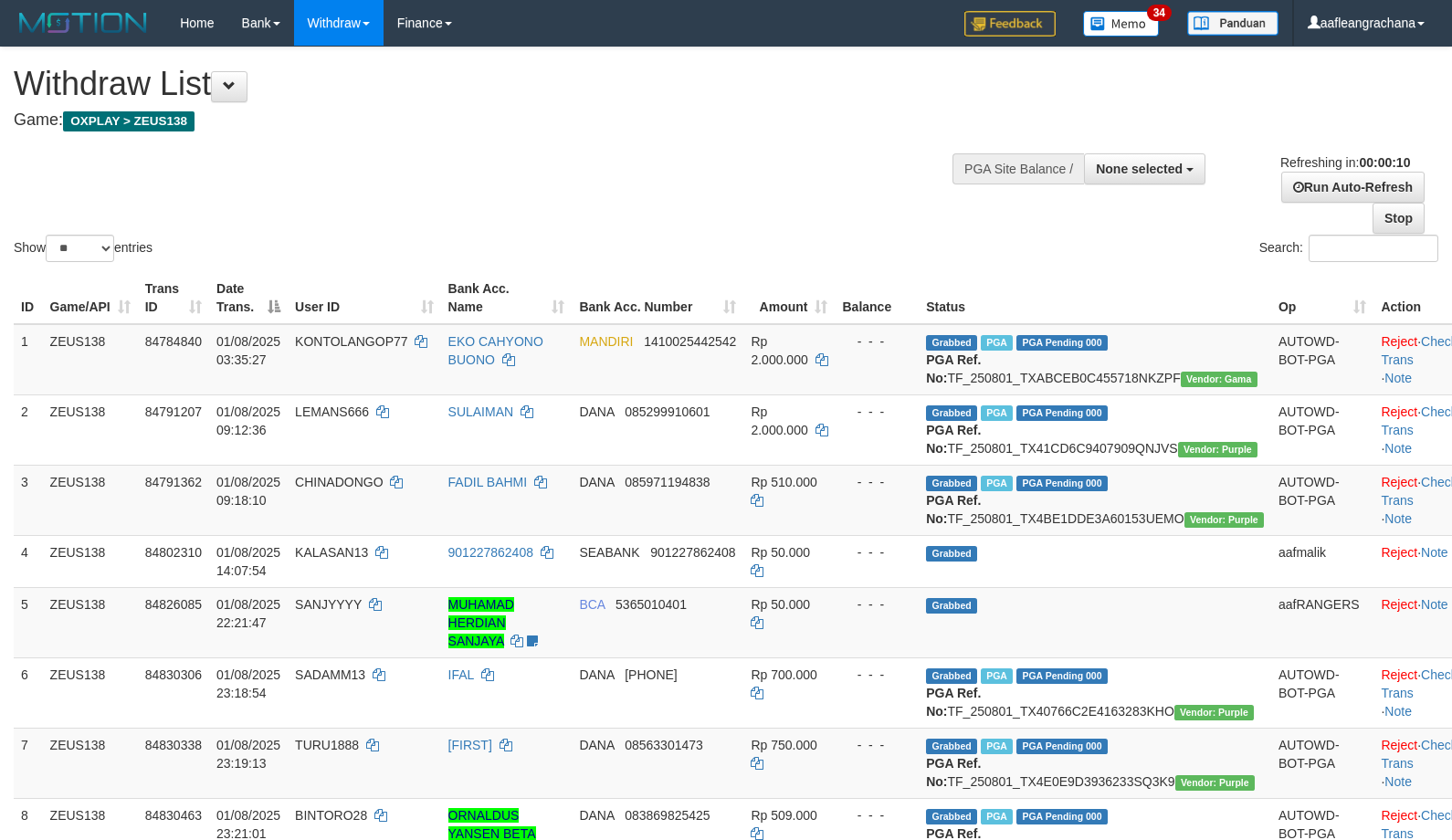 select 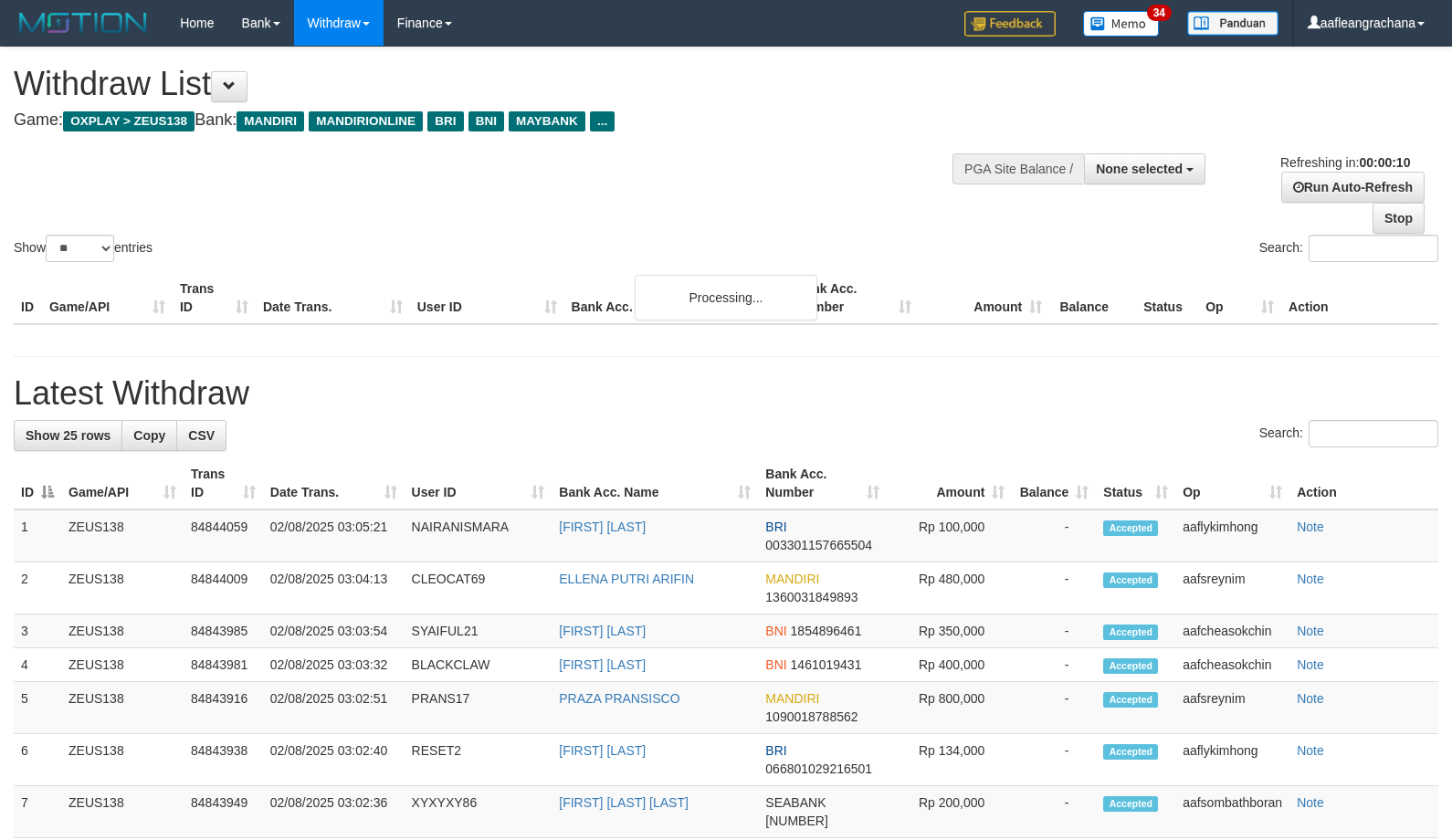 select 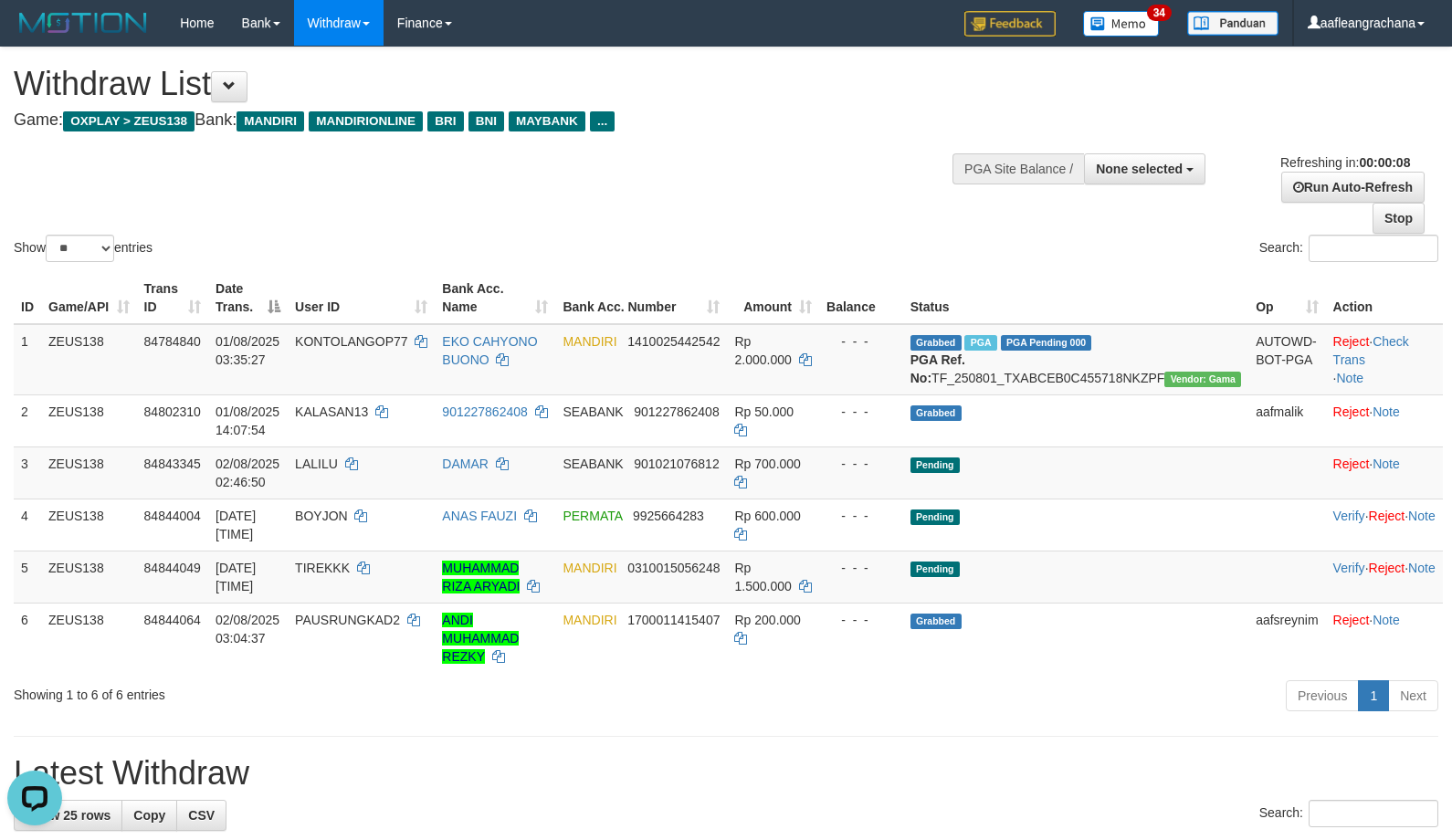 scroll, scrollTop: 0, scrollLeft: 0, axis: both 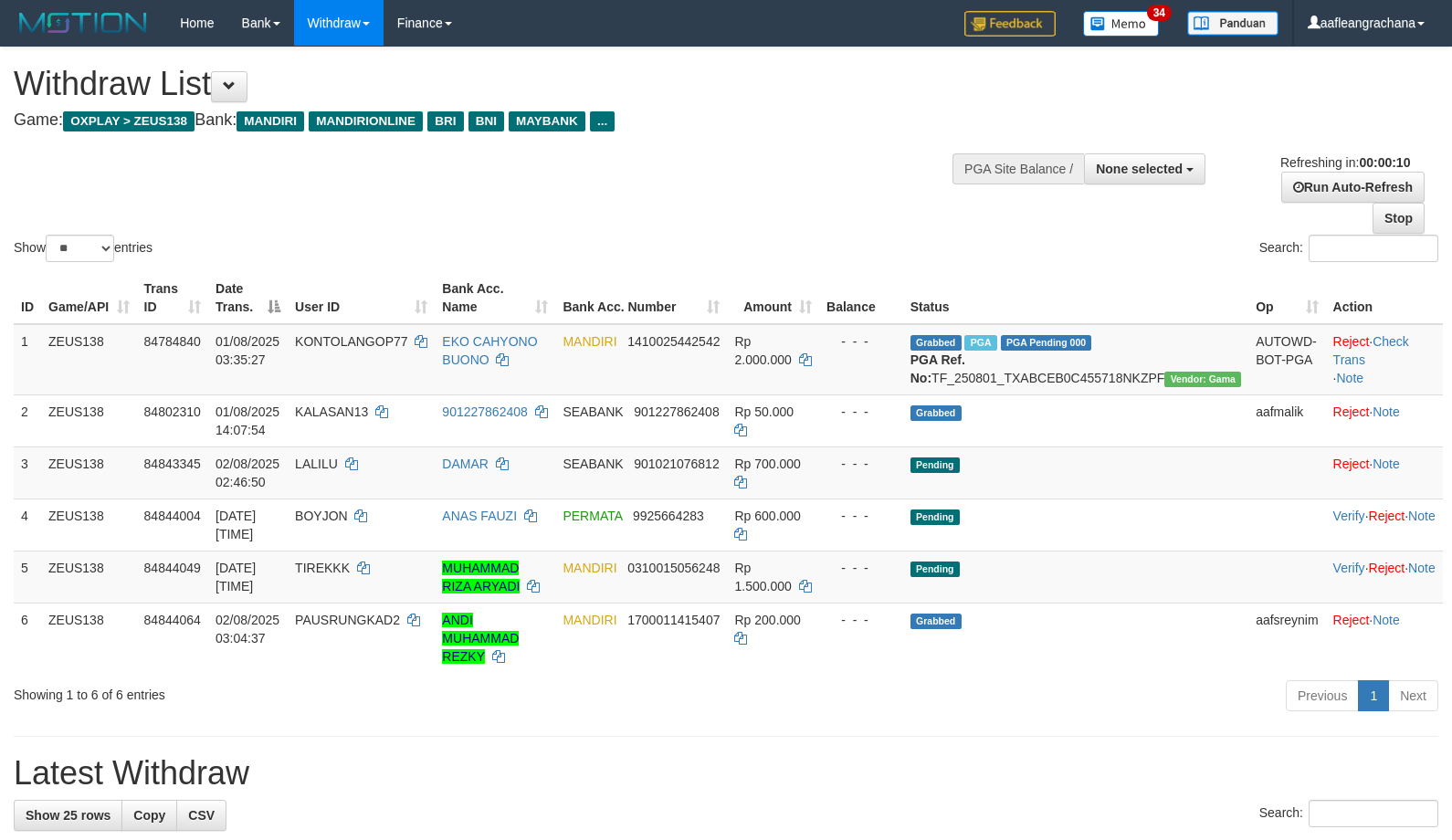 select 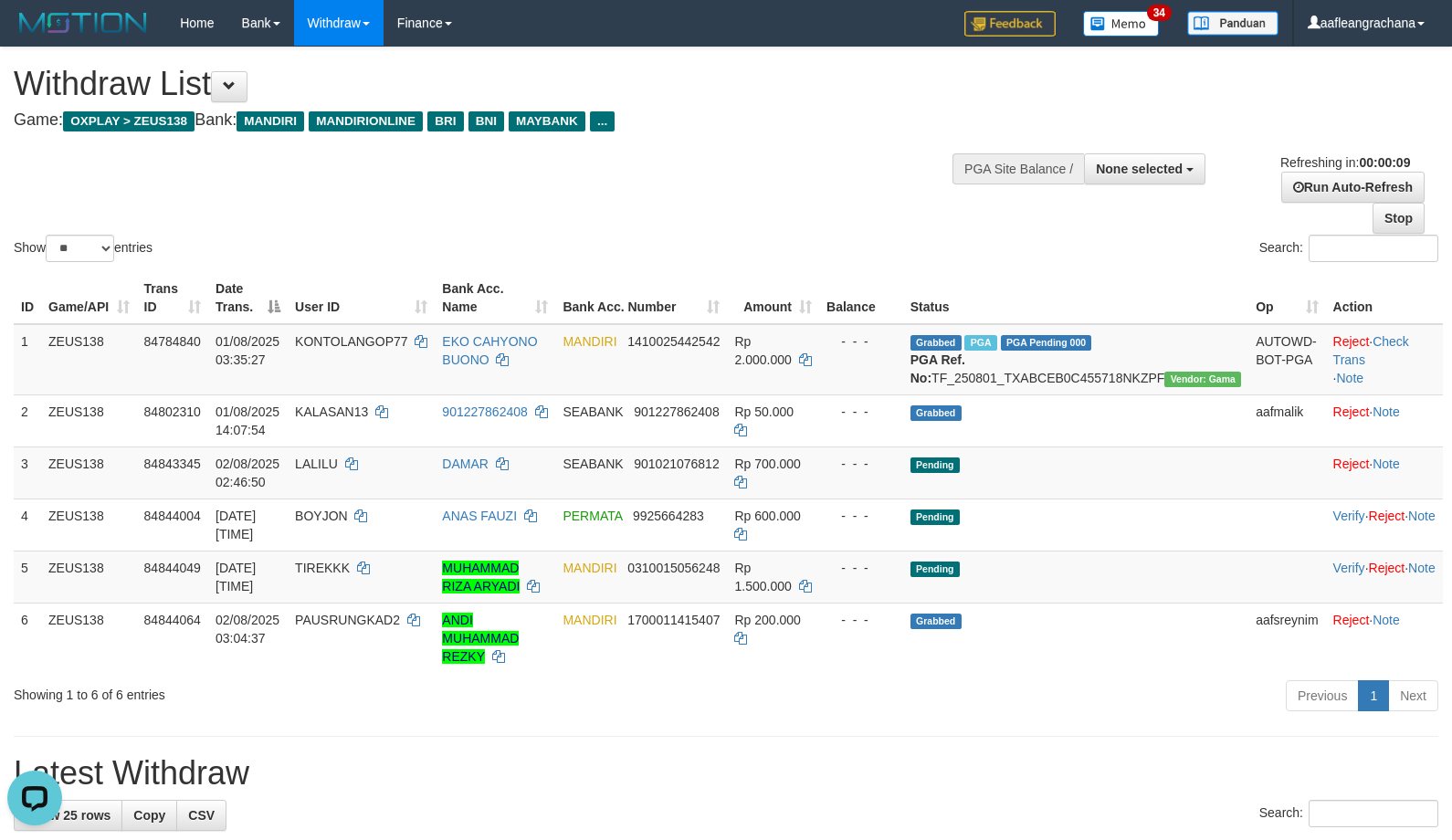 scroll, scrollTop: 0, scrollLeft: 0, axis: both 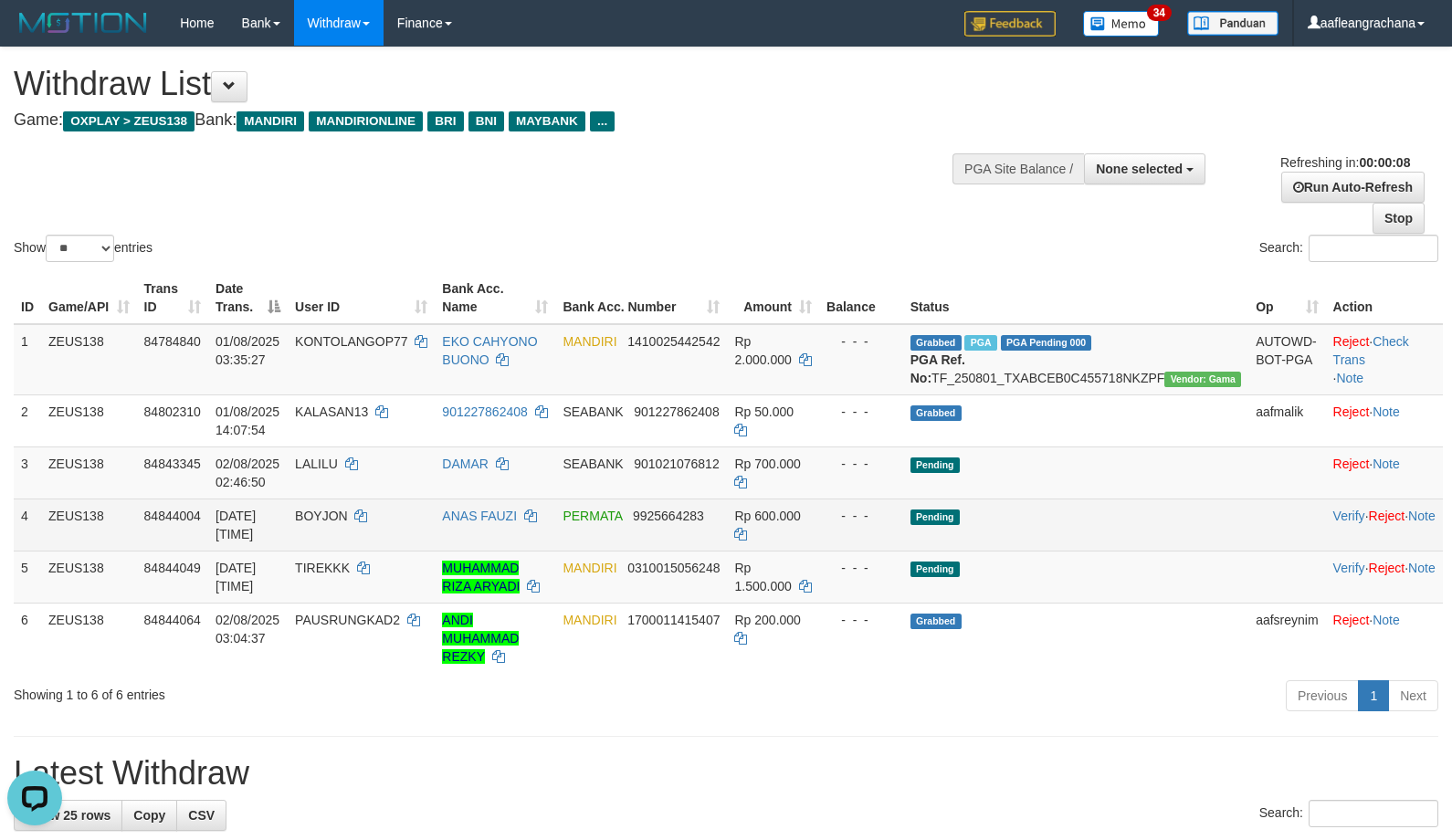 click on "BOYJON" at bounding box center [321, 516] 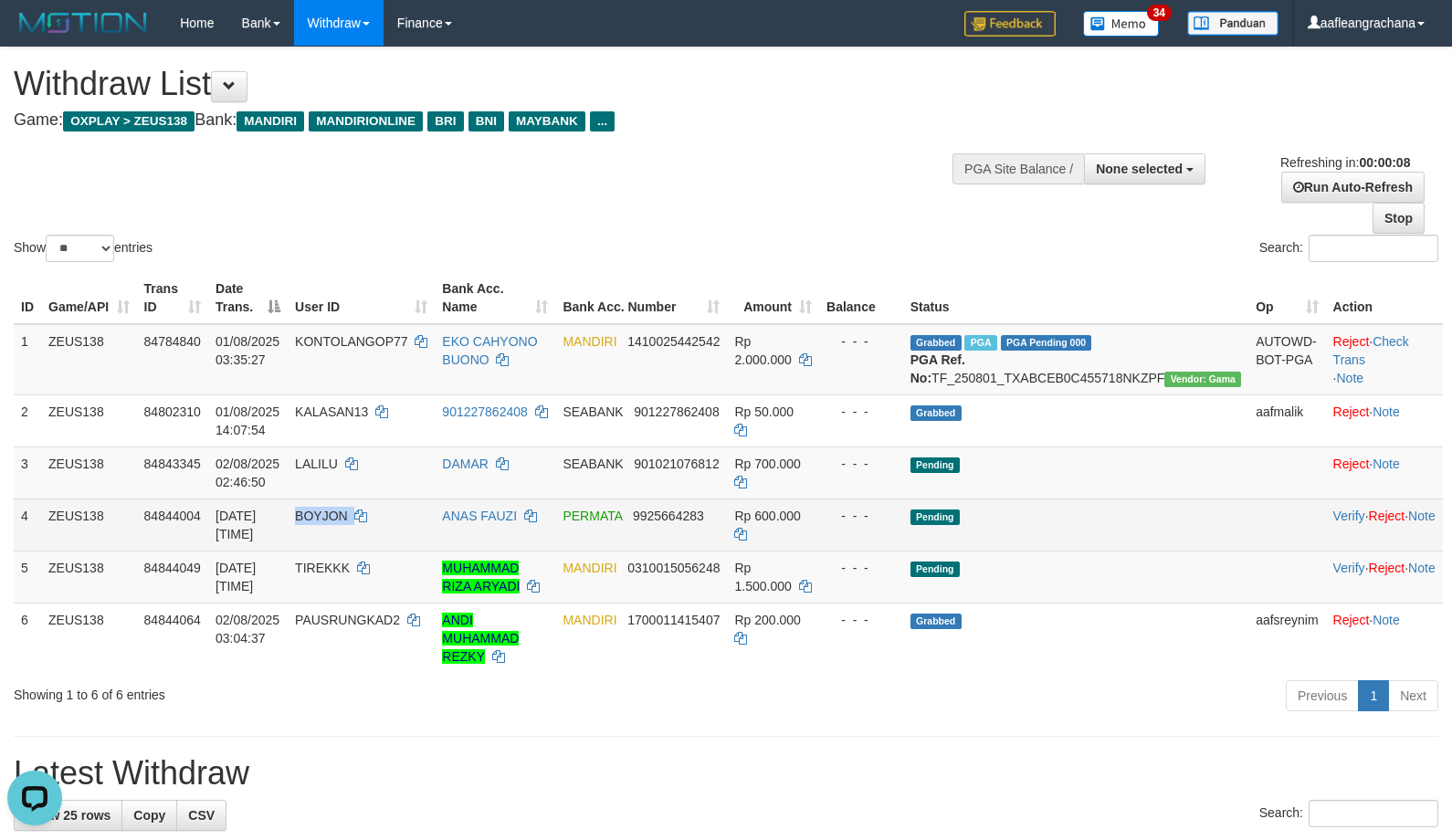 copy on "BOYJON" 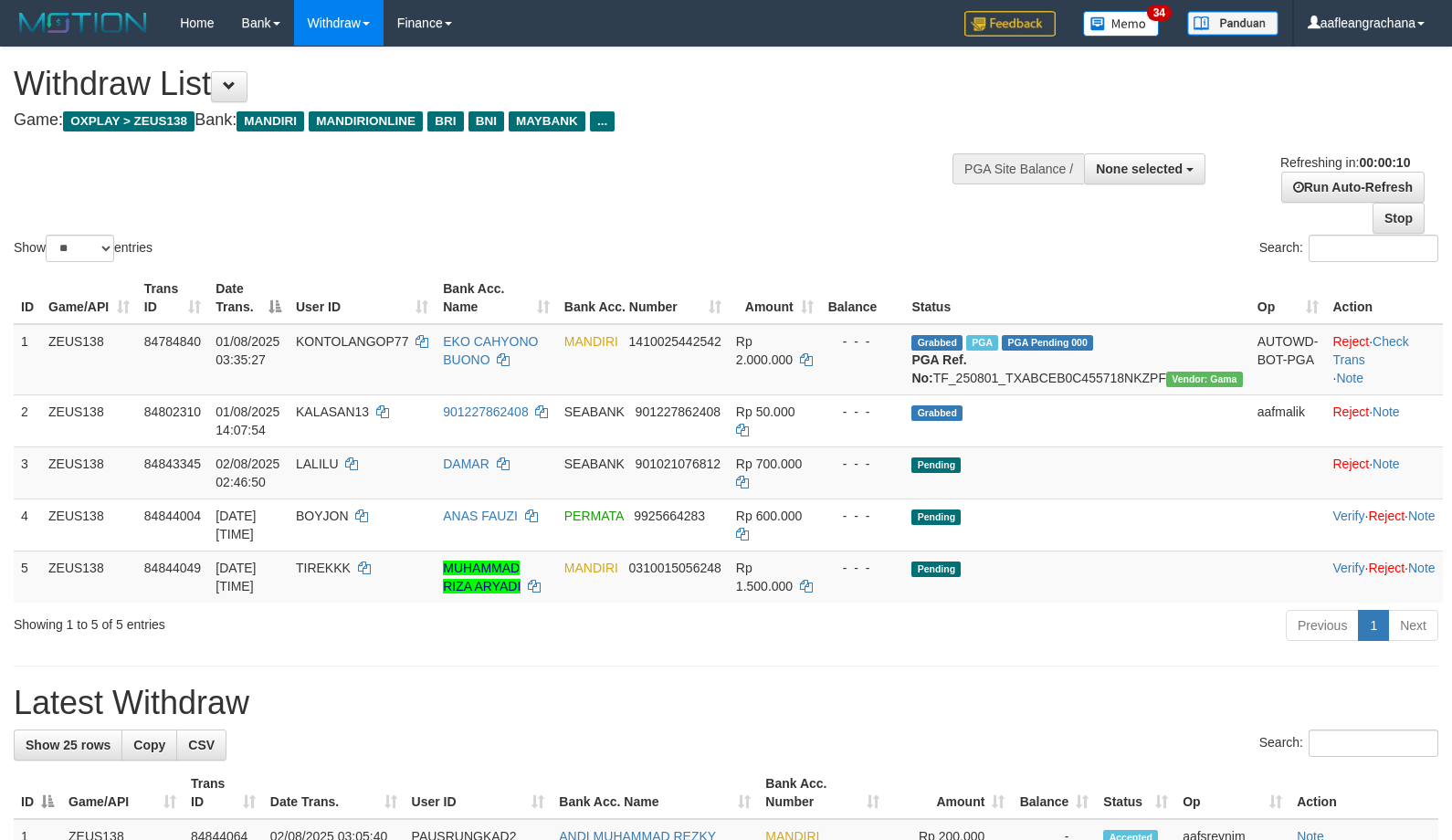 select 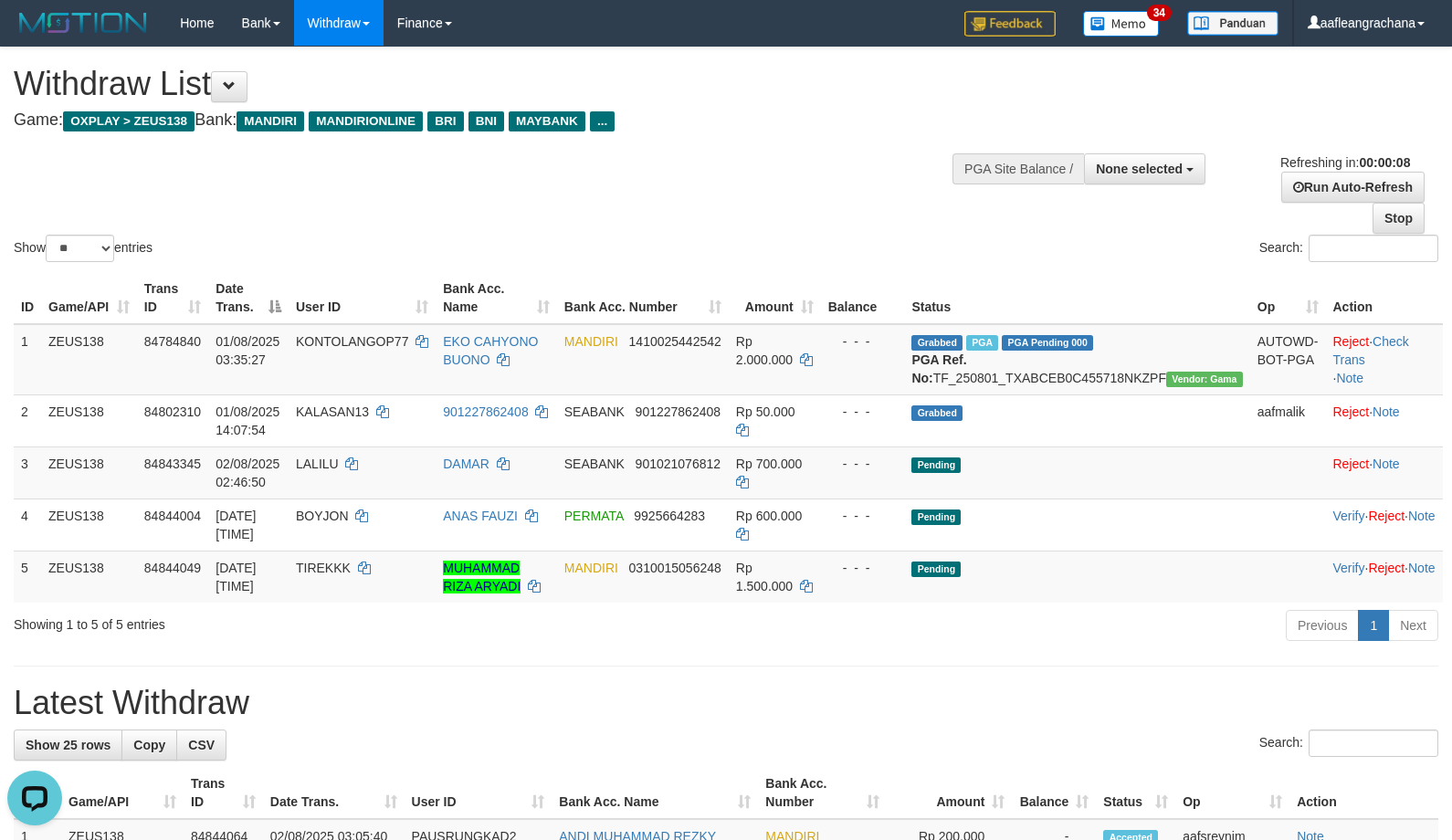 scroll, scrollTop: 0, scrollLeft: 0, axis: both 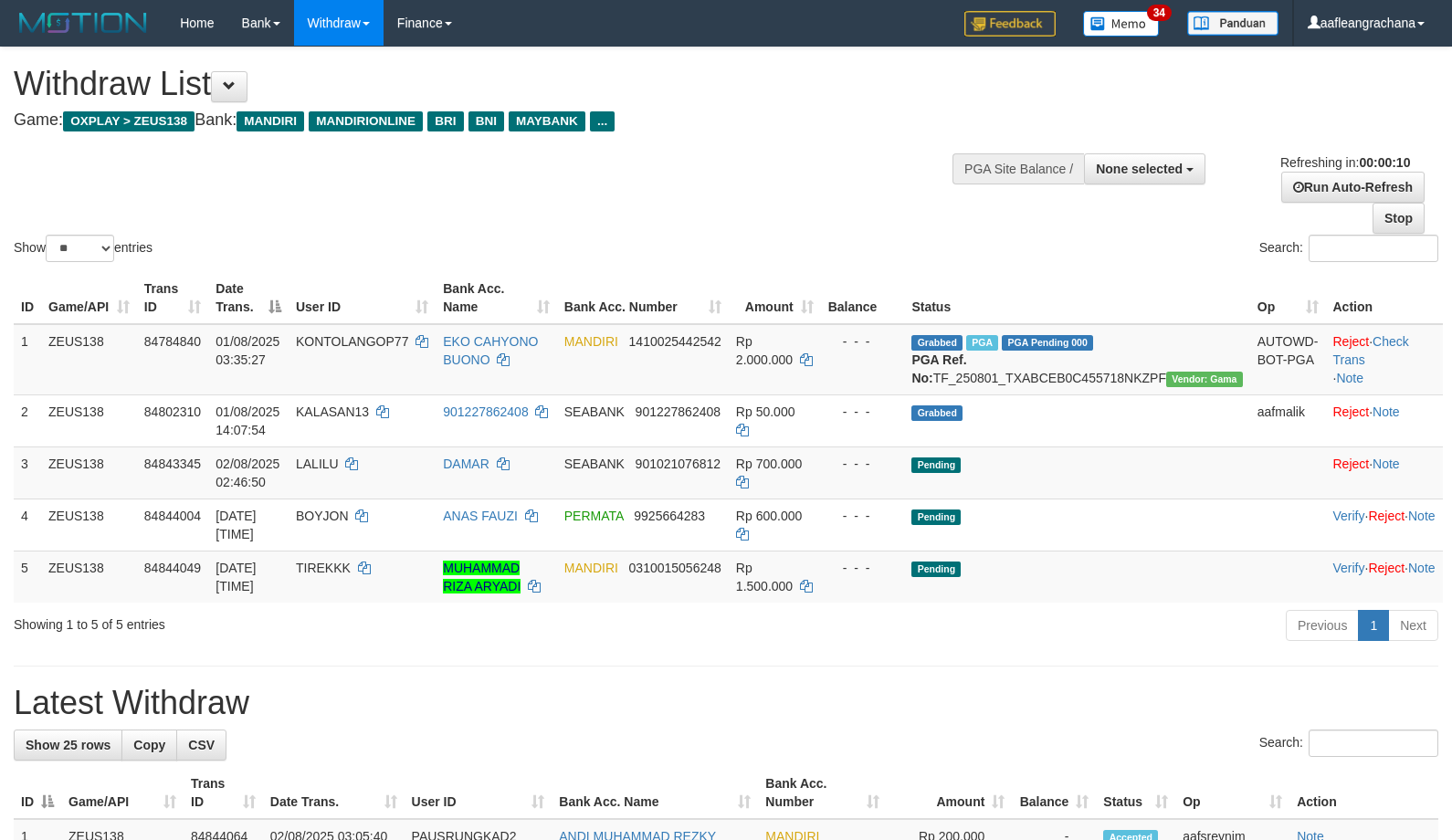 select 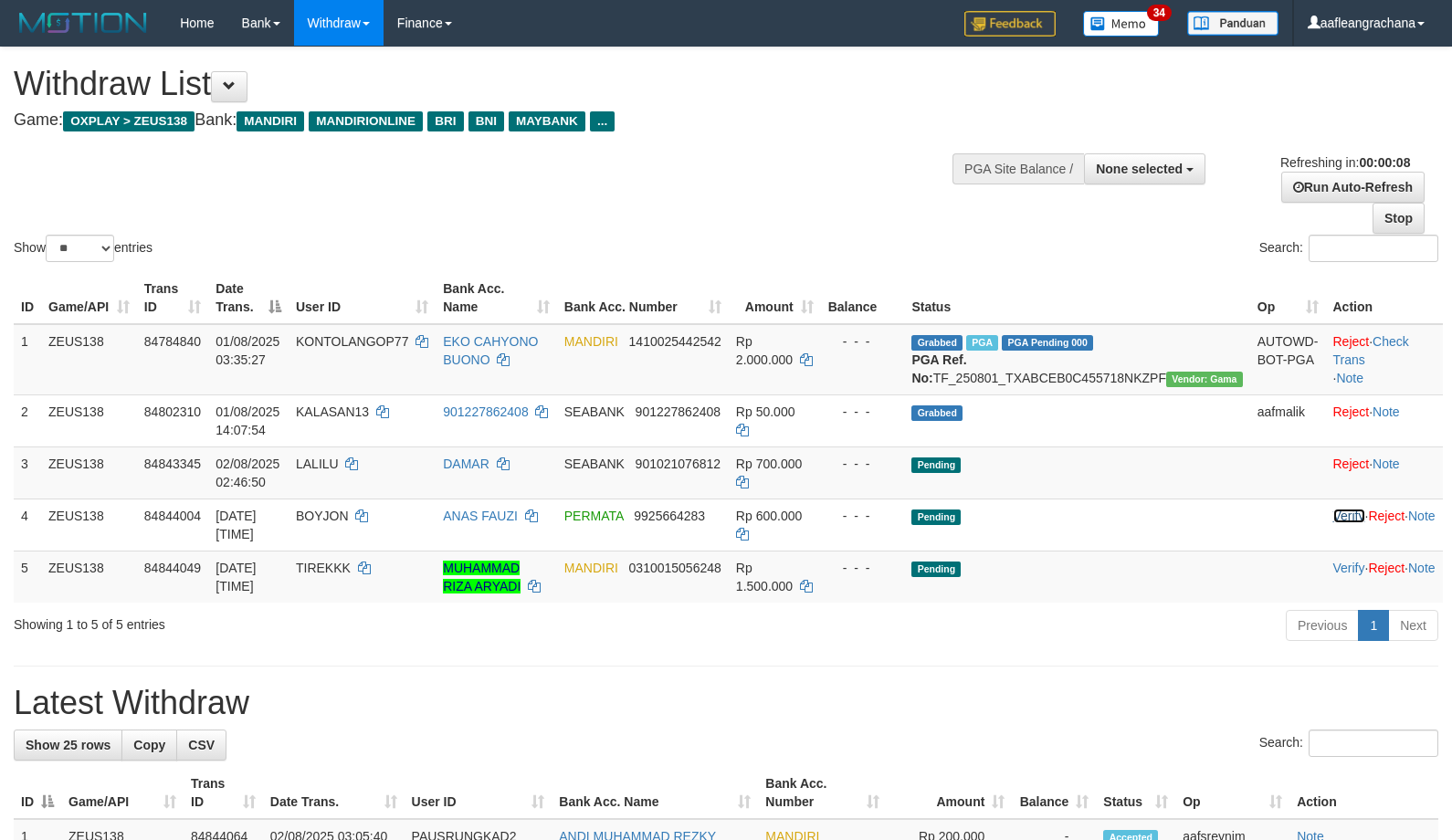 drag, startPoint x: 1307, startPoint y: 530, endPoint x: 813, endPoint y: 199, distance: 594.6402 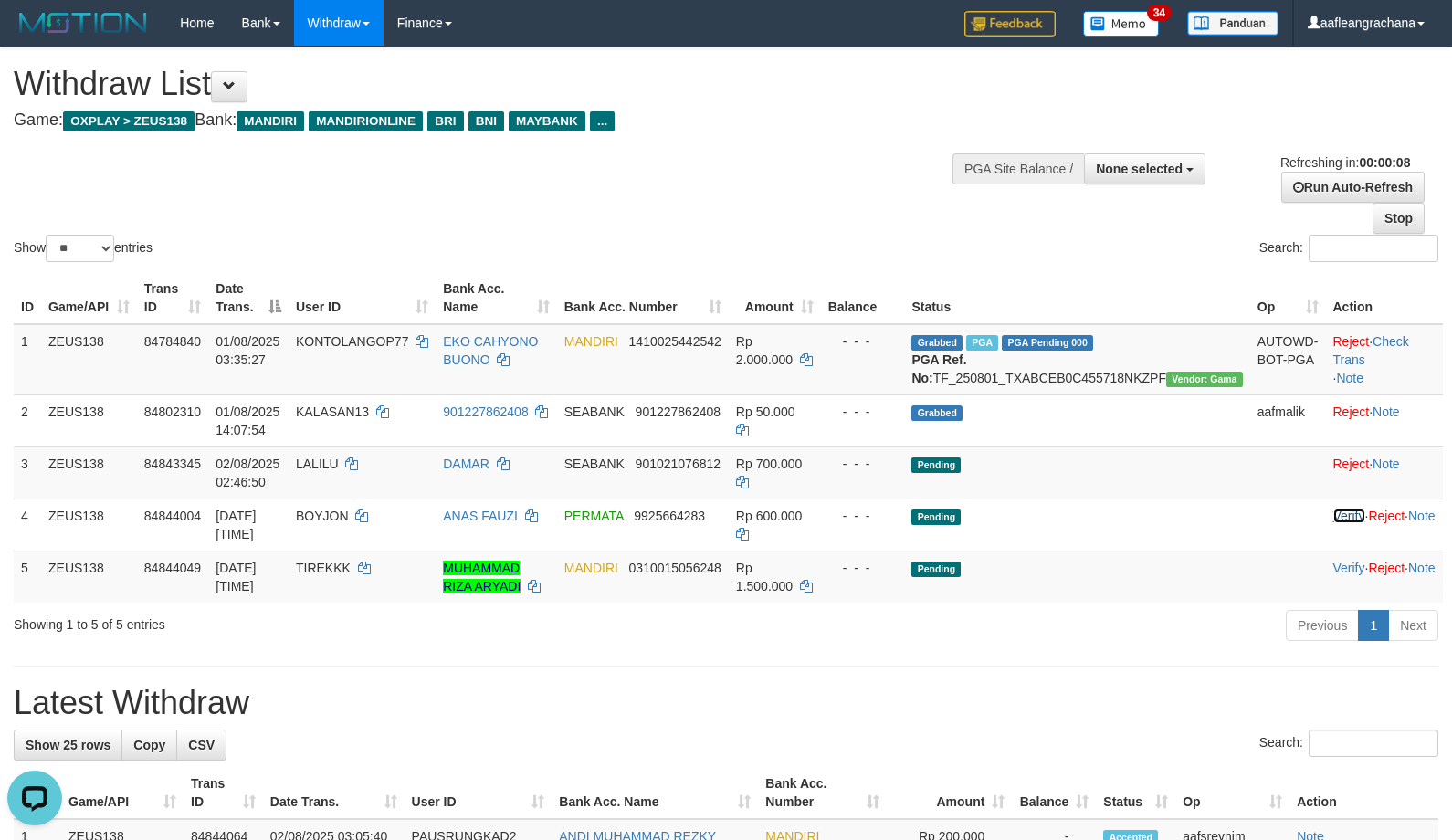 scroll, scrollTop: 0, scrollLeft: 0, axis: both 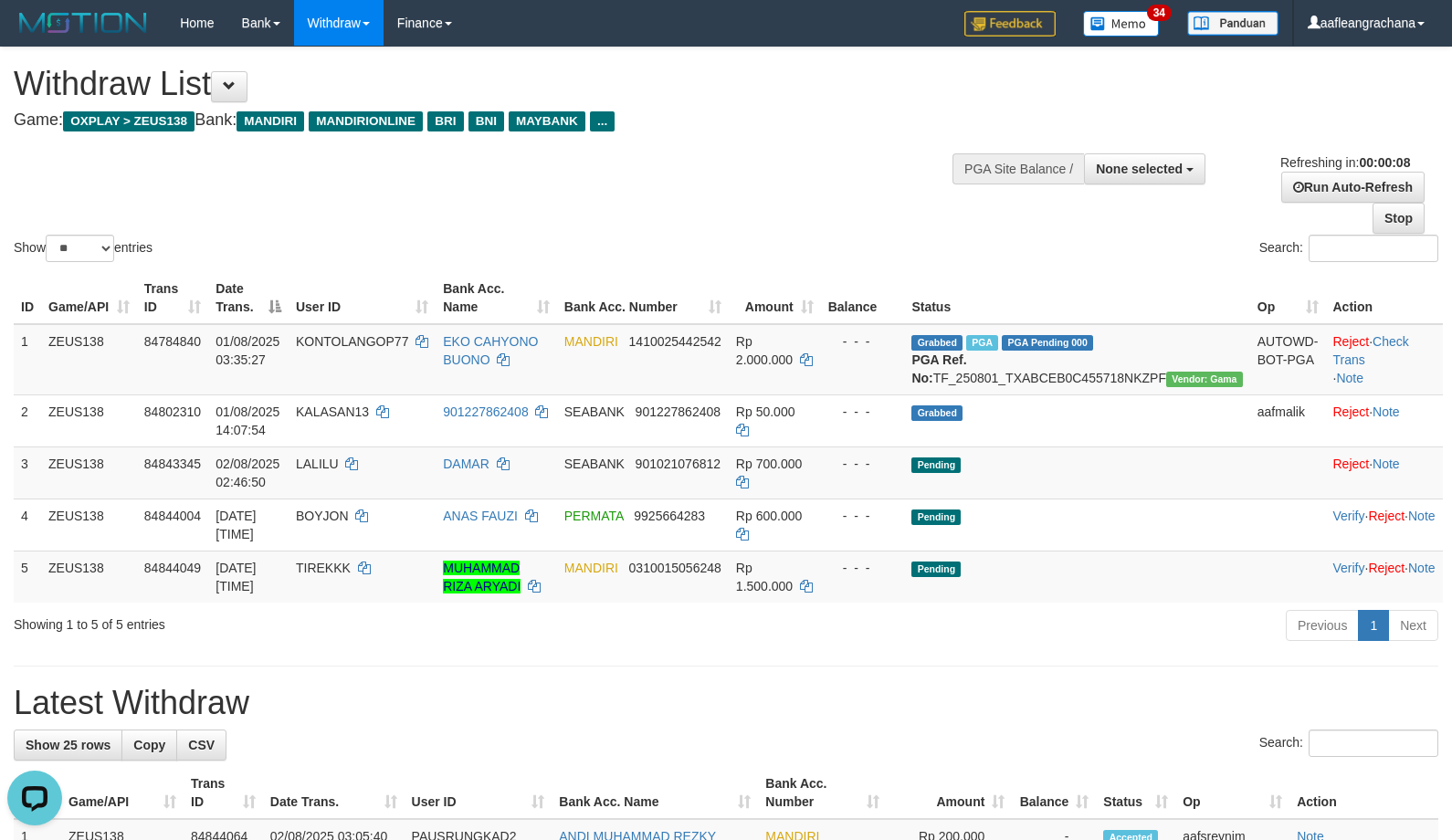 click on "Show  ** ** ** ***  entries Search:" at bounding box center (726, 156) 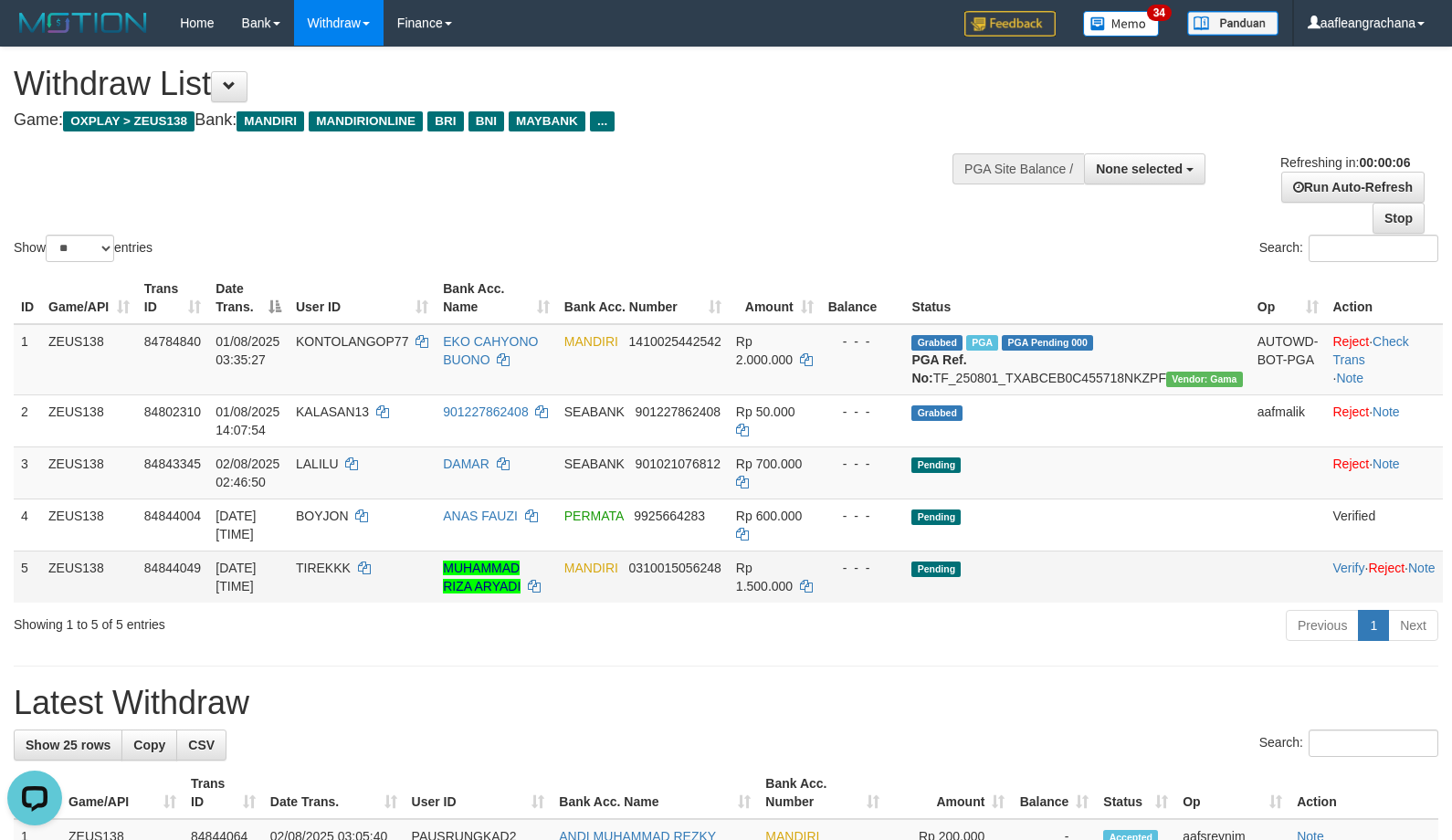 click on "TIREKKK" at bounding box center (362, 576) 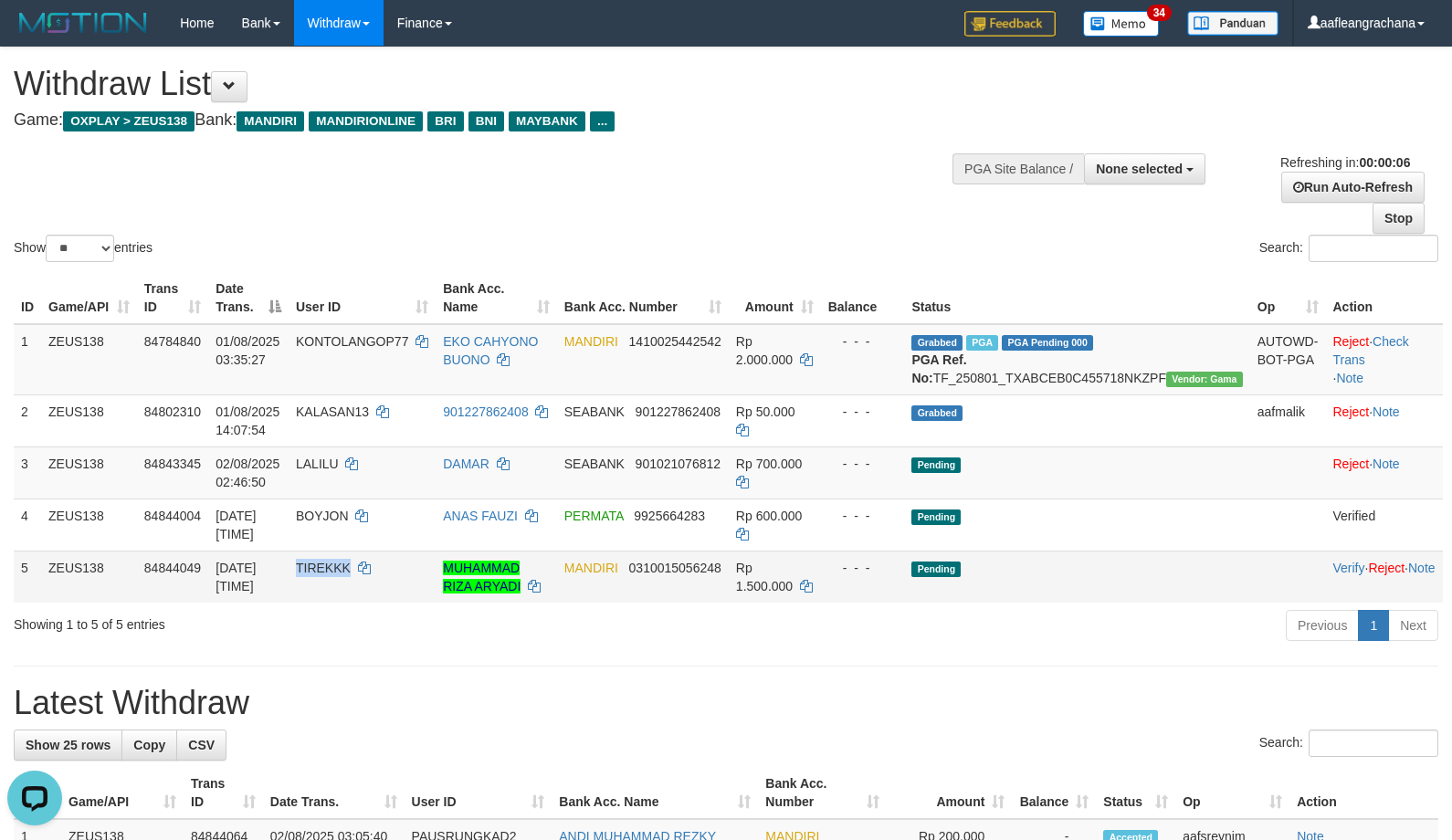 click on "TIREKKK" at bounding box center (362, 576) 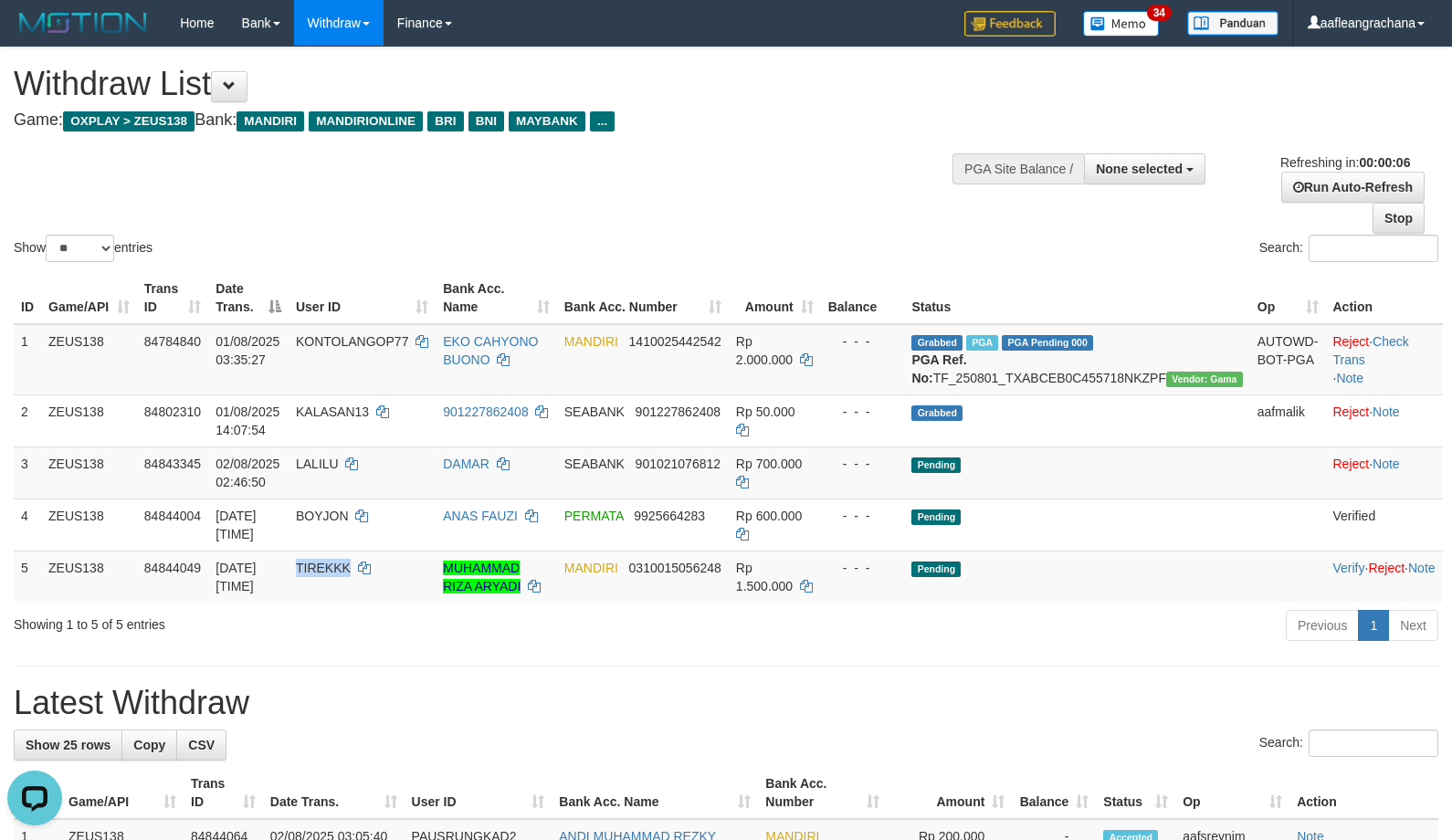copy on "TIREKKK" 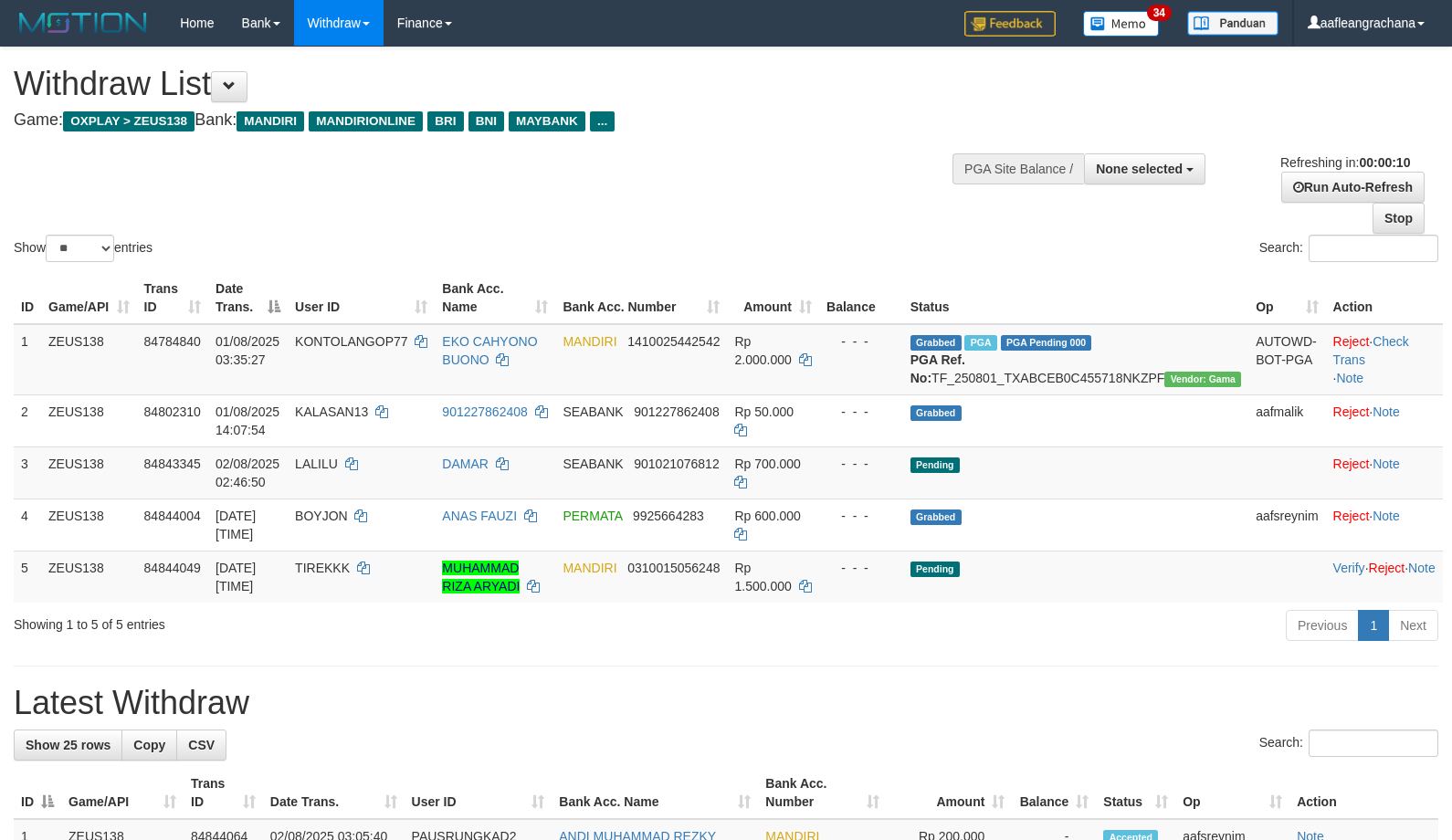 select 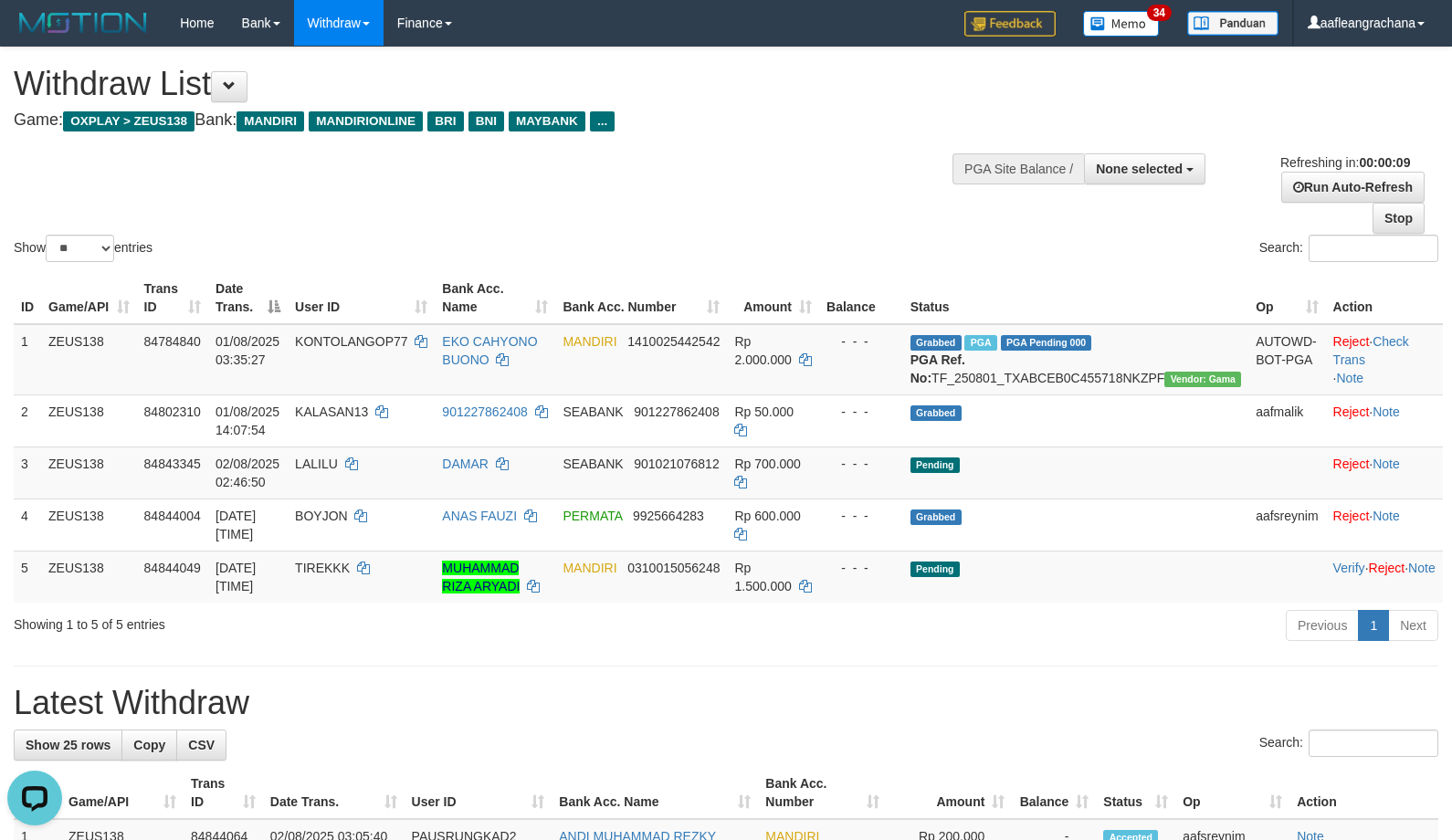 scroll, scrollTop: 0, scrollLeft: 0, axis: both 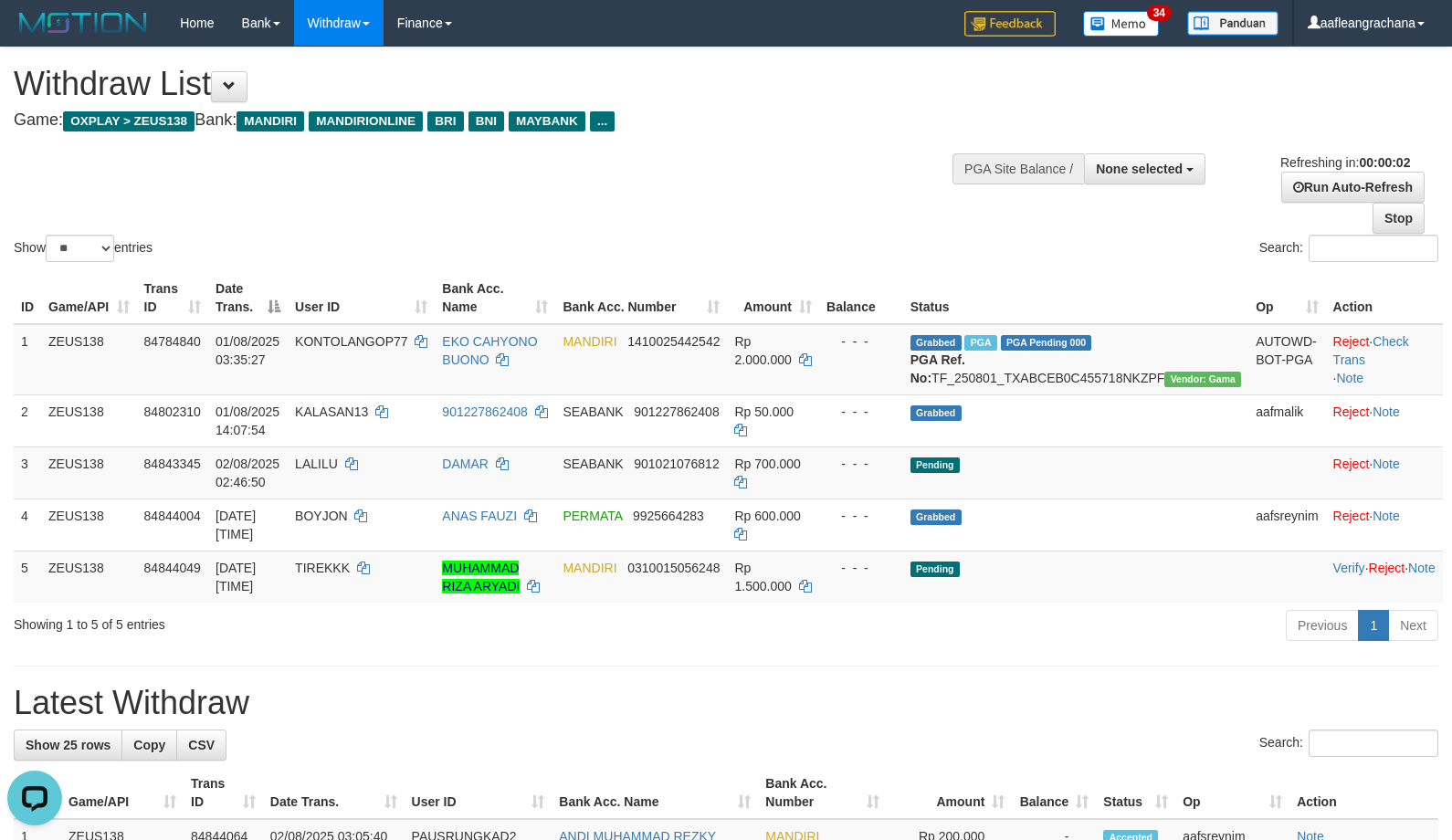 click on "**********" at bounding box center [489, 92] 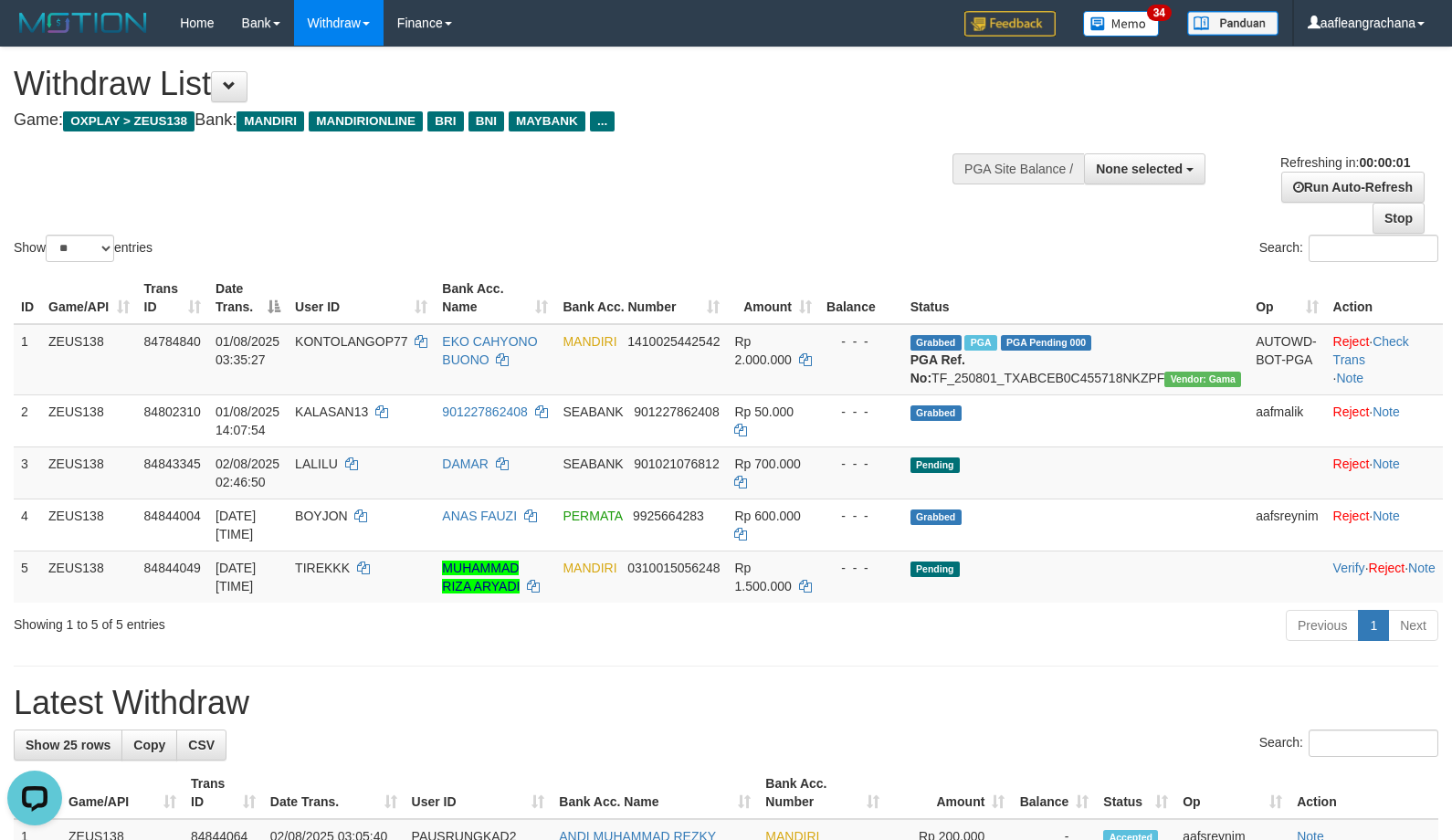 click on "Game:   OXPLAY > ZEUS138    				Bank:   MANDIRI   MANDIRIONLINE   BRI   BNI   MAYBANK   ..." at bounding box center (481, 121) 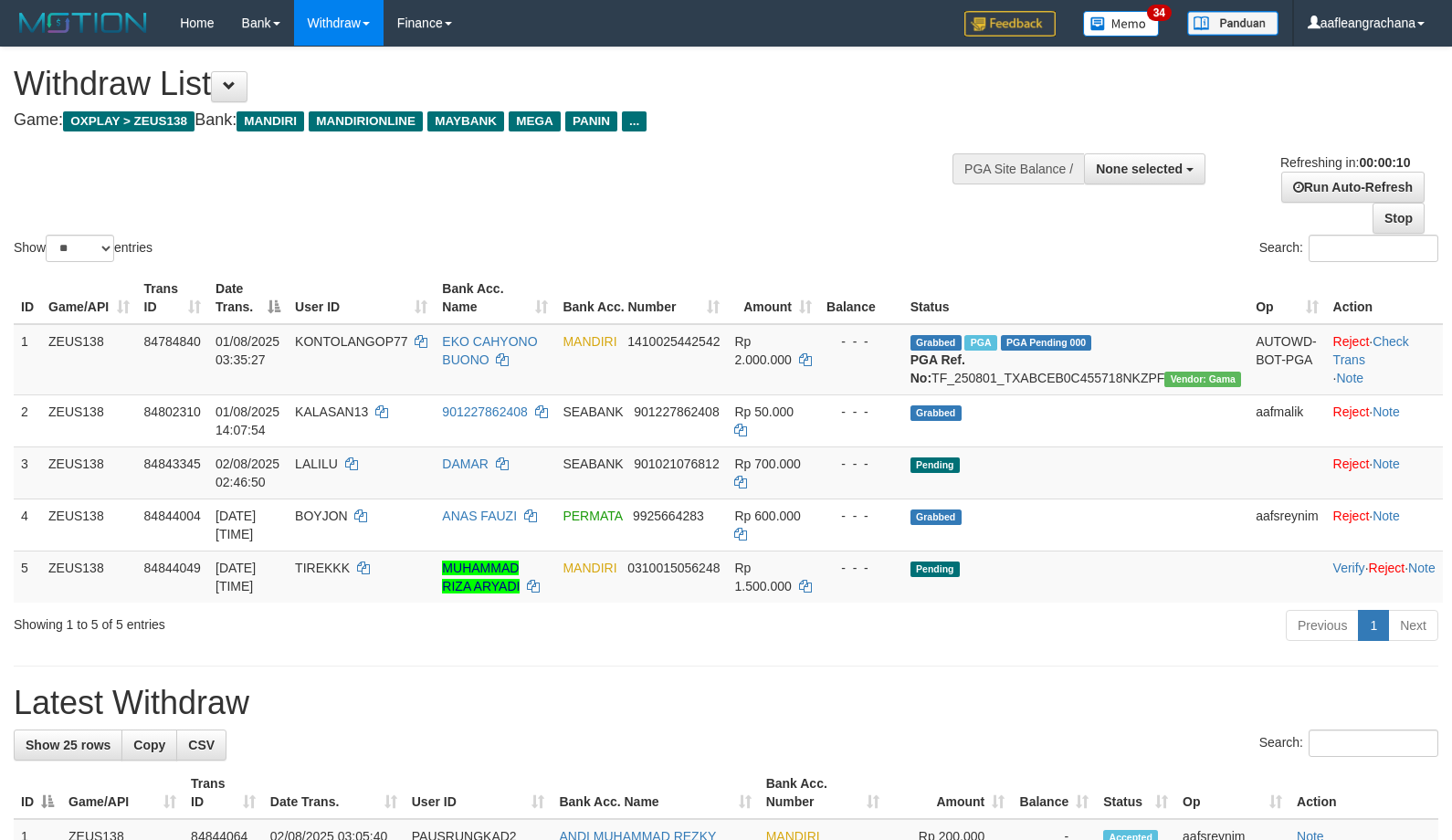 select 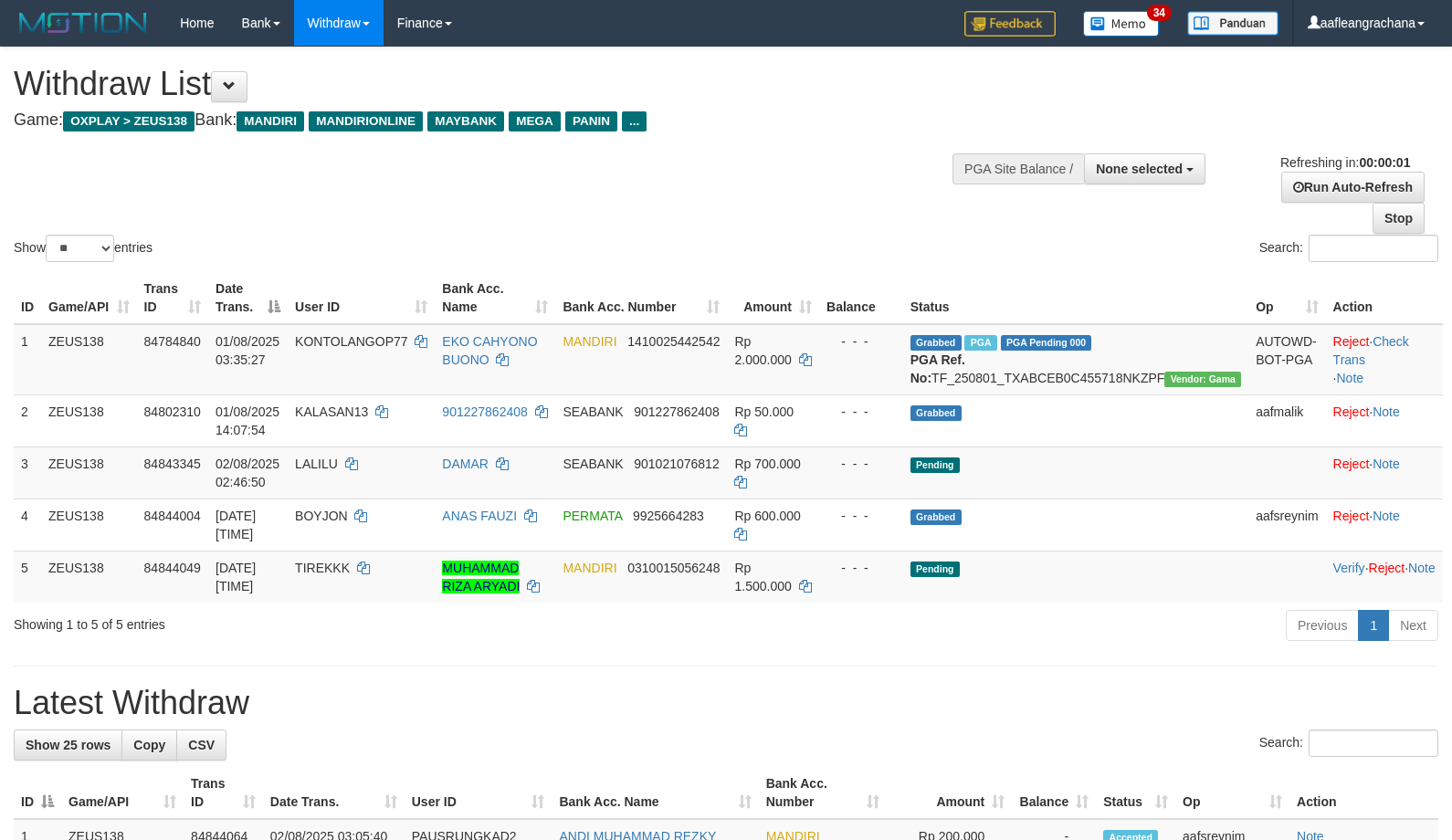 scroll, scrollTop: 0, scrollLeft: 0, axis: both 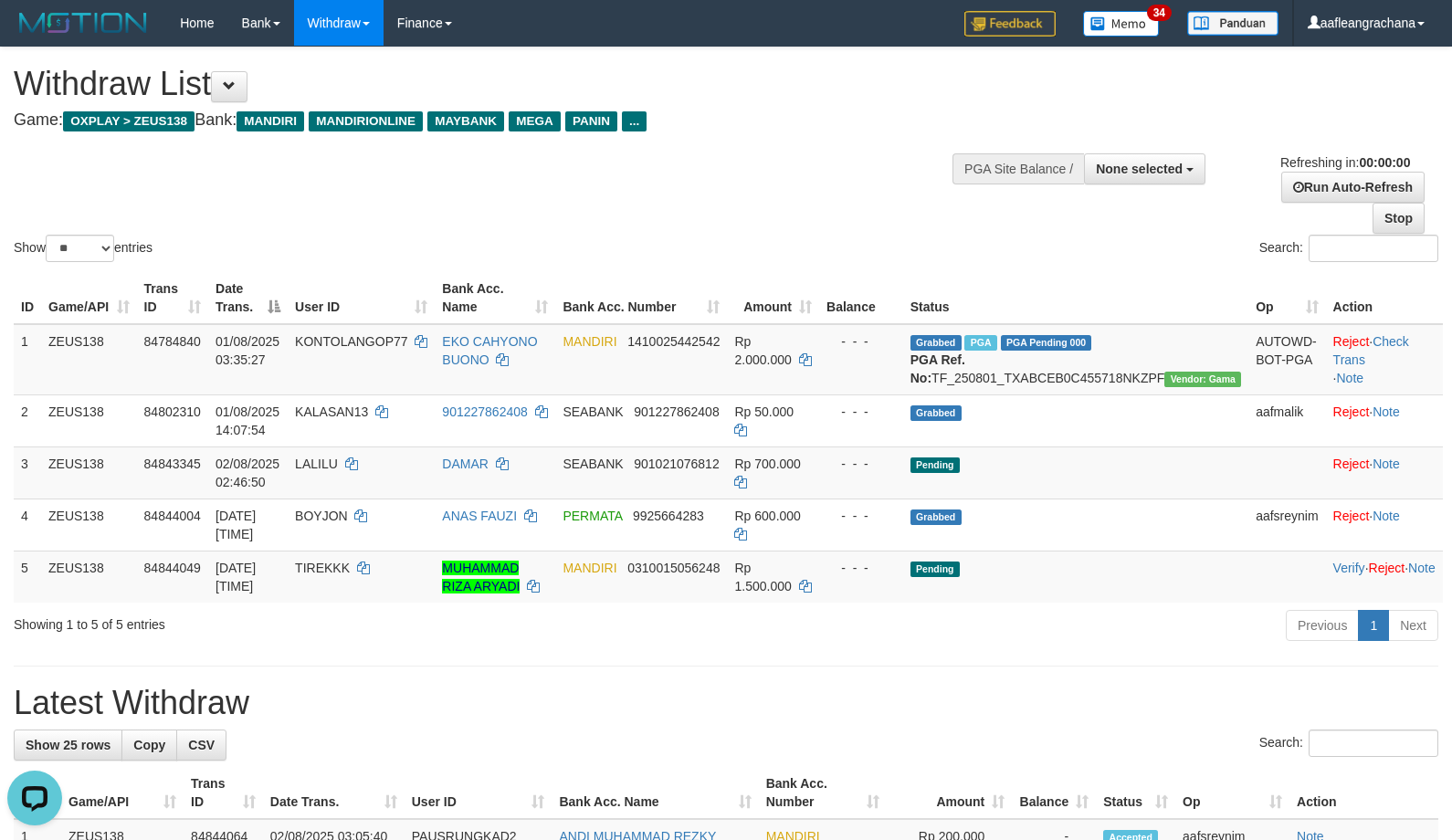 click on "Show  ** ** ** ***  entries Search:" at bounding box center (726, 156) 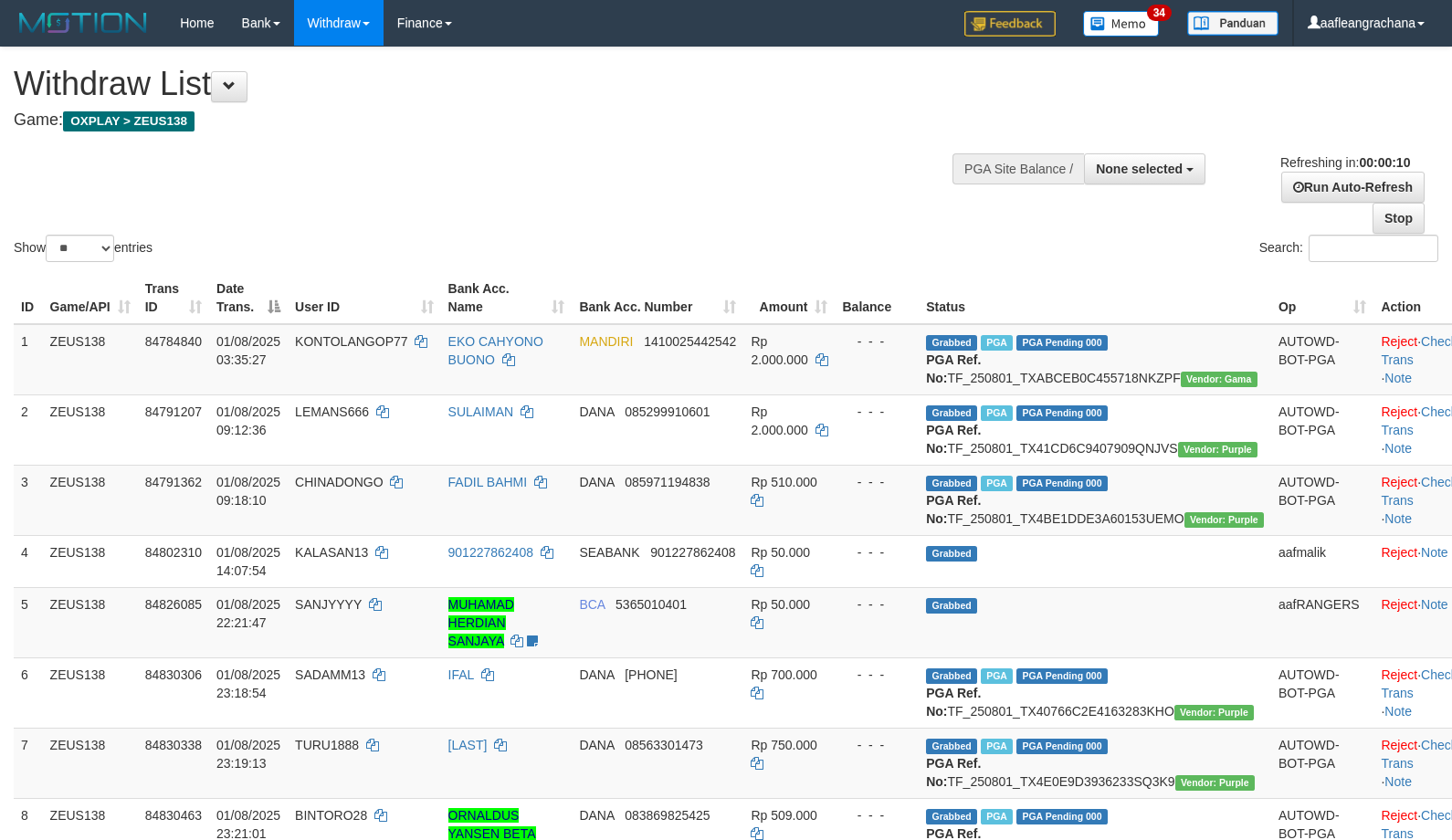 select 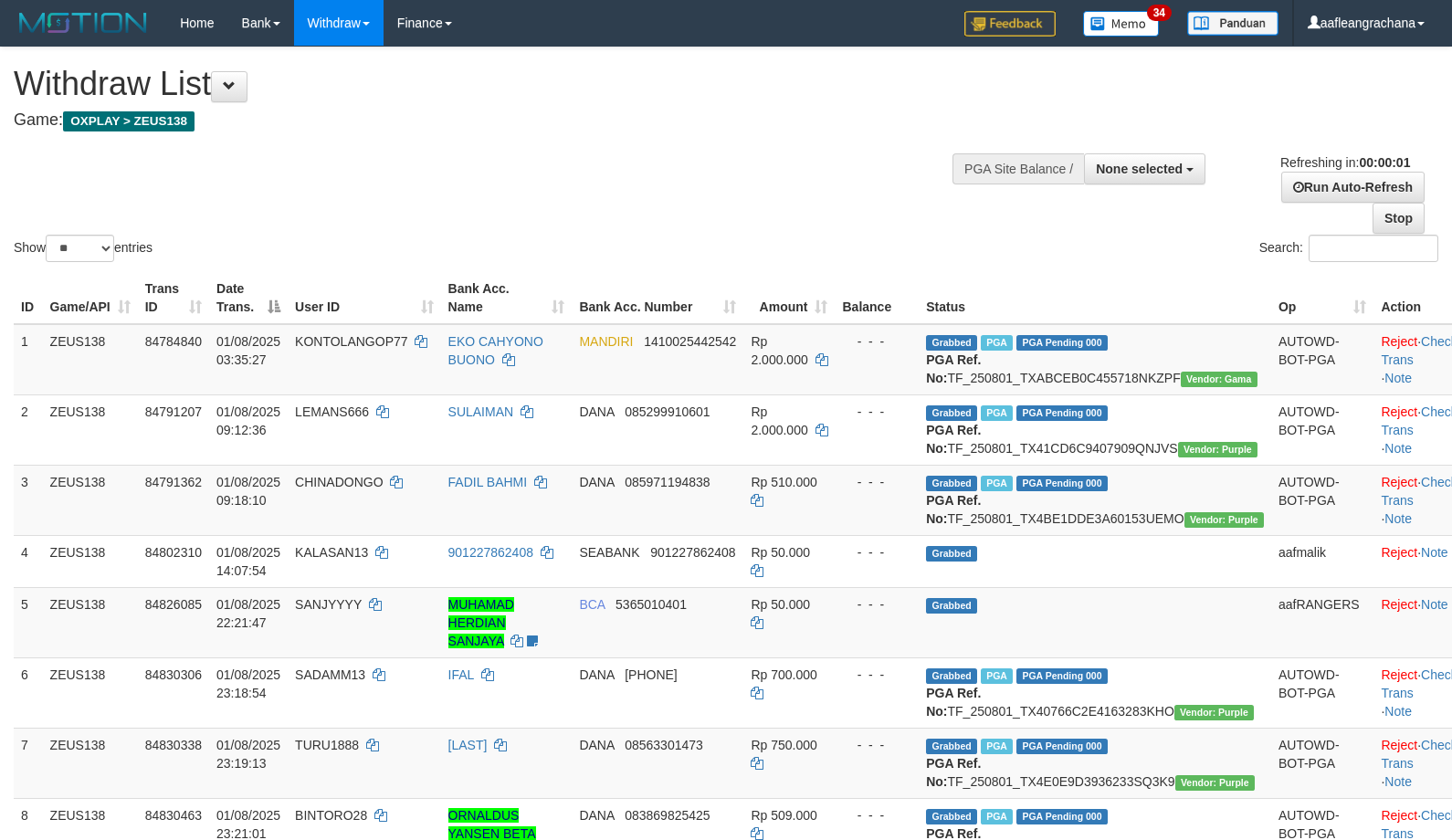 scroll, scrollTop: 0, scrollLeft: 0, axis: both 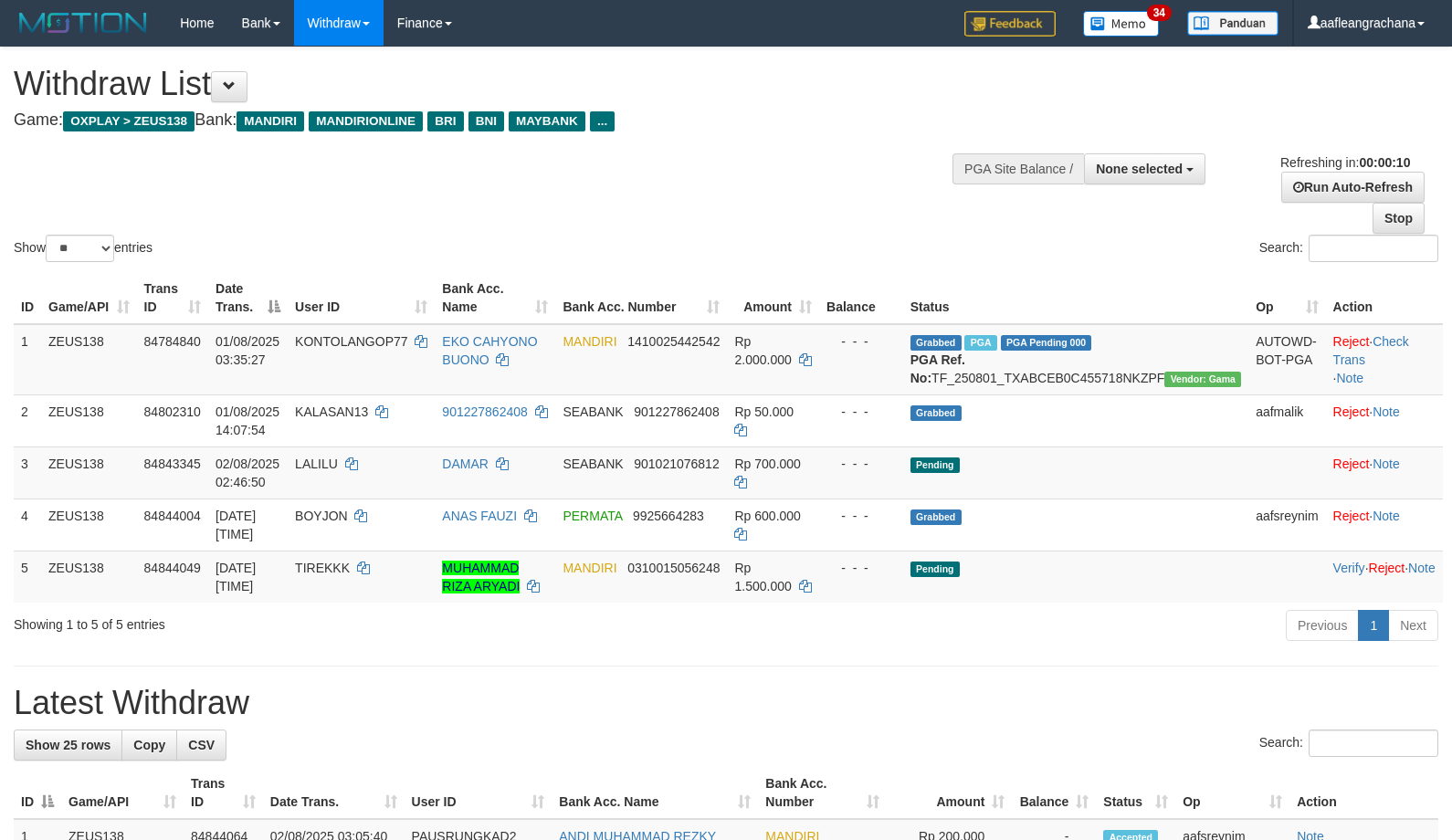 select 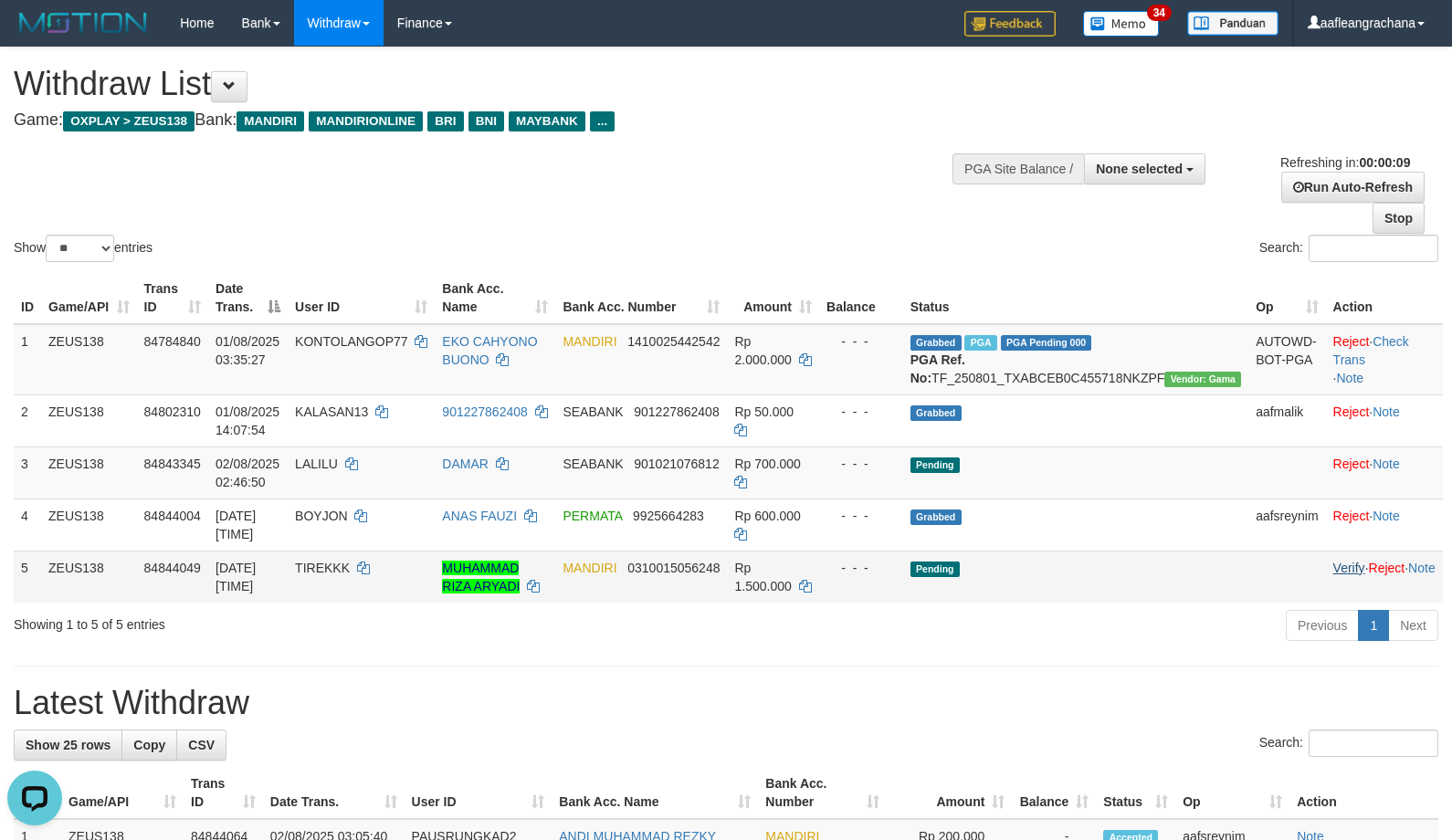 scroll, scrollTop: 0, scrollLeft: 0, axis: both 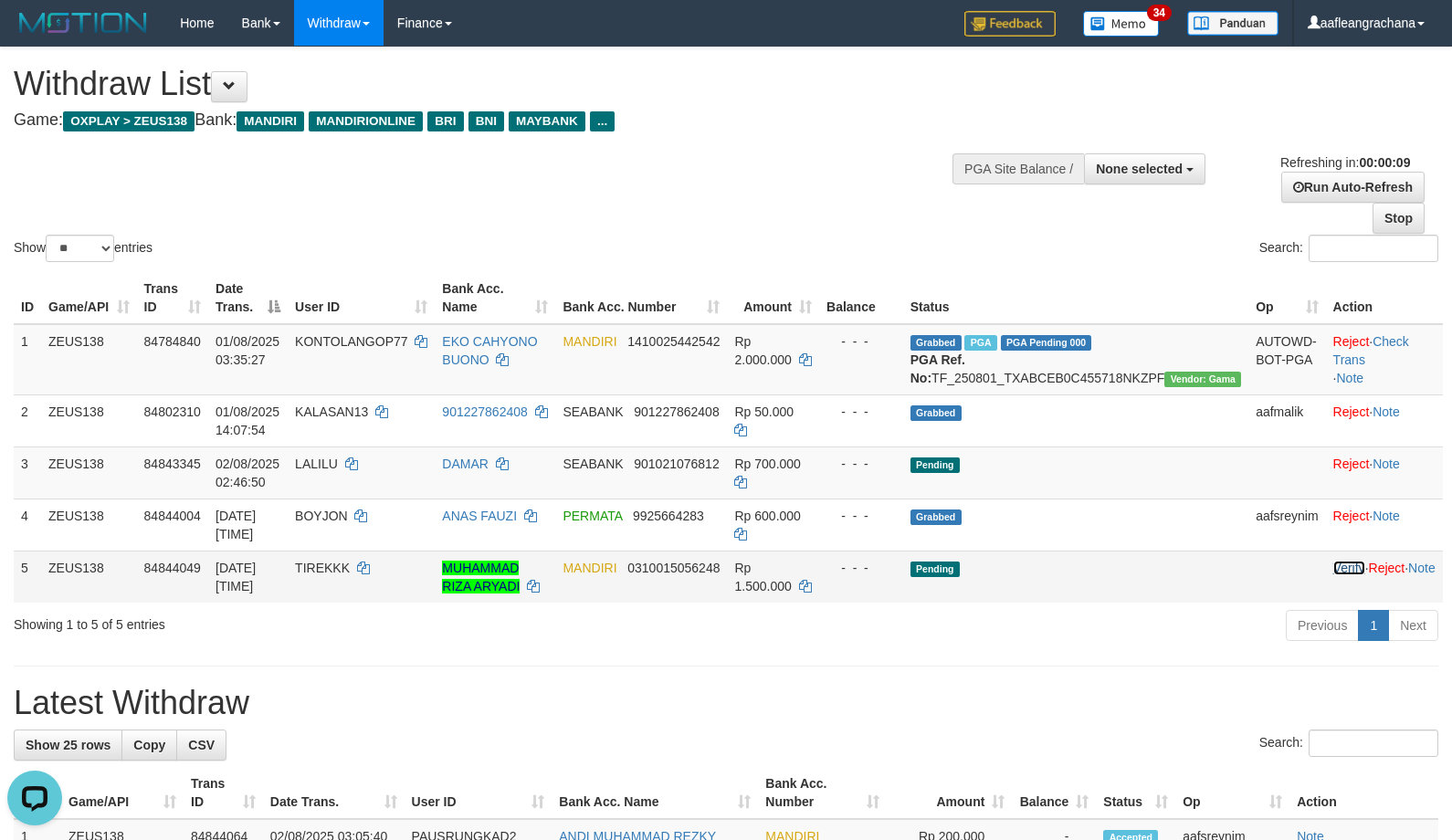 click on "Verify" at bounding box center (1349, 568) 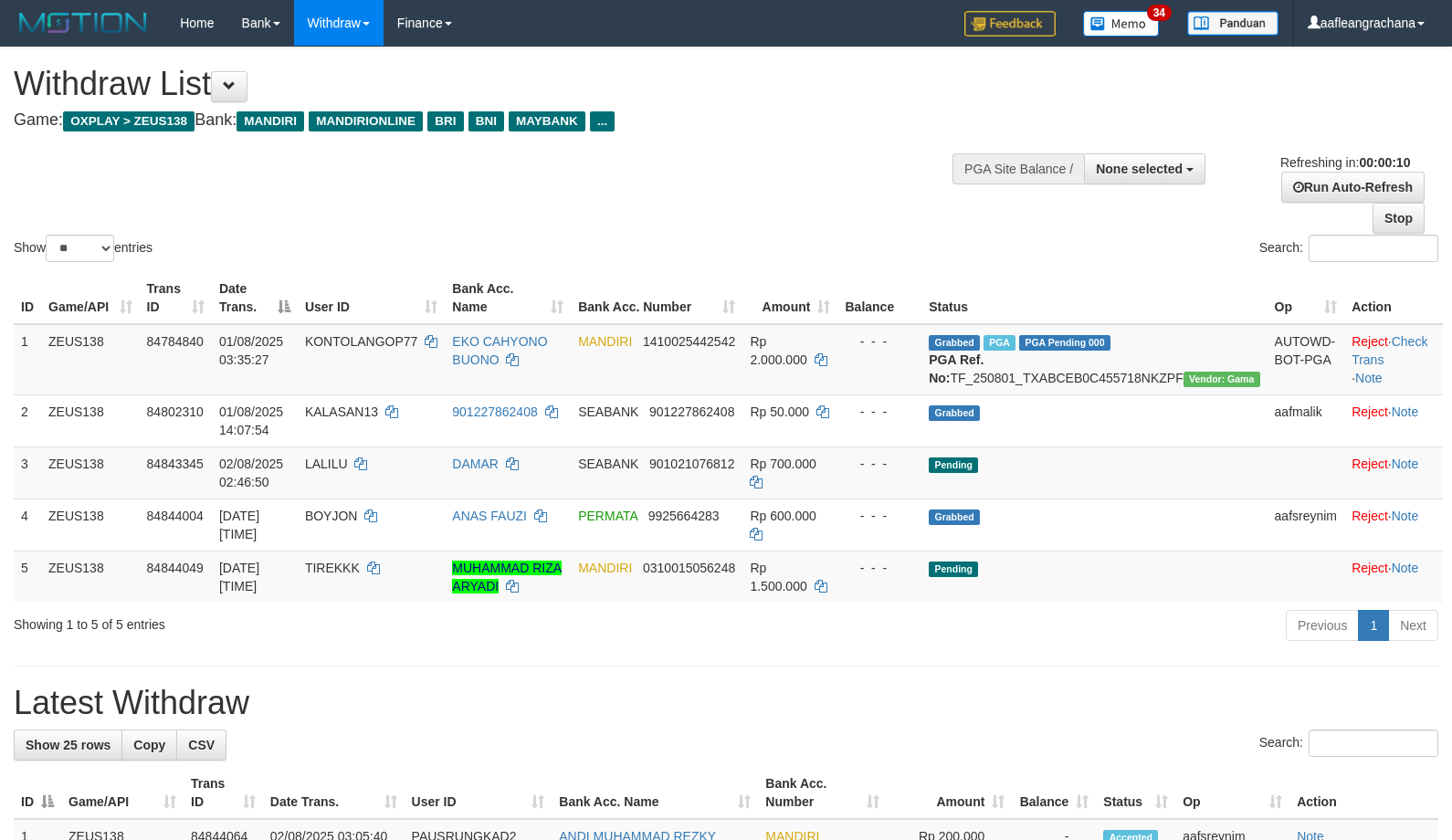 select 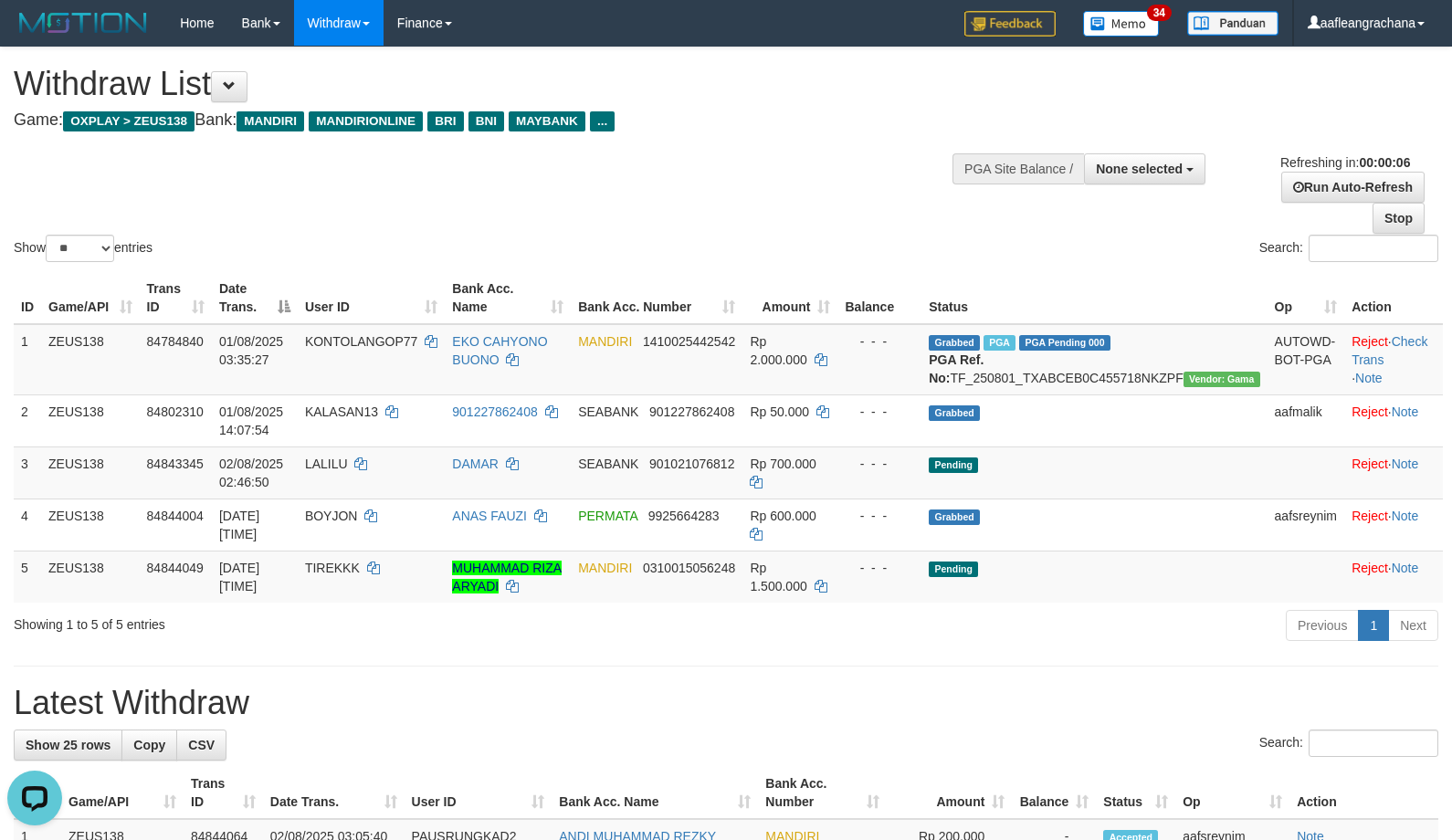 scroll, scrollTop: 0, scrollLeft: 0, axis: both 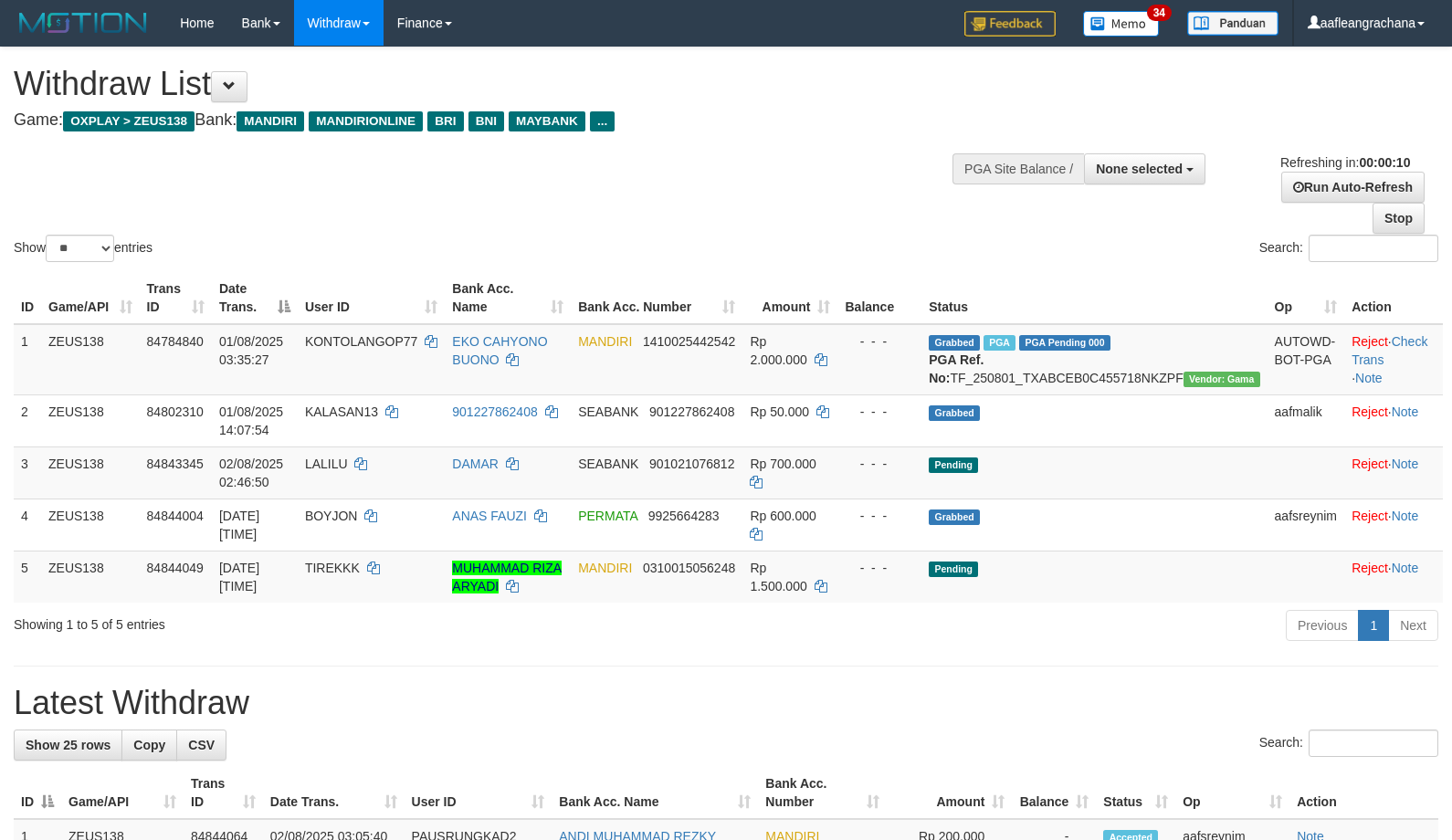 select 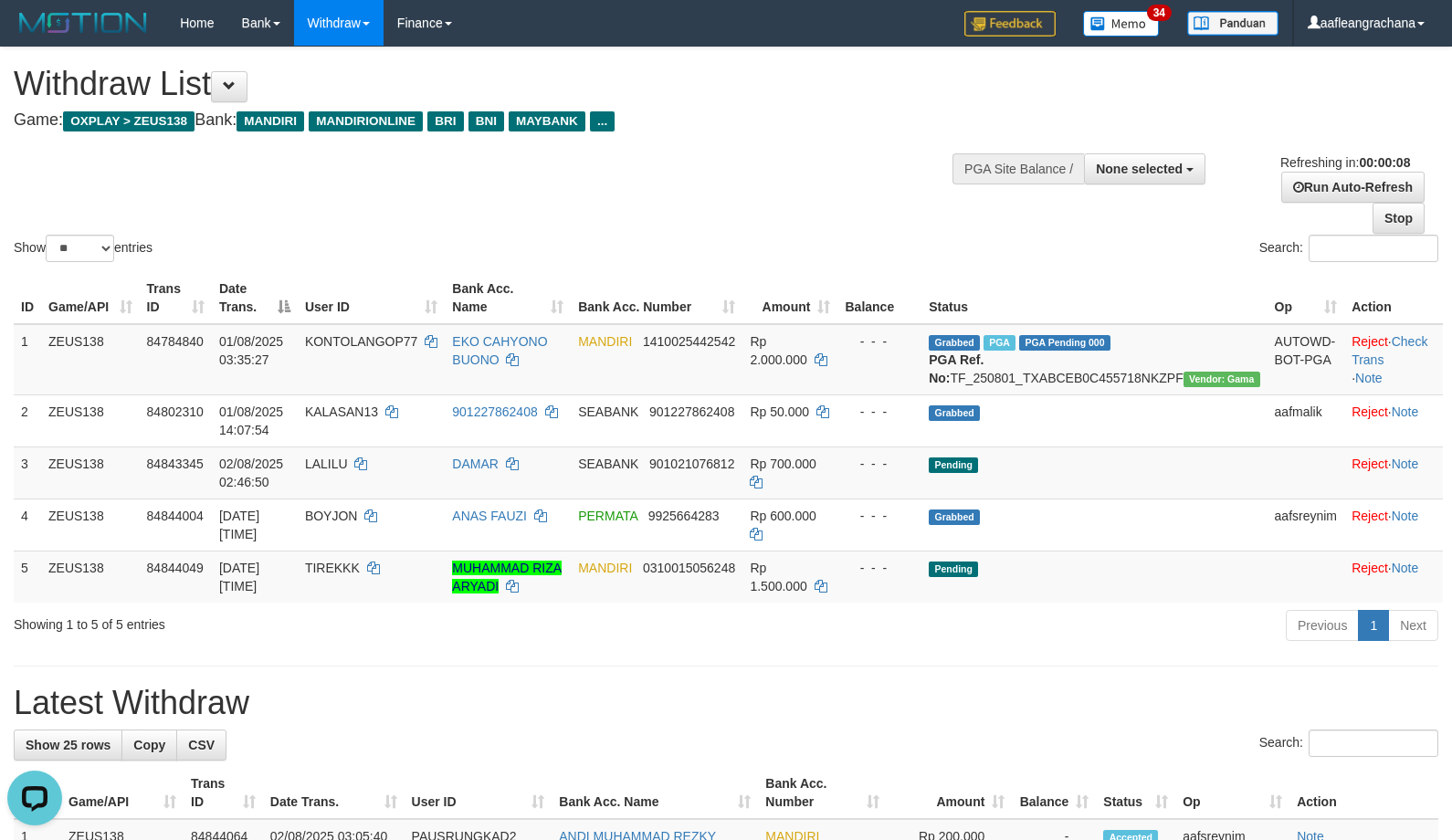 scroll, scrollTop: 0, scrollLeft: 0, axis: both 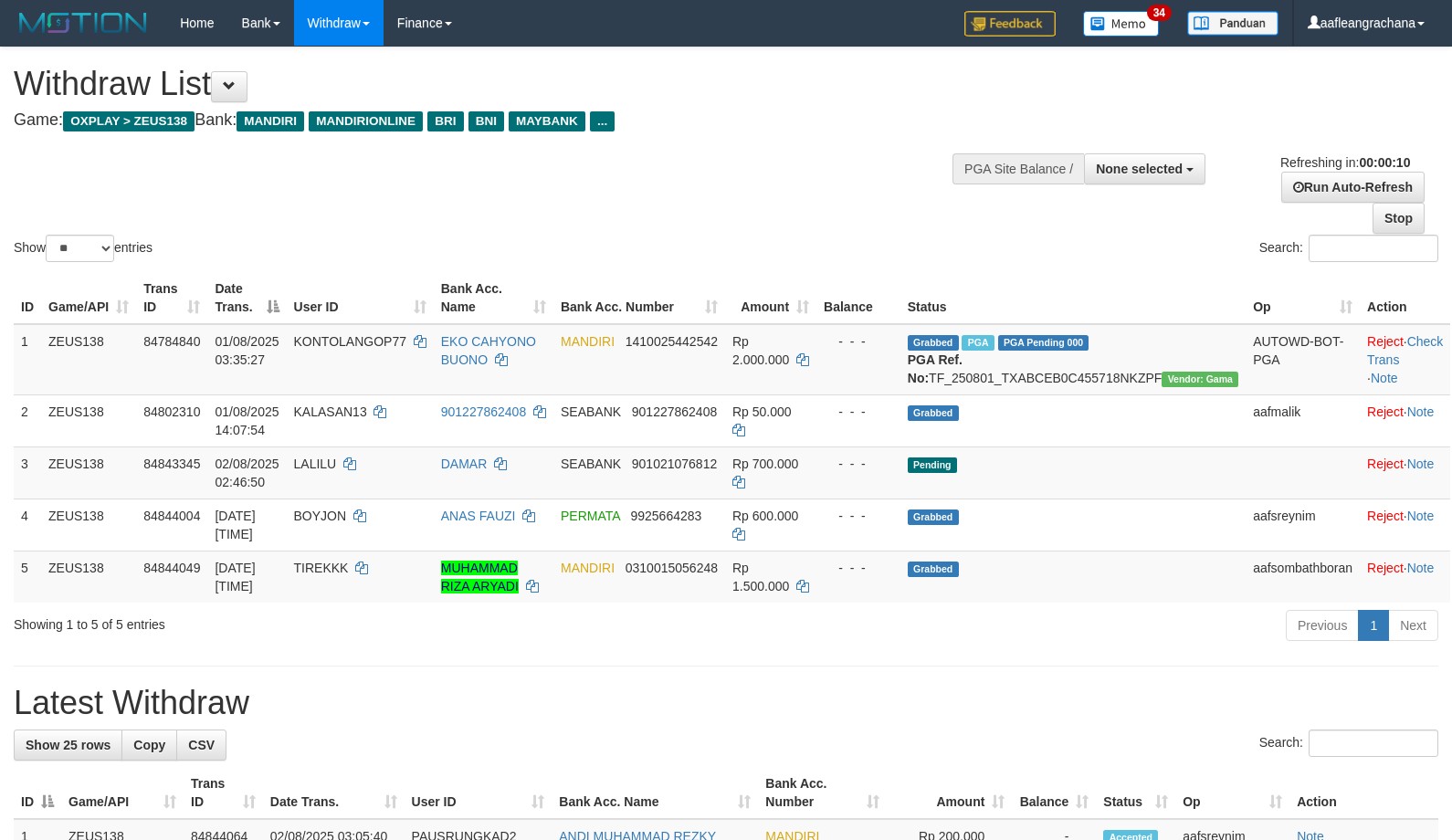 select 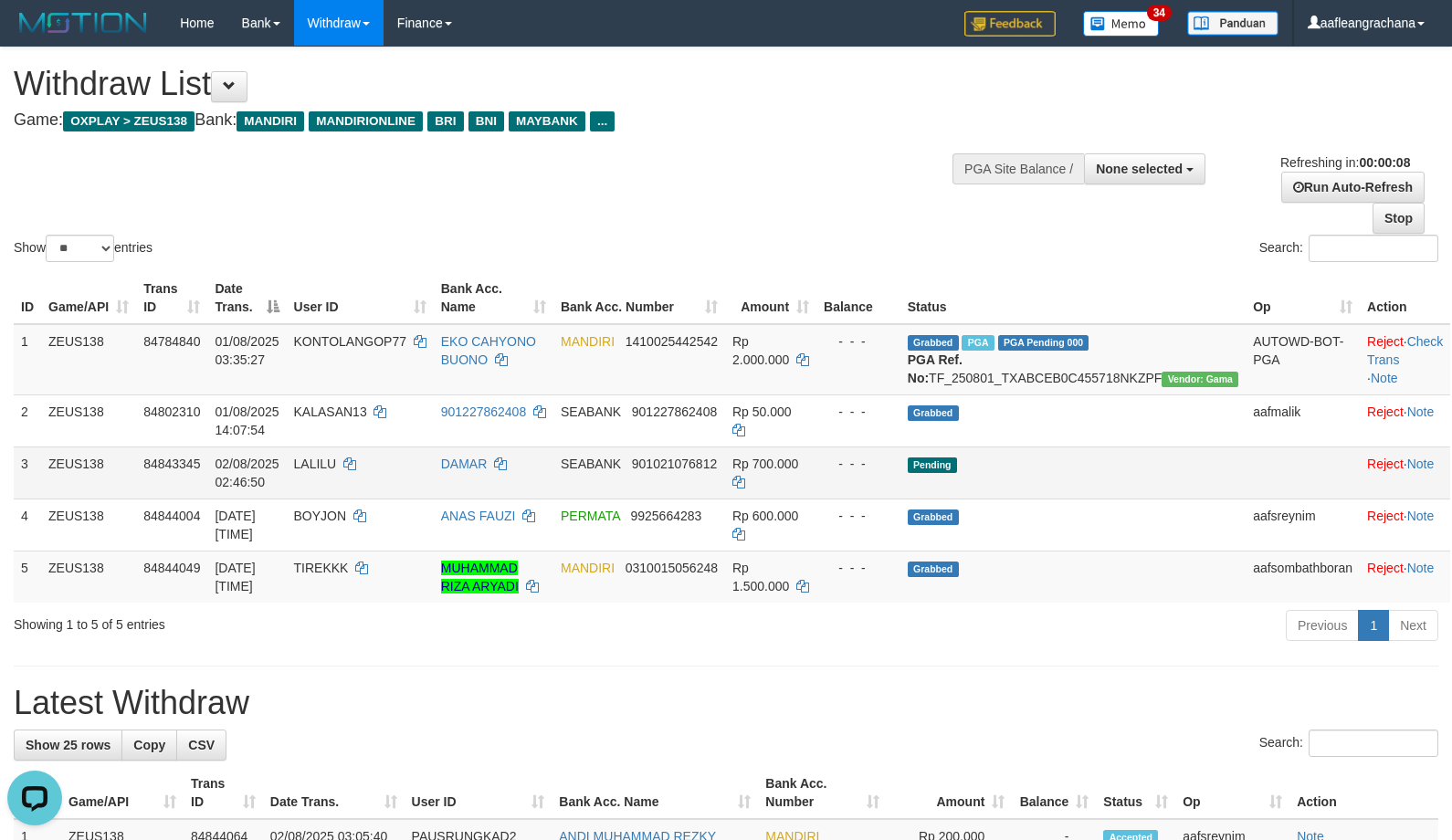 scroll, scrollTop: 0, scrollLeft: 0, axis: both 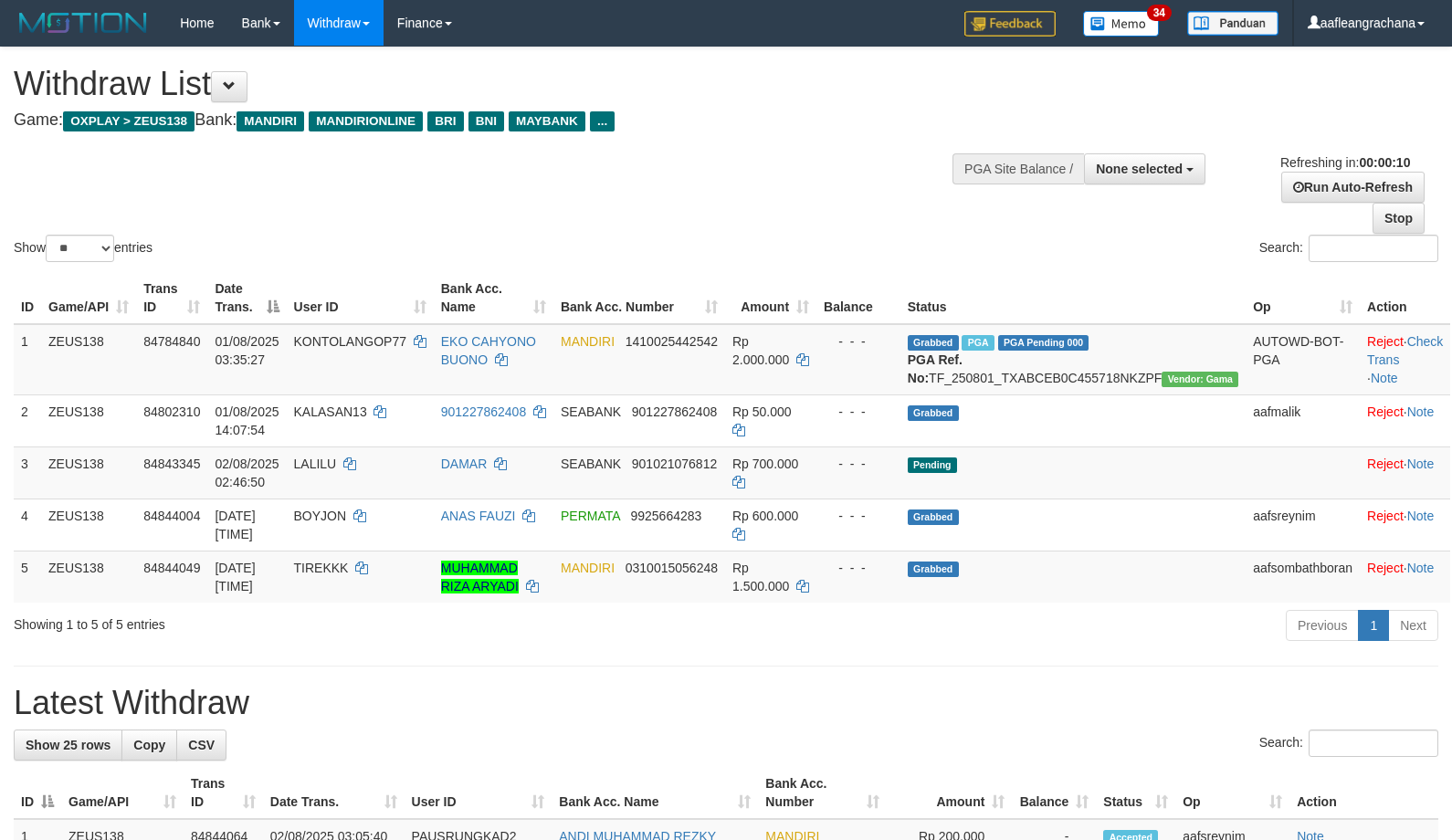 select 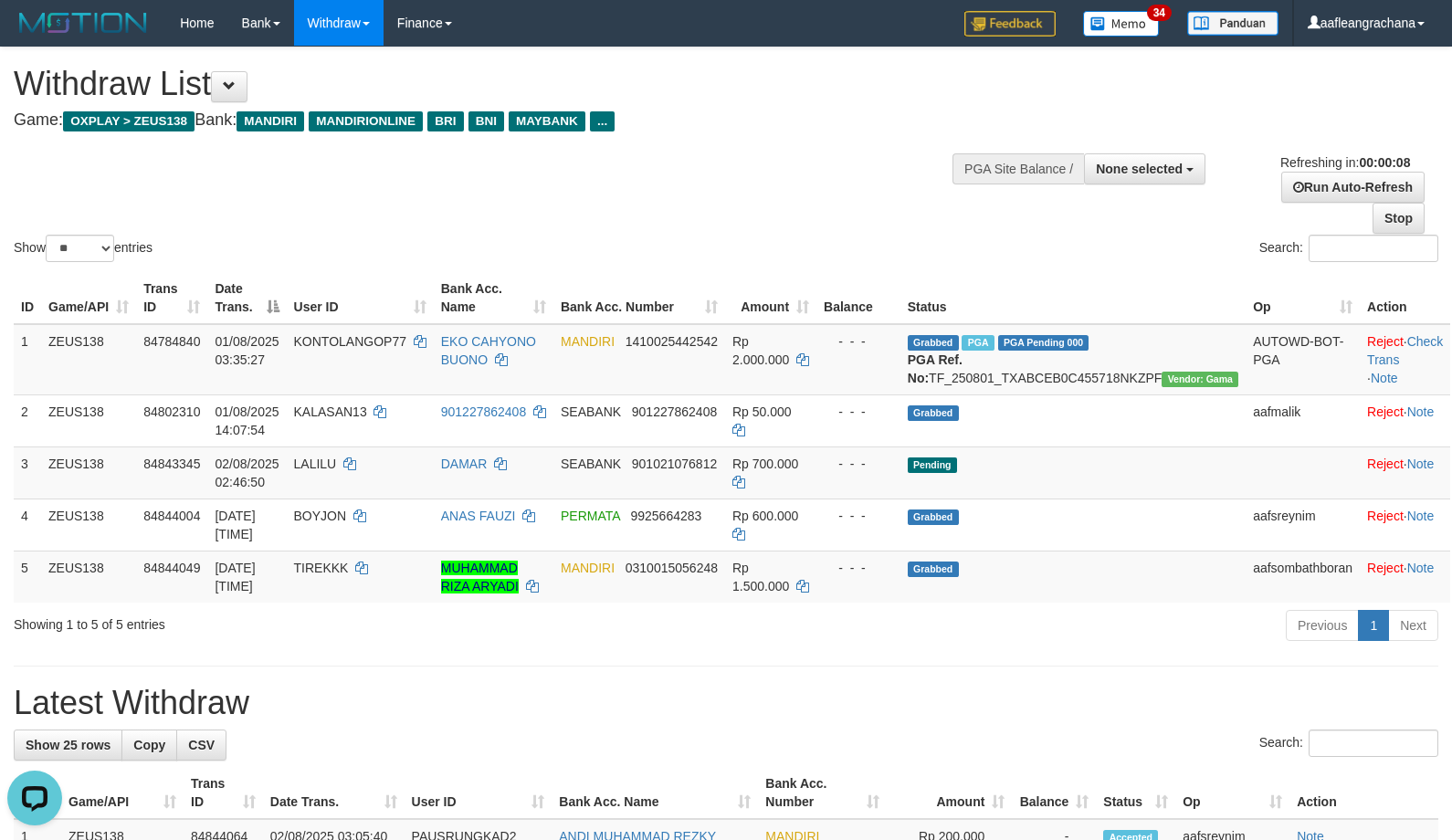 scroll, scrollTop: 0, scrollLeft: 0, axis: both 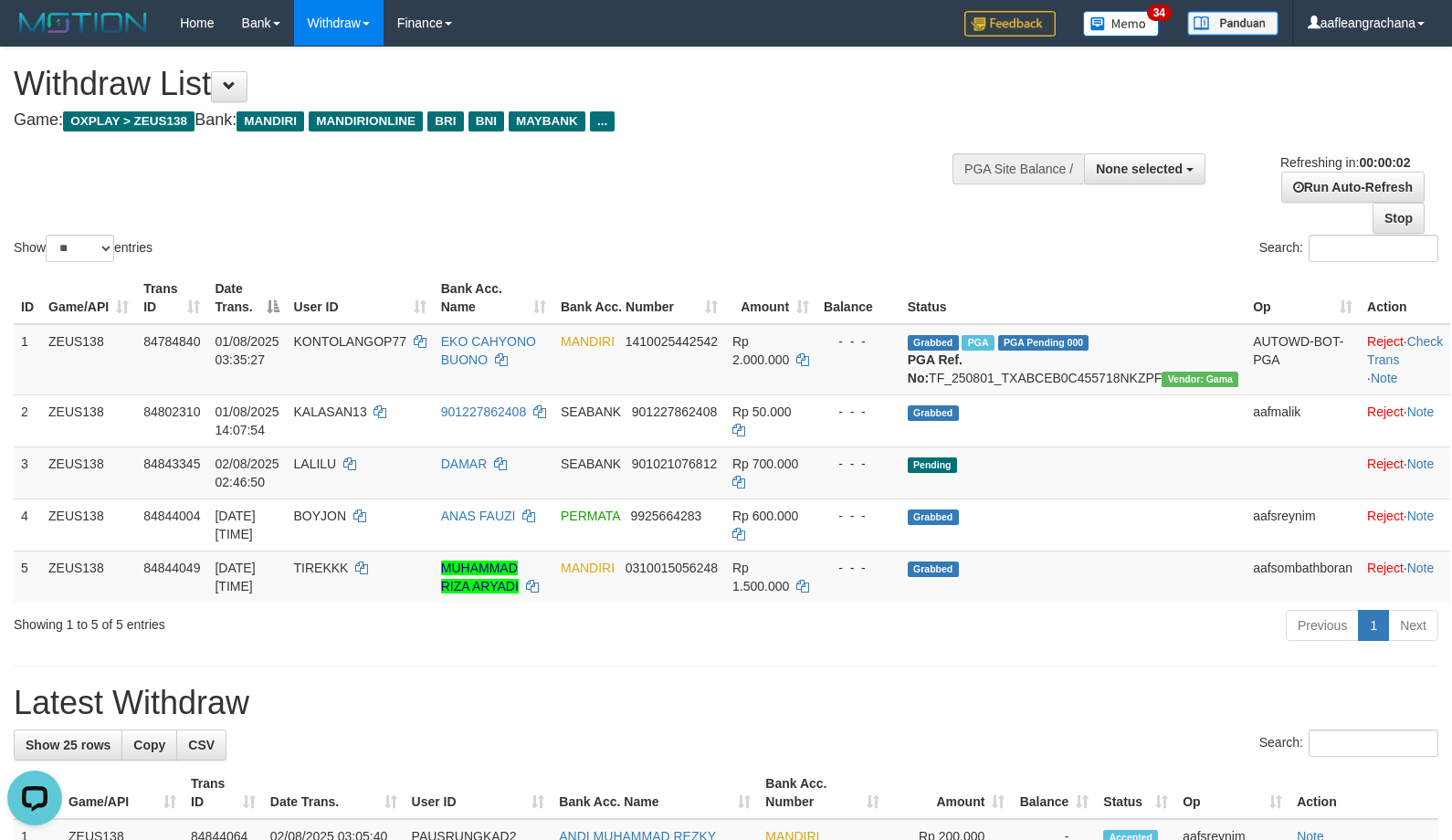click on "**********" at bounding box center (726, 1090) 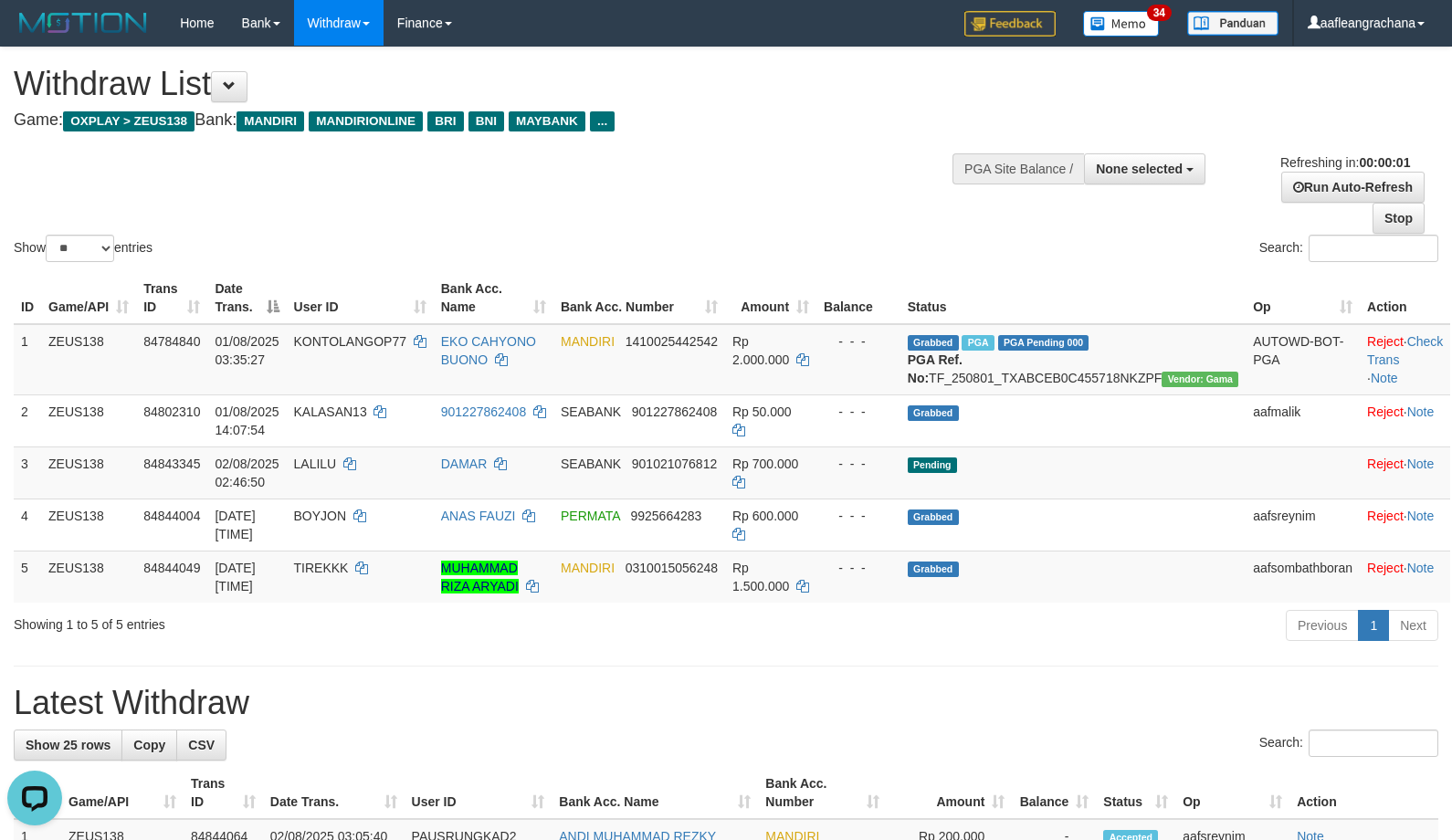 drag, startPoint x: 750, startPoint y: 163, endPoint x: 638, endPoint y: 0, distance: 197.7701 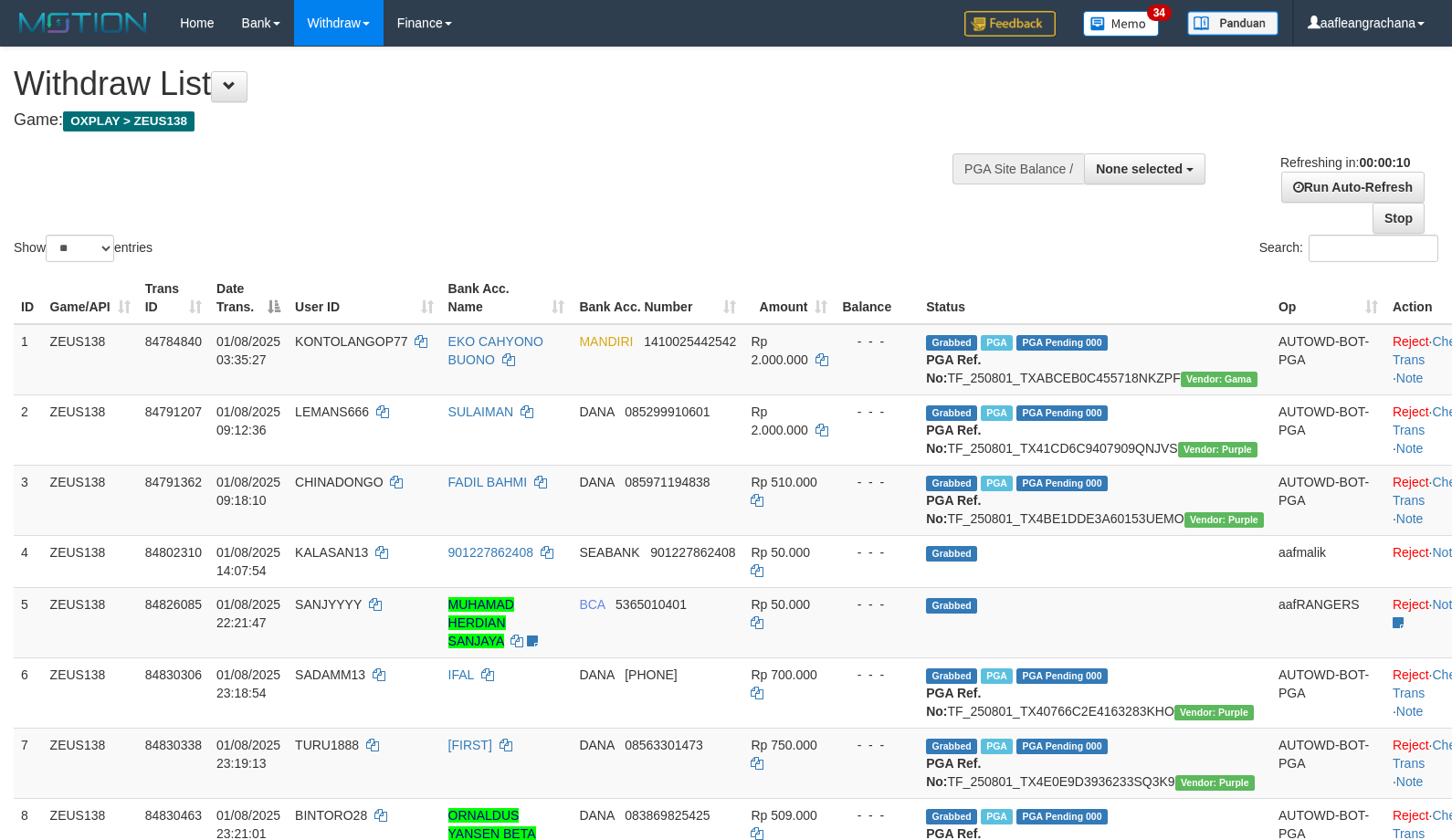 select 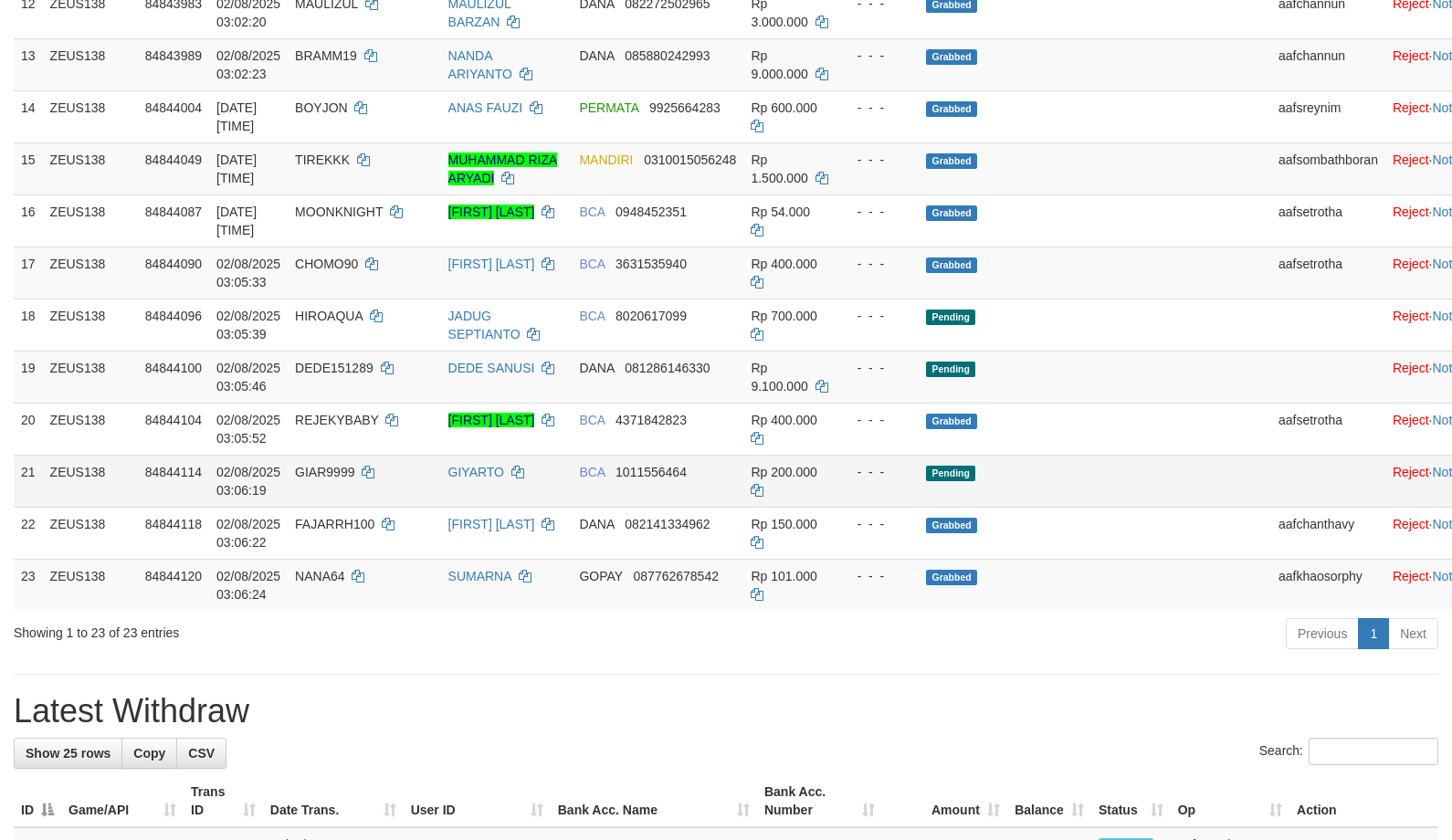 scroll, scrollTop: 1151, scrollLeft: 0, axis: vertical 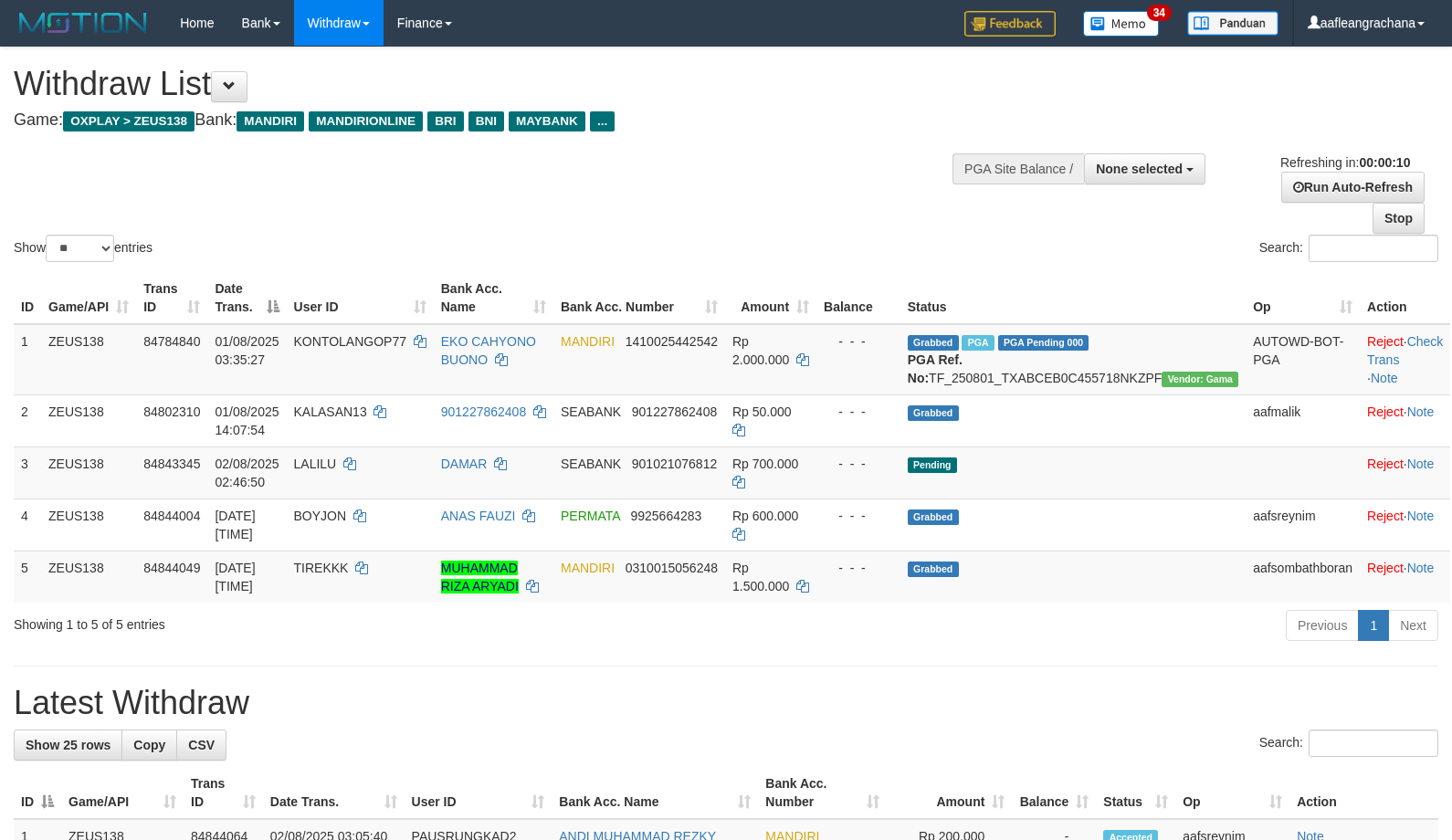 select 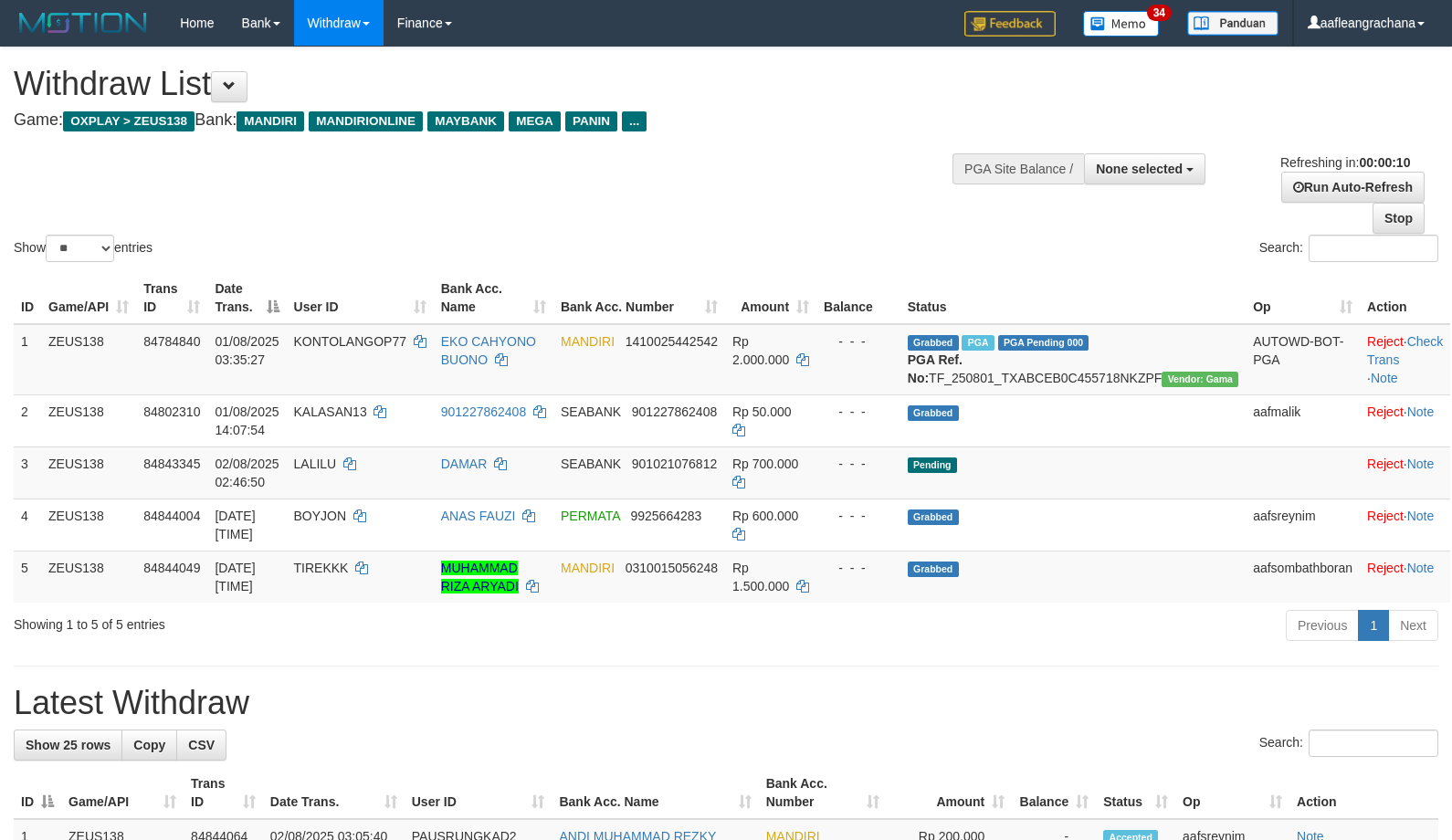 select 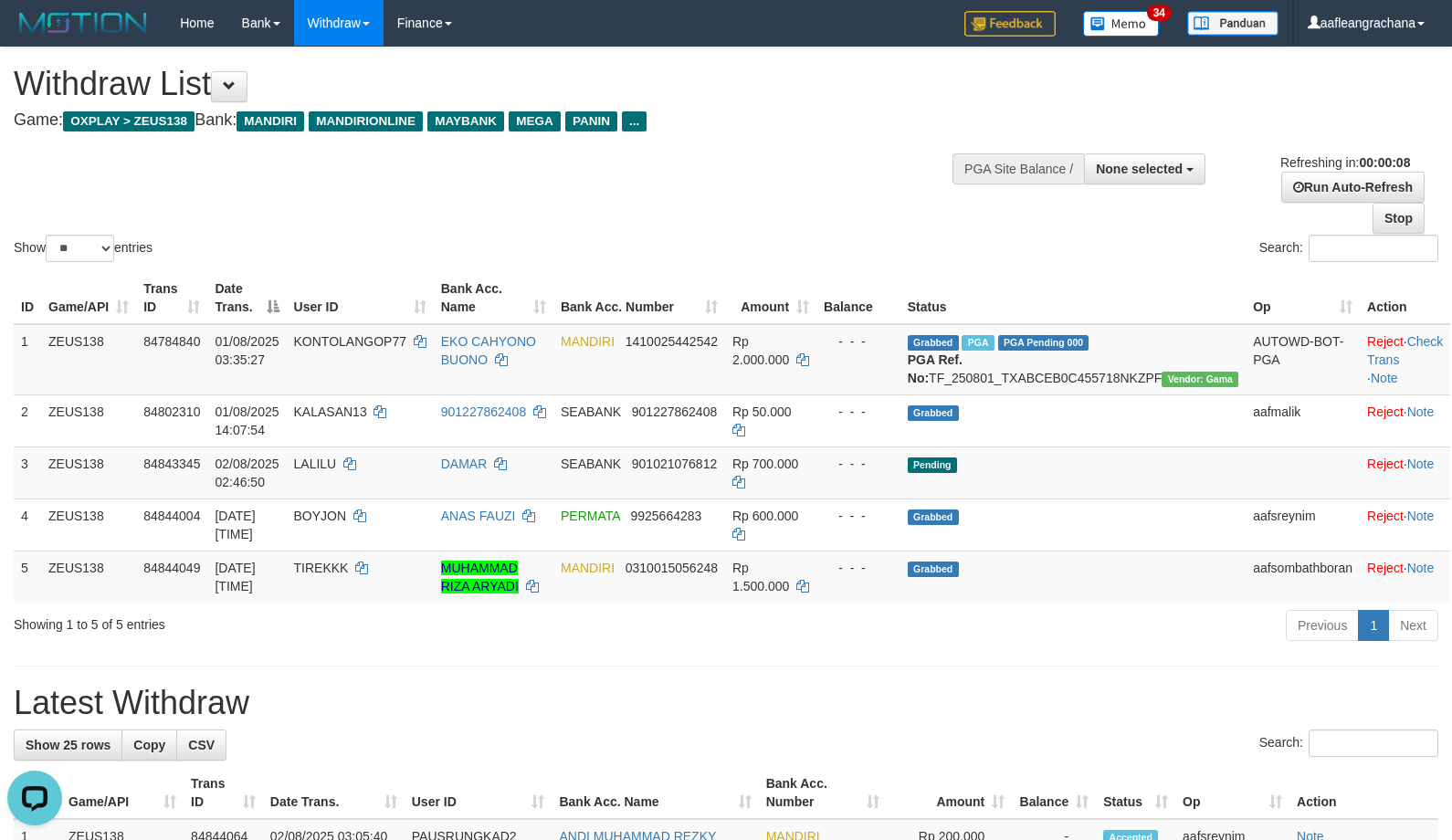 scroll, scrollTop: 0, scrollLeft: 0, axis: both 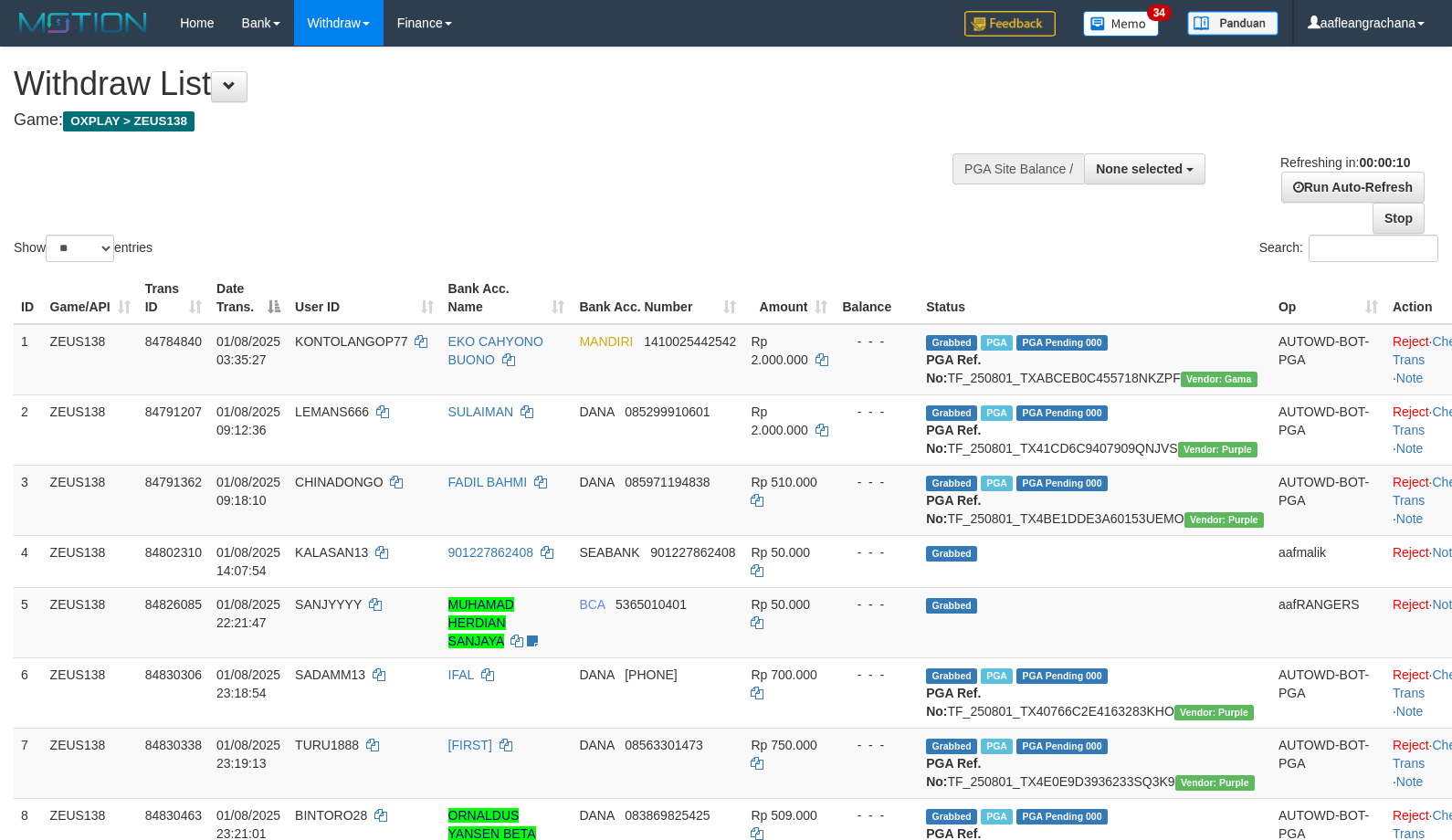 select 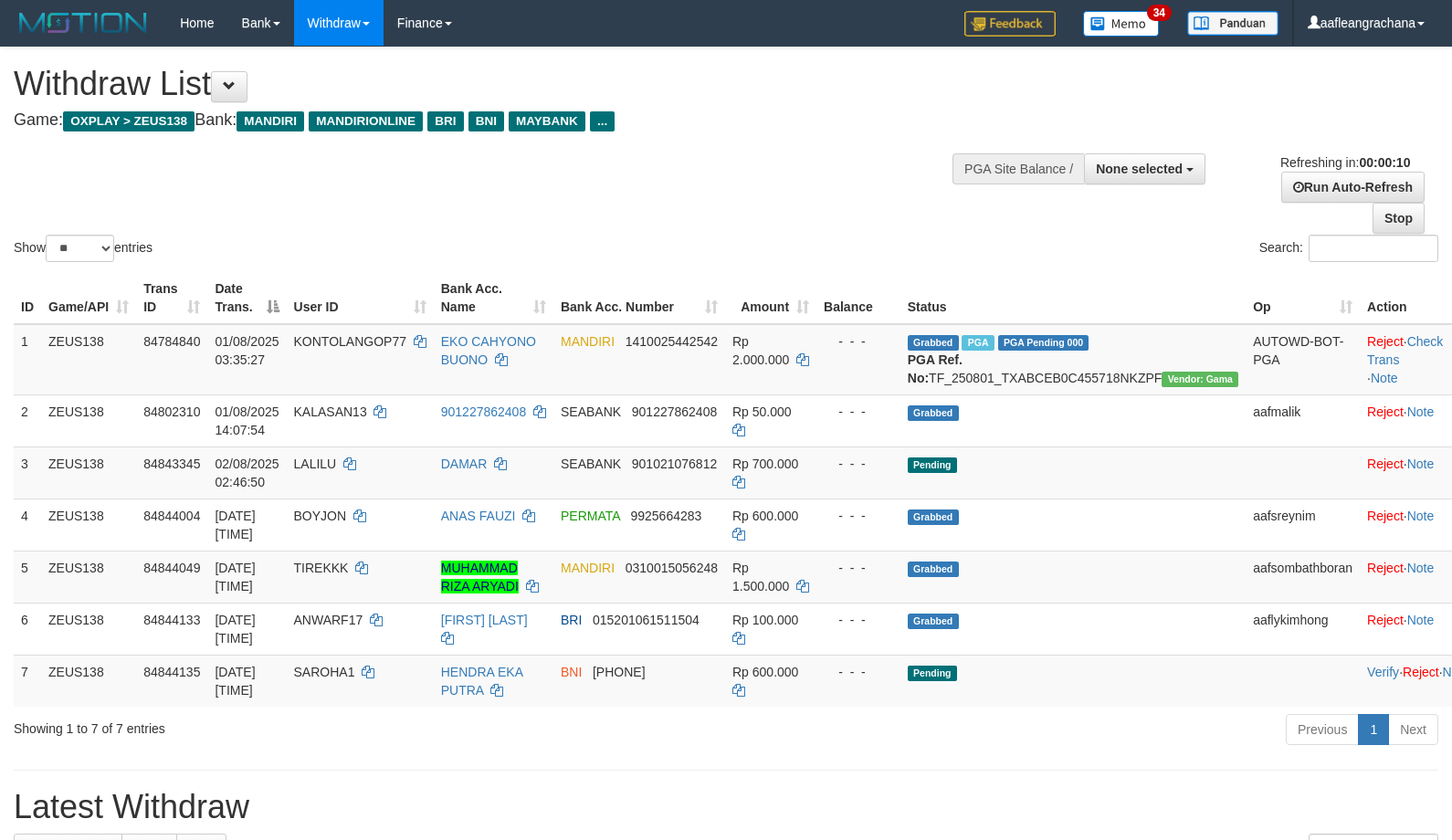 select 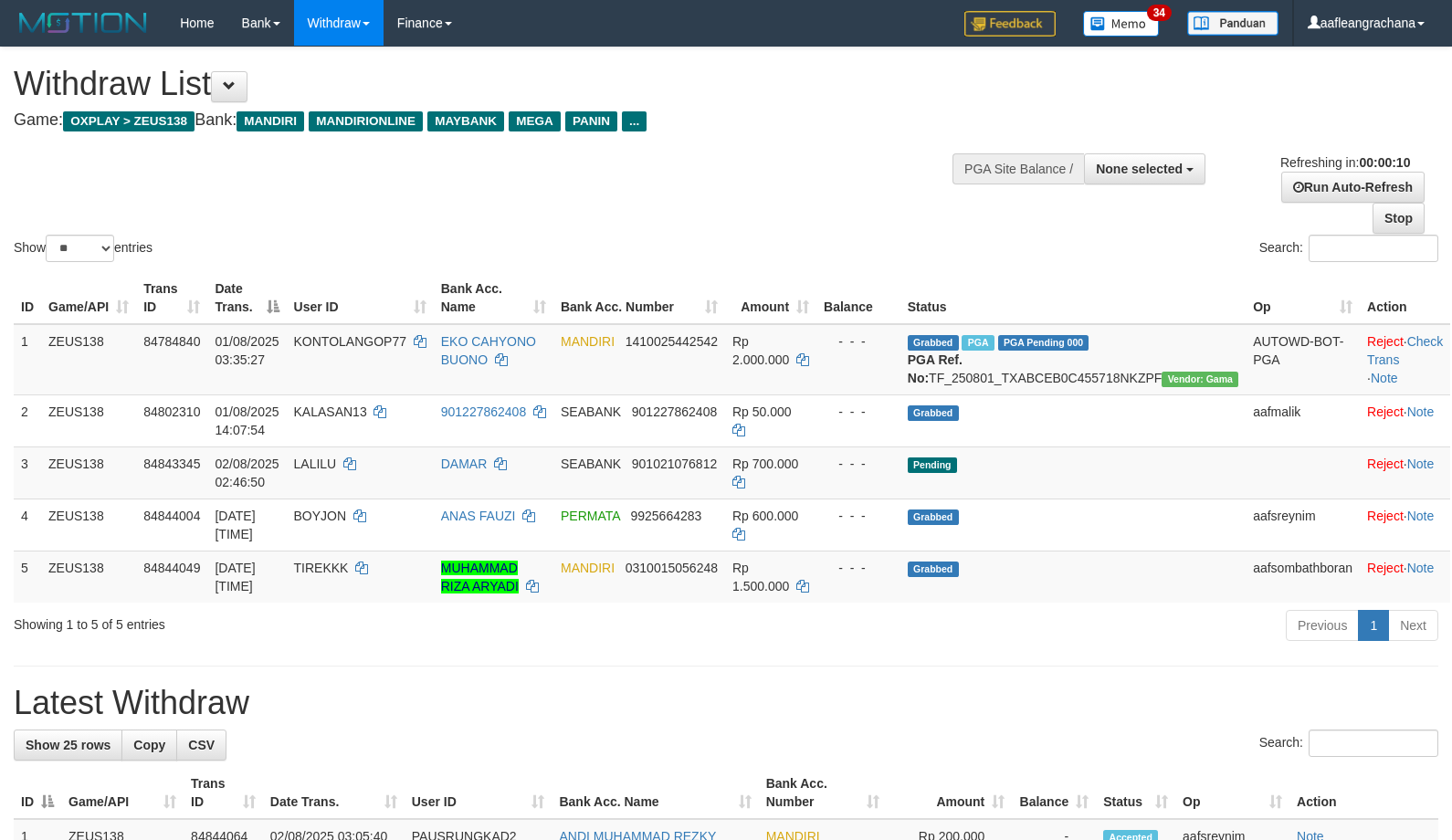 select 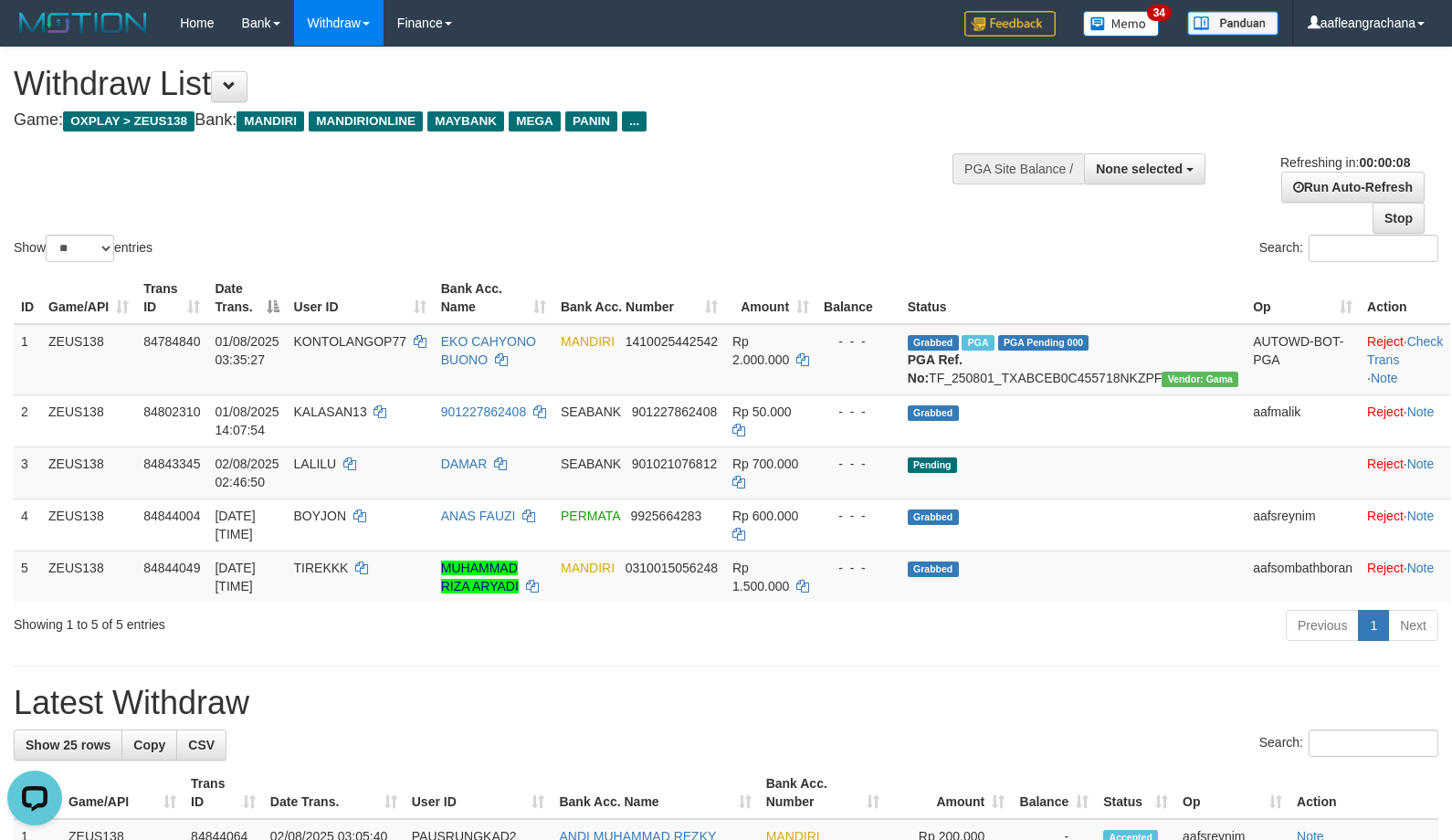 scroll, scrollTop: 0, scrollLeft: 0, axis: both 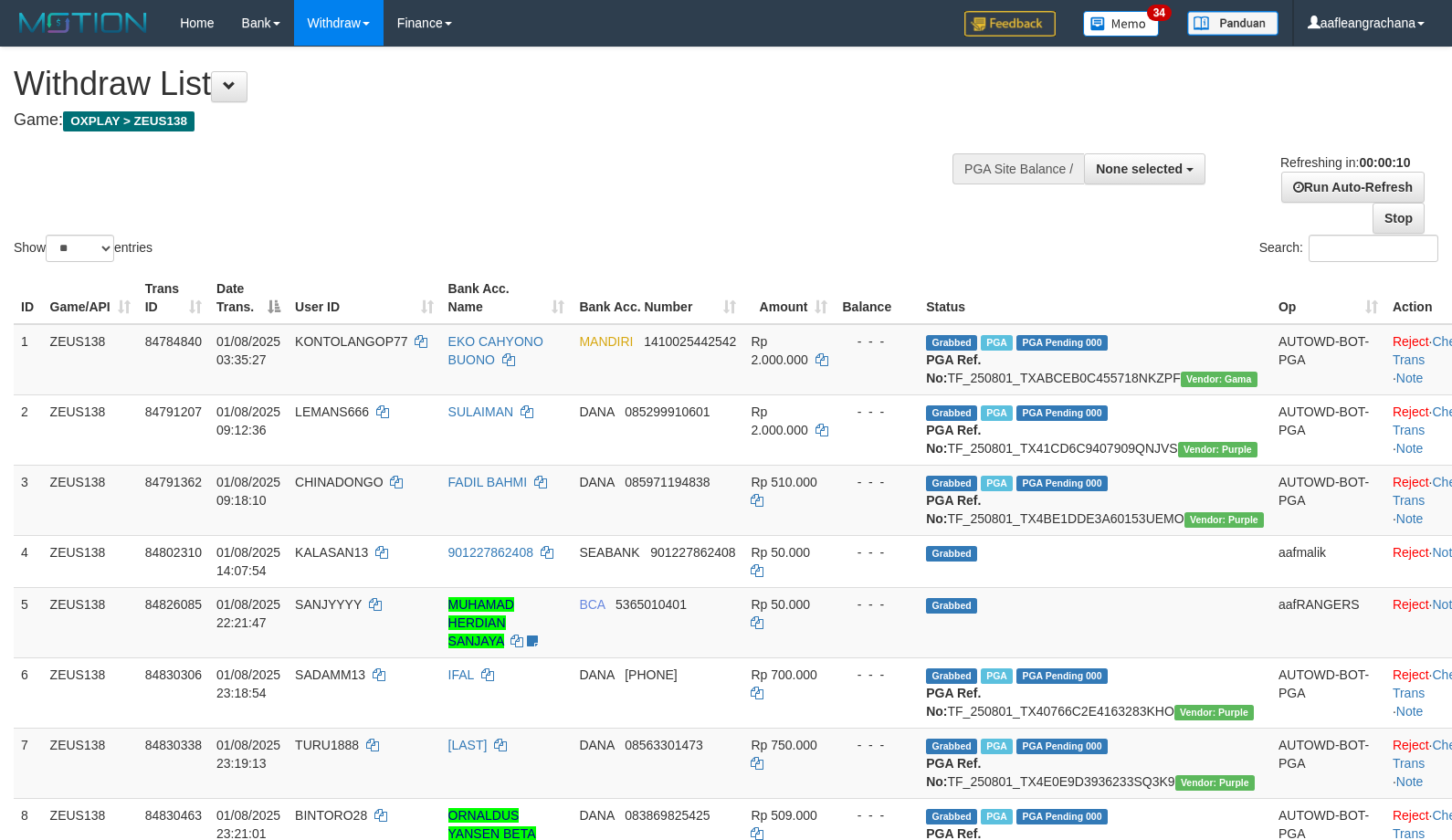 select 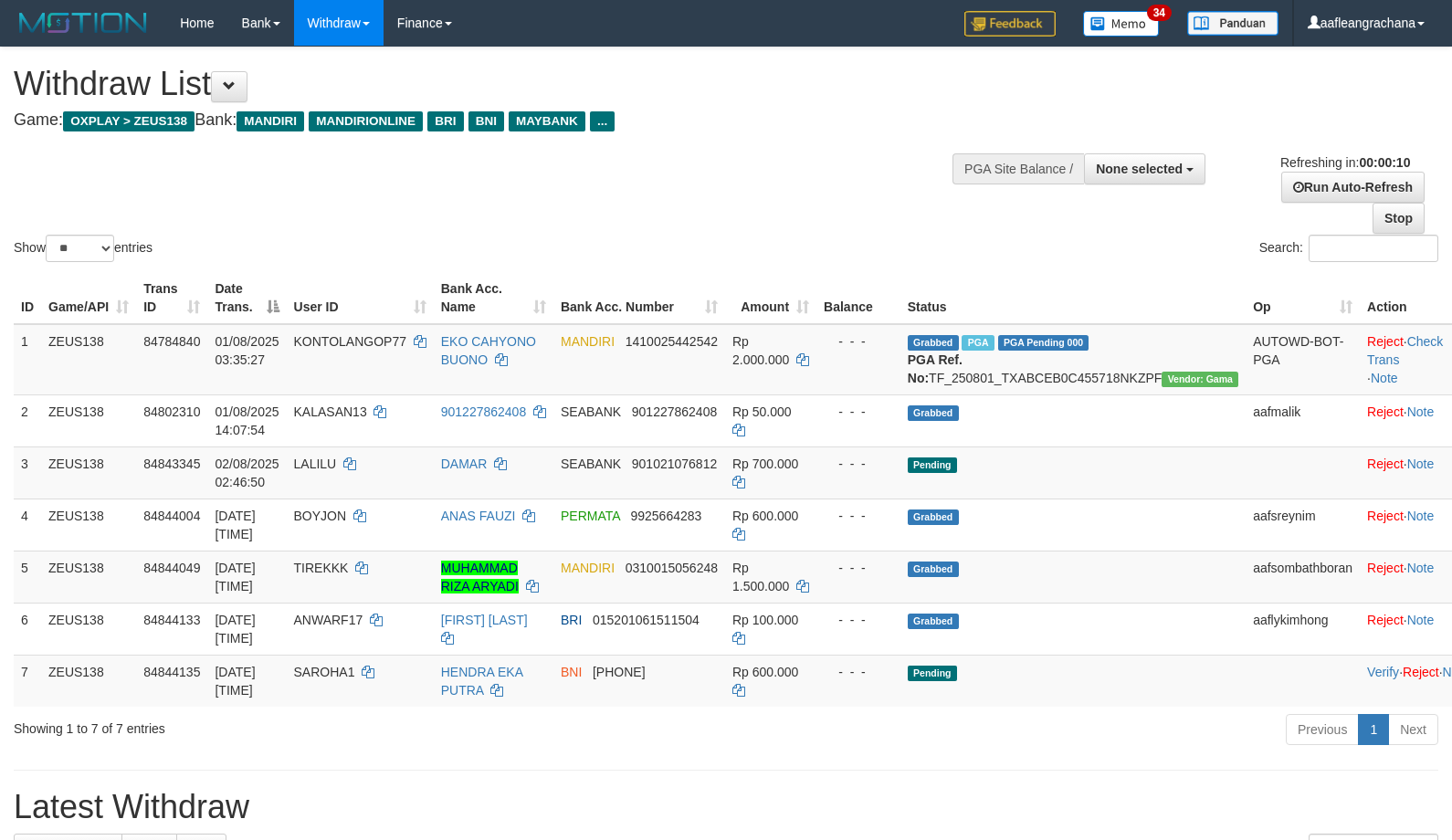 select 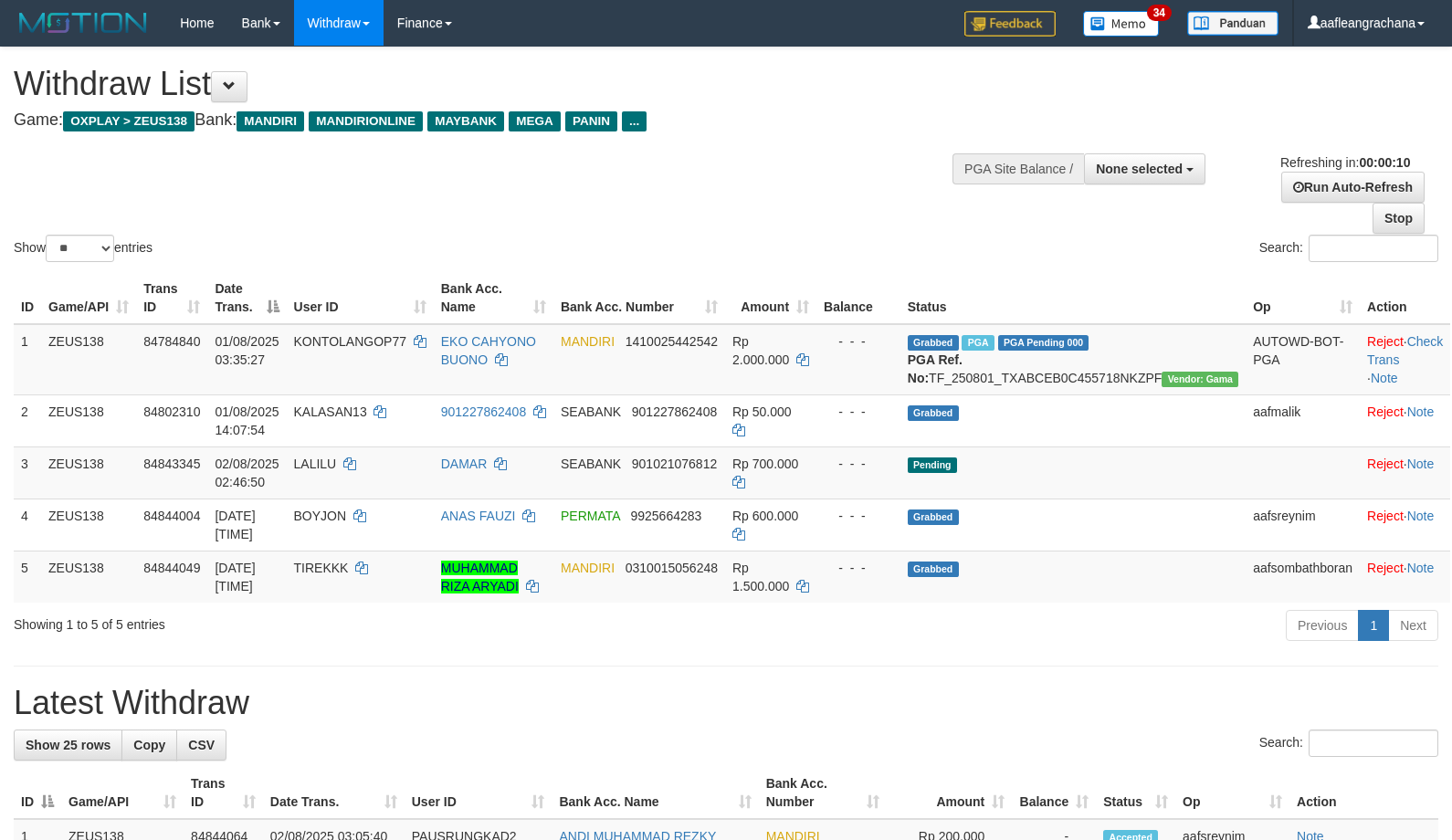 select 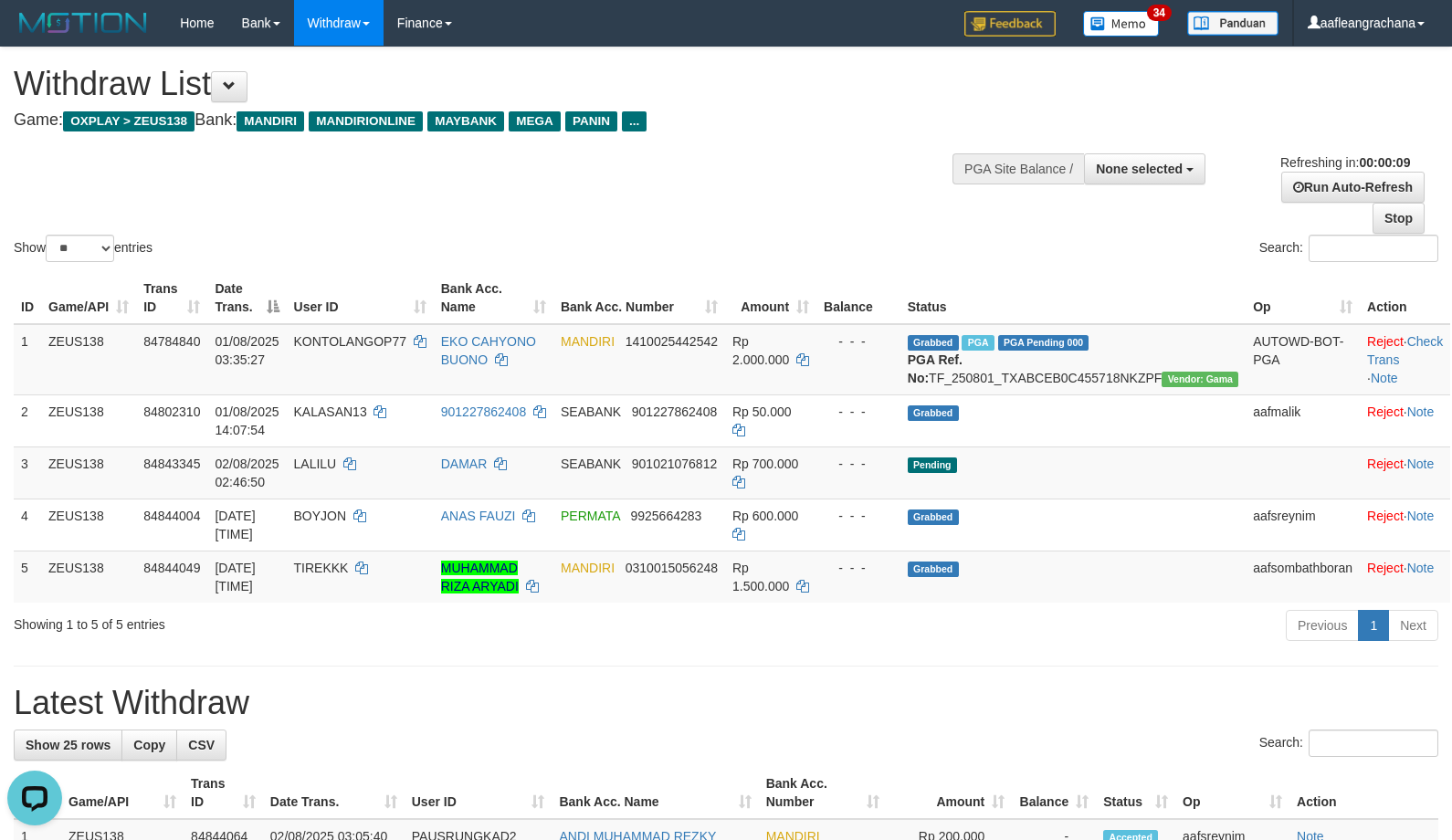 scroll, scrollTop: 0, scrollLeft: 0, axis: both 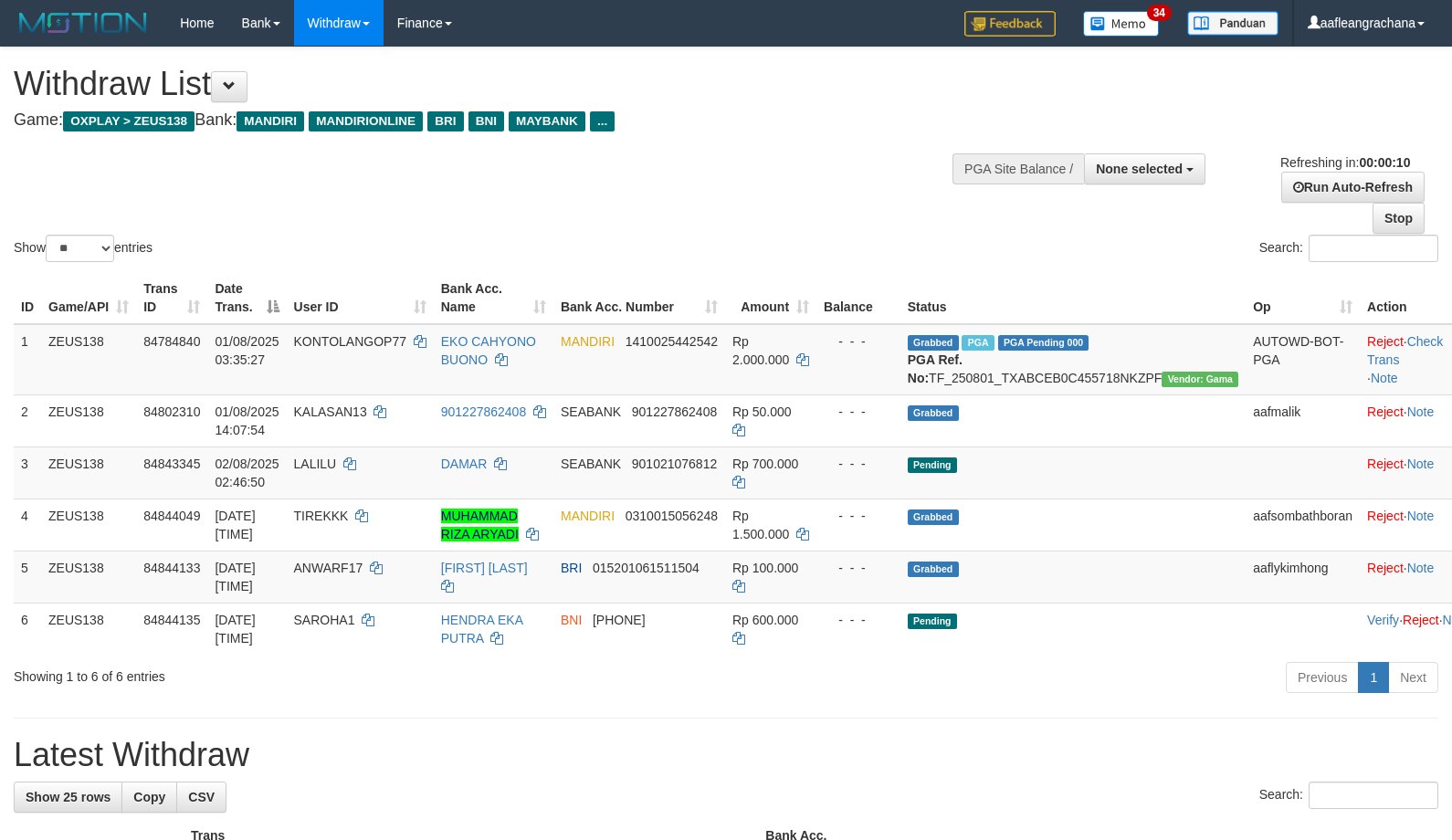 select 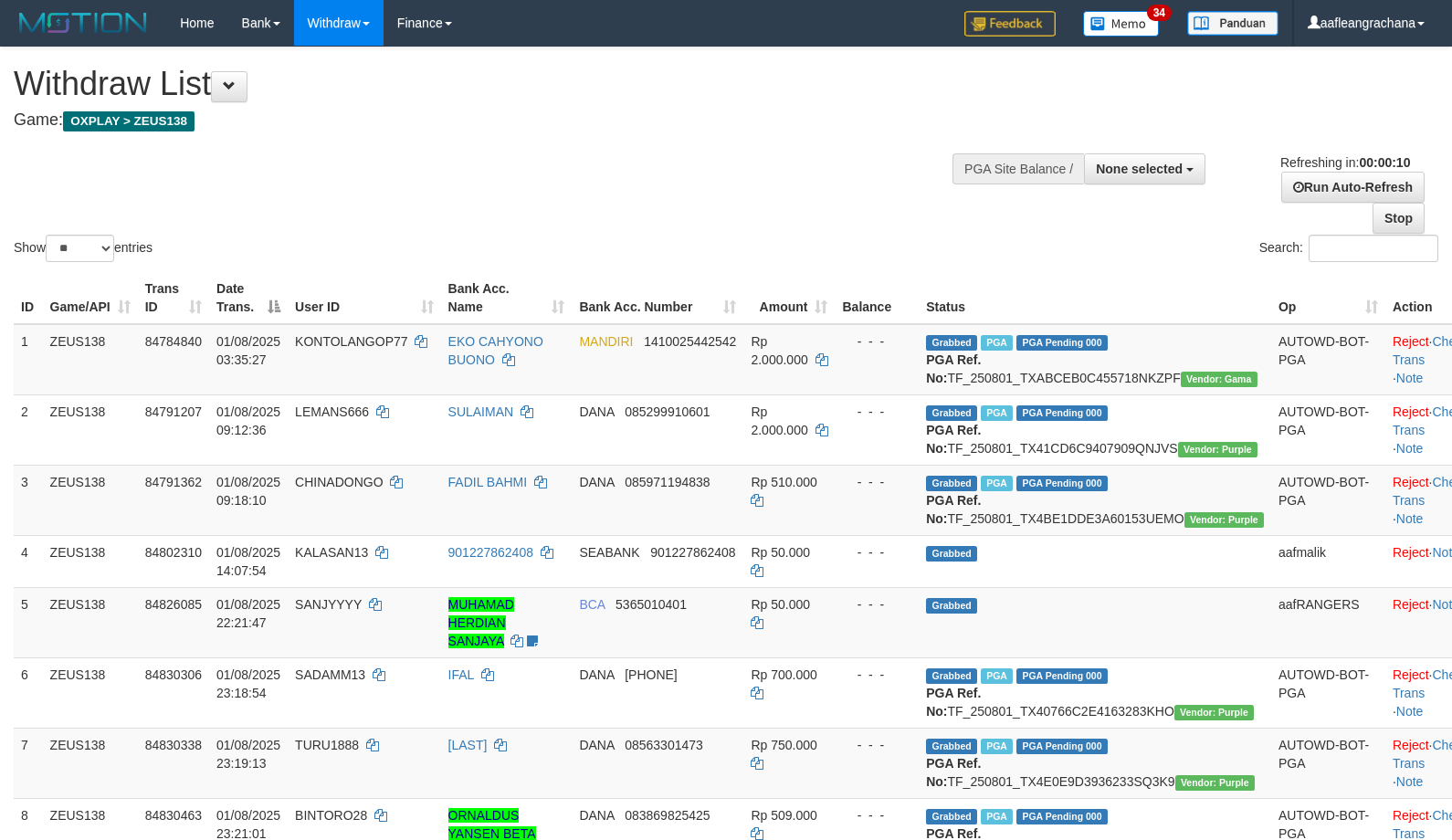 select 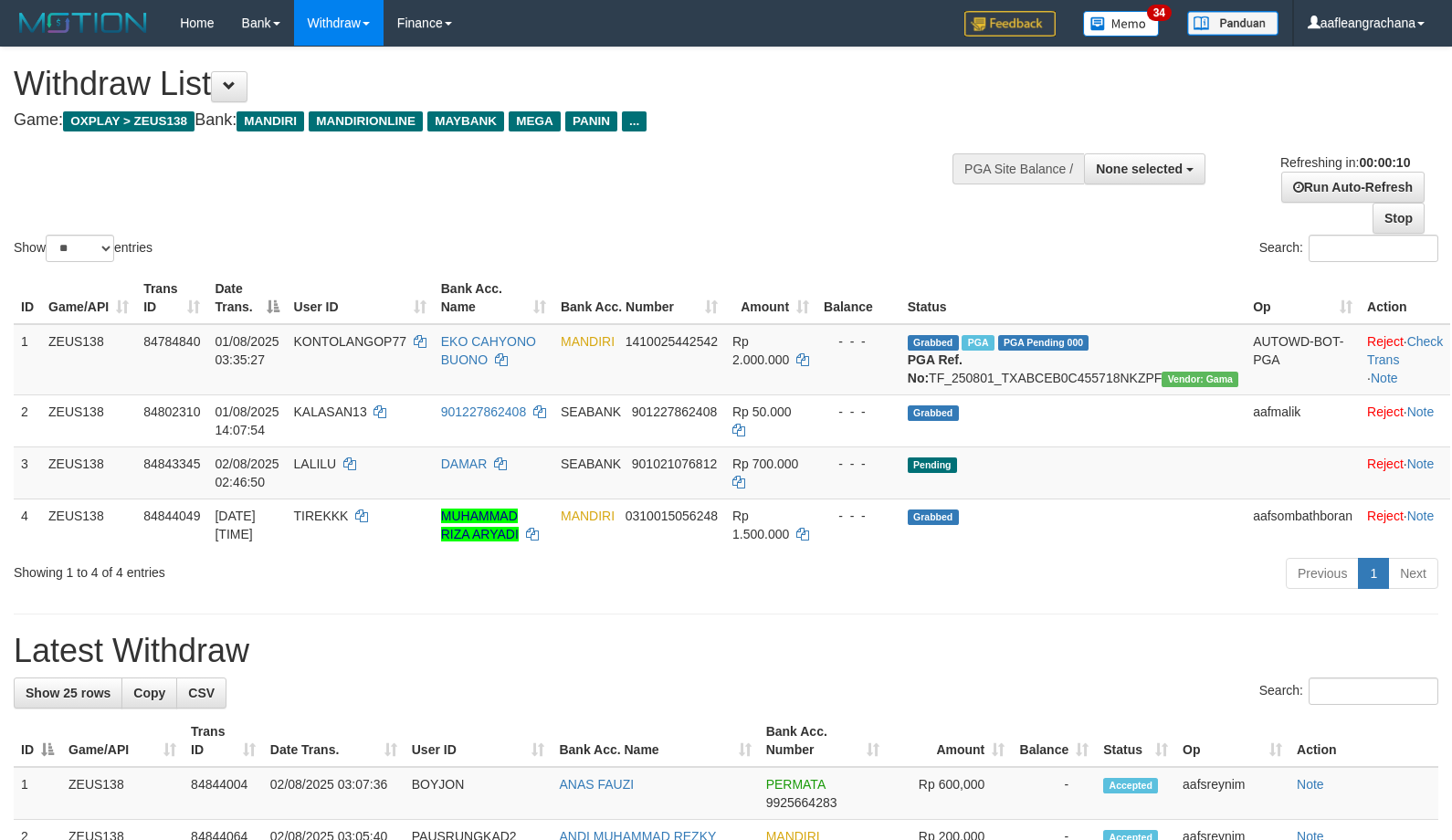 select 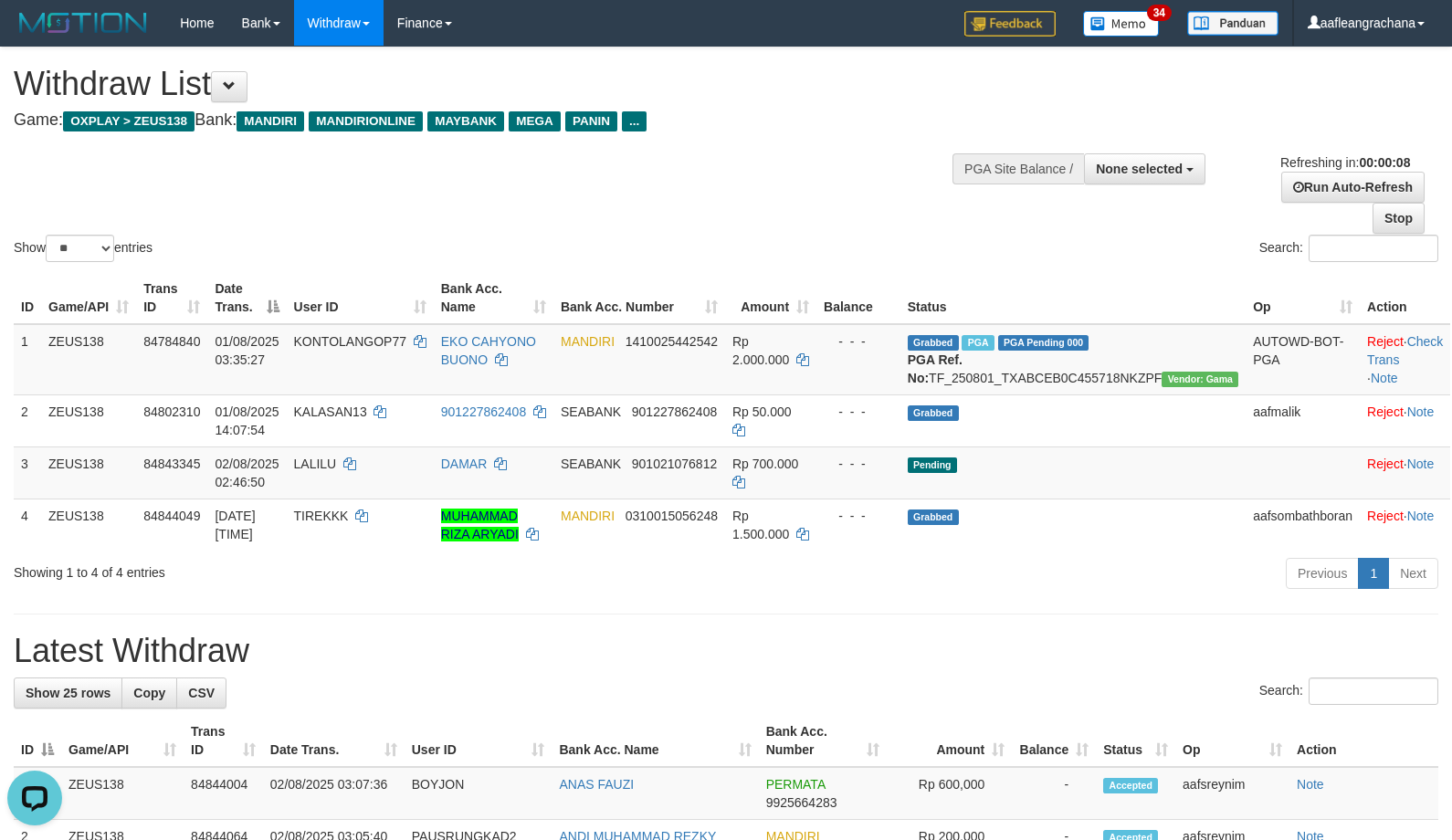 scroll, scrollTop: 0, scrollLeft: 0, axis: both 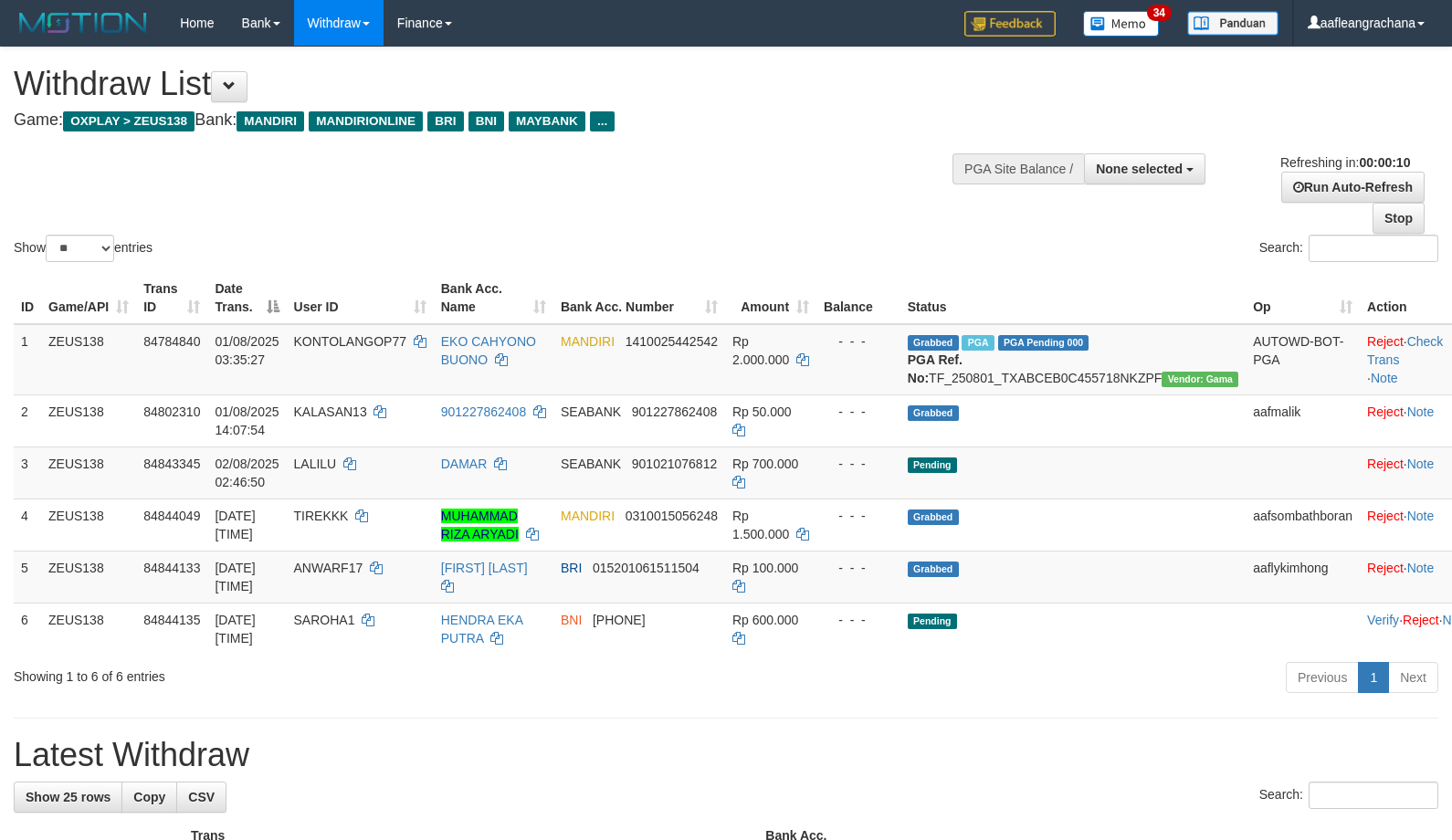 select 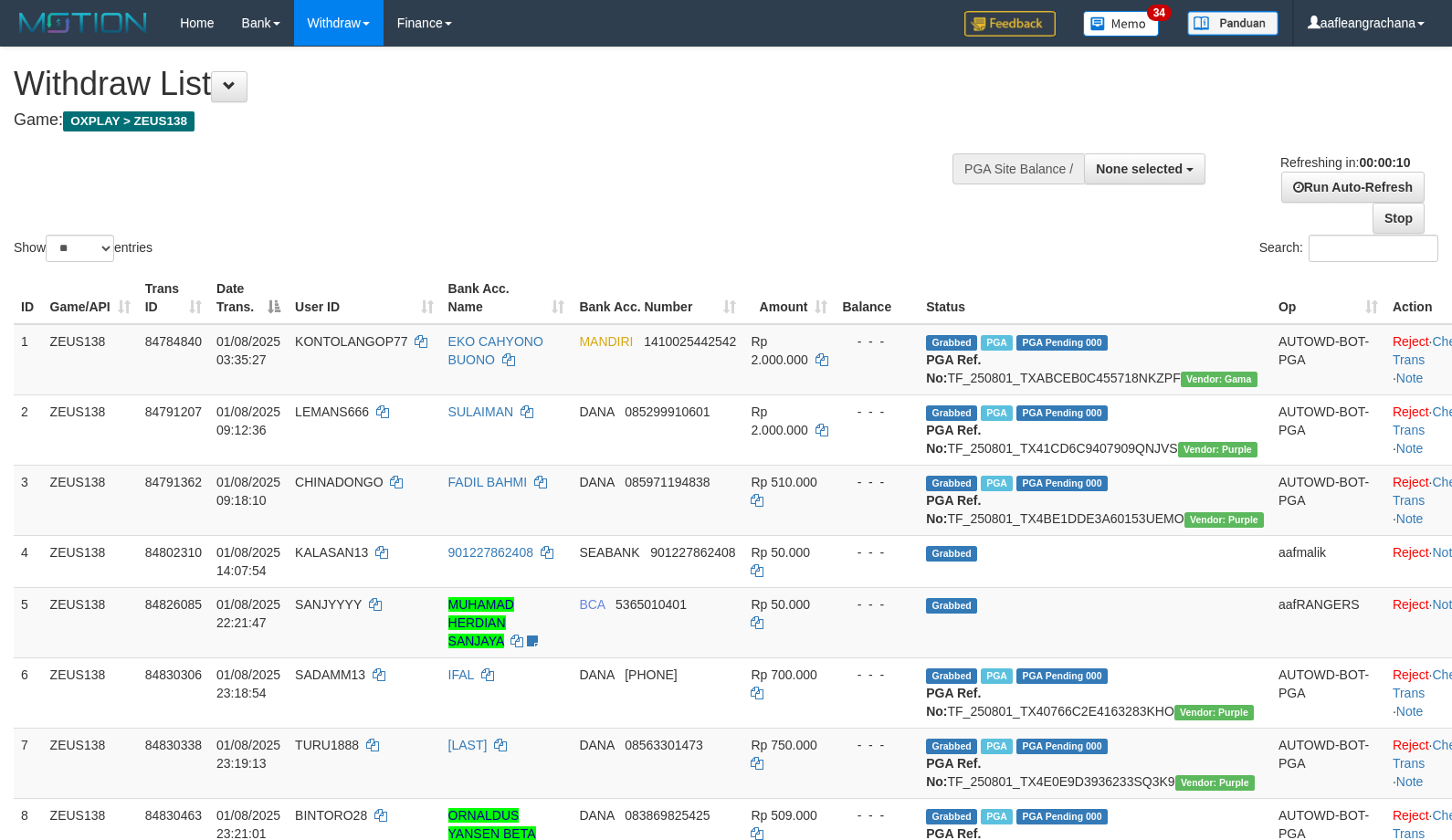 select 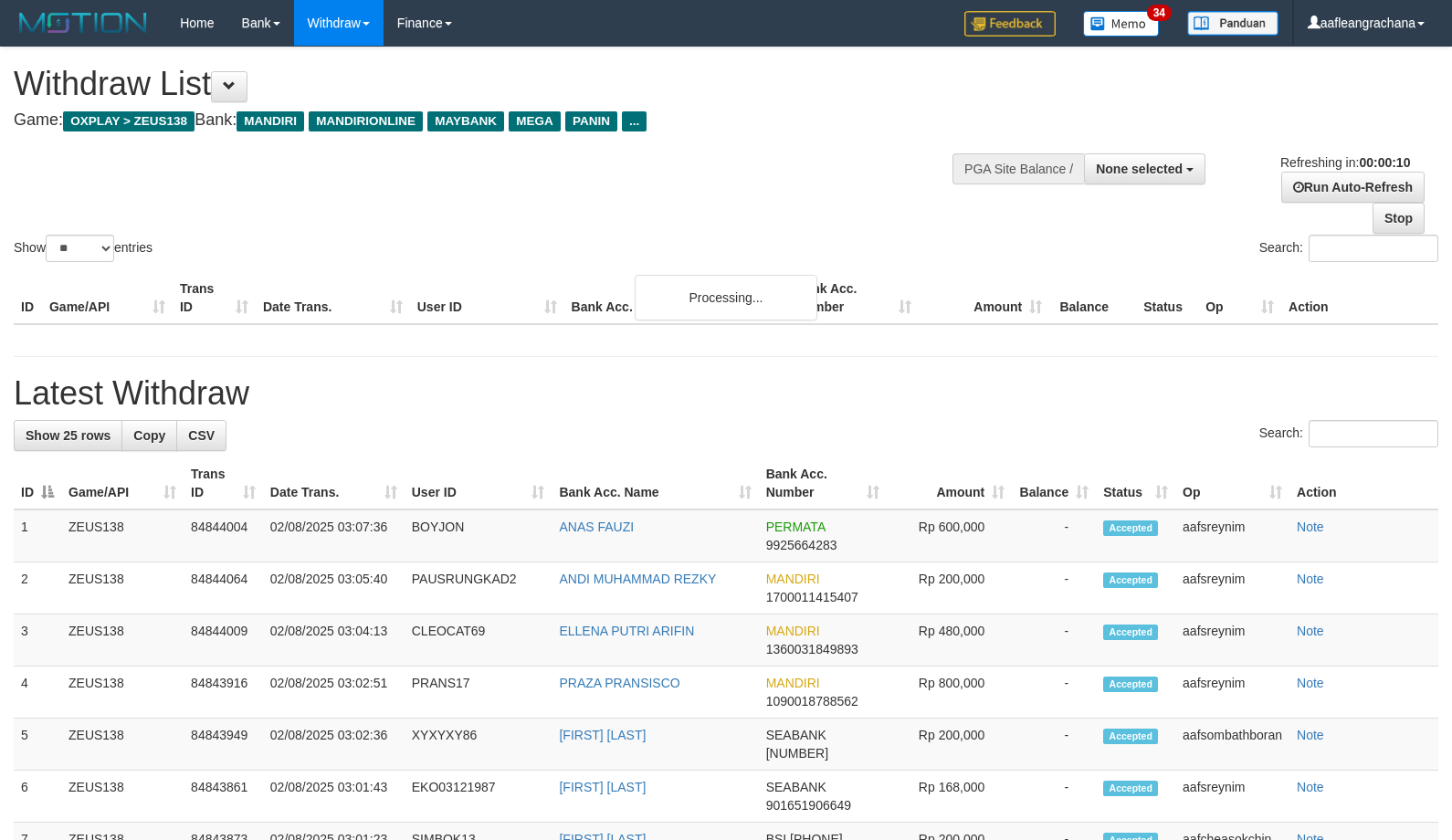 select 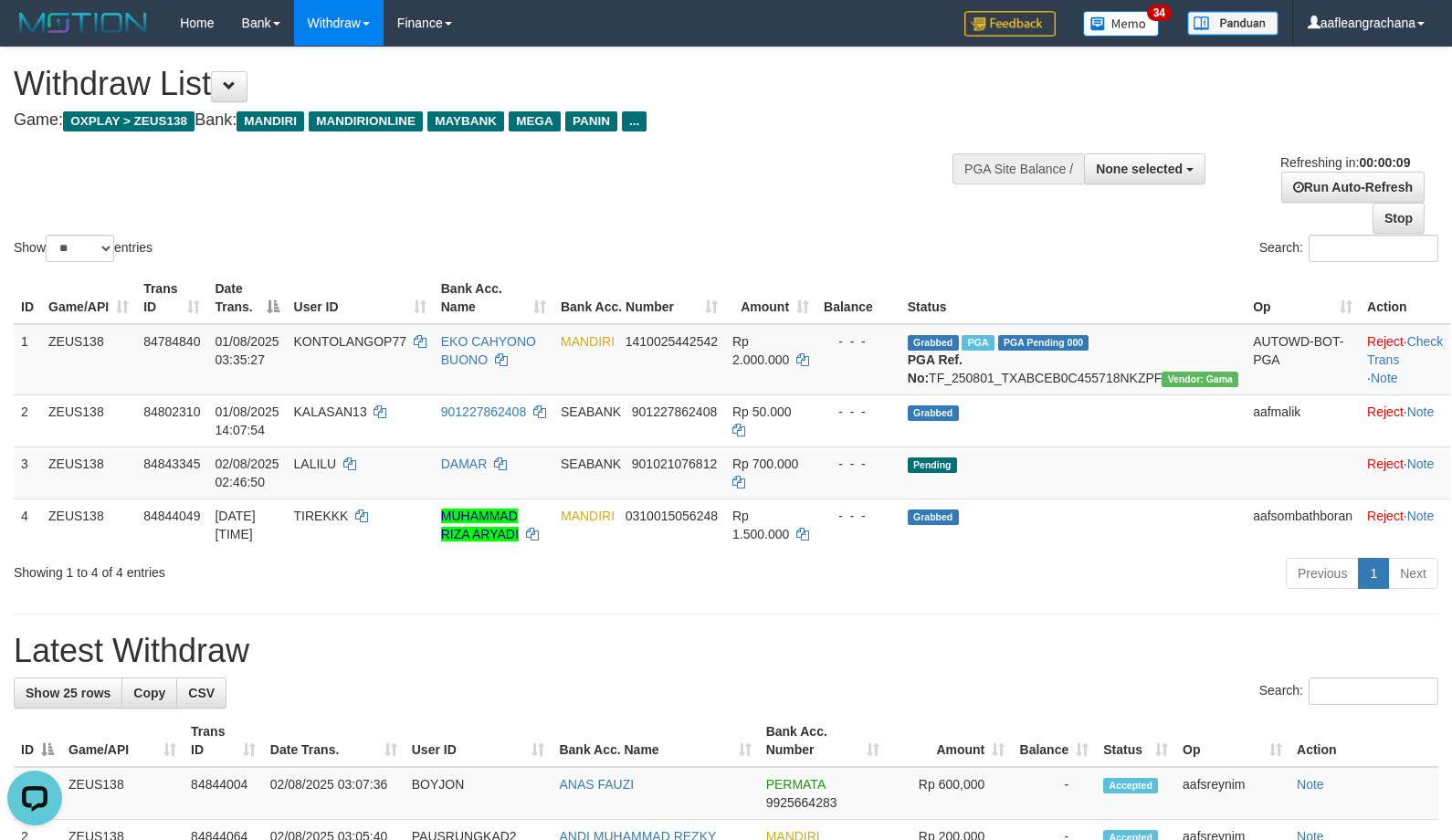 scroll, scrollTop: 0, scrollLeft: 0, axis: both 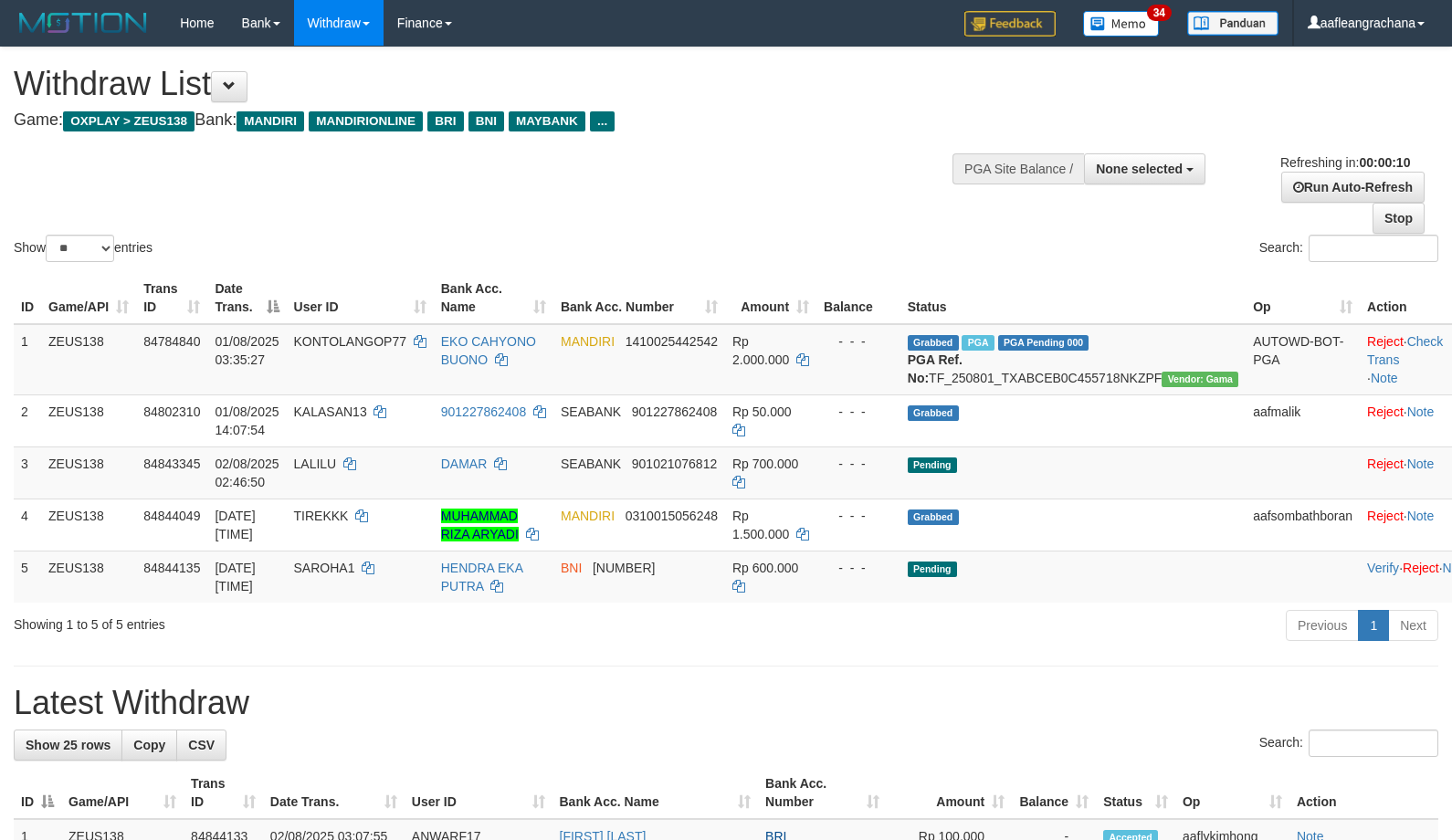 select 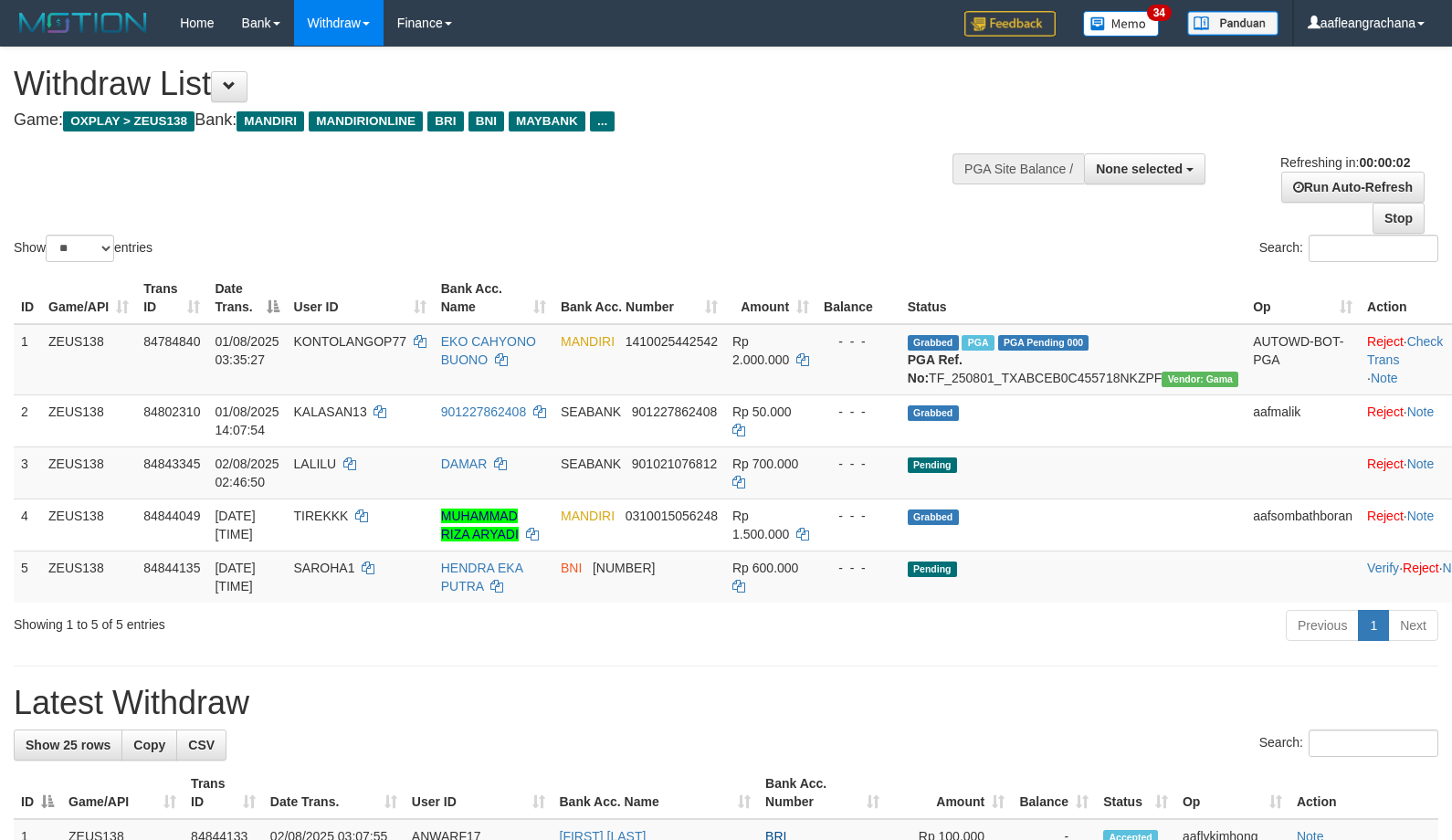 scroll, scrollTop: 0, scrollLeft: 0, axis: both 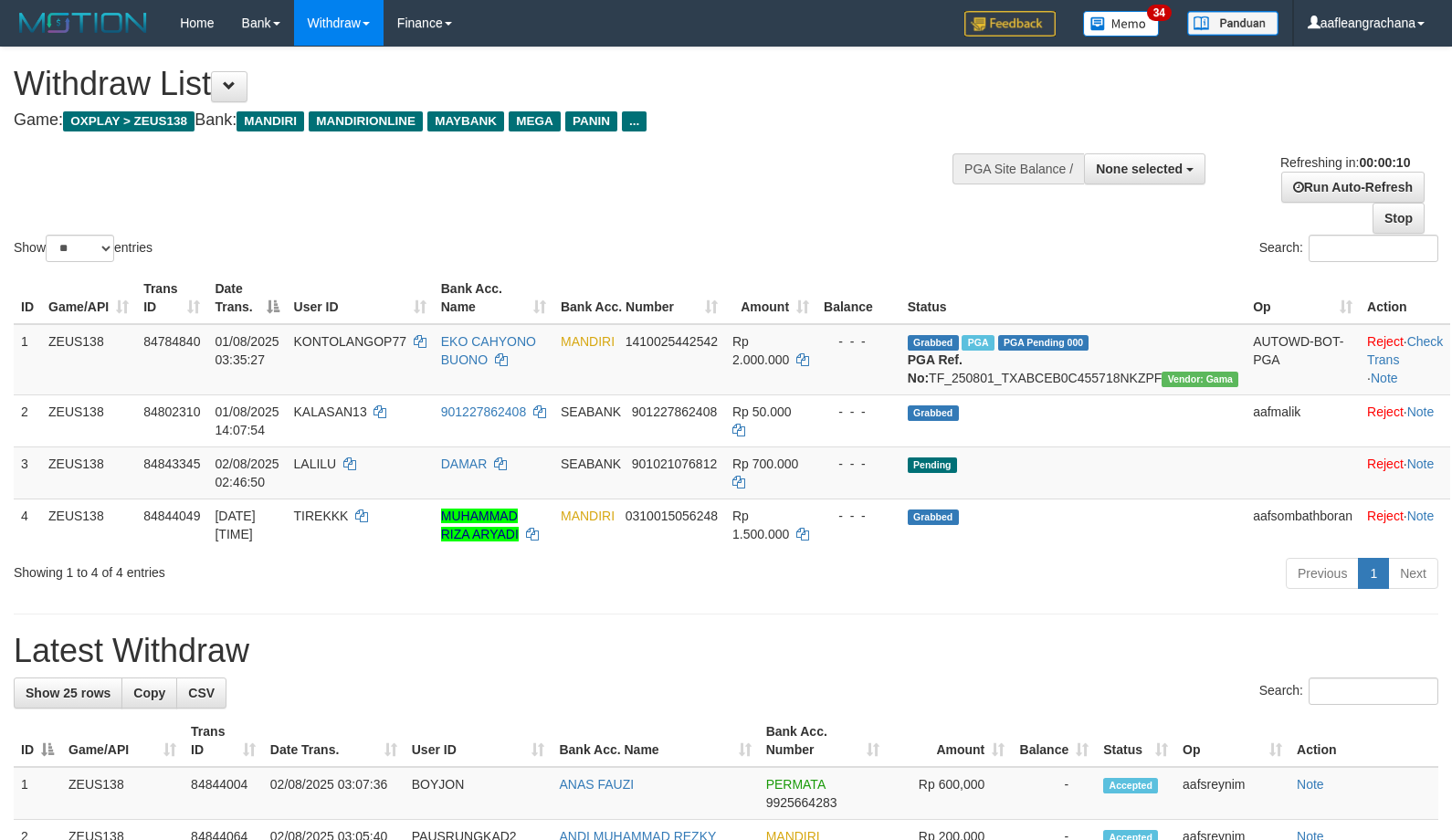 select 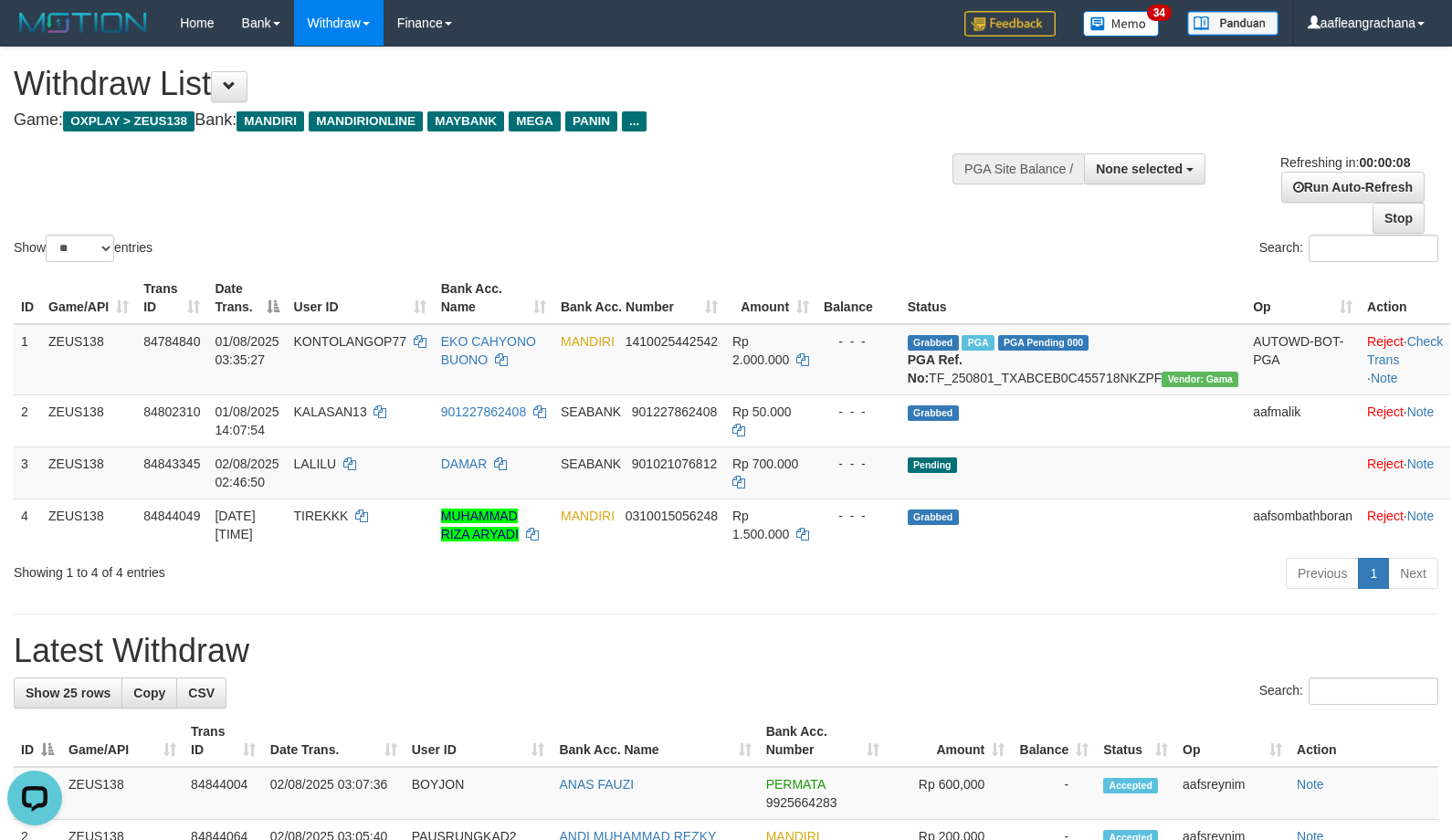 scroll, scrollTop: 0, scrollLeft: 0, axis: both 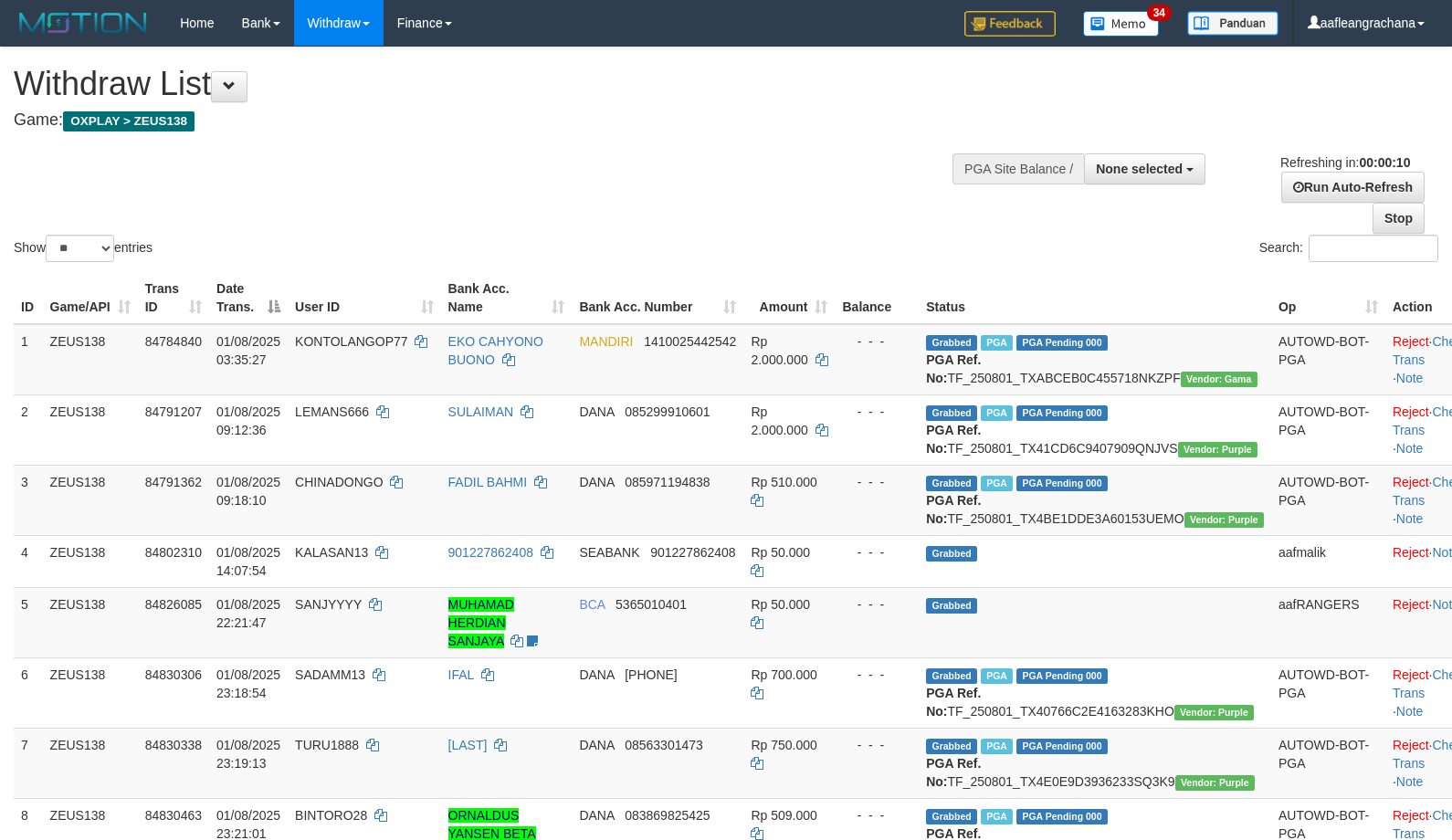 select 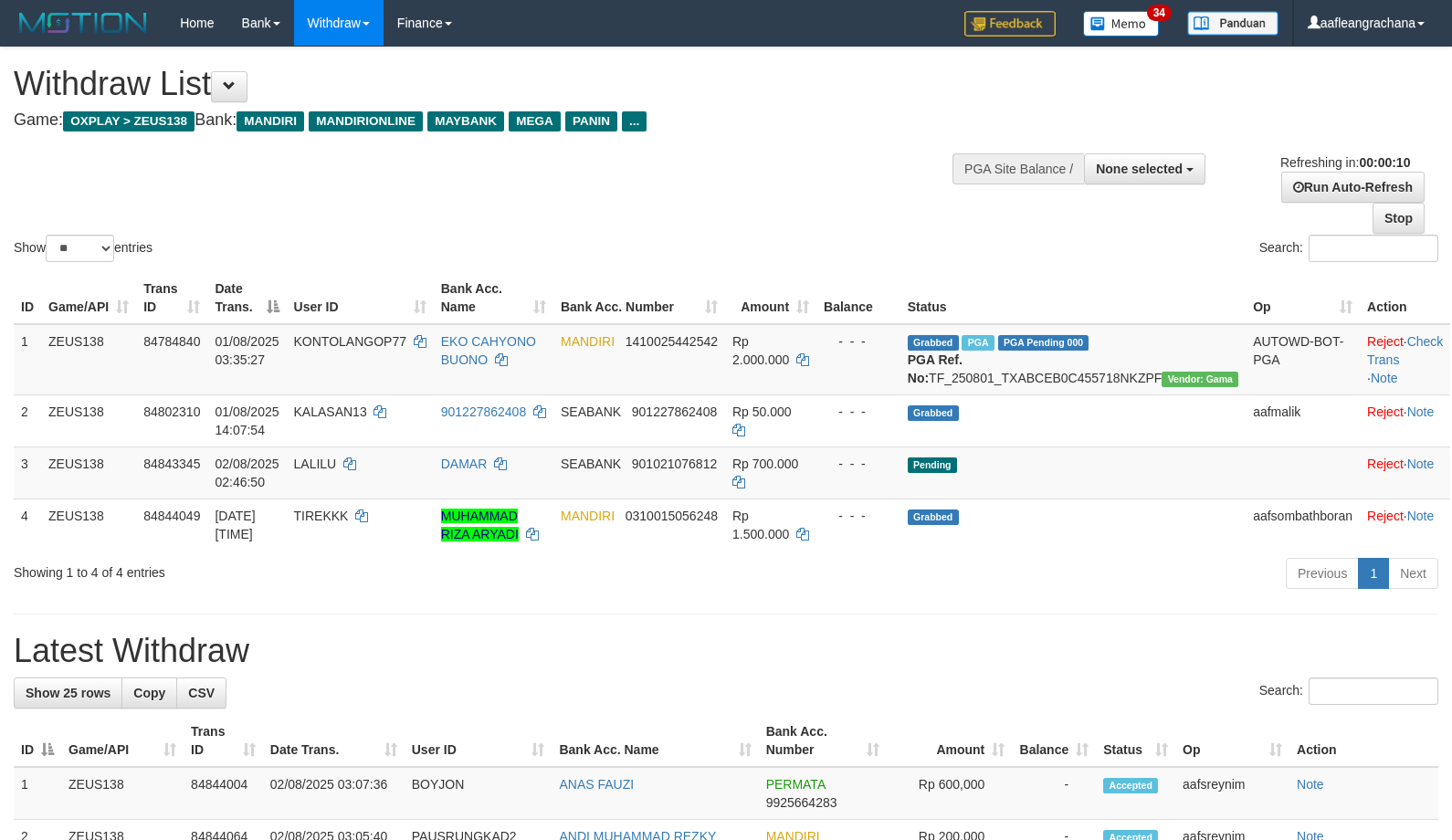 select 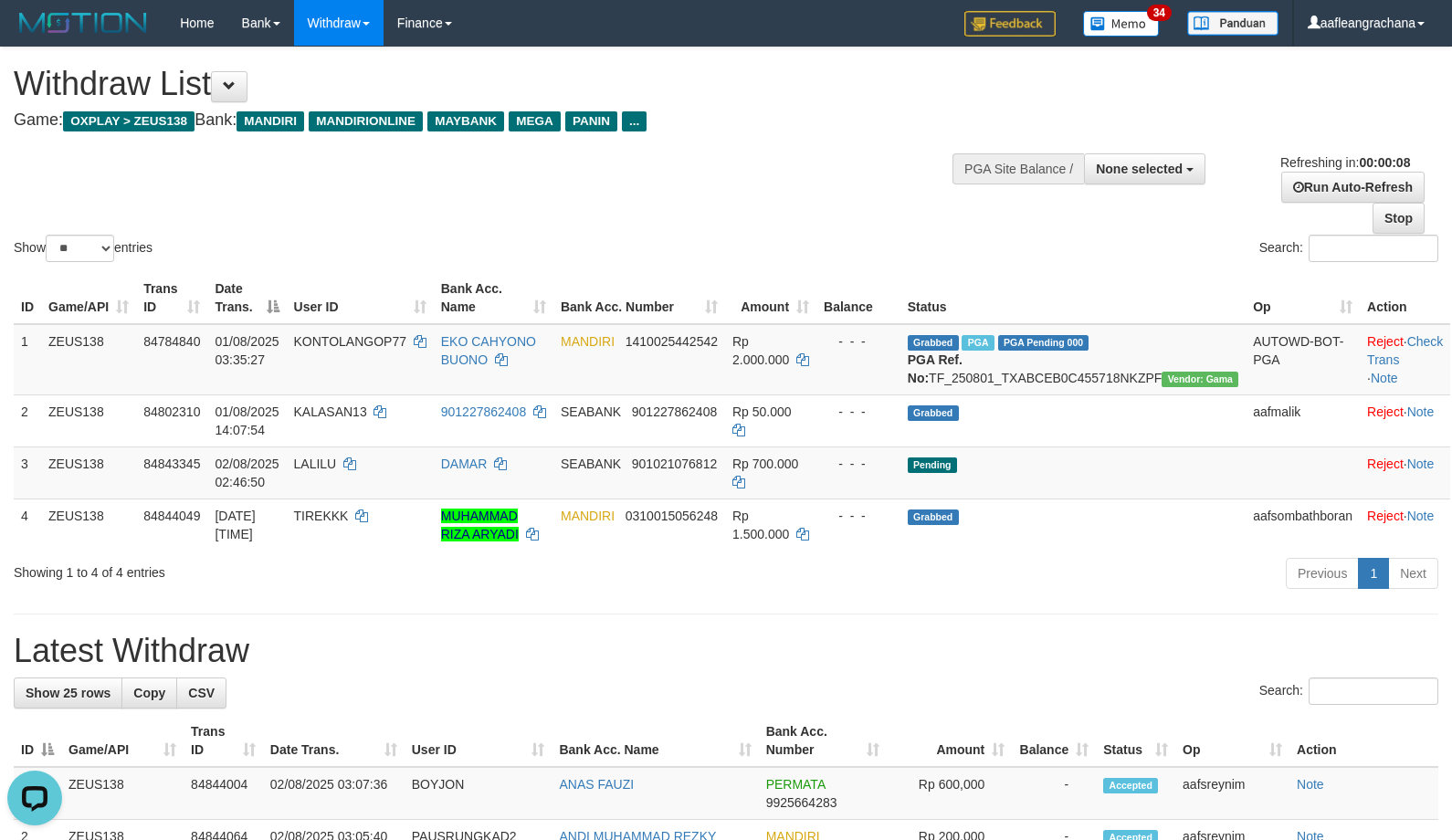 scroll, scrollTop: 0, scrollLeft: 0, axis: both 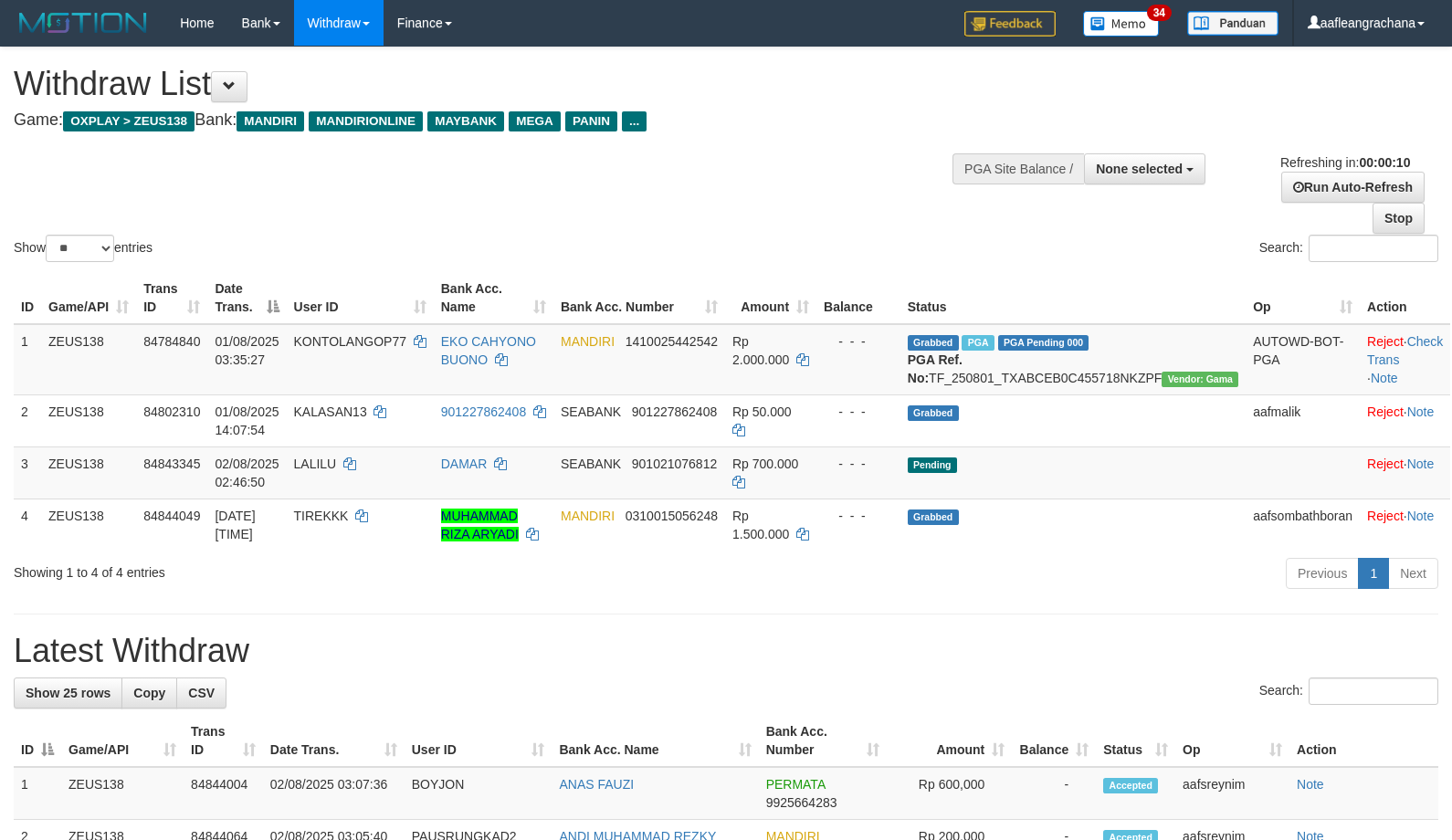 select 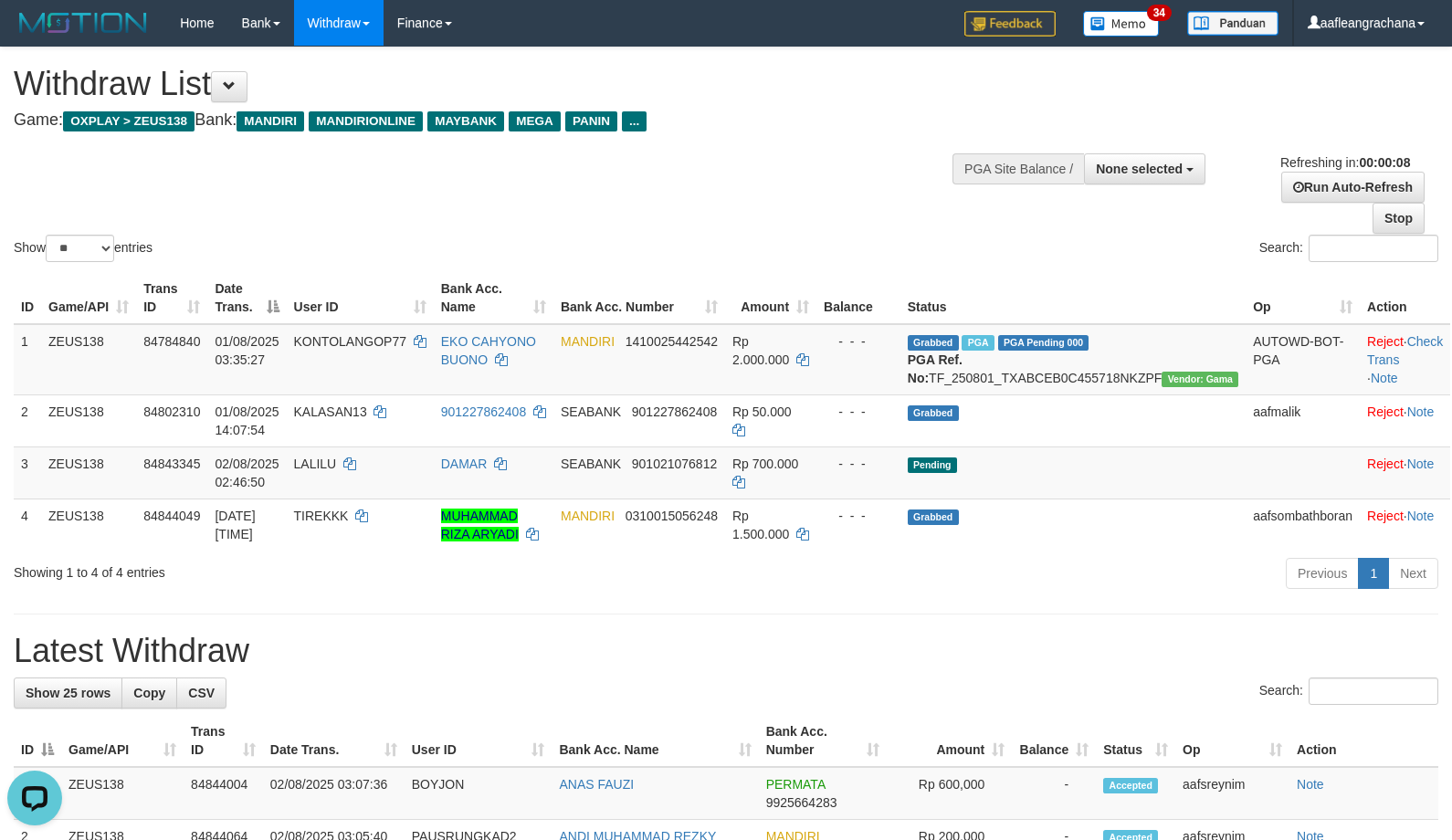 scroll, scrollTop: 0, scrollLeft: 0, axis: both 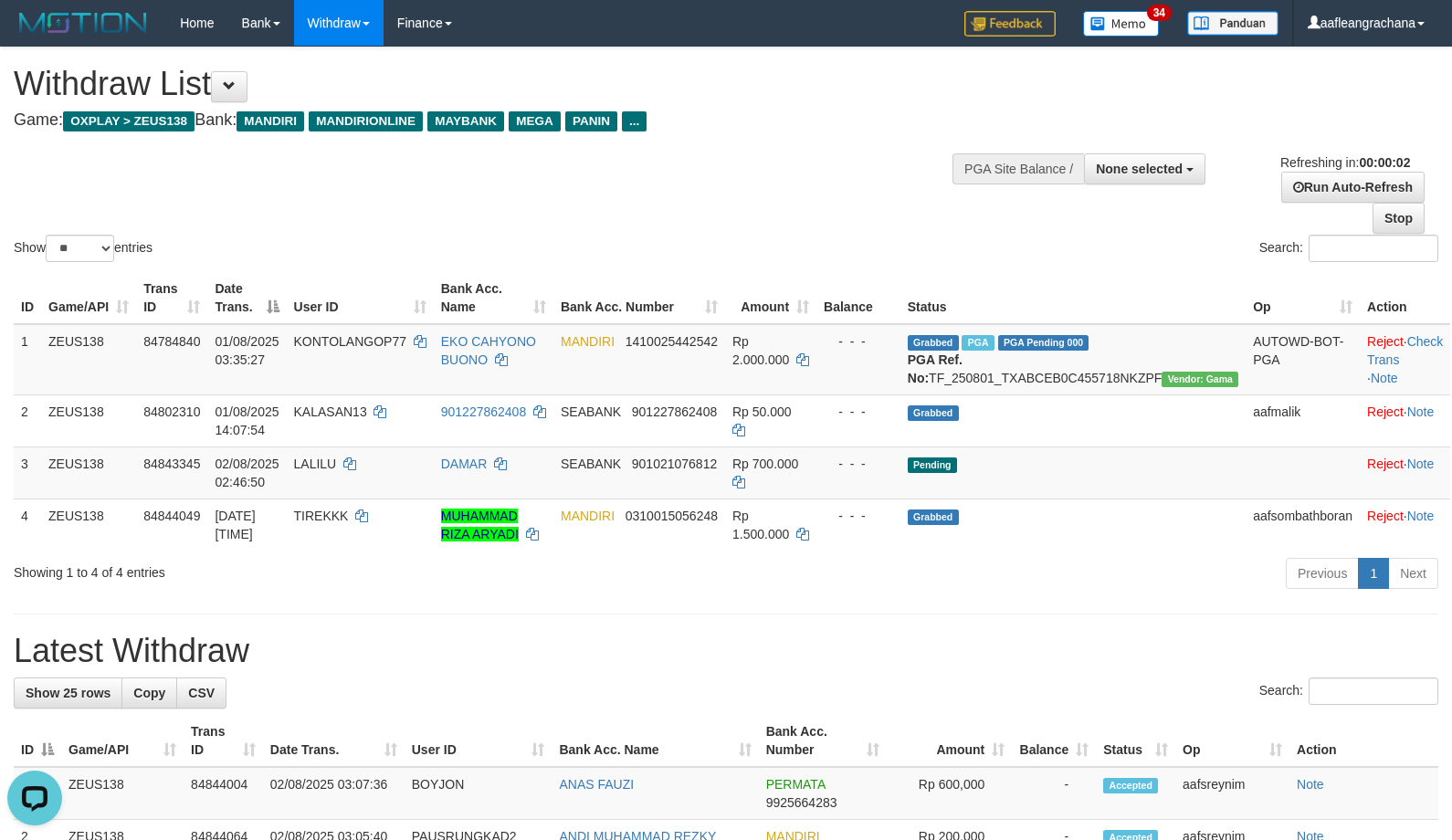 click on "Show  ** ** ** ***  entries Search:" at bounding box center [726, 156] 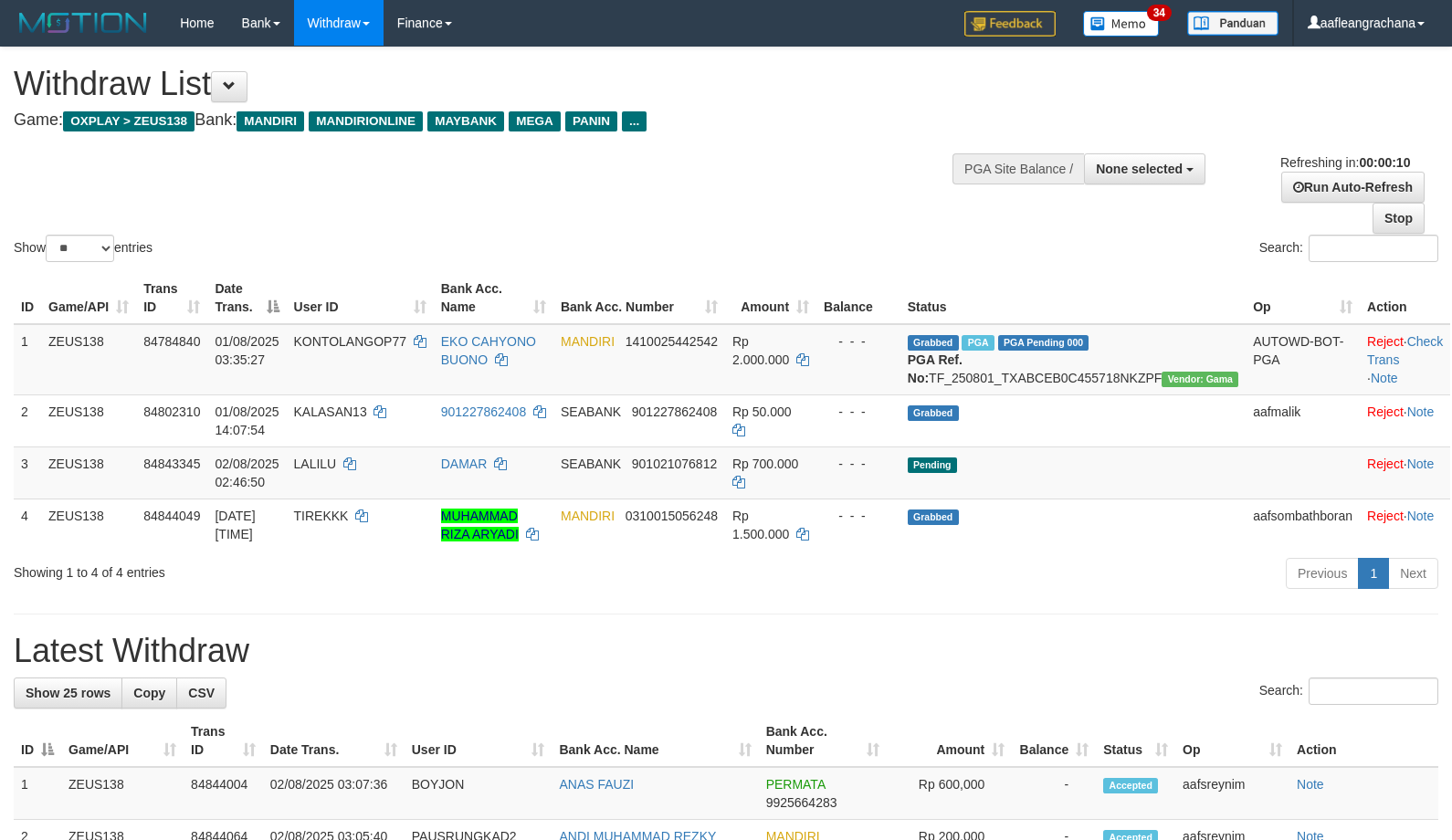 select 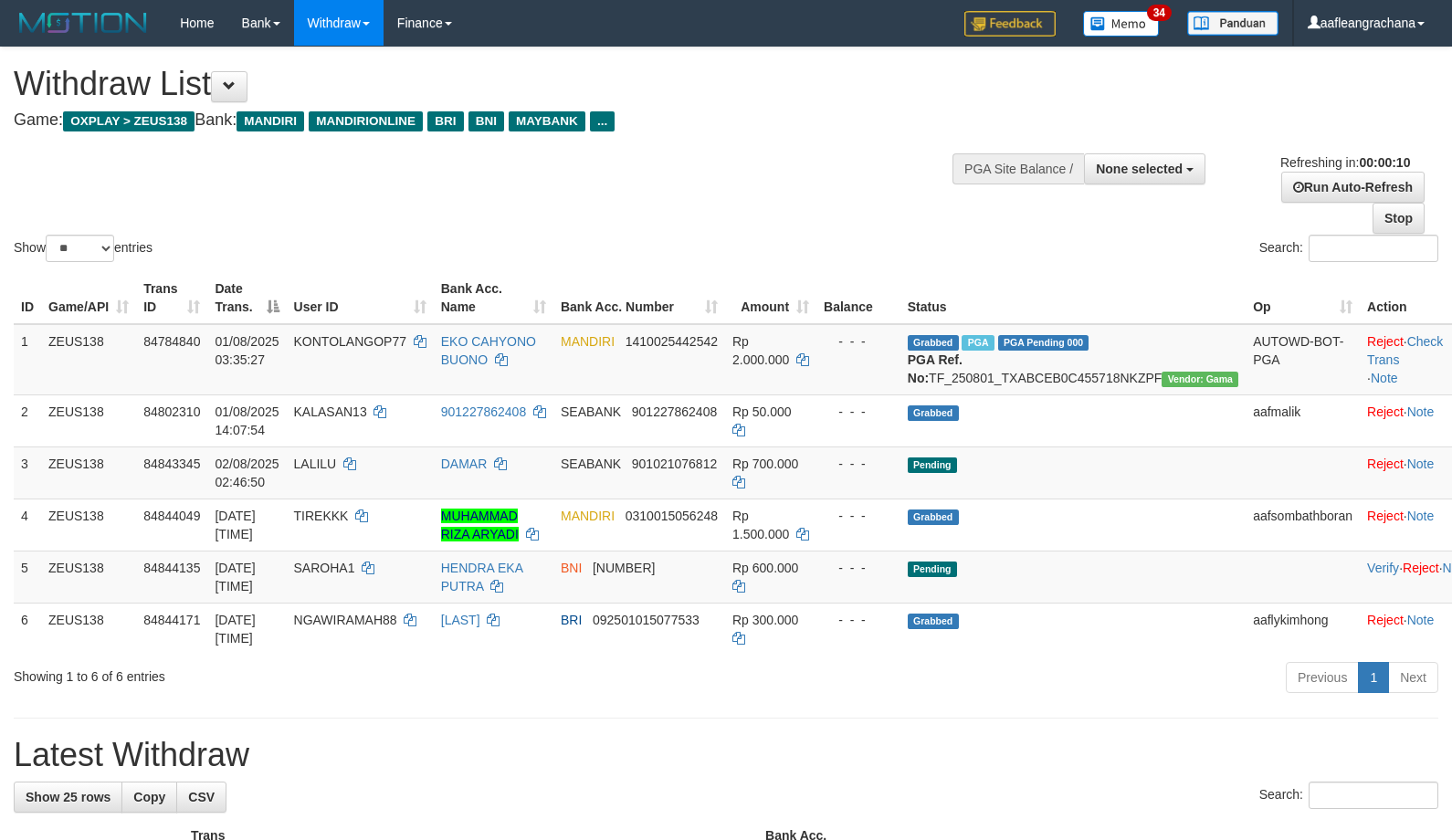 select 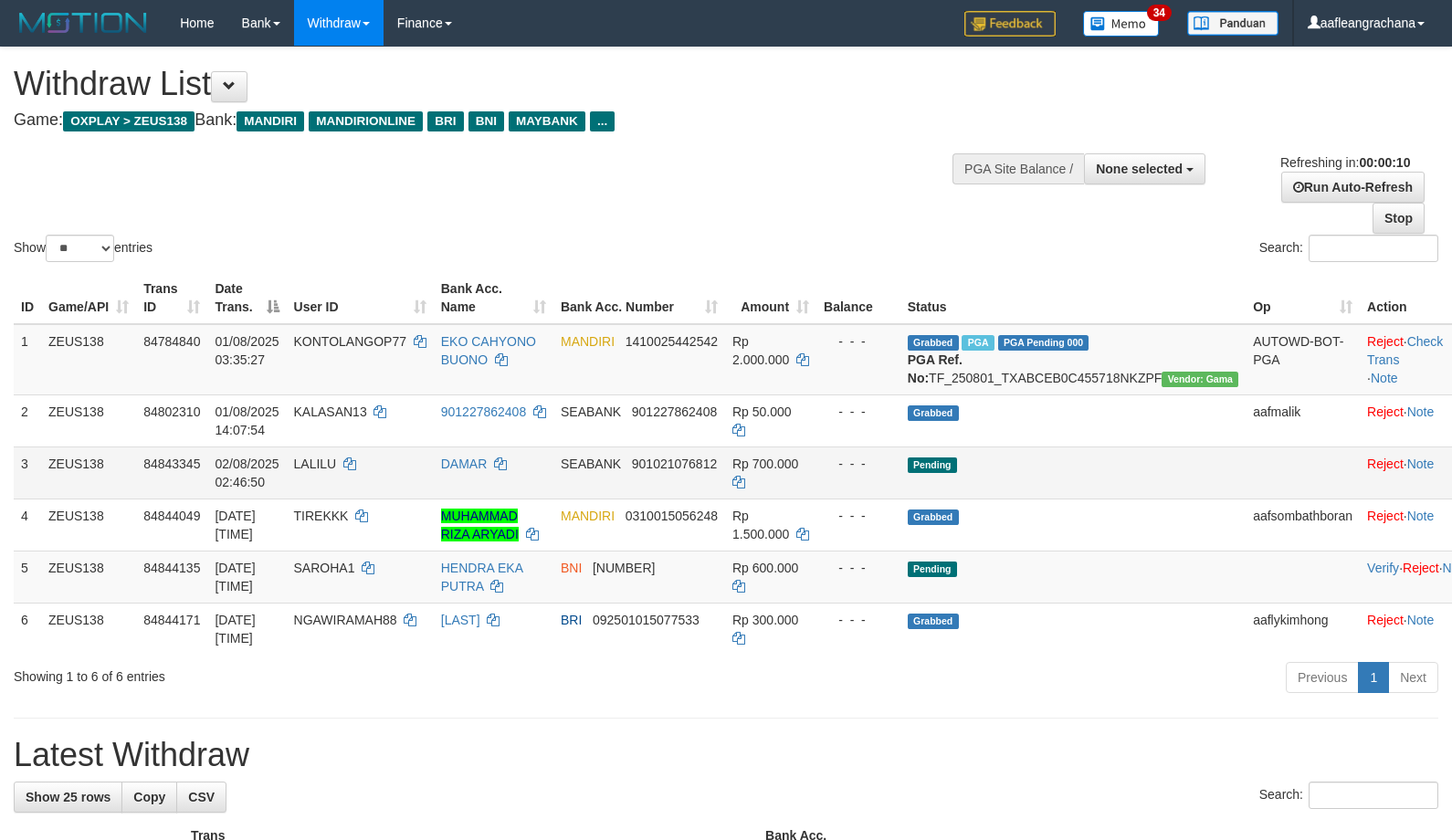 scroll, scrollTop: 61, scrollLeft: 0, axis: vertical 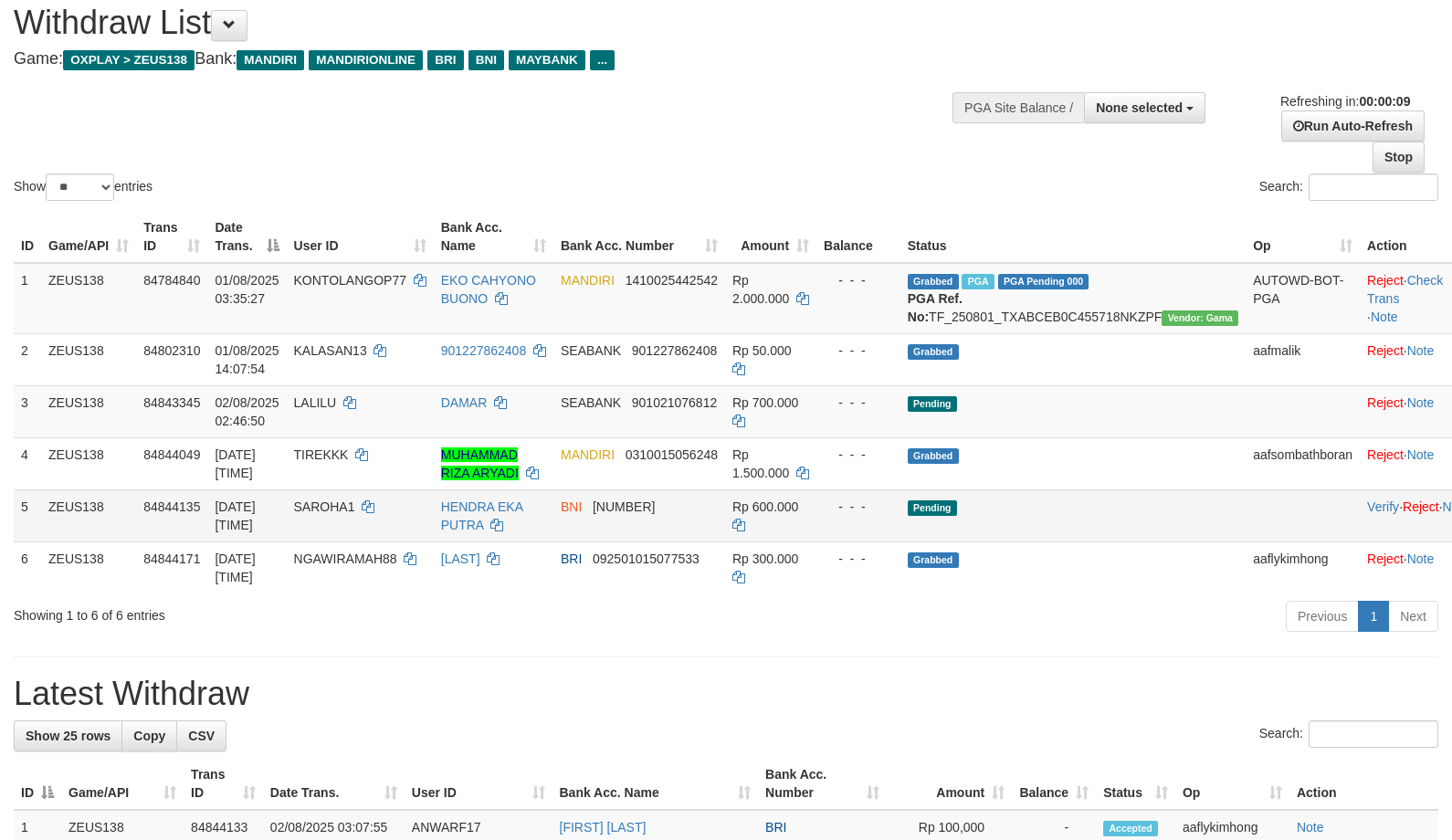 click on "SAROHA1" at bounding box center [360, 515] 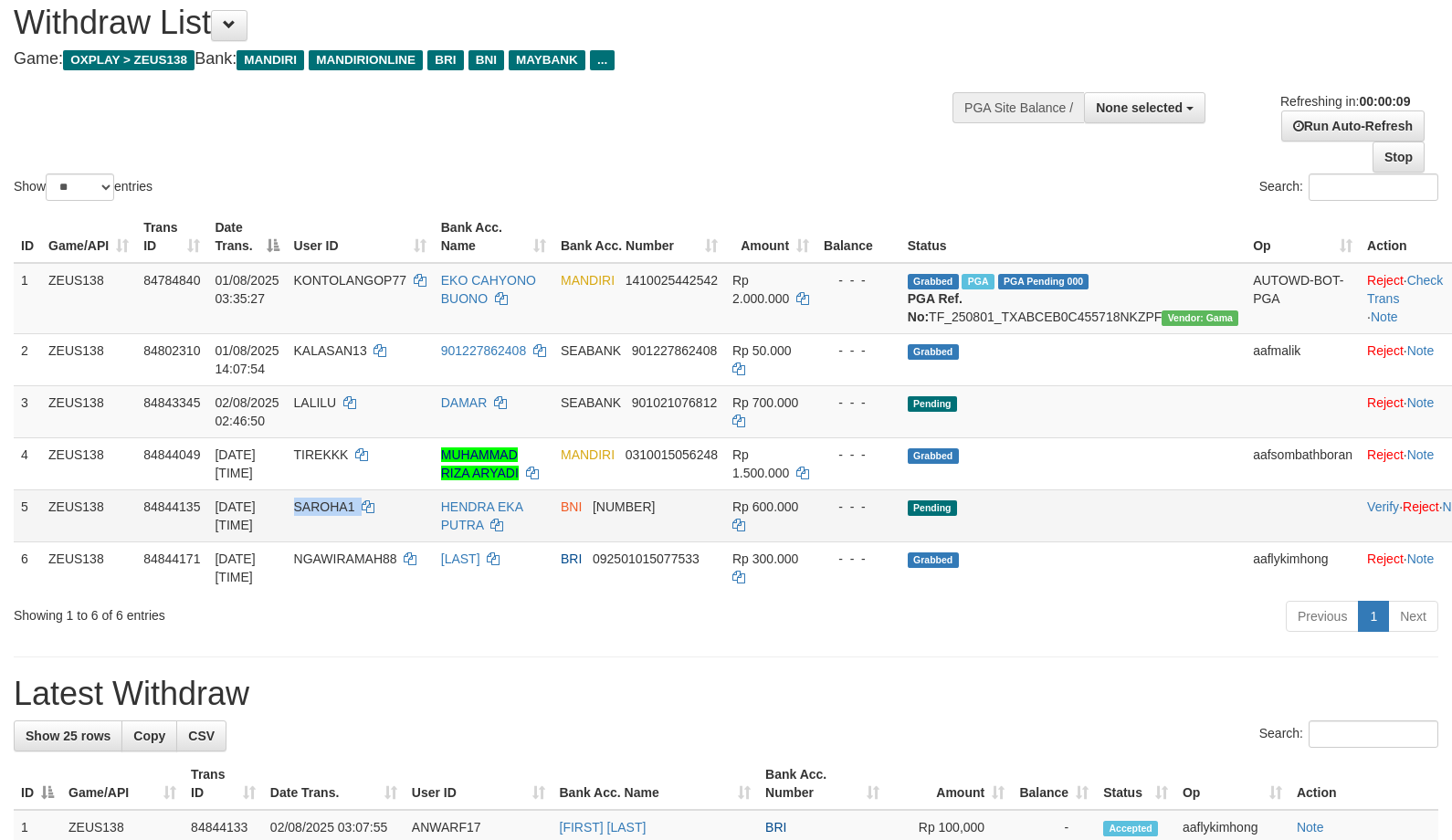 click on "SAROHA1" at bounding box center (360, 515) 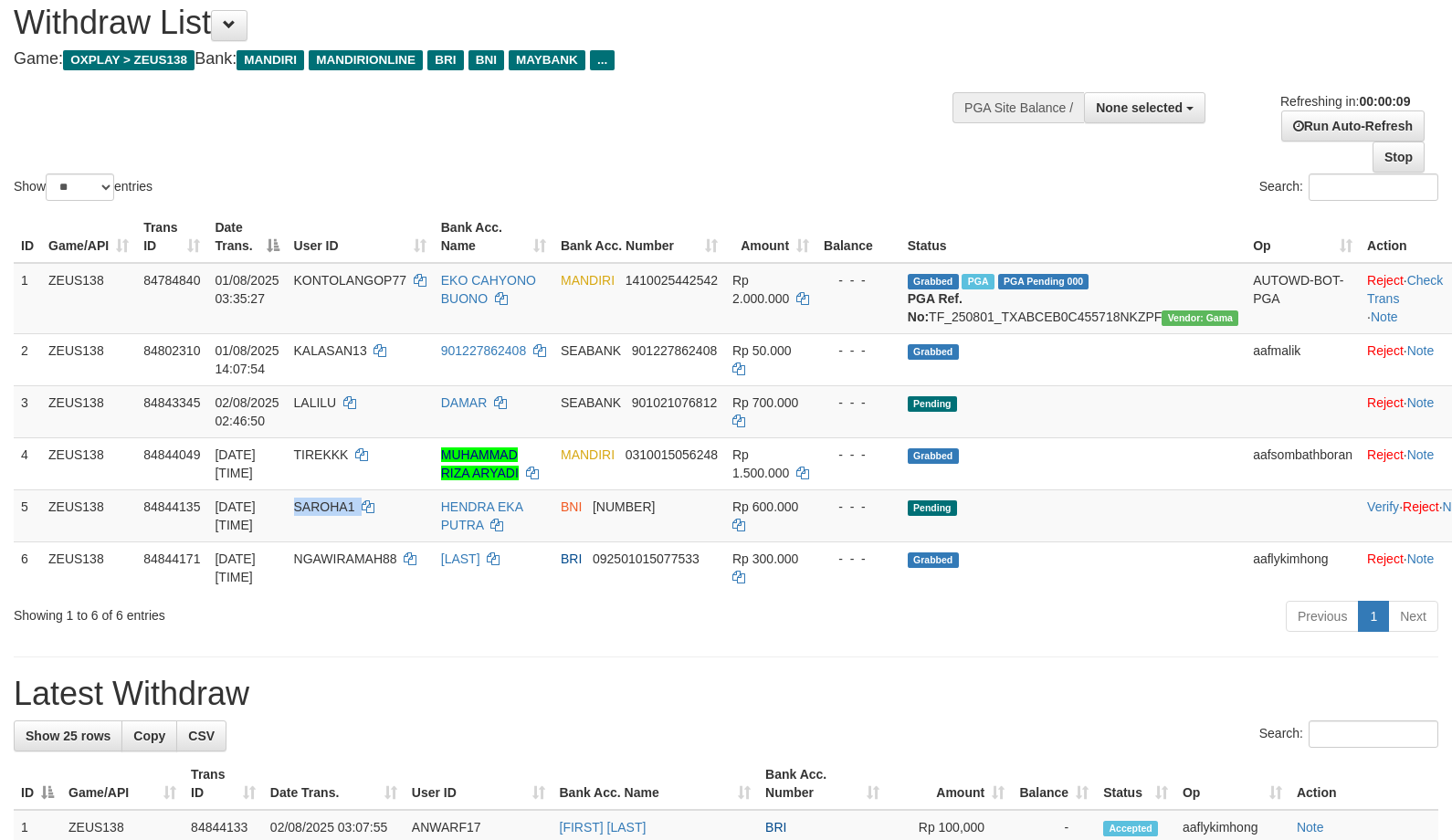 copy on "SAROHA1" 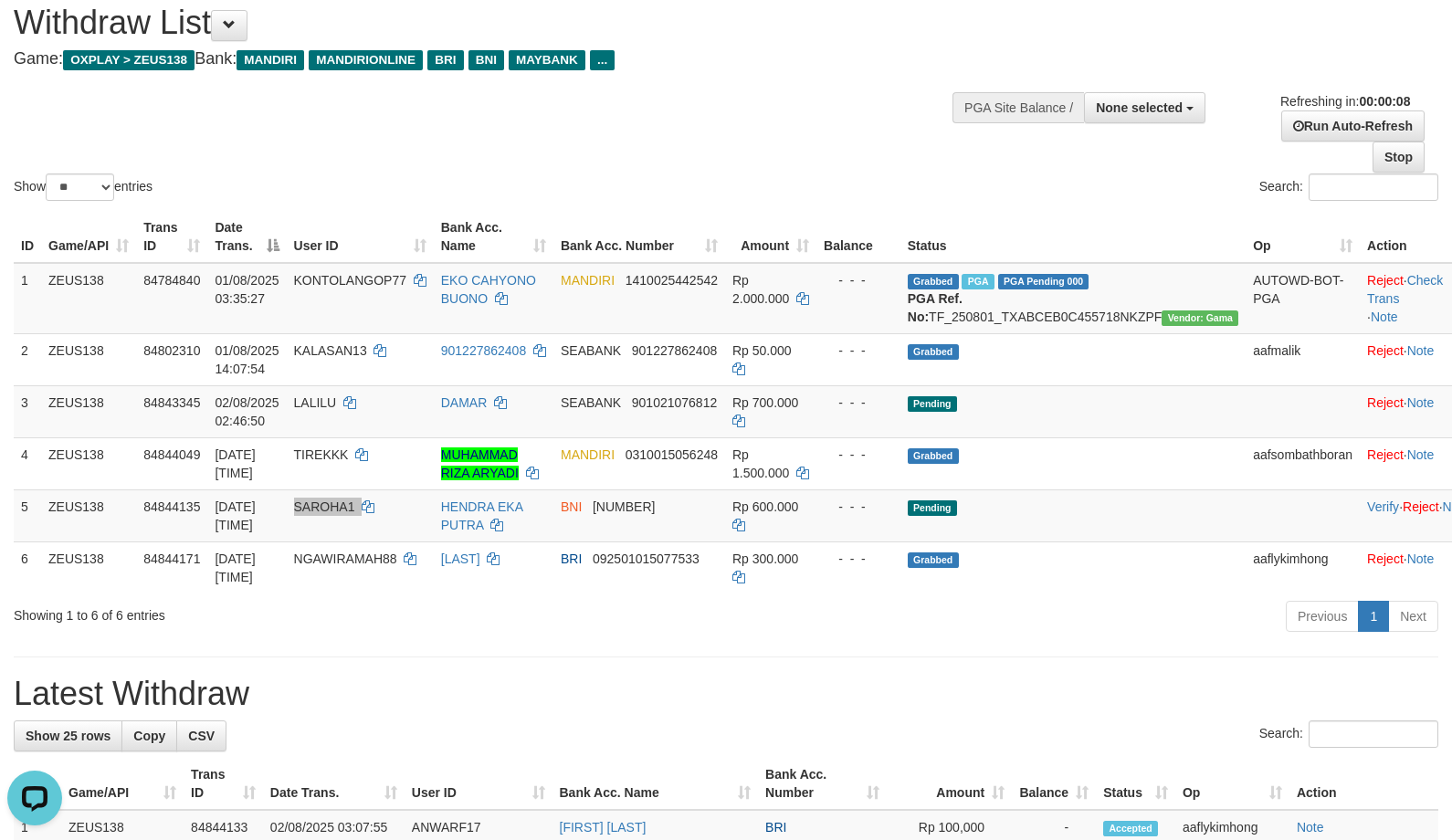 scroll, scrollTop: 0, scrollLeft: 0, axis: both 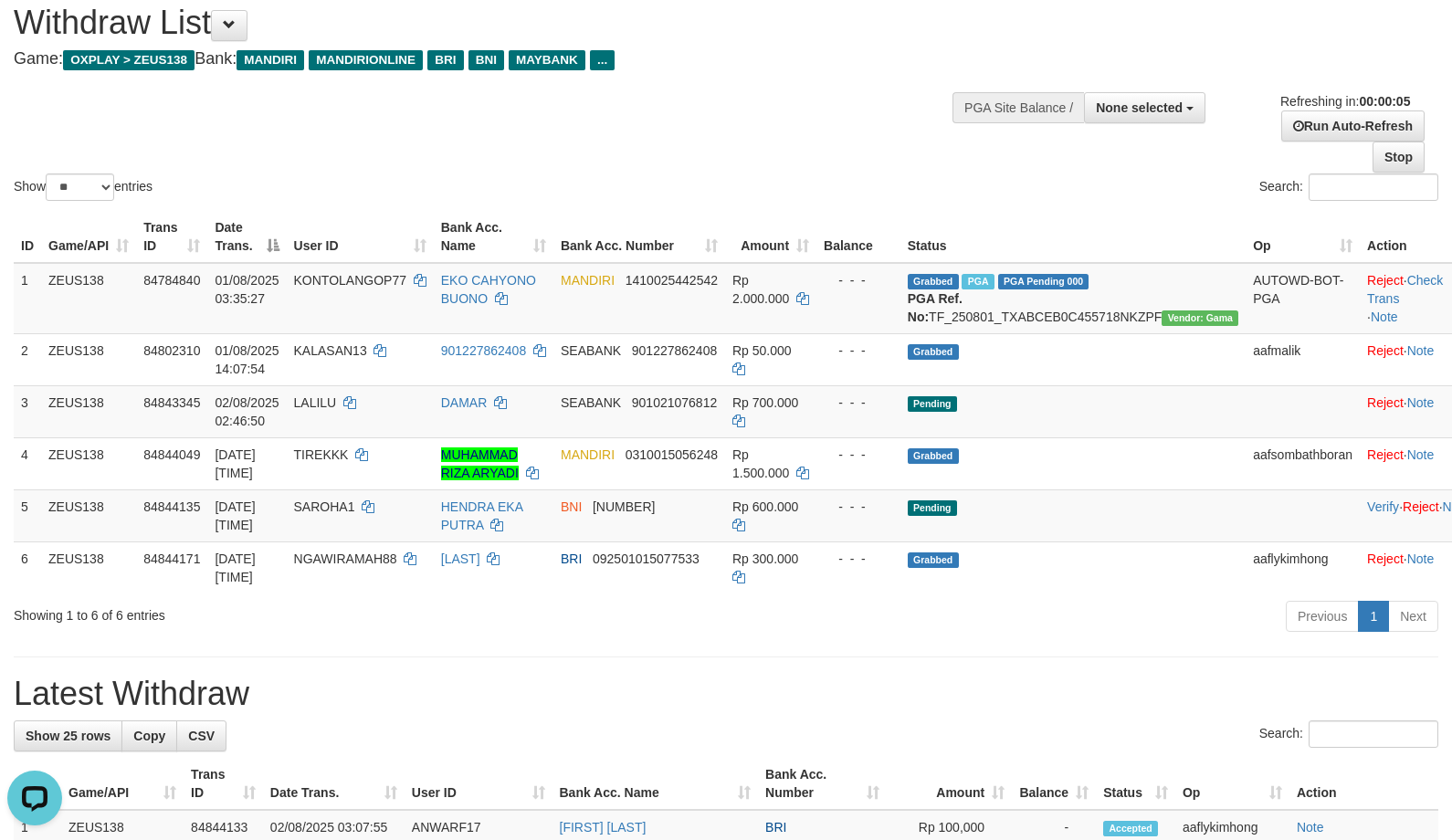 click on "Show  ** ** ** ***  entries Search:" at bounding box center [726, 95] 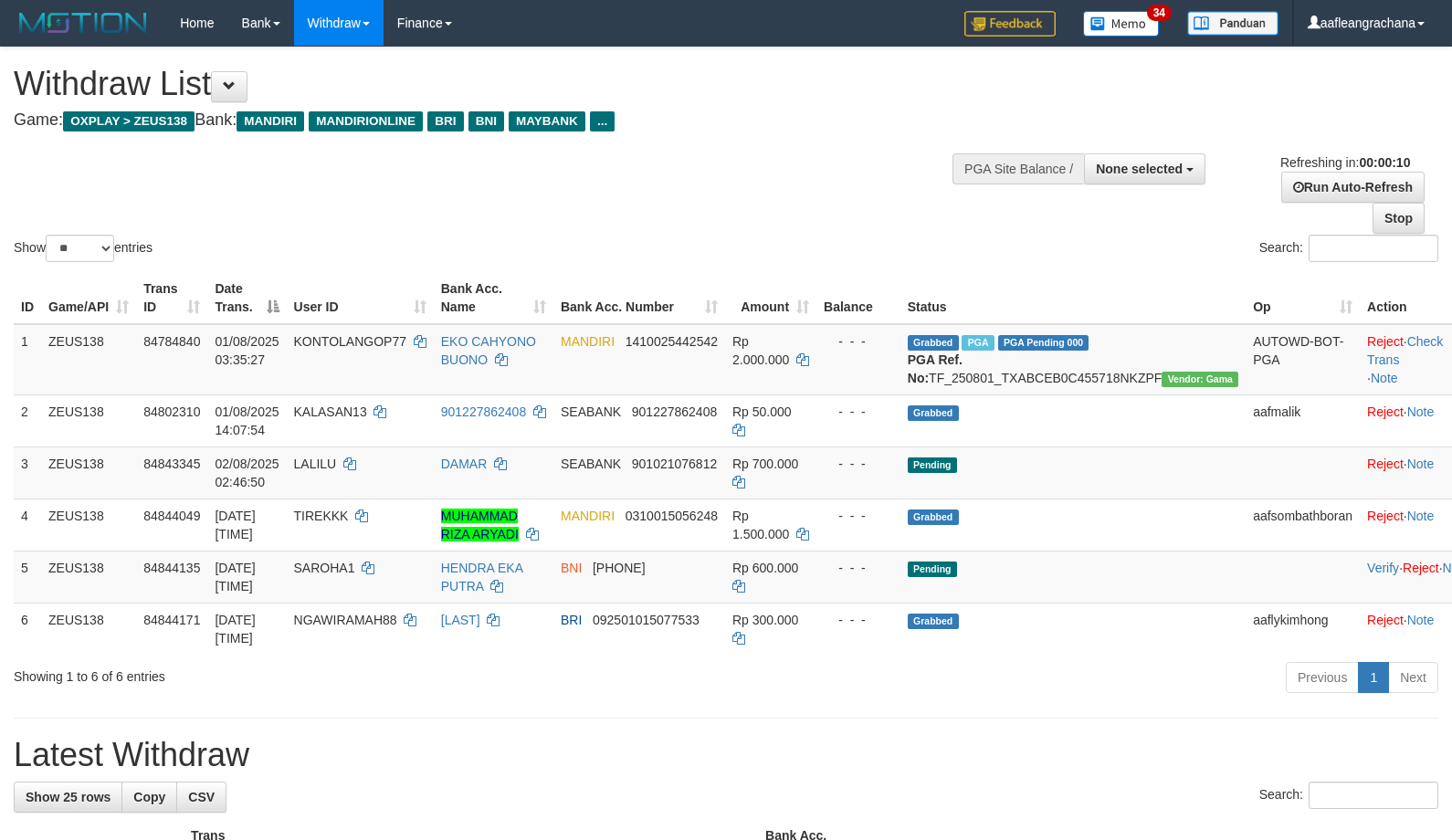 select 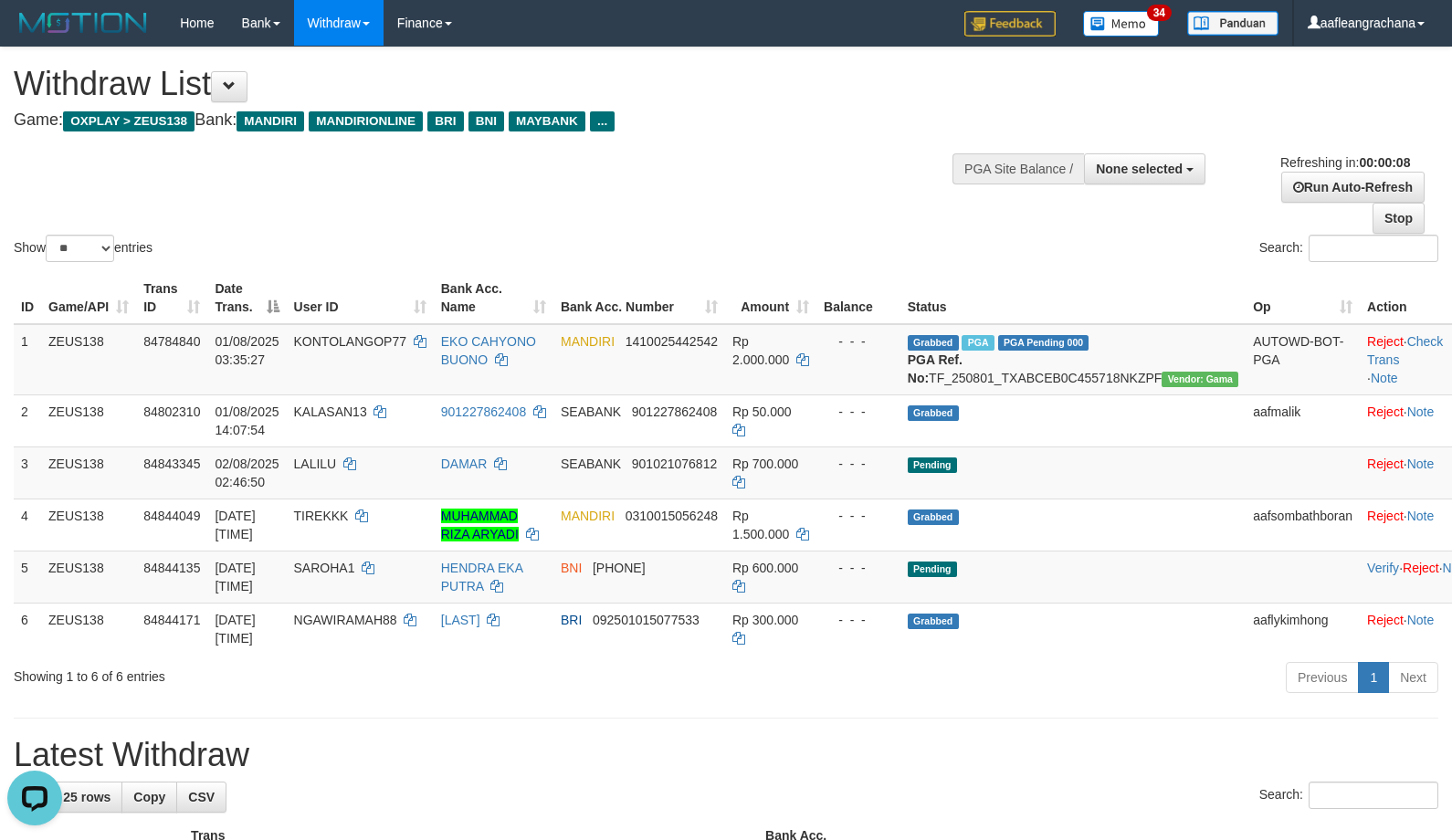 scroll, scrollTop: 0, scrollLeft: 0, axis: both 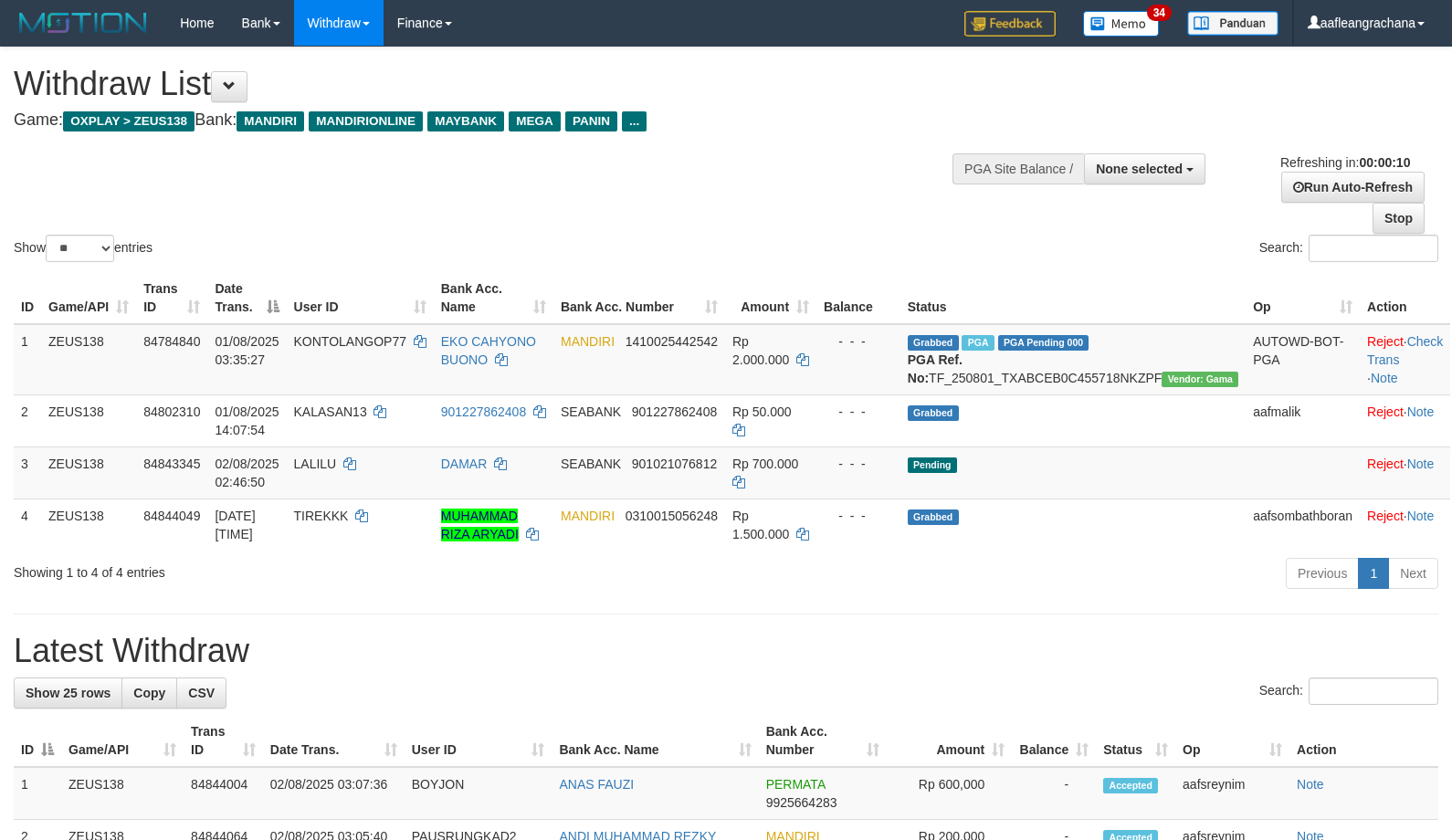 select 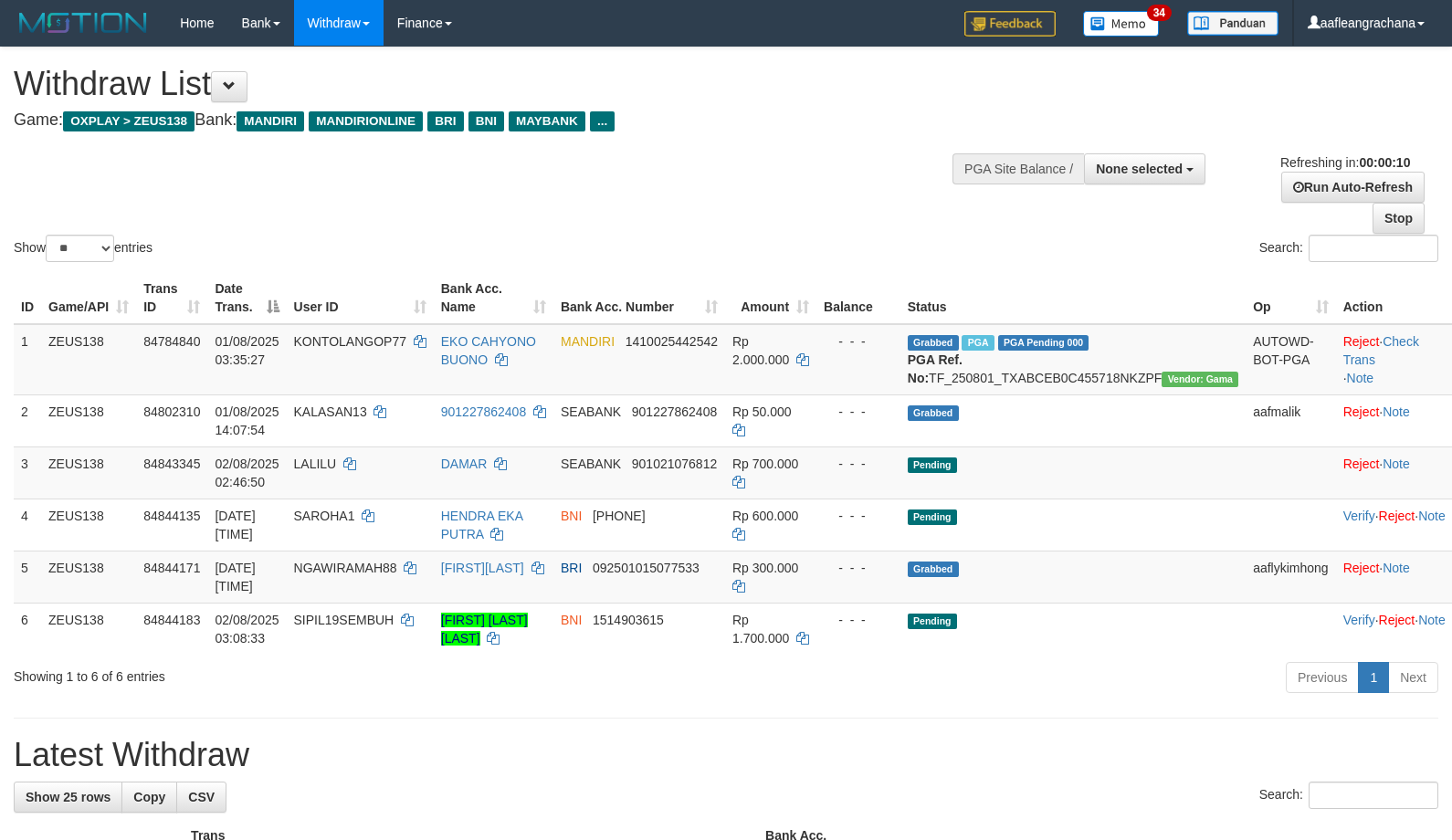 select 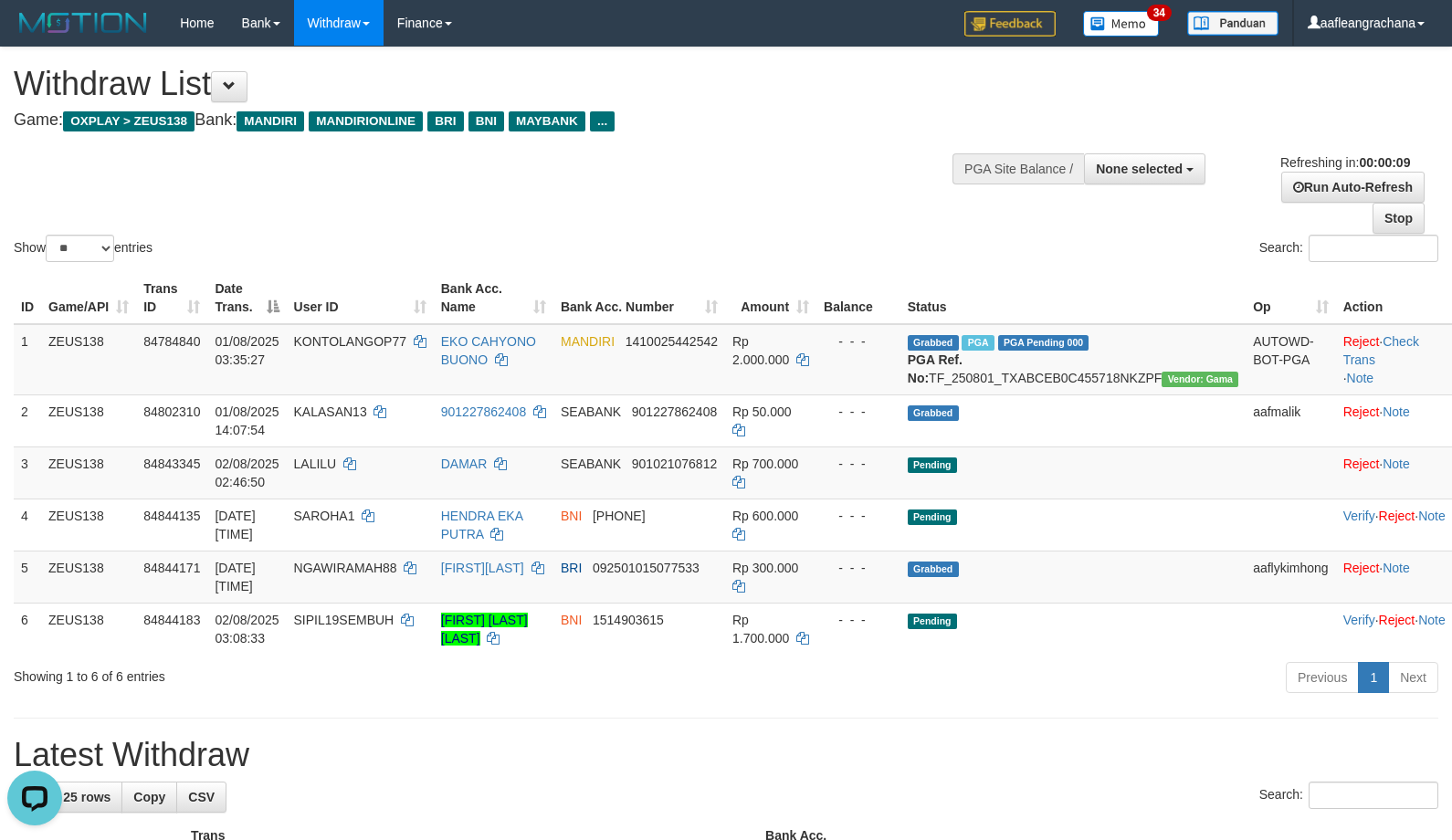 scroll, scrollTop: 0, scrollLeft: 0, axis: both 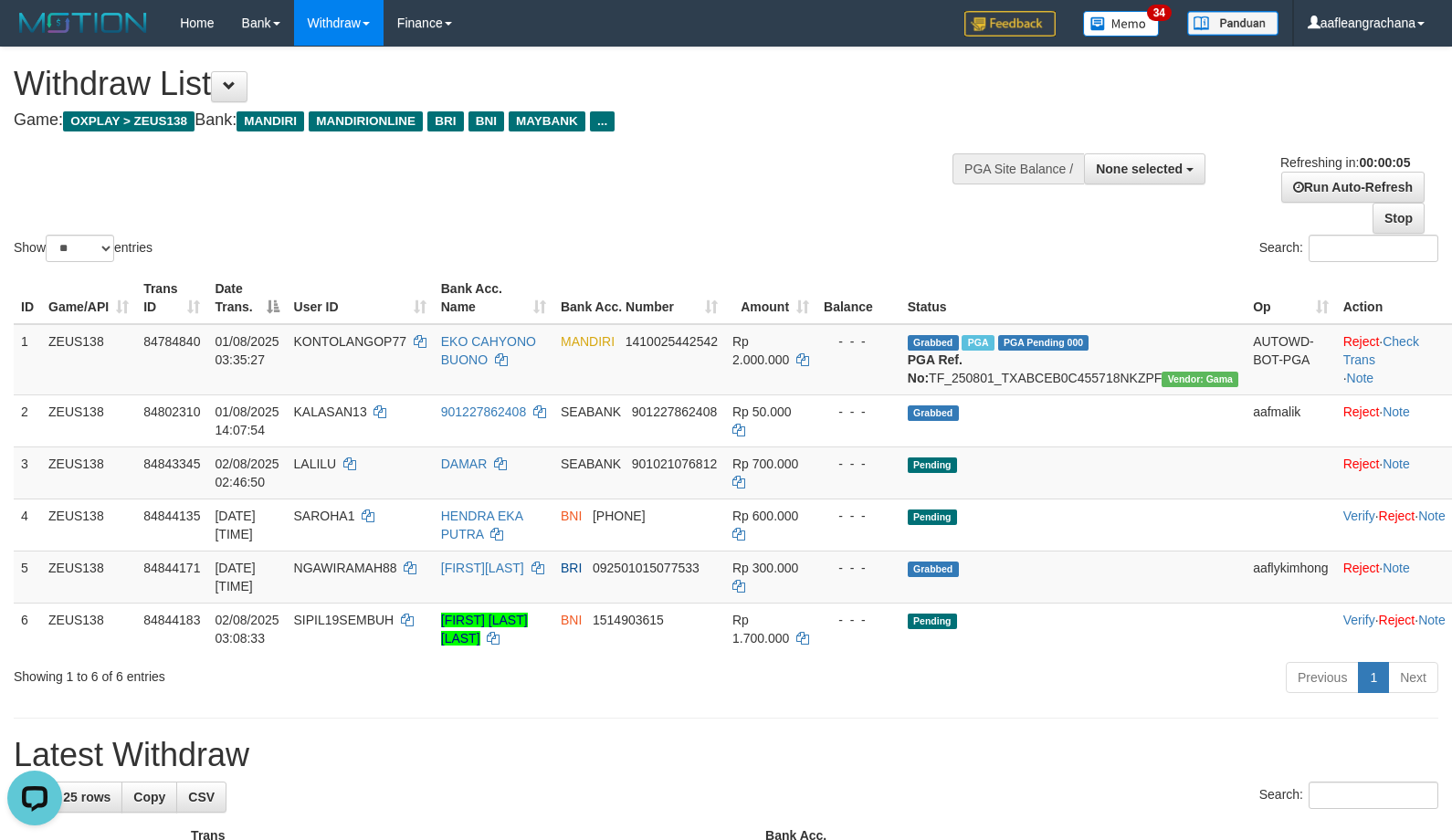 click on "Show  ** ** ** ***  entries Search:" at bounding box center [726, 156] 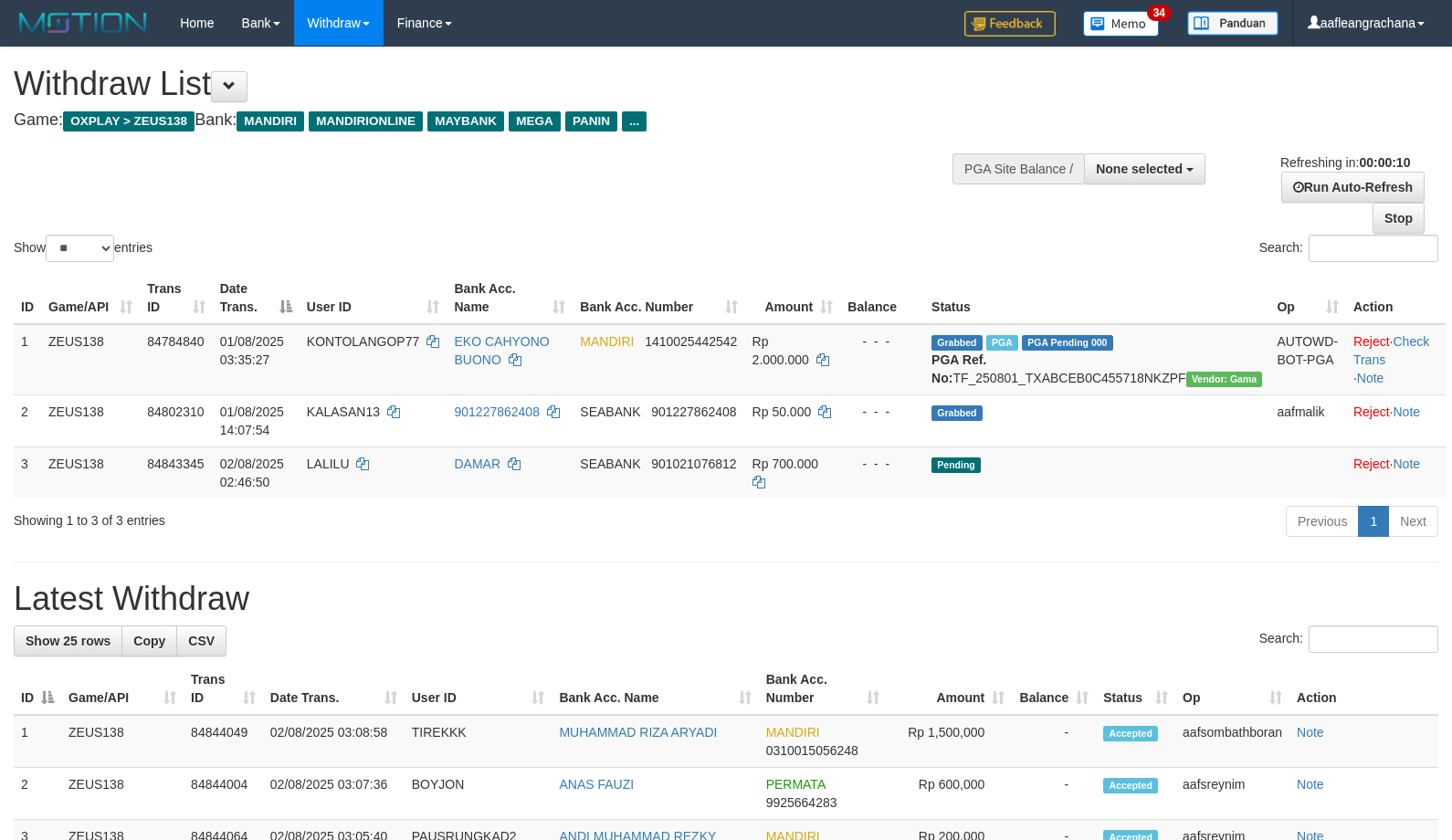 select 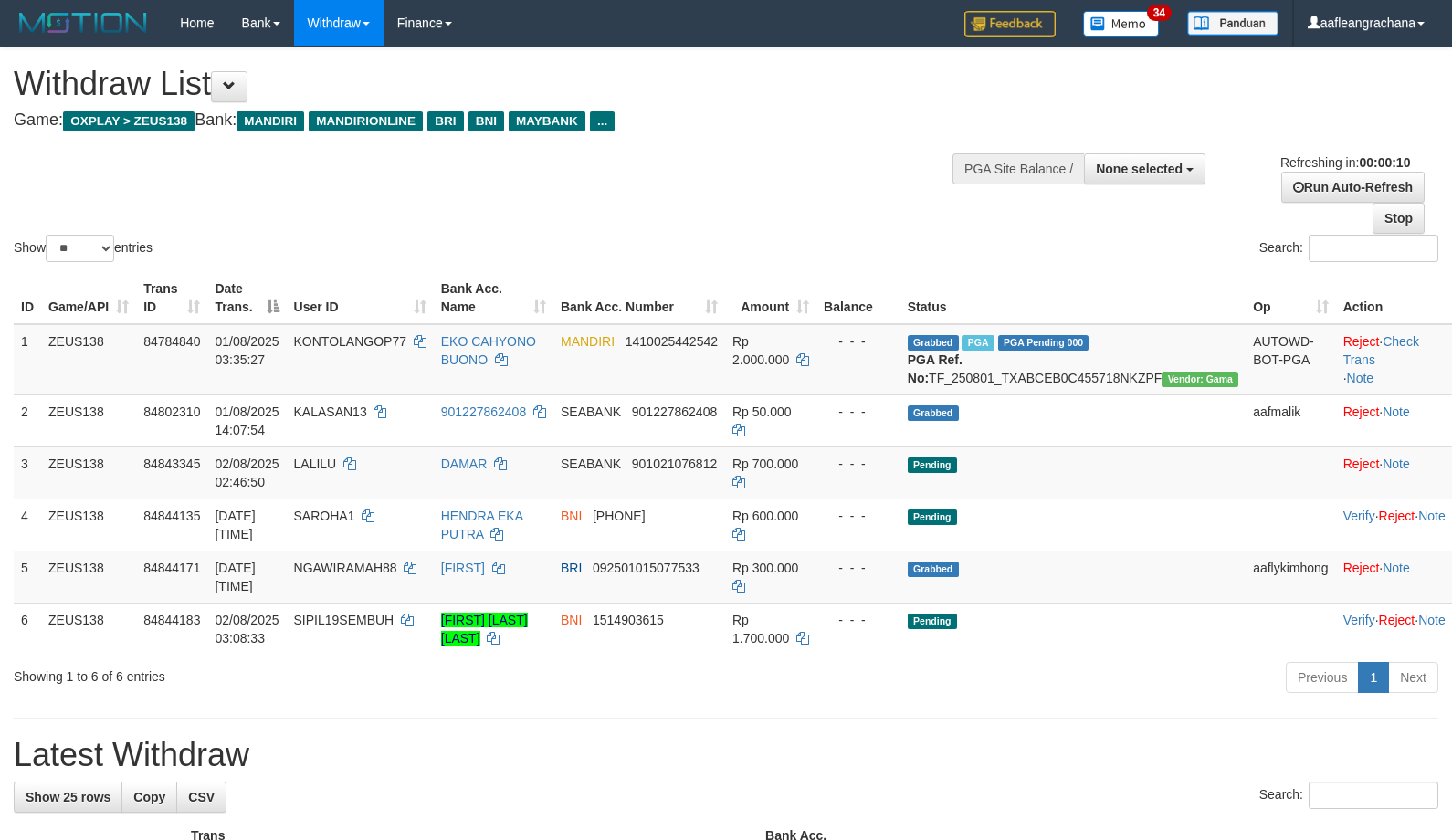select 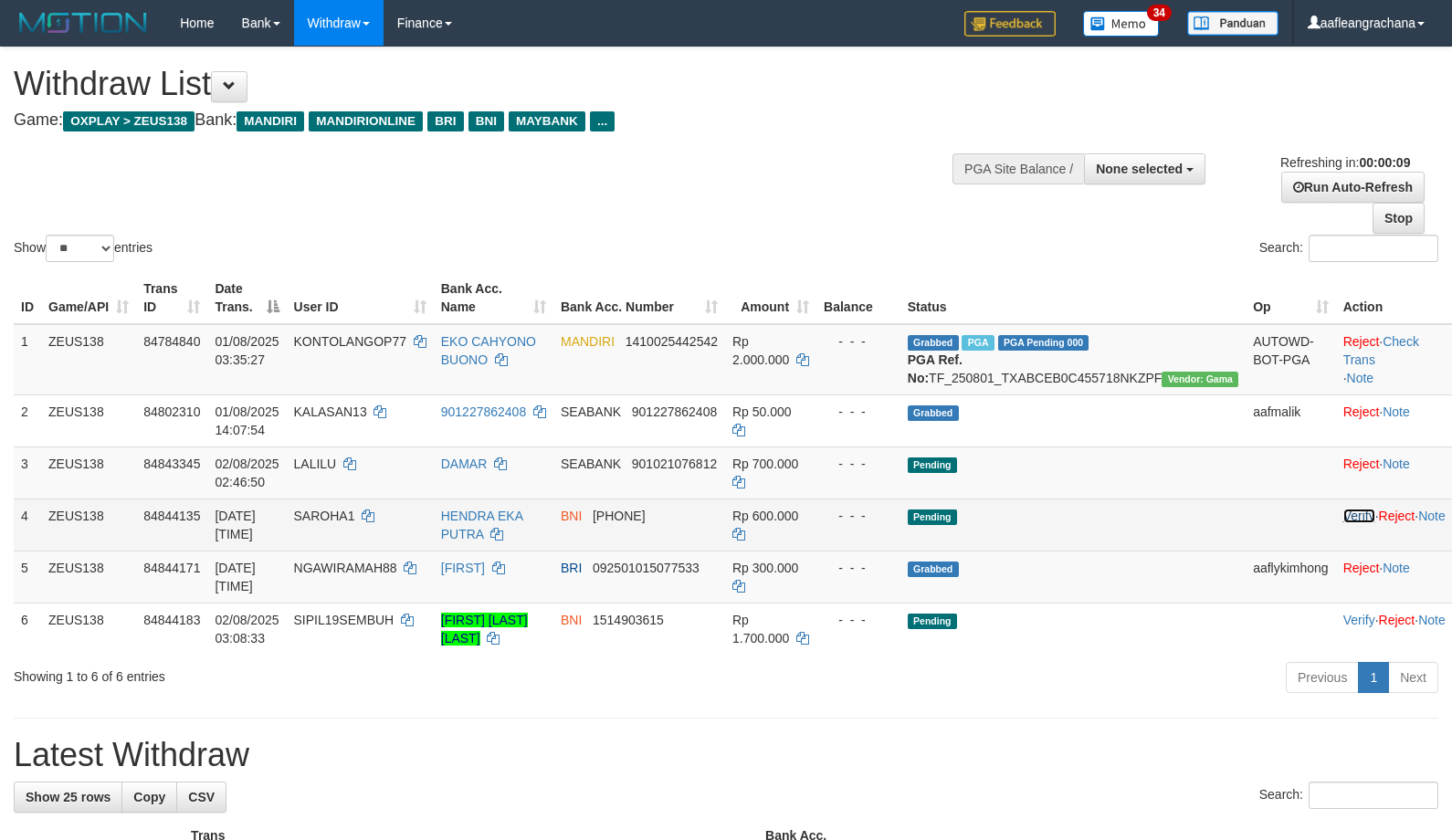 click on "Verify" at bounding box center (1359, 516) 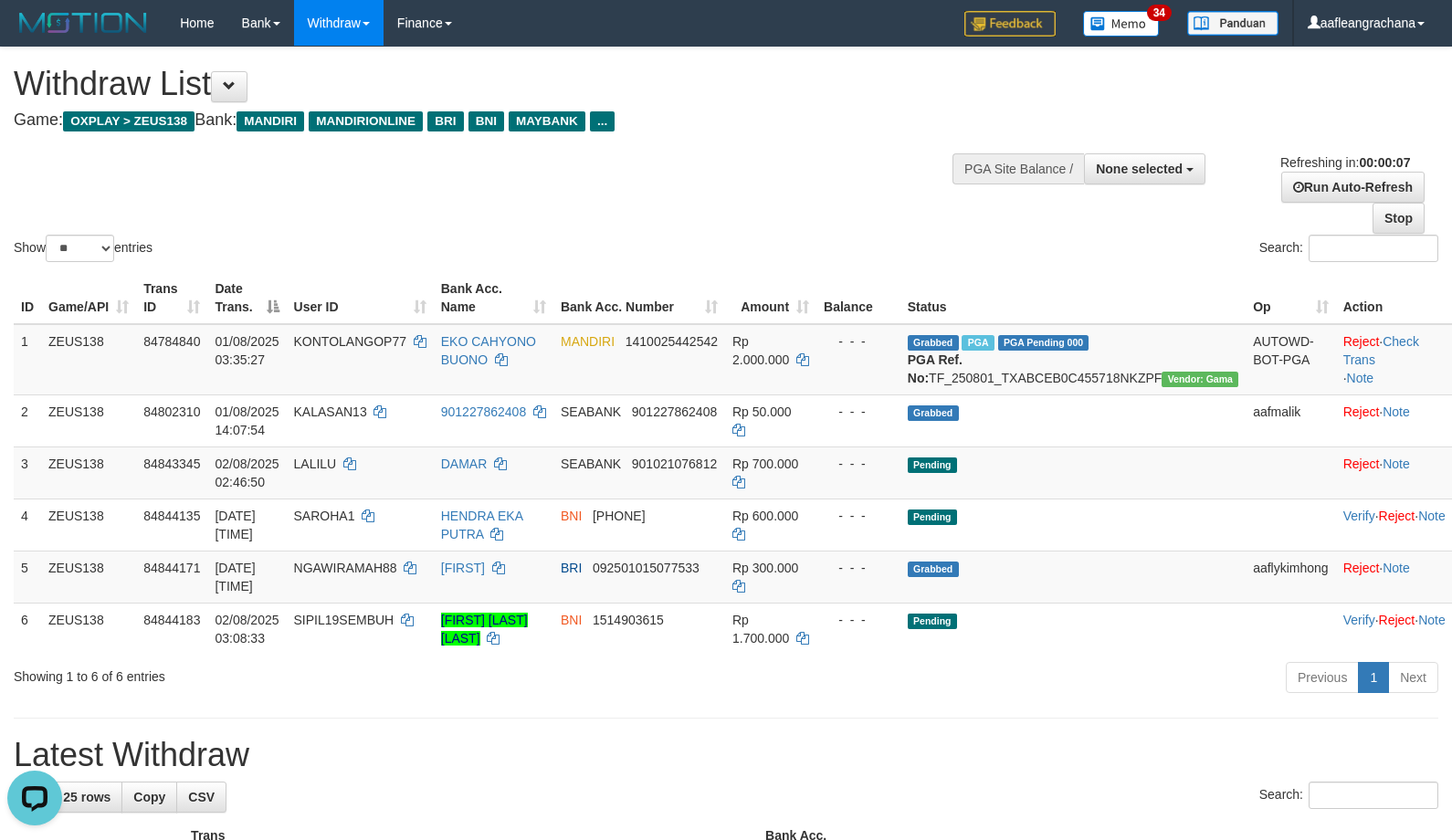 scroll, scrollTop: 0, scrollLeft: 0, axis: both 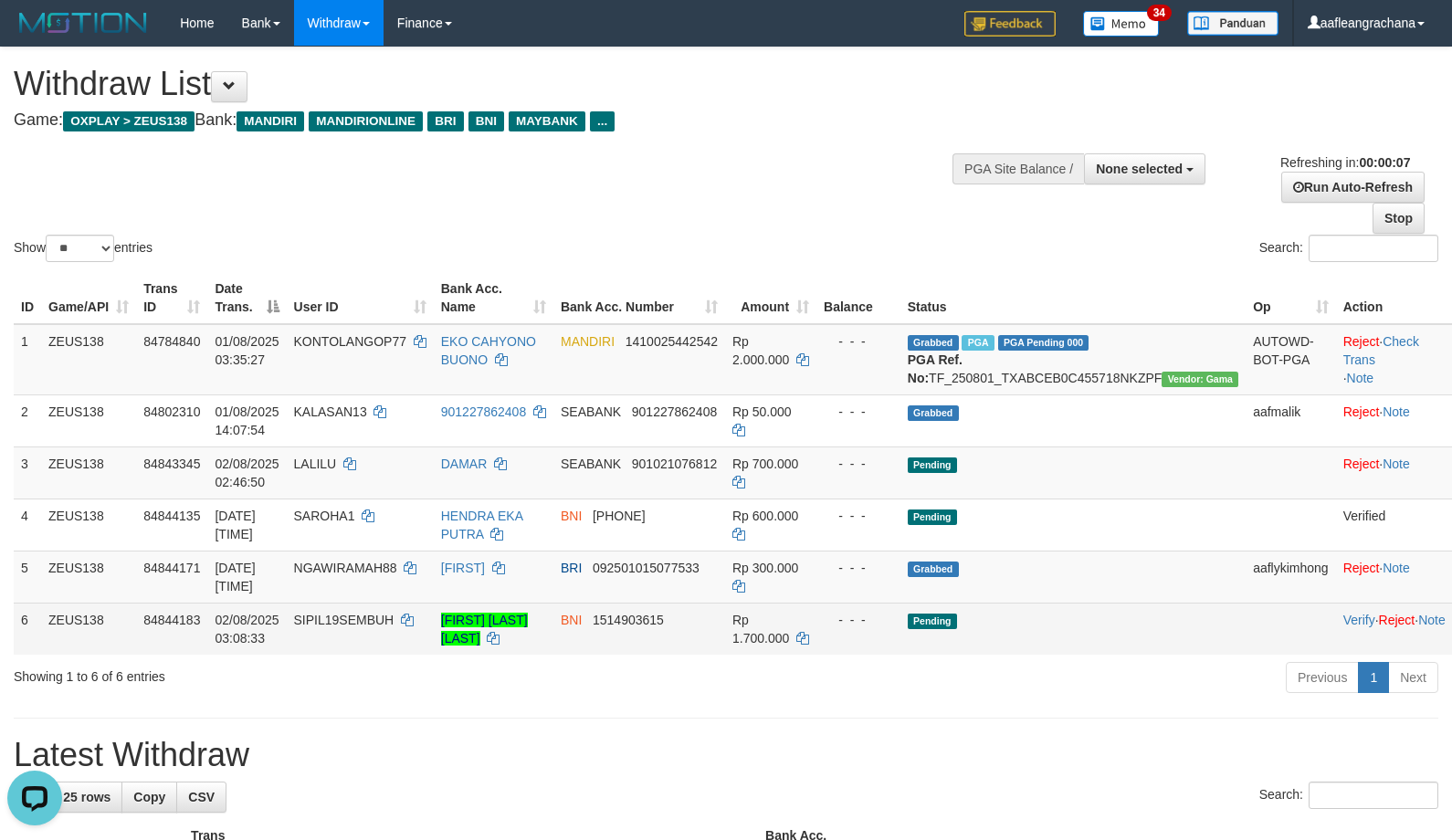 click on "SIPIL19SEMBUH" at bounding box center [344, 620] 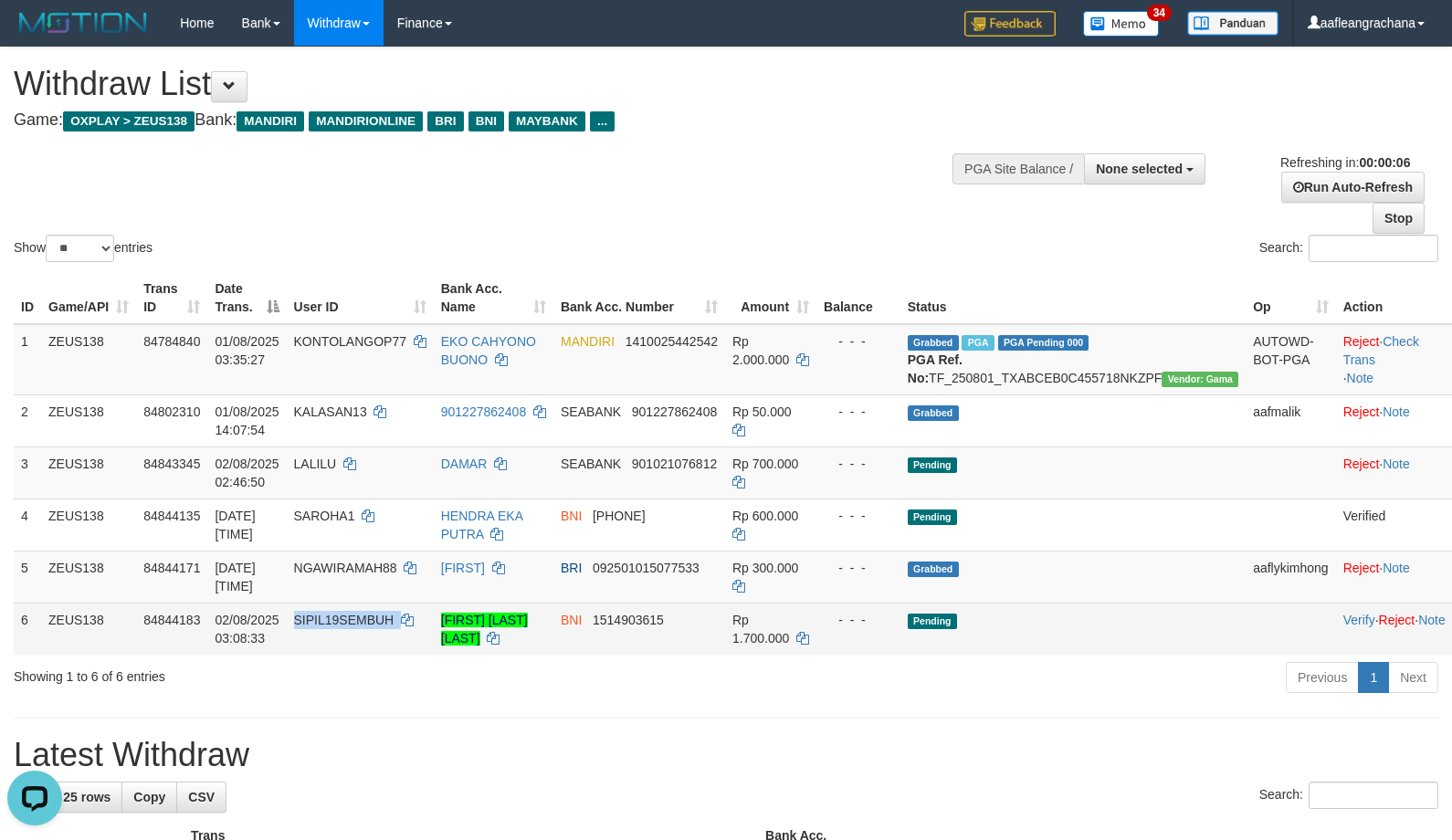 click on "SIPIL19SEMBUH" at bounding box center [344, 620] 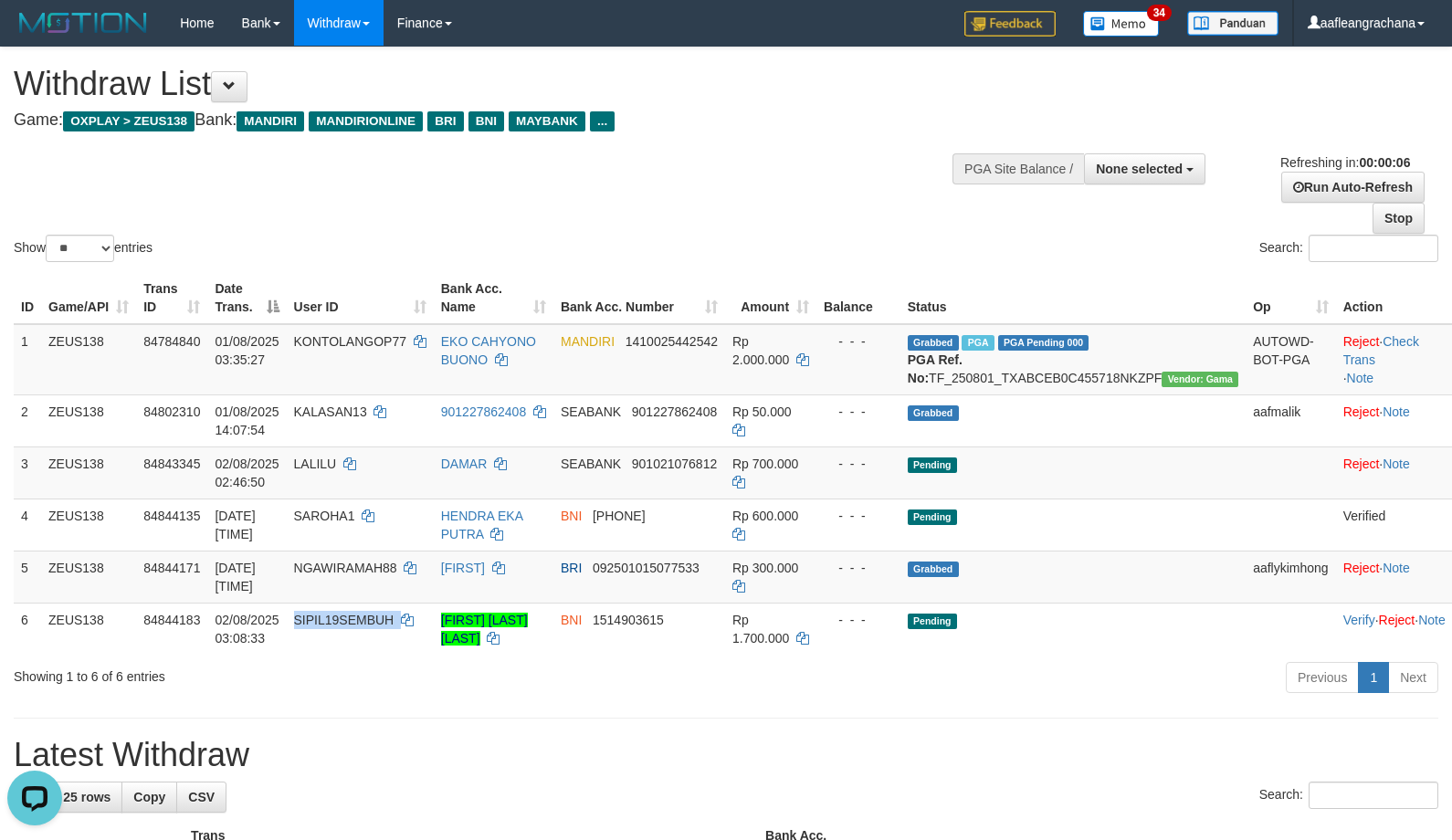 copy on "SIPIL19SEMBUH" 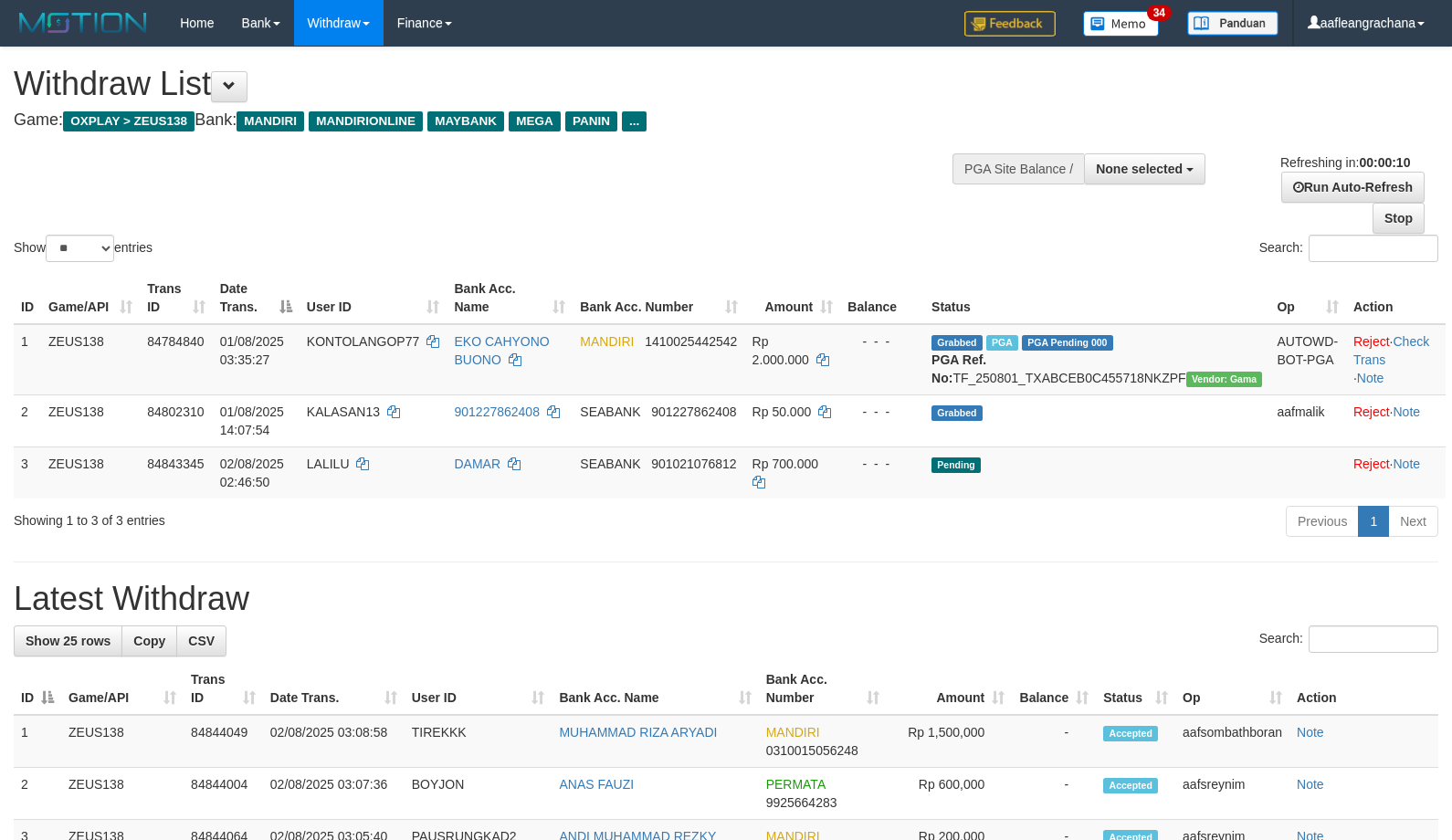 select 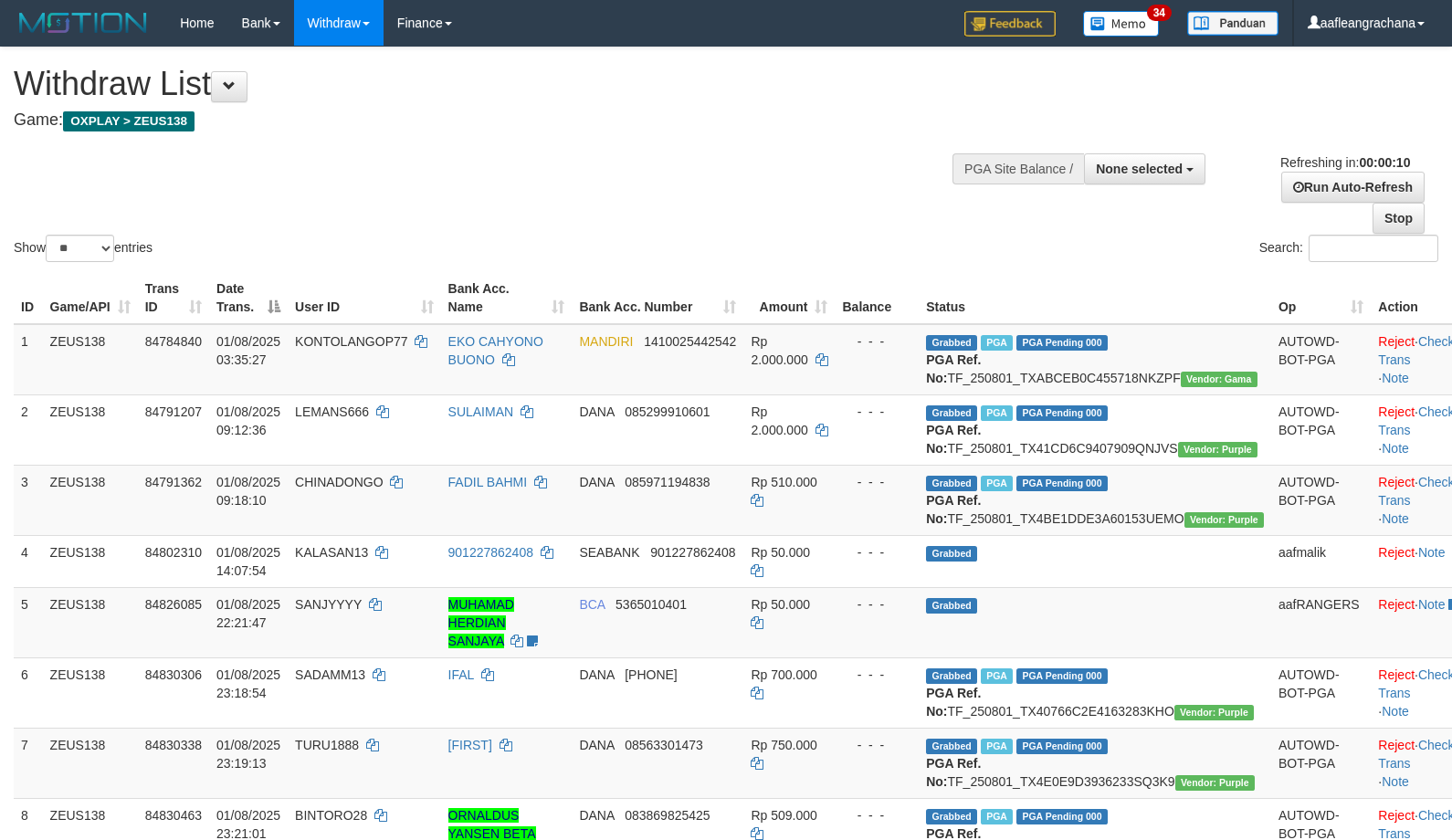 select 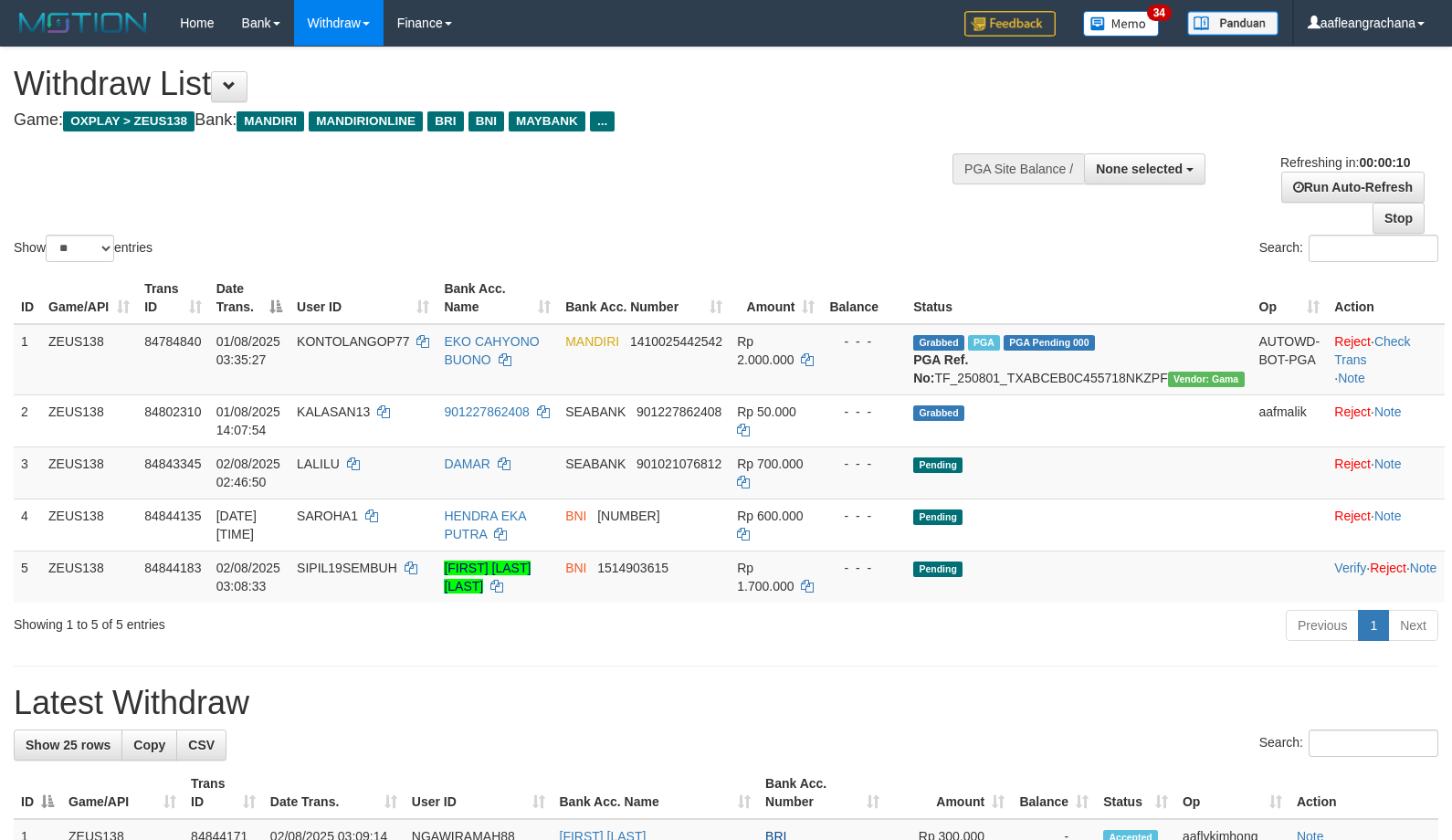 select 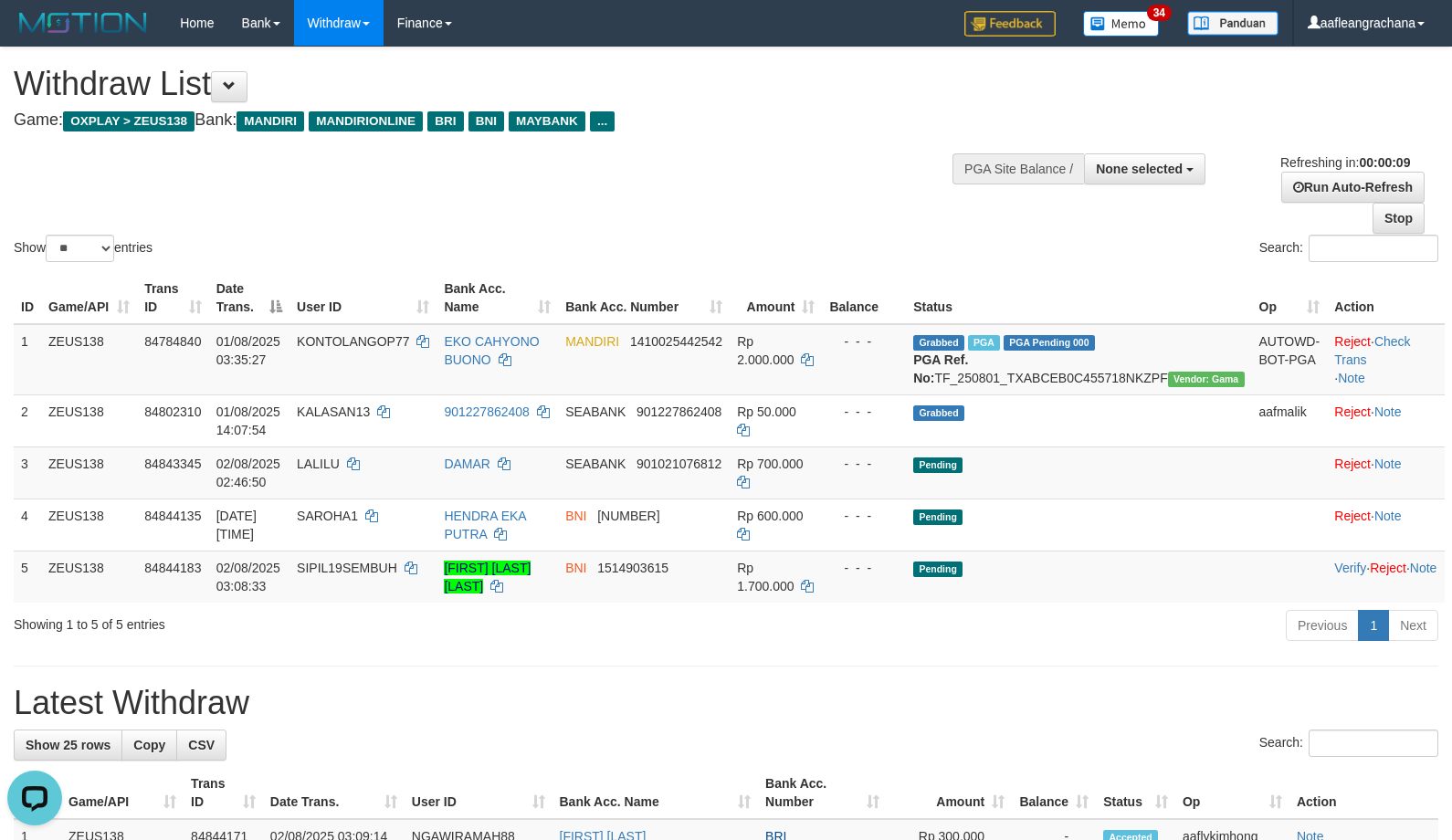 scroll, scrollTop: 0, scrollLeft: 0, axis: both 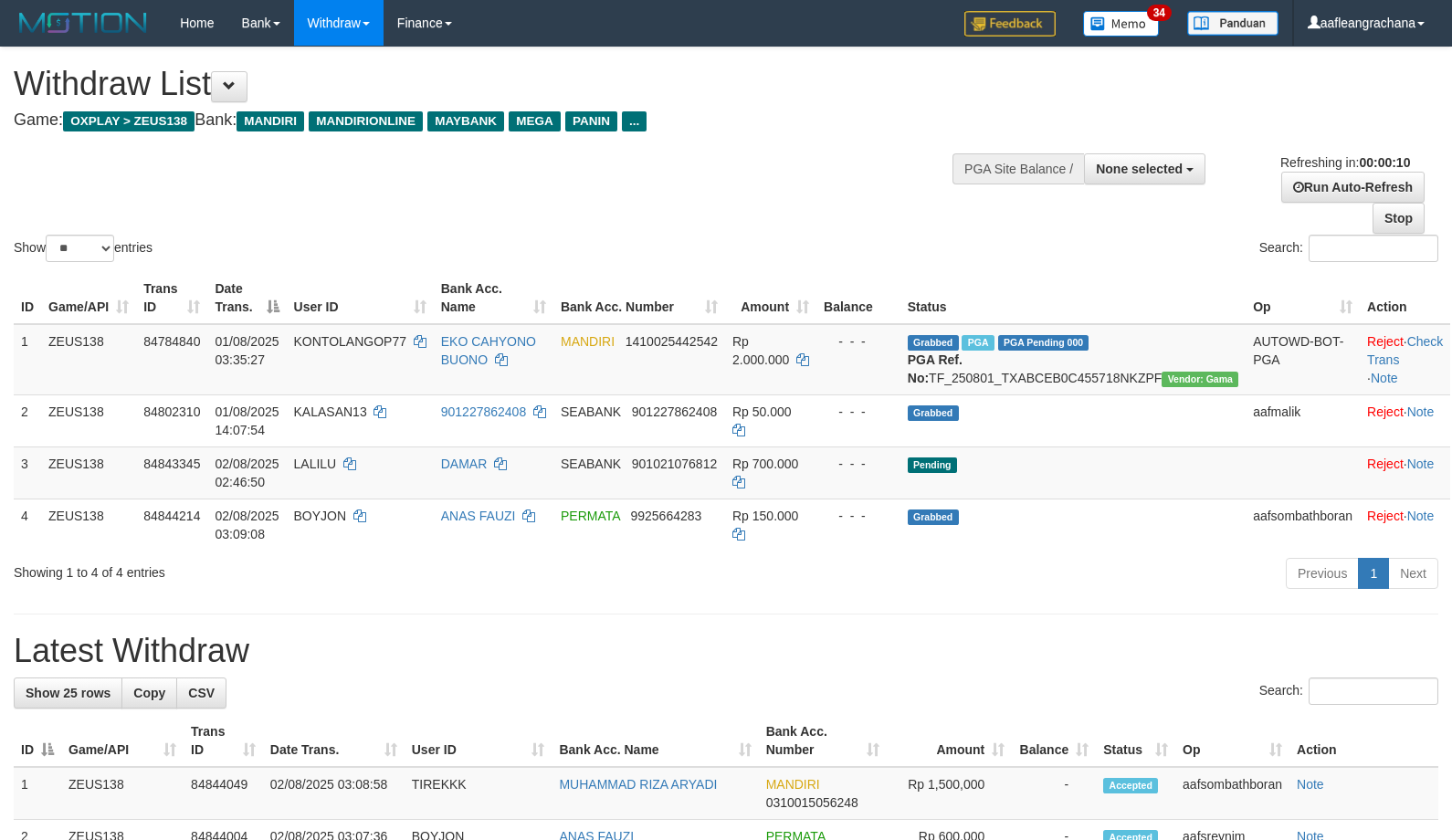select 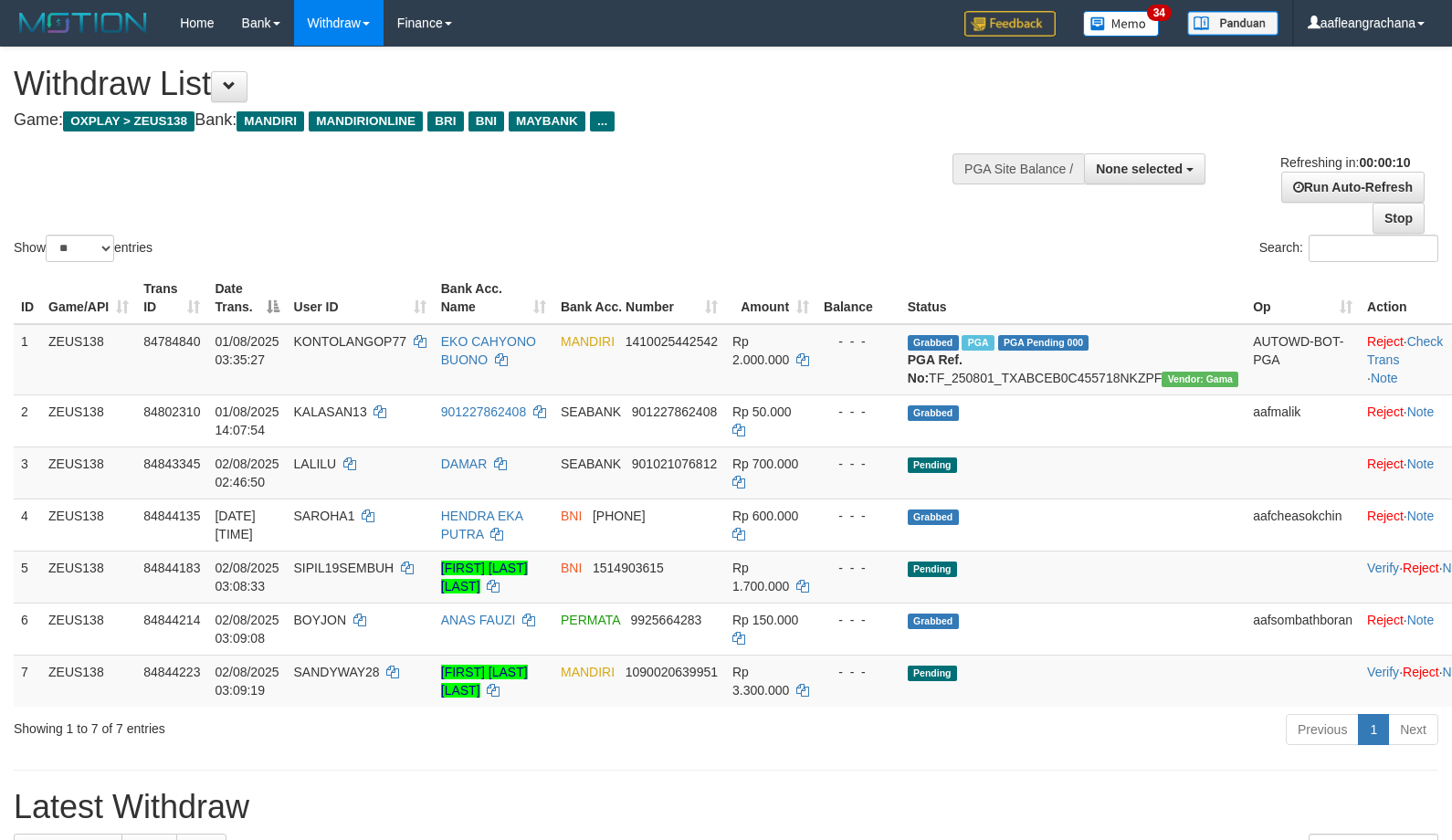 select 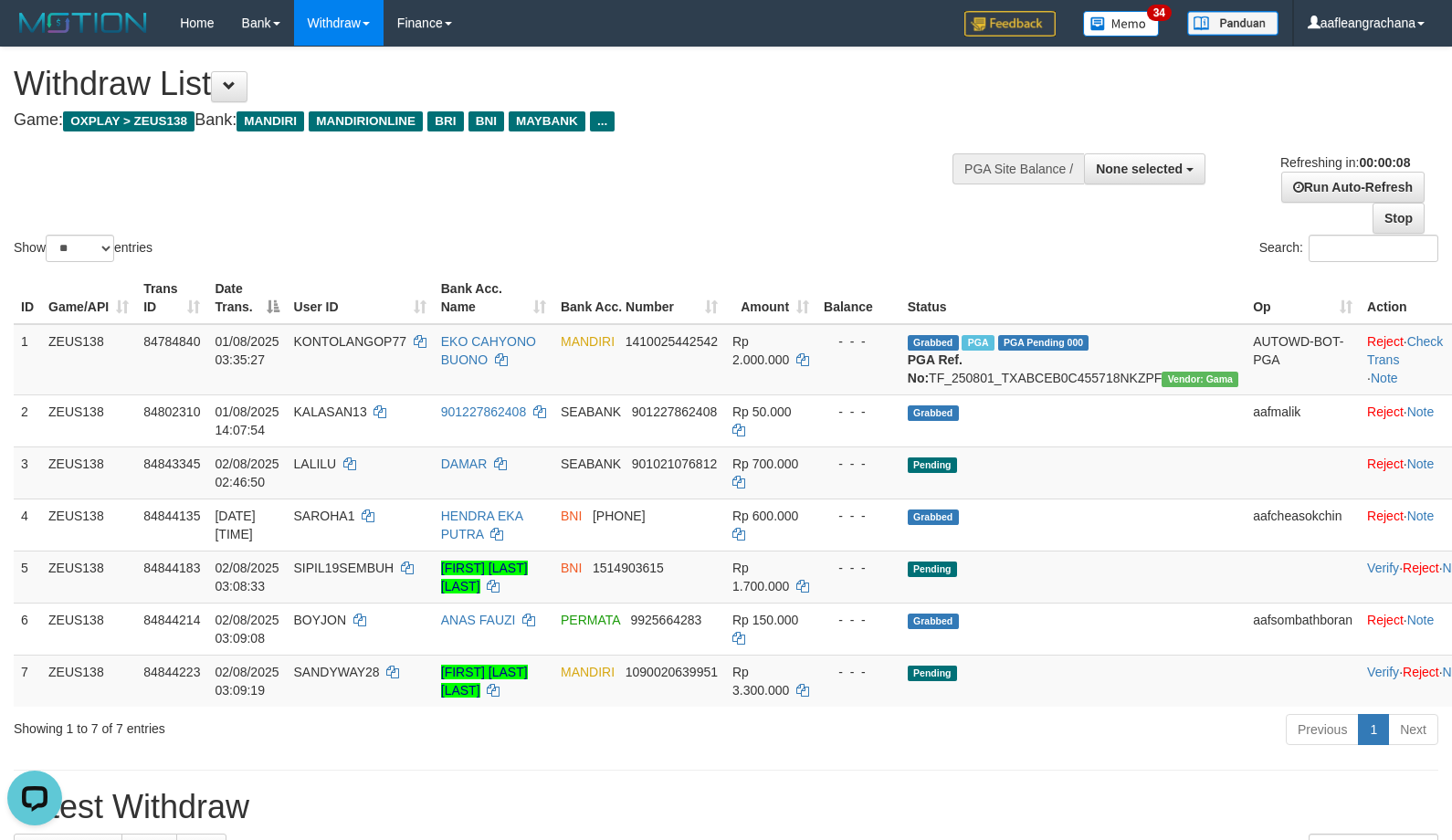 scroll, scrollTop: 0, scrollLeft: 0, axis: both 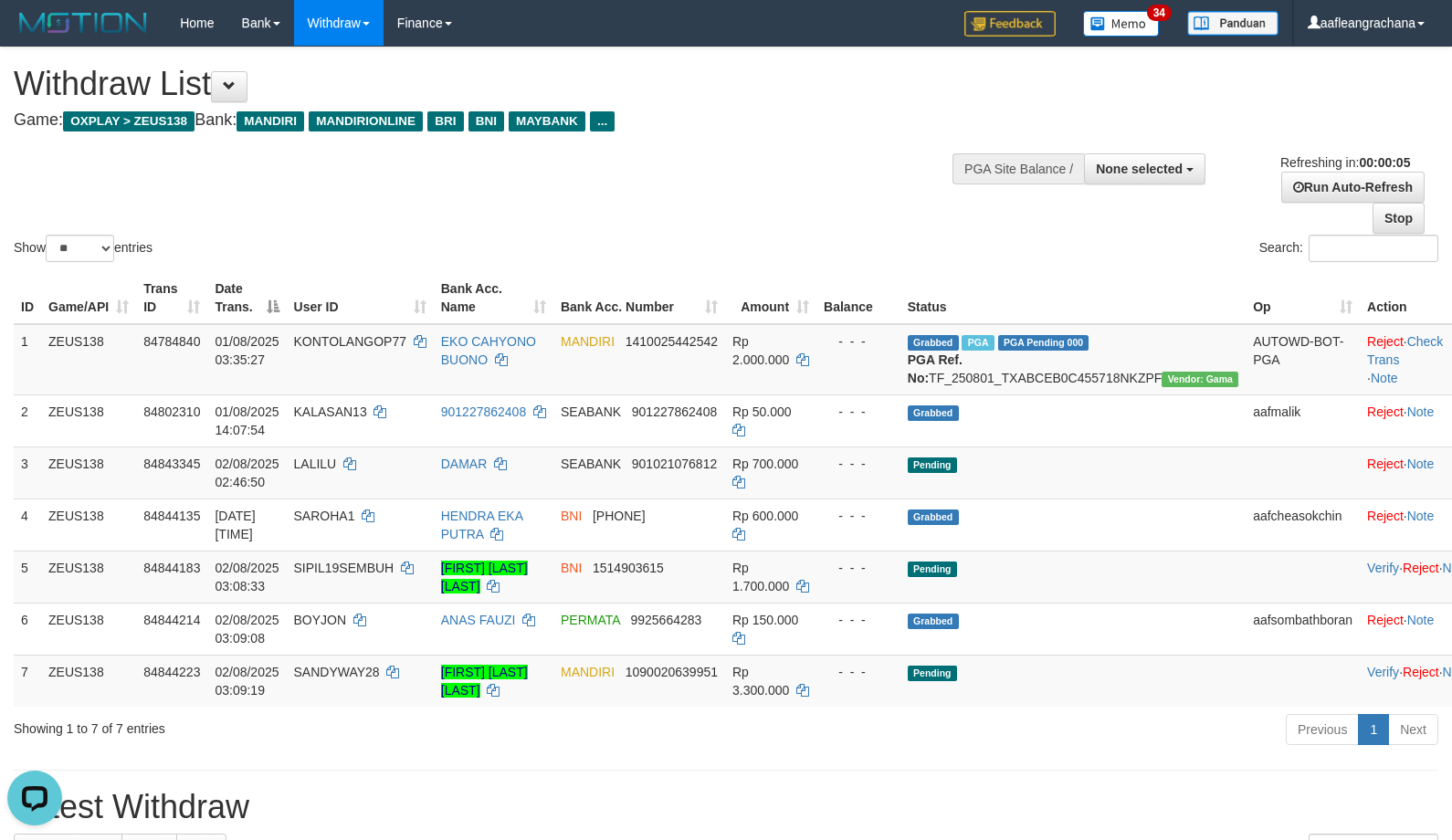 click on "Show  ** ** ** ***  entries Search:" at bounding box center (726, 156) 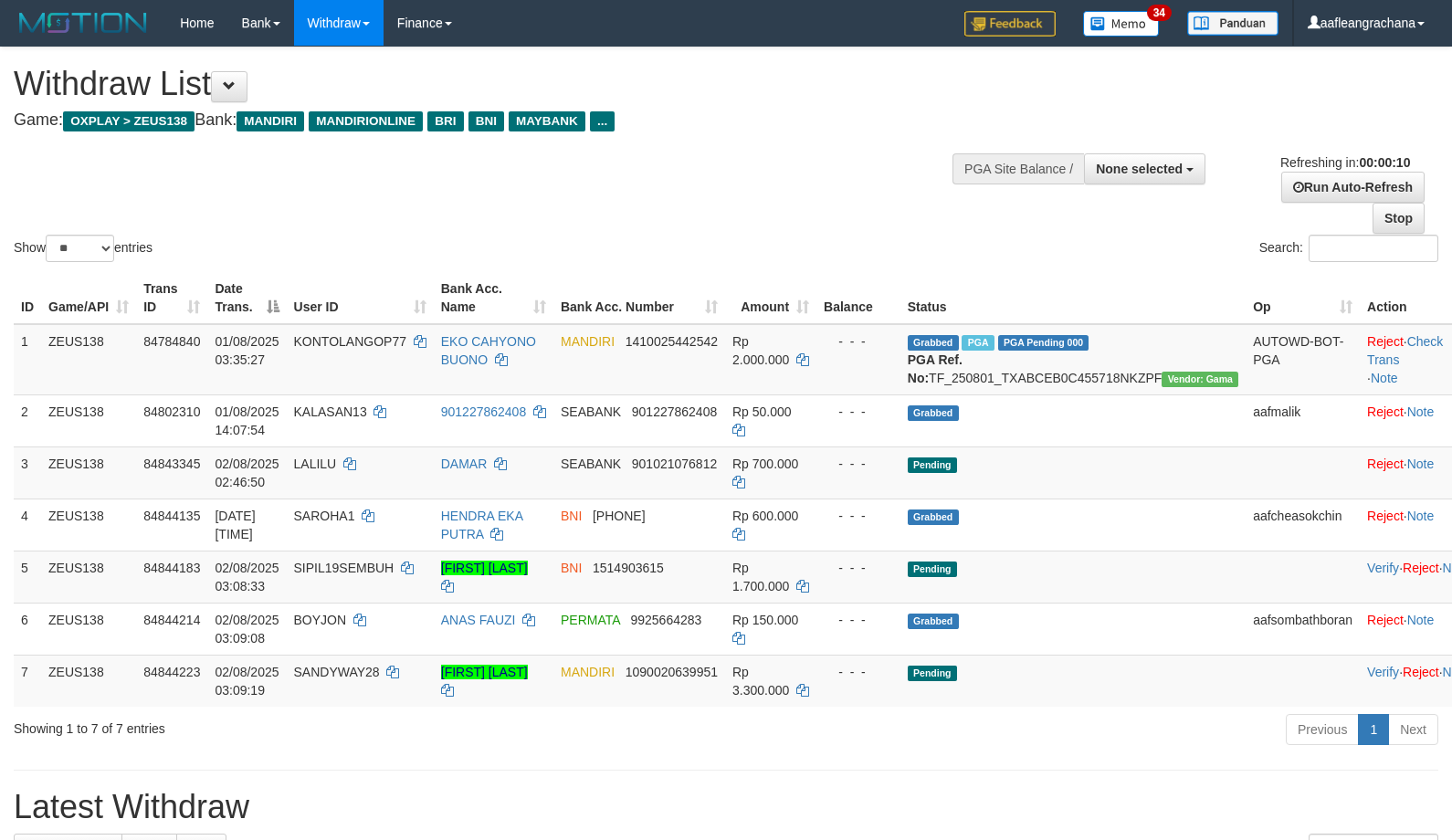 select 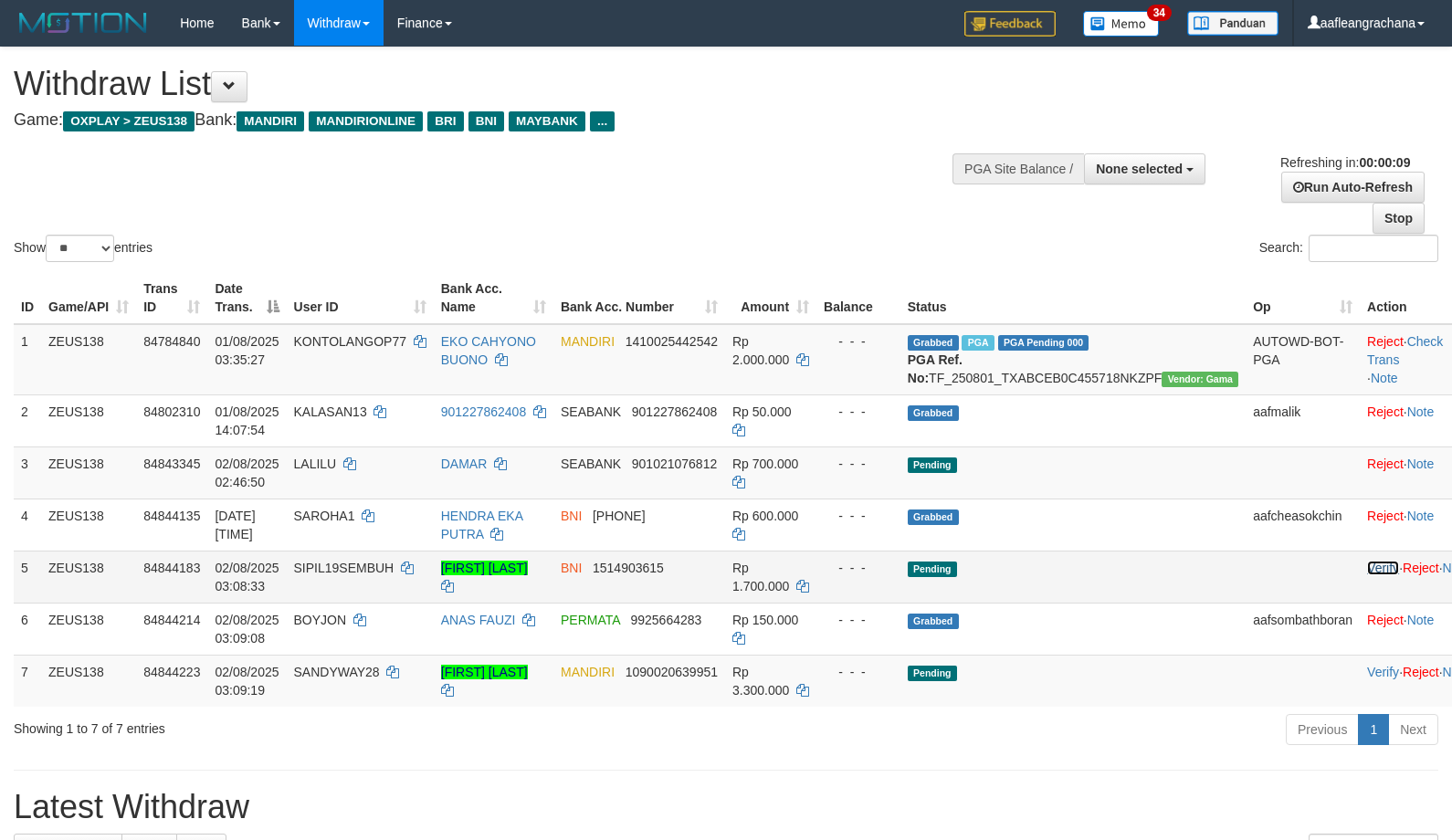 click on "Verify" at bounding box center [1383, 568] 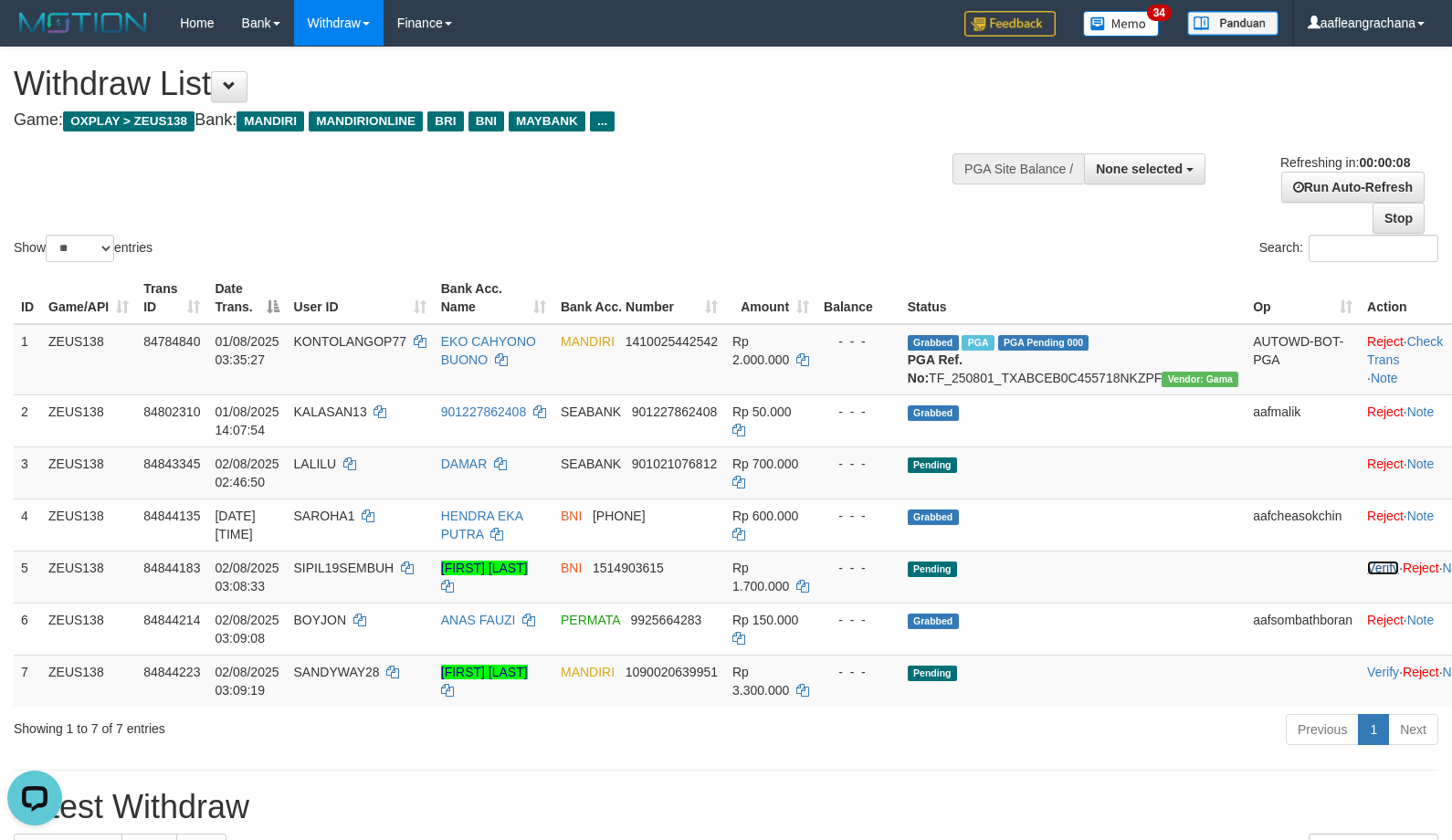 scroll, scrollTop: 0, scrollLeft: 0, axis: both 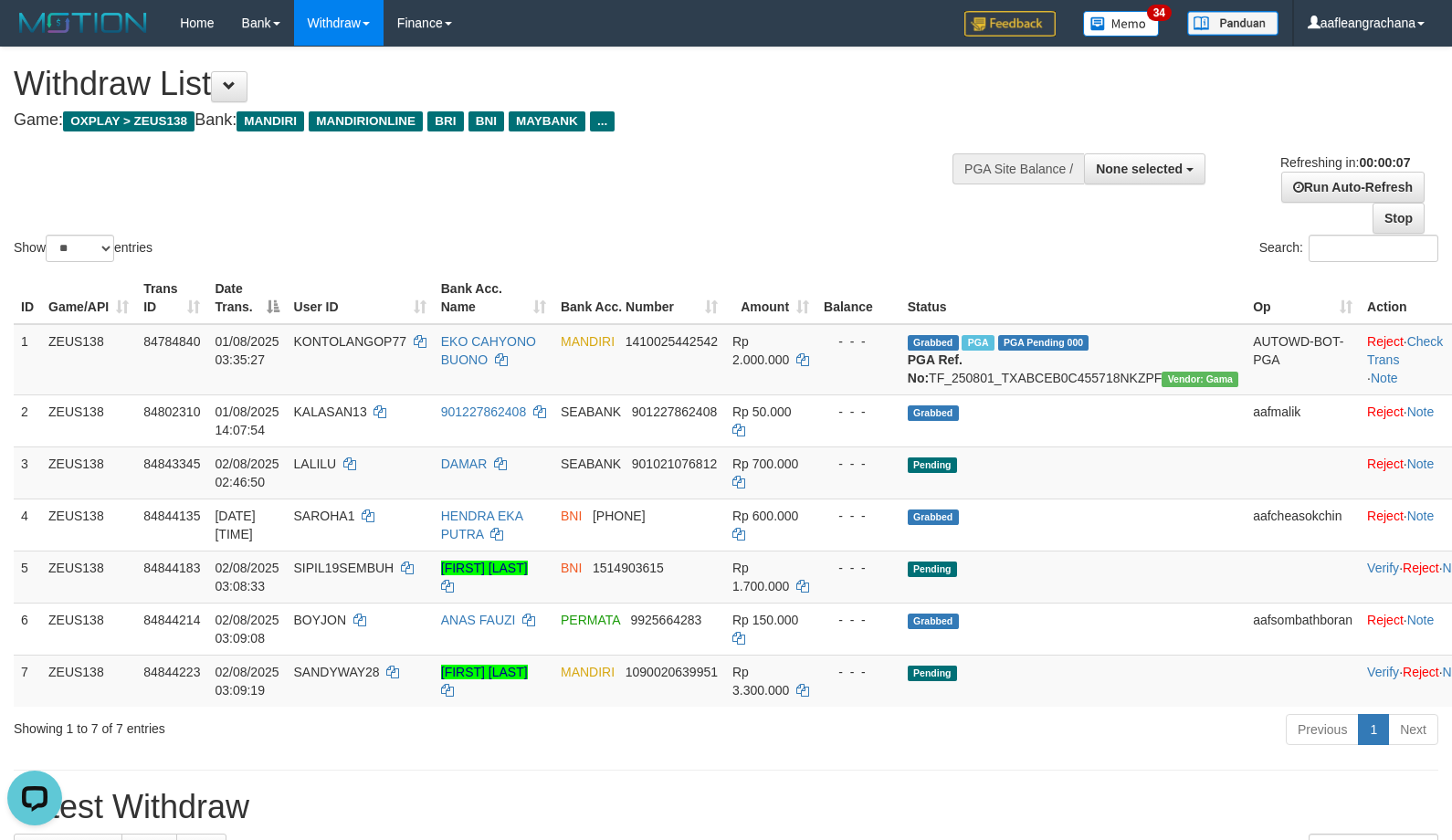 drag, startPoint x: 794, startPoint y: 159, endPoint x: 875, endPoint y: 310, distance: 171.35344 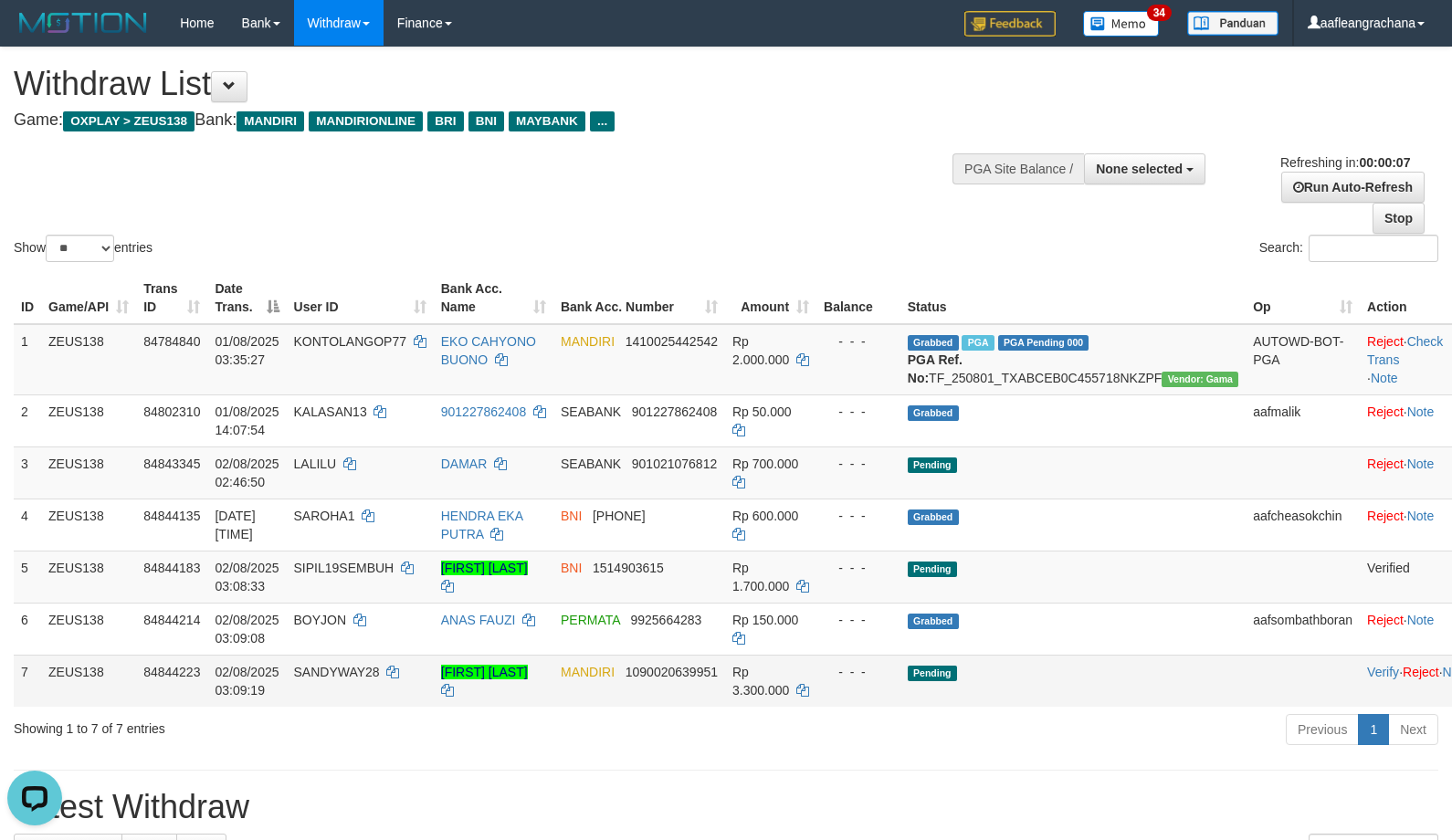 click on "SANDYWAY28" at bounding box center (360, 680) 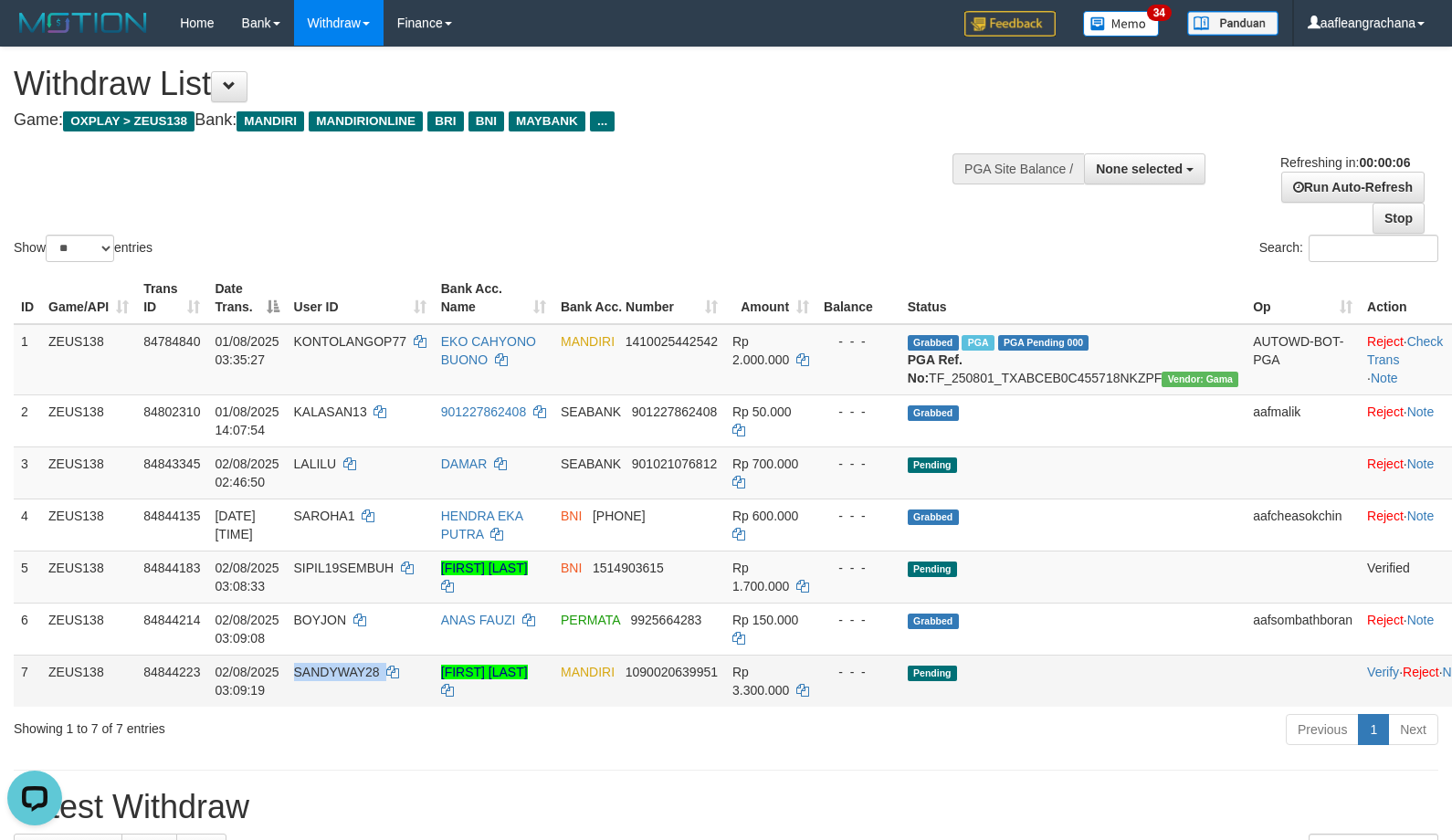 copy on "SANDYWAY28" 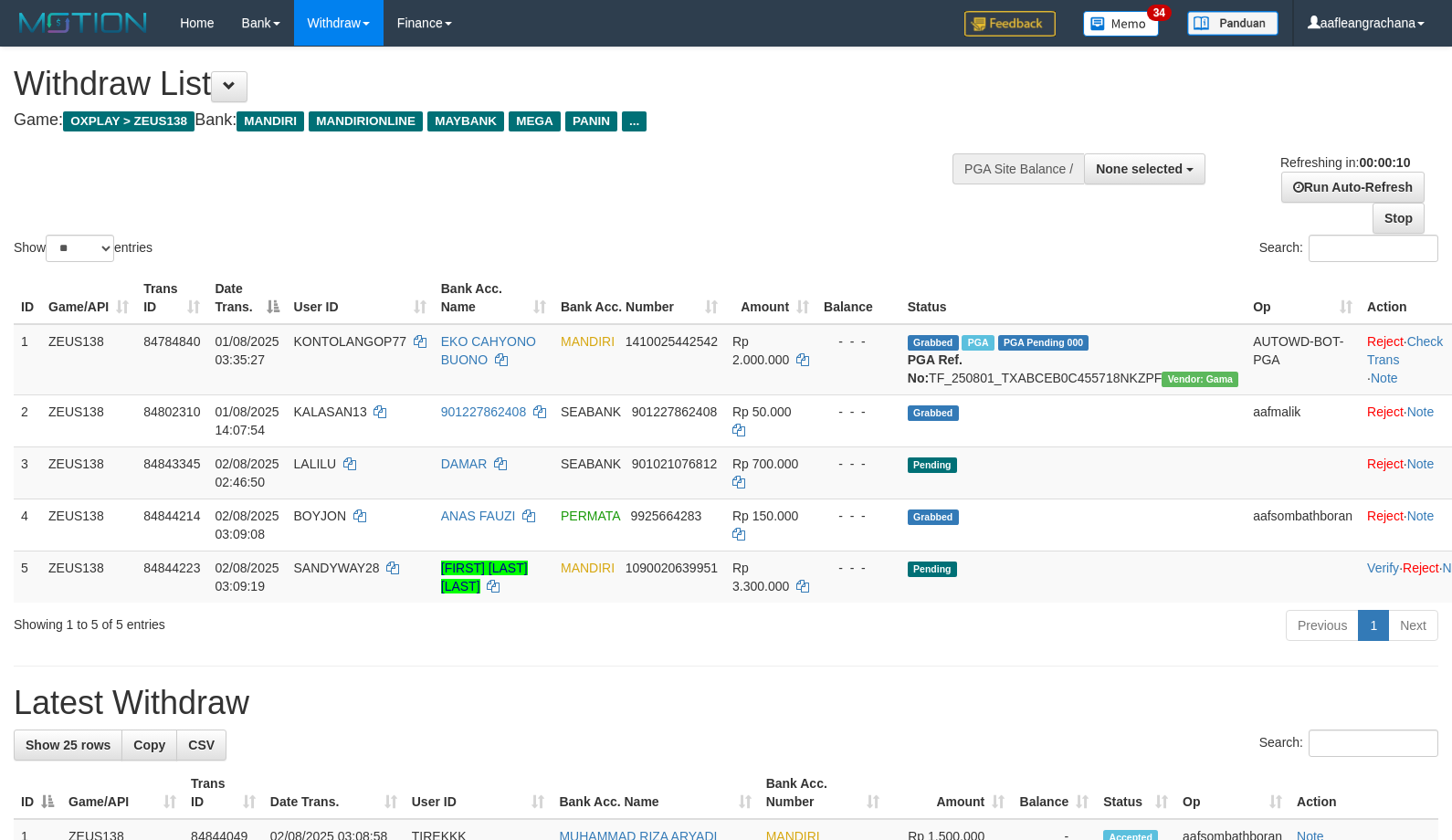 select 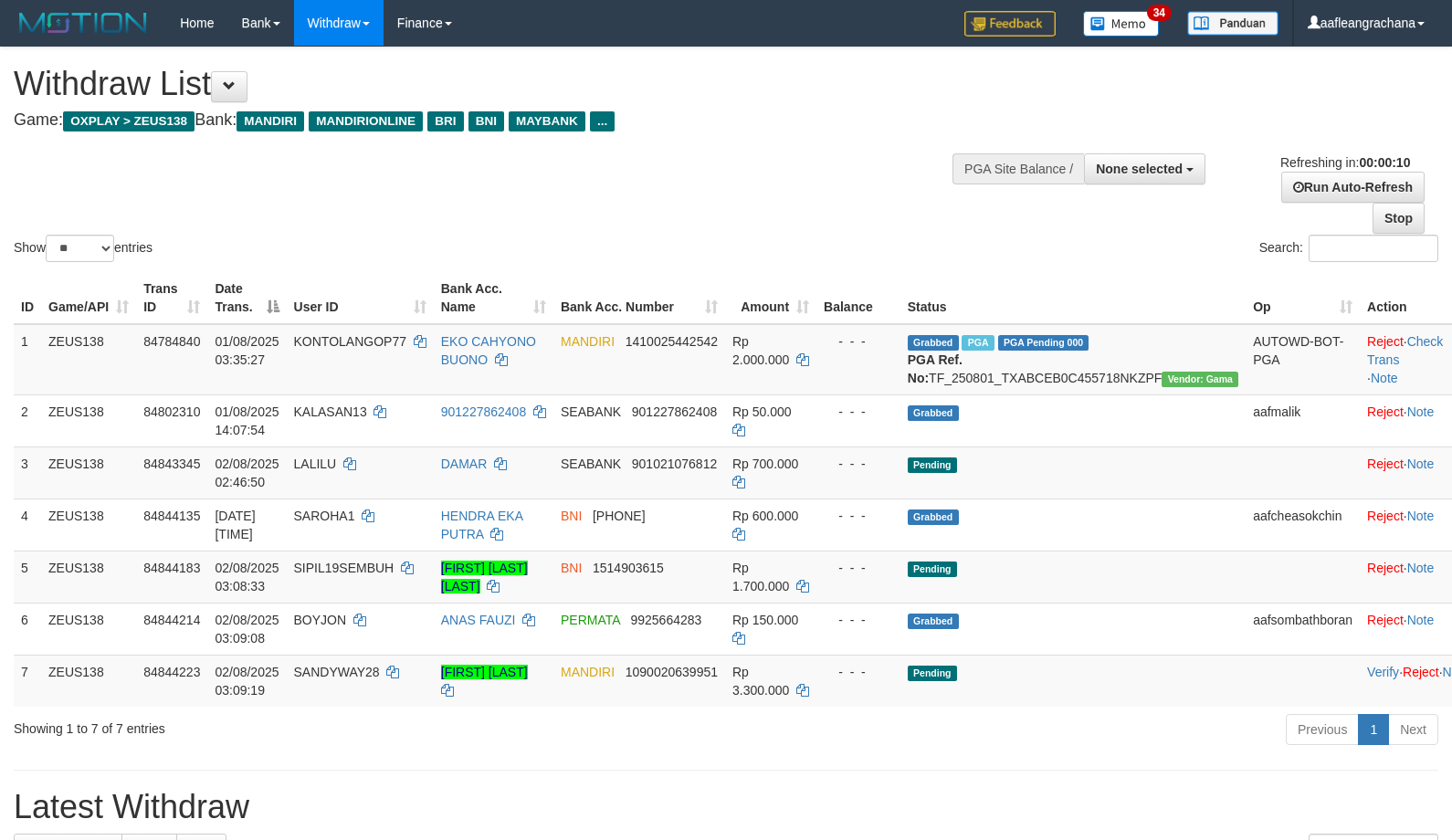 select 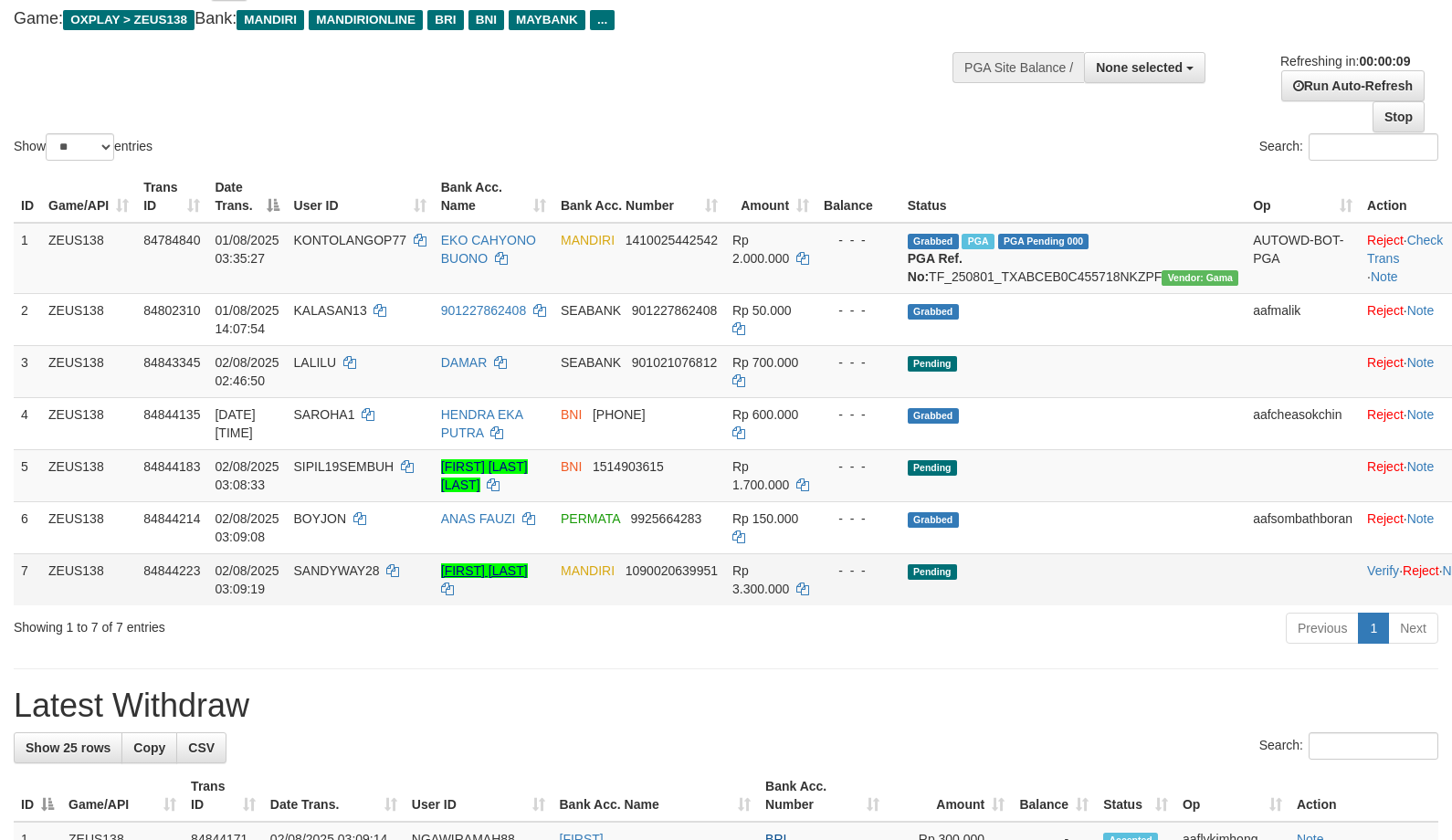 scroll, scrollTop: 121, scrollLeft: 0, axis: vertical 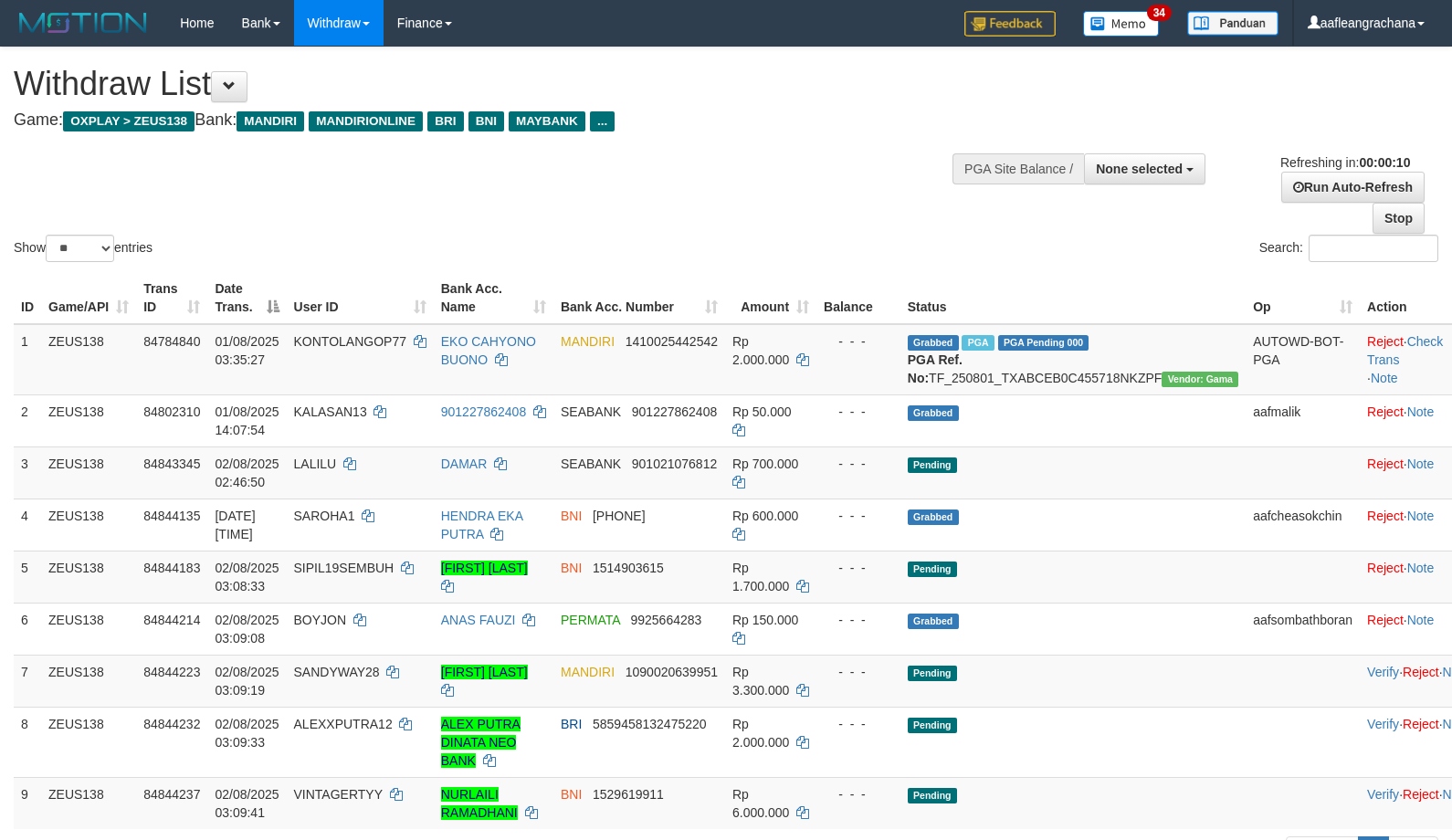 select 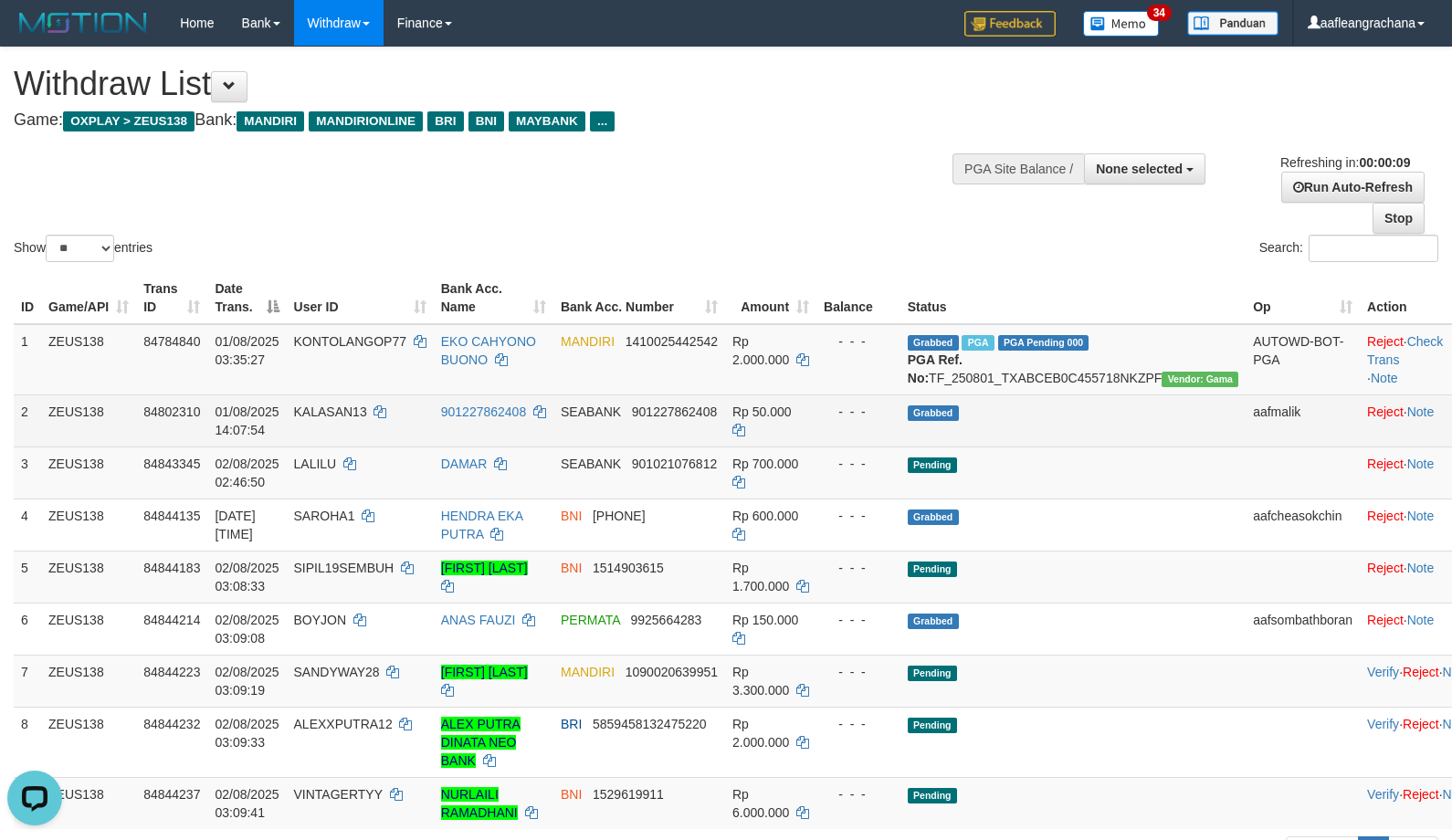 scroll, scrollTop: 0, scrollLeft: 0, axis: both 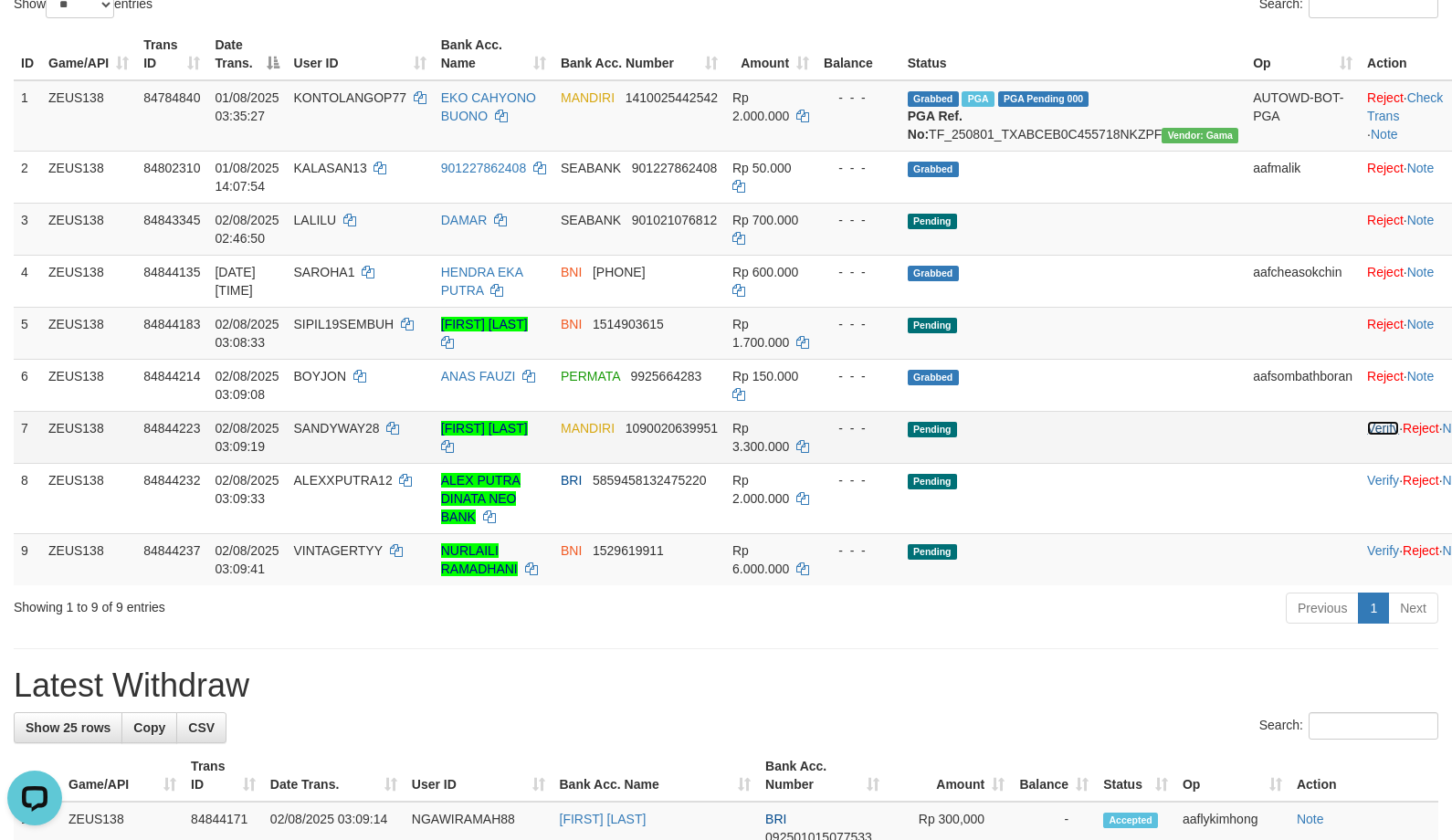 click on "Verify" at bounding box center [1383, 428] 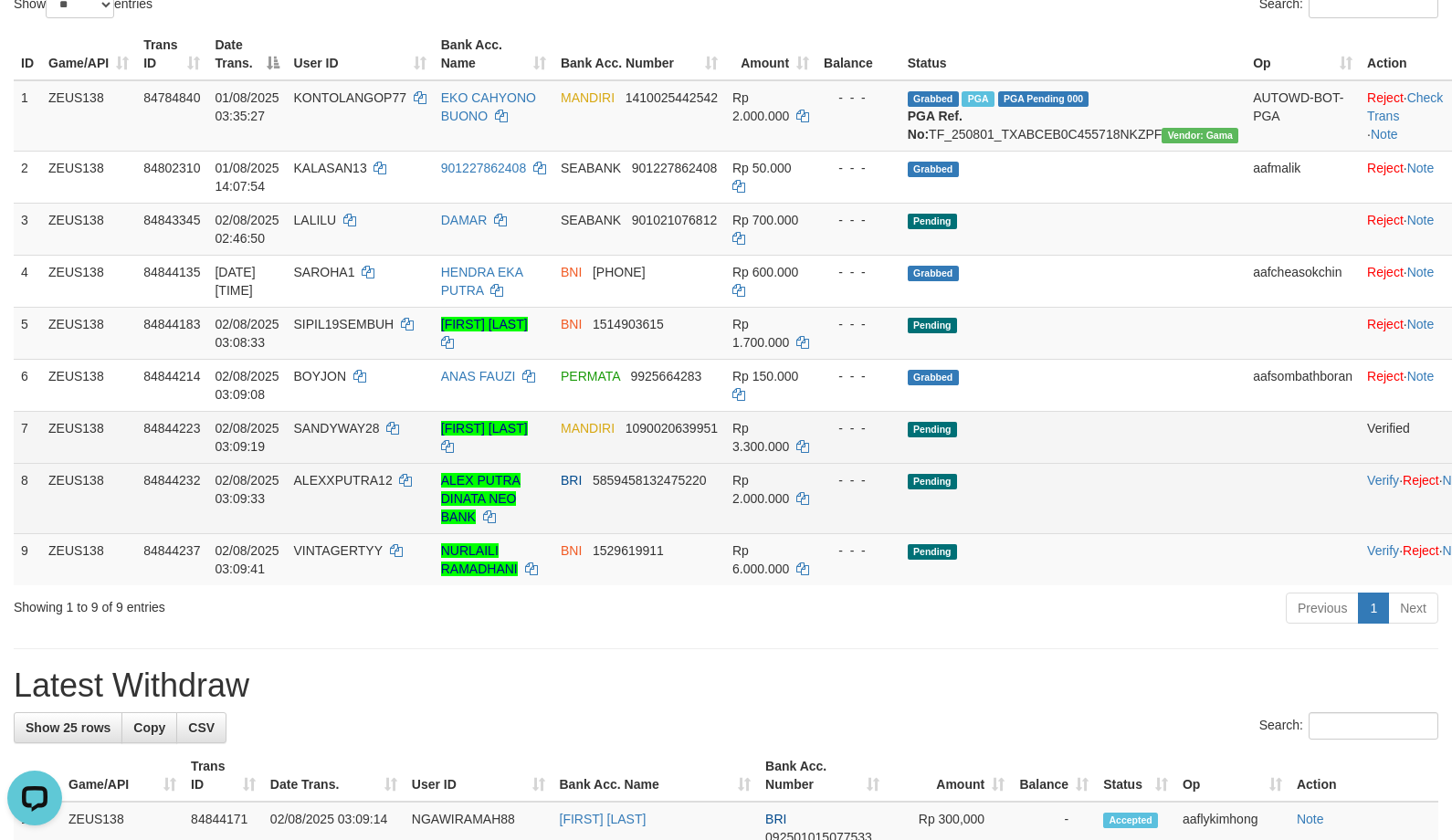 click on "ALEXXPUTRA12" at bounding box center (343, 480) 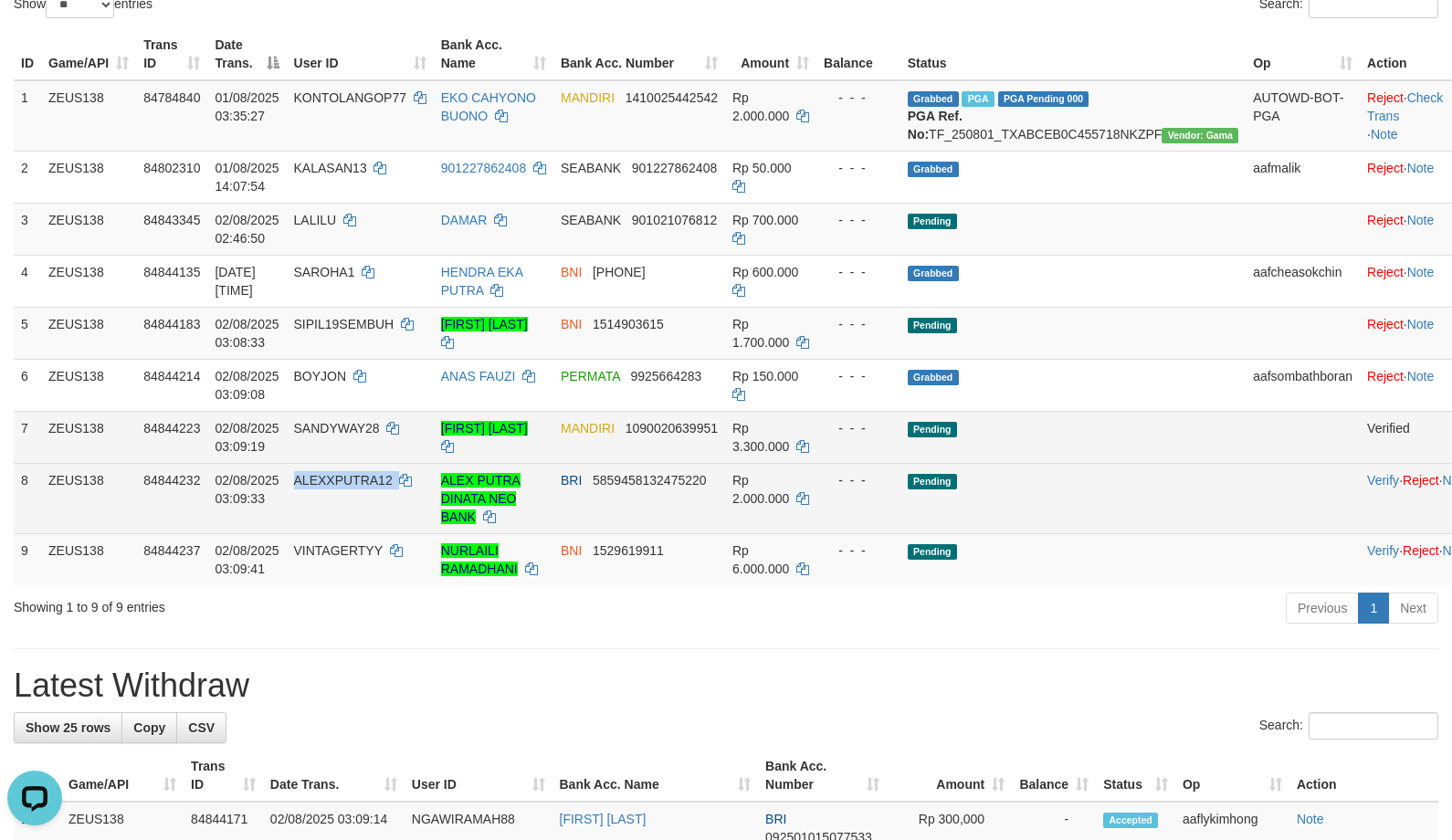 click on "ALEXXPUTRA12" at bounding box center [343, 480] 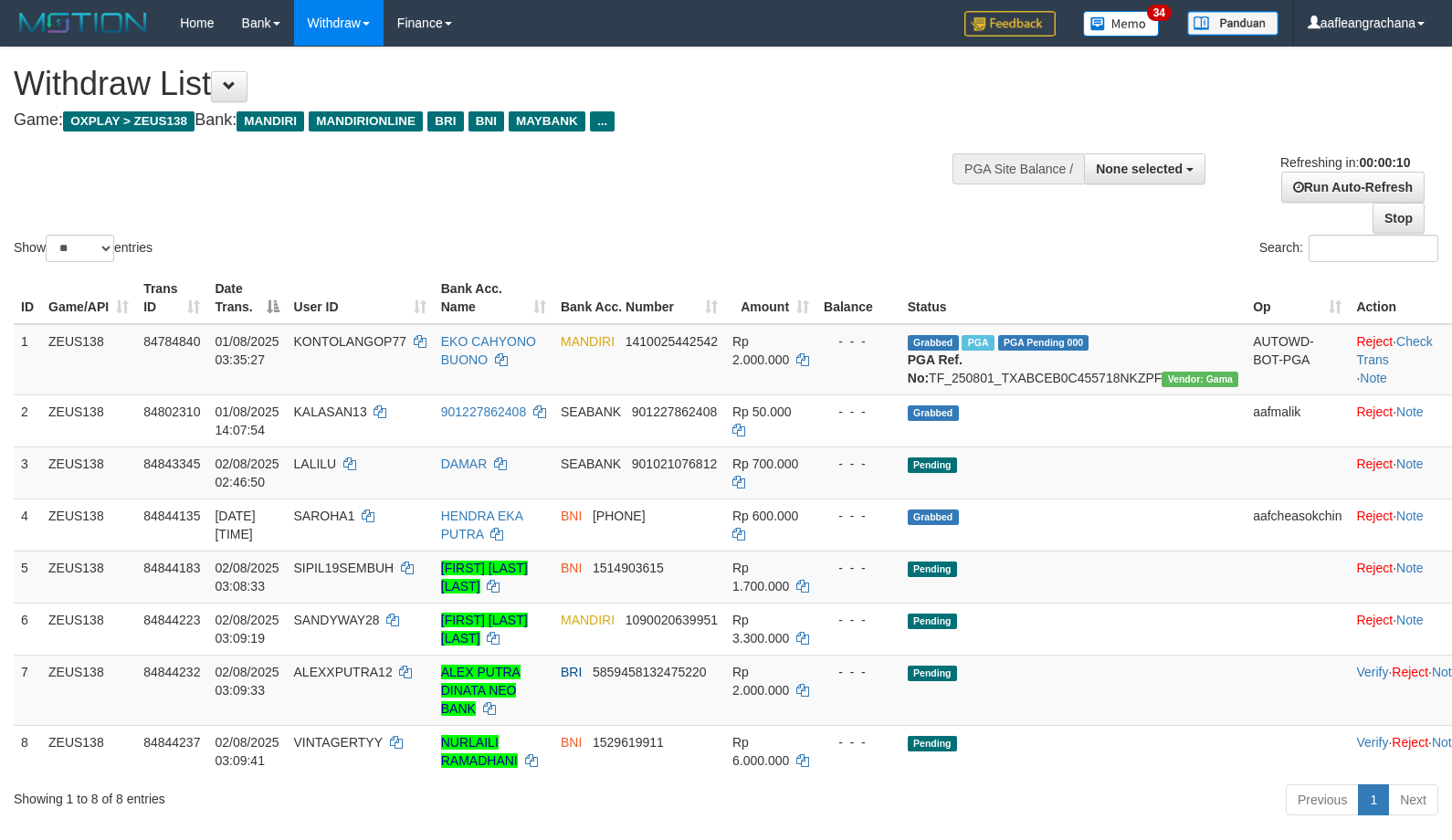 select 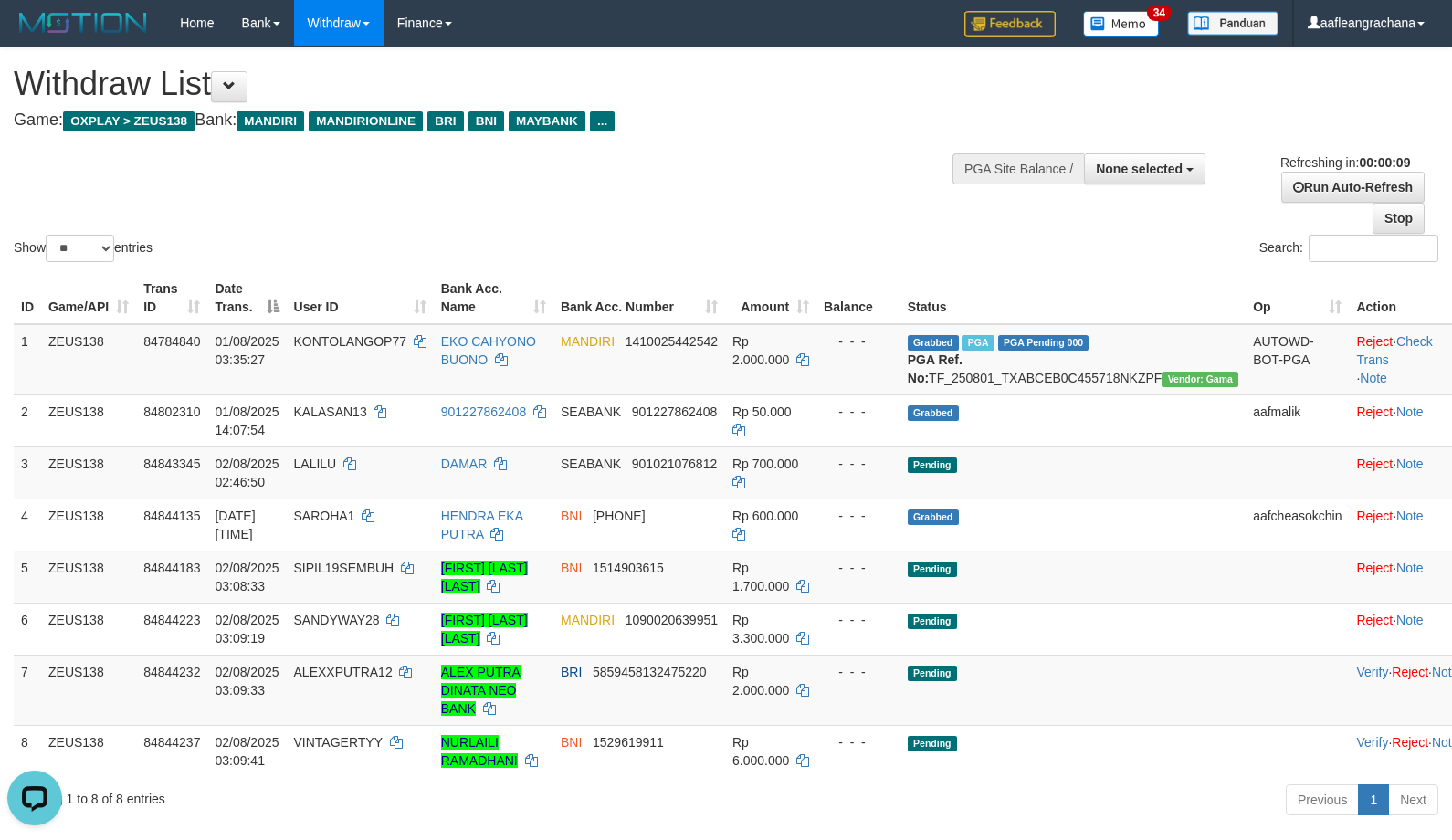 scroll, scrollTop: 0, scrollLeft: 0, axis: both 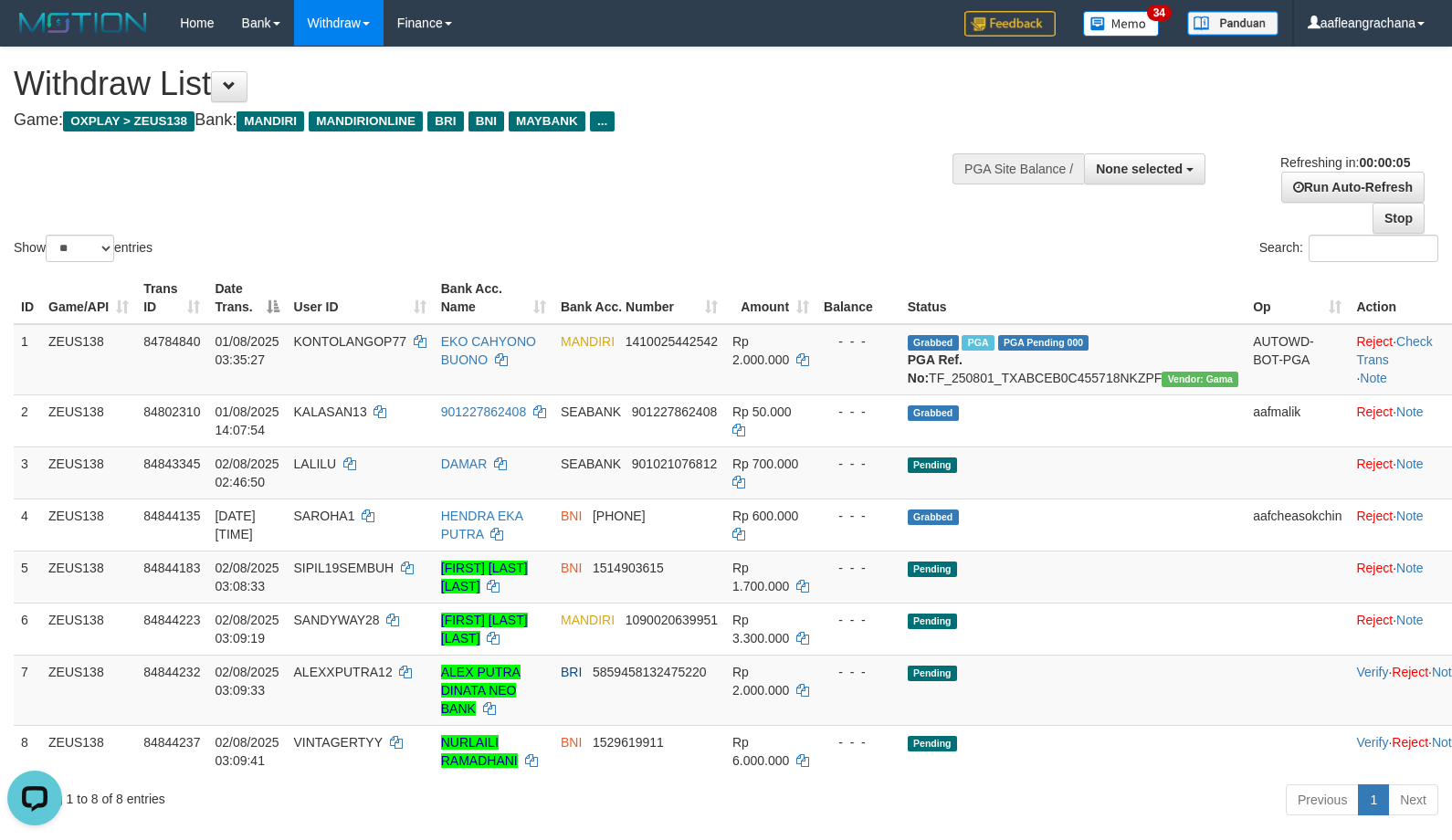 click on "Show  ** ** ** ***  entries Search:" at bounding box center [726, 156] 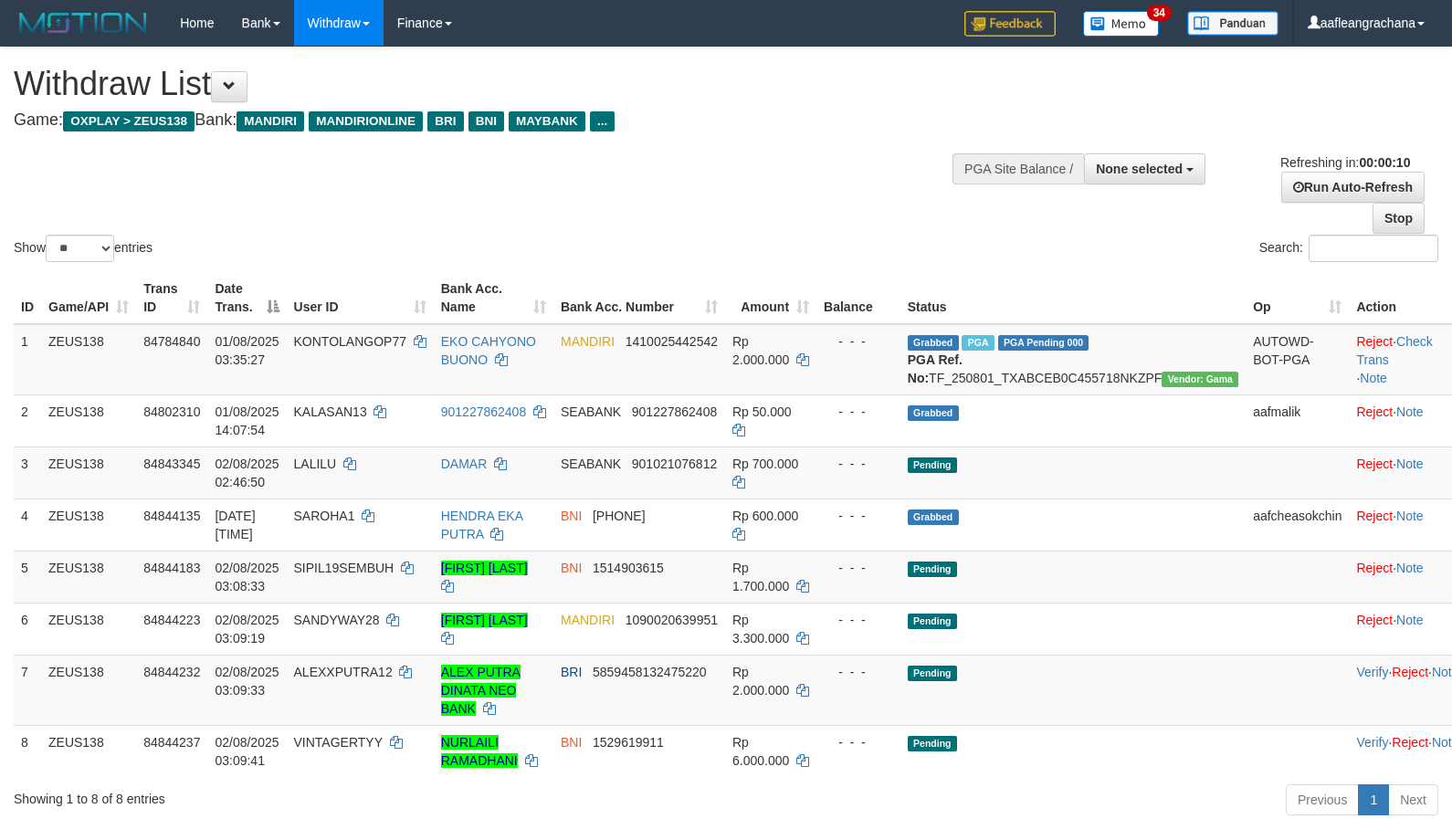 select 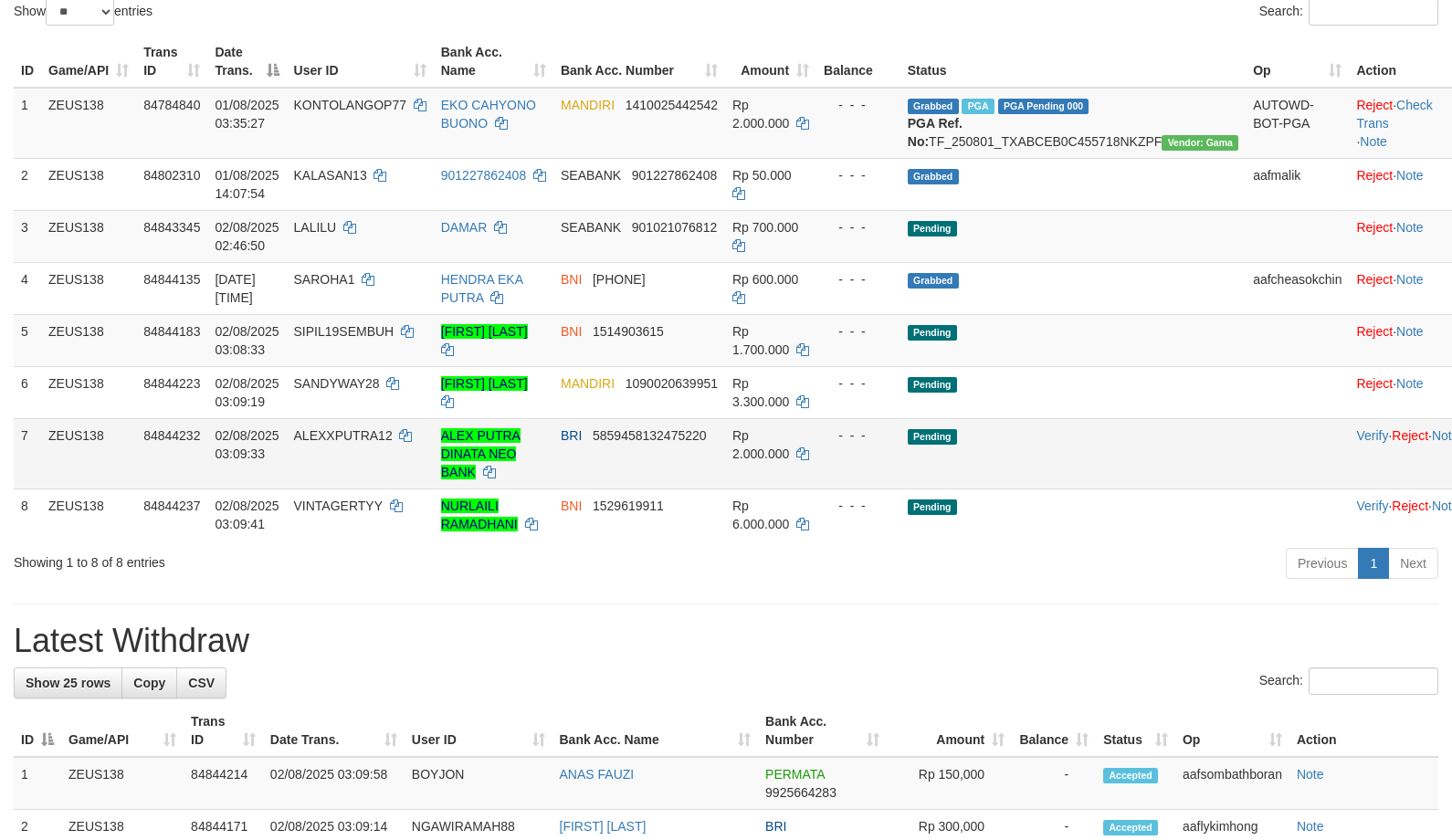 scroll, scrollTop: 244, scrollLeft: 0, axis: vertical 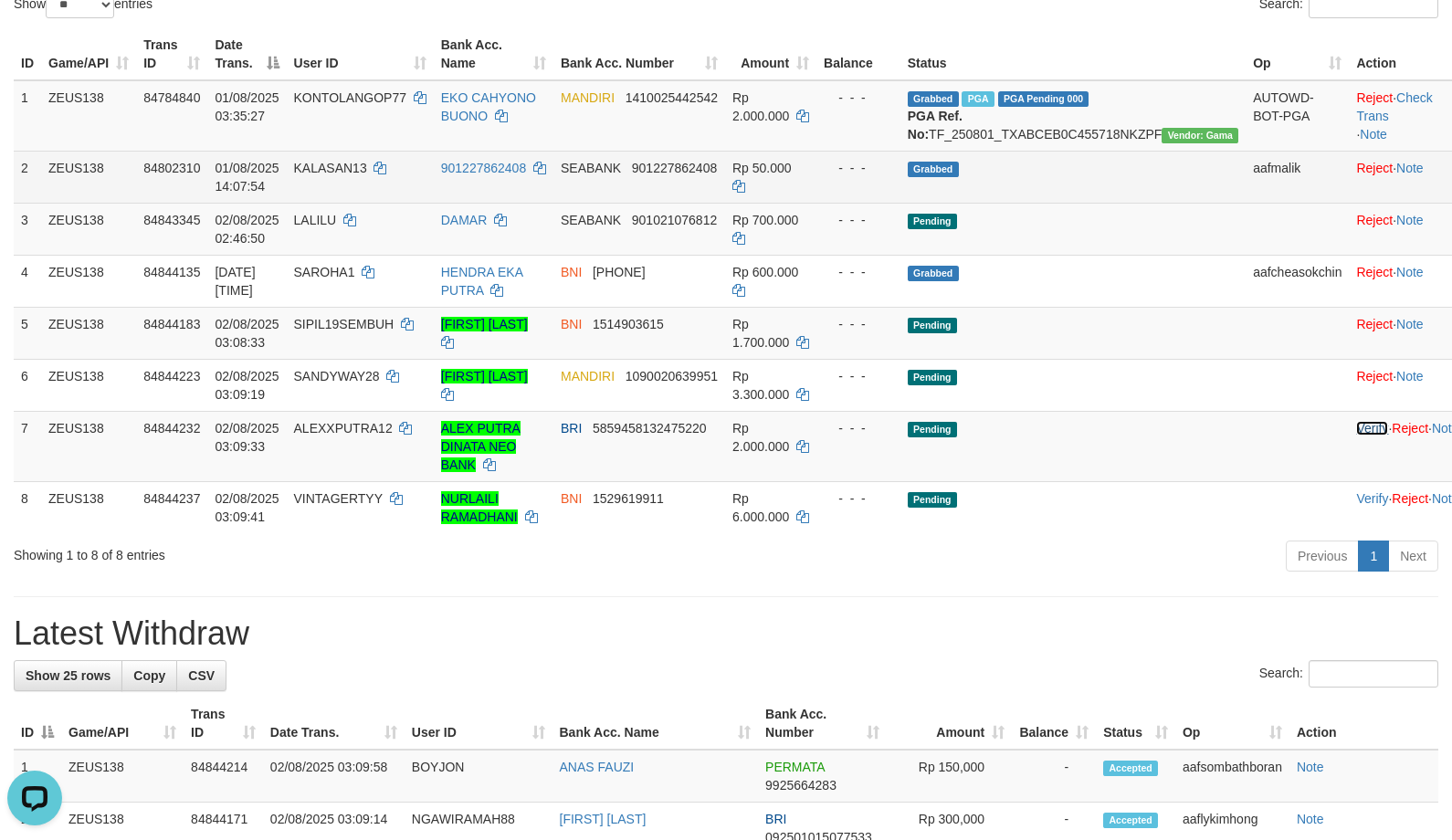 click on "Verify" at bounding box center [1372, 428] 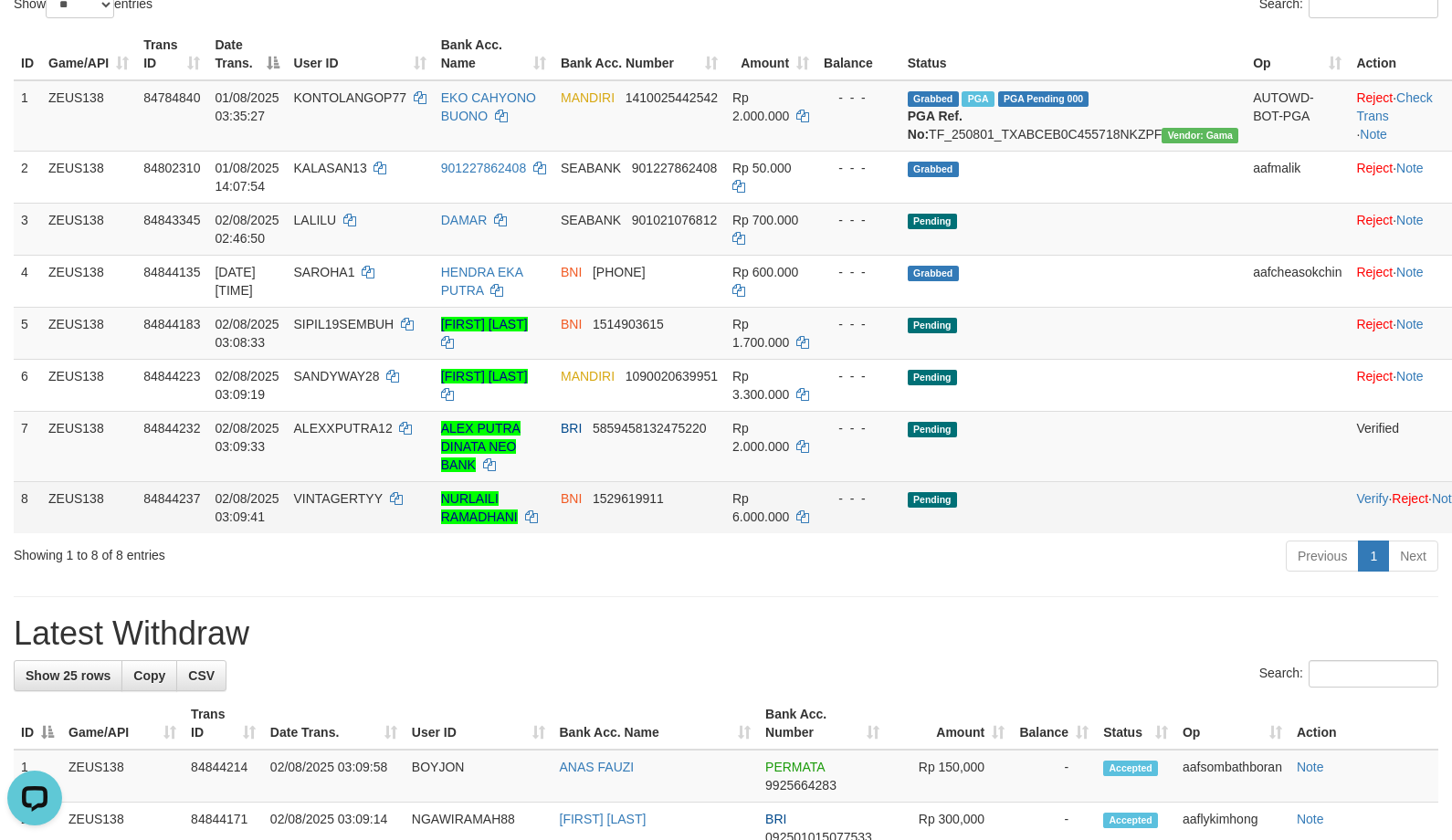 click on "VINTAGERTYY" at bounding box center [360, 507] 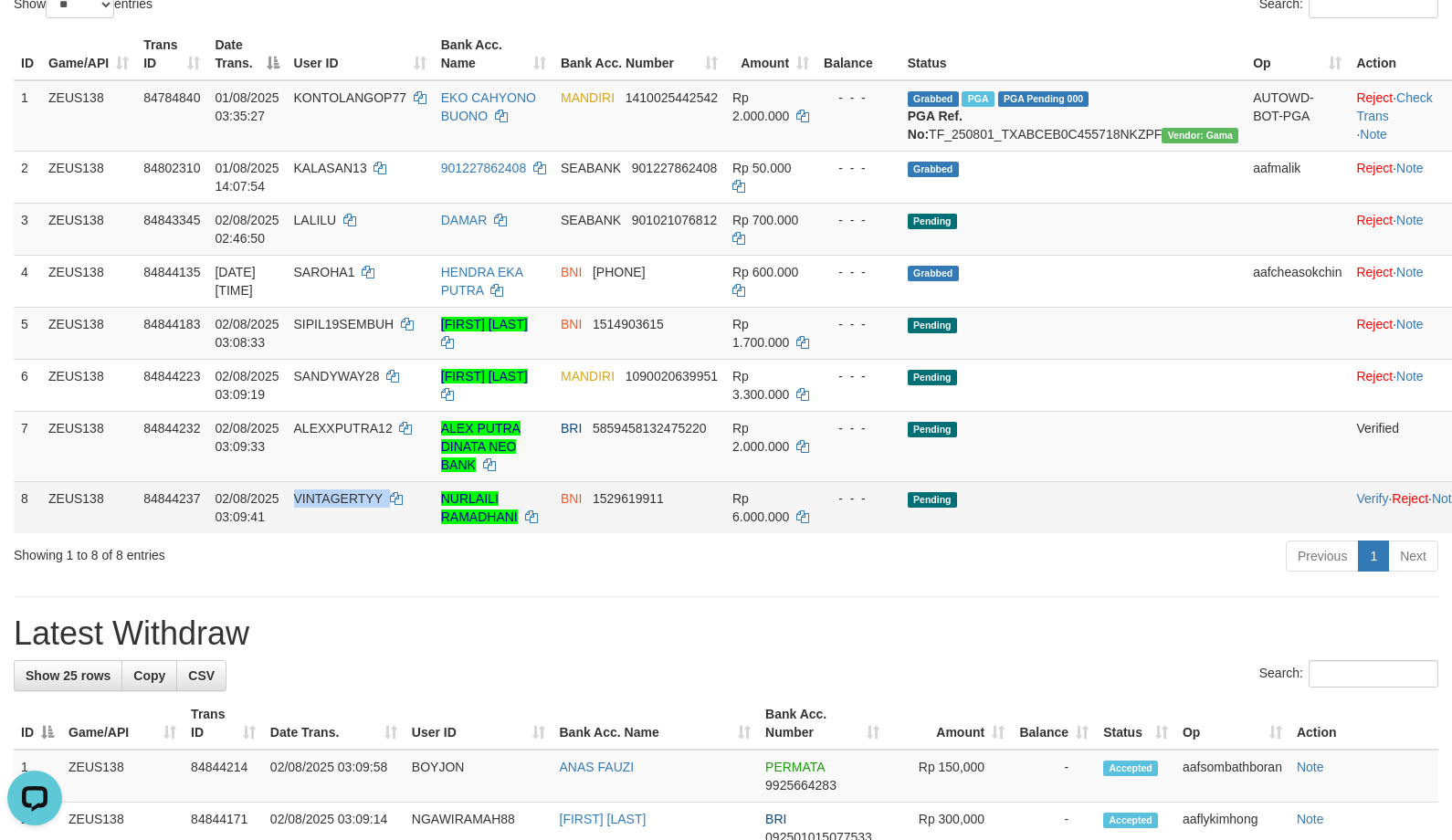 copy on "VINTAGERTYY" 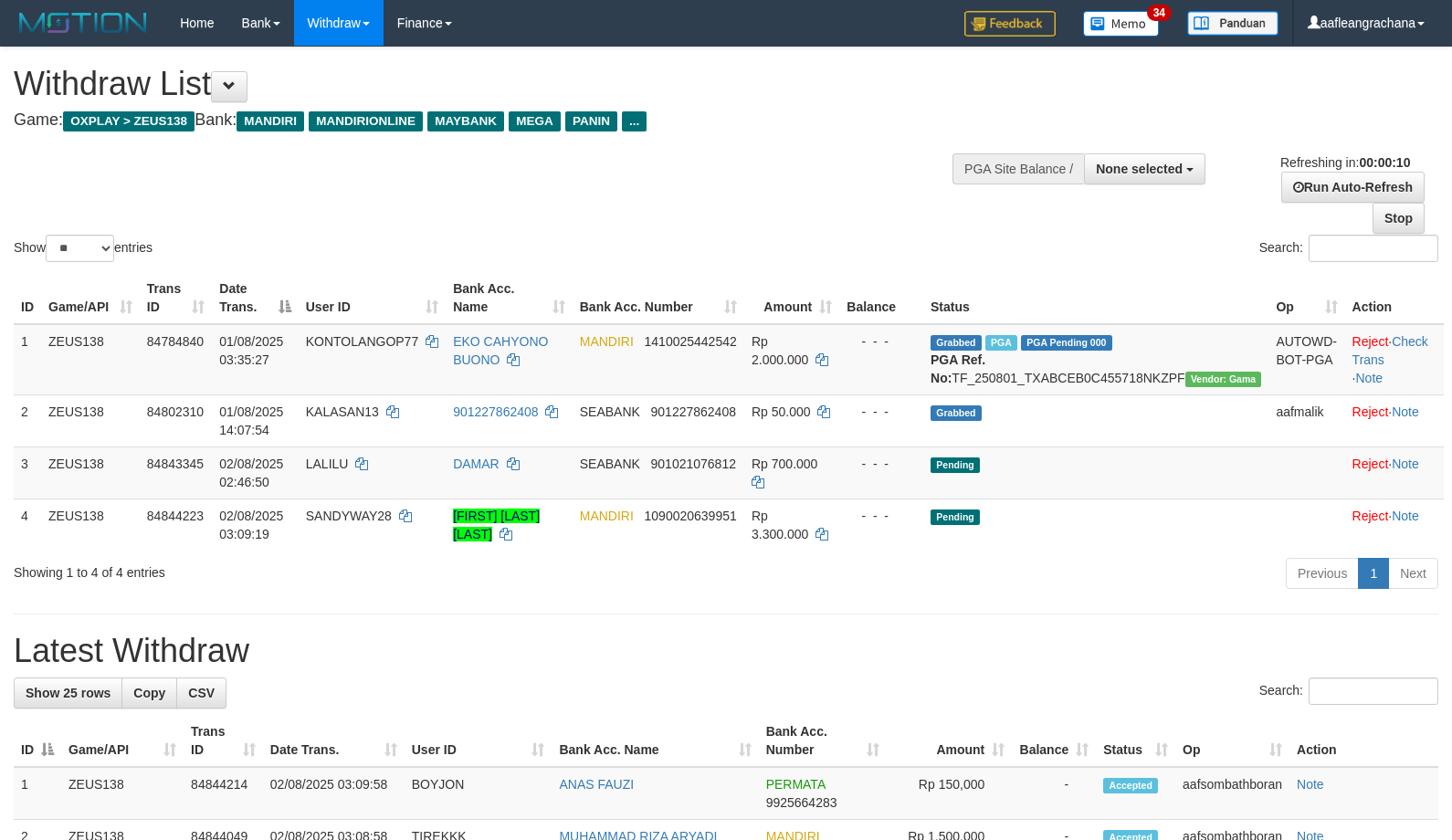 select 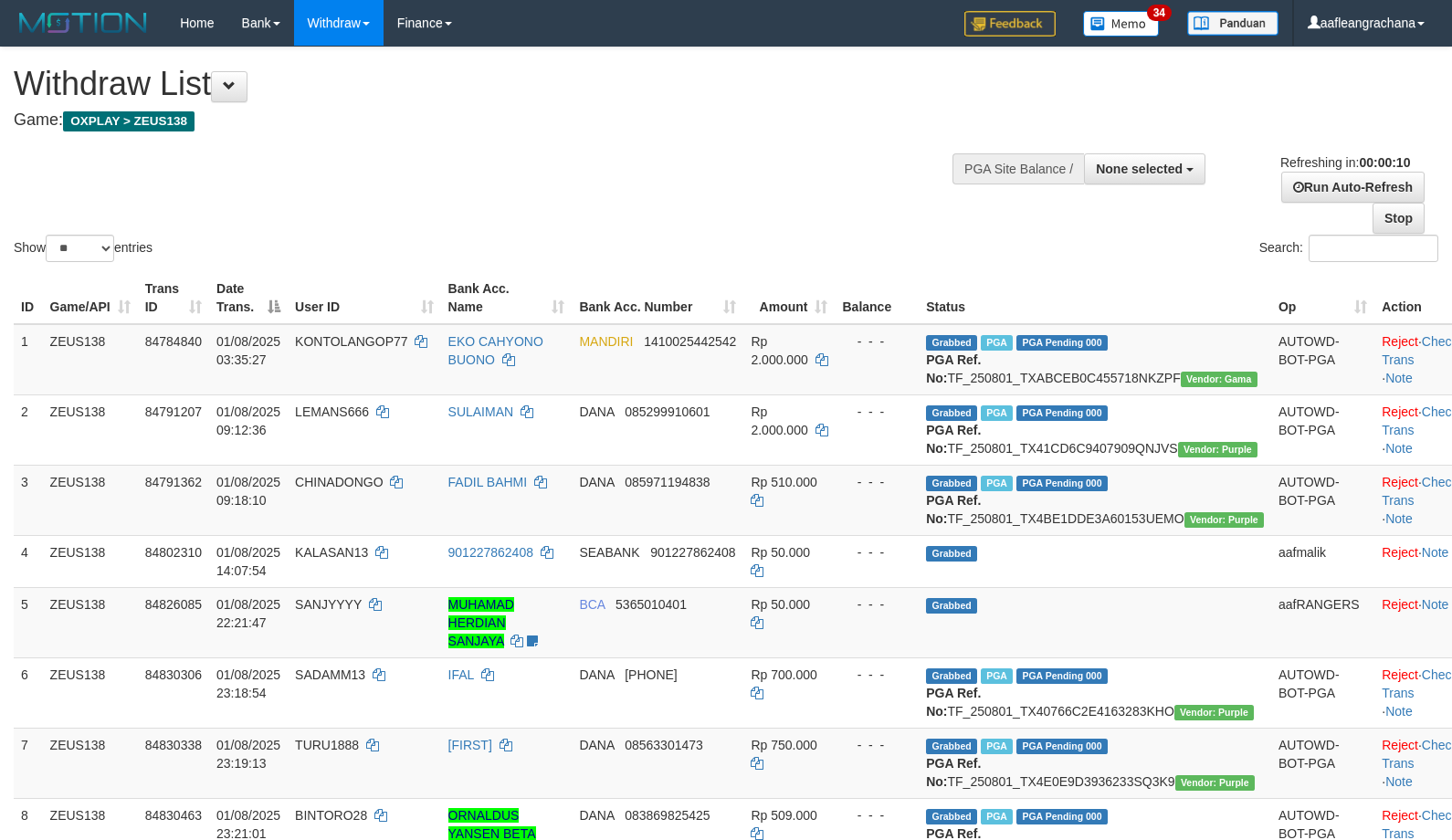 select 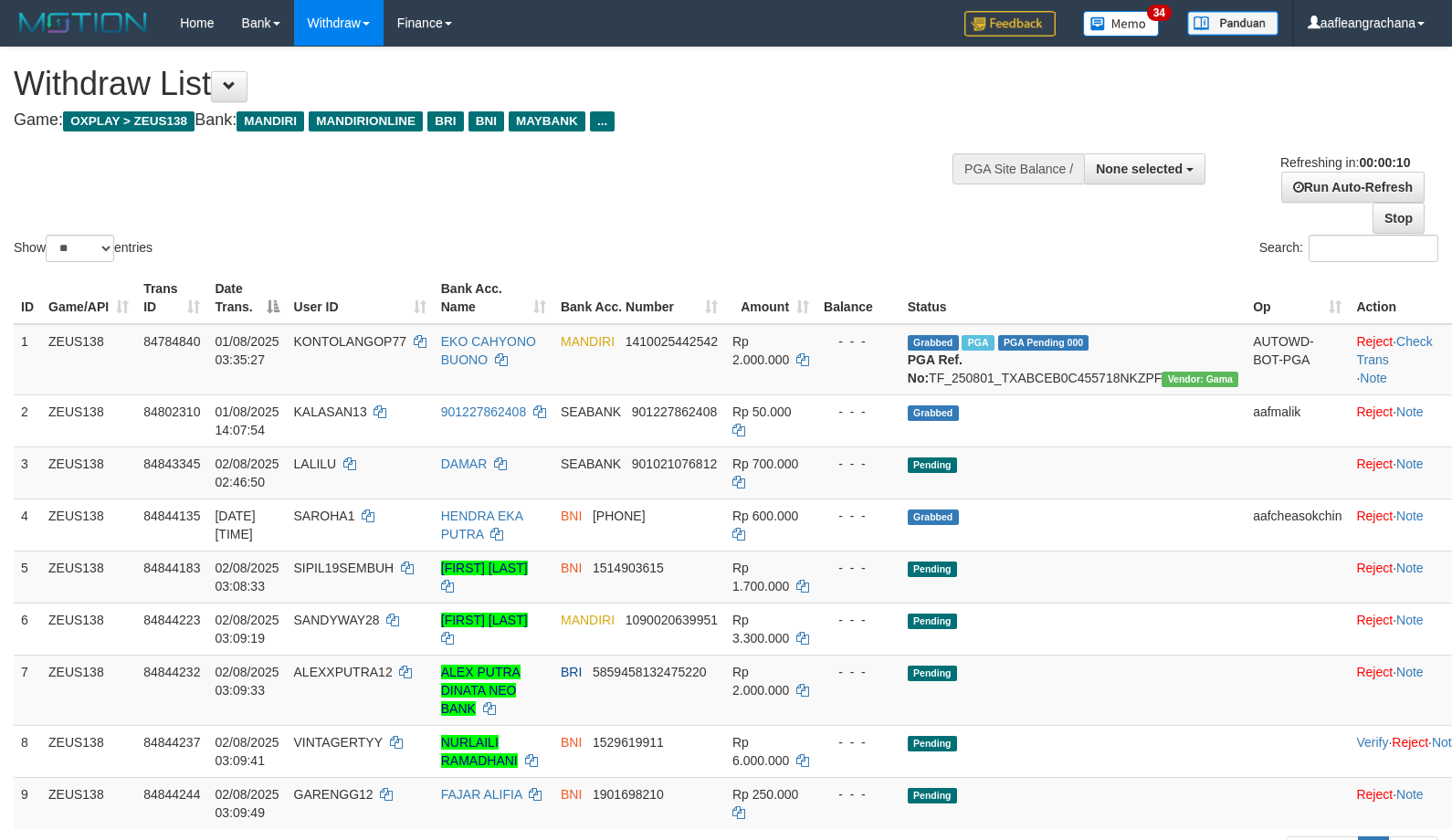 select 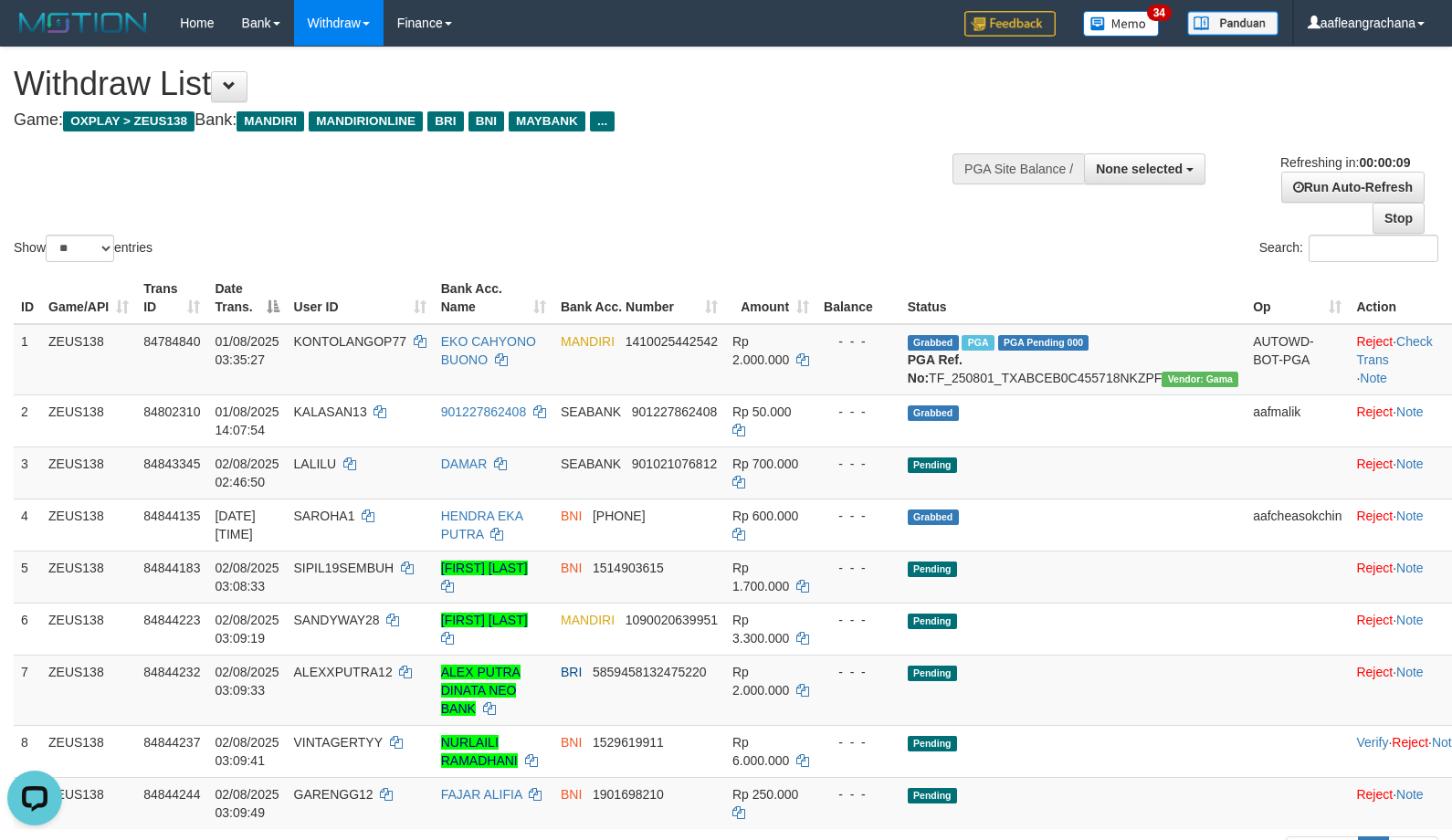 scroll, scrollTop: 0, scrollLeft: 0, axis: both 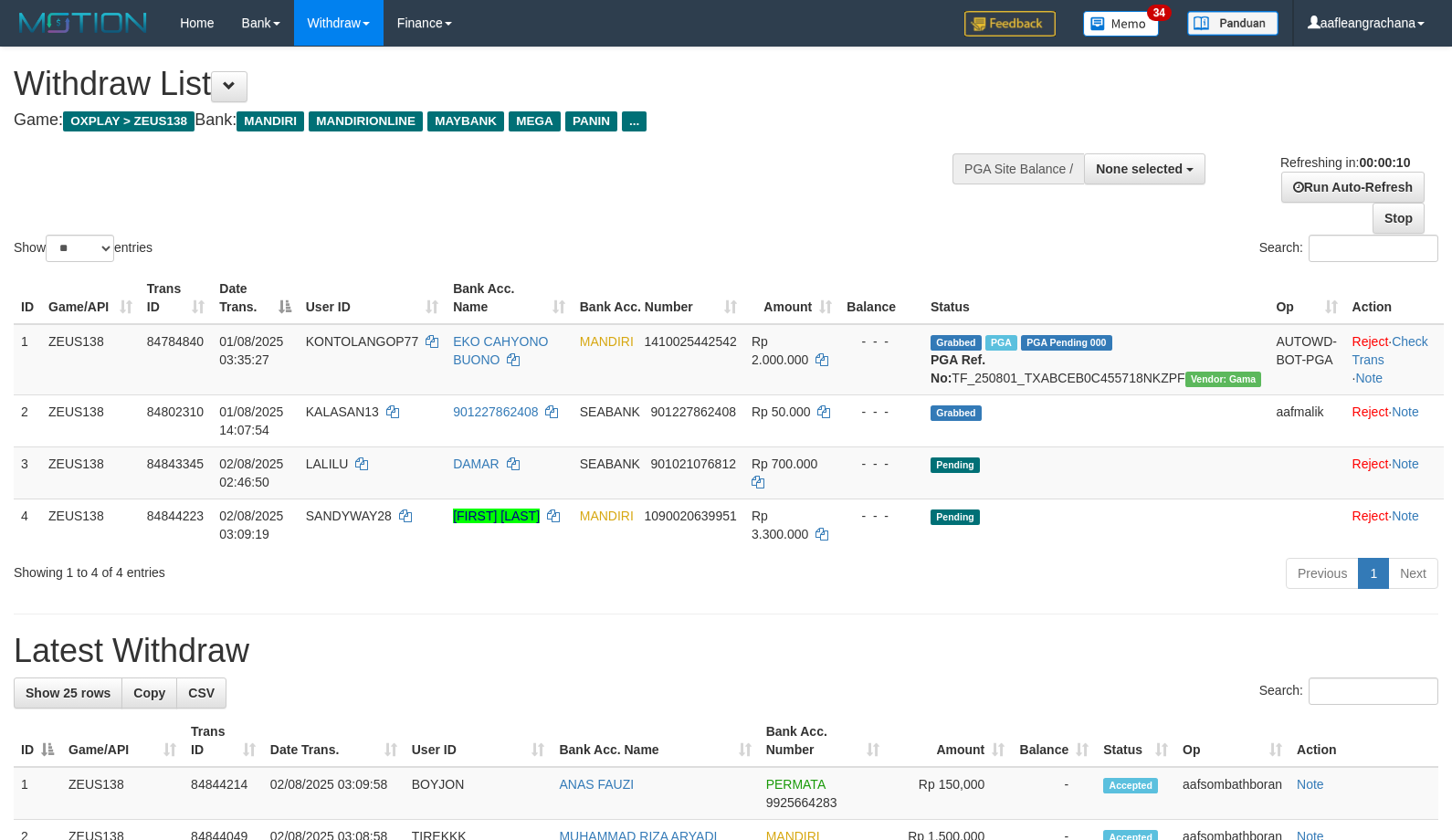 select 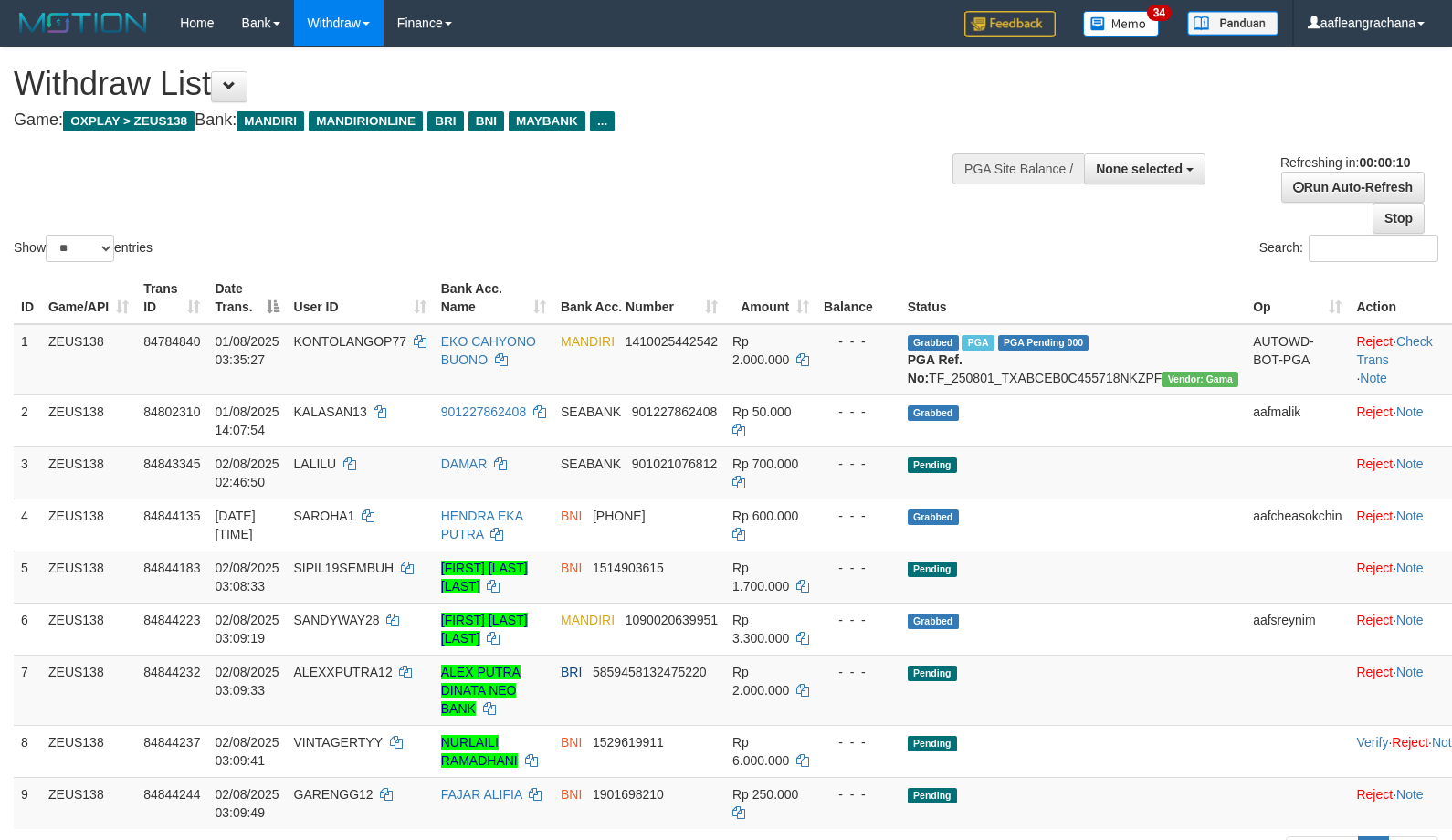 select 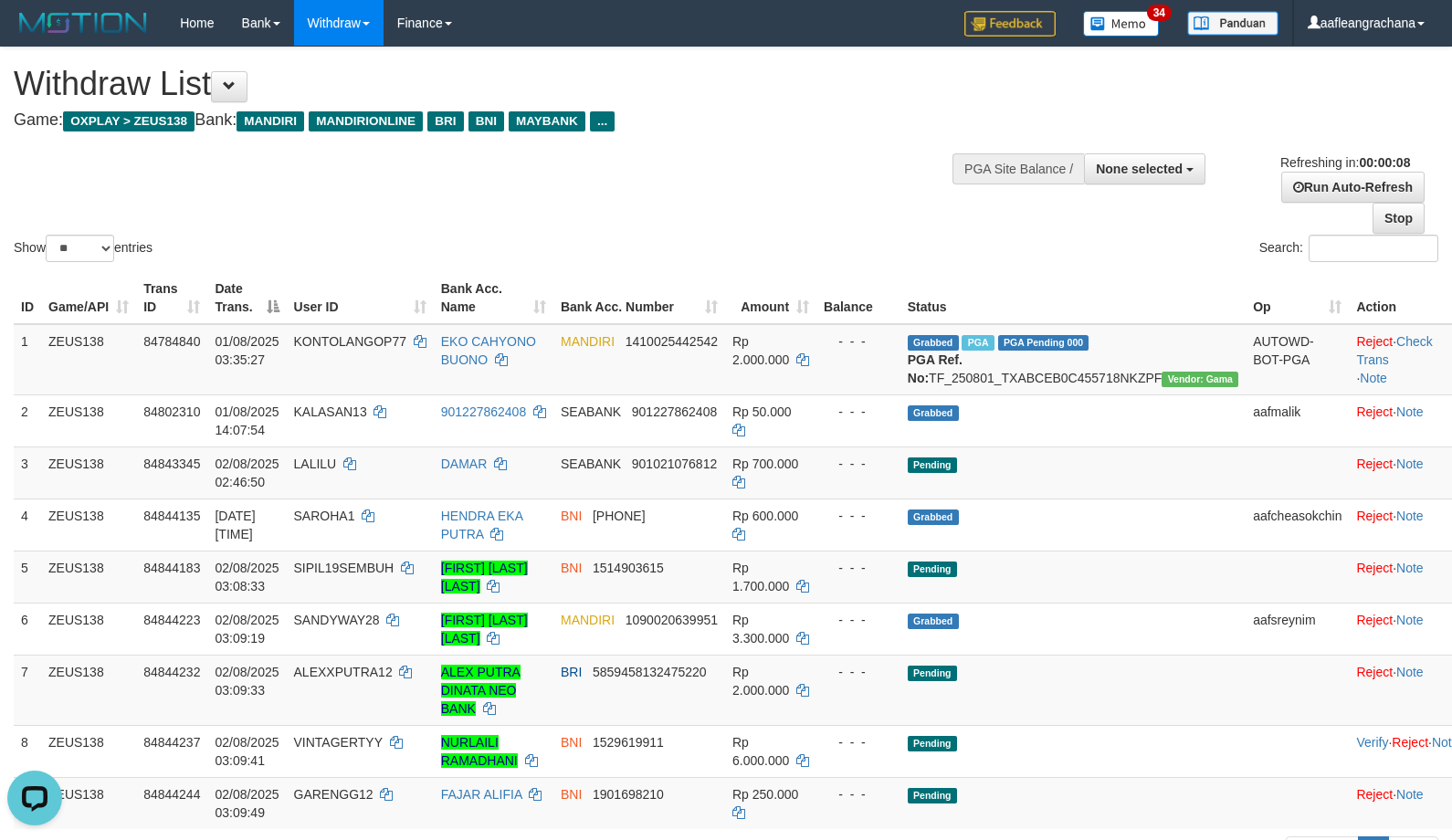 scroll, scrollTop: 0, scrollLeft: 0, axis: both 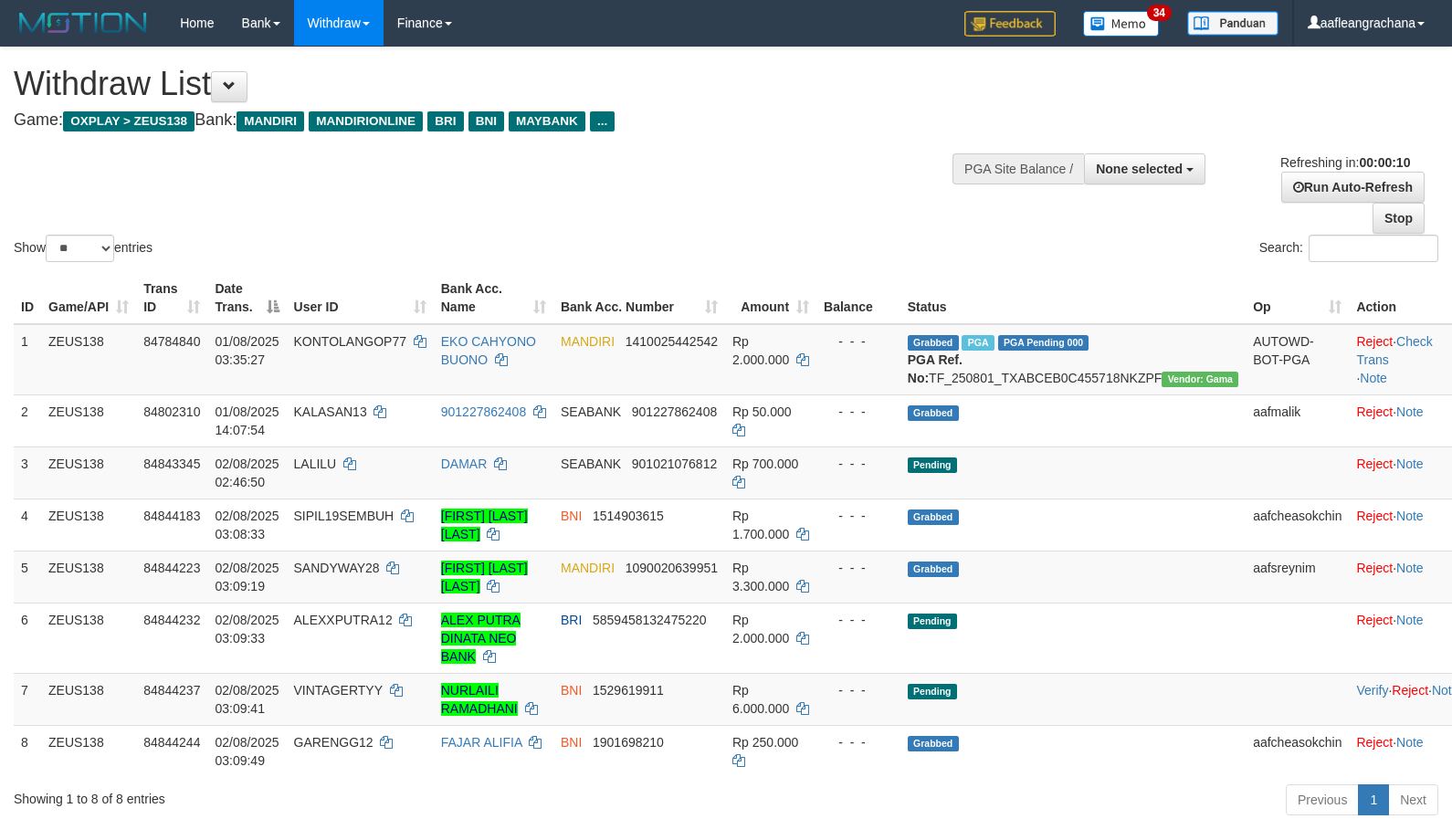 select 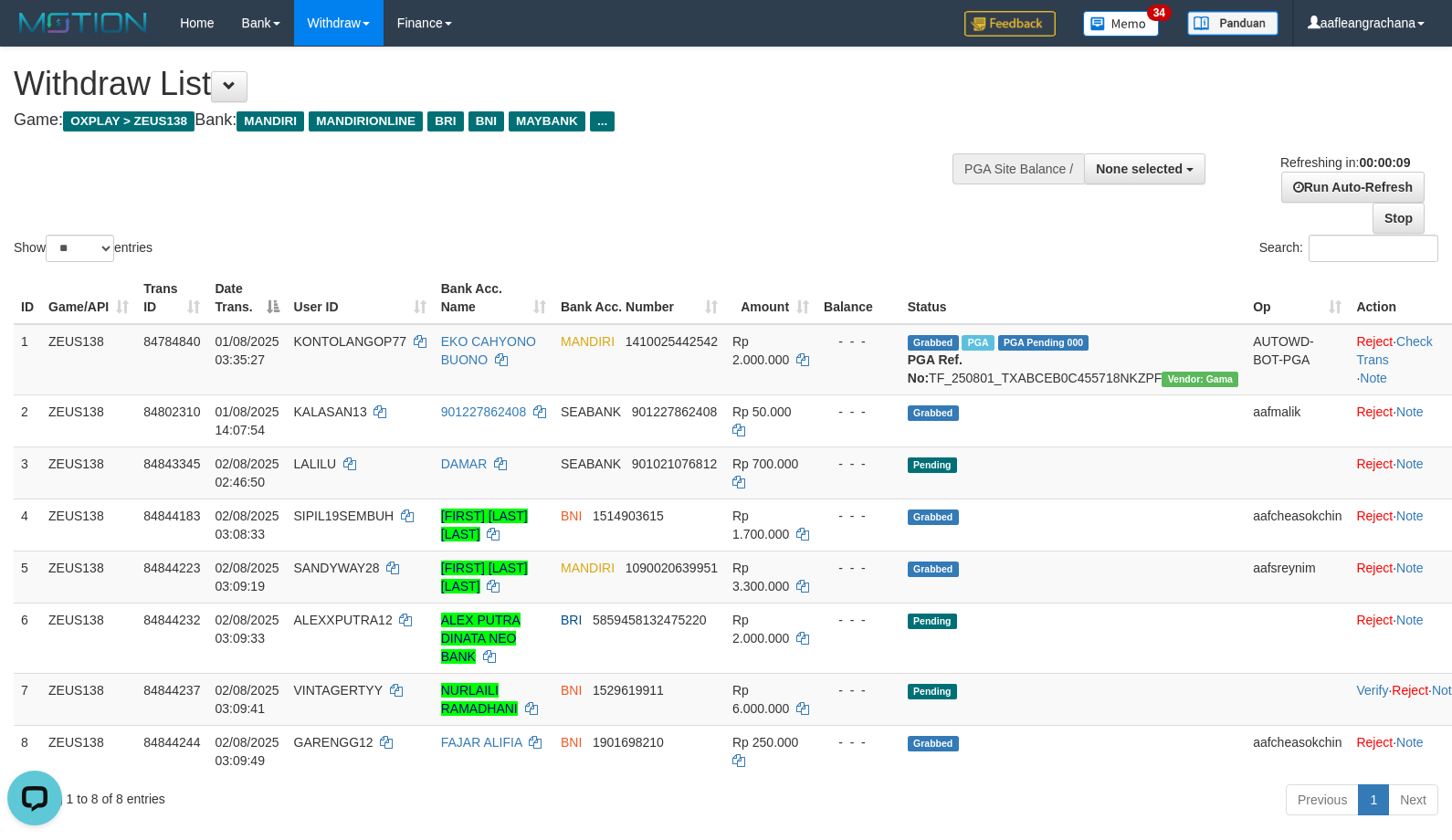 scroll, scrollTop: 0, scrollLeft: 0, axis: both 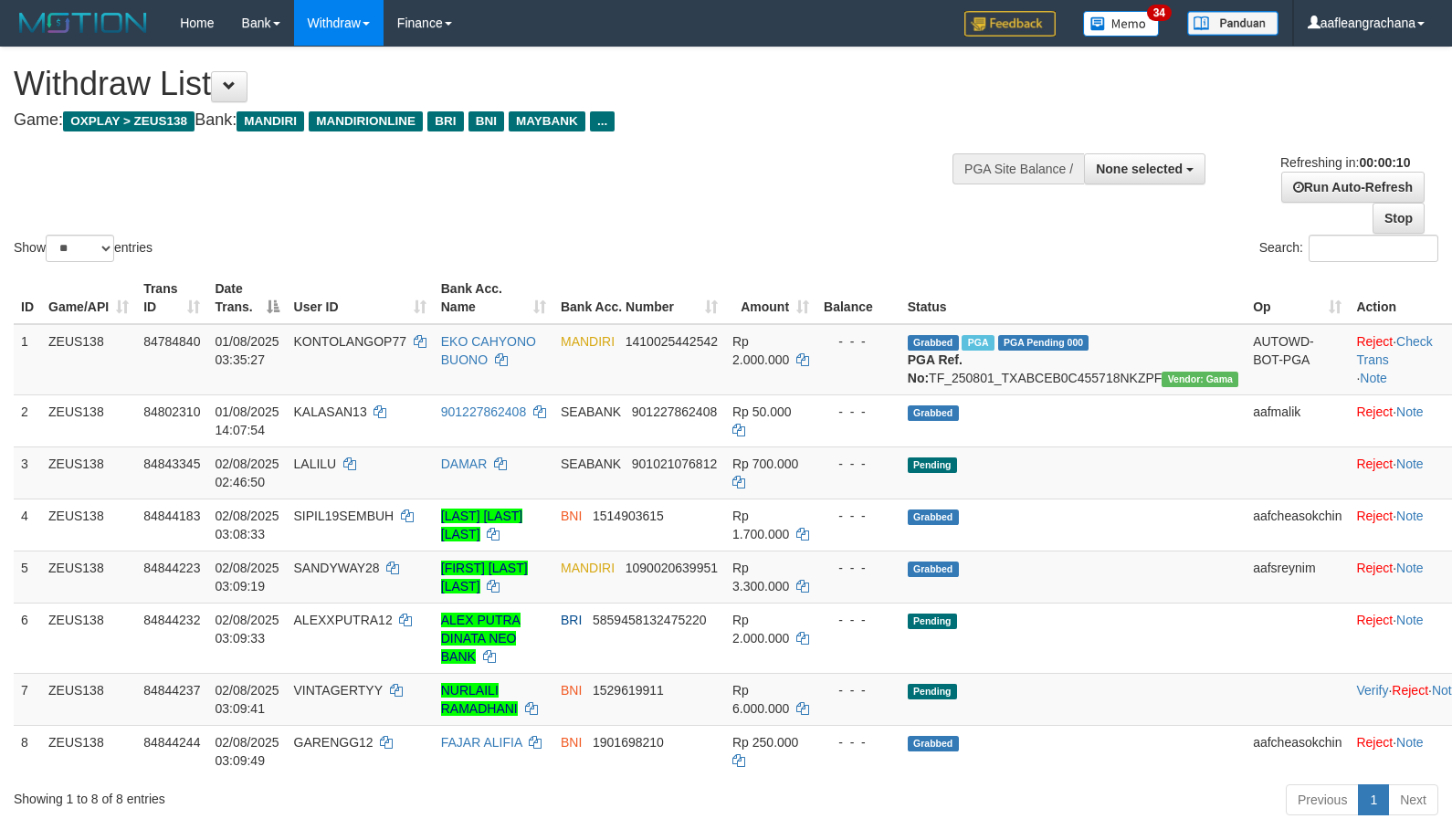 select 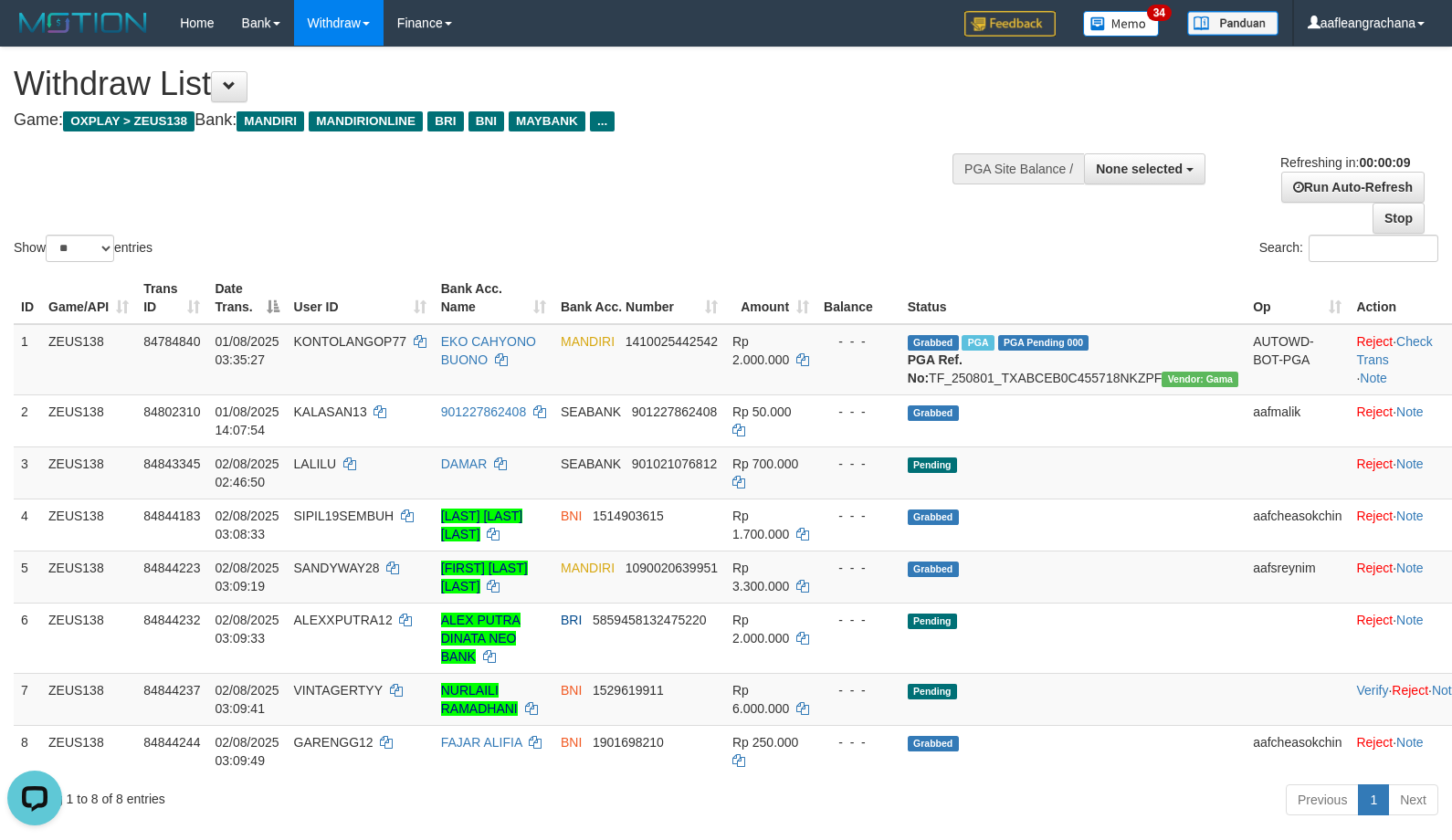 scroll, scrollTop: 0, scrollLeft: 0, axis: both 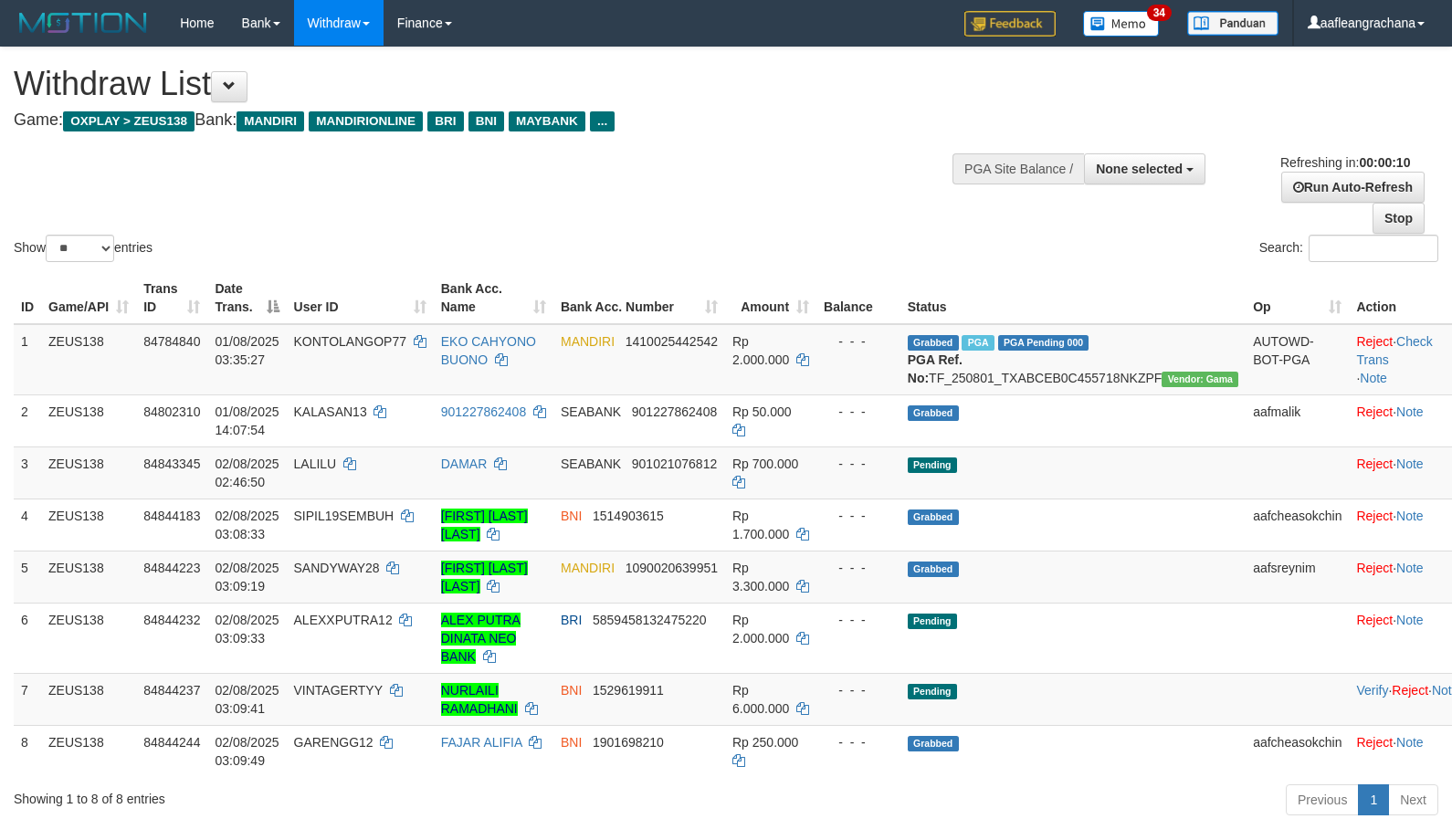 select 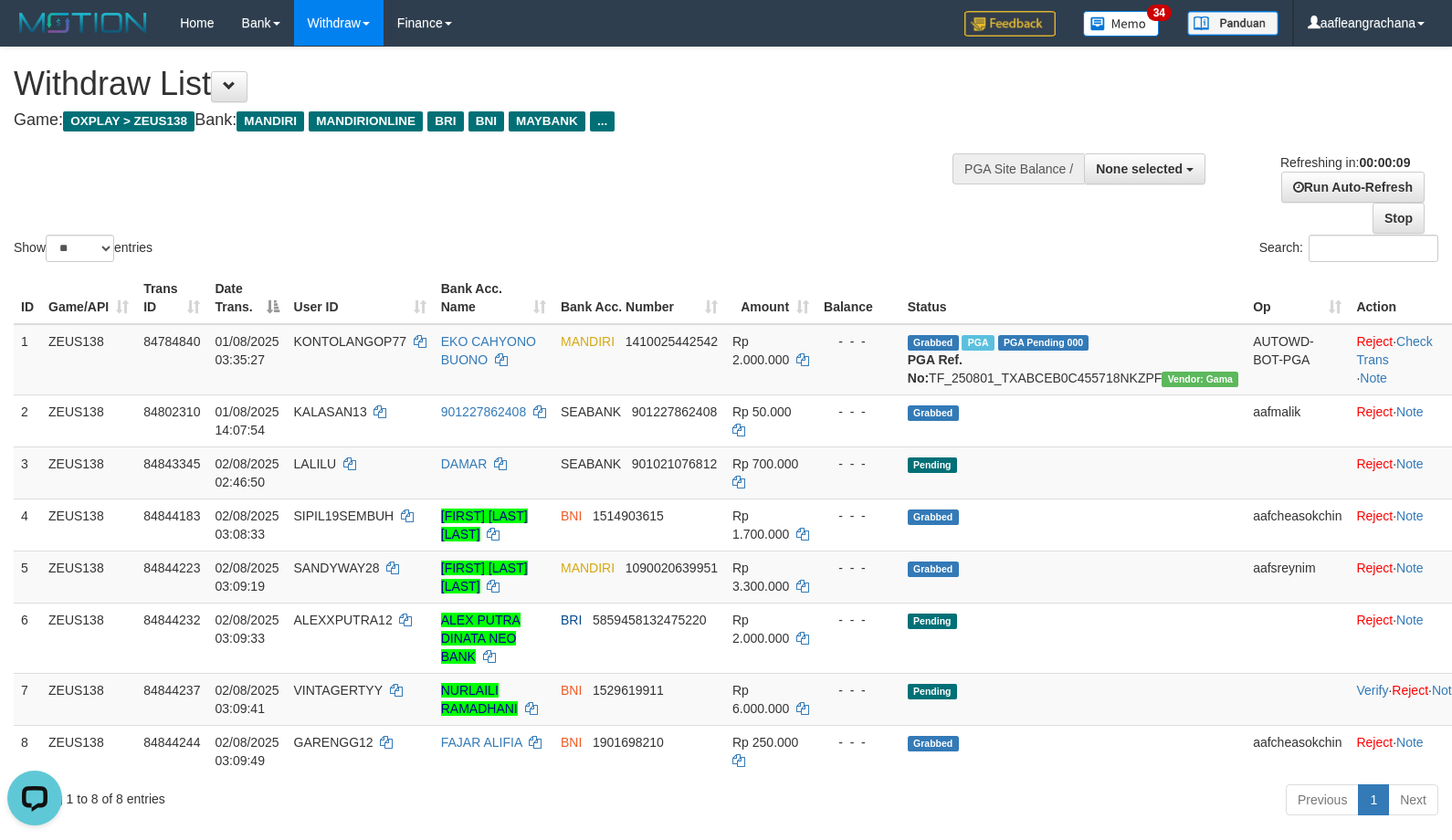 scroll, scrollTop: 0, scrollLeft: 0, axis: both 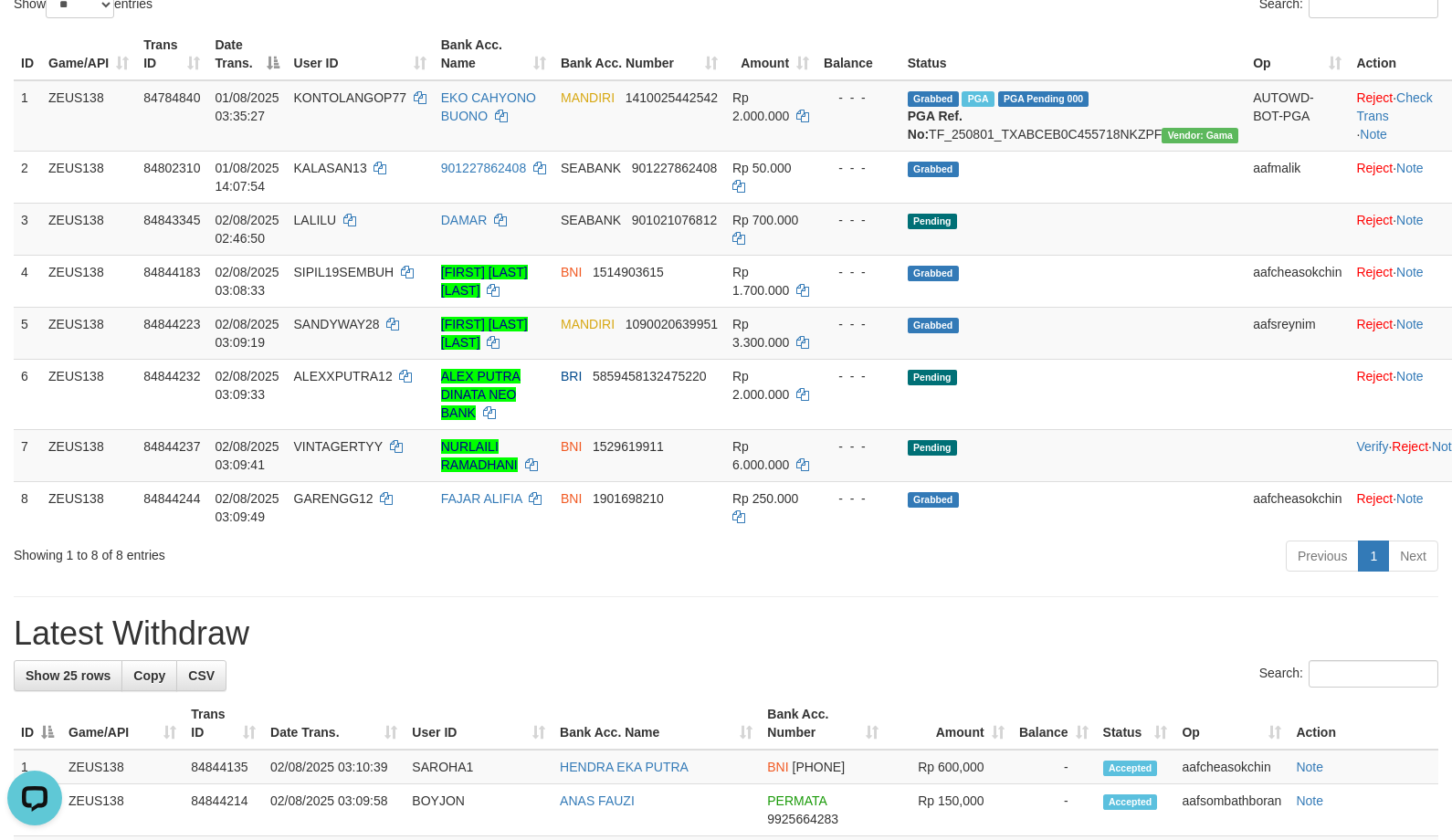 drag, startPoint x: 613, startPoint y: 562, endPoint x: 744, endPoint y: 558, distance: 131.06105 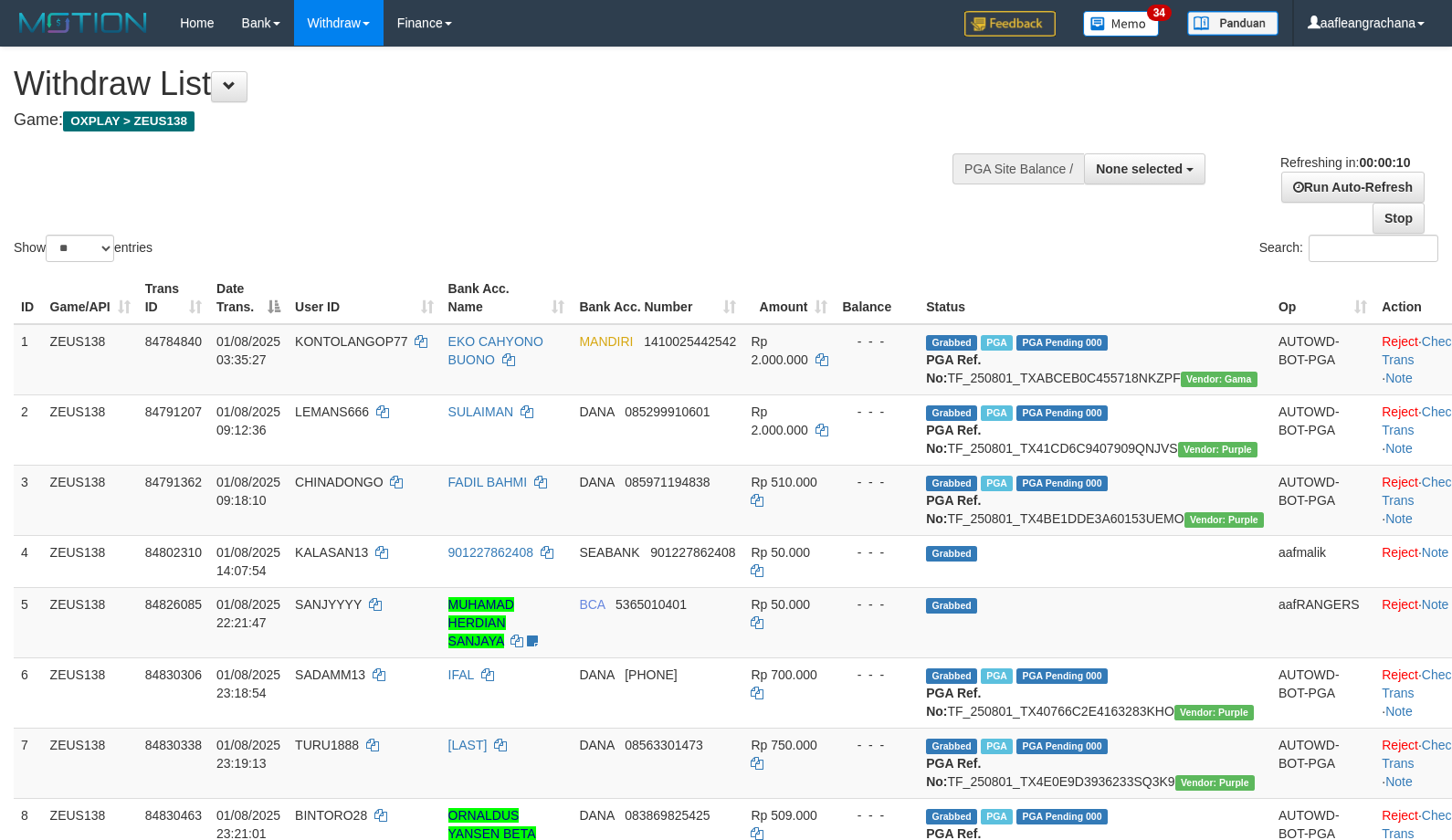 select 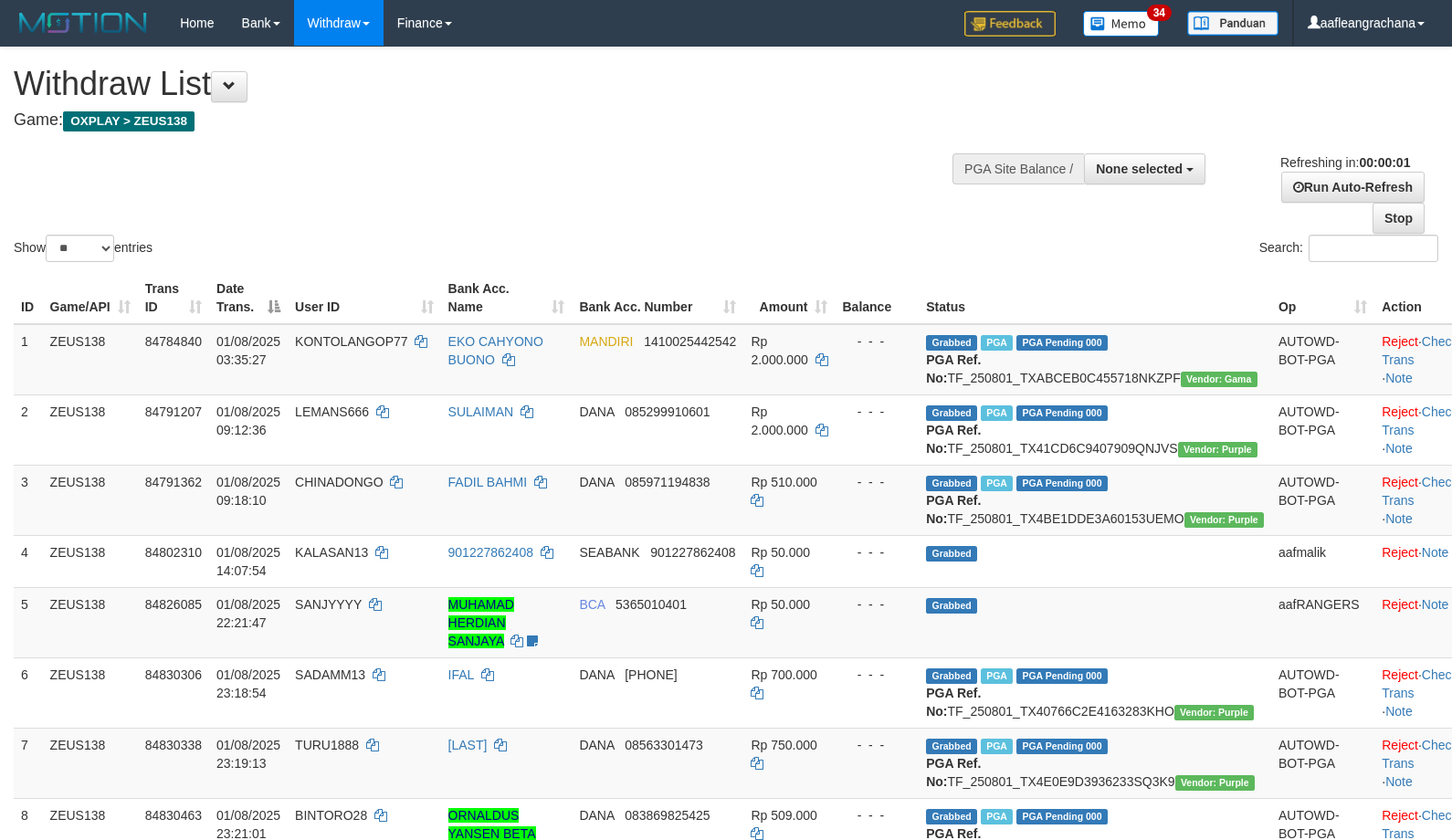 scroll, scrollTop: 0, scrollLeft: 0, axis: both 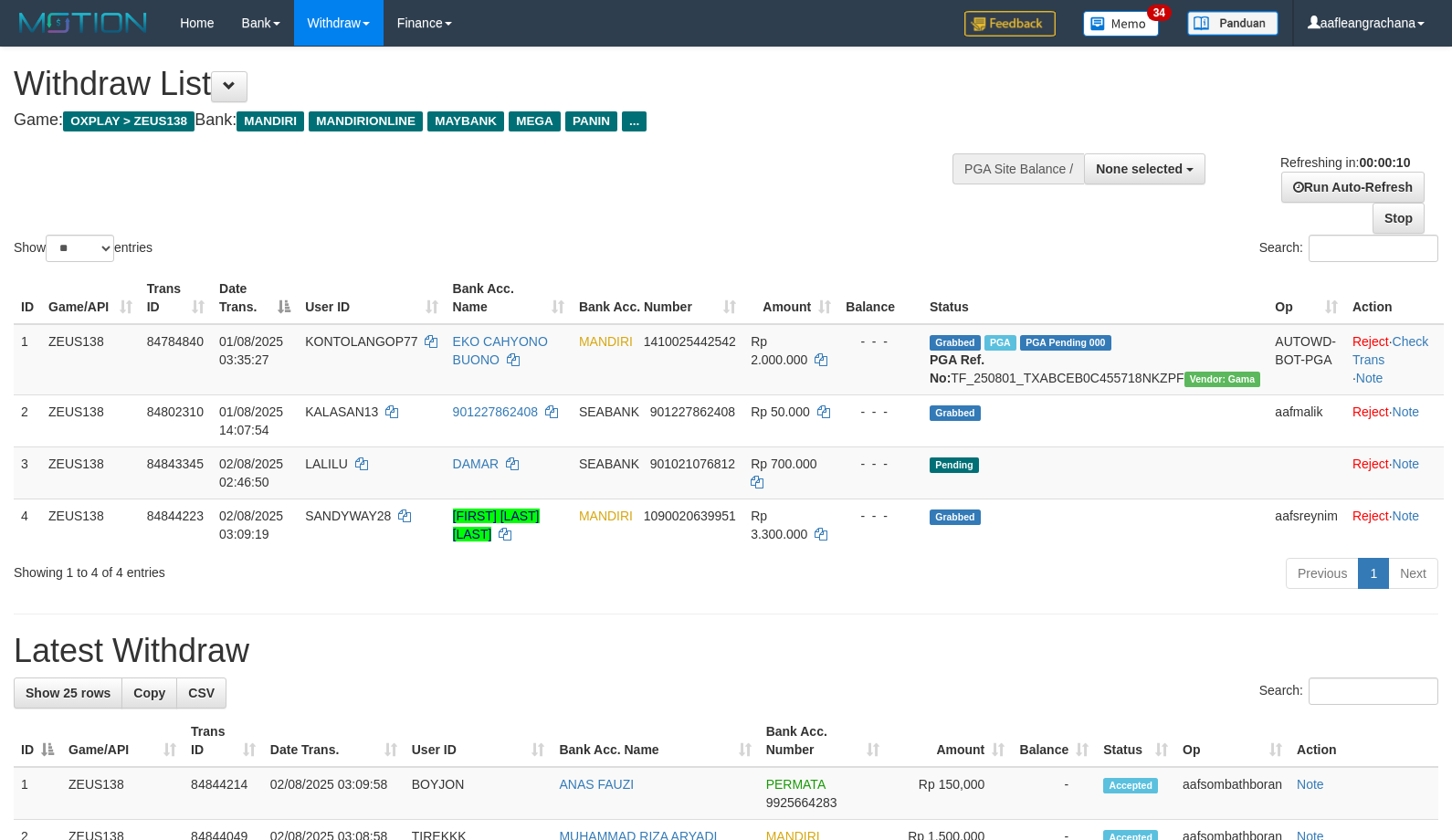 select 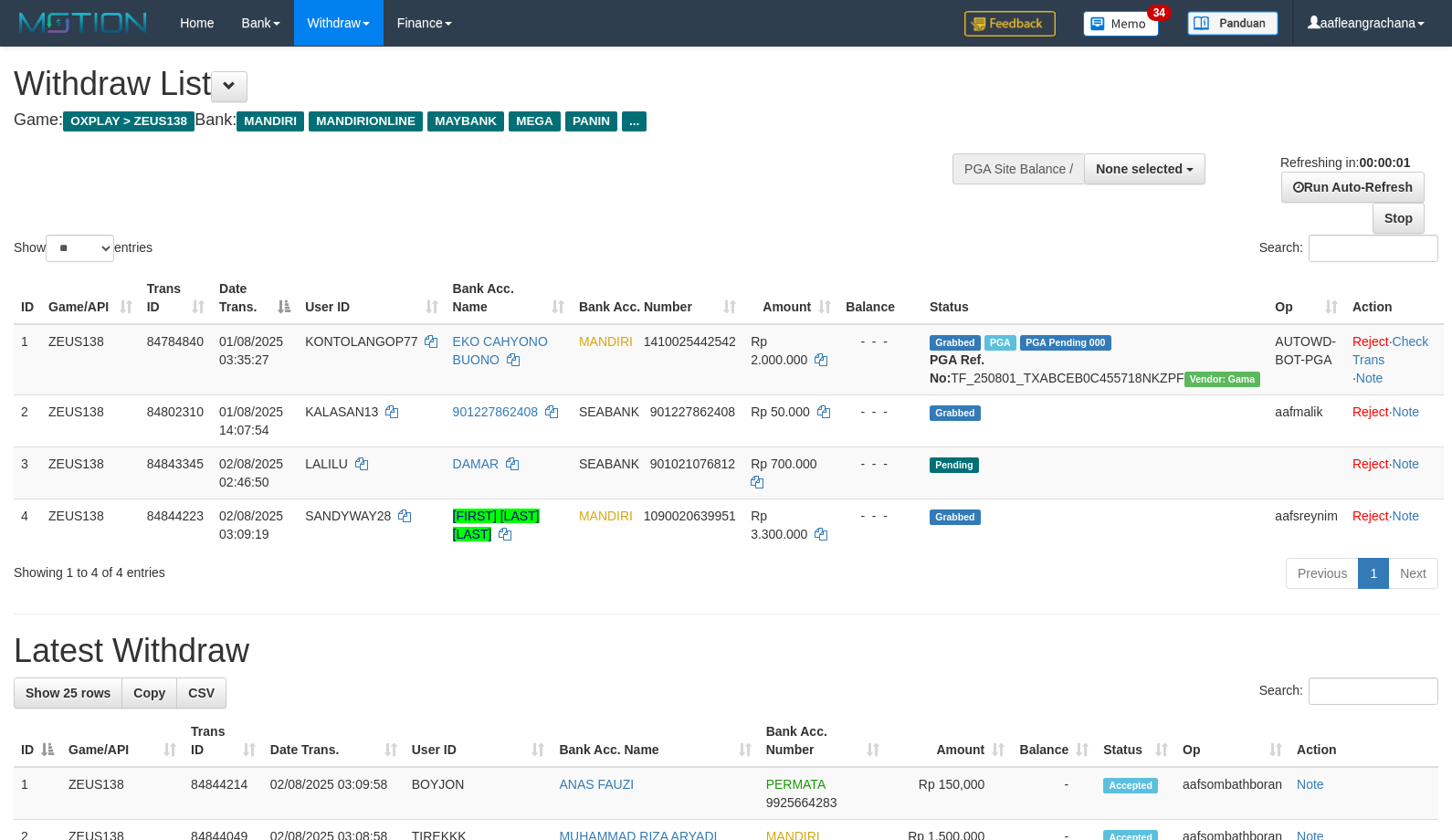 scroll, scrollTop: 0, scrollLeft: 0, axis: both 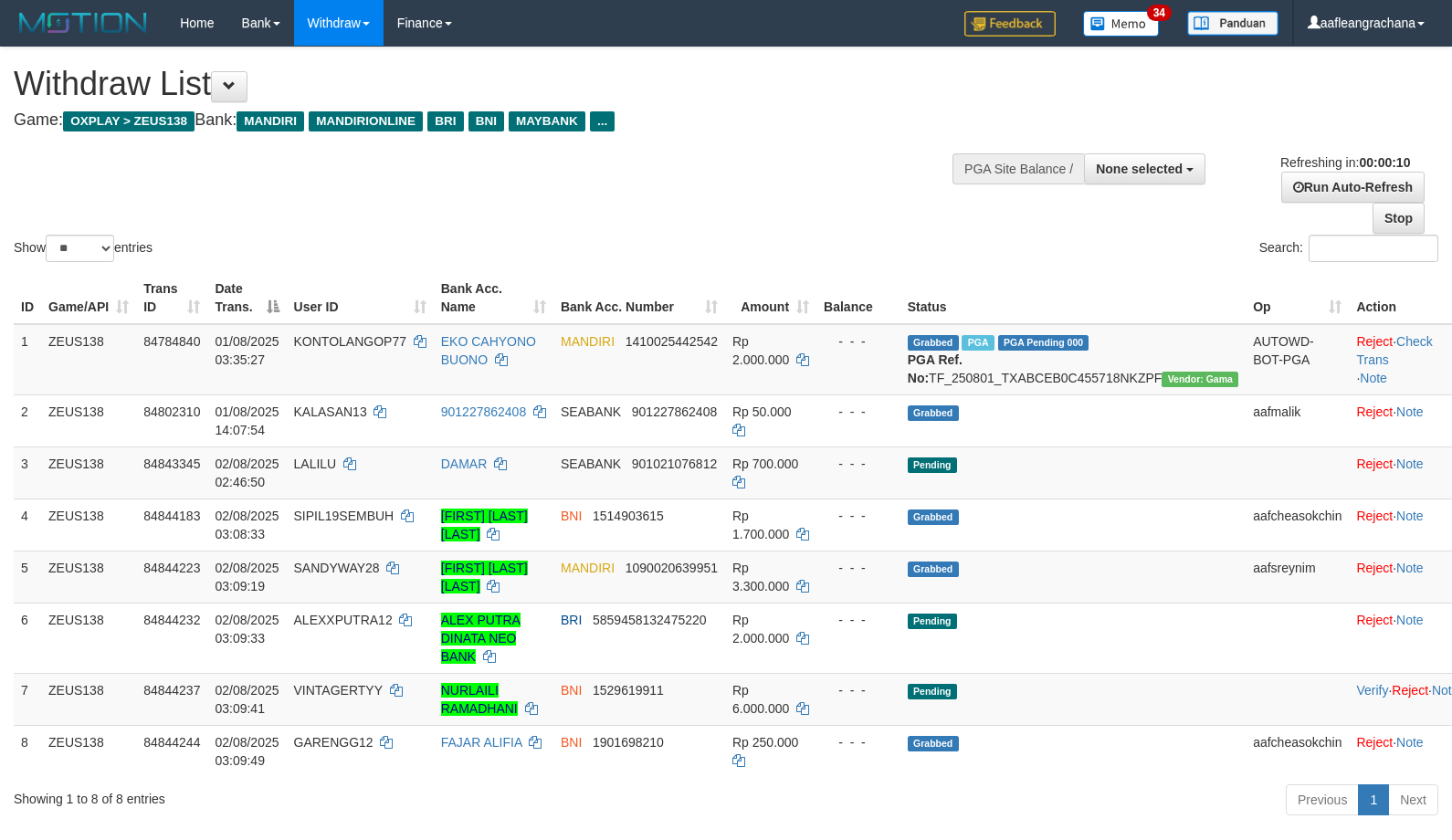 select 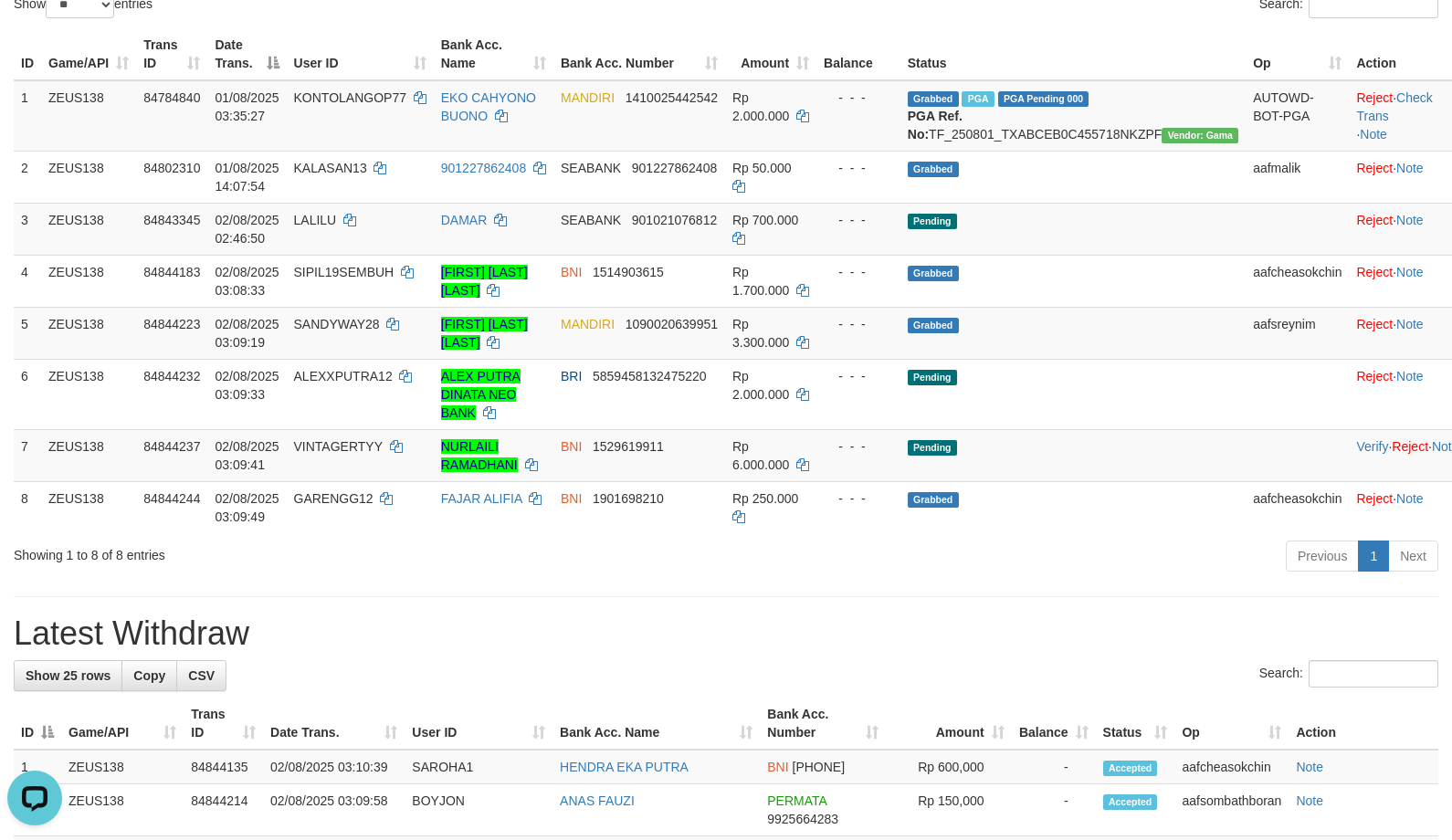 scroll, scrollTop: 0, scrollLeft: 0, axis: both 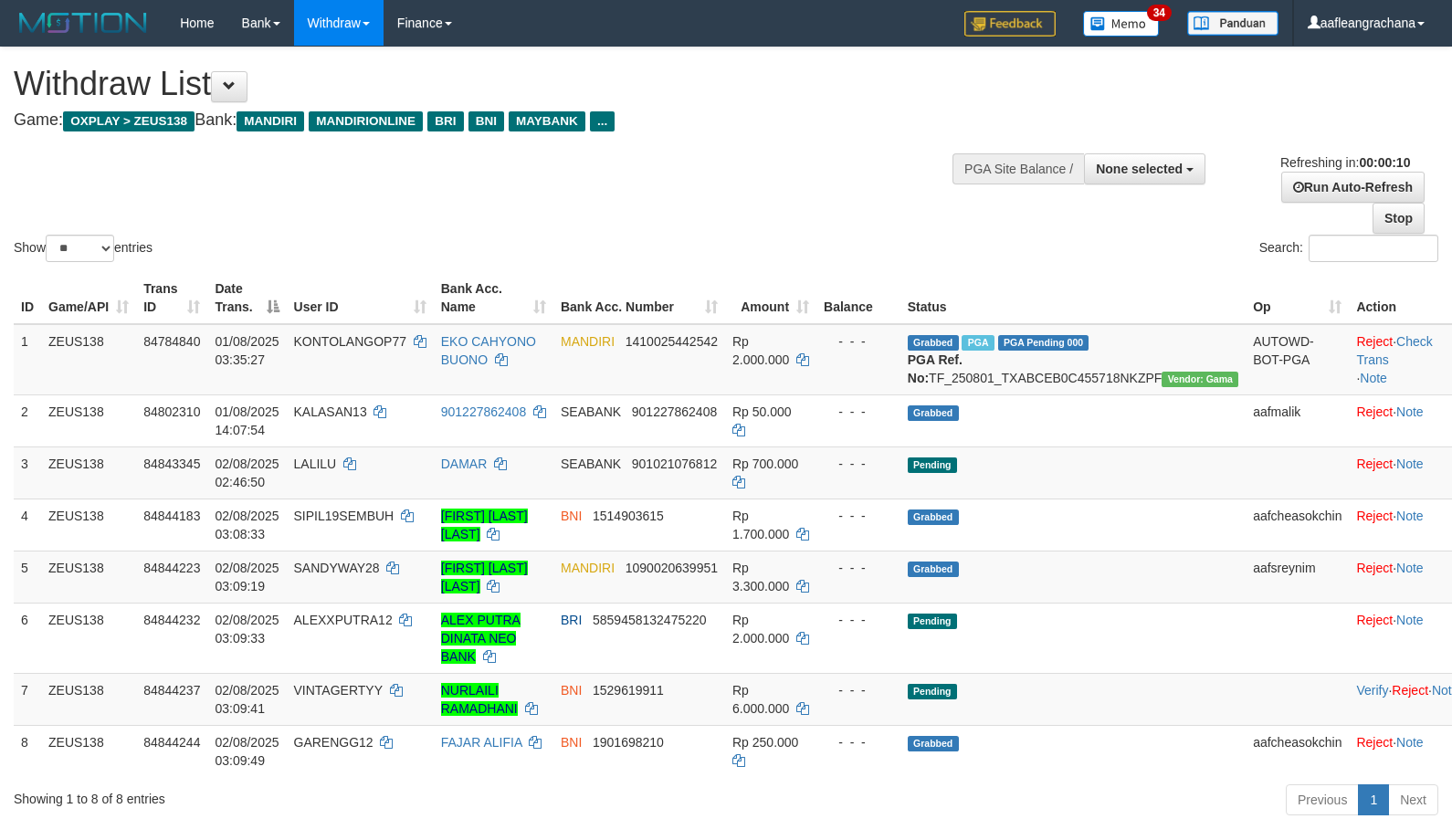 select 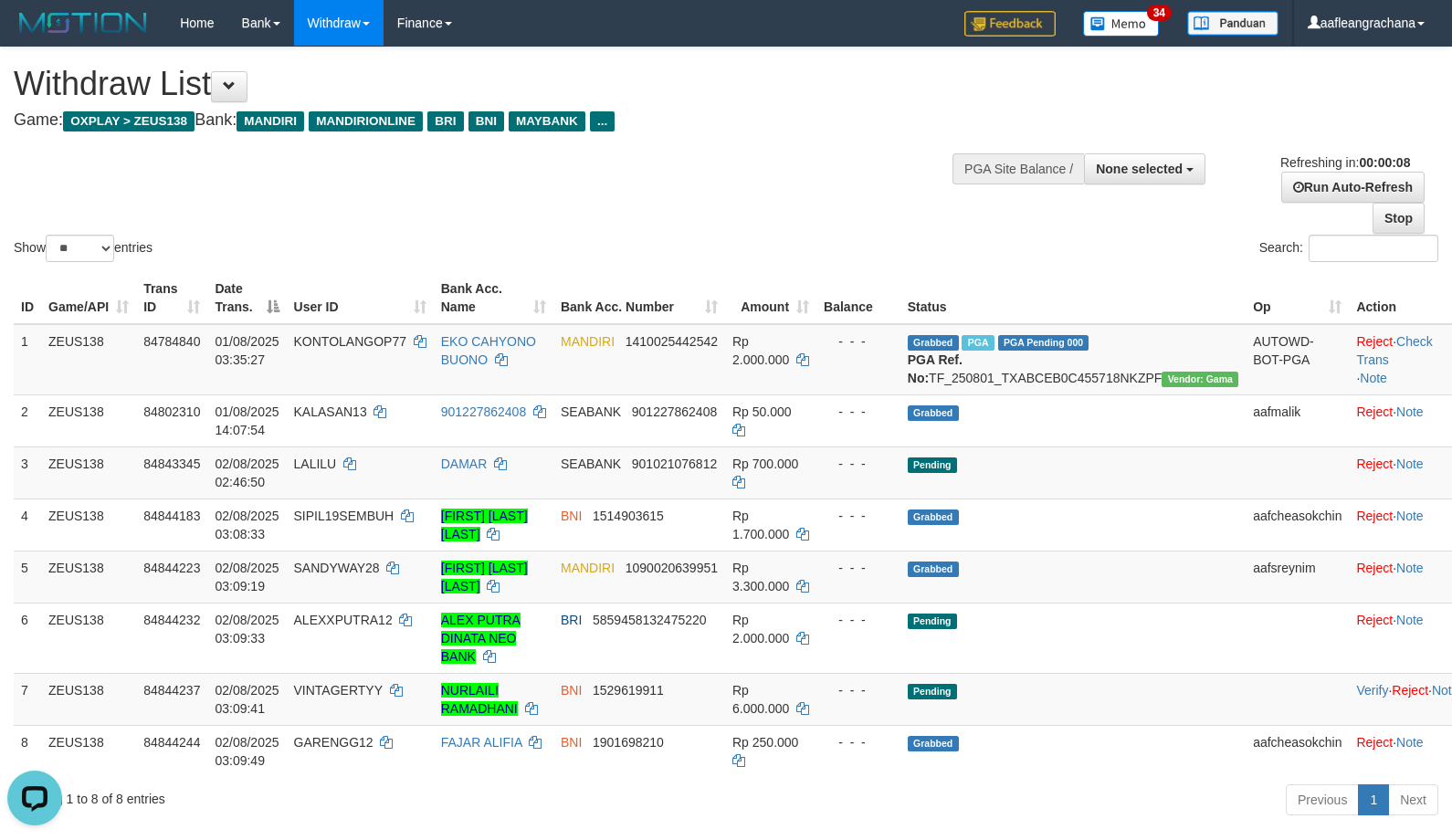 scroll, scrollTop: 0, scrollLeft: 0, axis: both 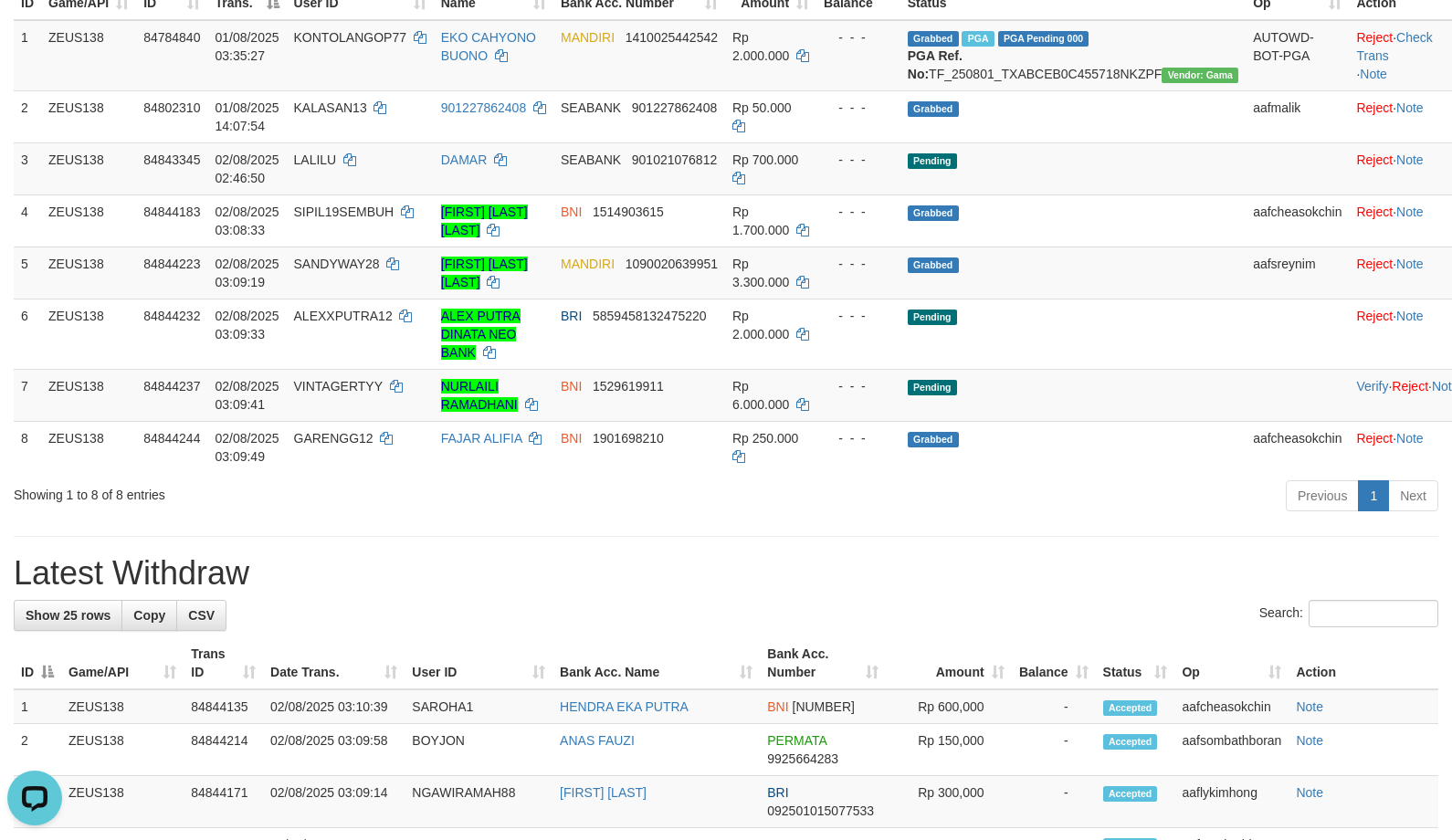 click on "**********" at bounding box center (726, 873) 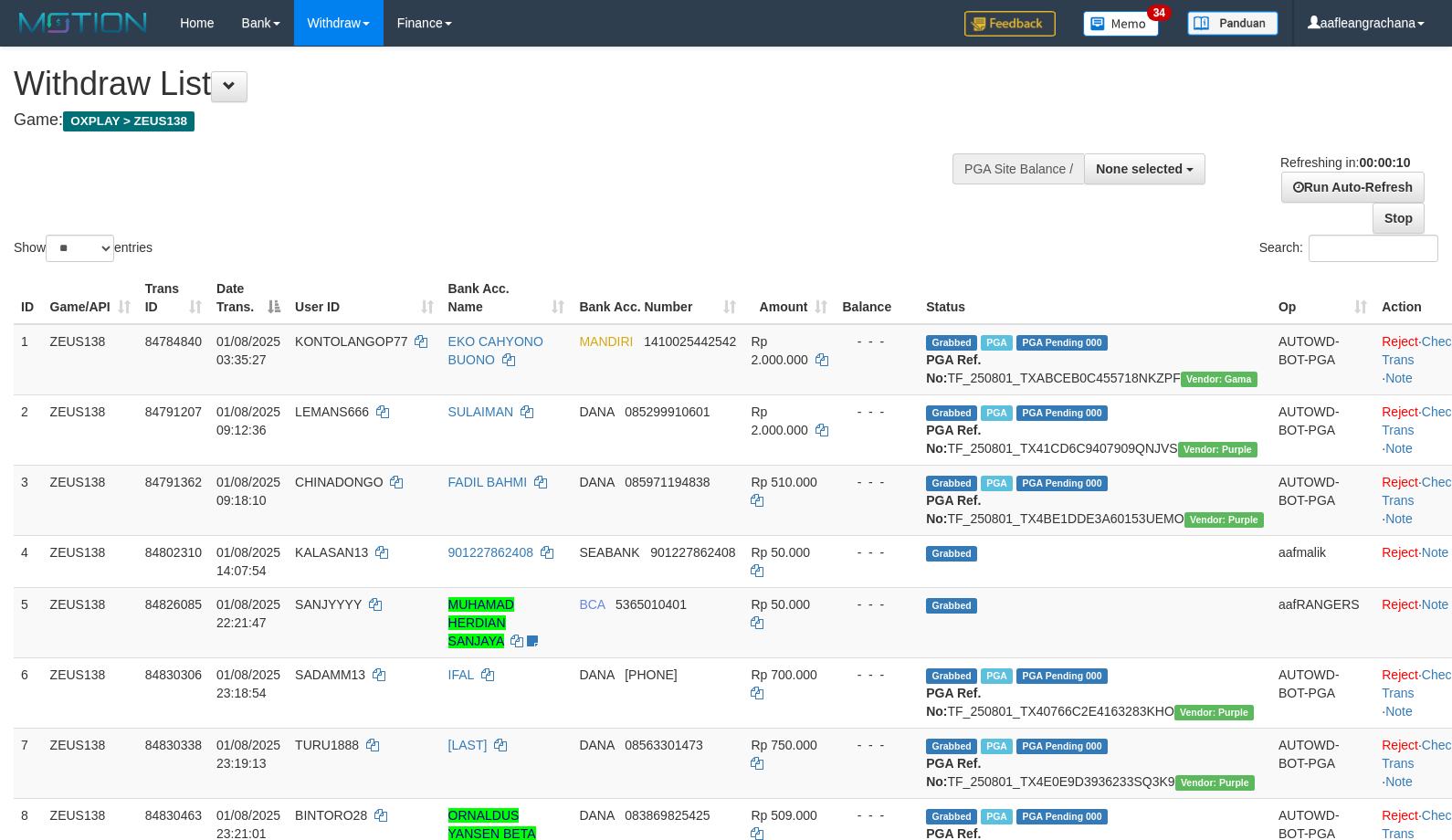 select 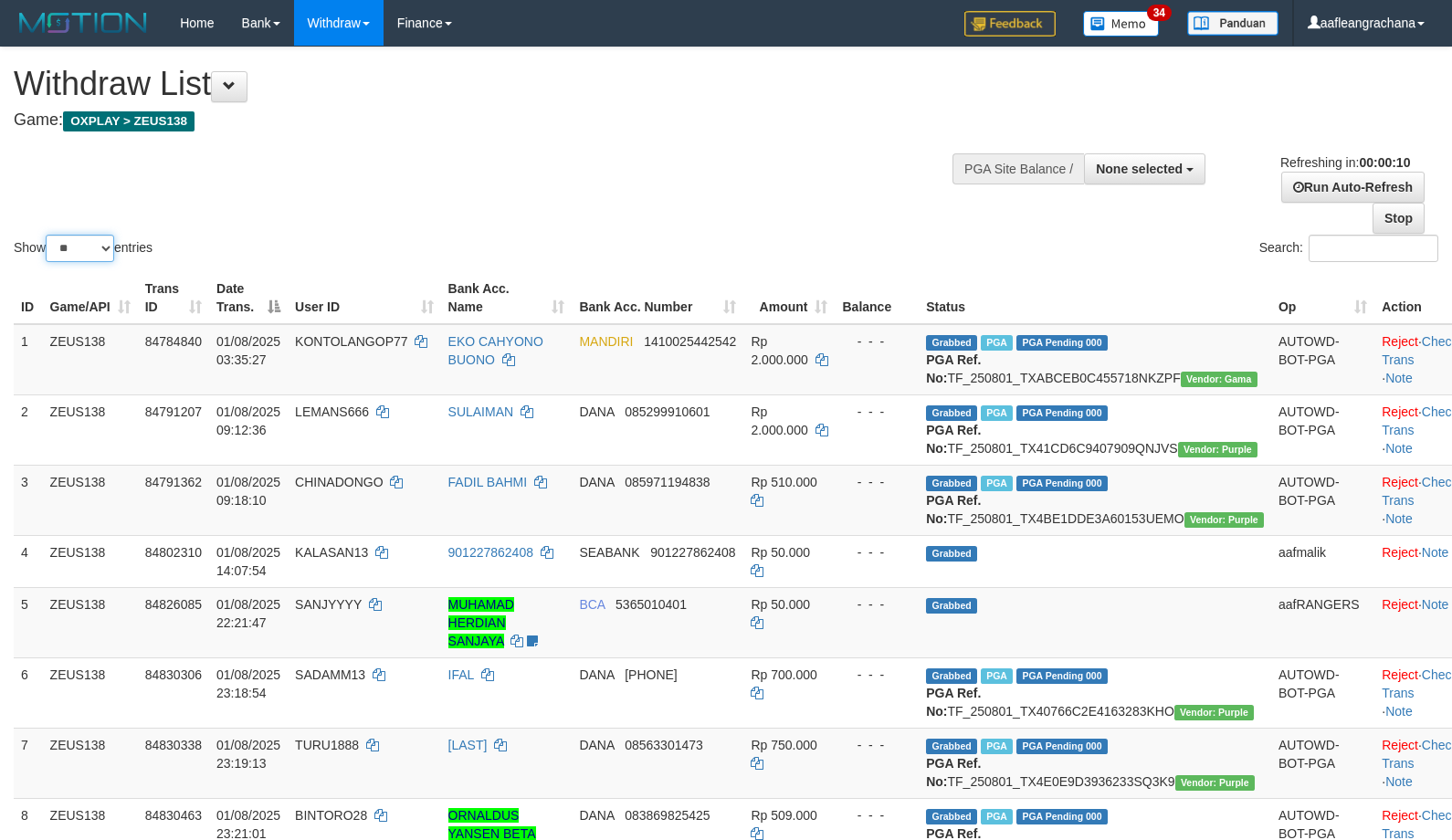 click on "** ** ** ***" at bounding box center [79, 248] 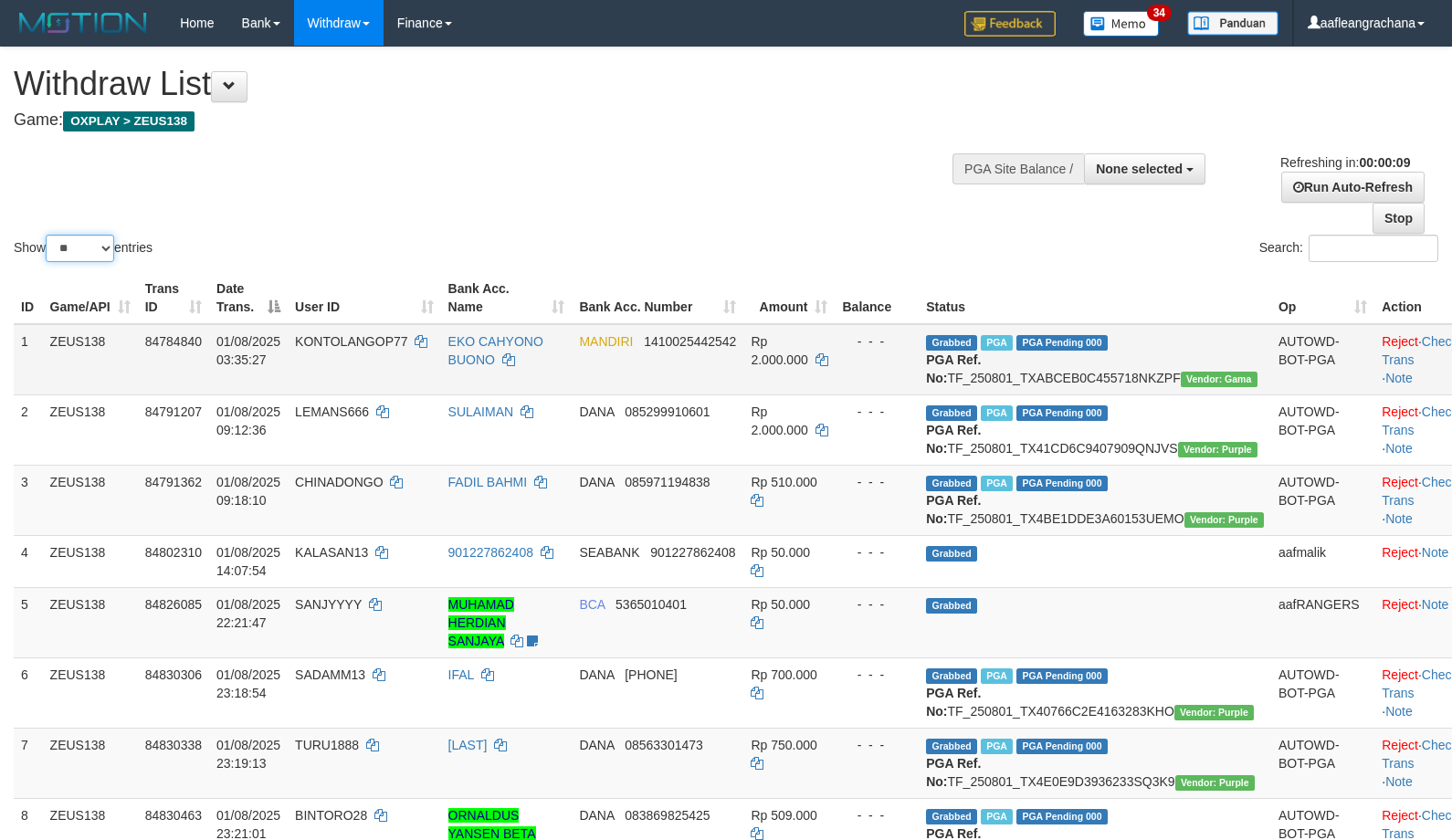 select on "***" 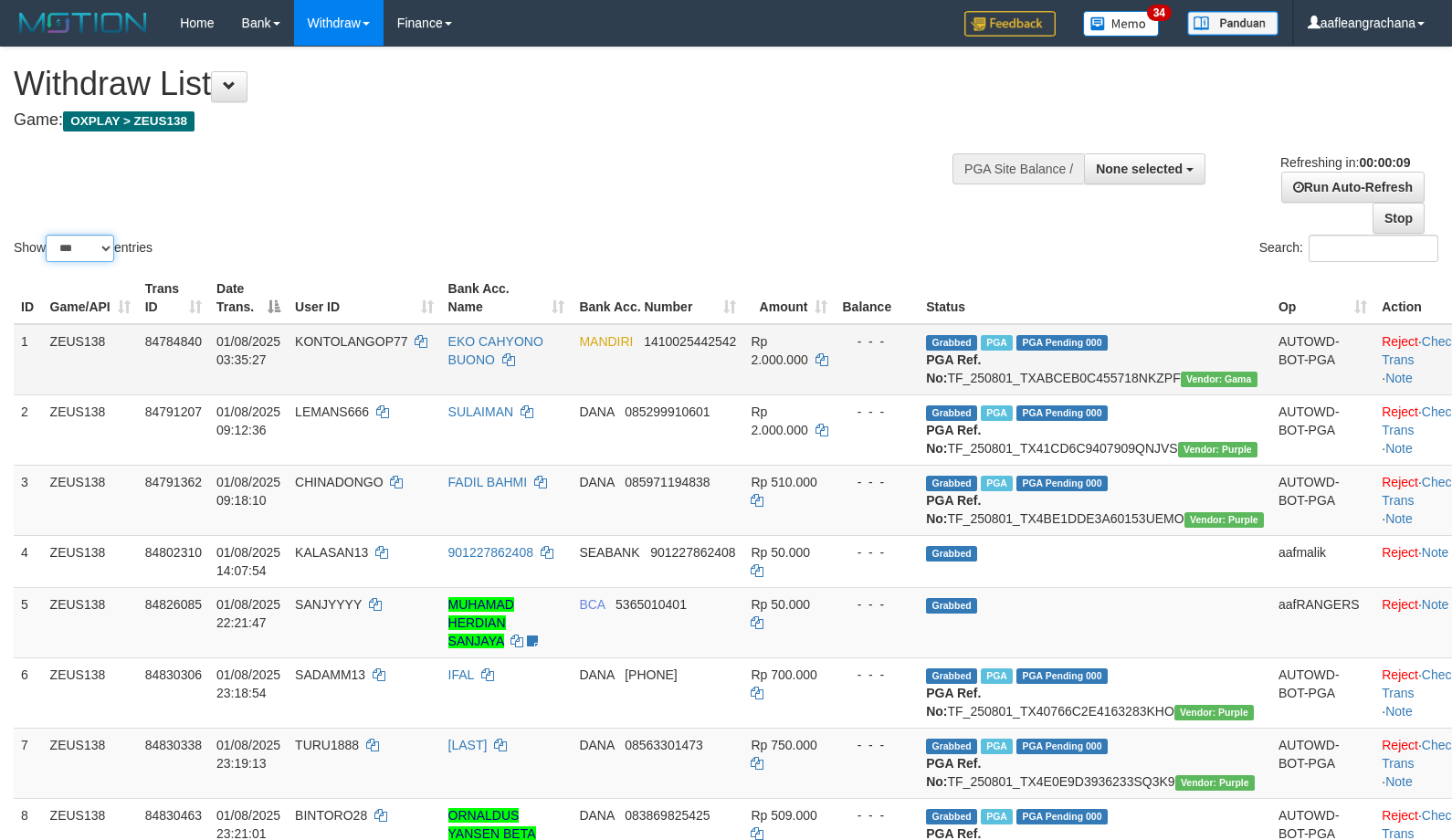 click on "** ** ** ***" at bounding box center (79, 248) 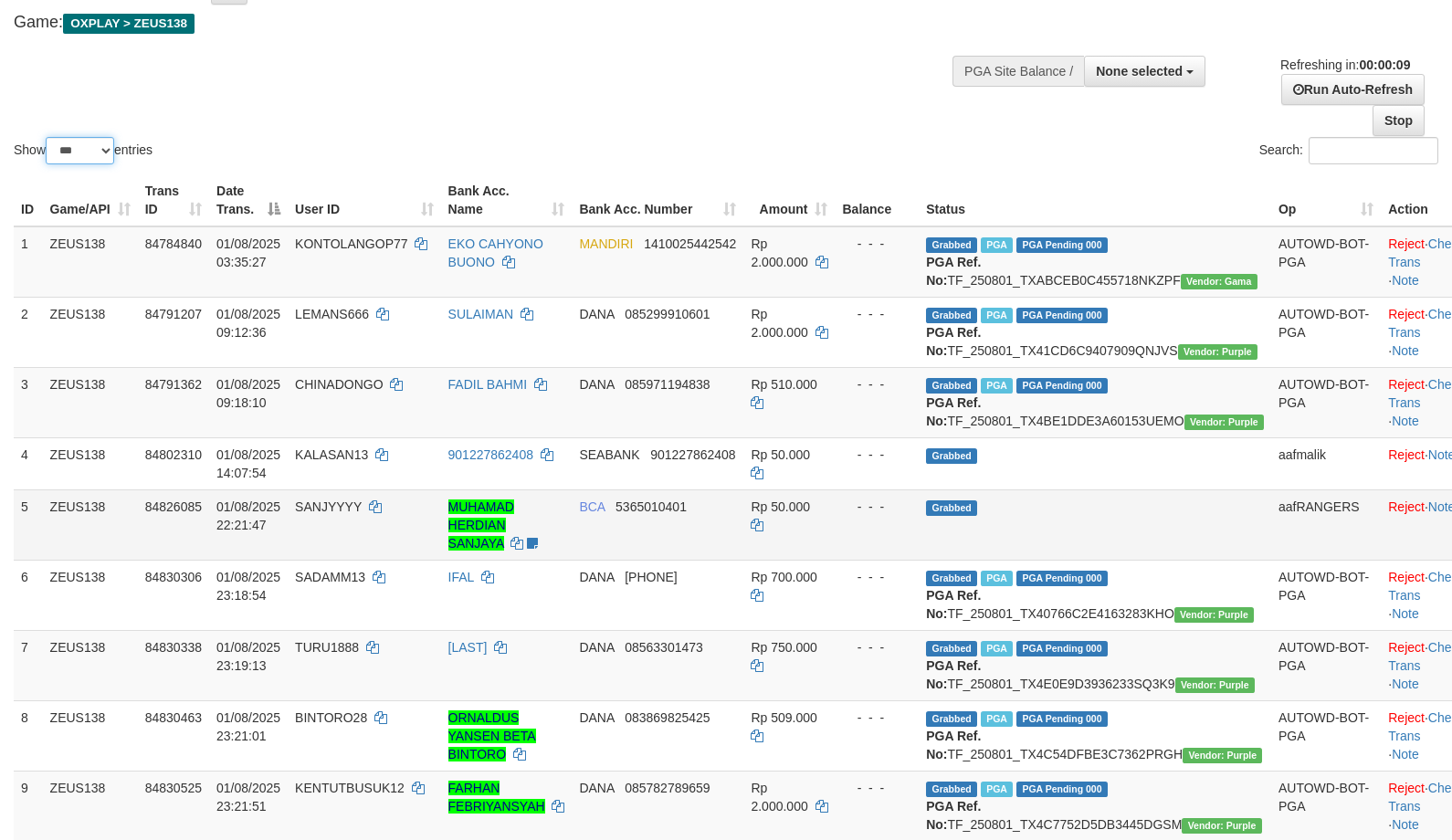 scroll, scrollTop: 183, scrollLeft: 0, axis: vertical 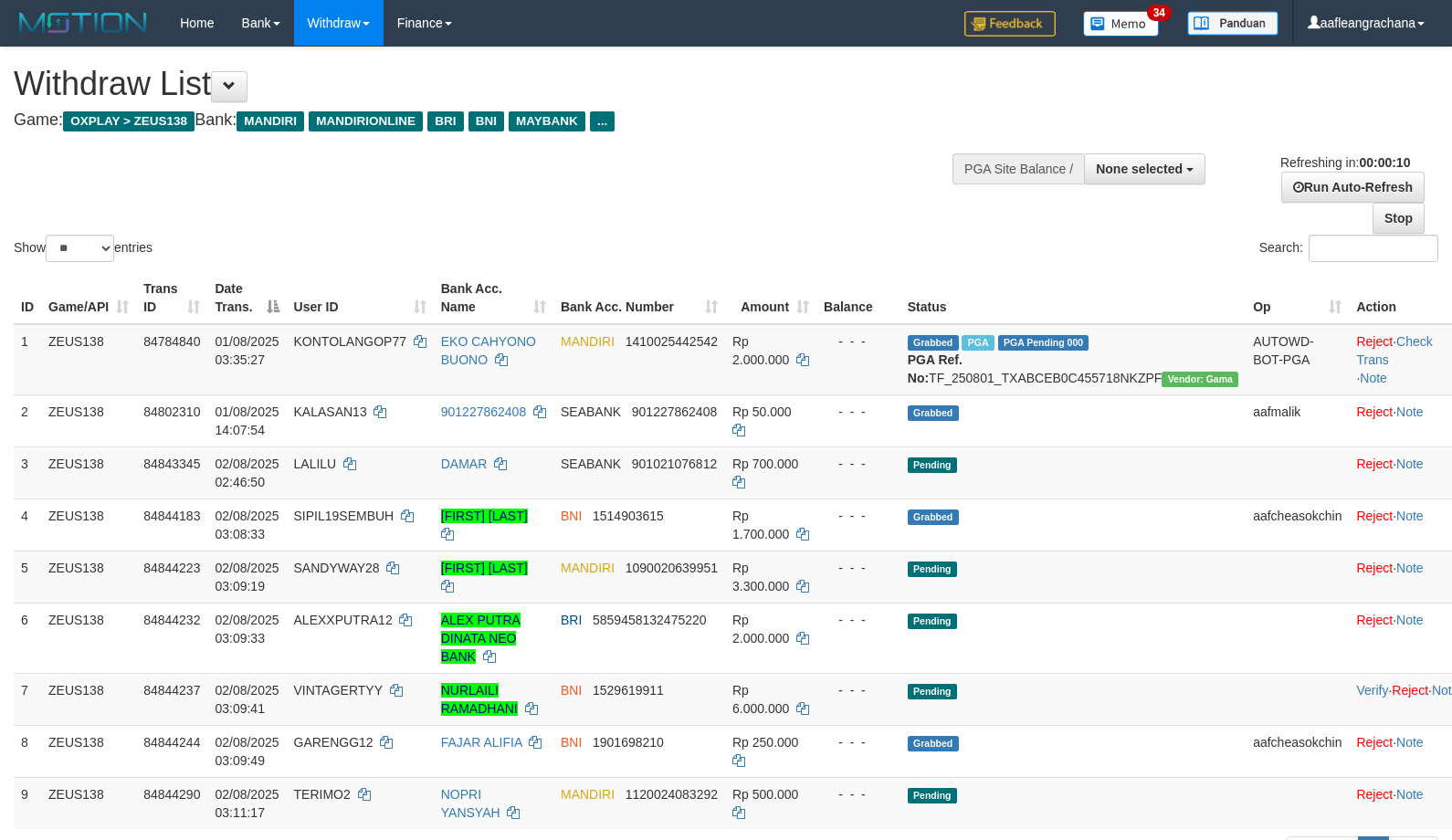 select 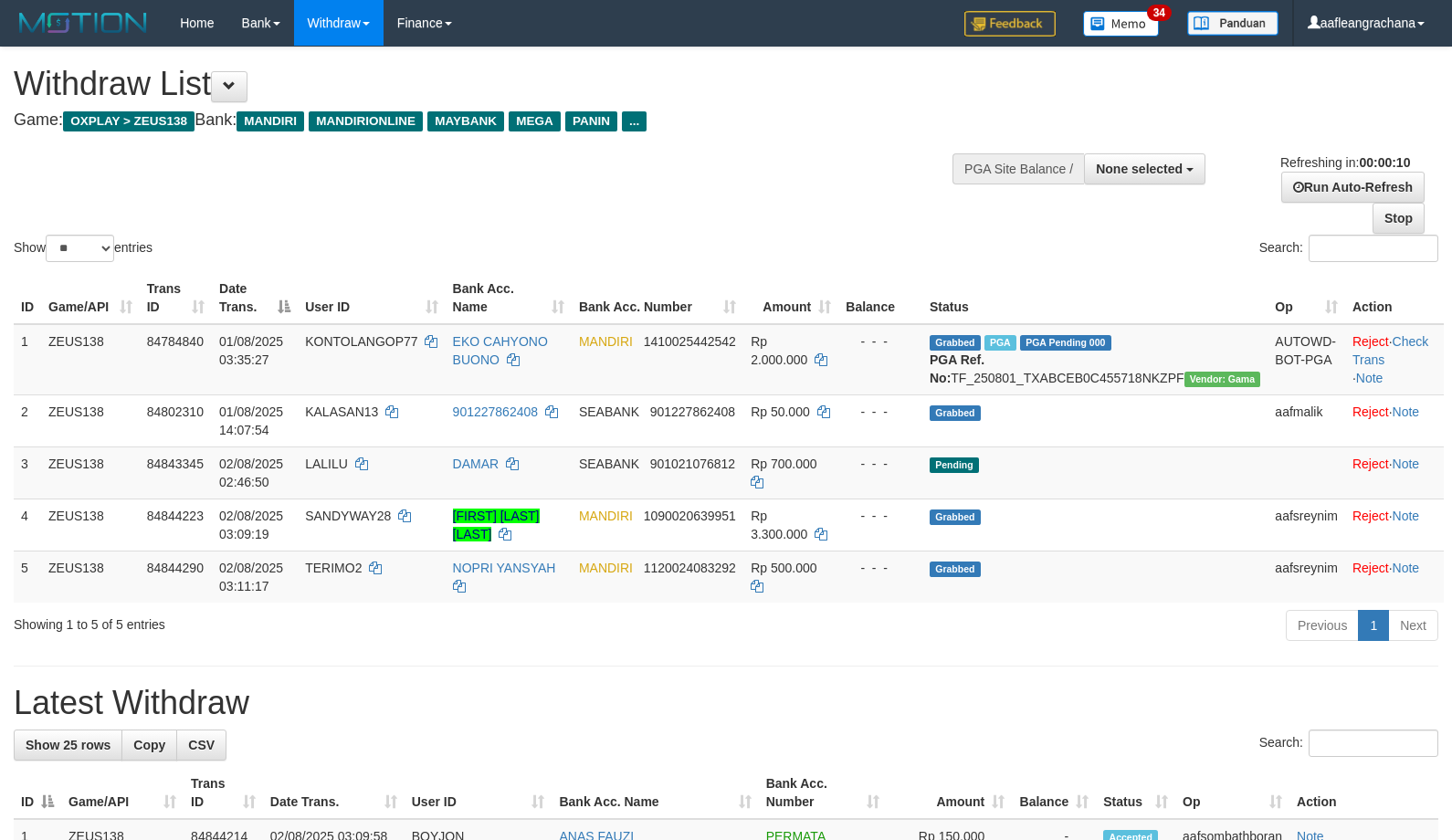 select 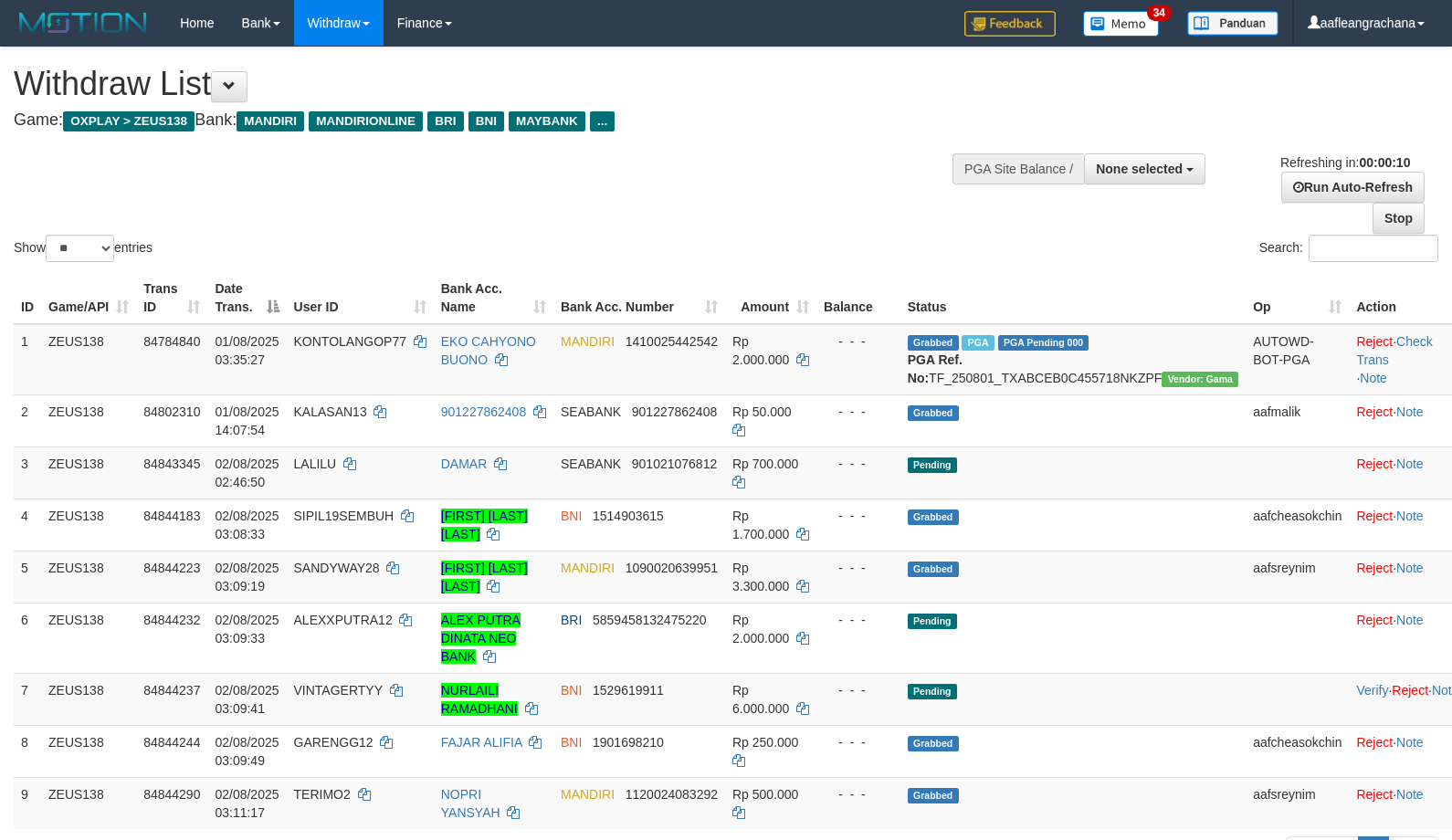 select 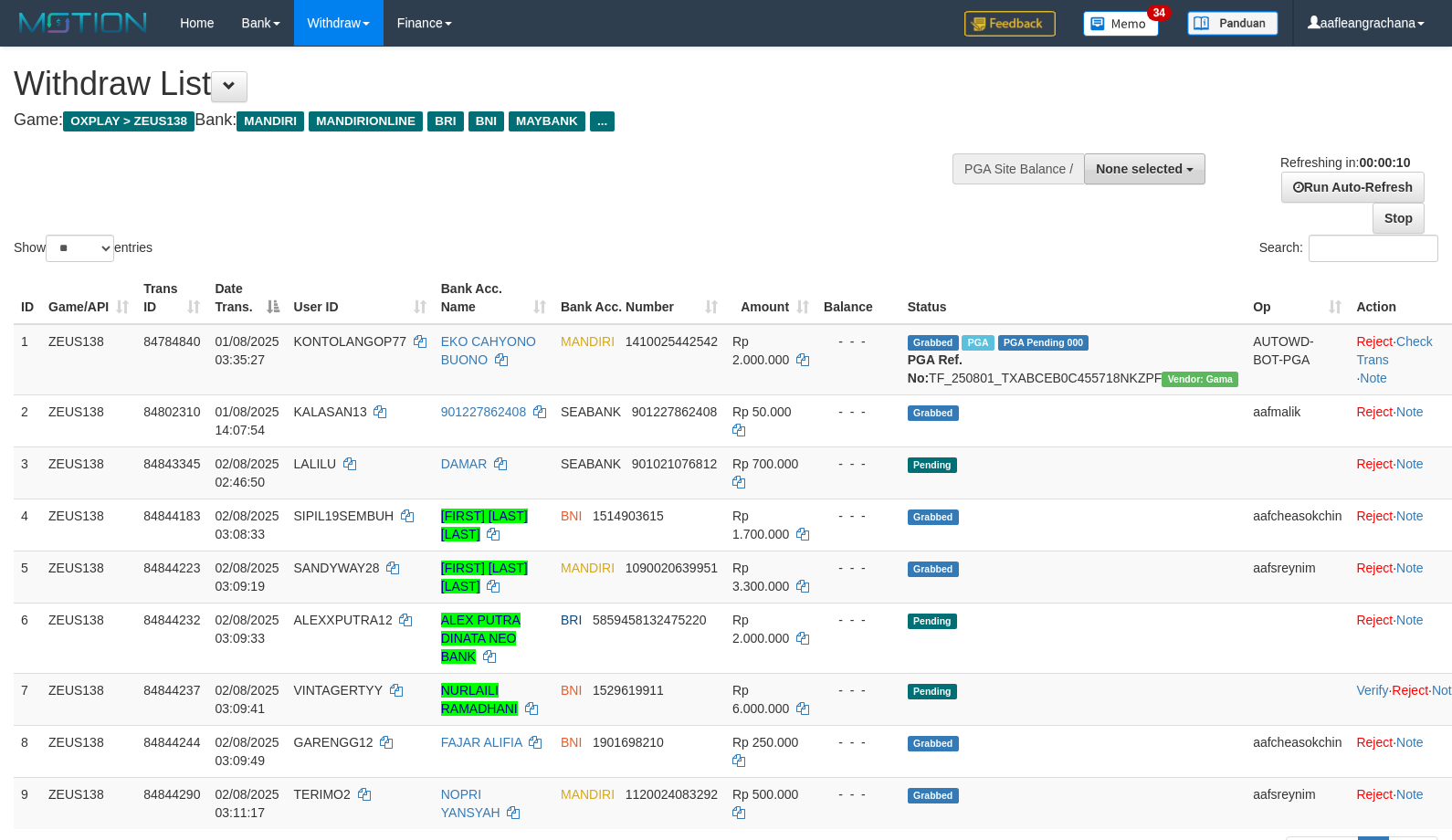 click on "None selected" at bounding box center [1139, 169] 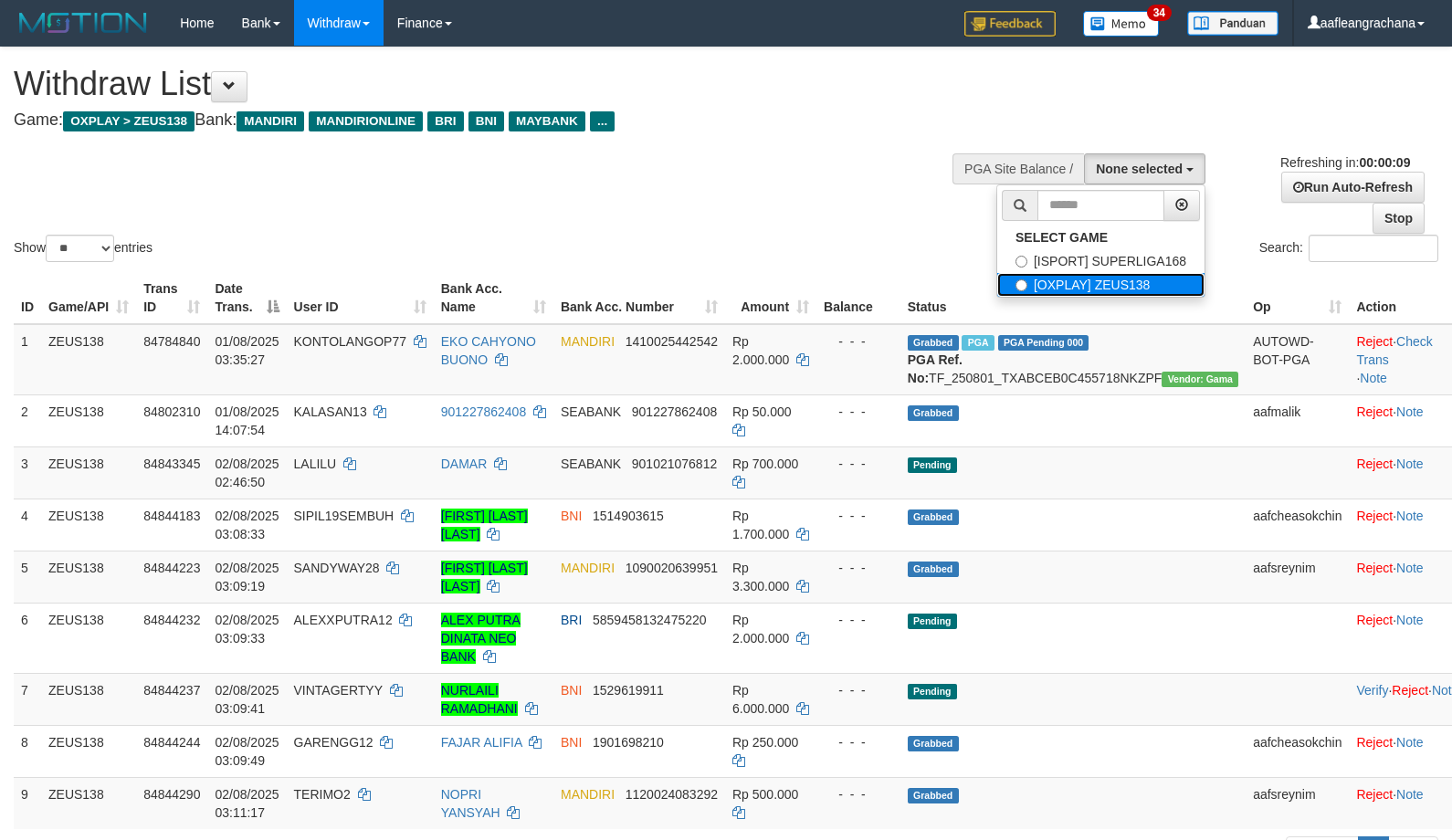 click on "[OXPLAY] ZEUS138" at bounding box center [1100, 285] 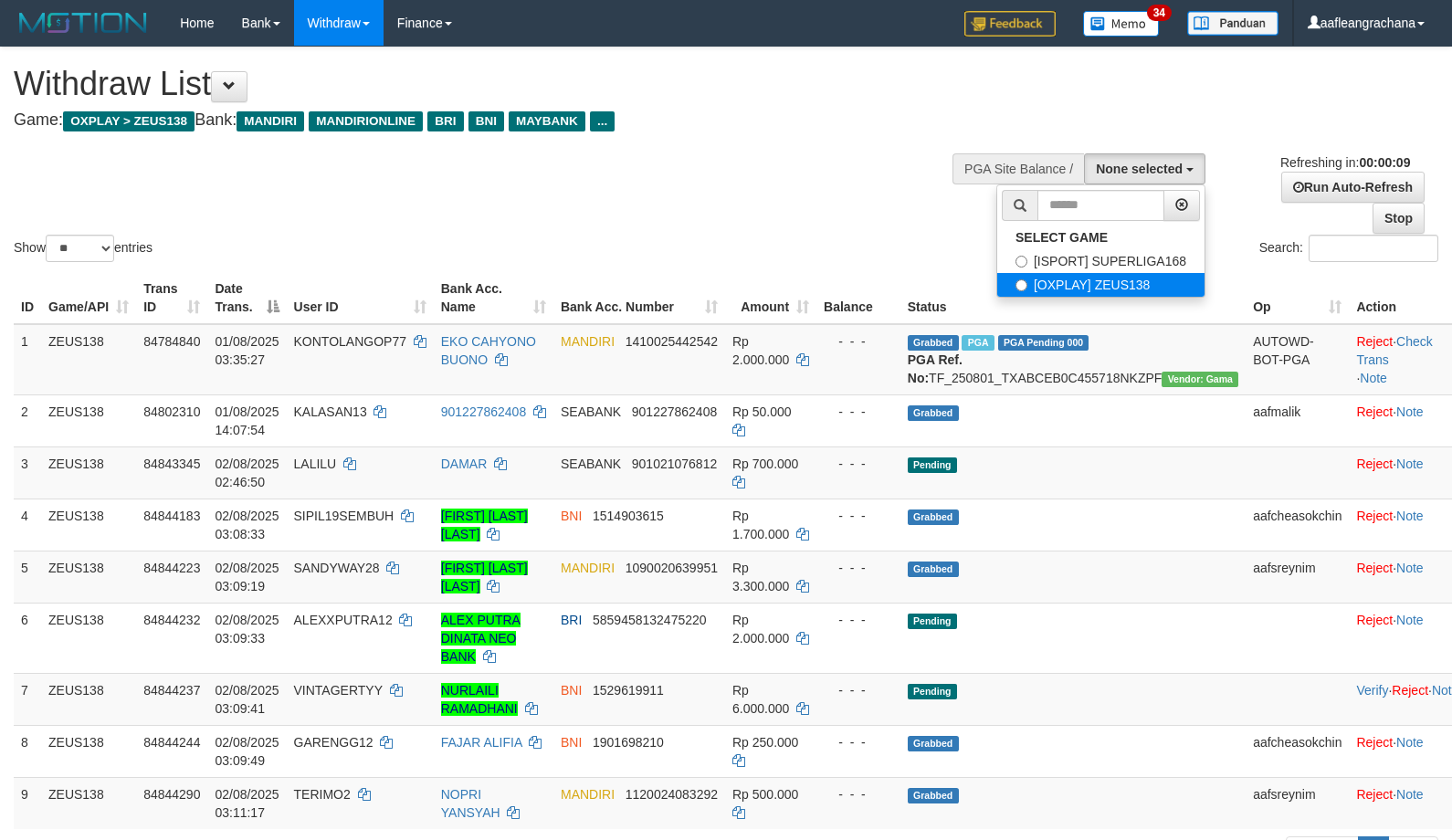 select on "***" 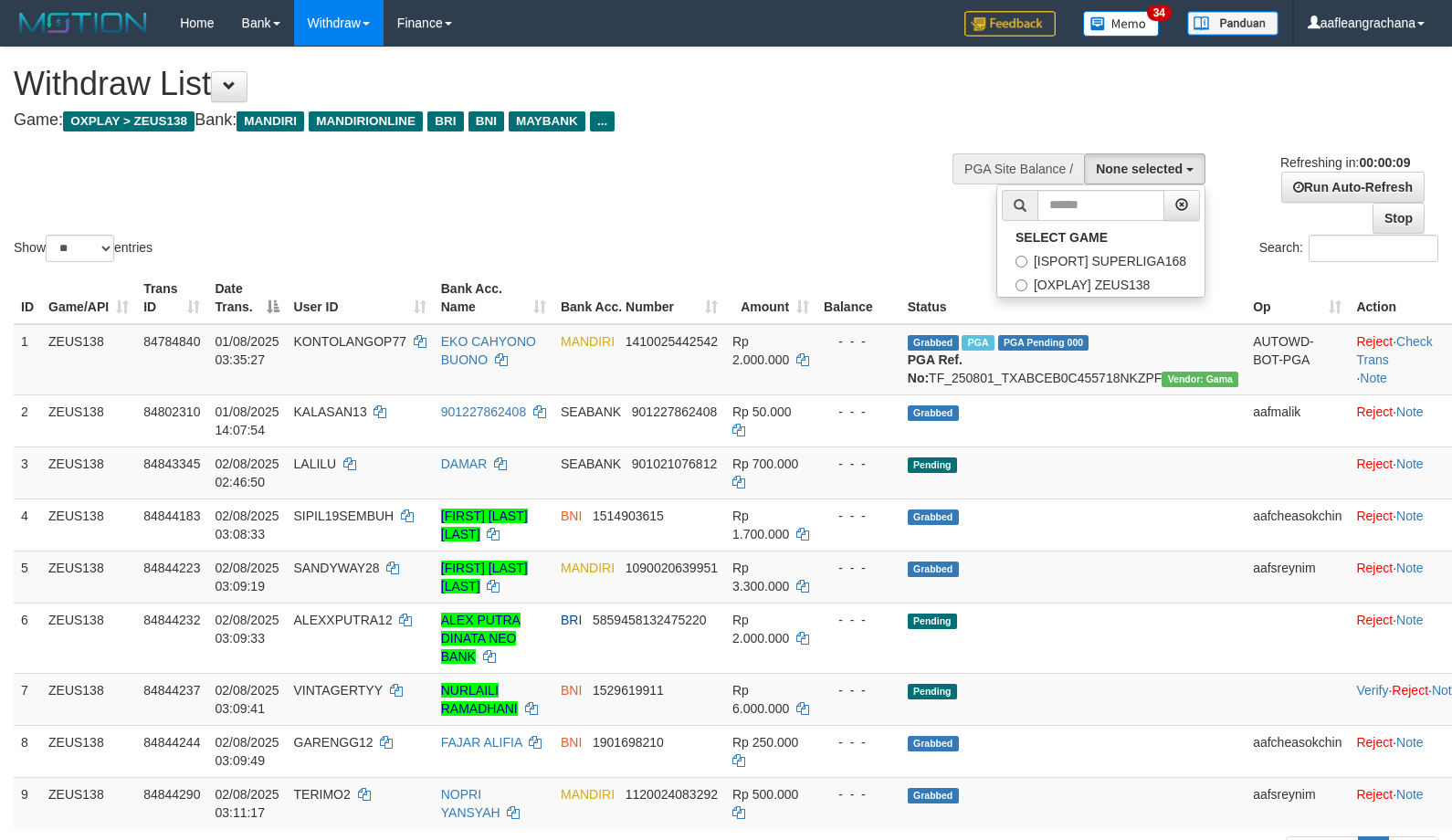 scroll, scrollTop: 32, scrollLeft: 0, axis: vertical 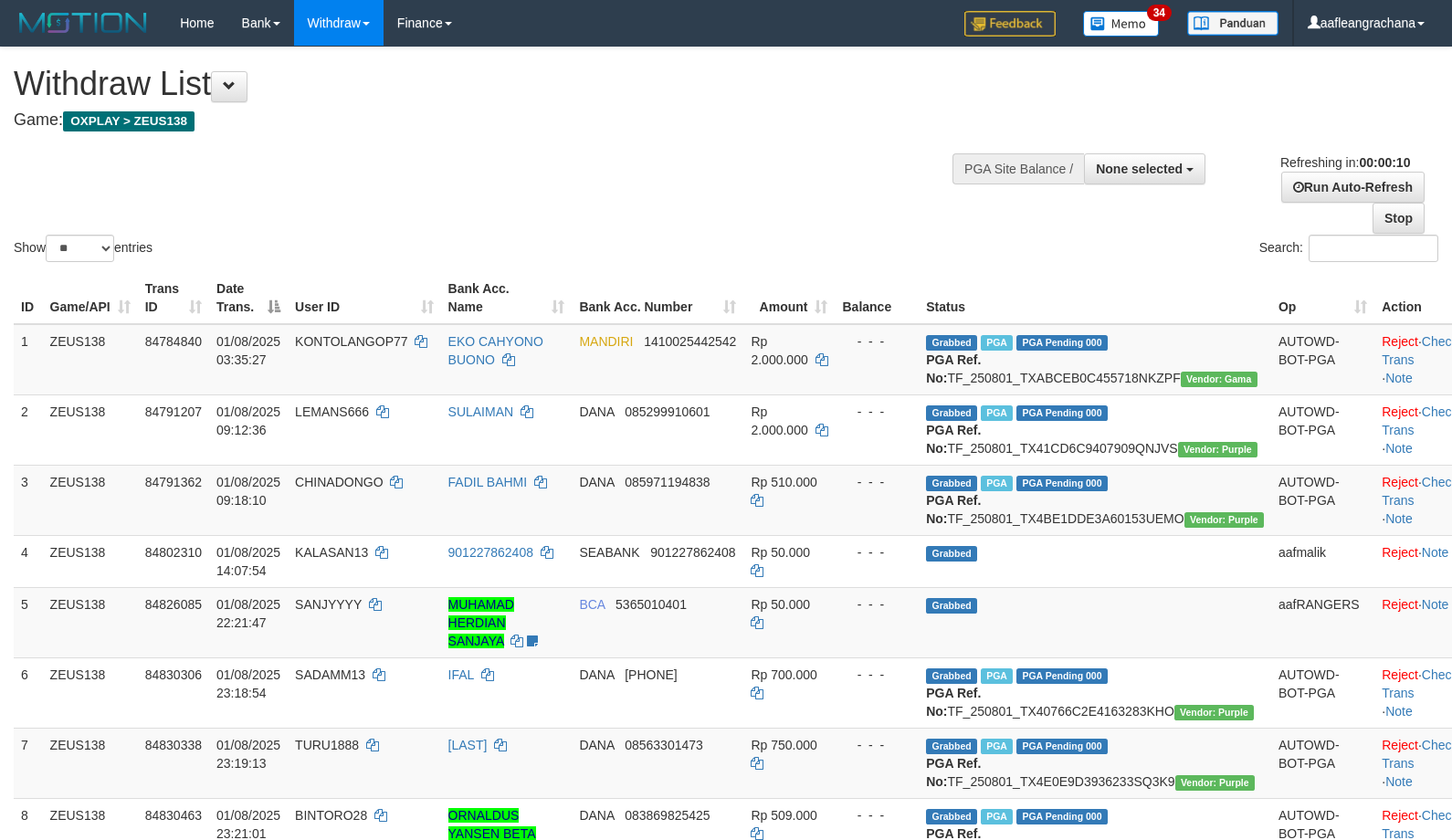select 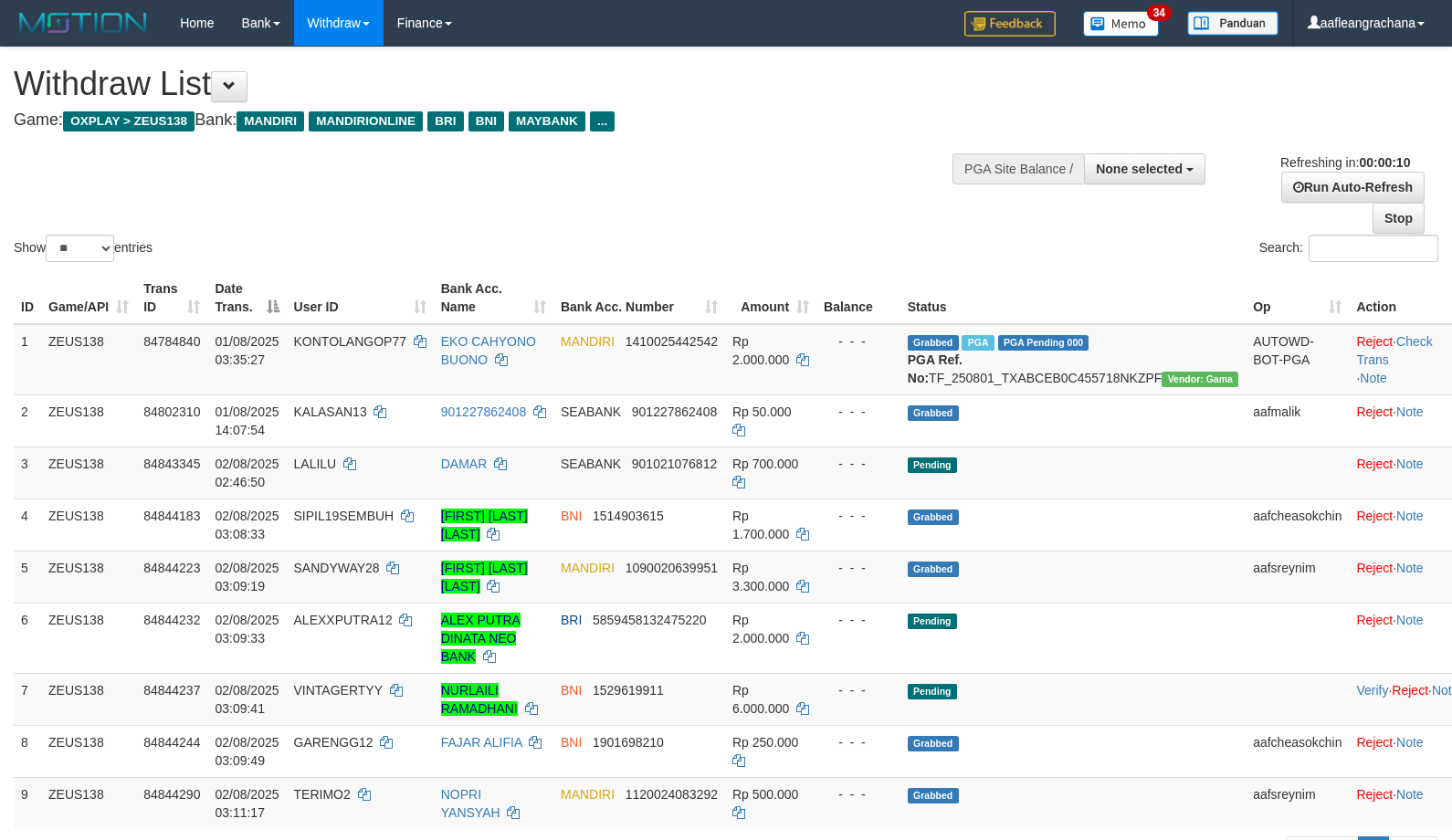 select 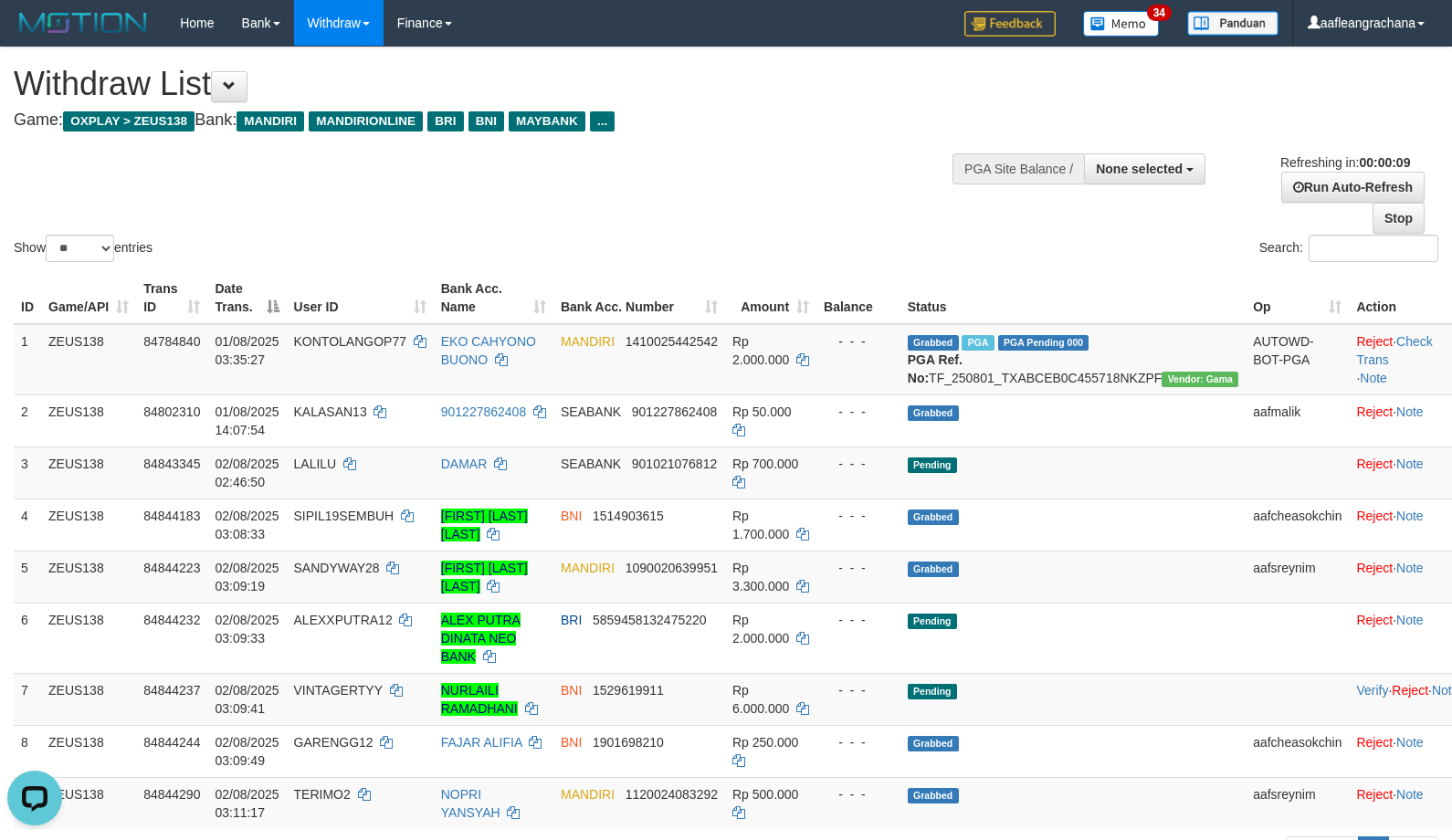 scroll, scrollTop: 0, scrollLeft: 0, axis: both 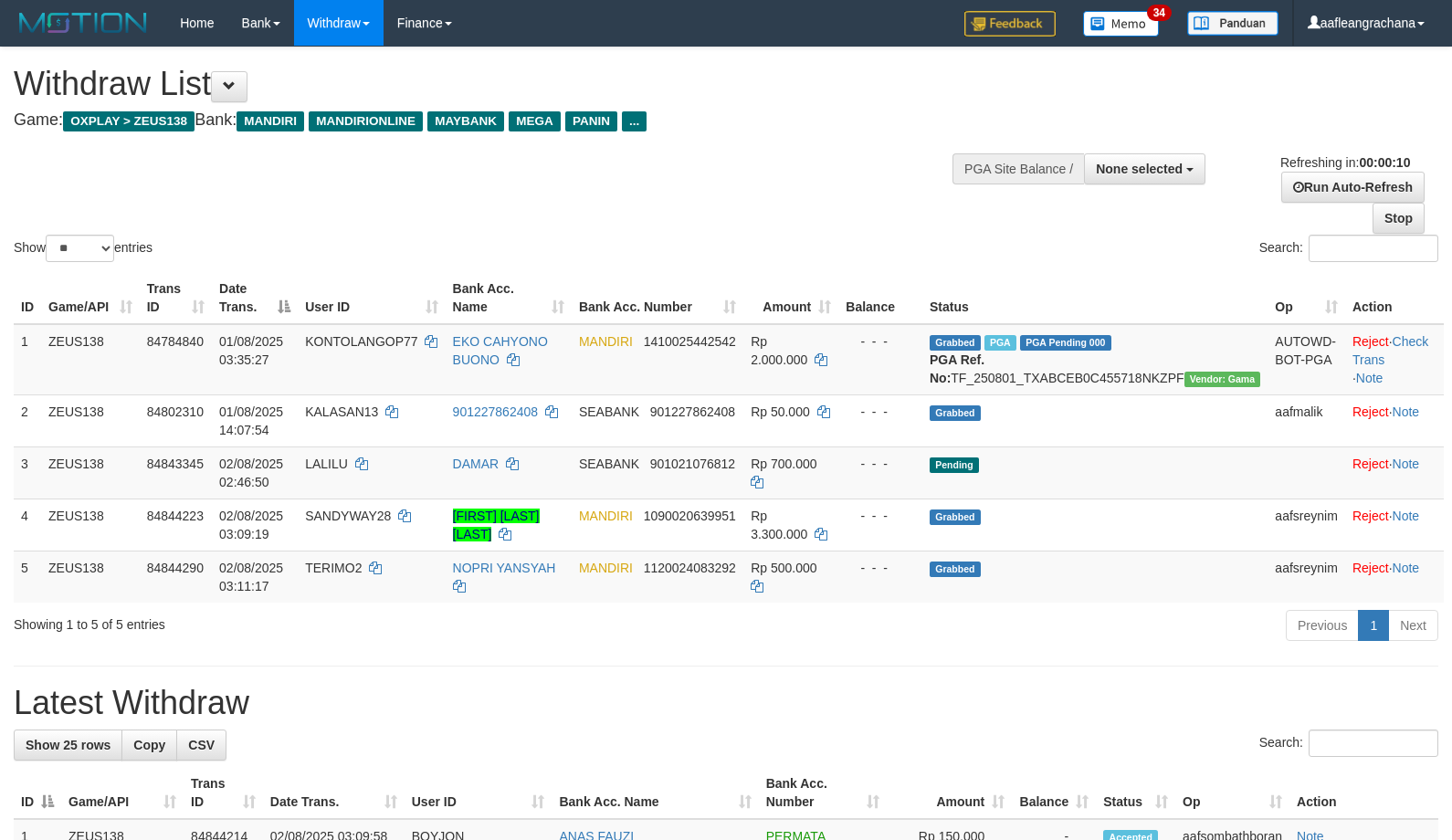select 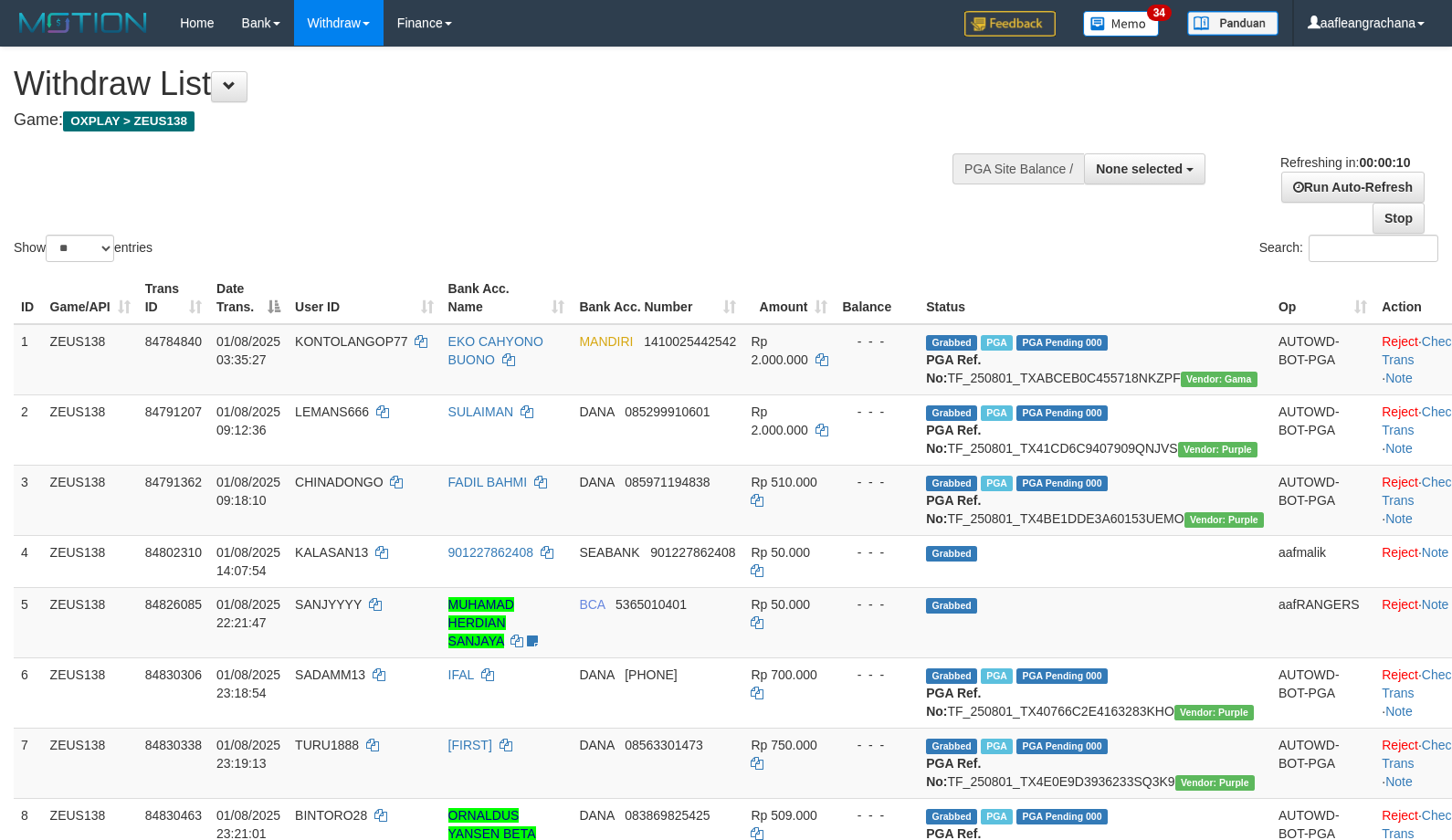 select 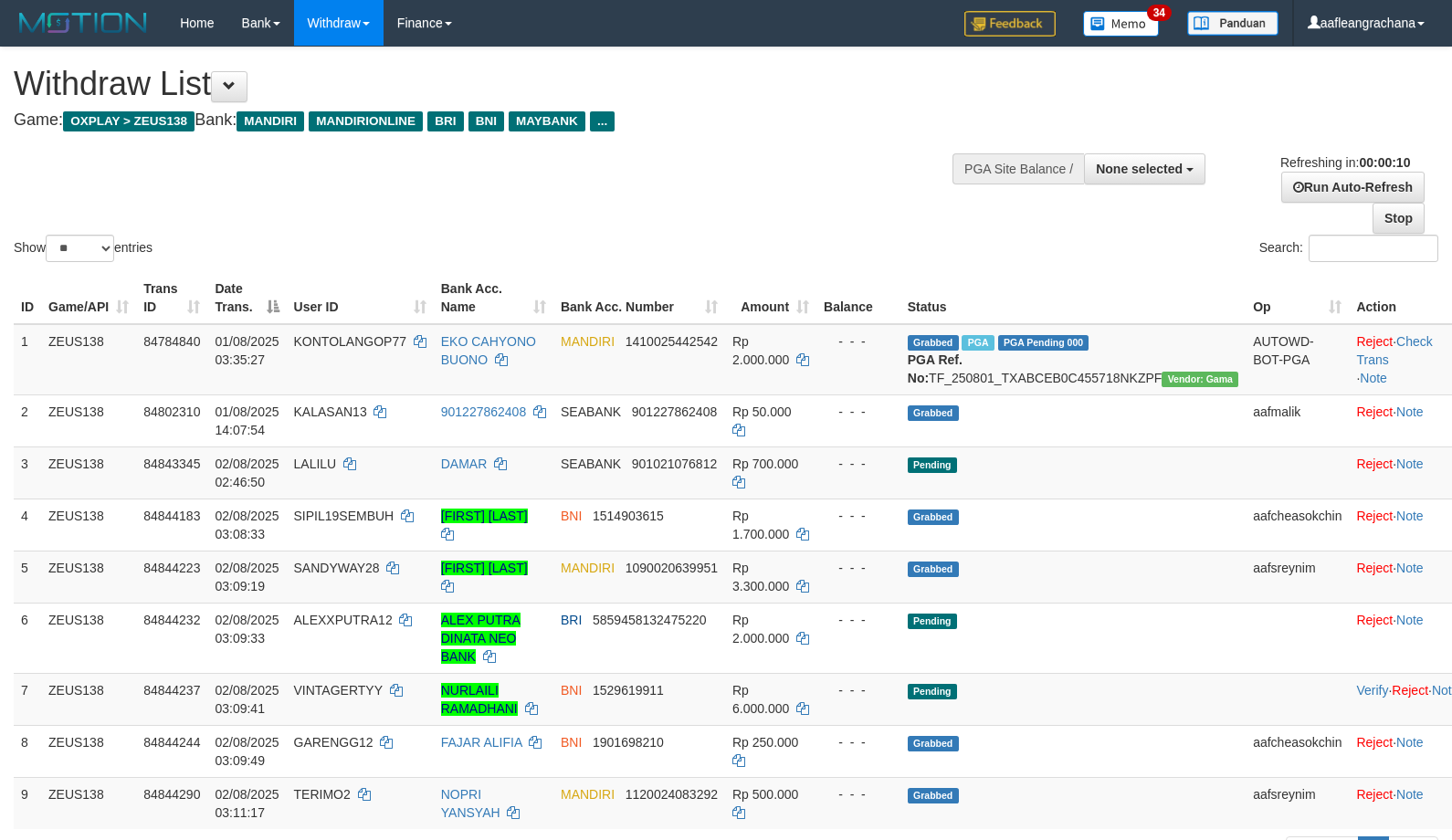 select 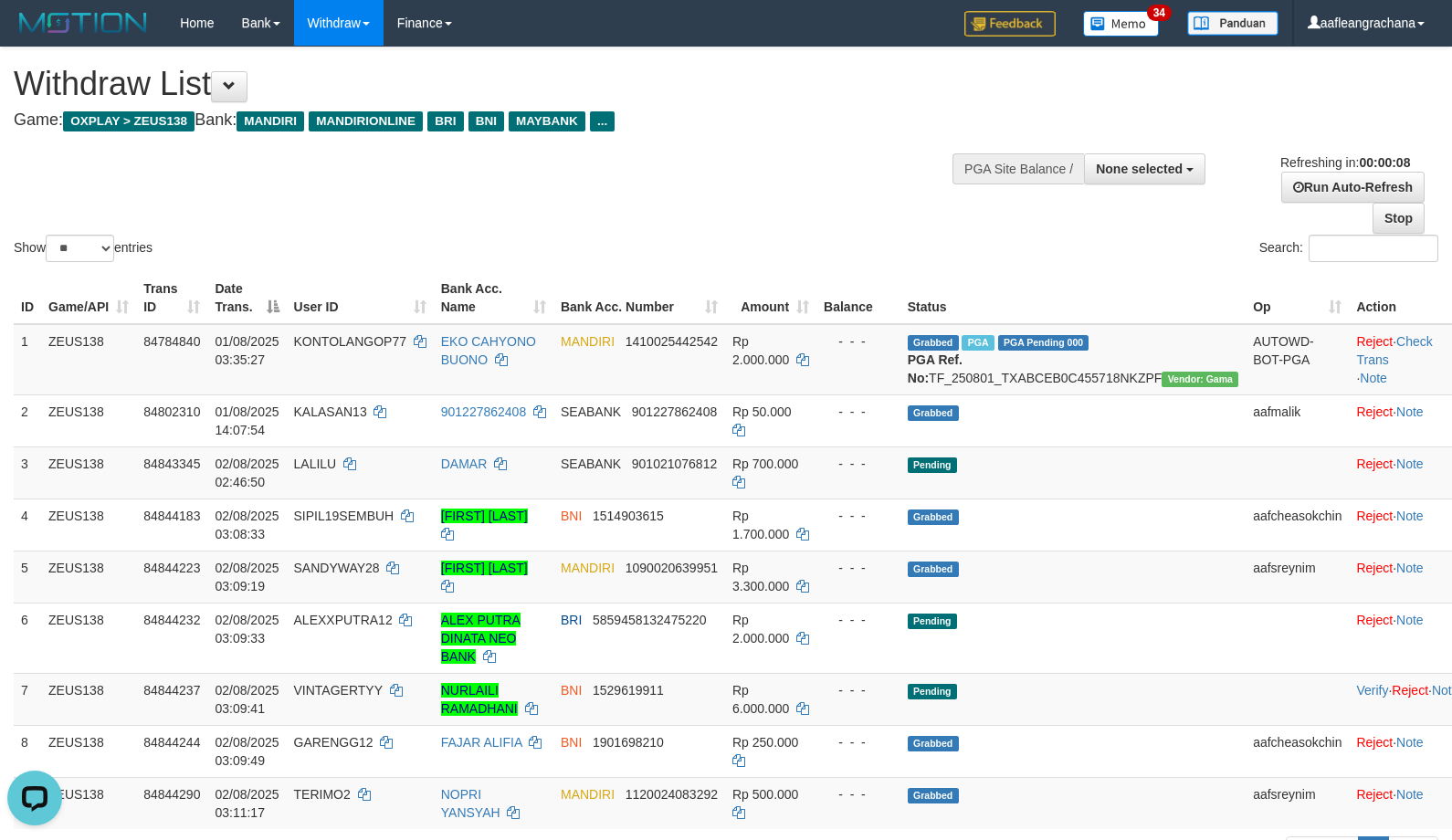 scroll, scrollTop: 0, scrollLeft: 0, axis: both 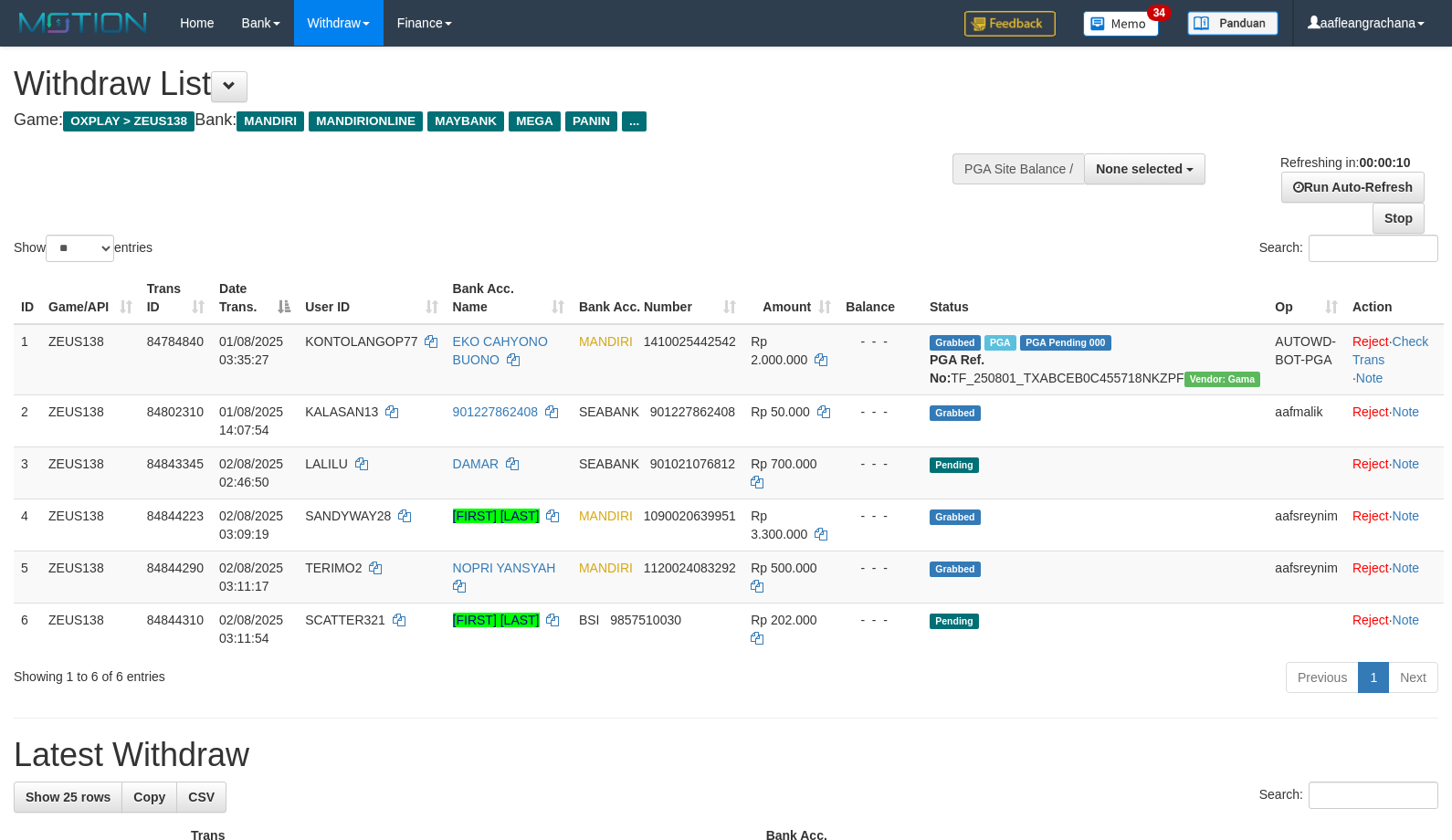 select 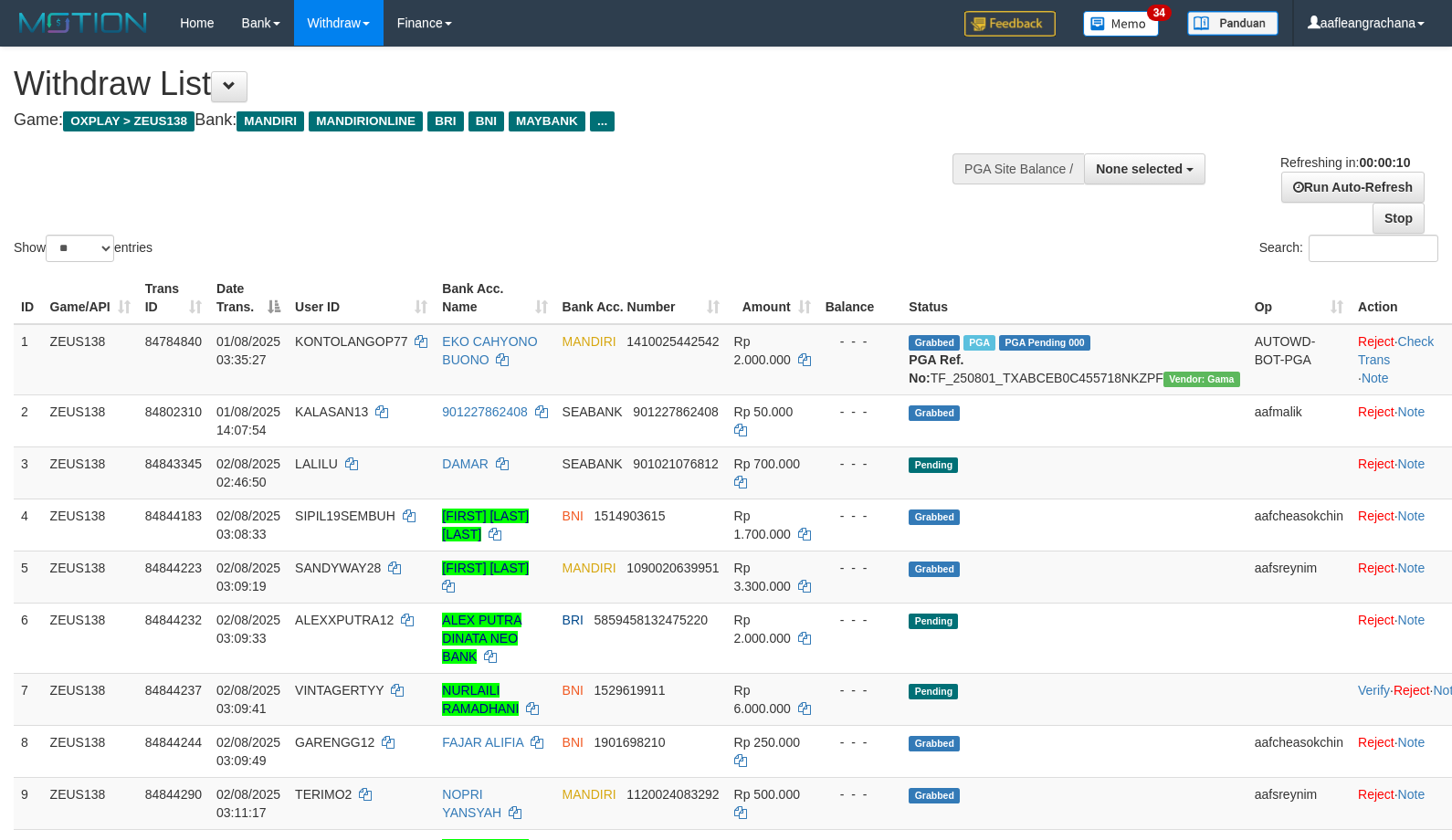 select 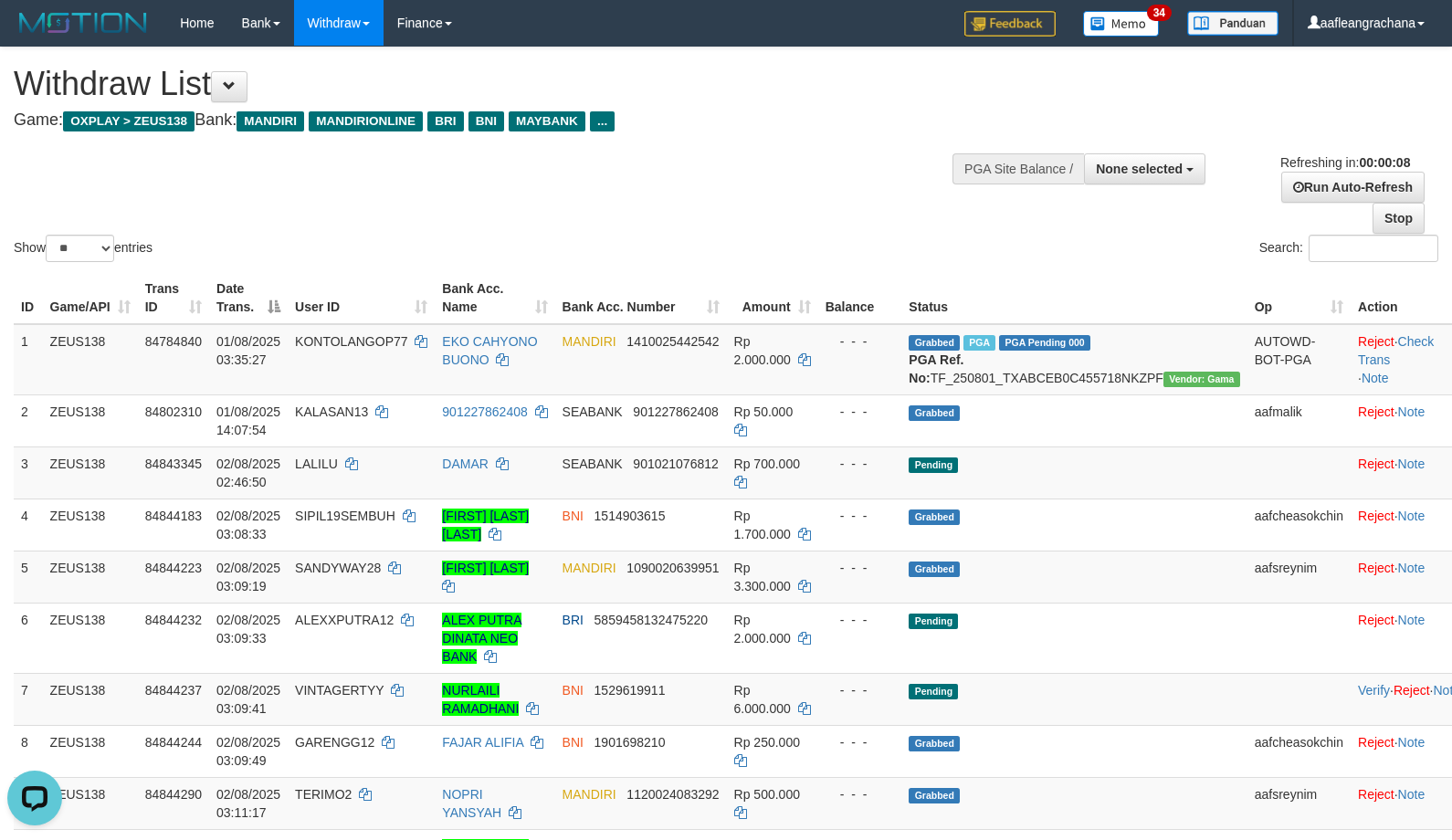 scroll, scrollTop: 0, scrollLeft: 0, axis: both 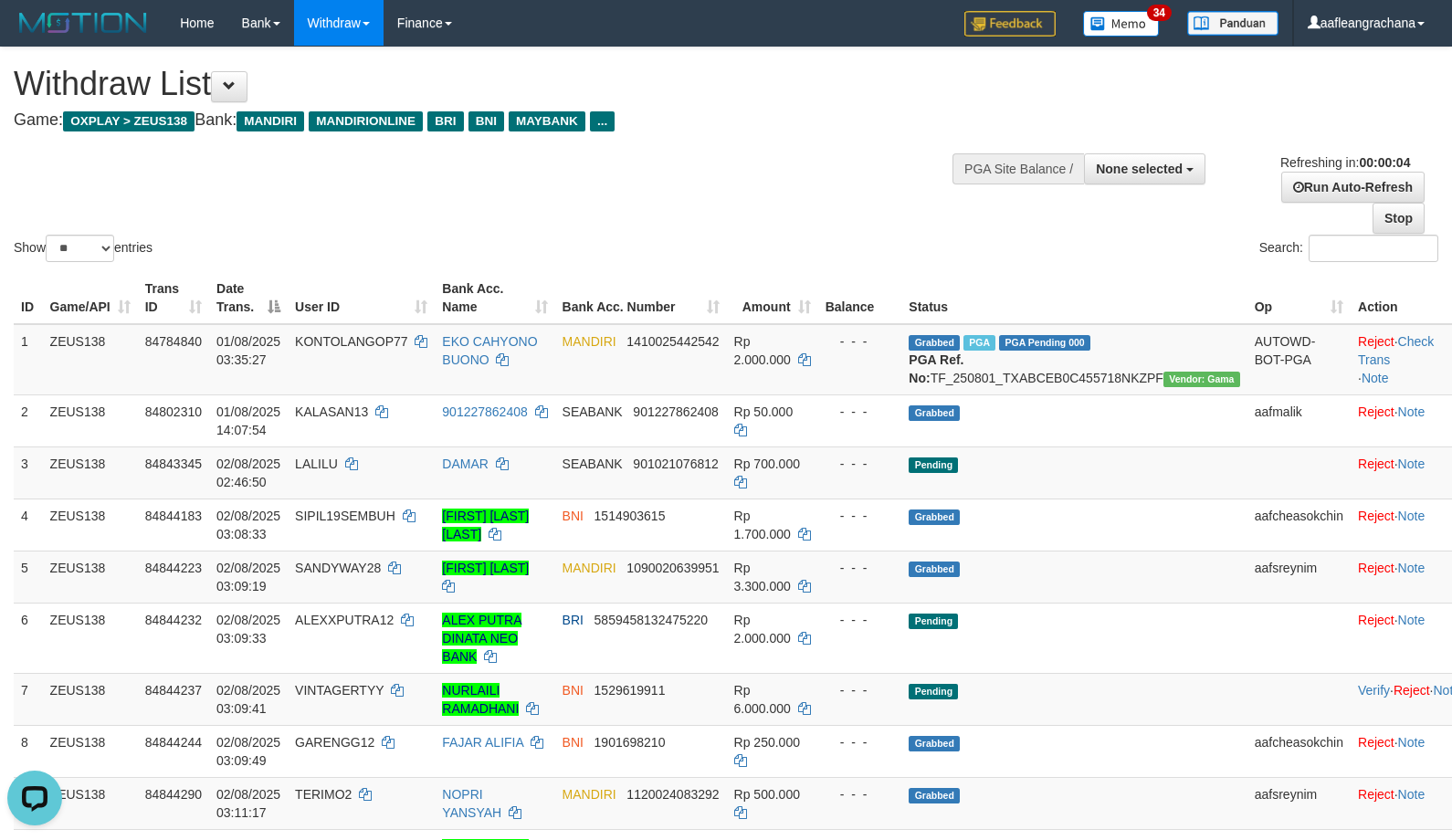 click on "Show  ** ** ** ***  entries Search:" at bounding box center [726, 156] 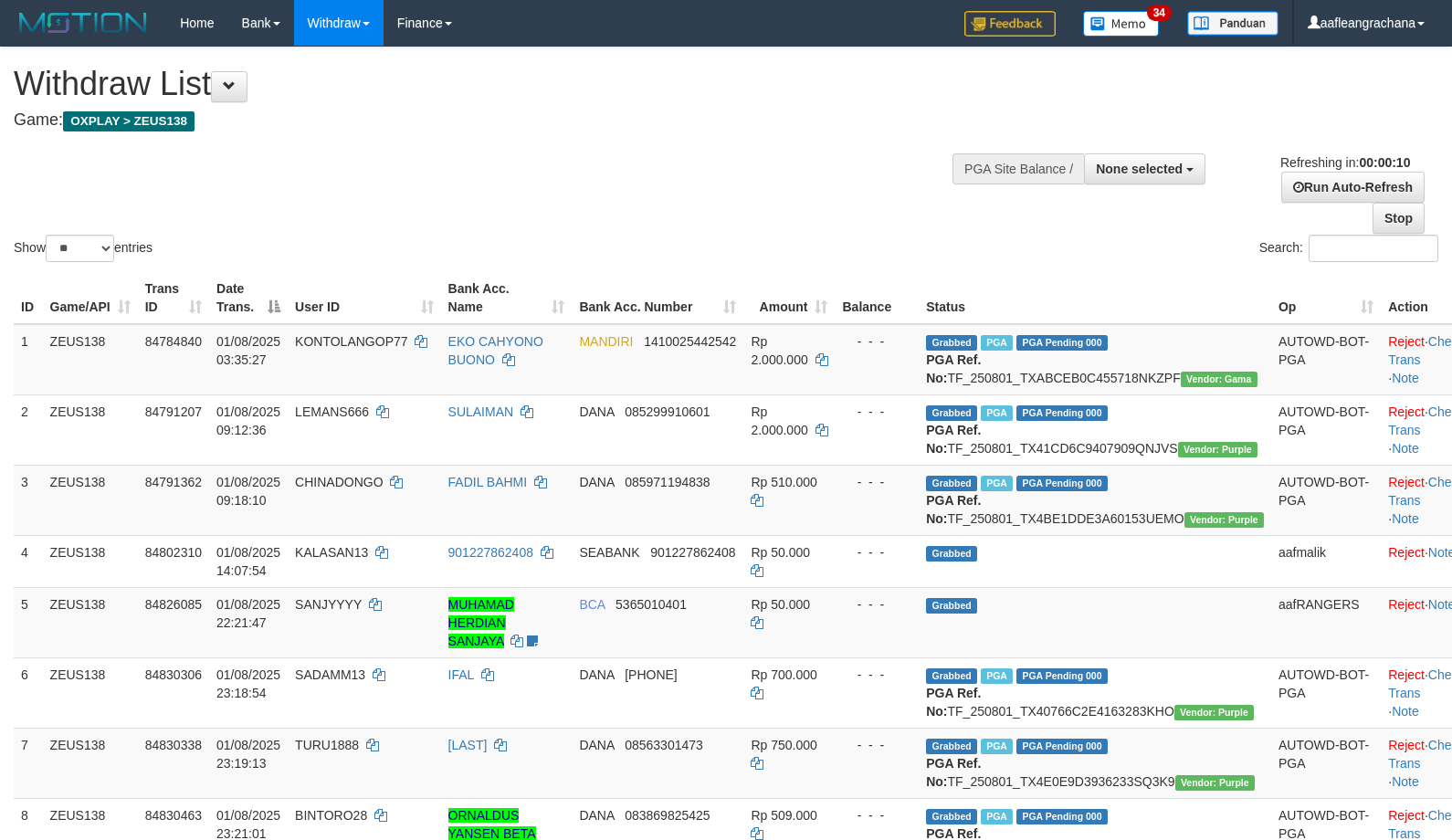 select 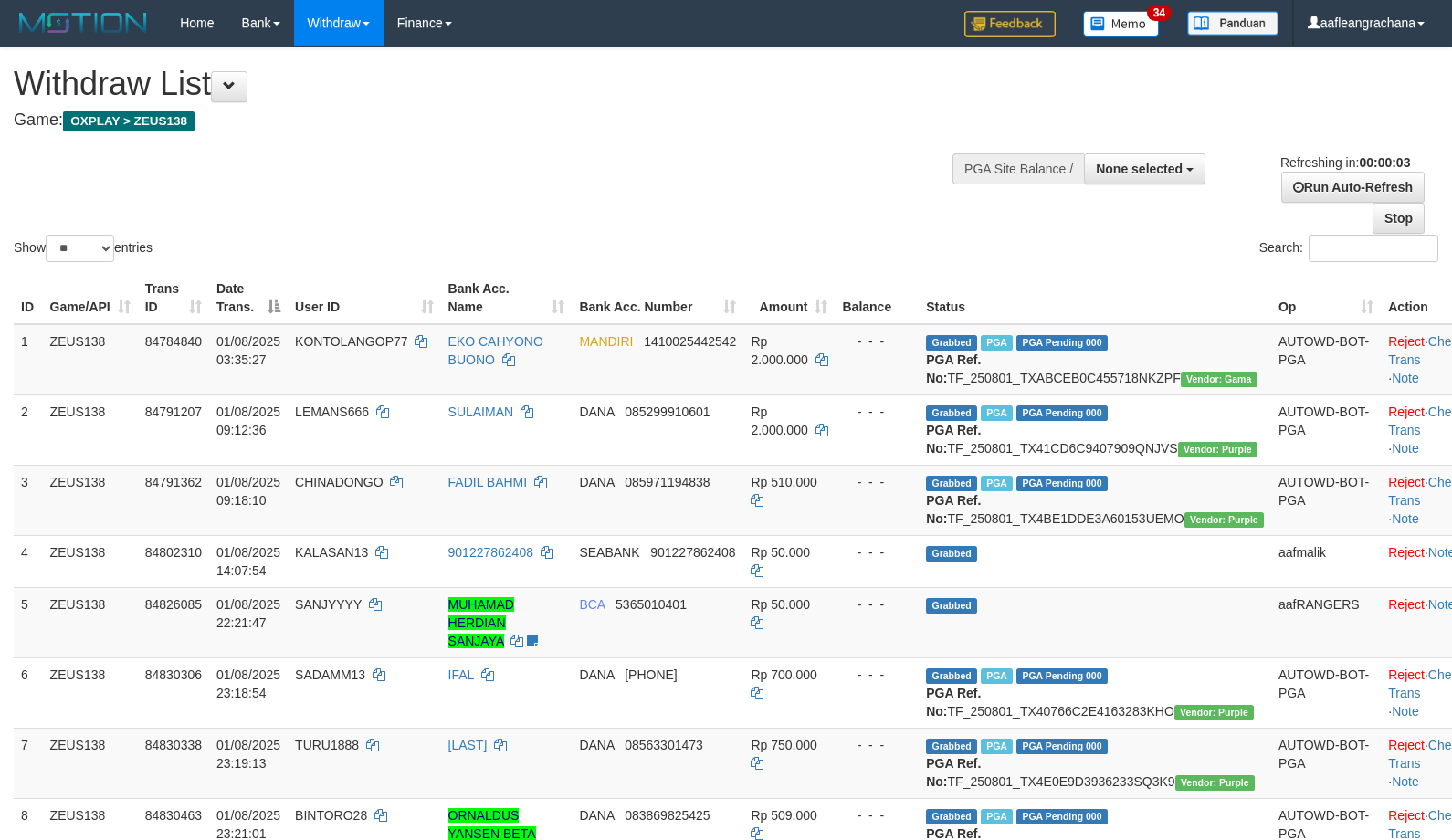 scroll, scrollTop: 0, scrollLeft: 0, axis: both 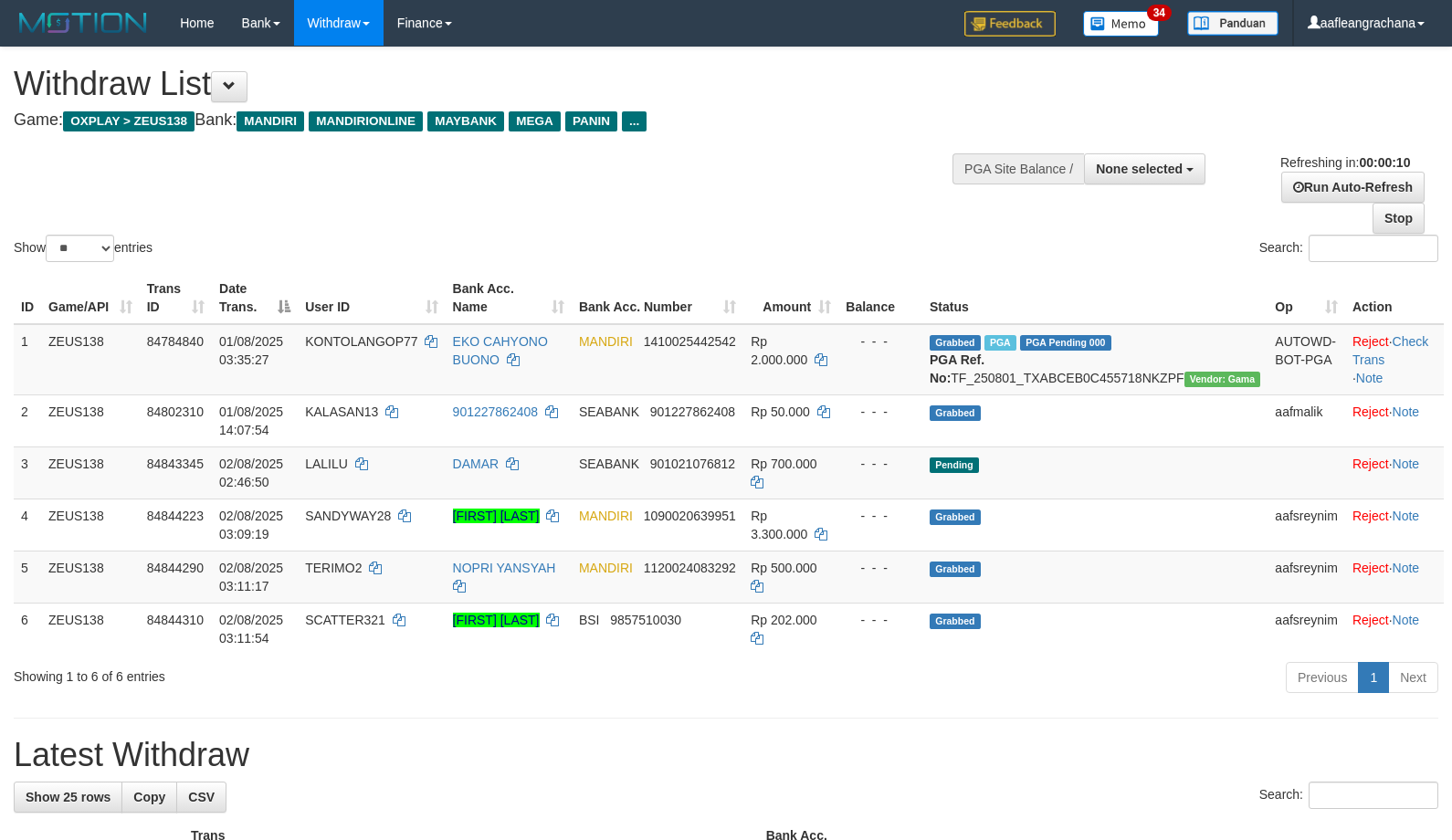 select 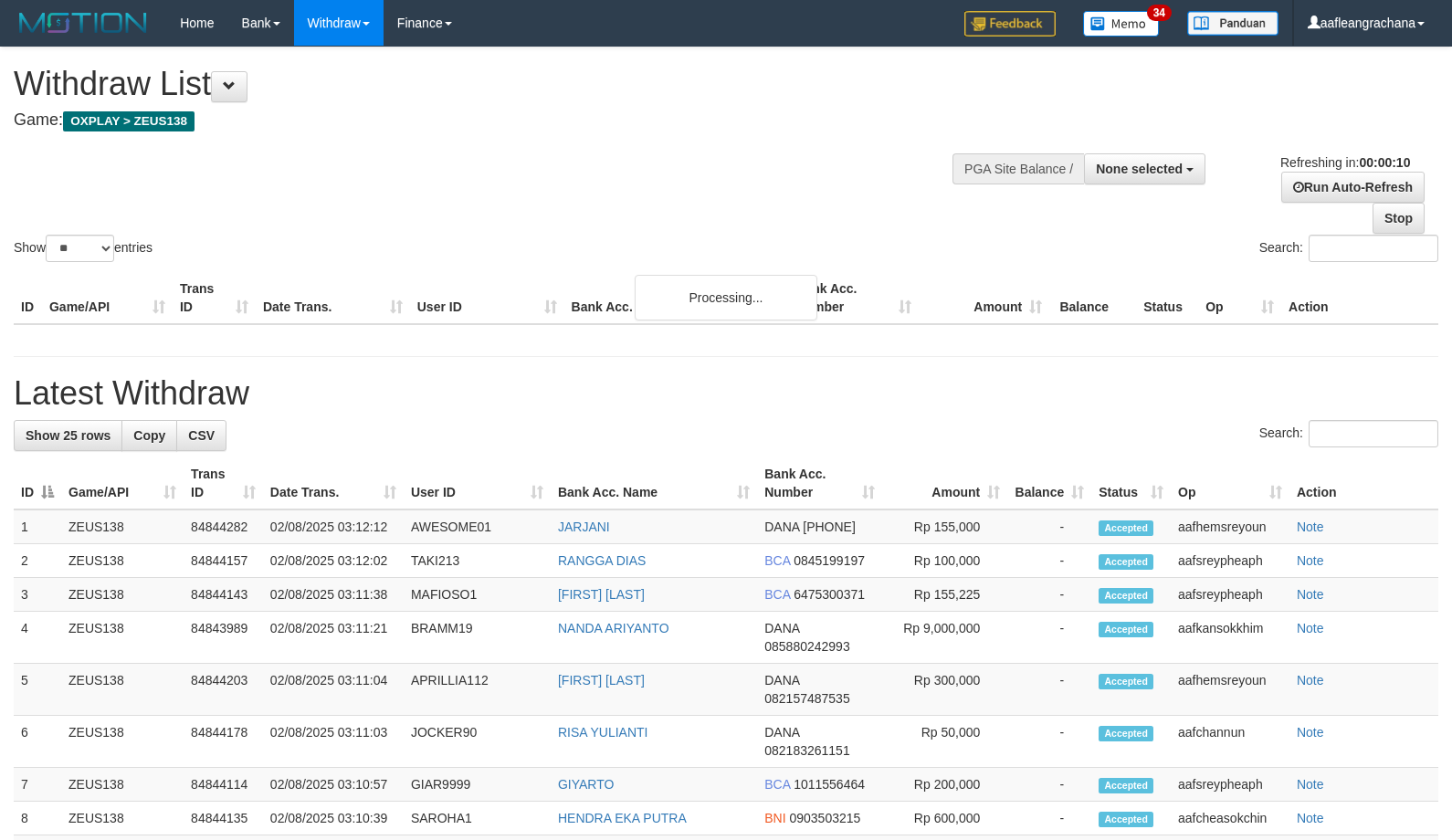 select 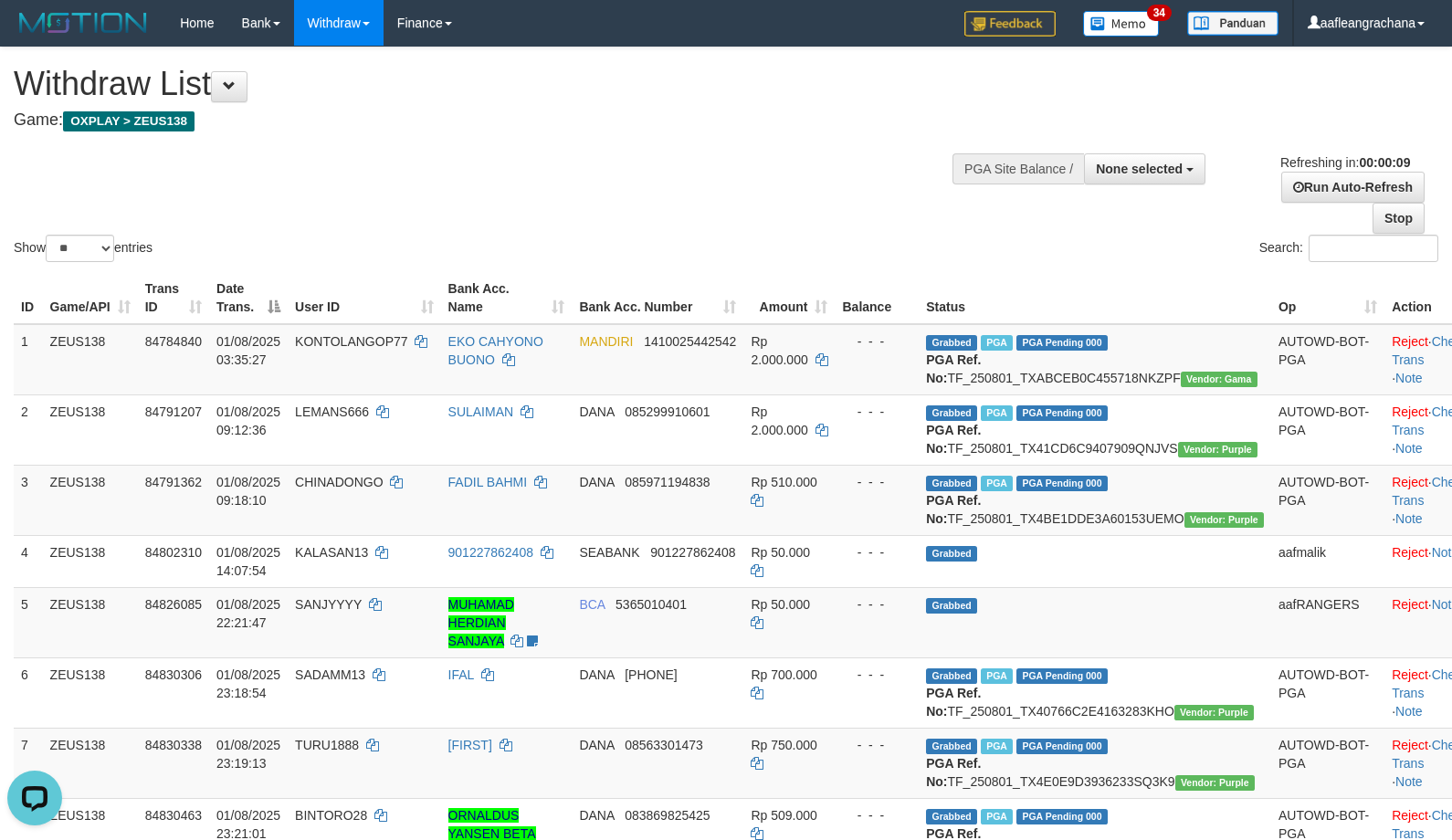 scroll, scrollTop: 0, scrollLeft: 0, axis: both 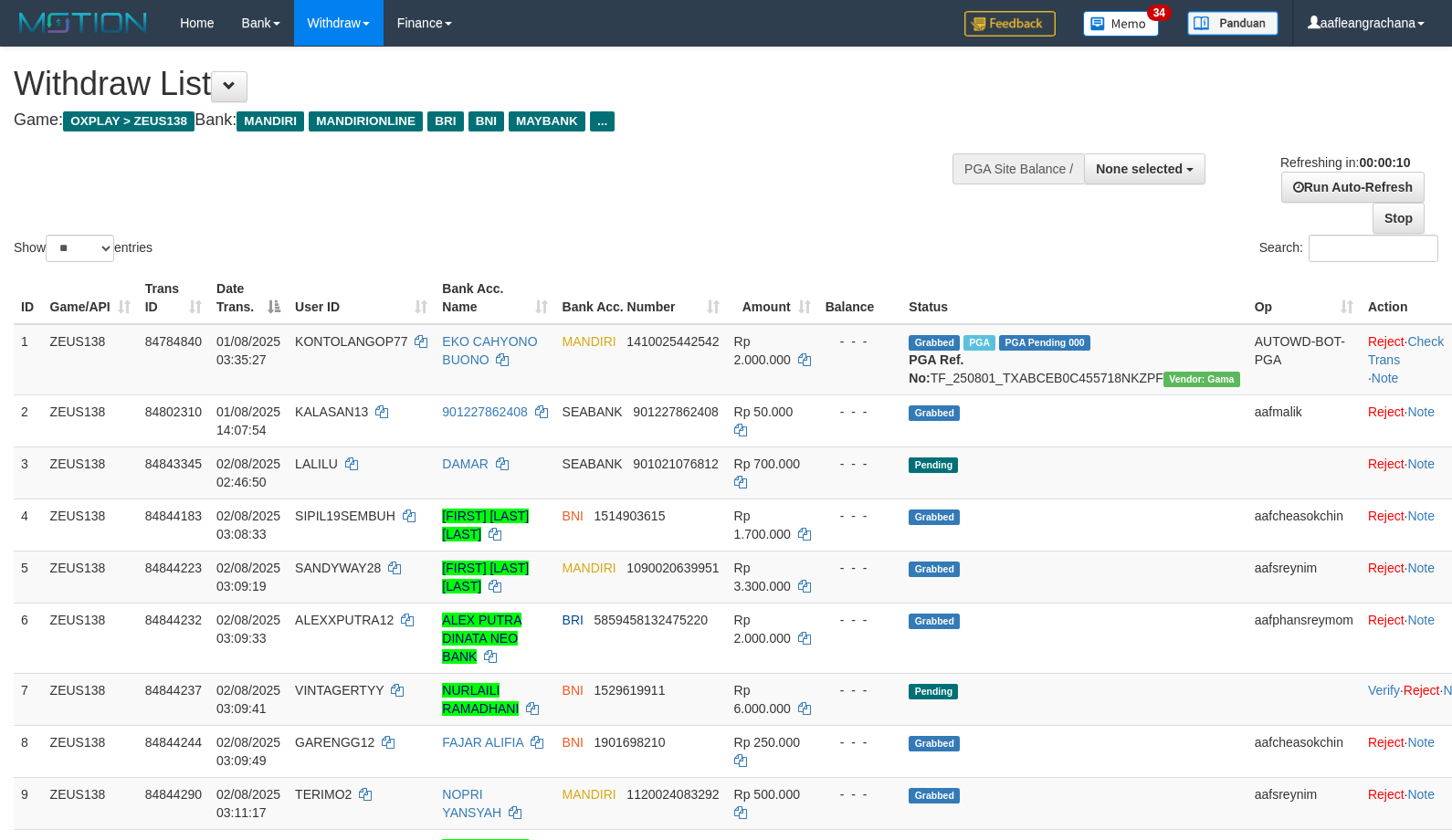 select 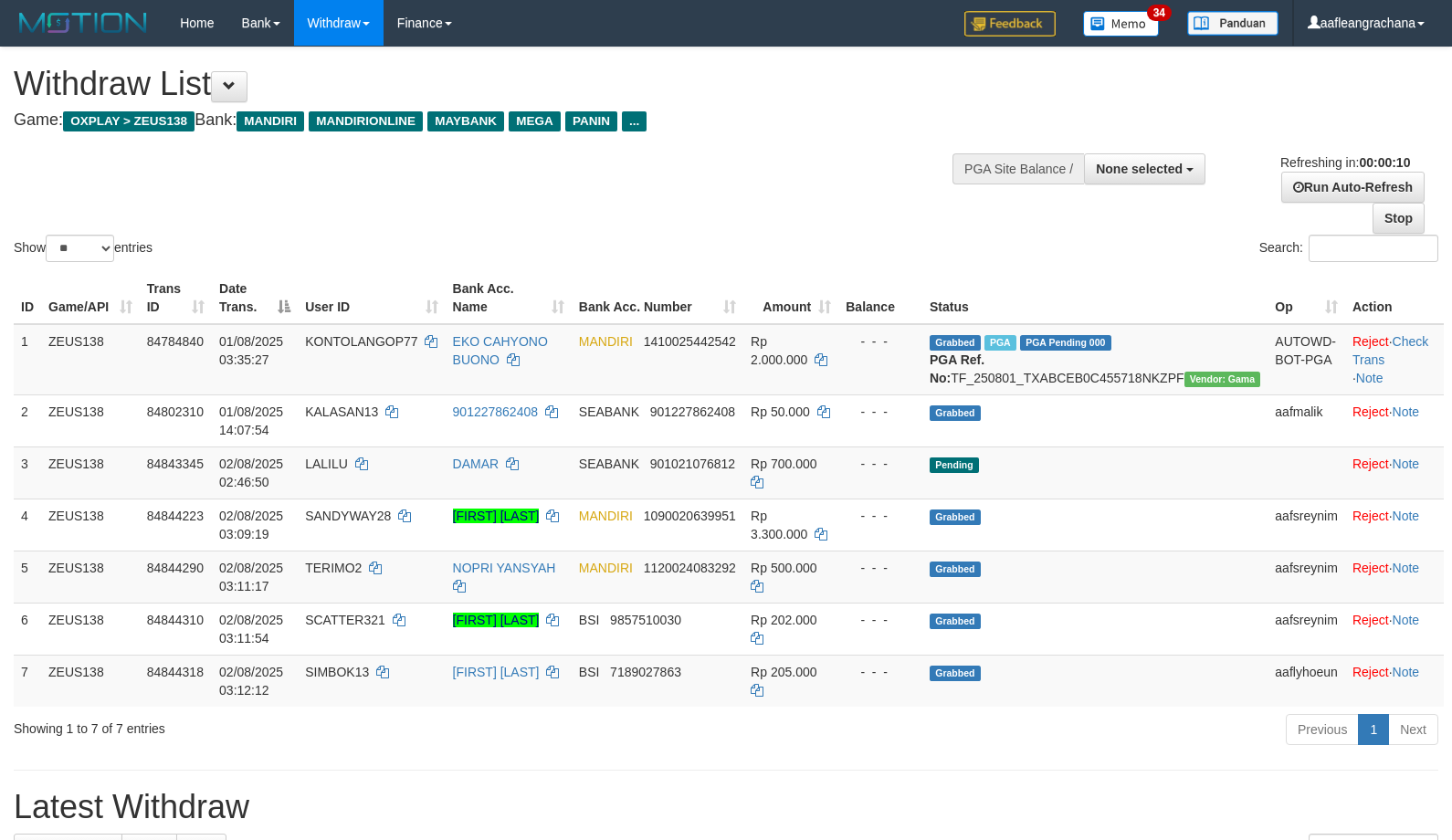 select 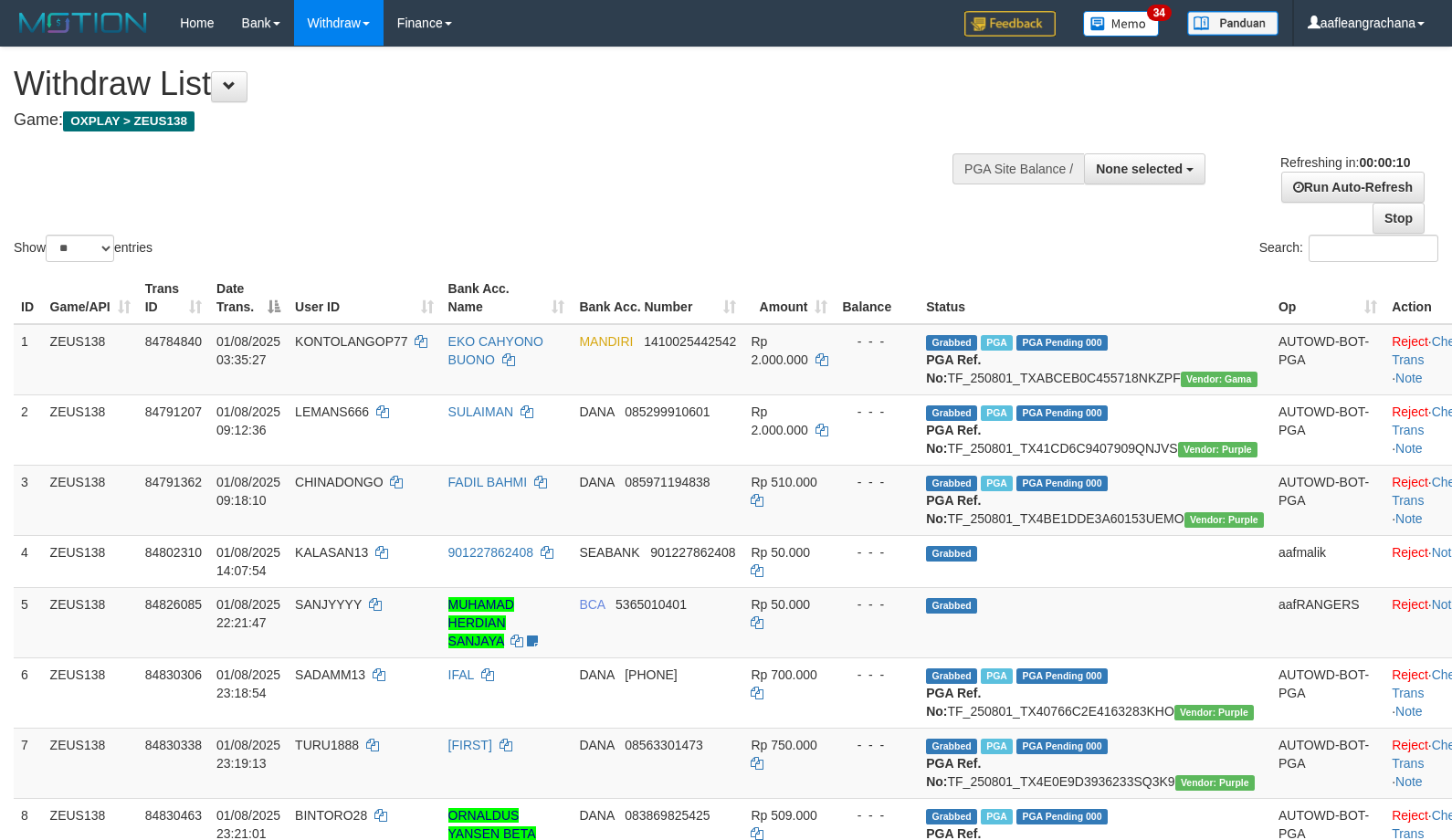 select 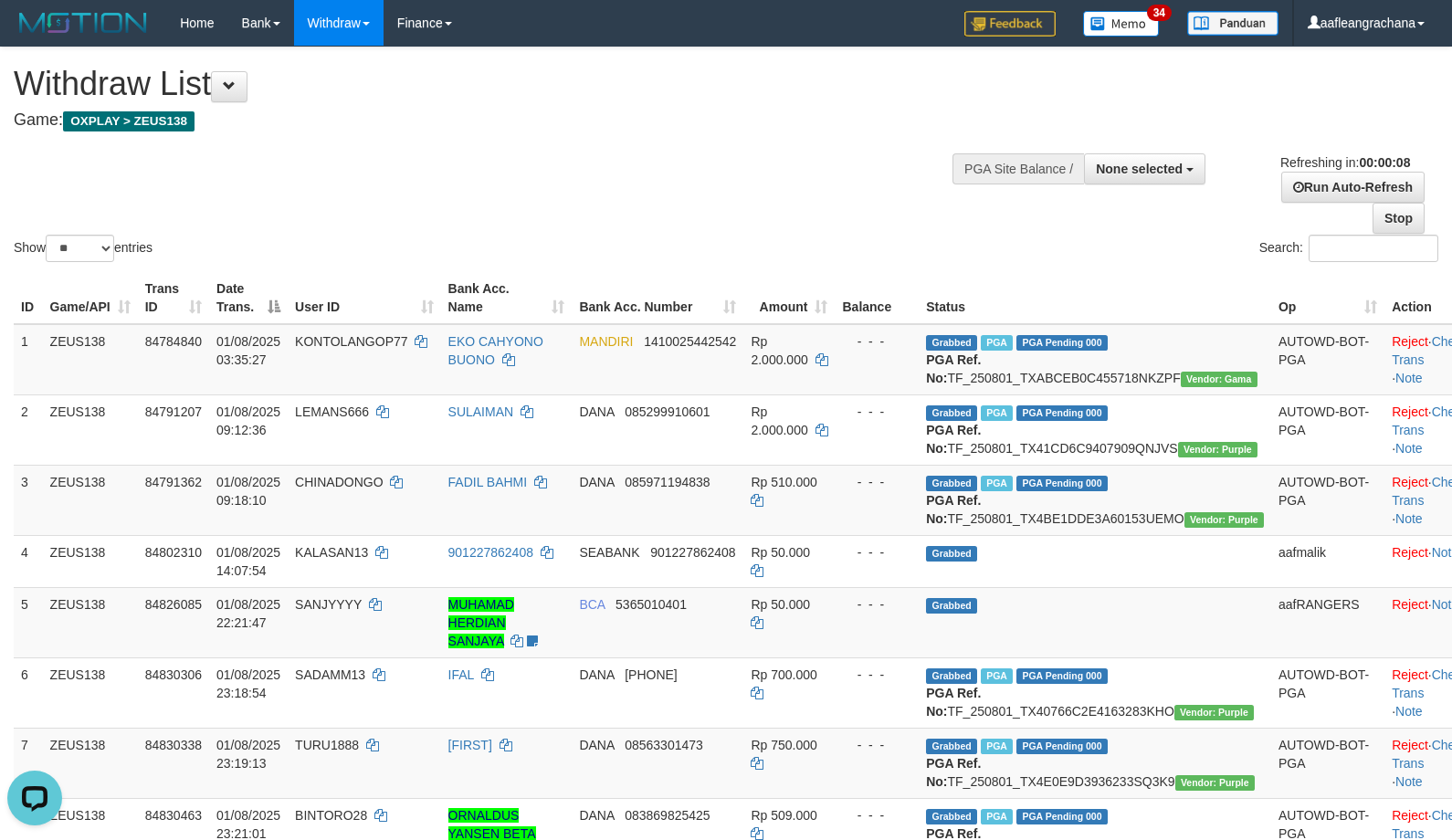 scroll, scrollTop: 0, scrollLeft: 0, axis: both 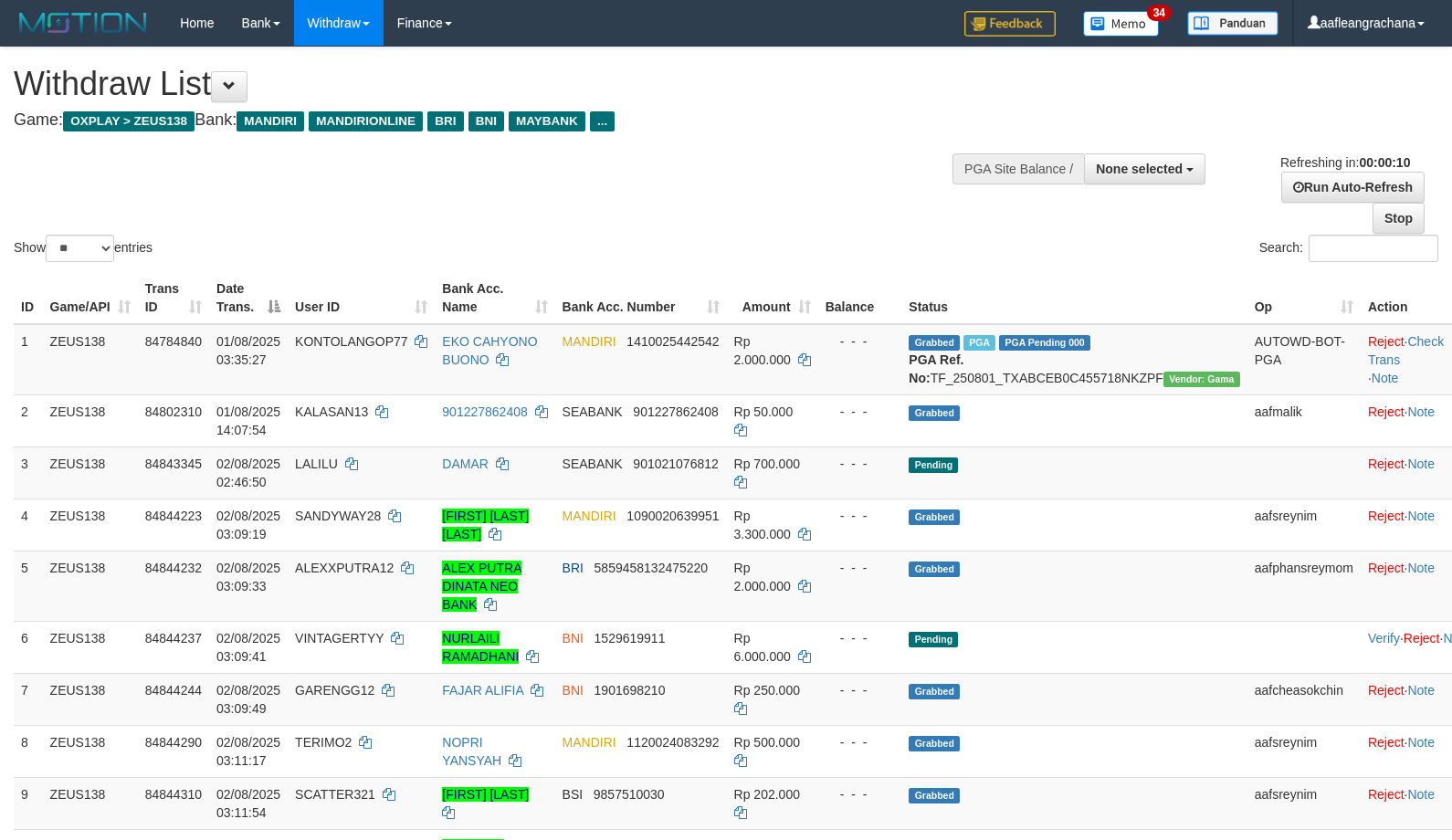 select 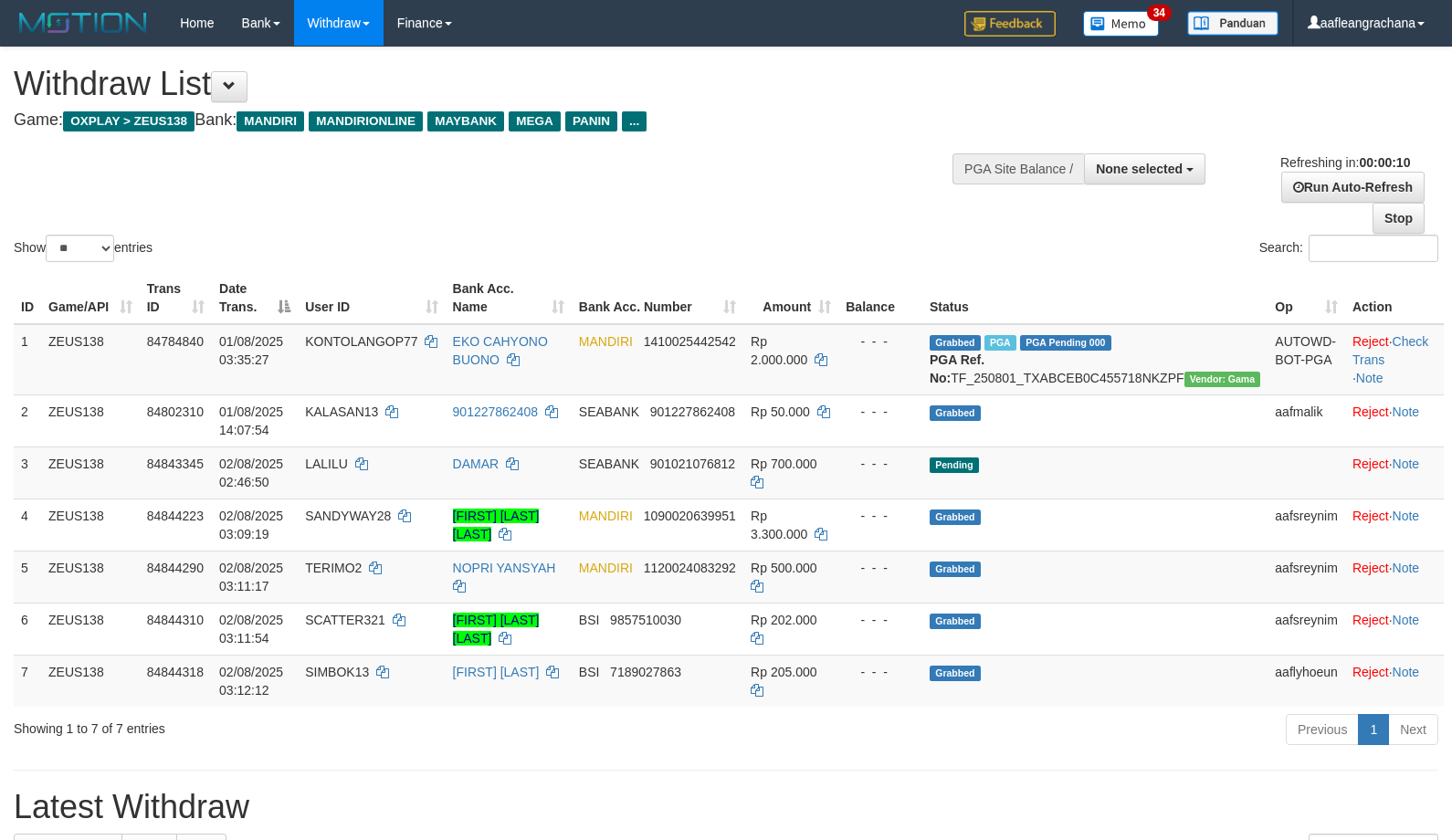 select 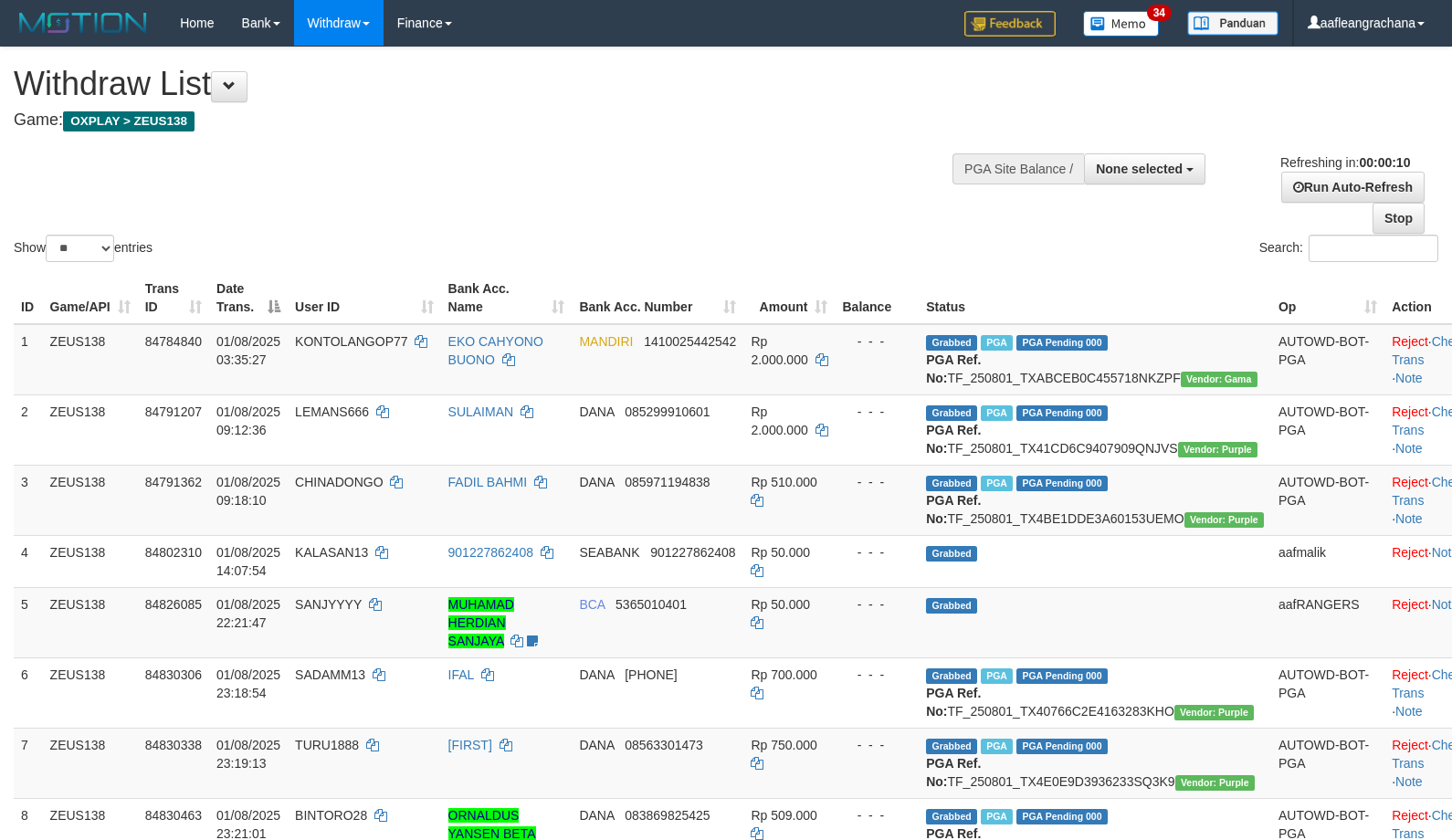 select 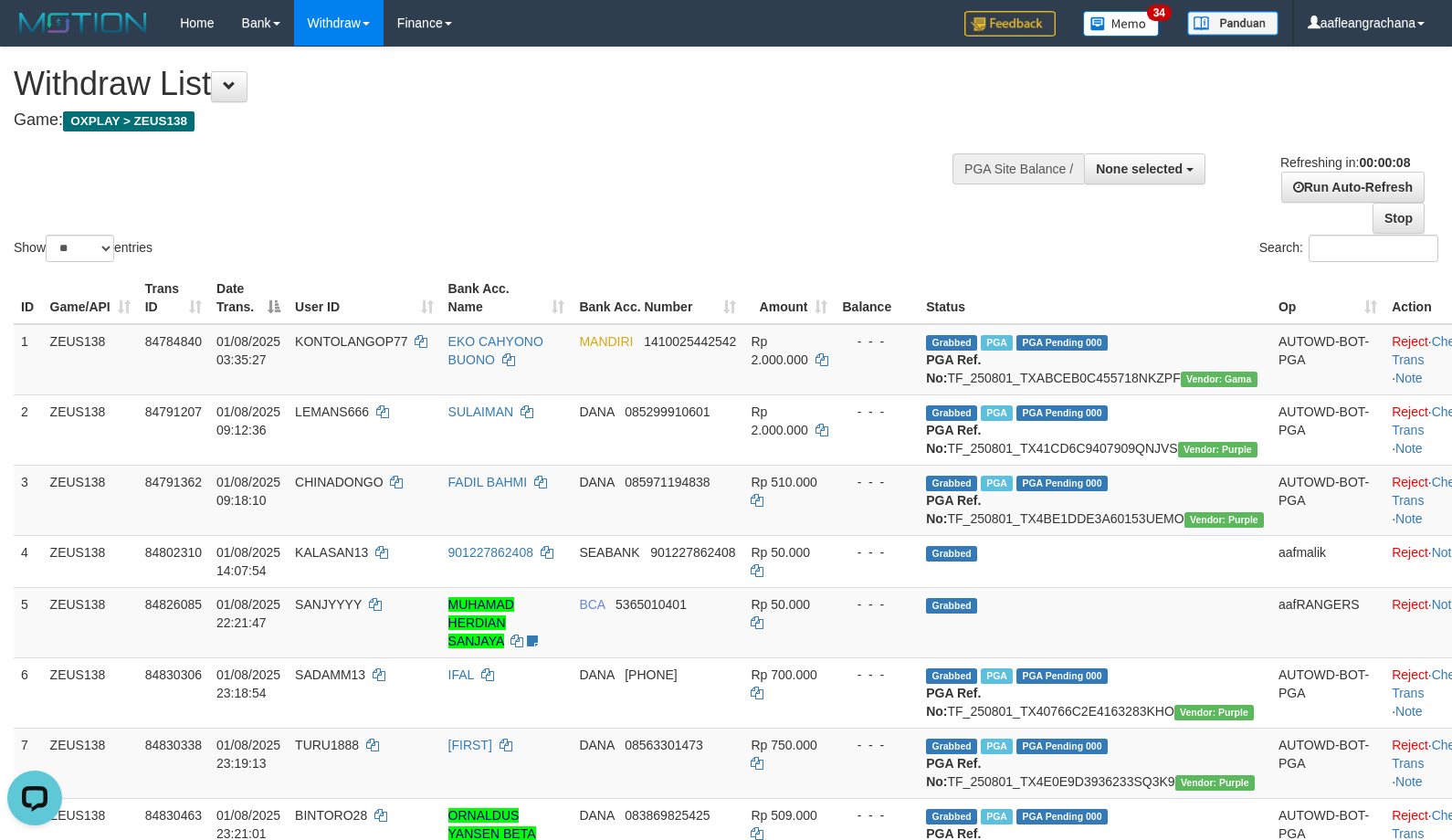 scroll, scrollTop: 0, scrollLeft: 0, axis: both 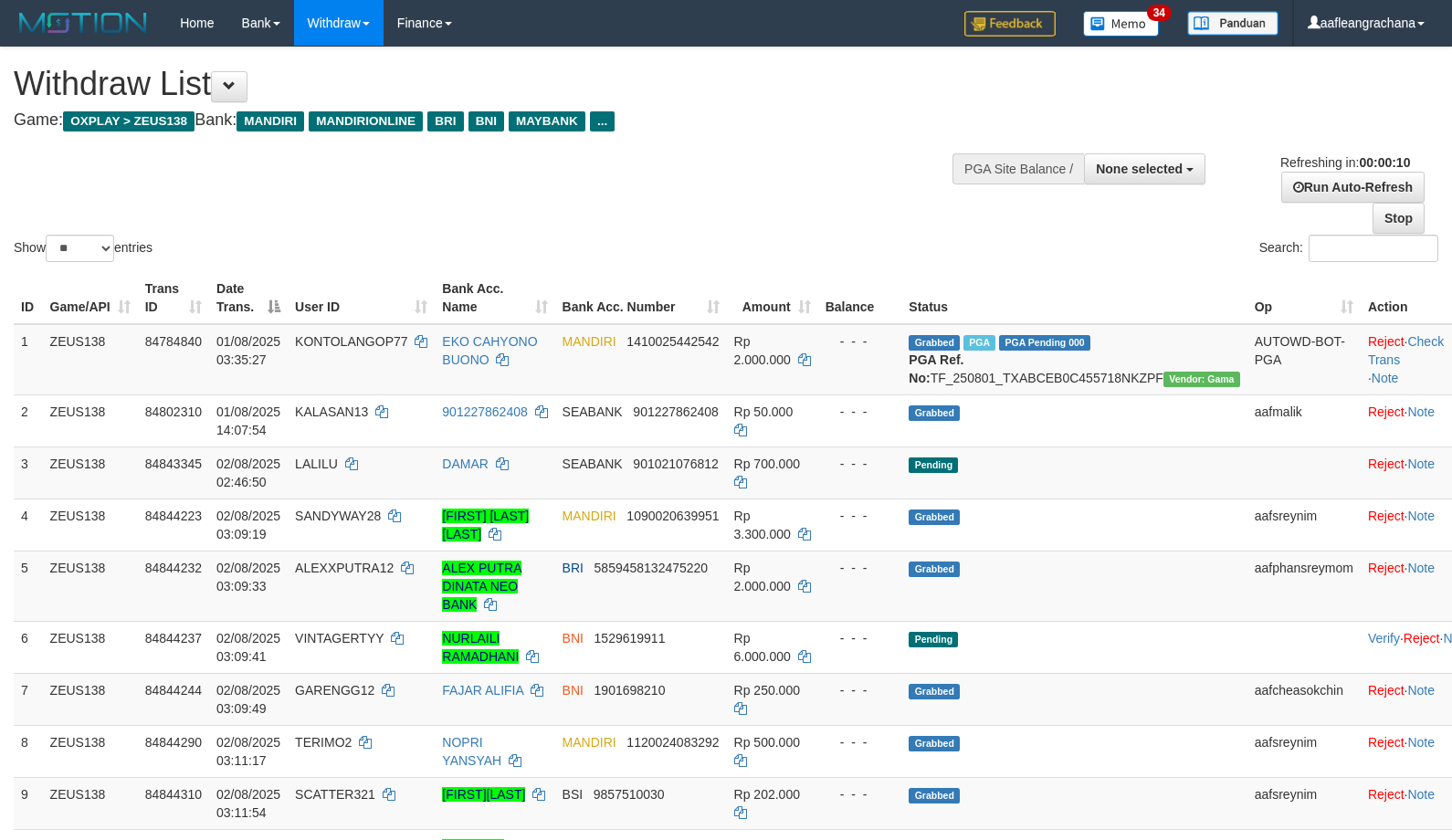 select 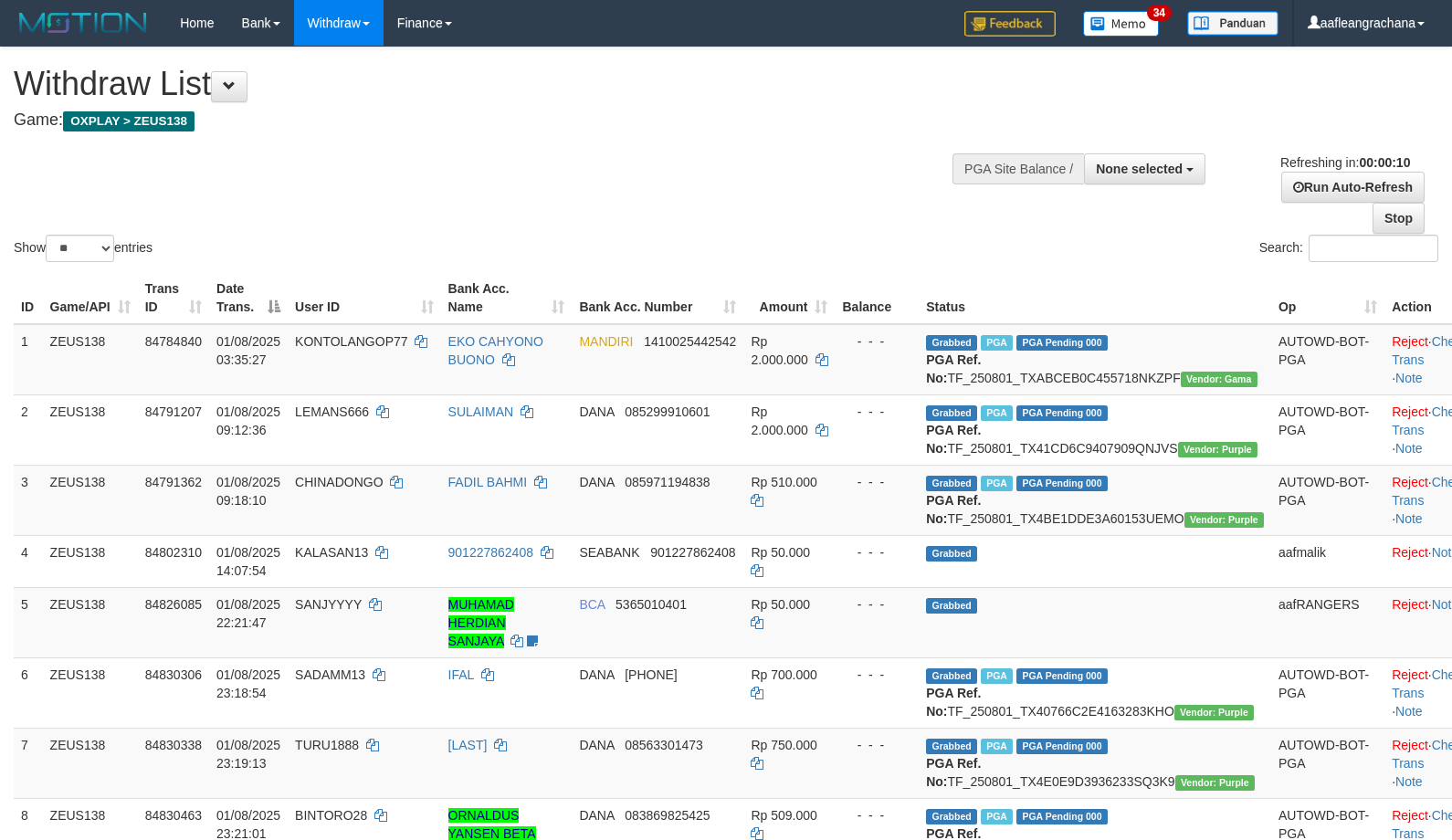 select 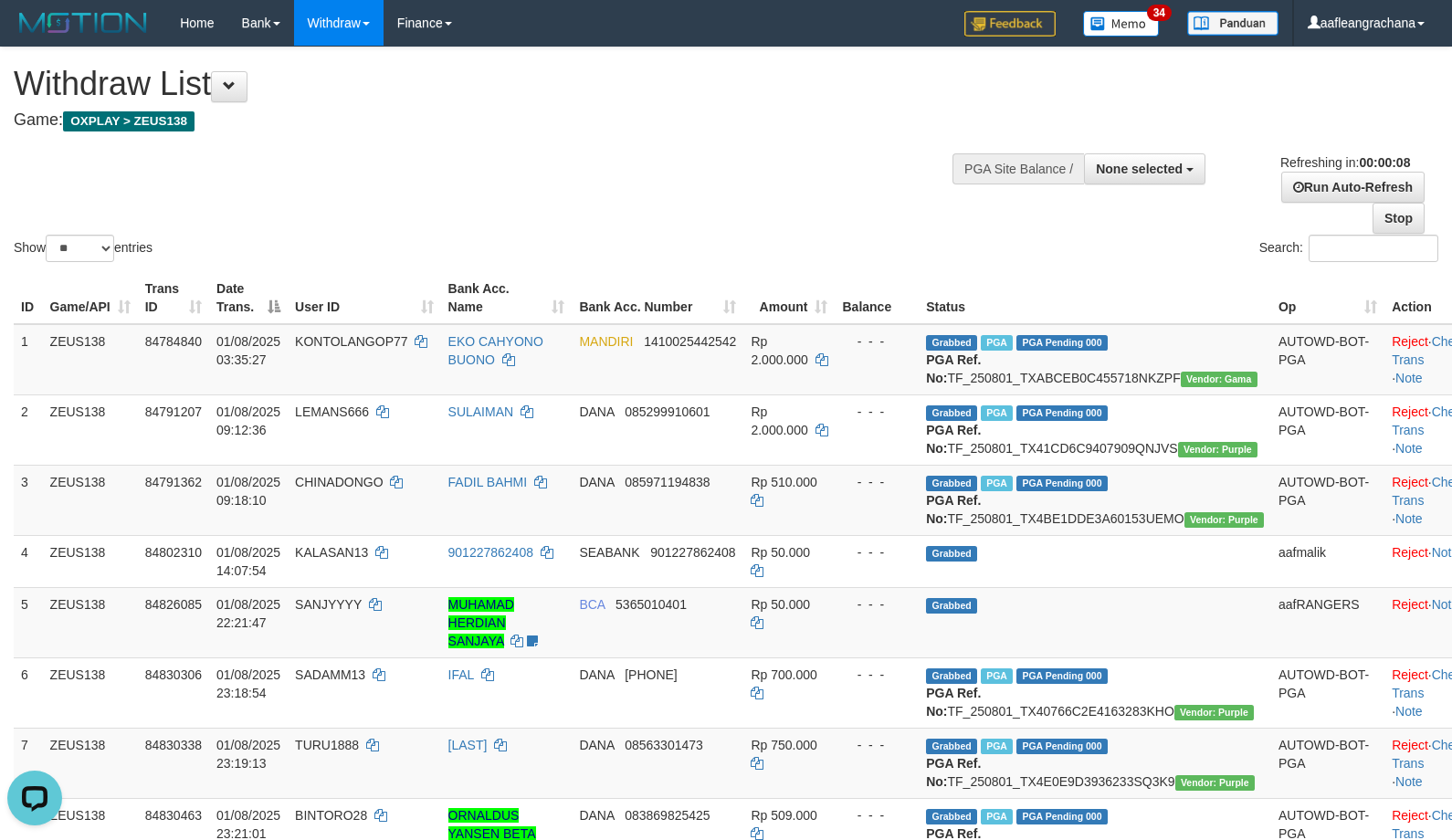 scroll, scrollTop: 0, scrollLeft: 0, axis: both 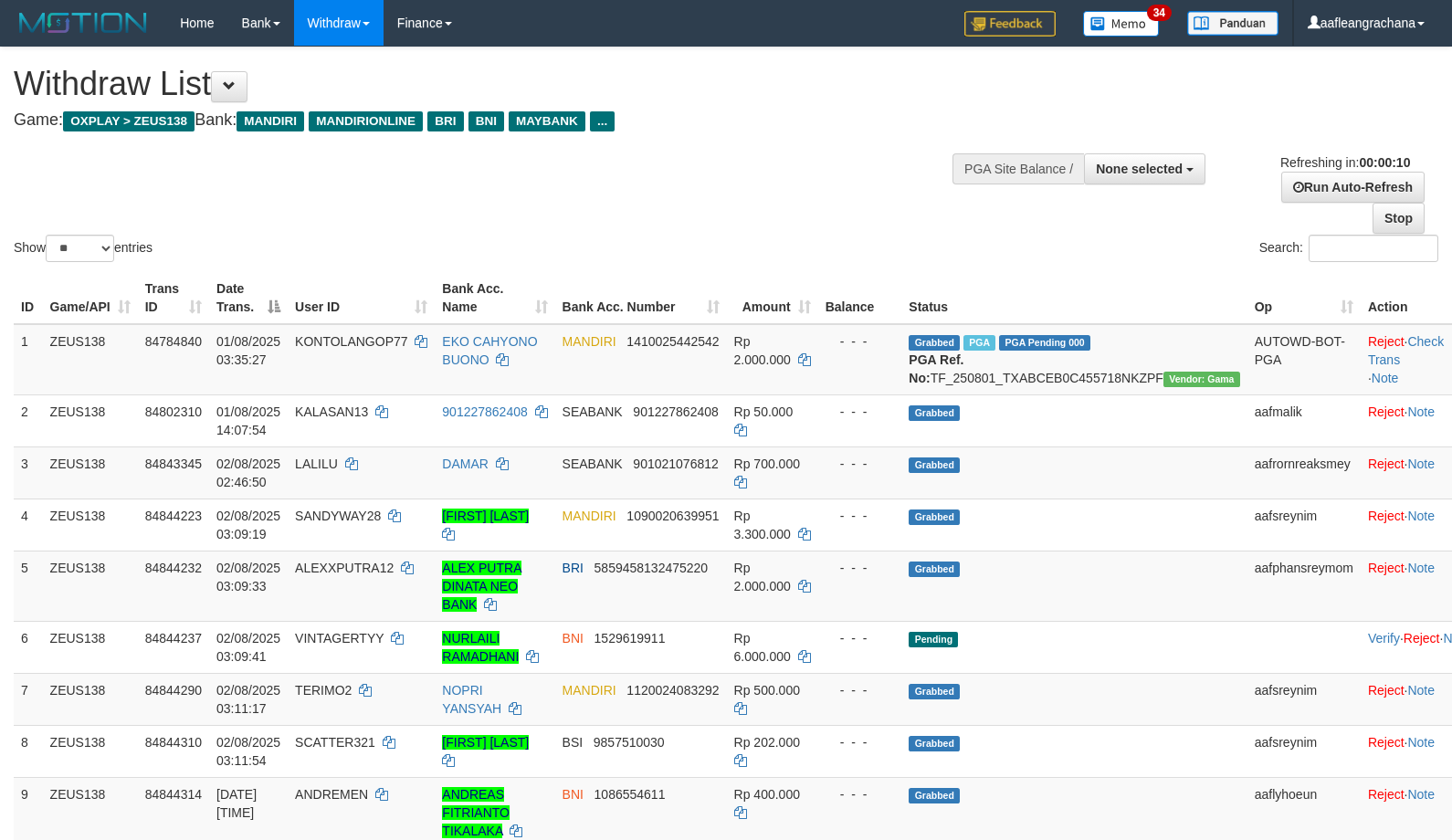 select 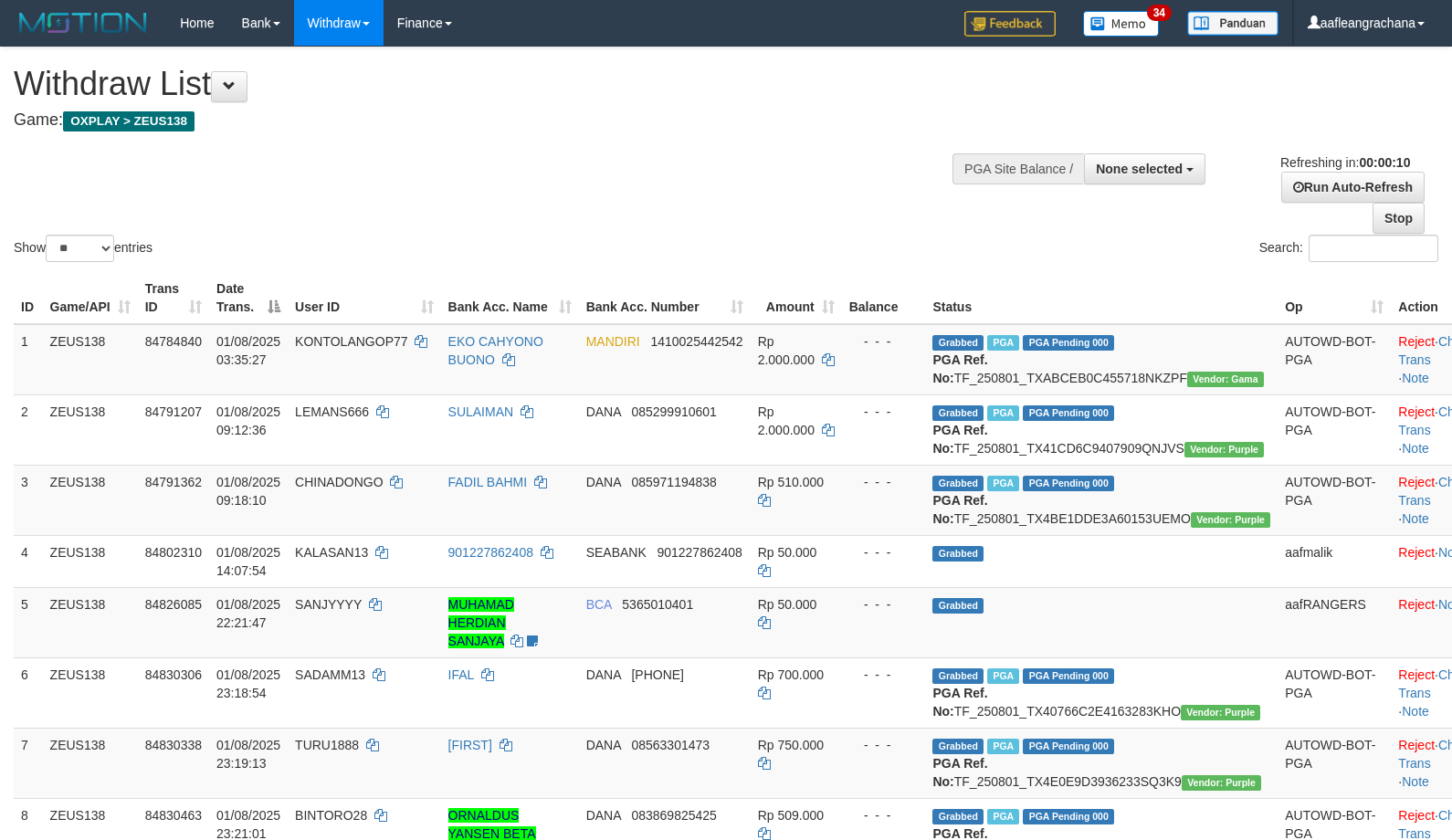 select 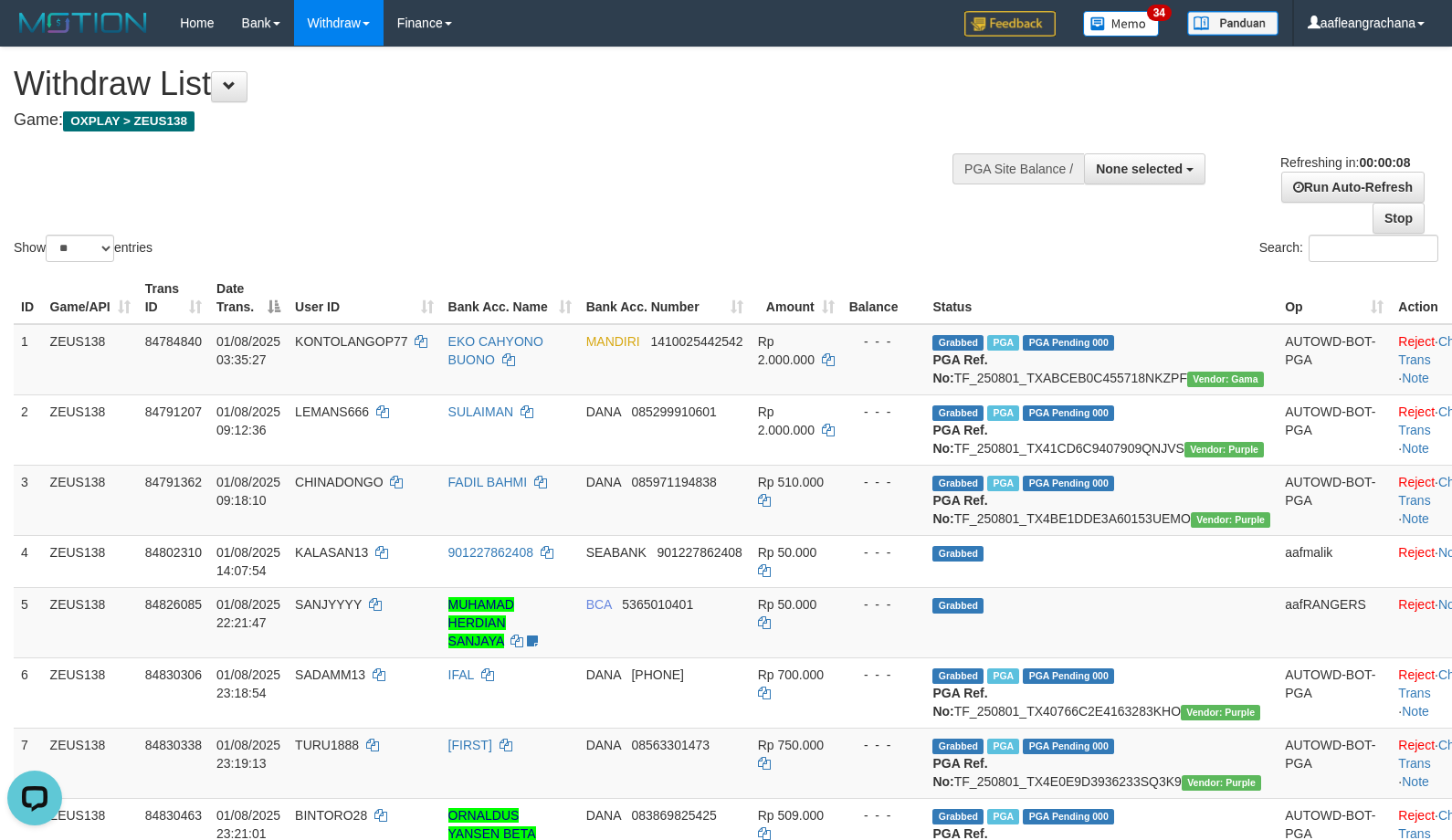 scroll, scrollTop: 0, scrollLeft: 0, axis: both 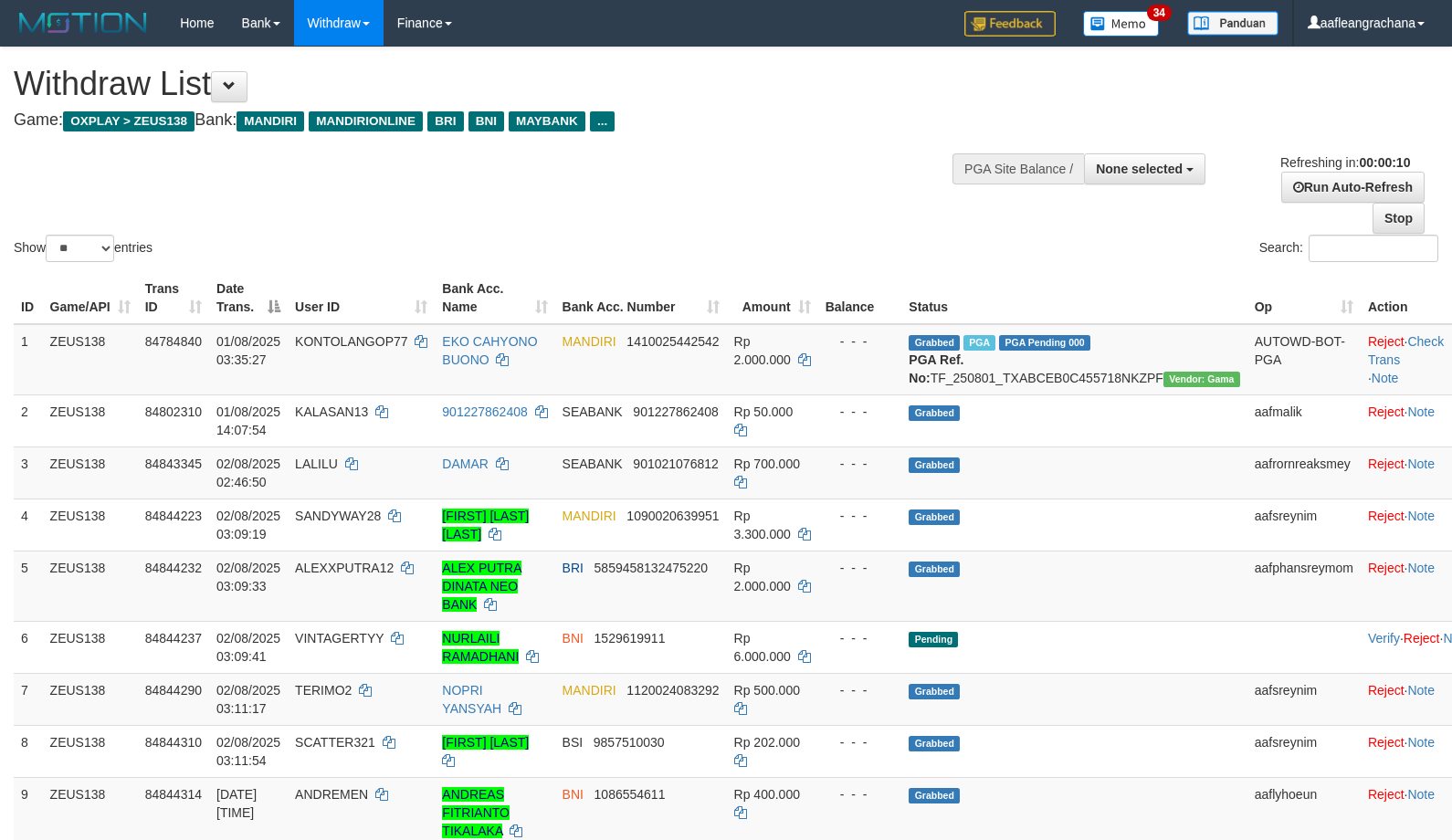 select 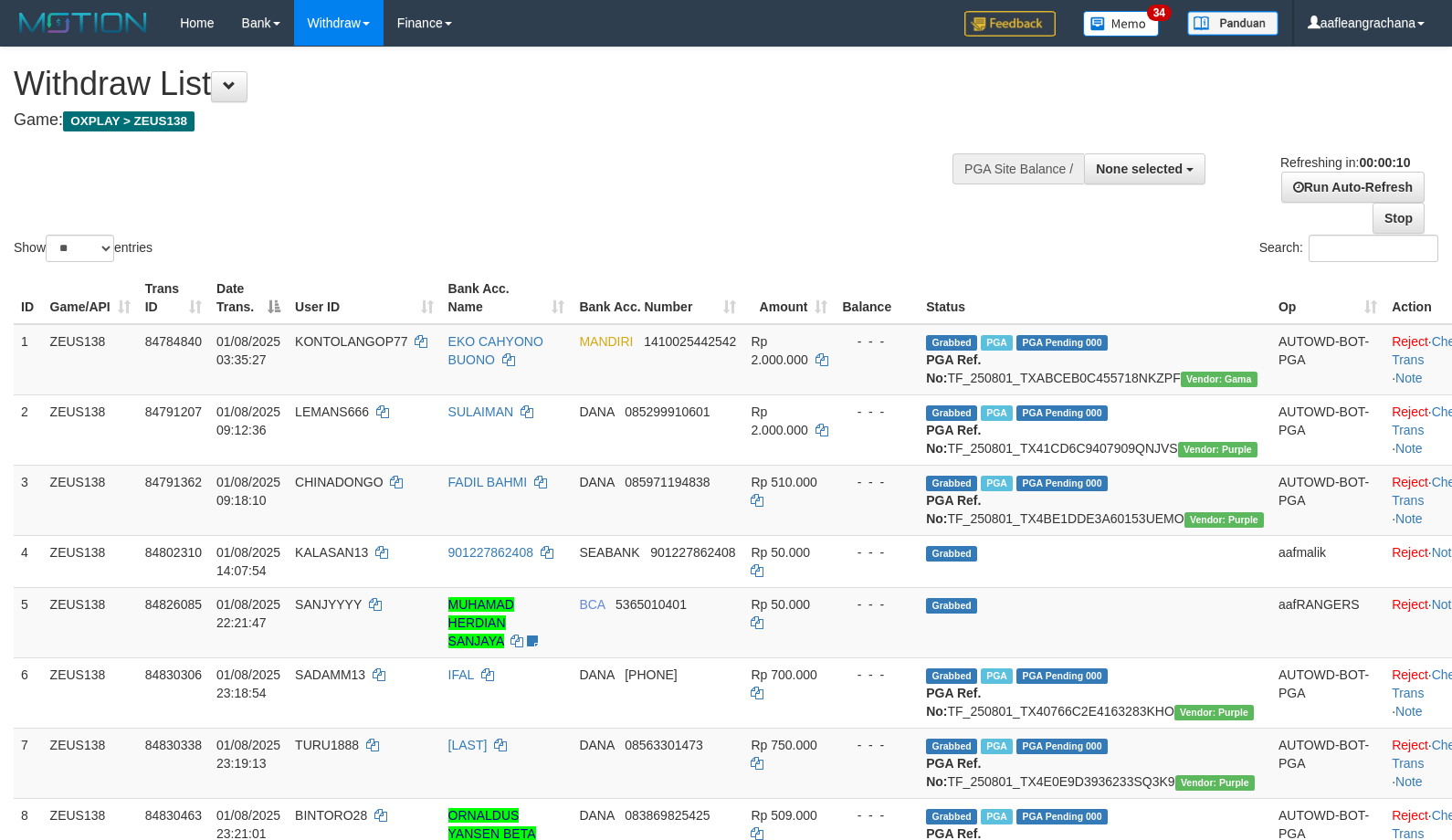 select 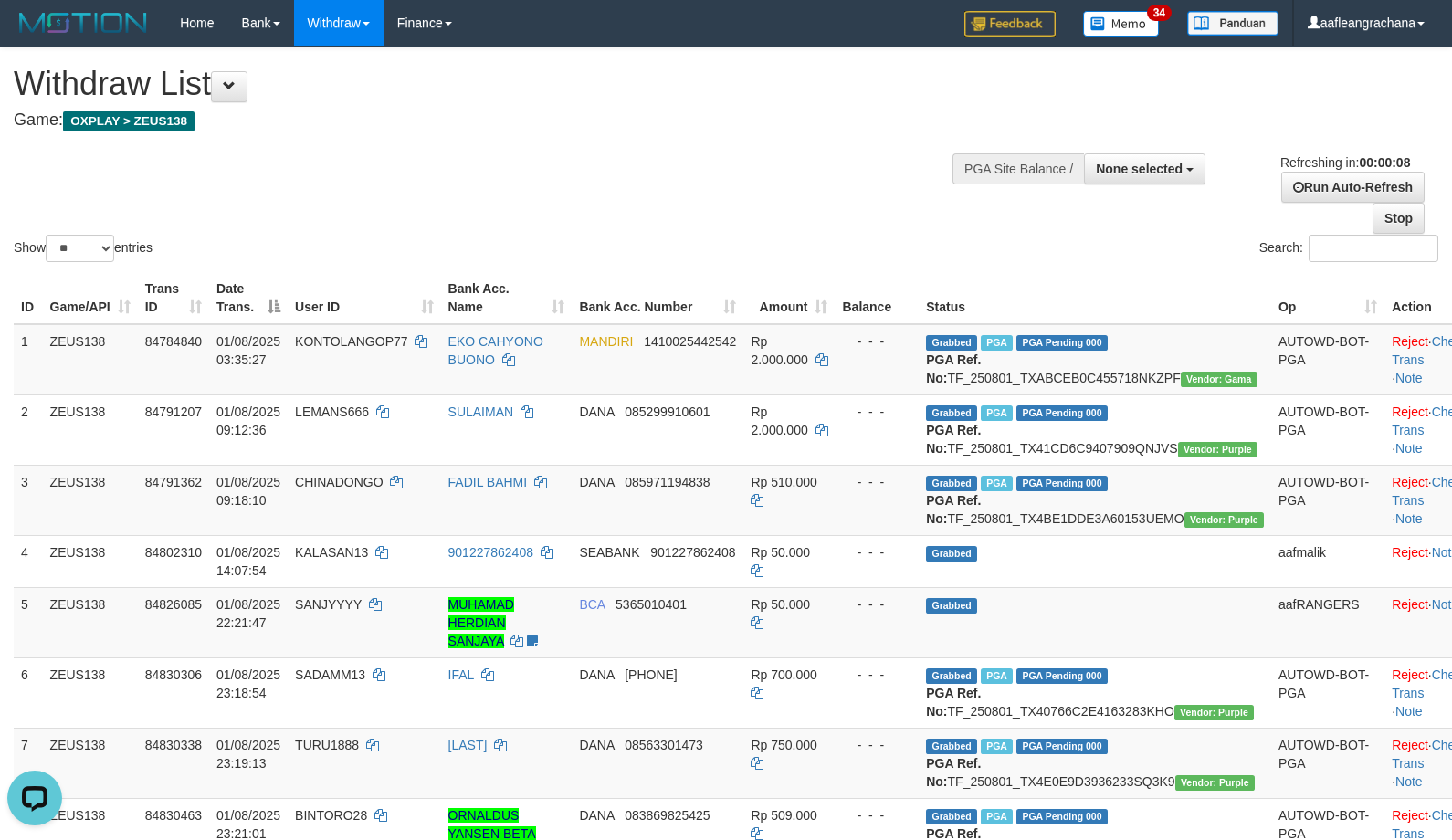 scroll, scrollTop: 0, scrollLeft: 0, axis: both 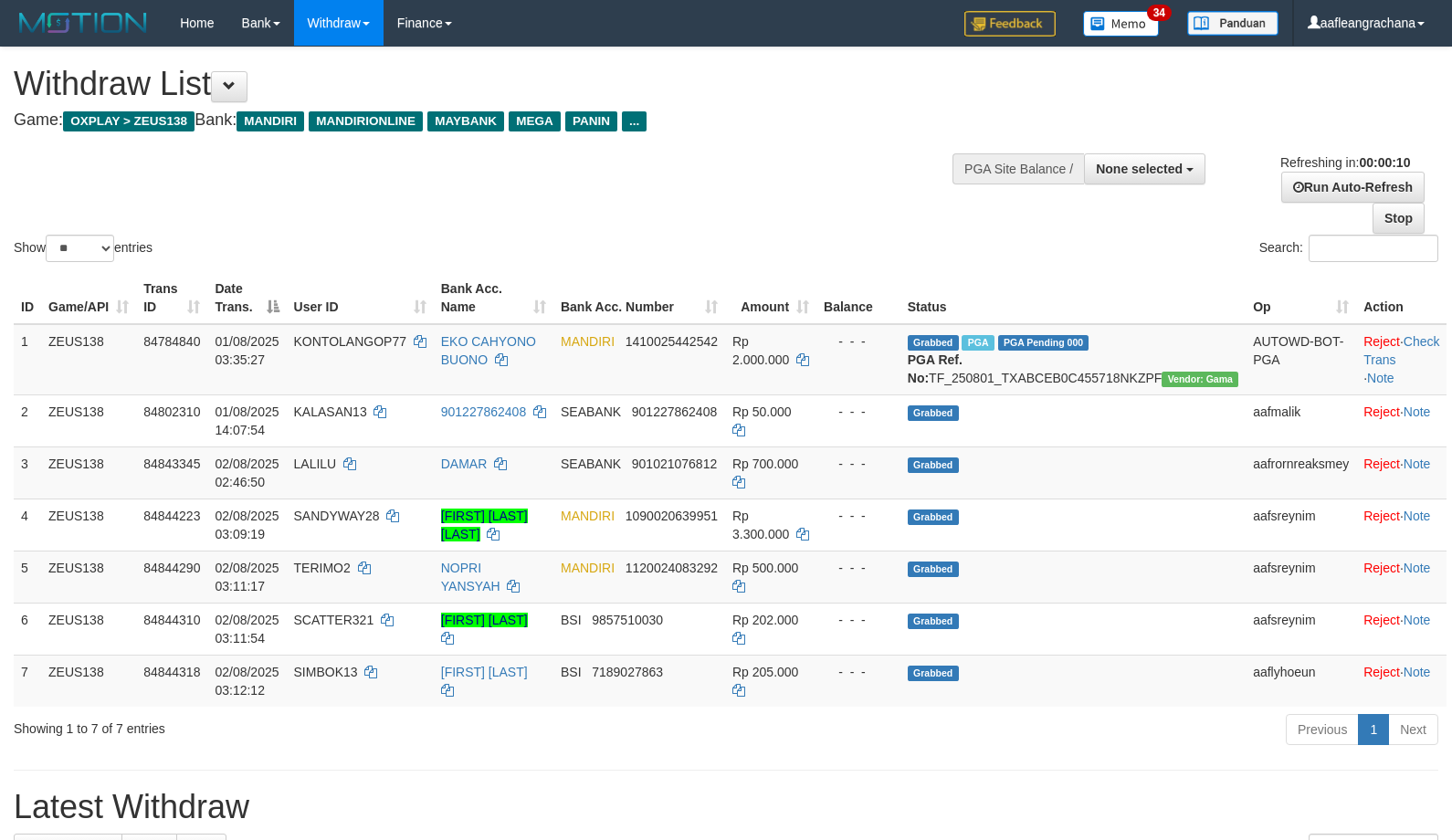 select 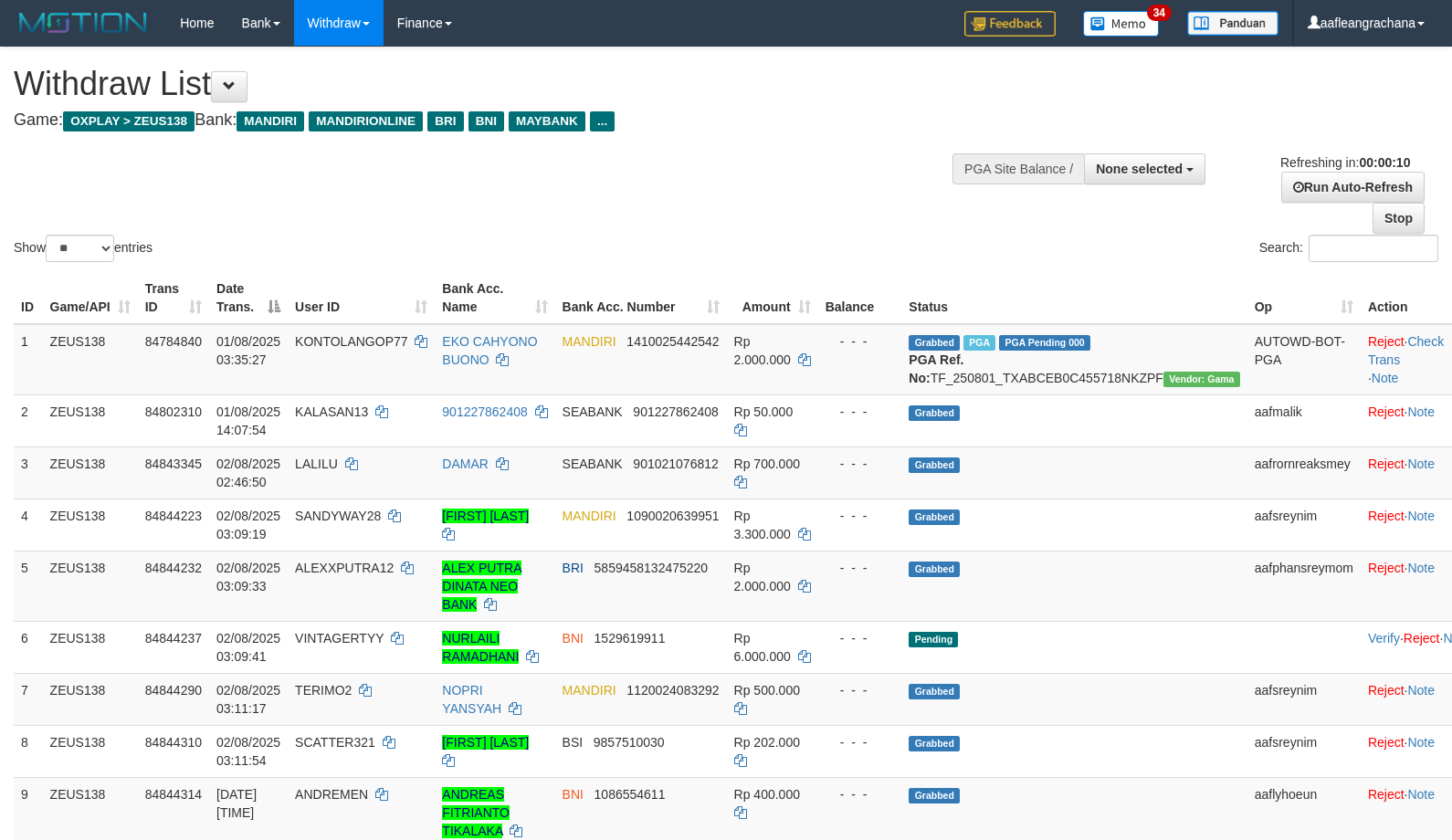 select 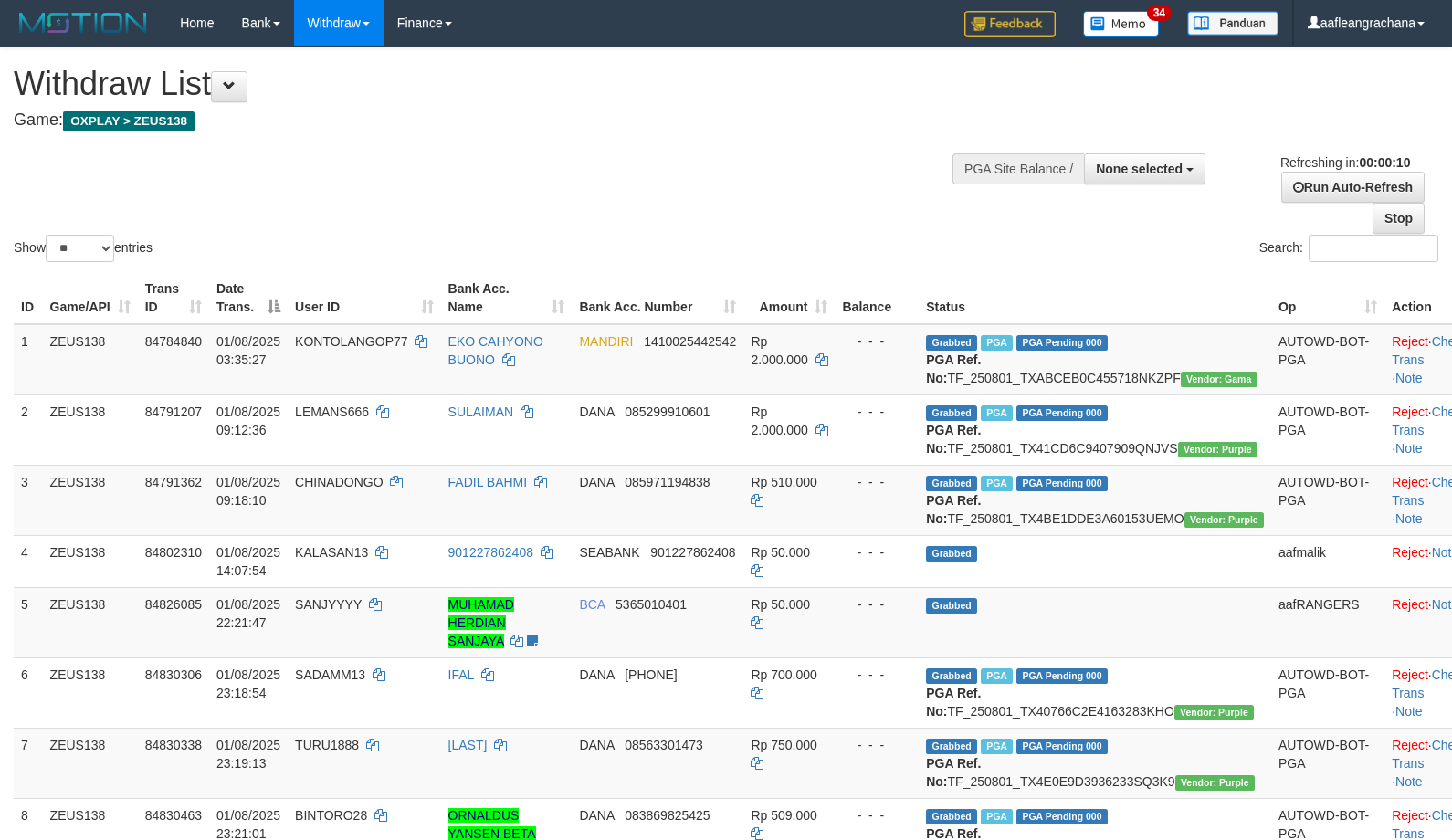 select 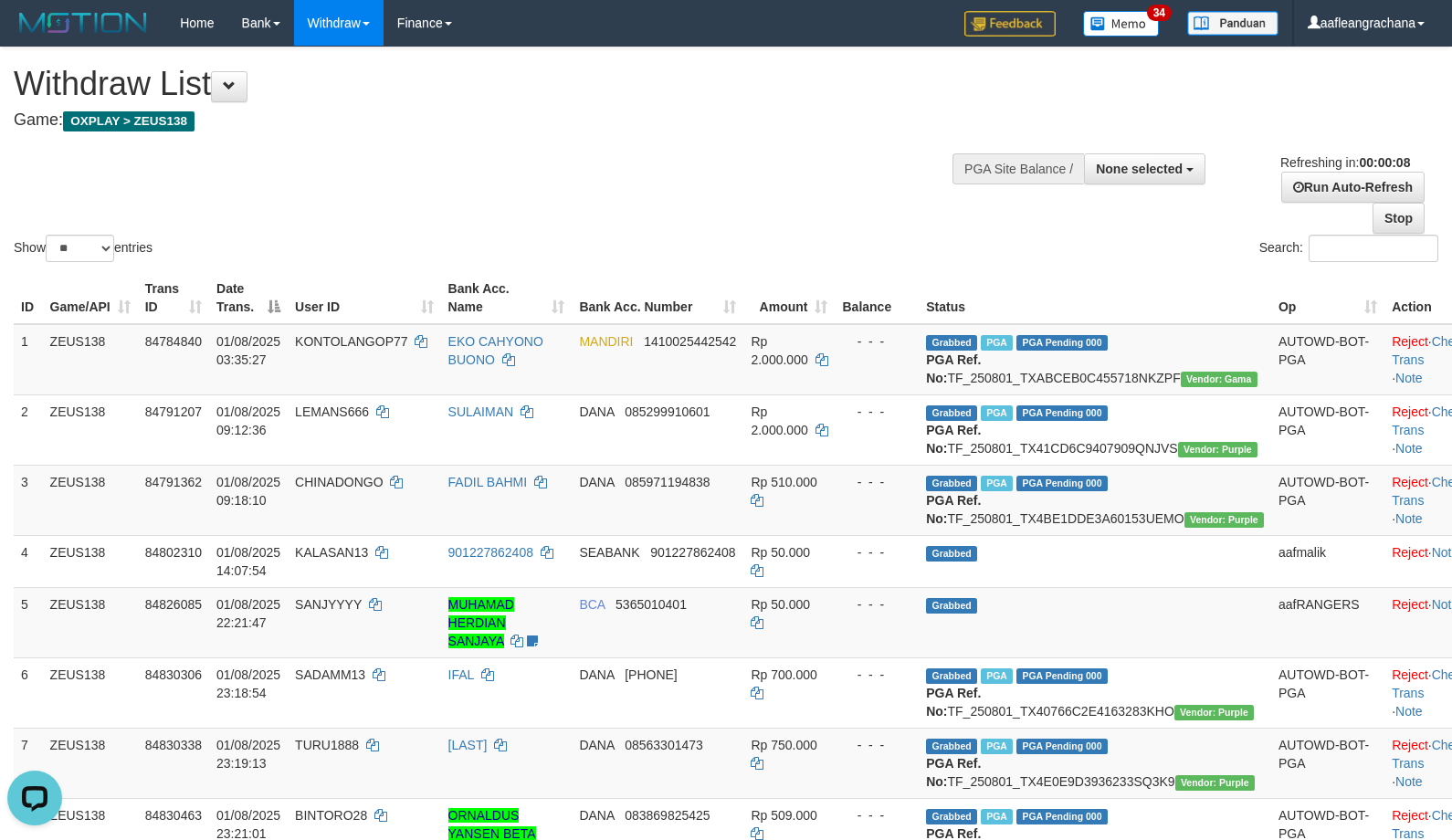 scroll, scrollTop: 0, scrollLeft: 0, axis: both 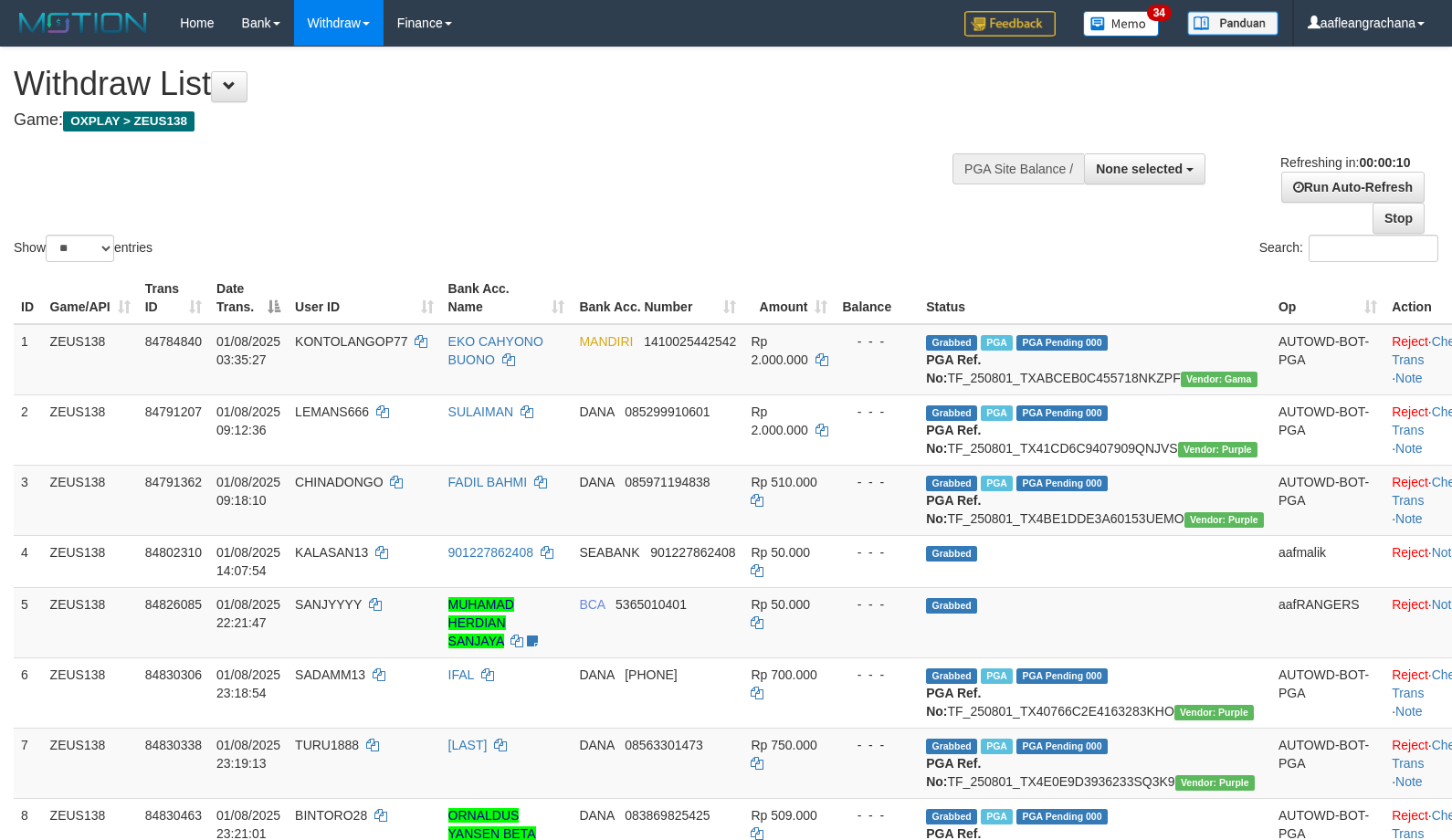 select 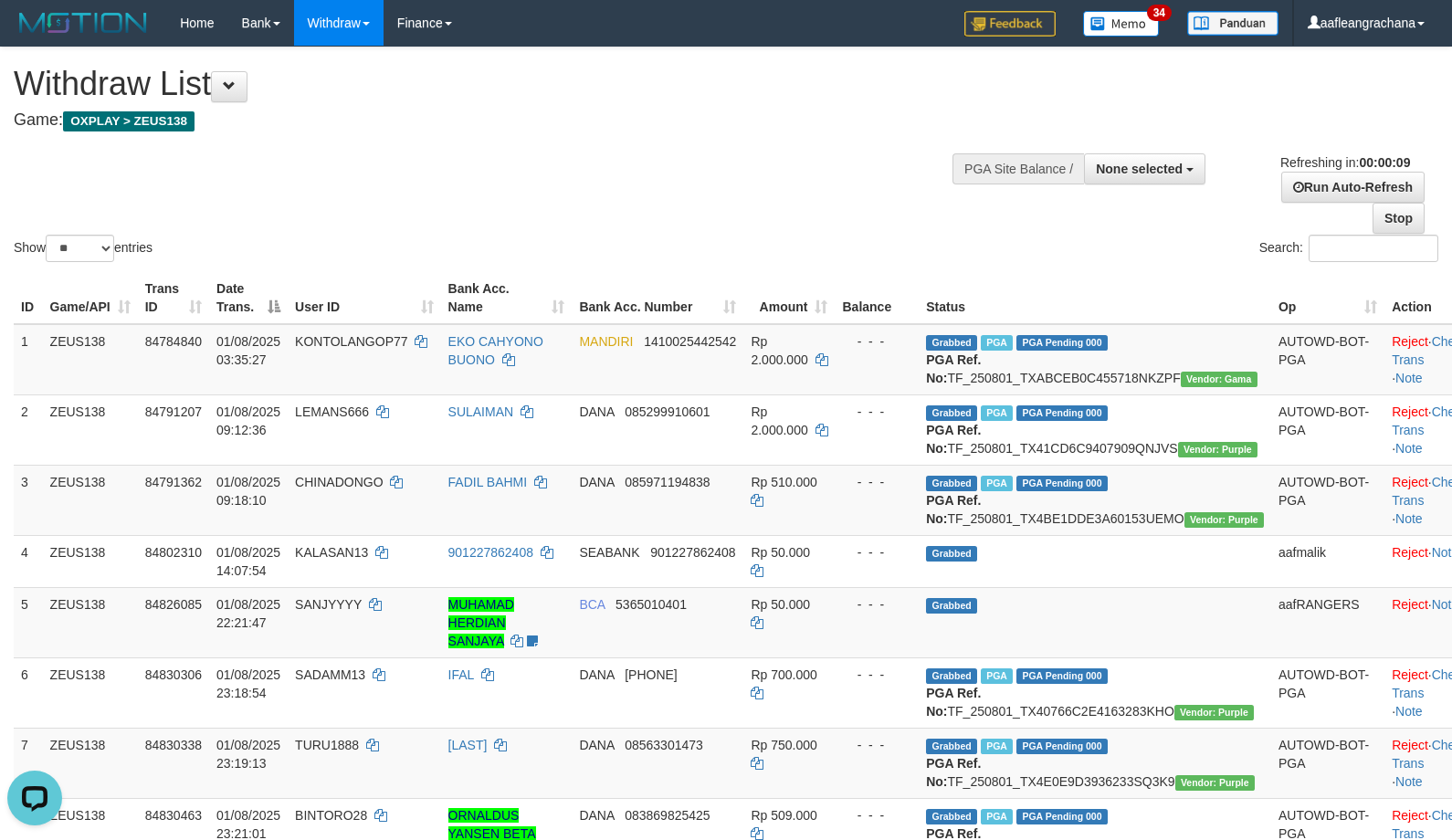 scroll, scrollTop: 0, scrollLeft: 0, axis: both 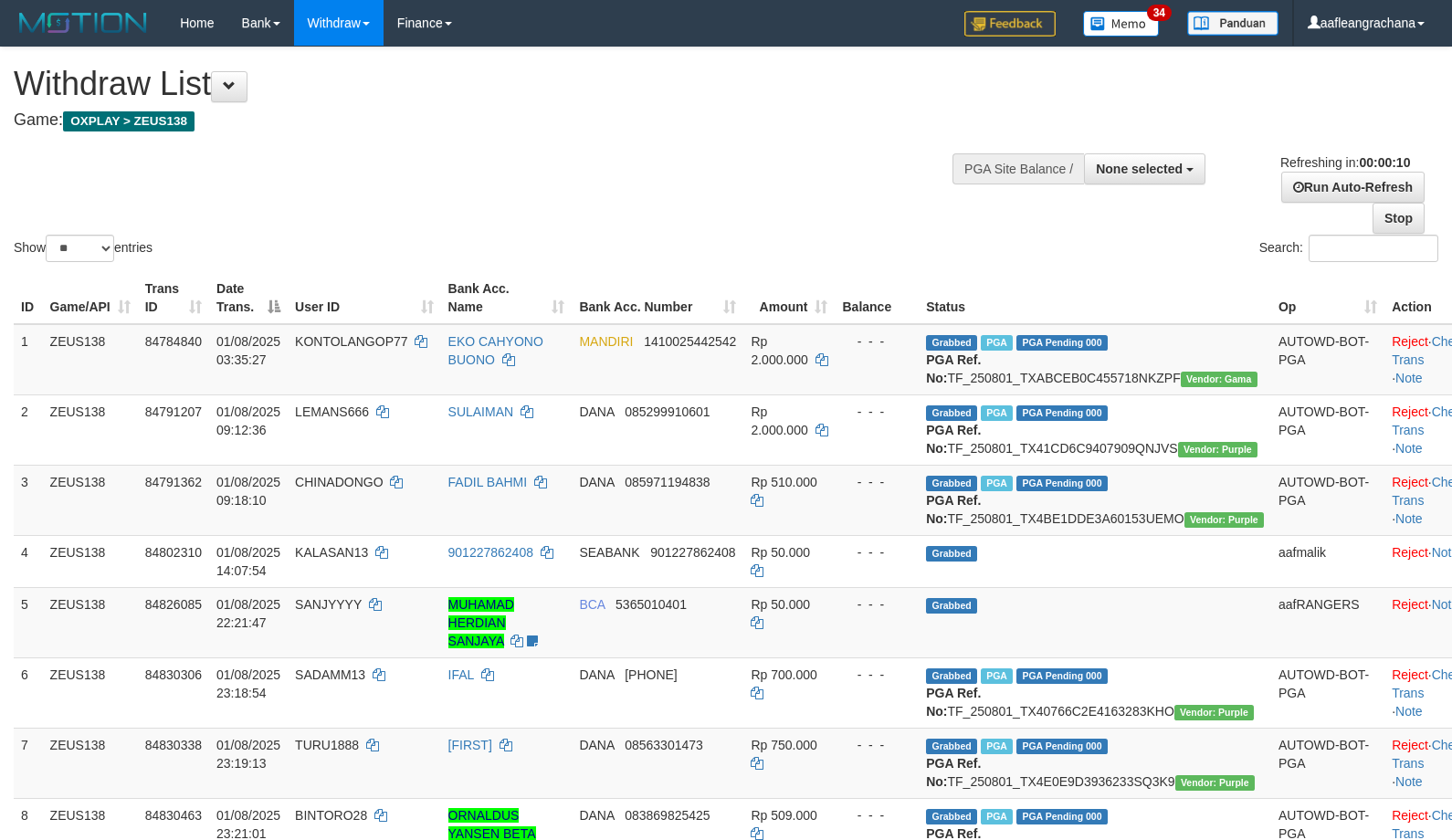 select 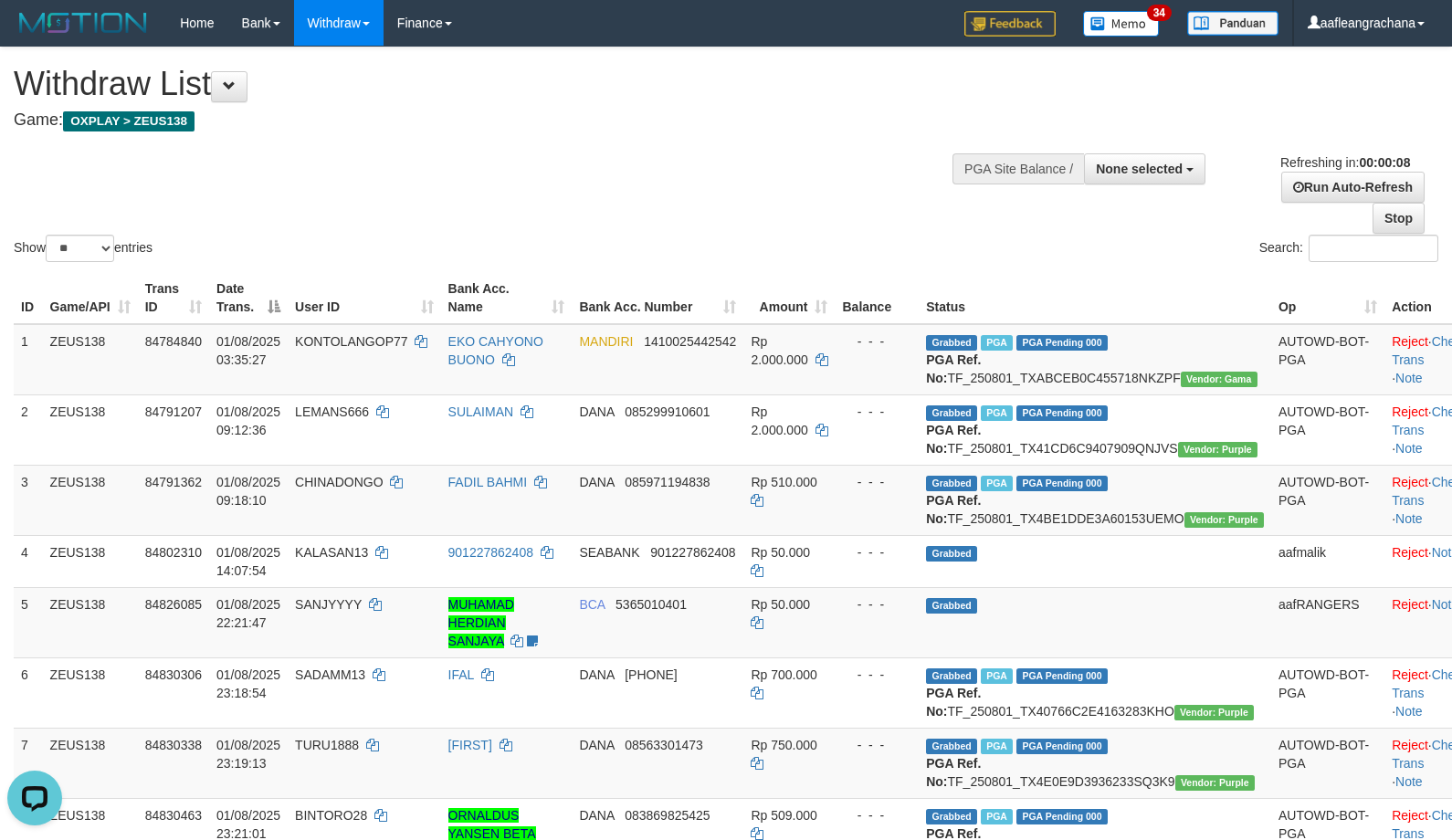 scroll, scrollTop: 0, scrollLeft: 0, axis: both 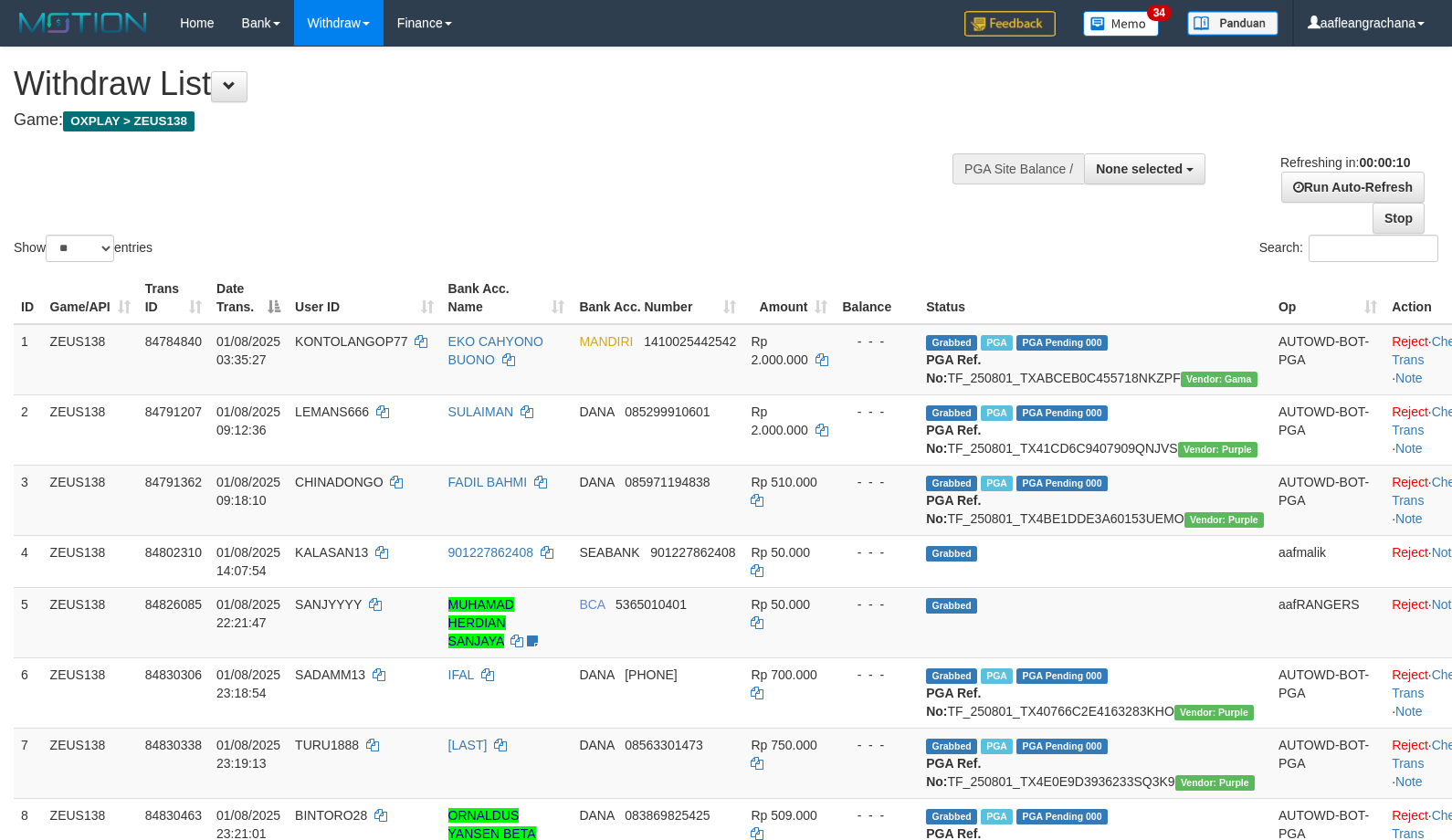 select 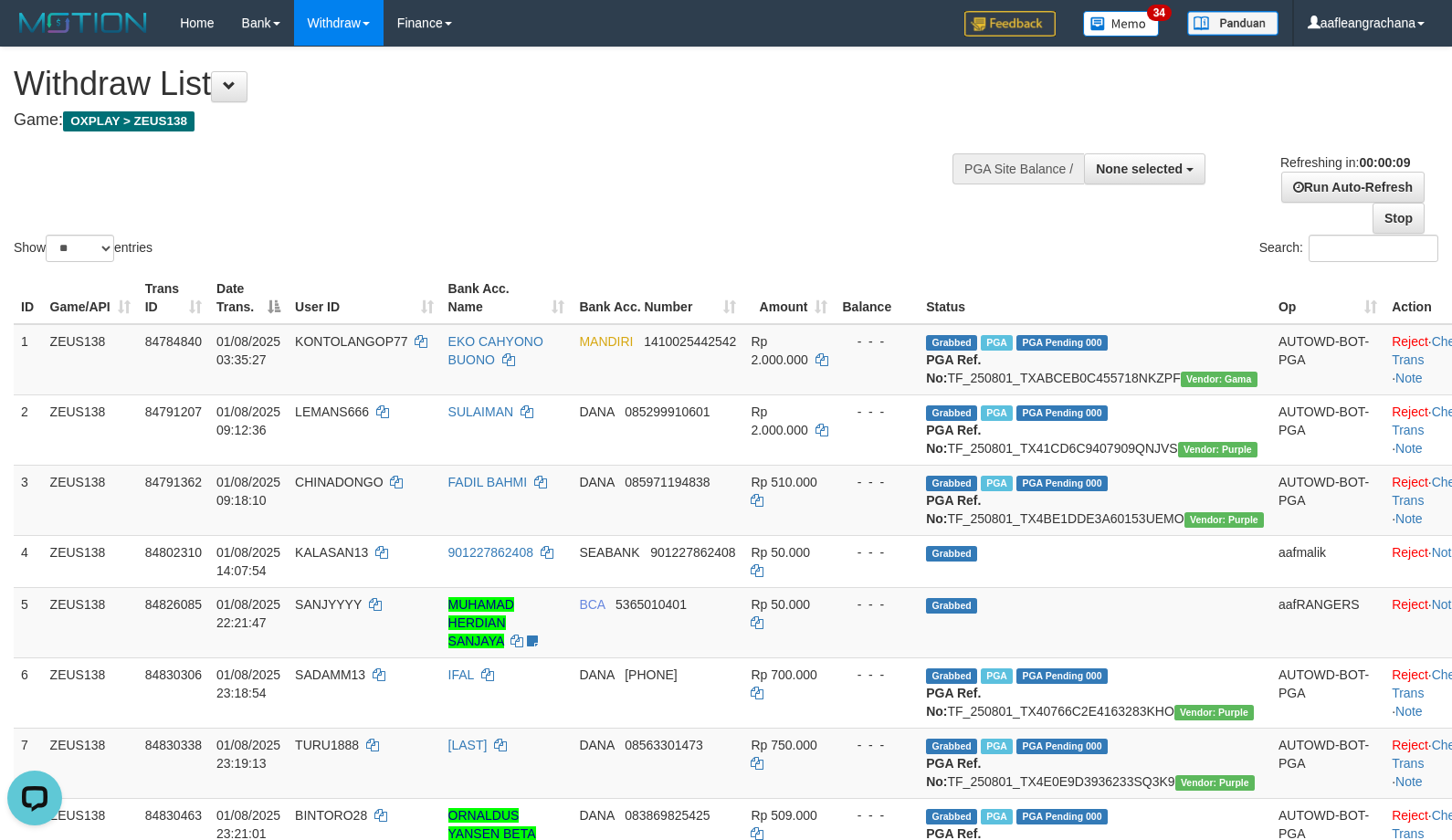 scroll, scrollTop: 0, scrollLeft: 0, axis: both 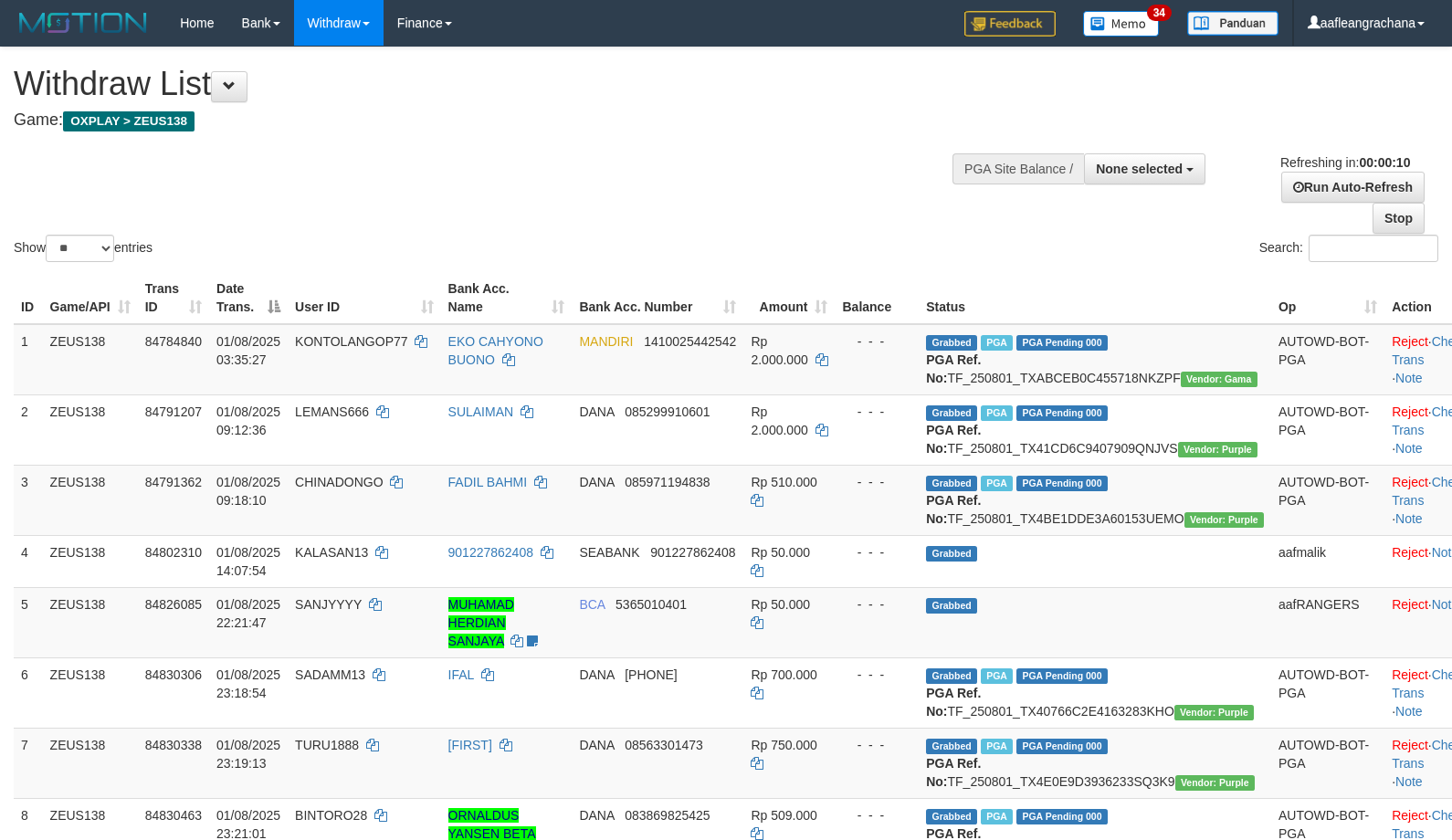 select 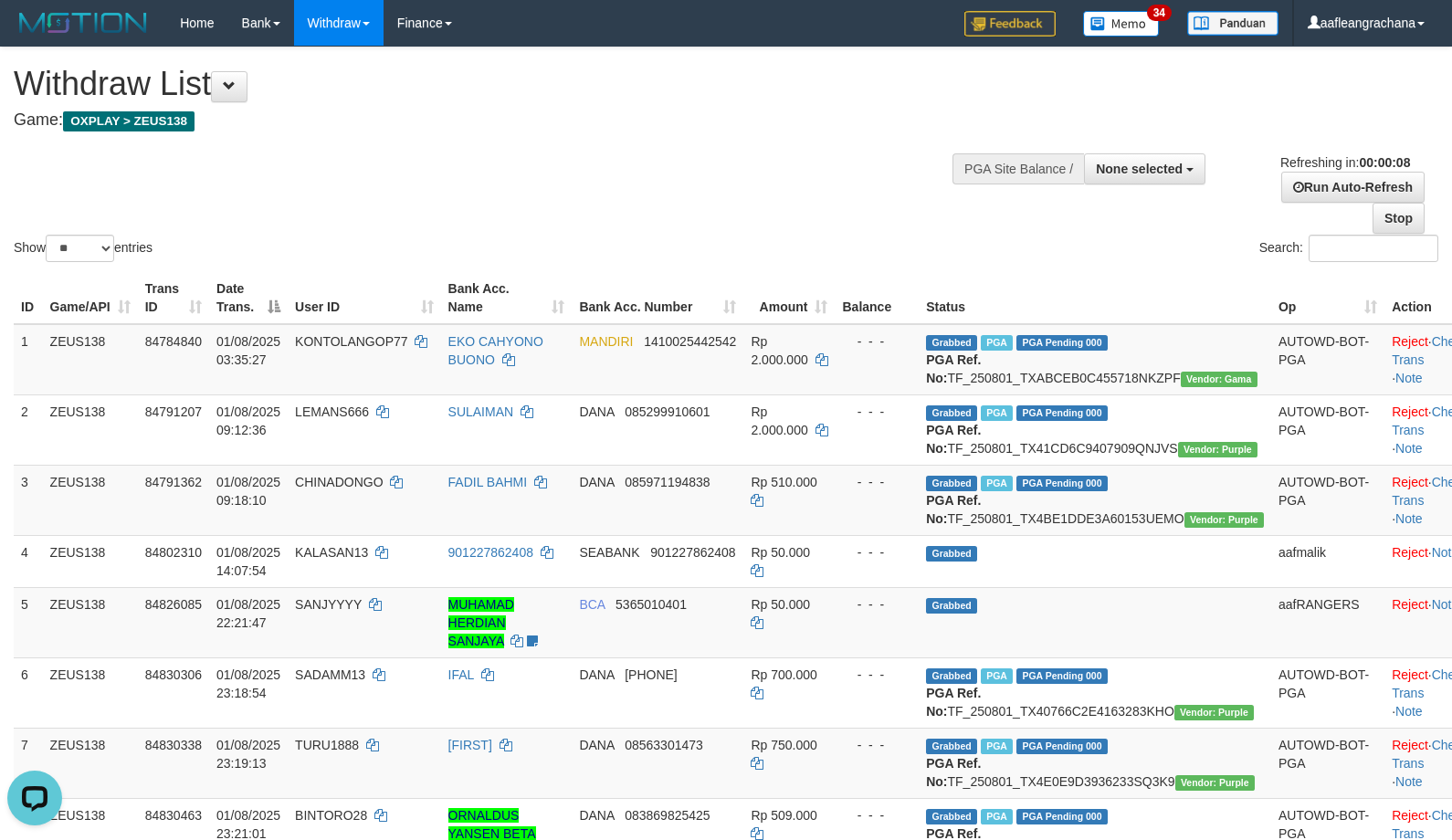 scroll, scrollTop: 0, scrollLeft: 0, axis: both 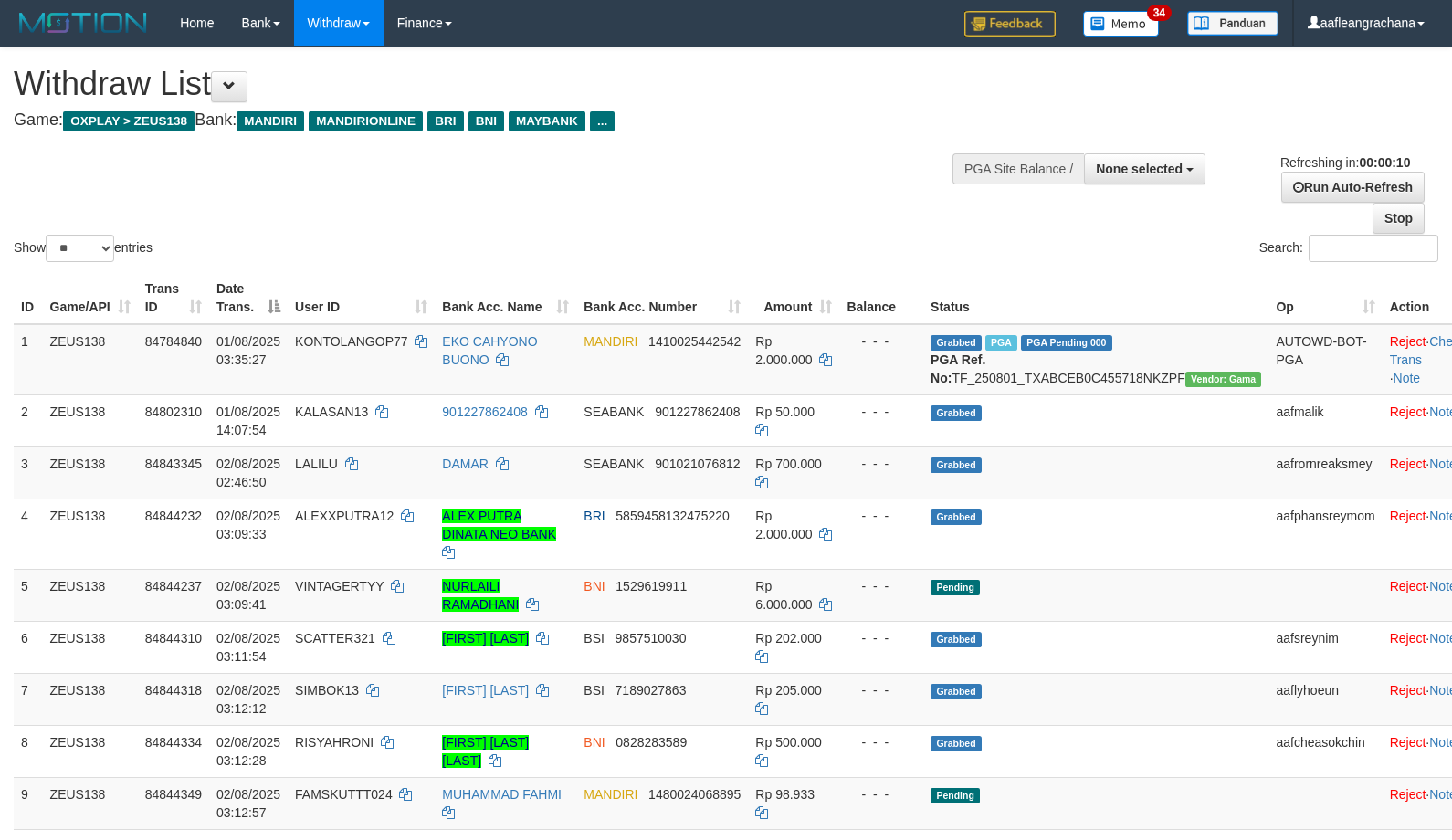 select 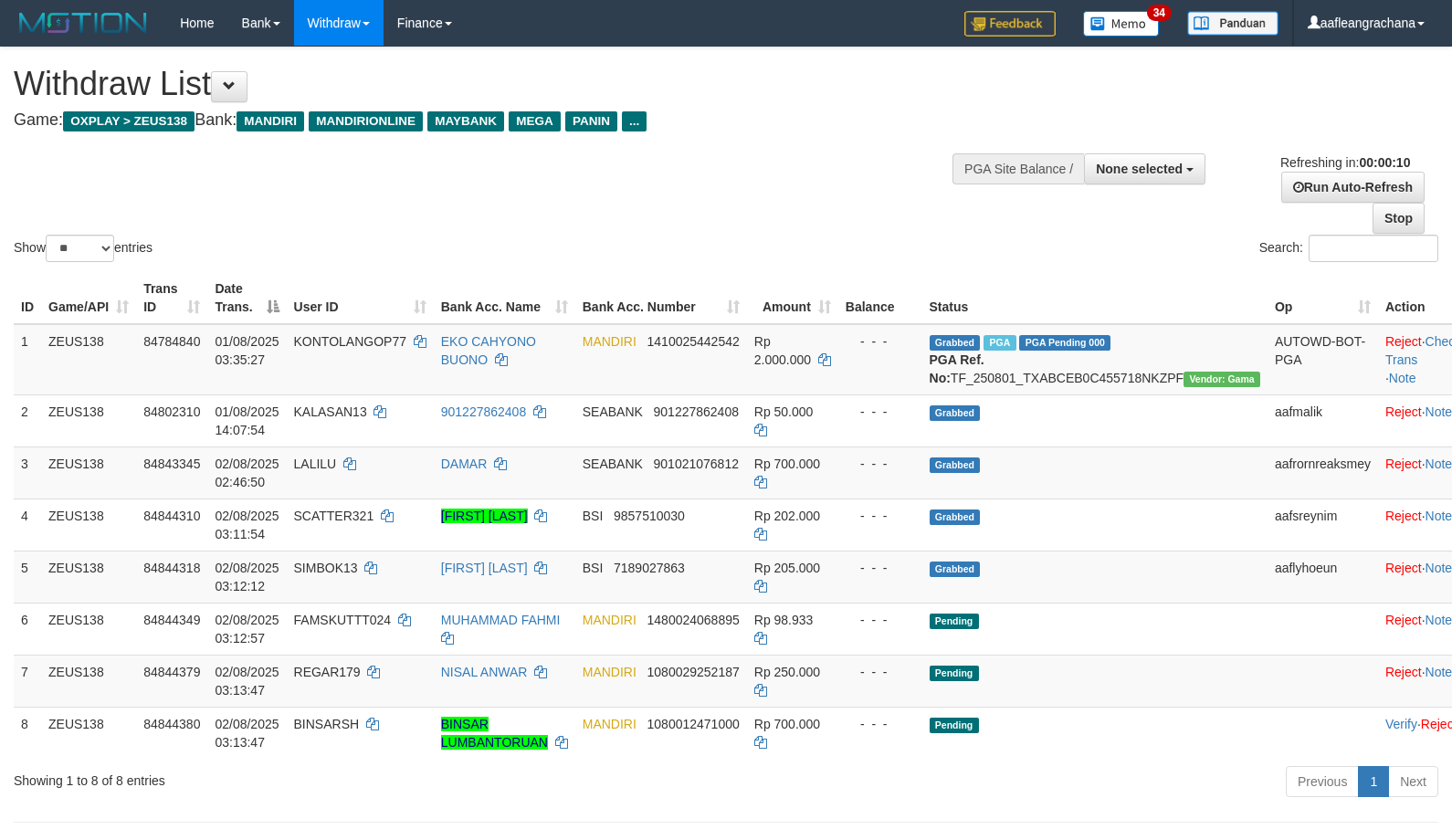 select 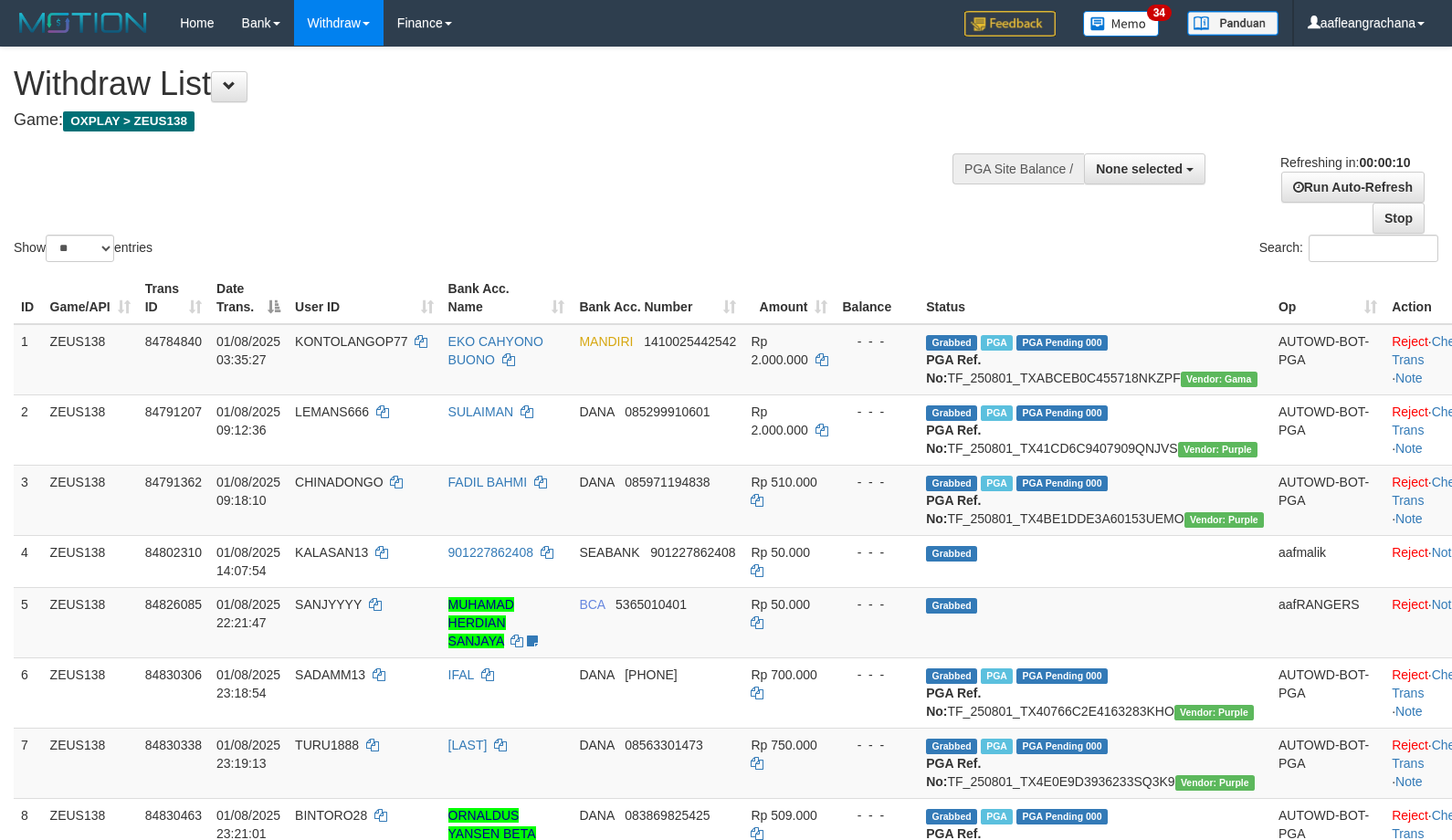 select 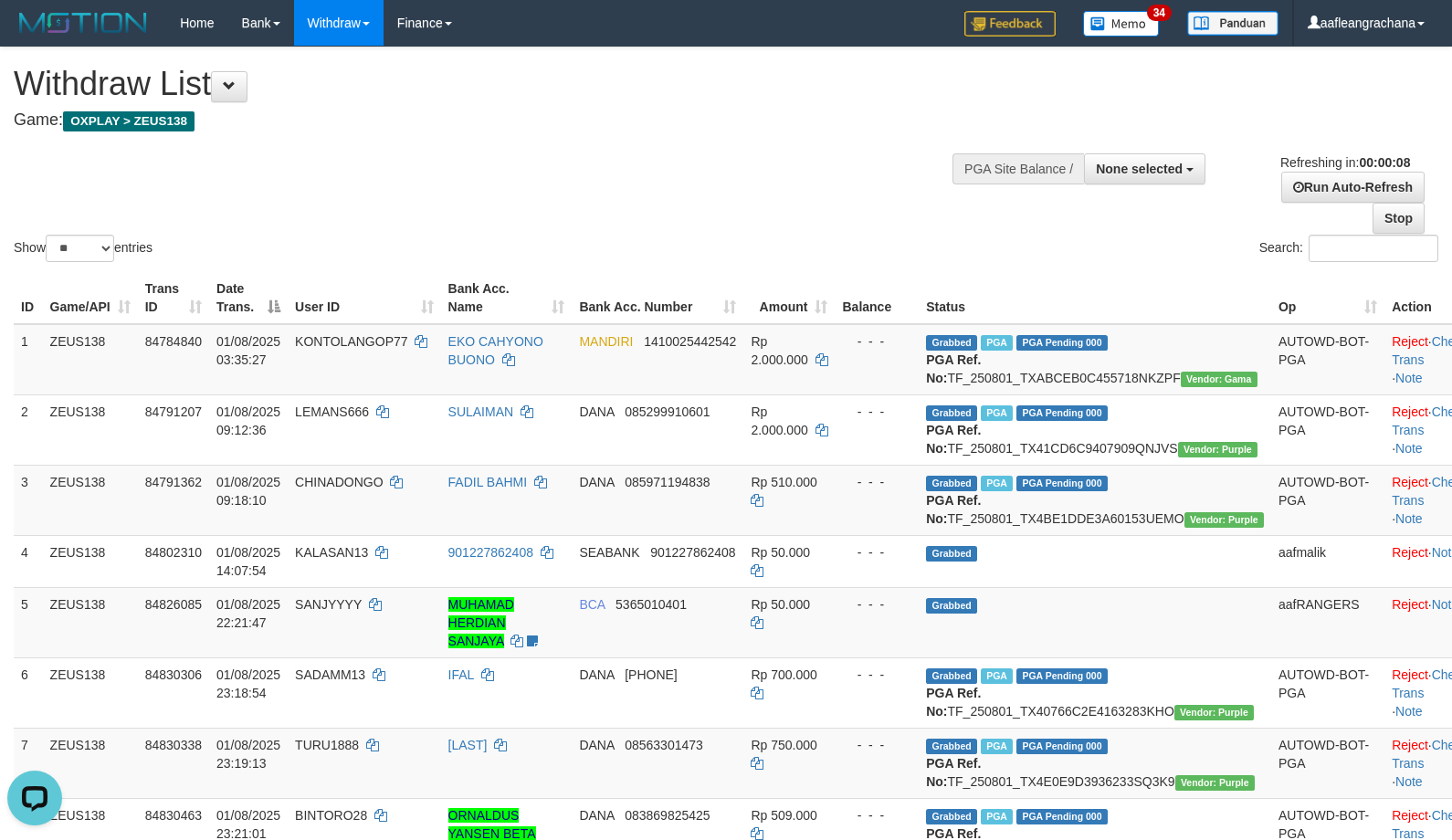 scroll, scrollTop: 0, scrollLeft: 0, axis: both 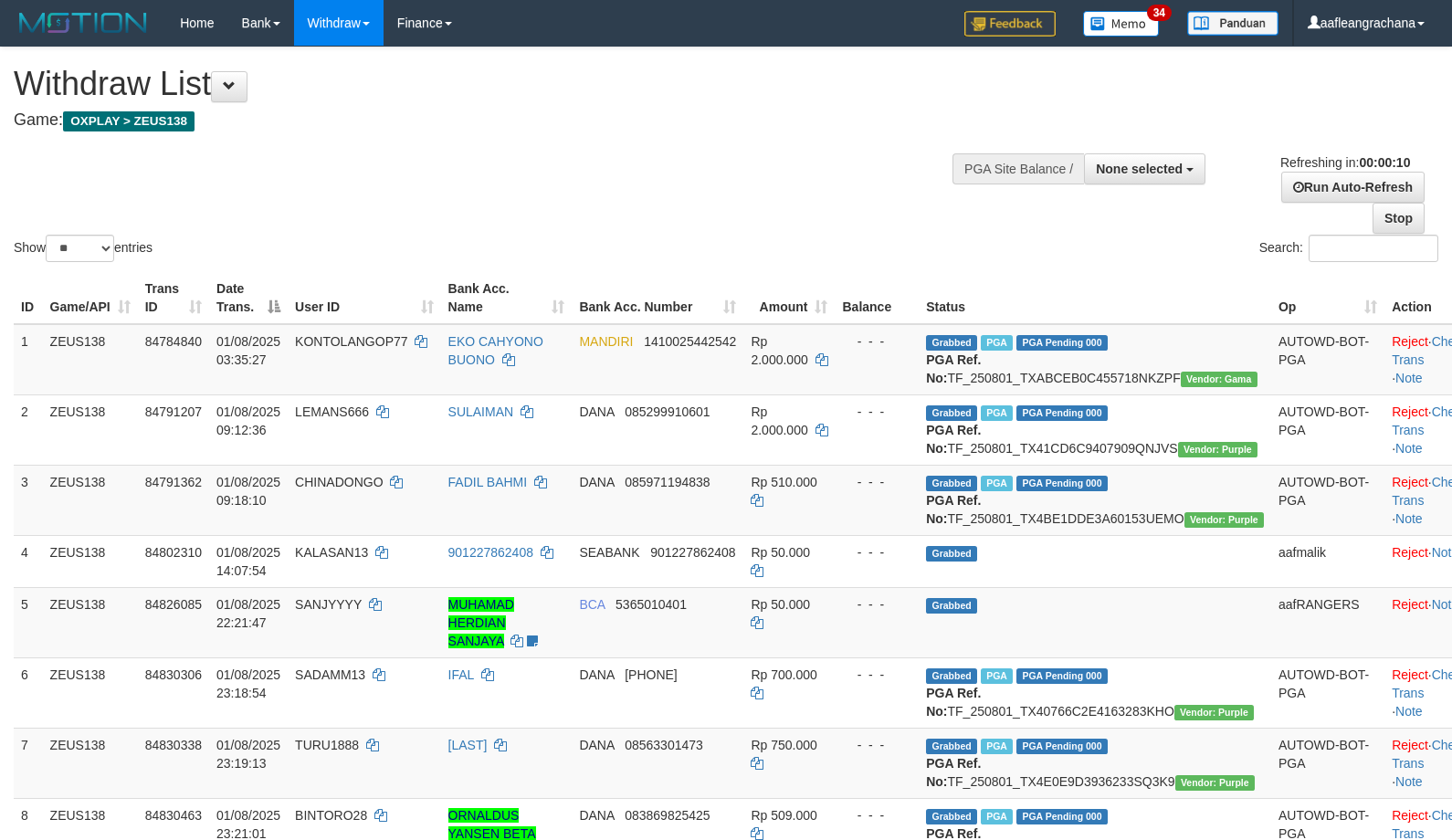 select 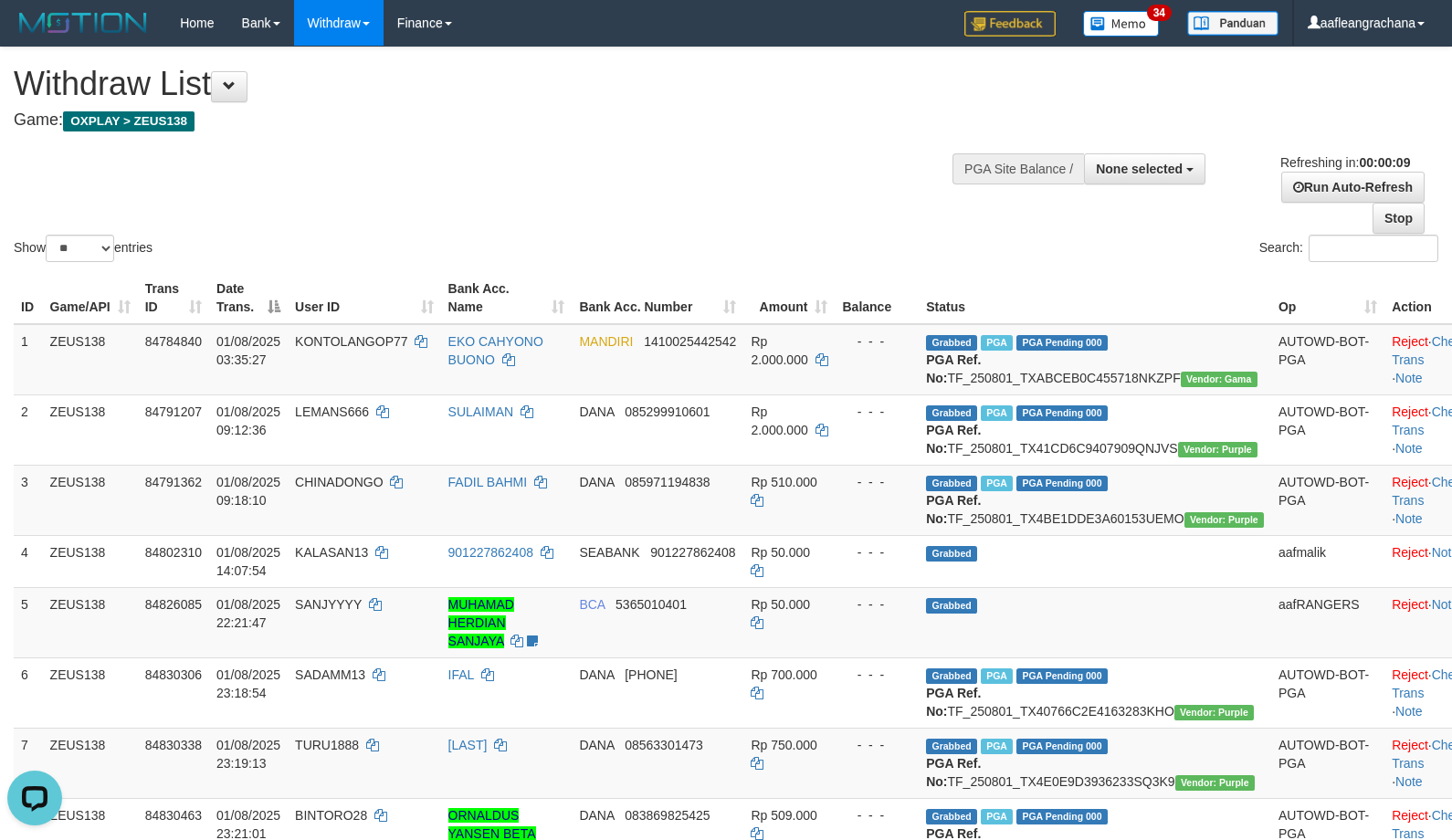 scroll, scrollTop: 0, scrollLeft: 0, axis: both 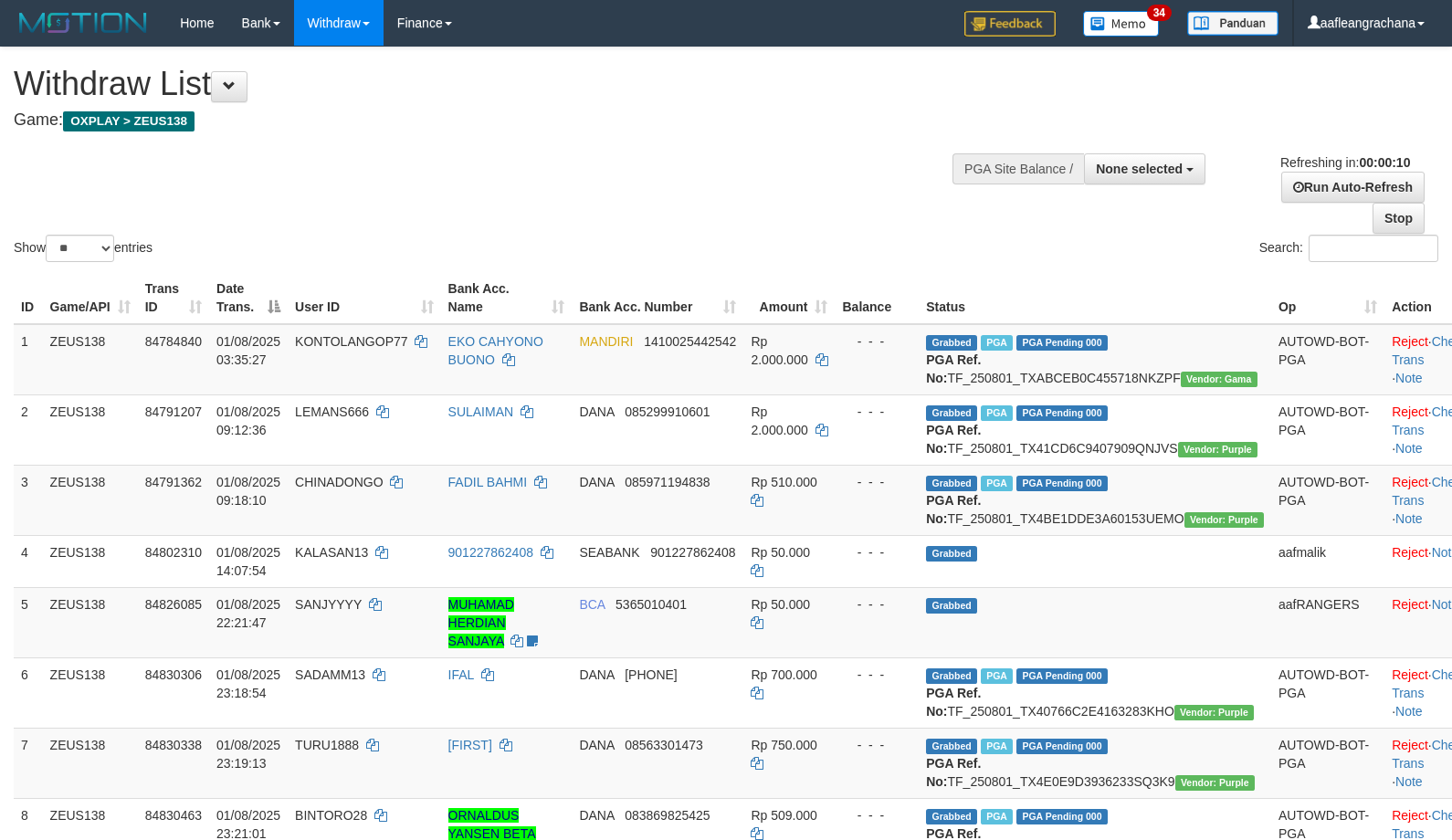 select 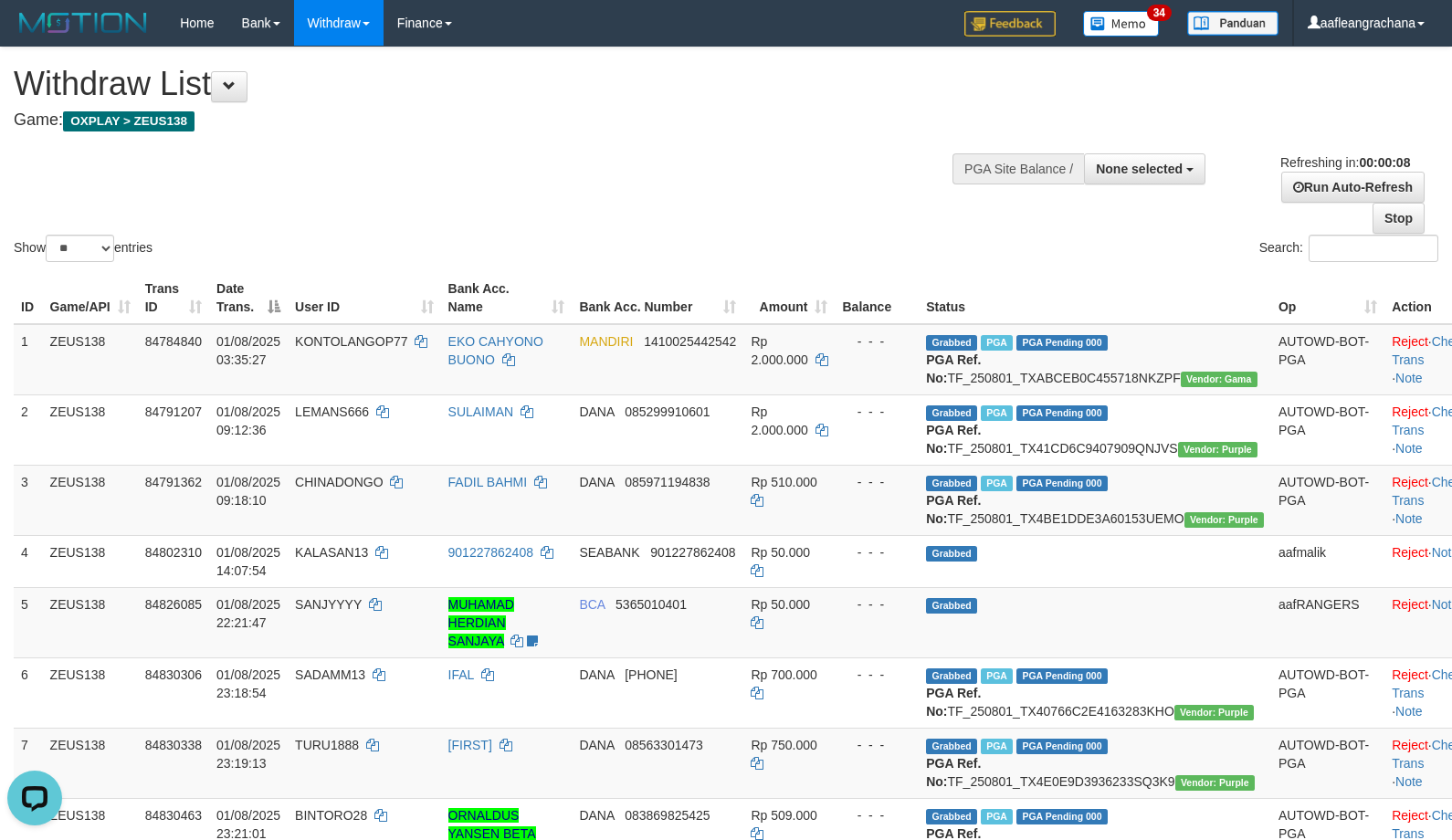 scroll, scrollTop: 0, scrollLeft: 0, axis: both 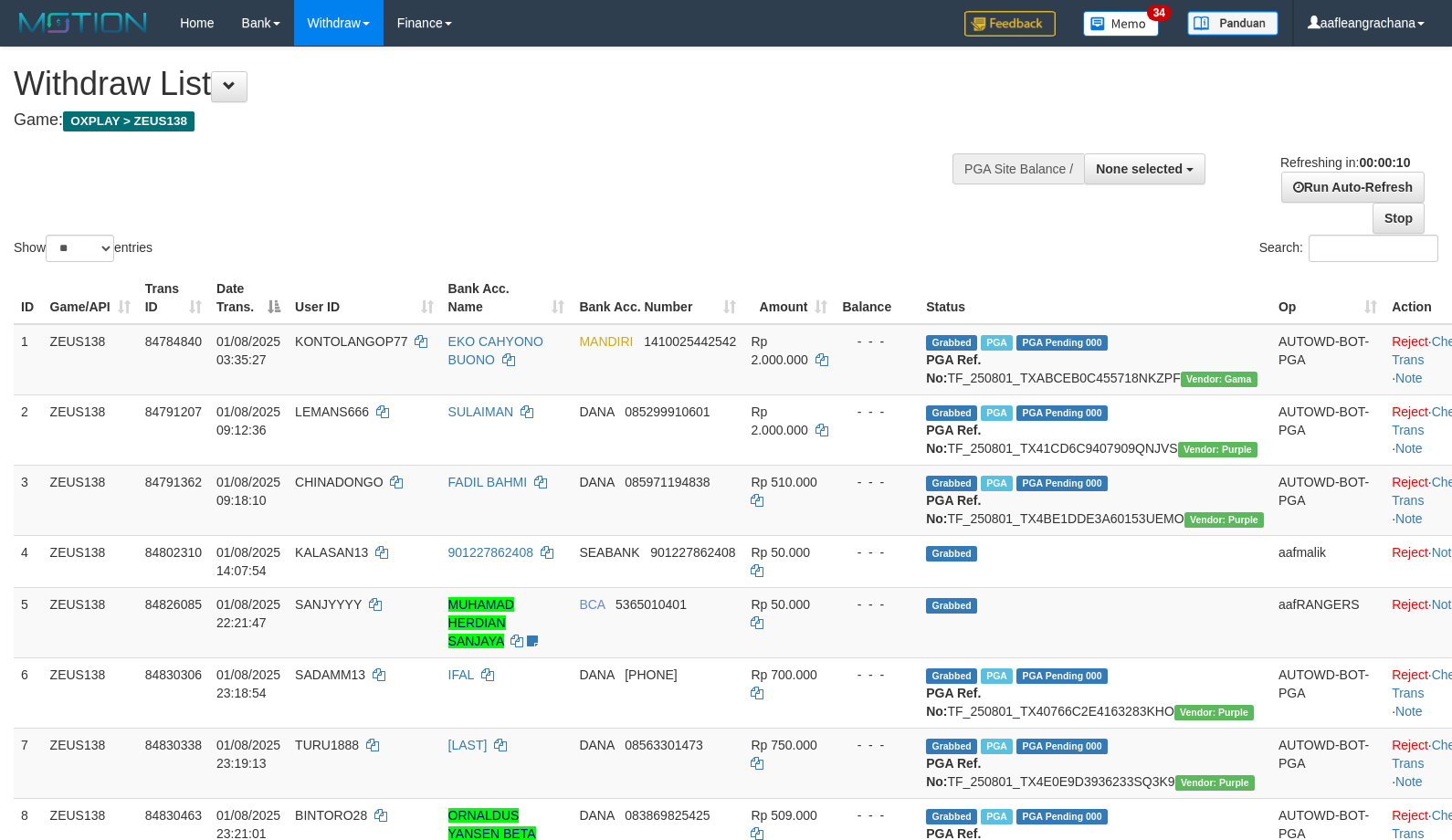 select 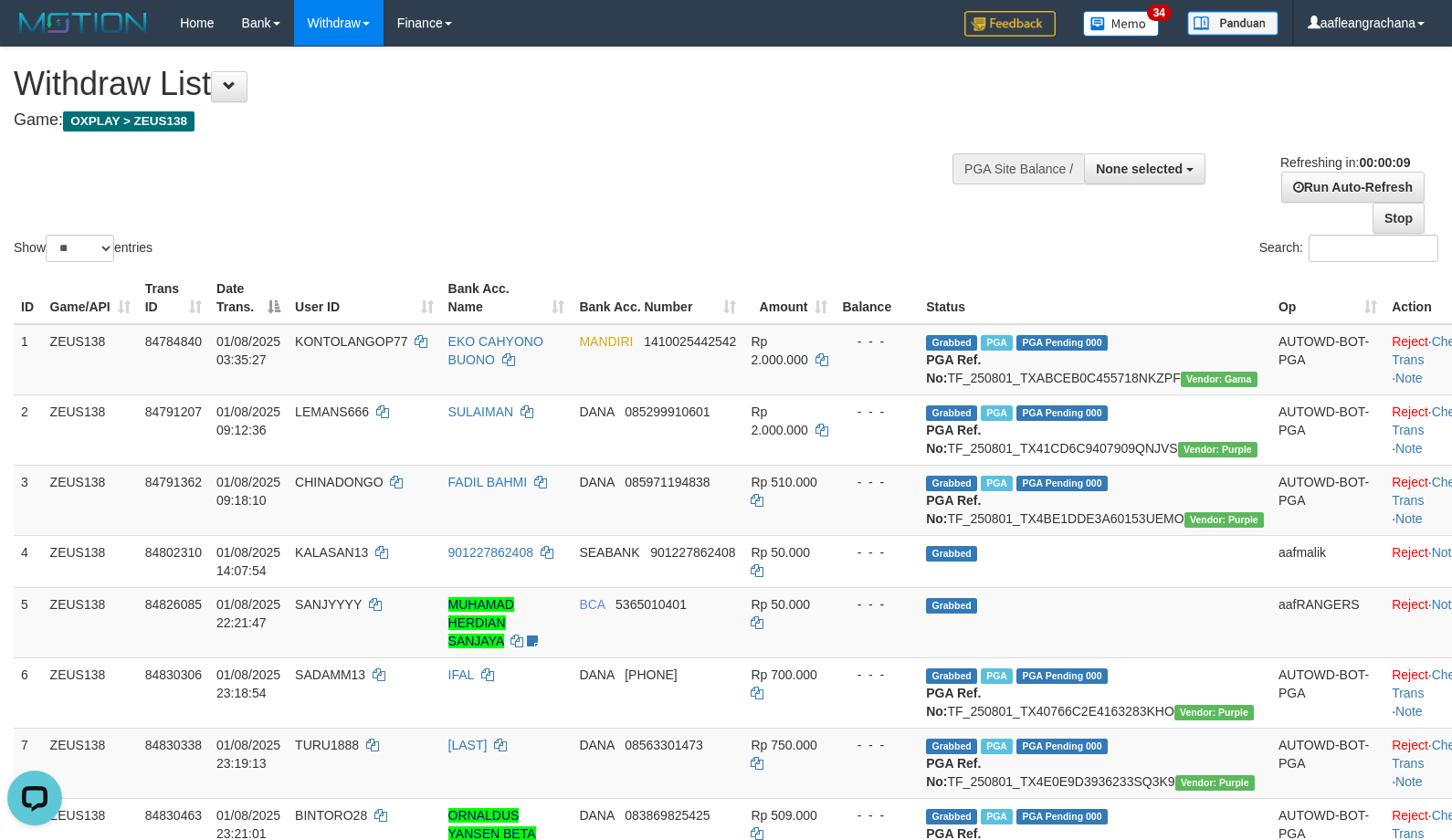 scroll, scrollTop: 0, scrollLeft: 0, axis: both 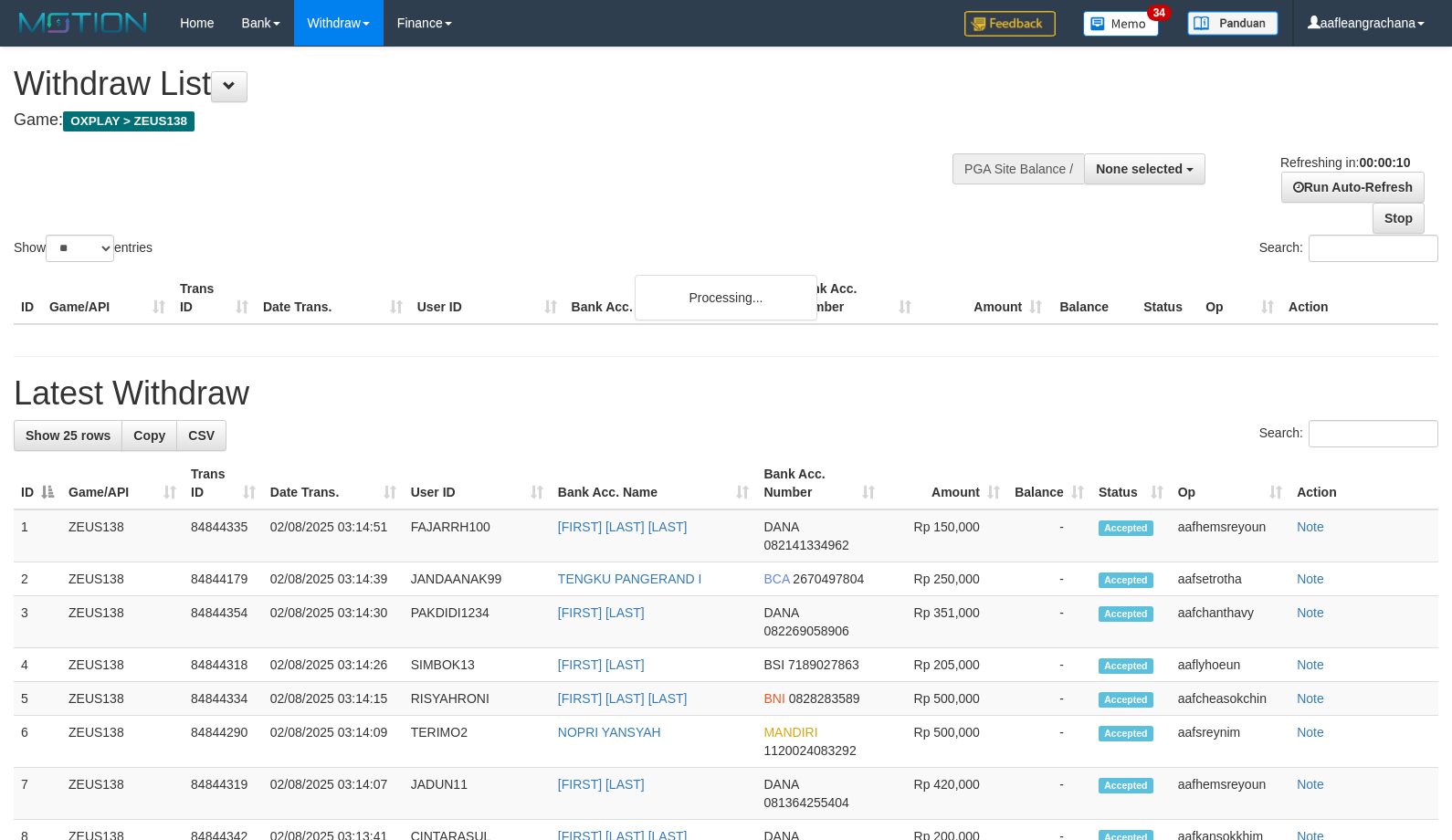 select 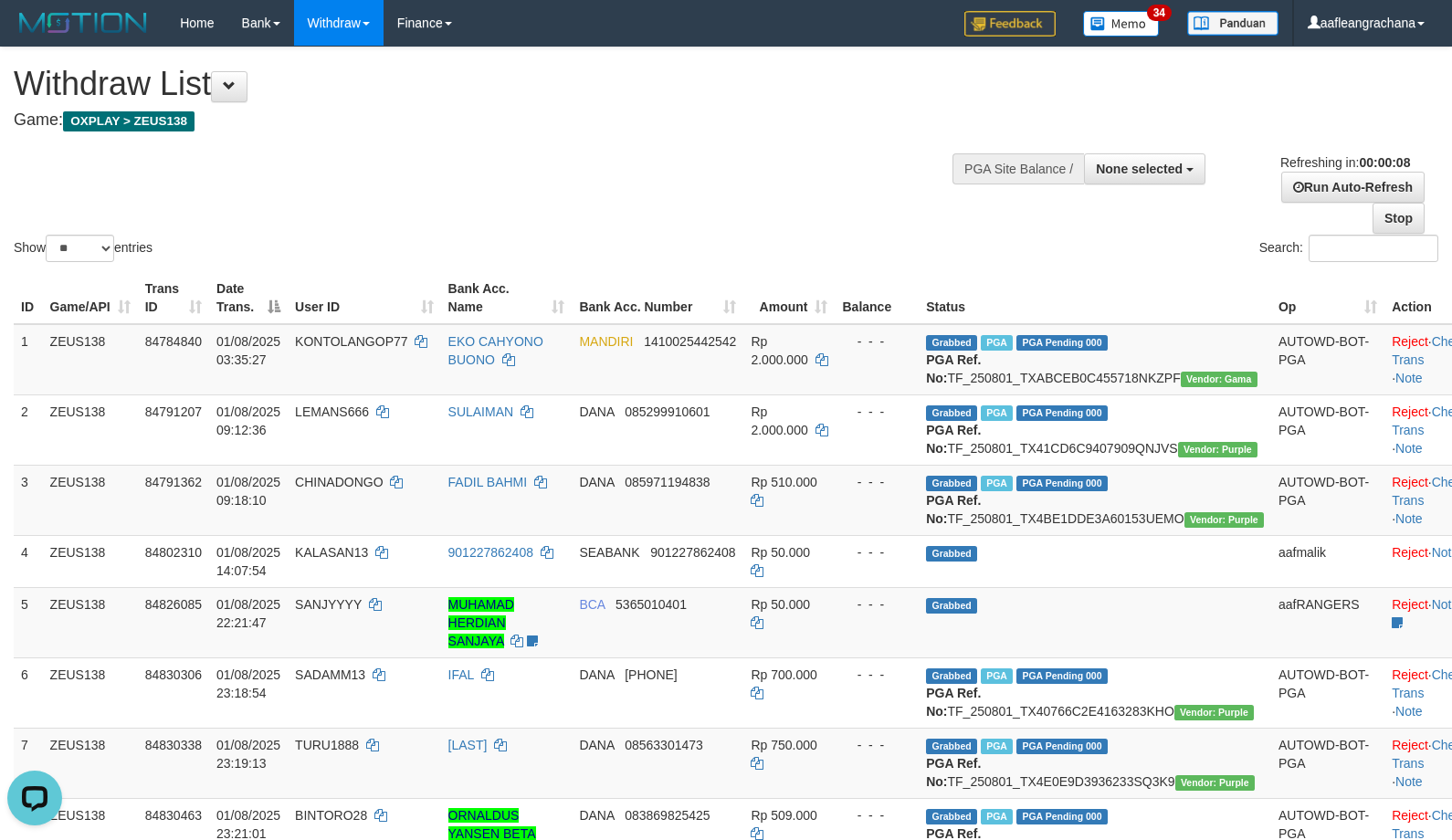 scroll, scrollTop: 0, scrollLeft: 0, axis: both 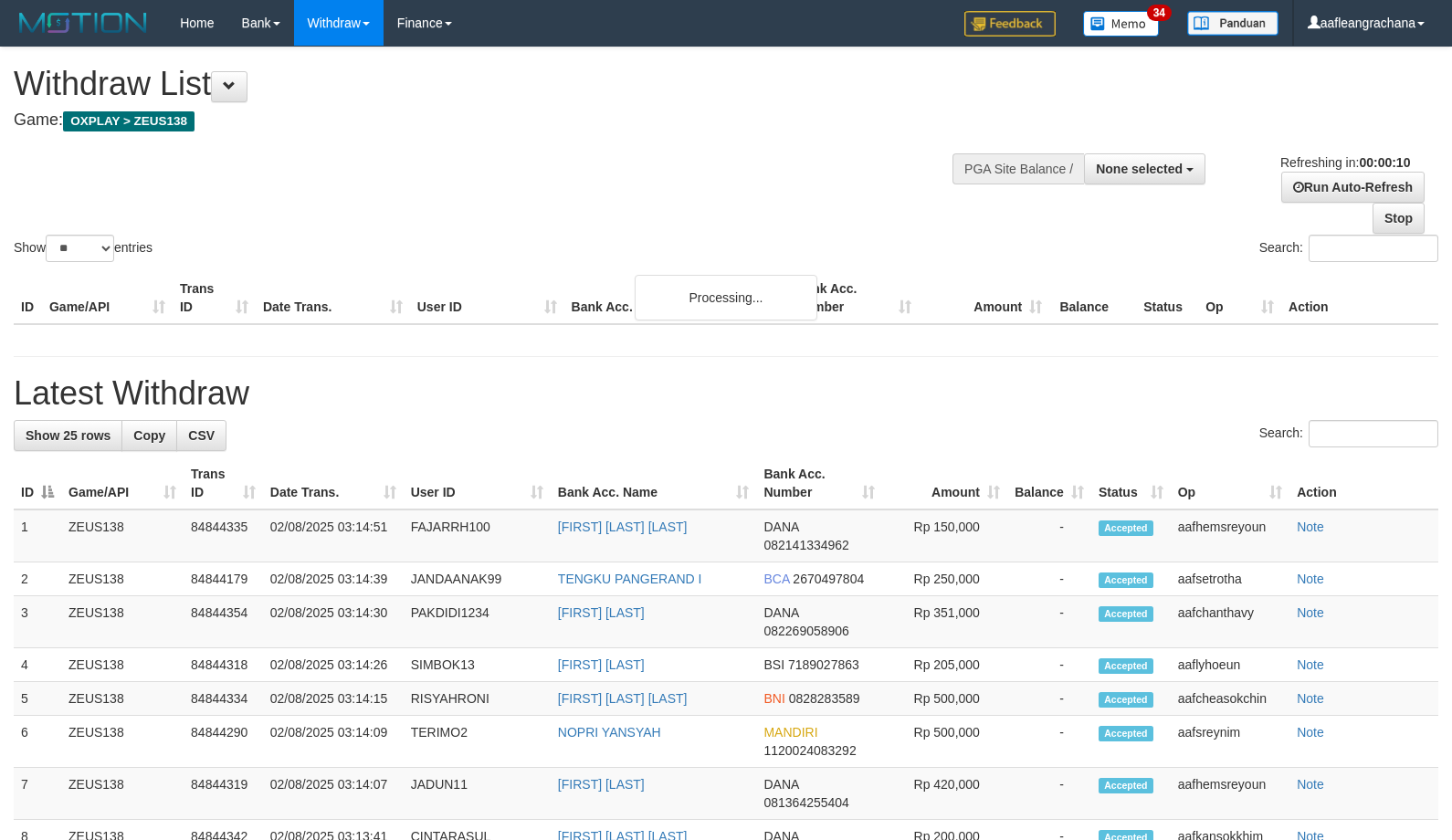 select 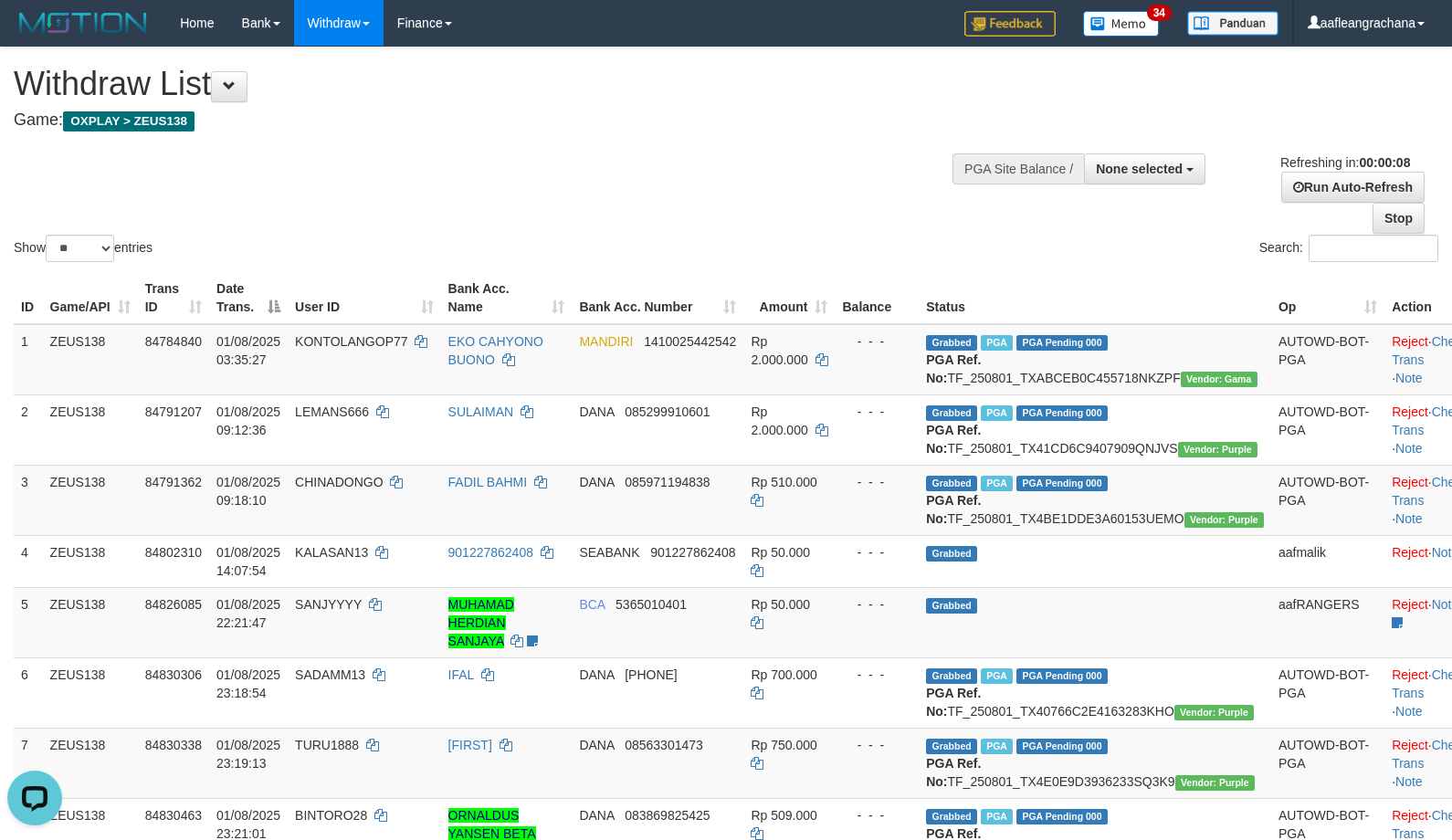 scroll, scrollTop: 0, scrollLeft: 0, axis: both 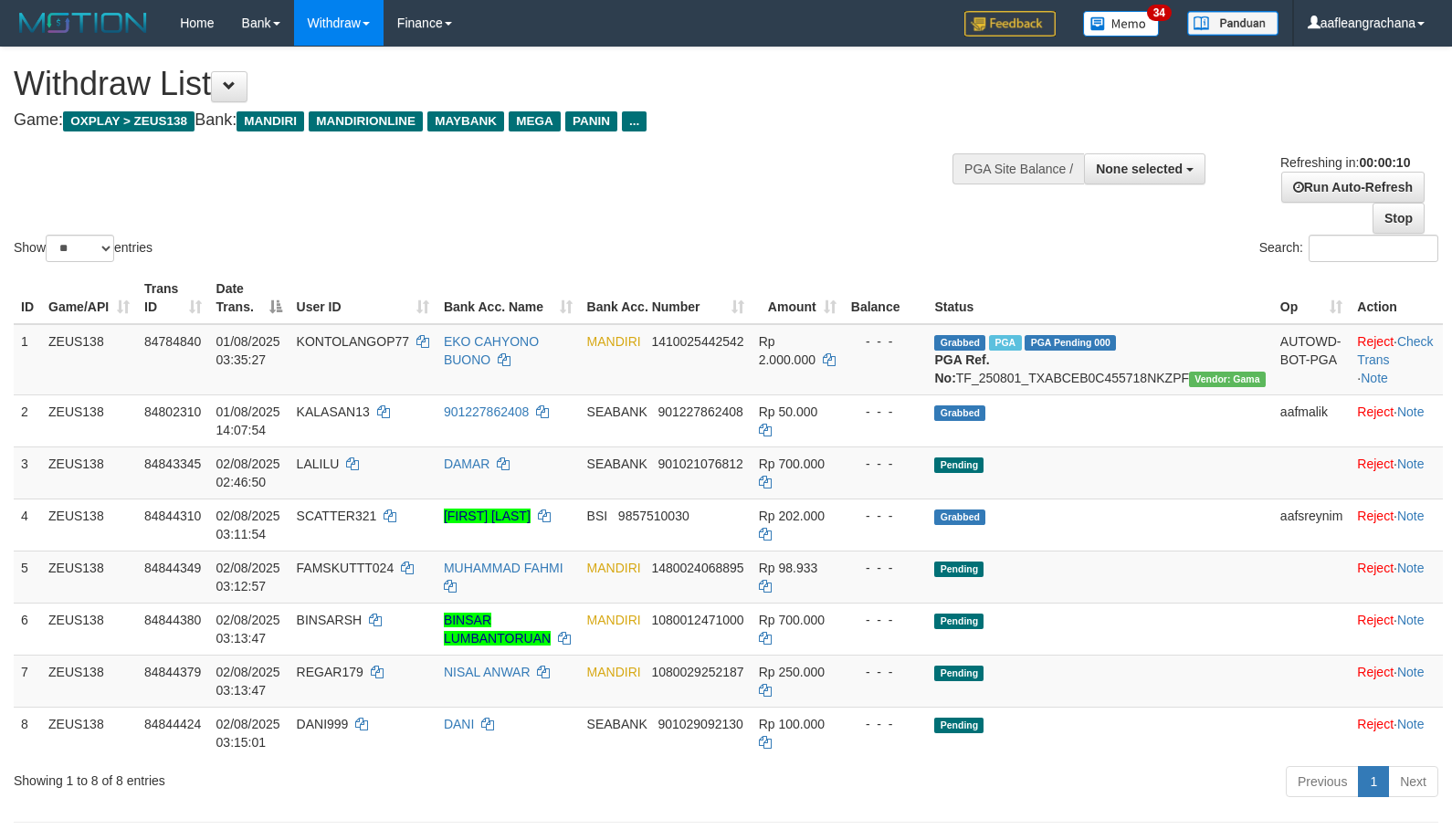 select 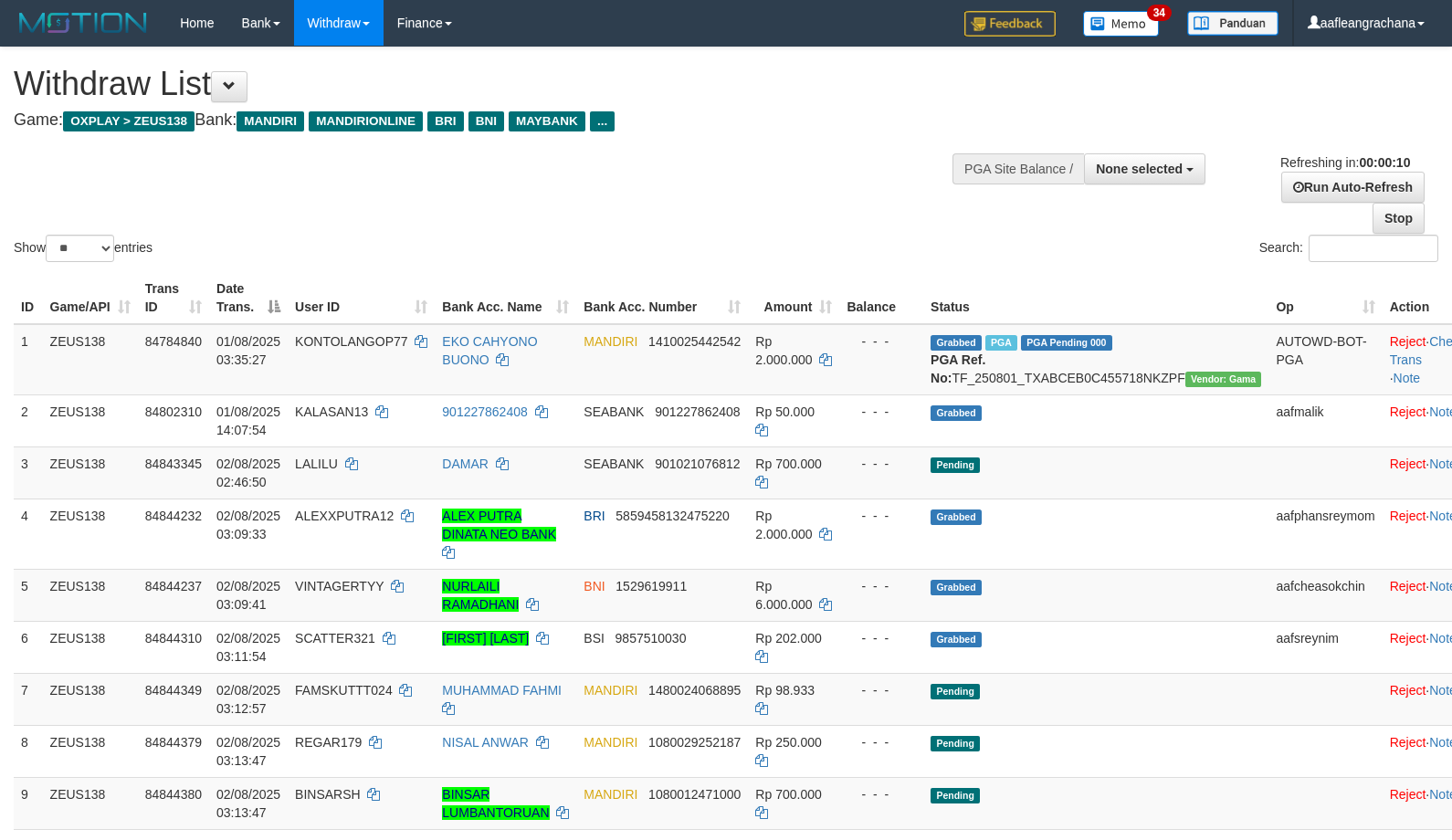 select 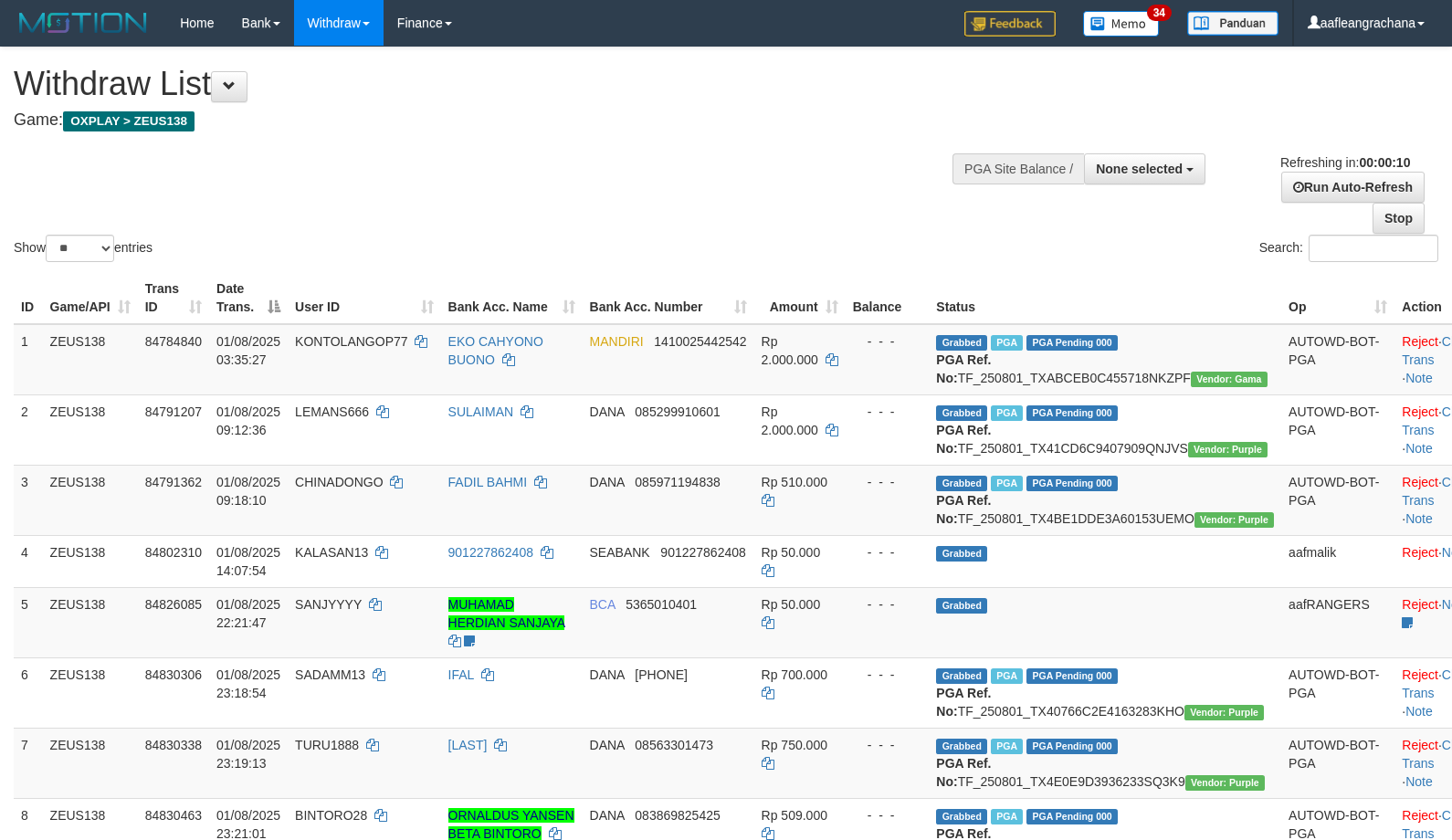 select 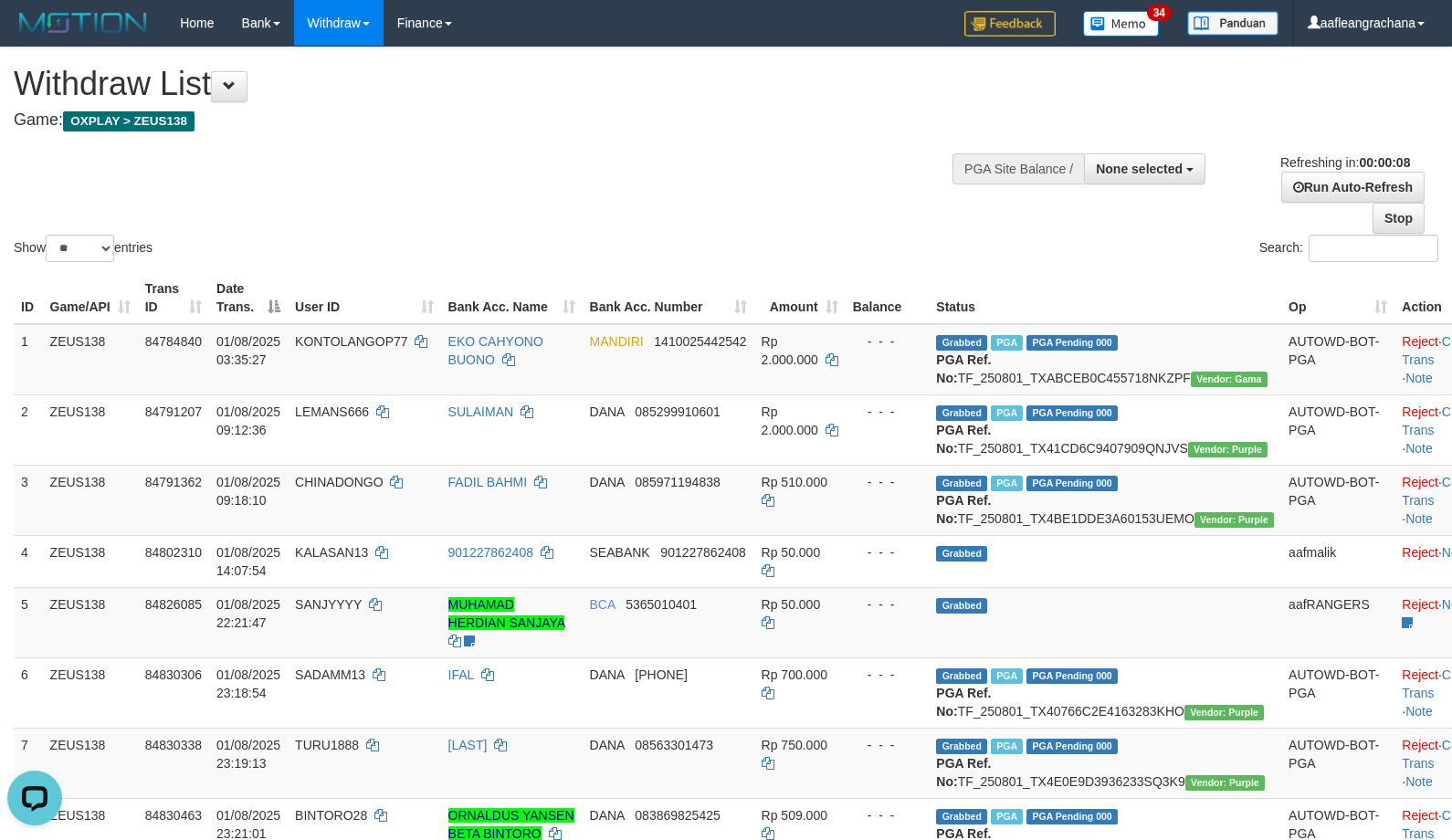 scroll, scrollTop: 0, scrollLeft: 0, axis: both 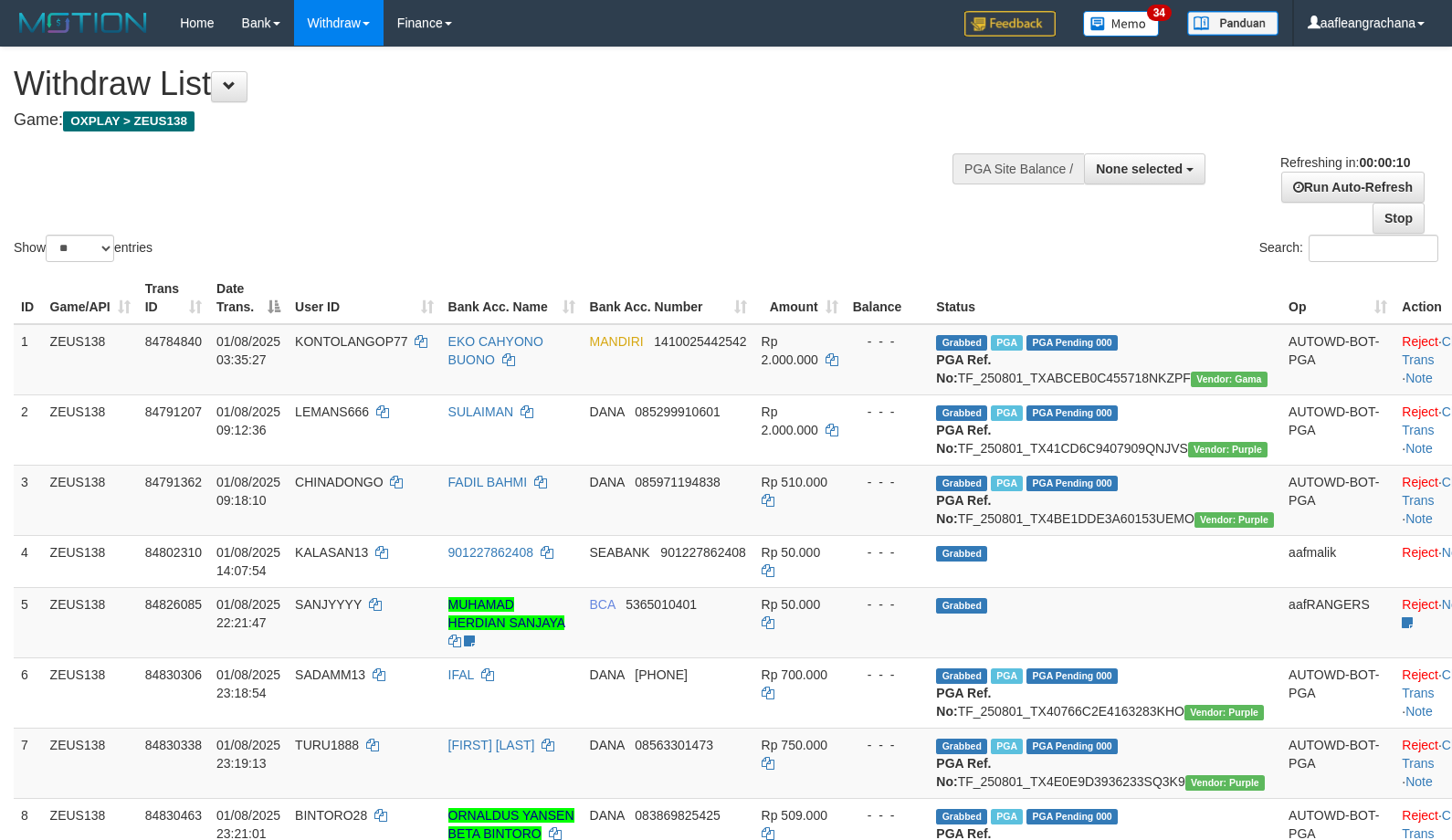 select 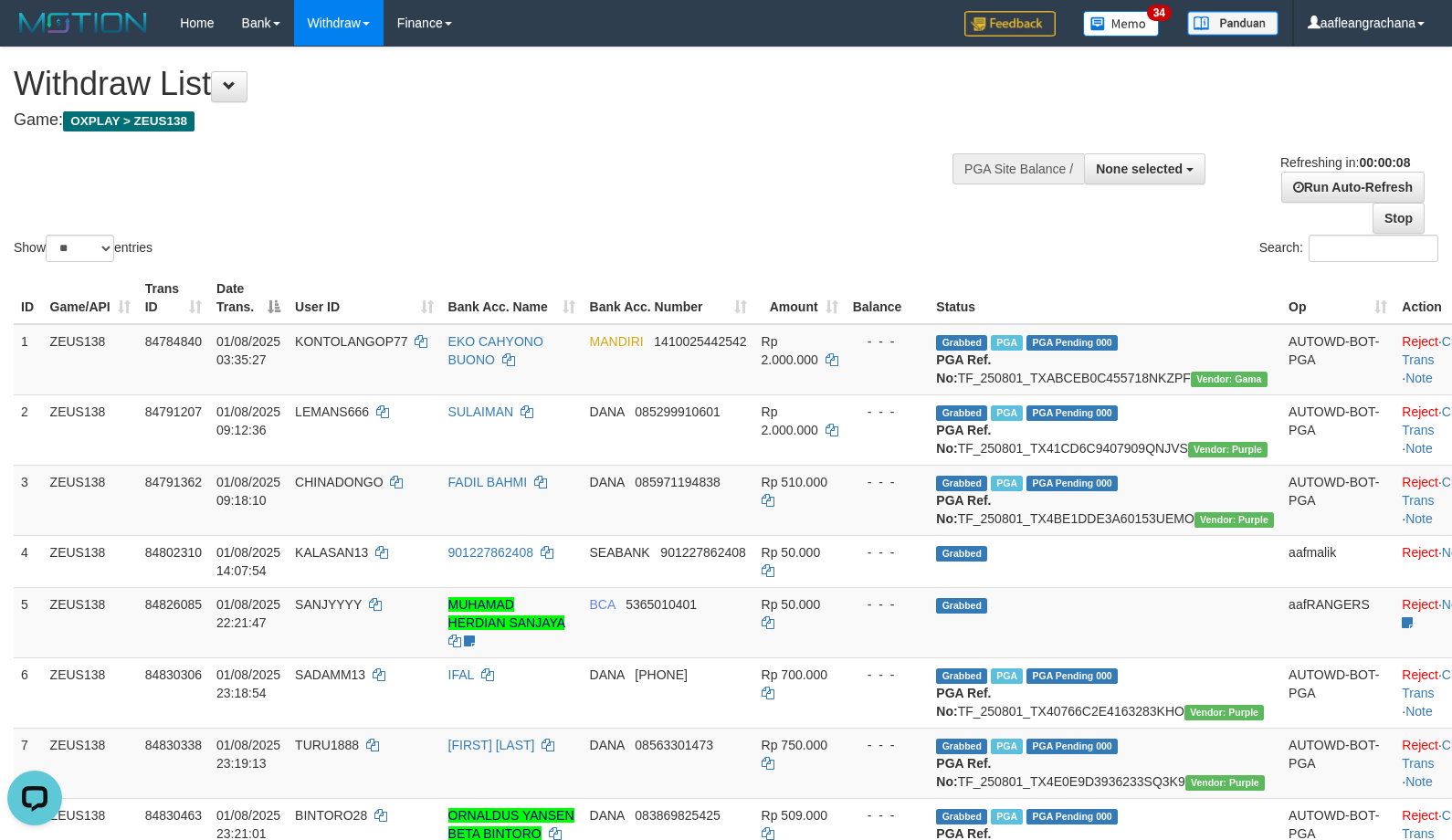scroll, scrollTop: 0, scrollLeft: 0, axis: both 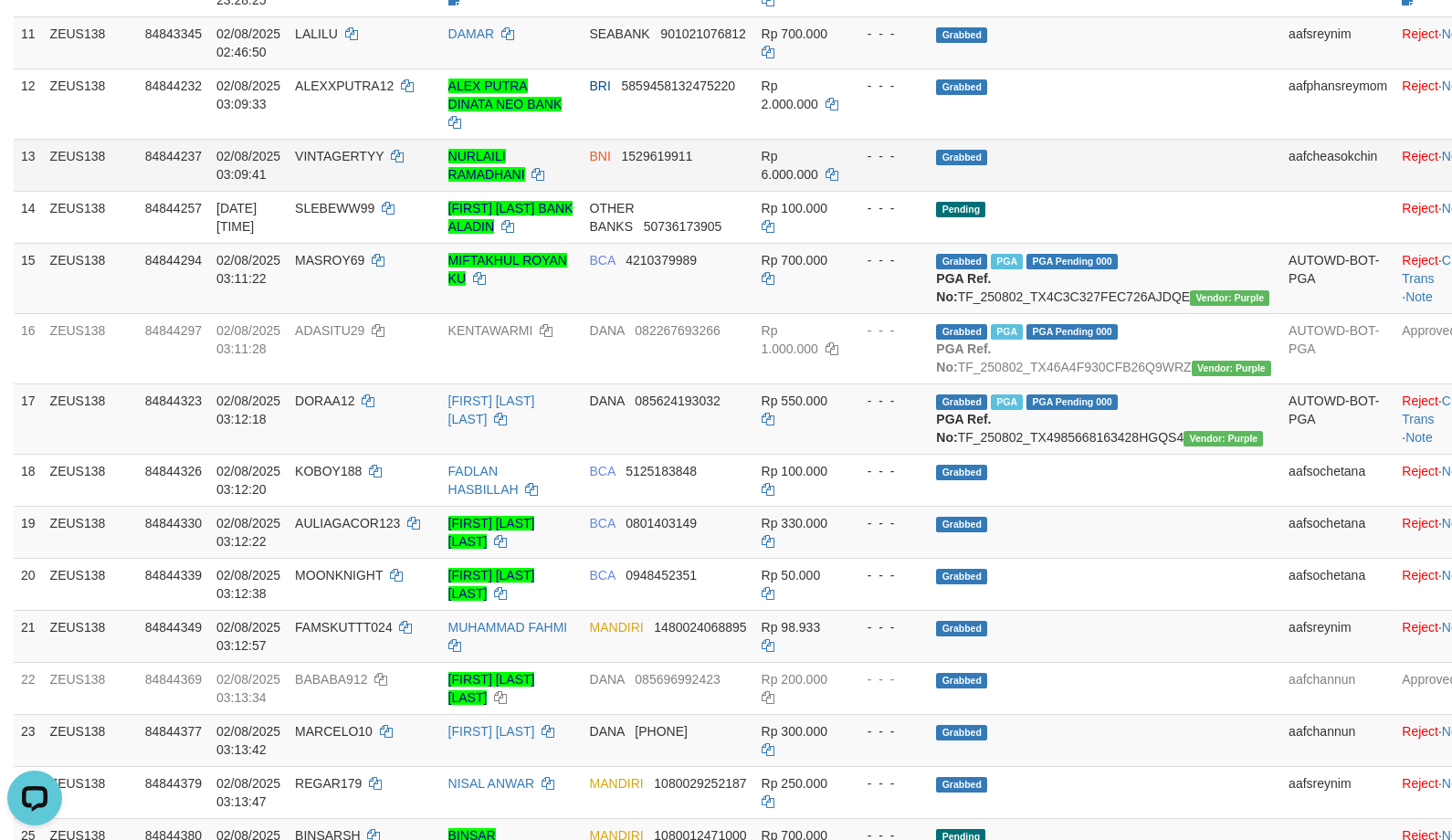 click on "Grabbed" at bounding box center (1105, 164) 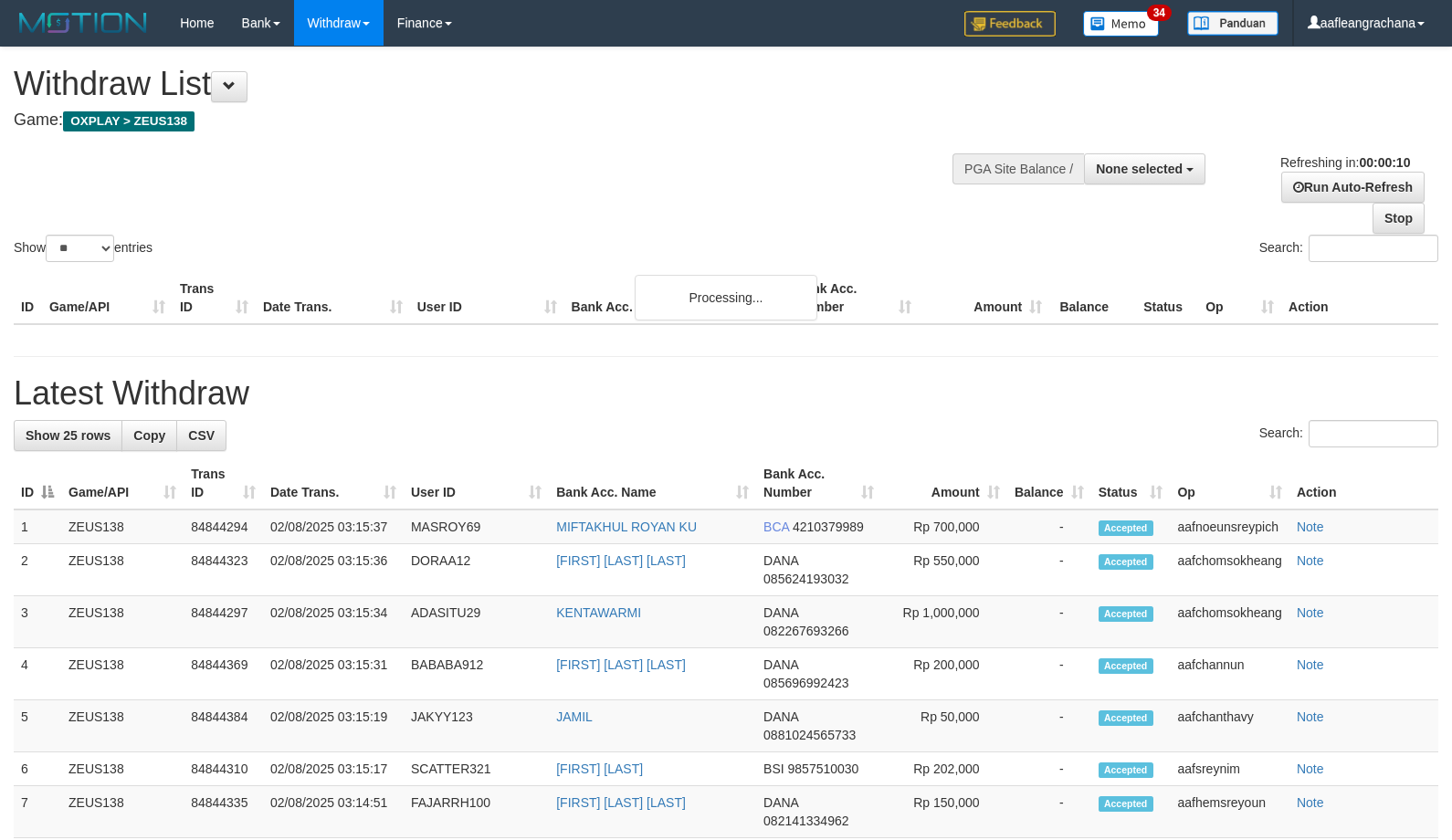 select 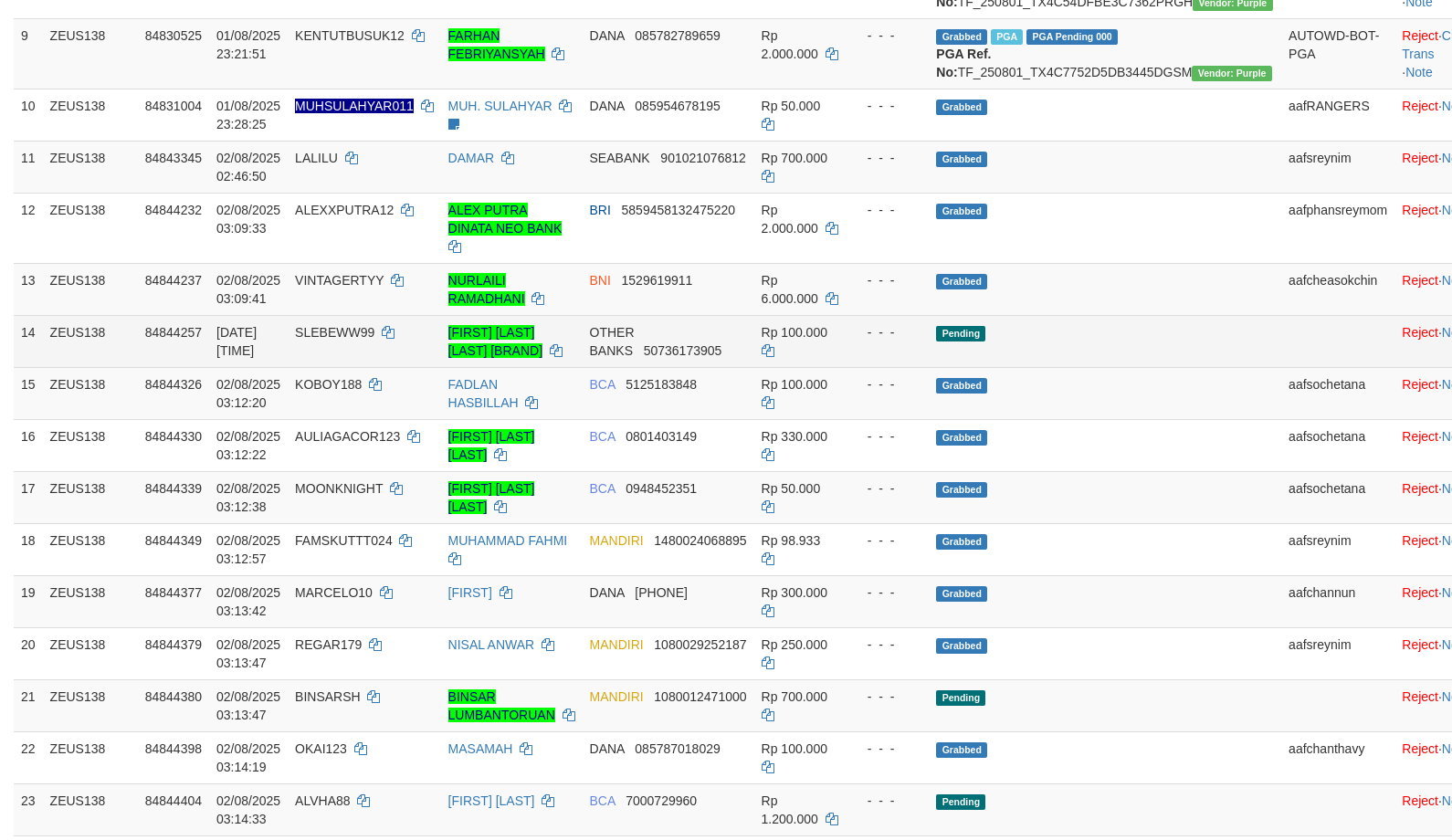 scroll, scrollTop: 852, scrollLeft: 0, axis: vertical 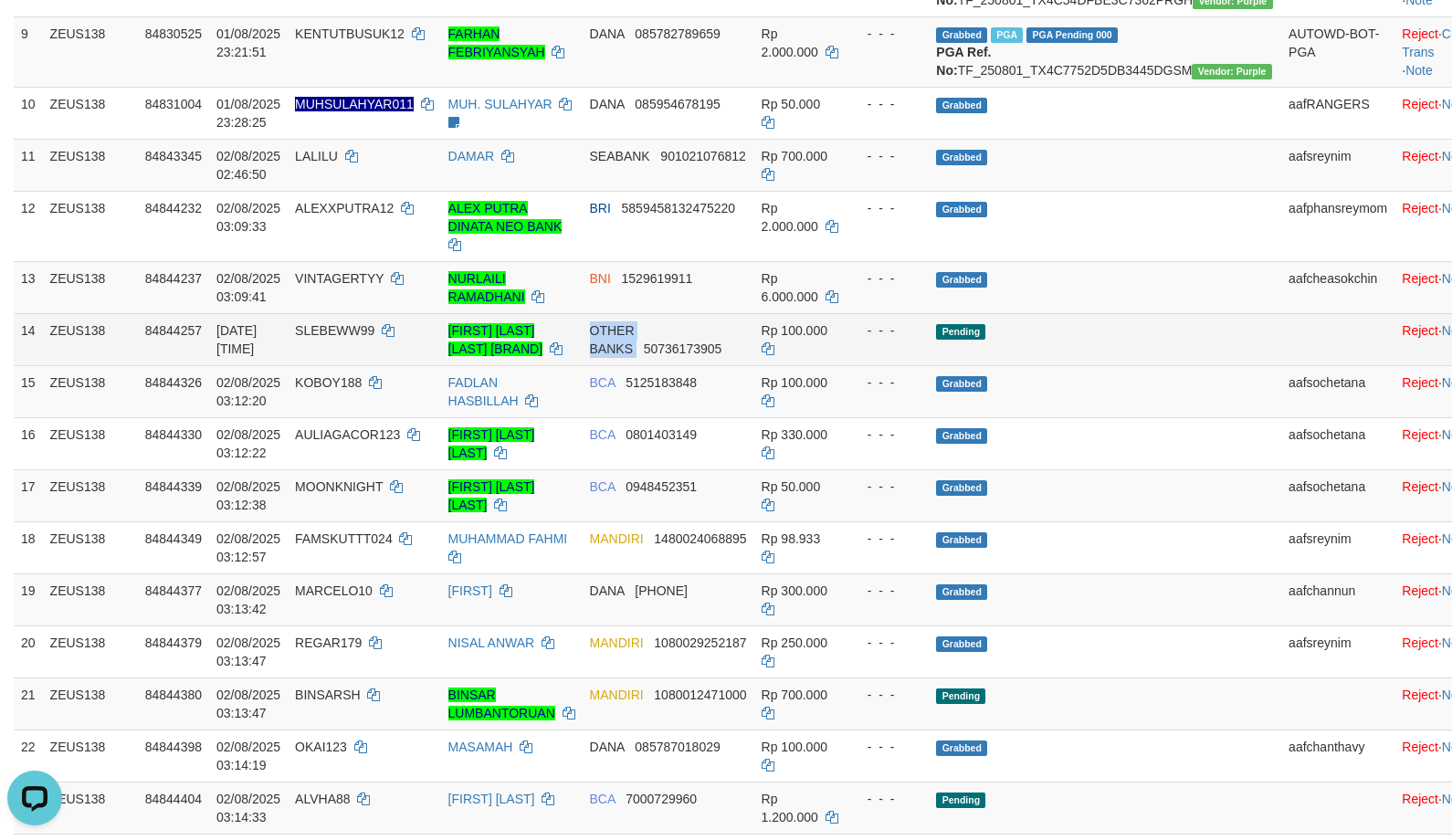 drag, startPoint x: 639, startPoint y: 439, endPoint x: 594, endPoint y: 423, distance: 47.75982 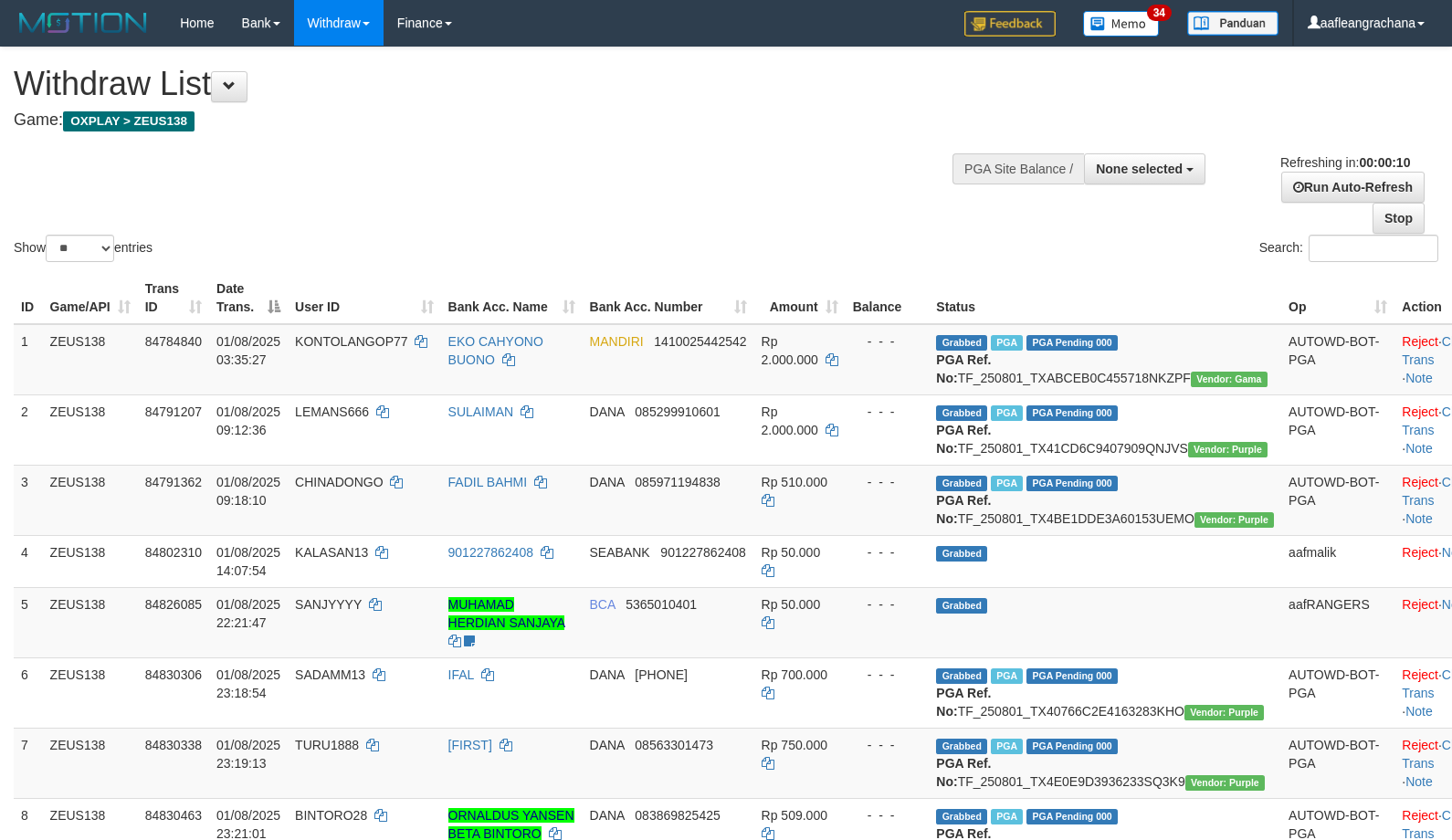 select 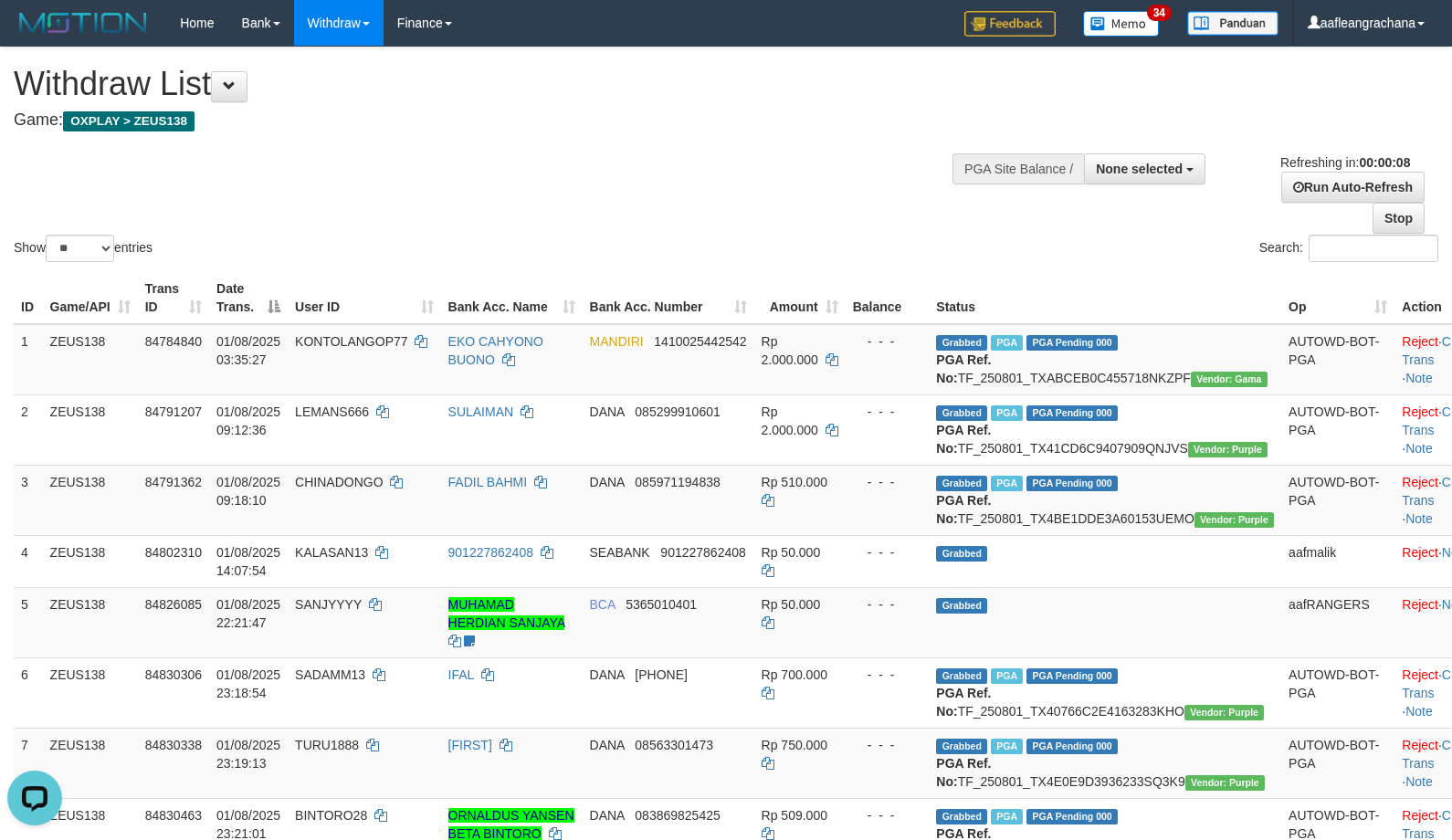 scroll, scrollTop: 0, scrollLeft: 0, axis: both 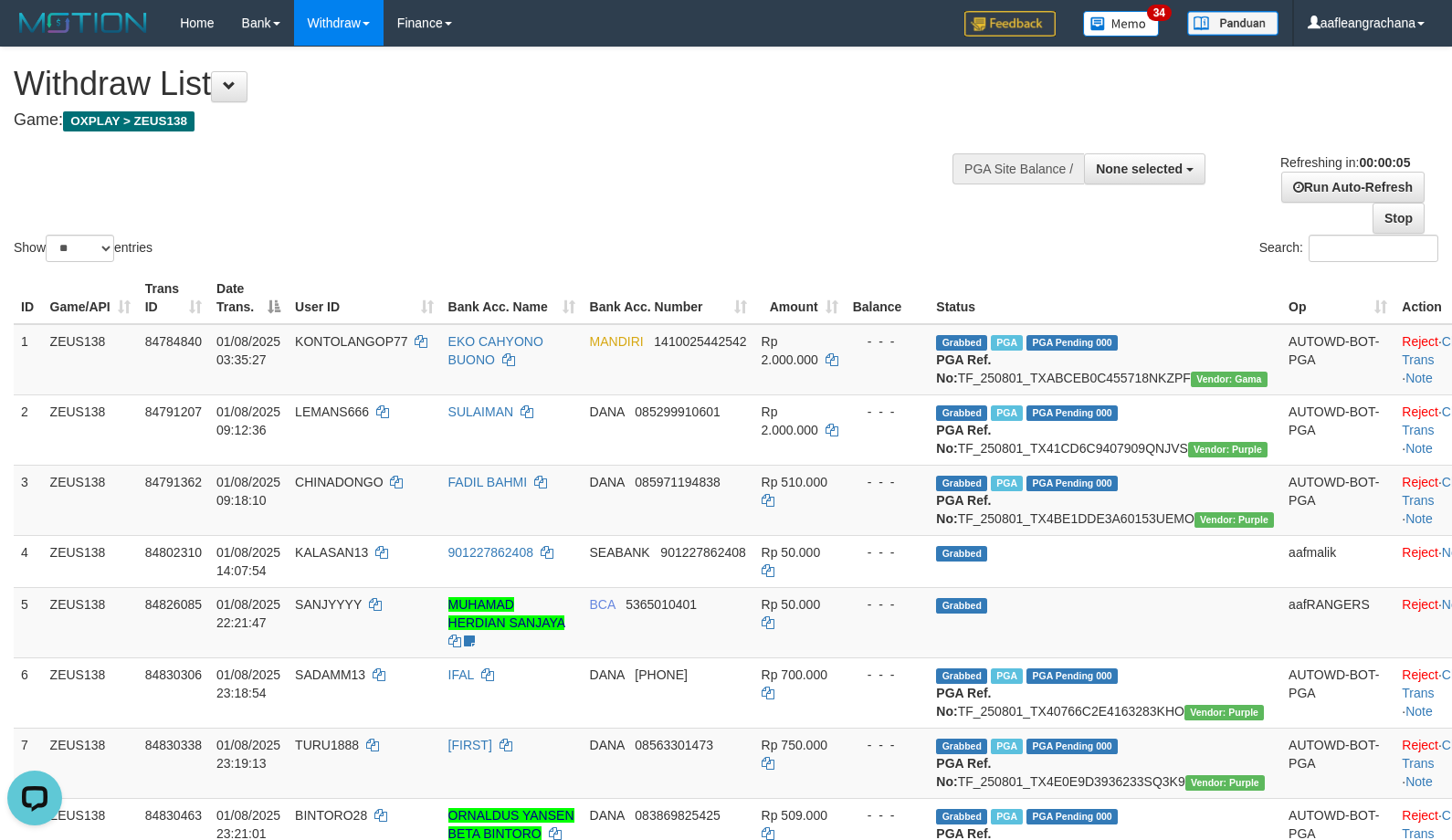 click on "Show  ** ** ** ***  entries Search:" at bounding box center [726, 156] 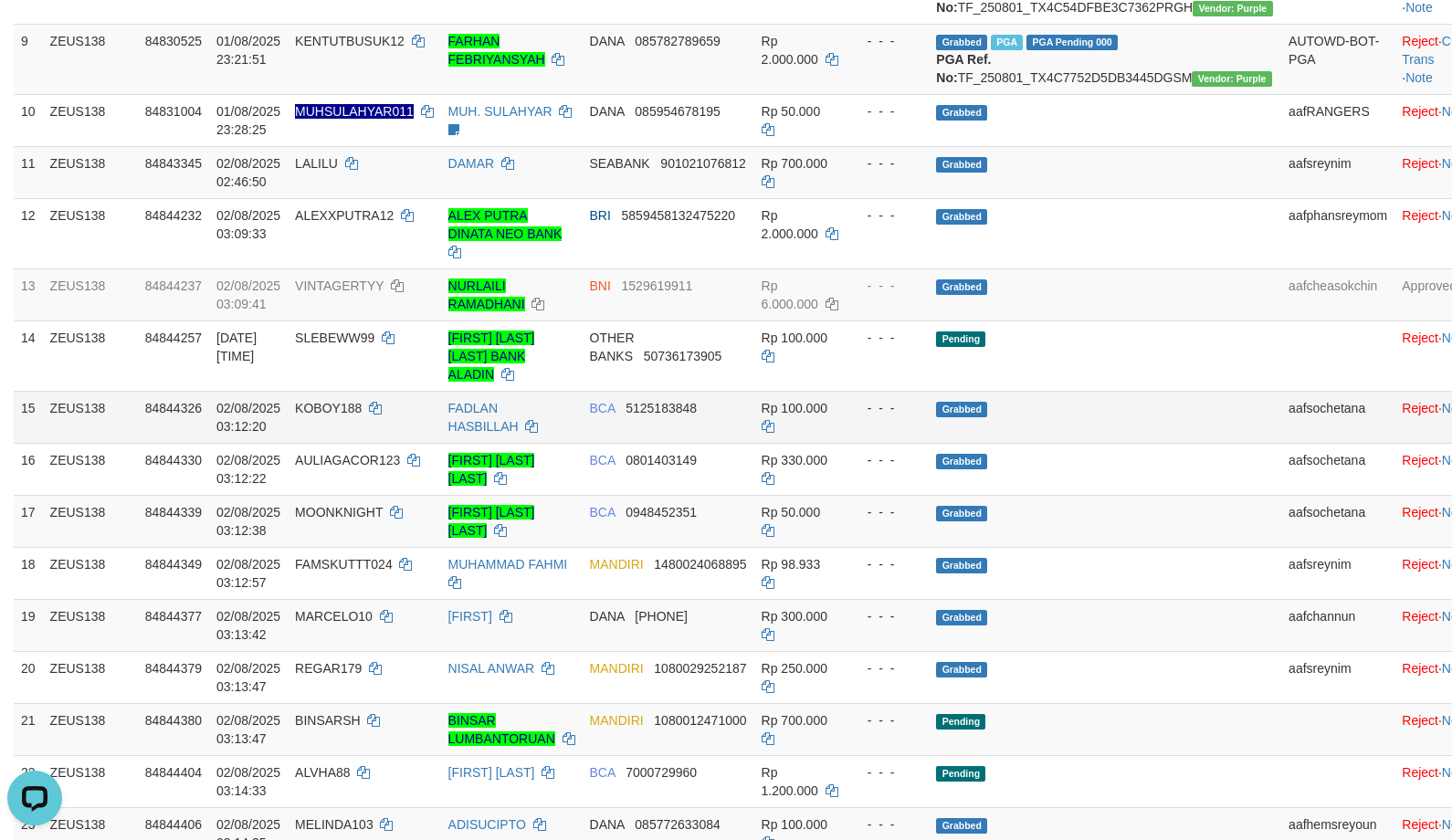 scroll, scrollTop: 852, scrollLeft: 0, axis: vertical 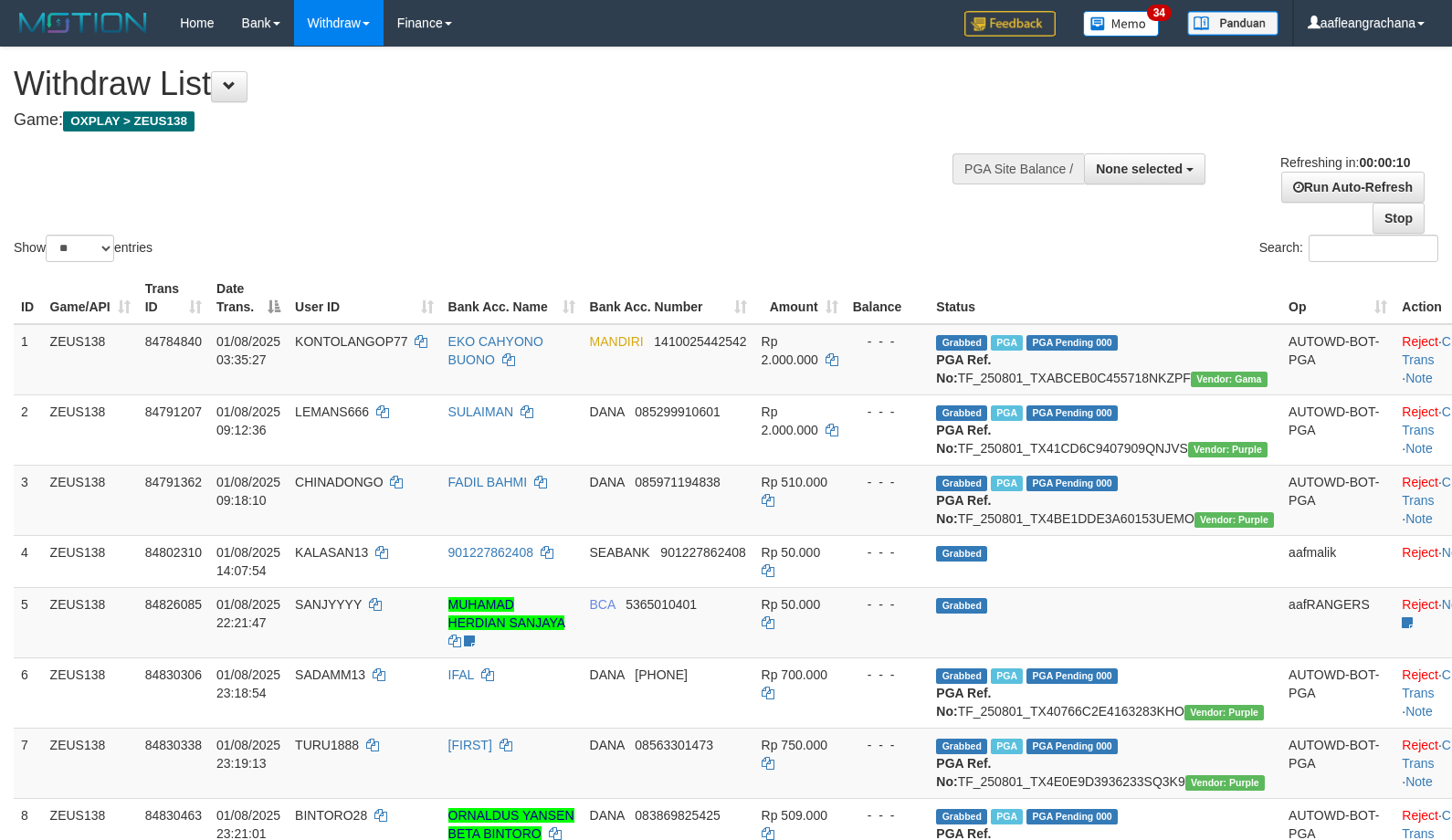 select 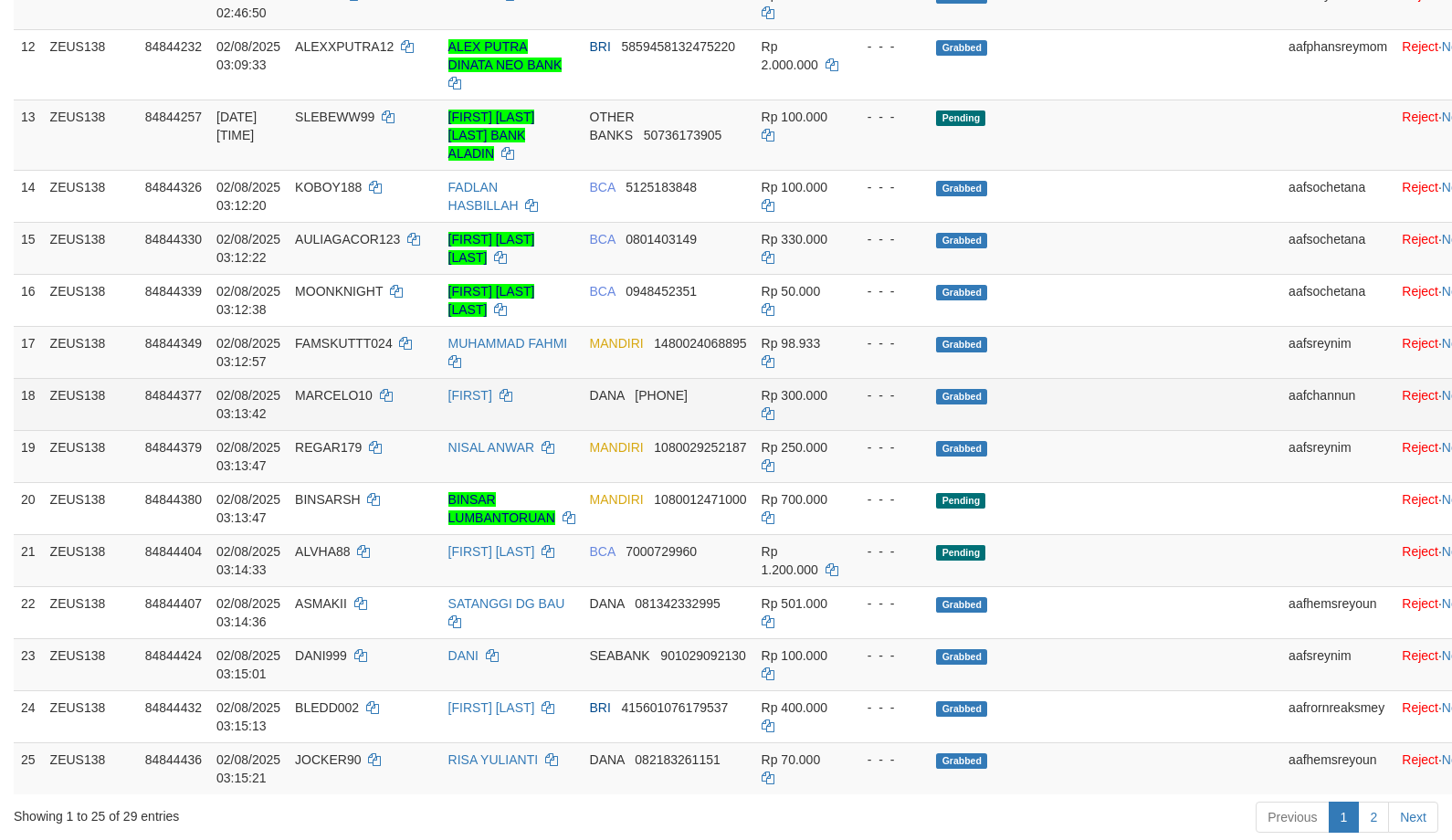 scroll, scrollTop: 1095, scrollLeft: 0, axis: vertical 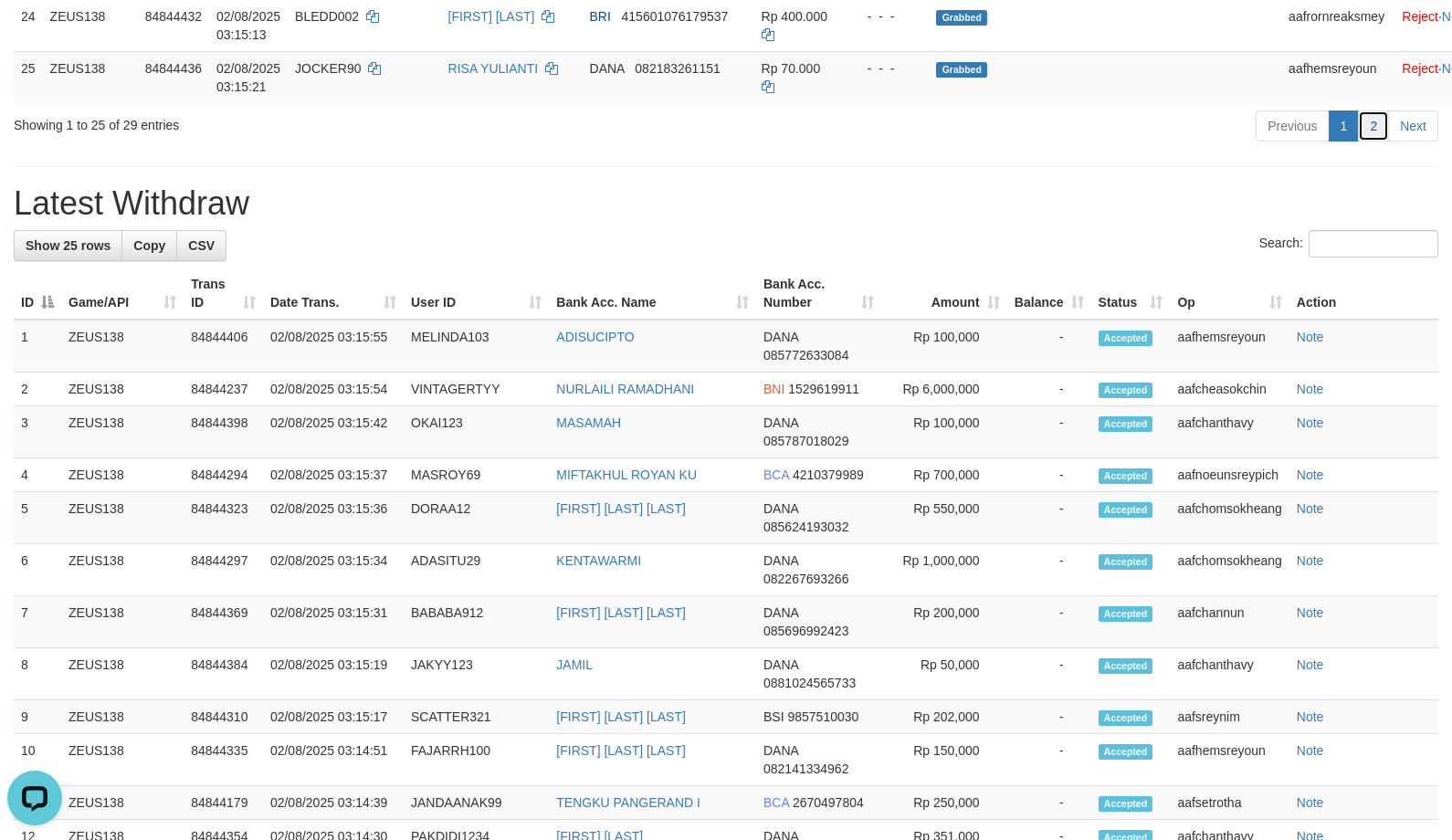 click on "2" at bounding box center (1373, 126) 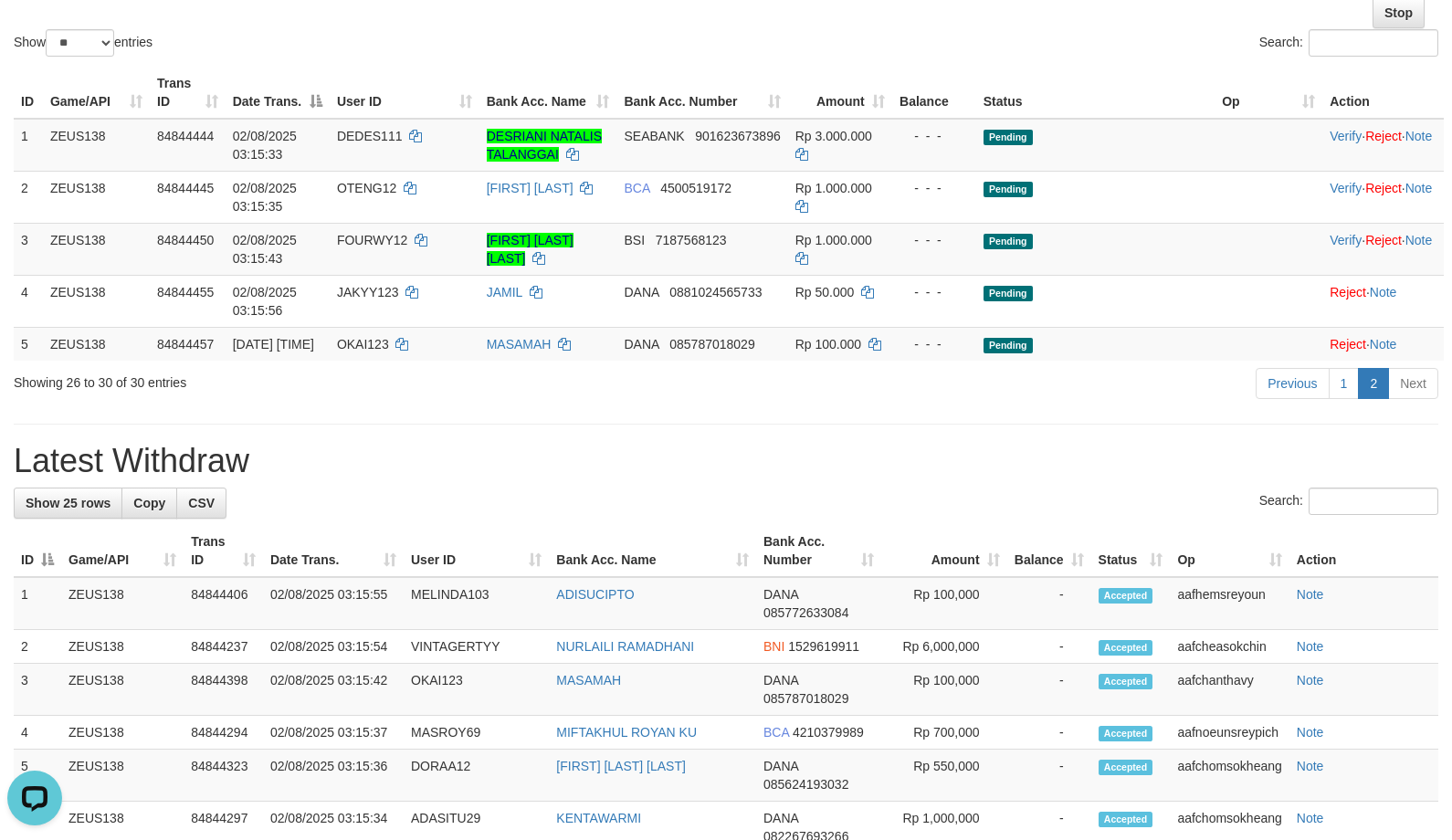 scroll, scrollTop: 0, scrollLeft: 0, axis: both 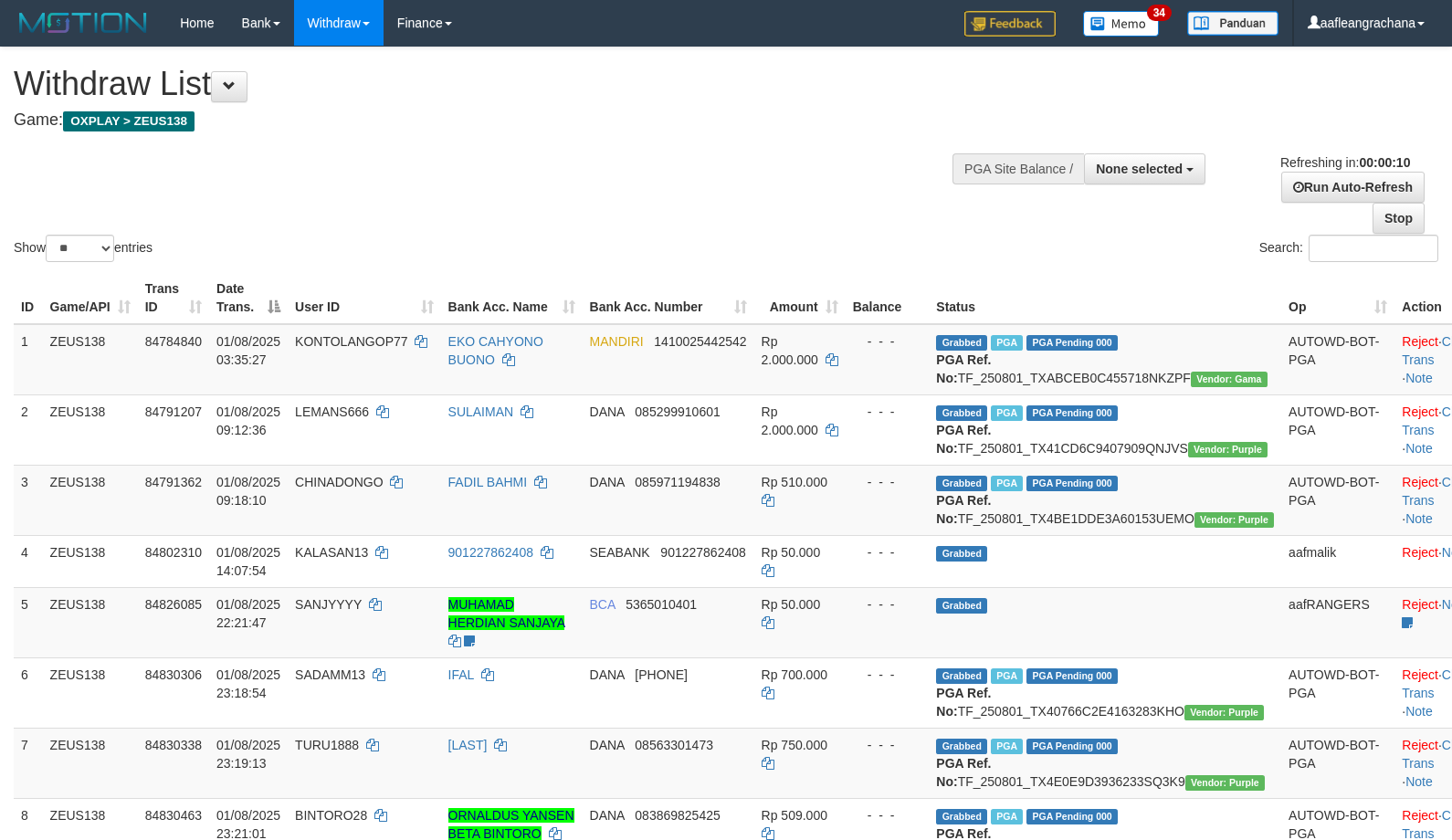select 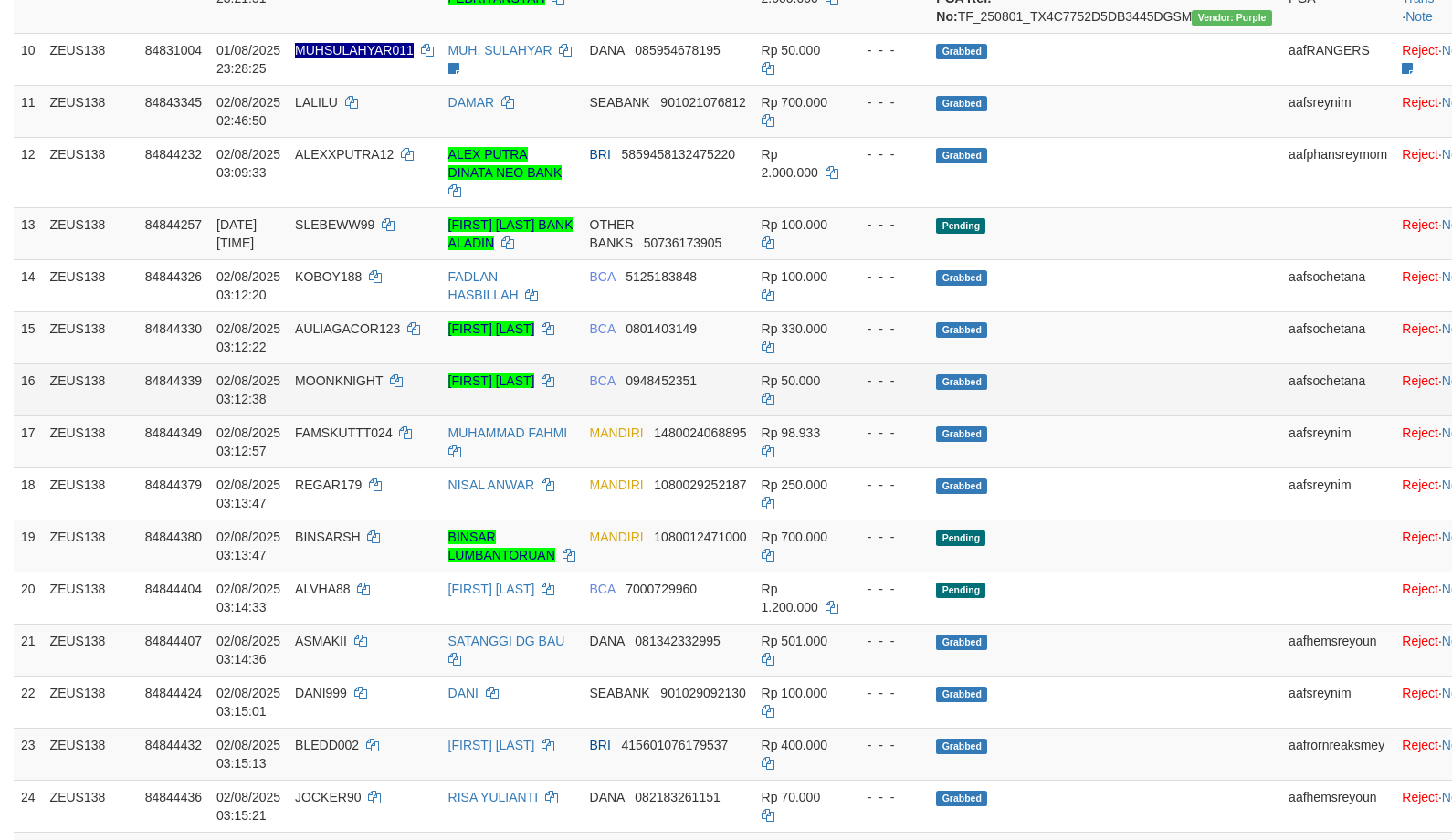 scroll, scrollTop: 913, scrollLeft: 0, axis: vertical 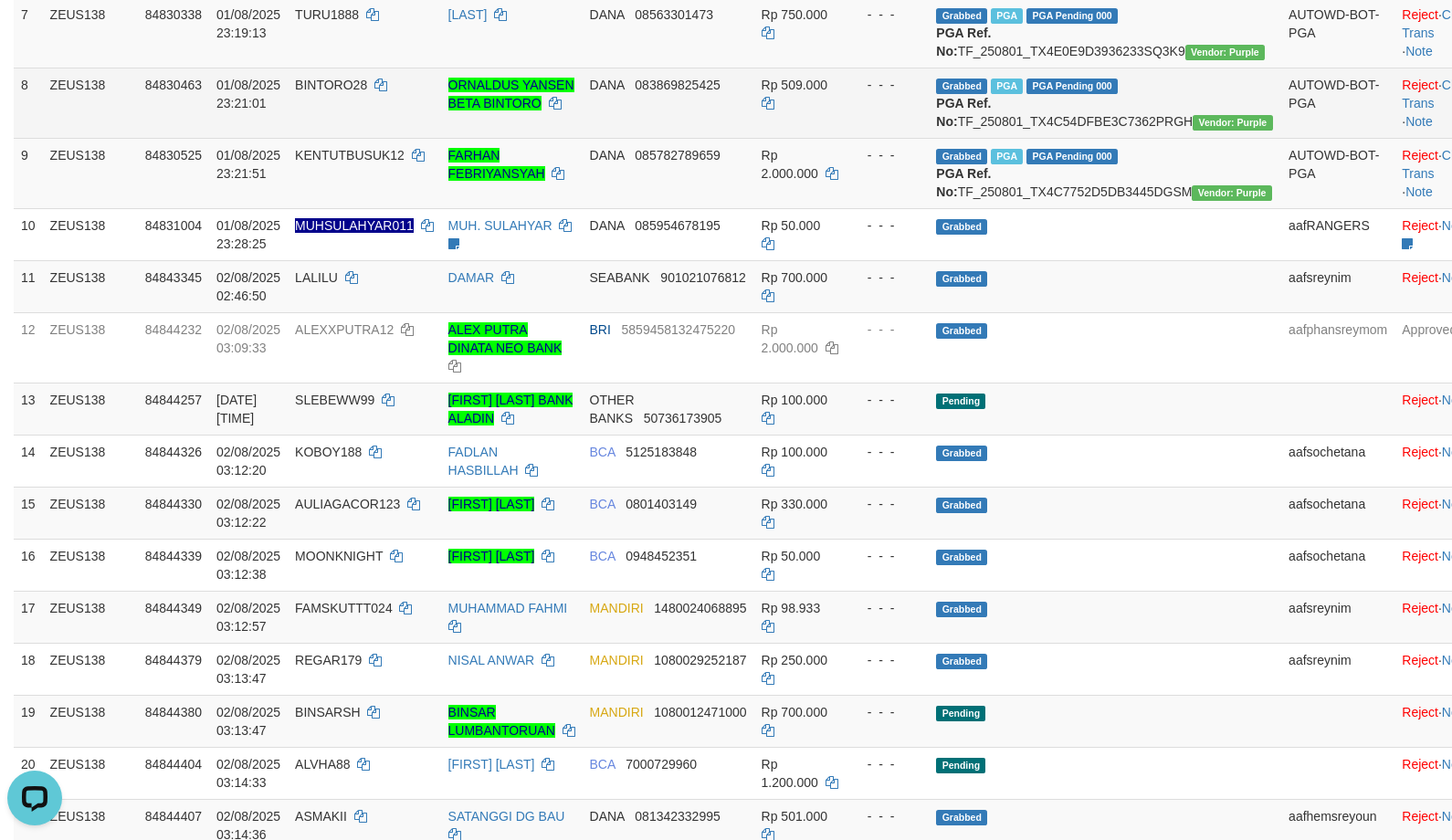 drag, startPoint x: 605, startPoint y: 226, endPoint x: 595, endPoint y: 219, distance: 12.206556 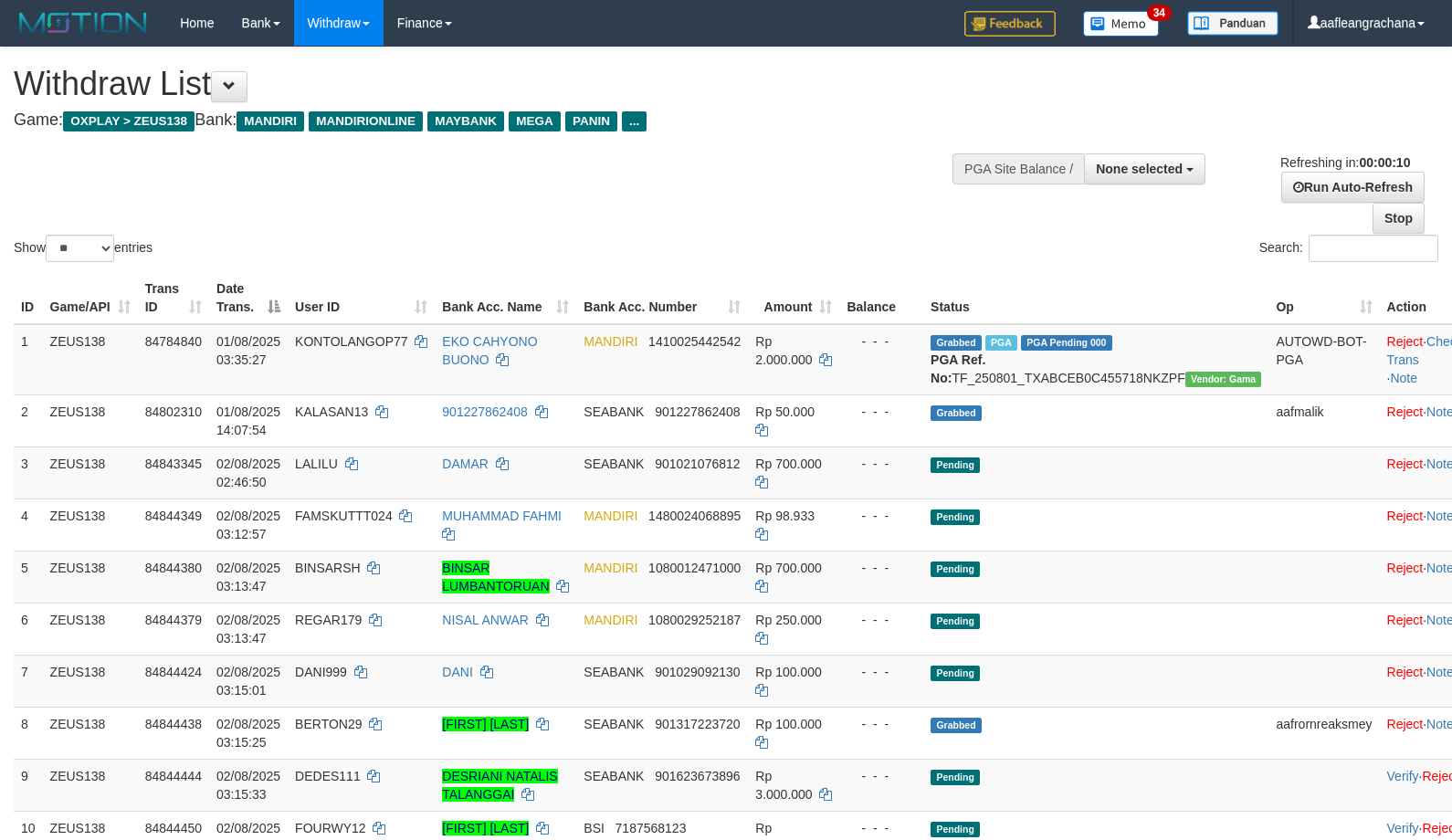 select 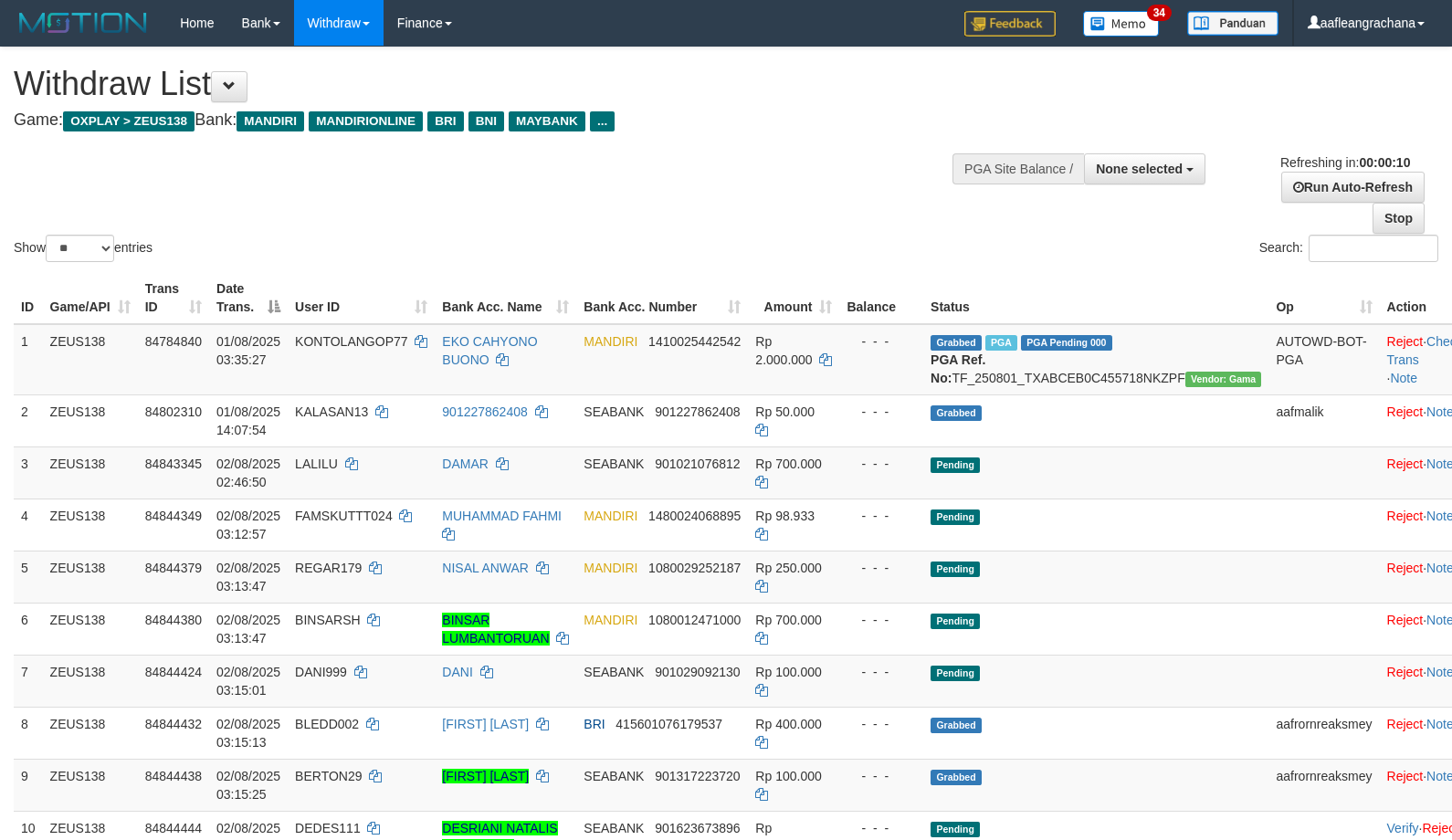 select 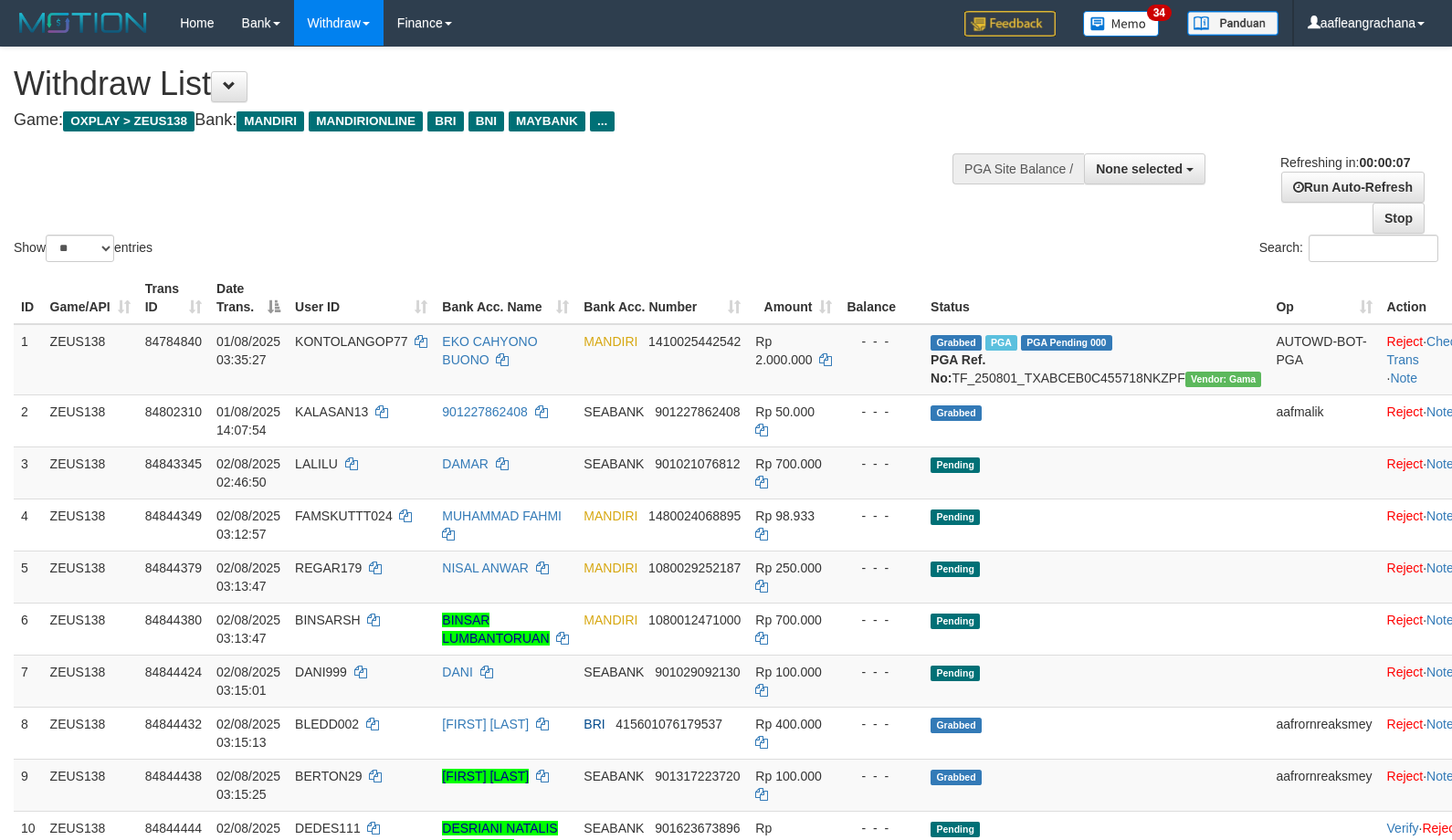 scroll, scrollTop: 0, scrollLeft: 0, axis: both 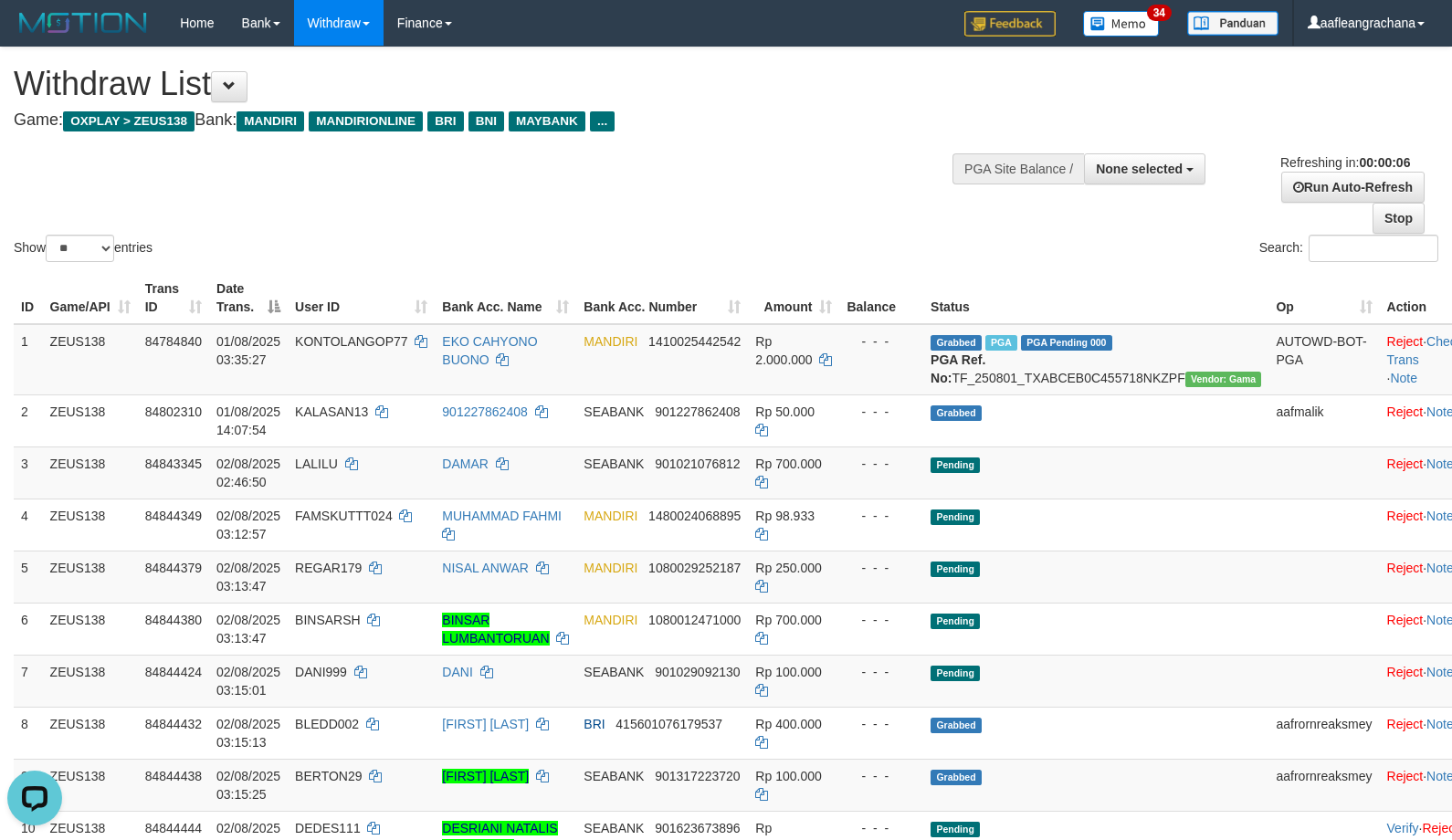 click on "Game:   OXPLAY > ZEUS138    				Bank:   MANDIRI   MANDIRIONLINE   BRI   BNI   MAYBANK   ..." at bounding box center (481, 121) 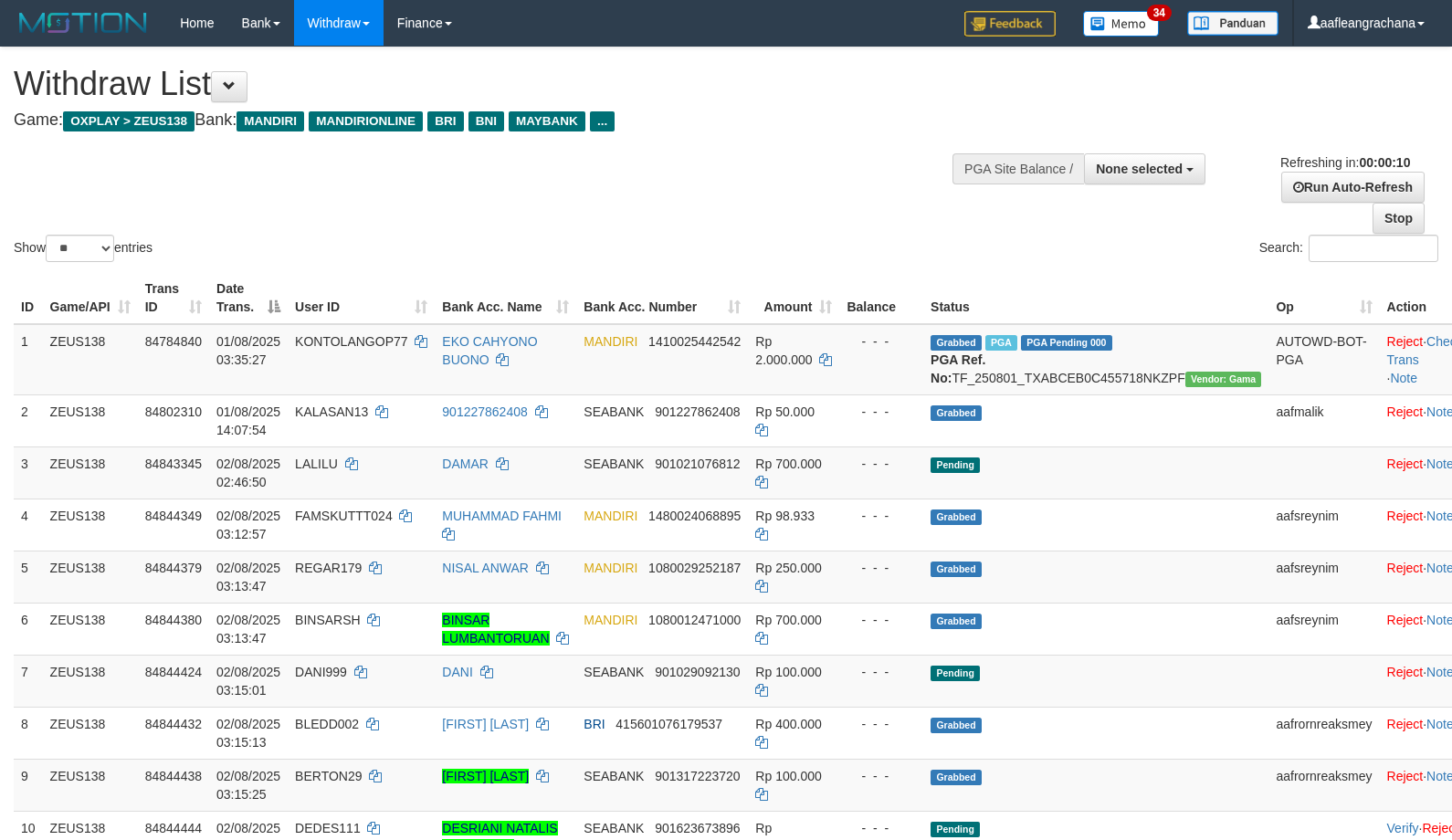 select 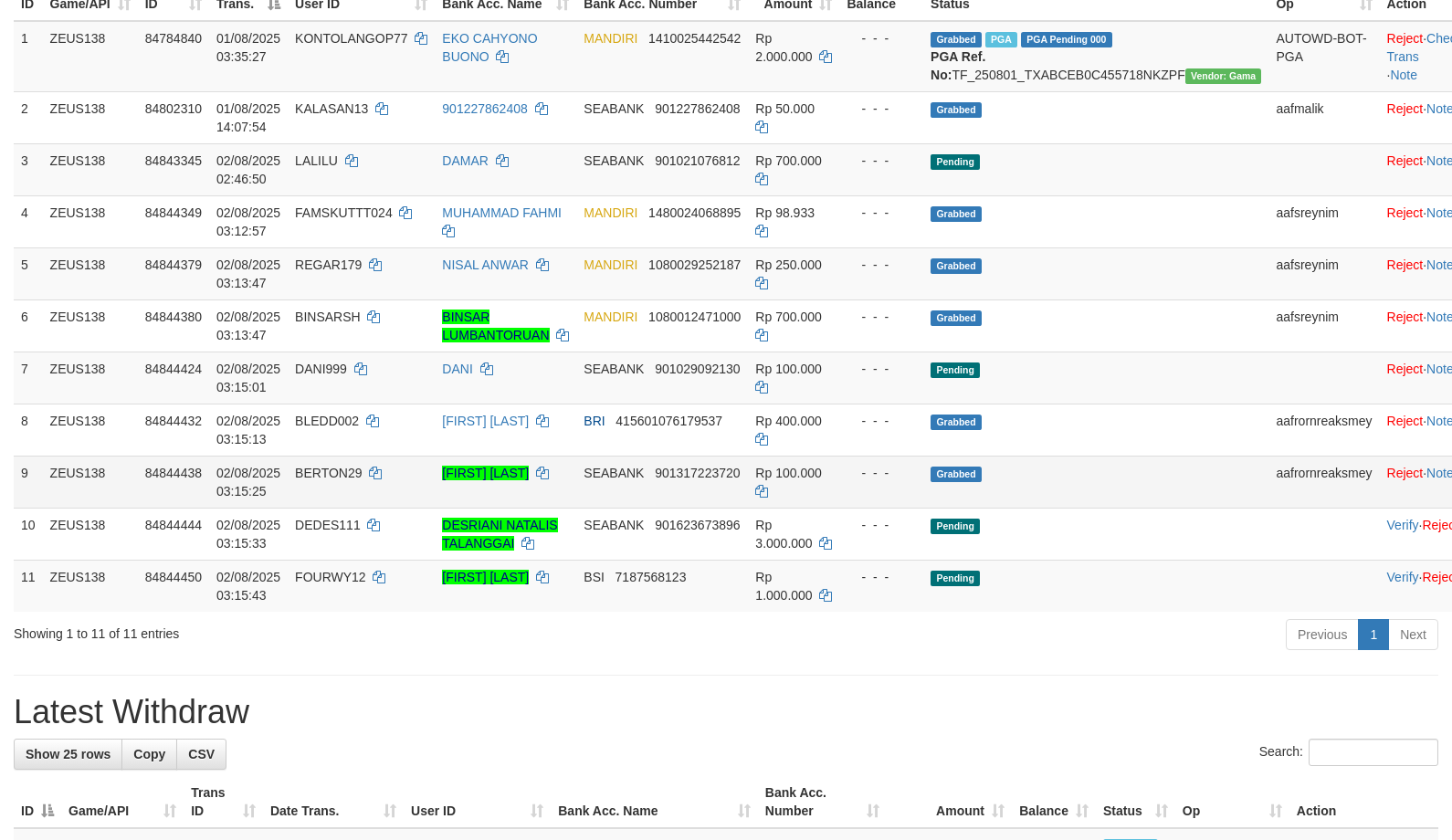 scroll, scrollTop: 304, scrollLeft: 0, axis: vertical 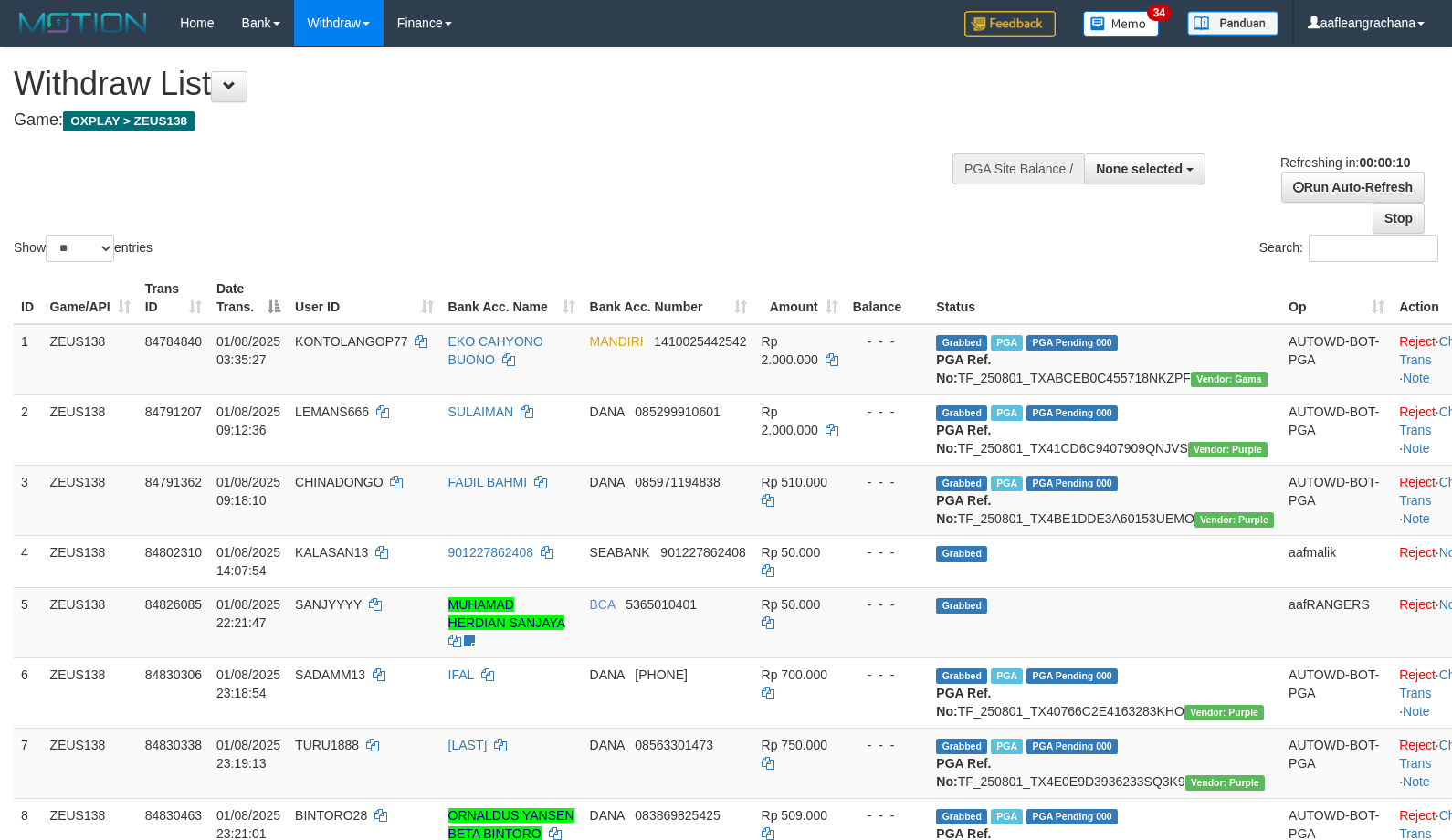 select 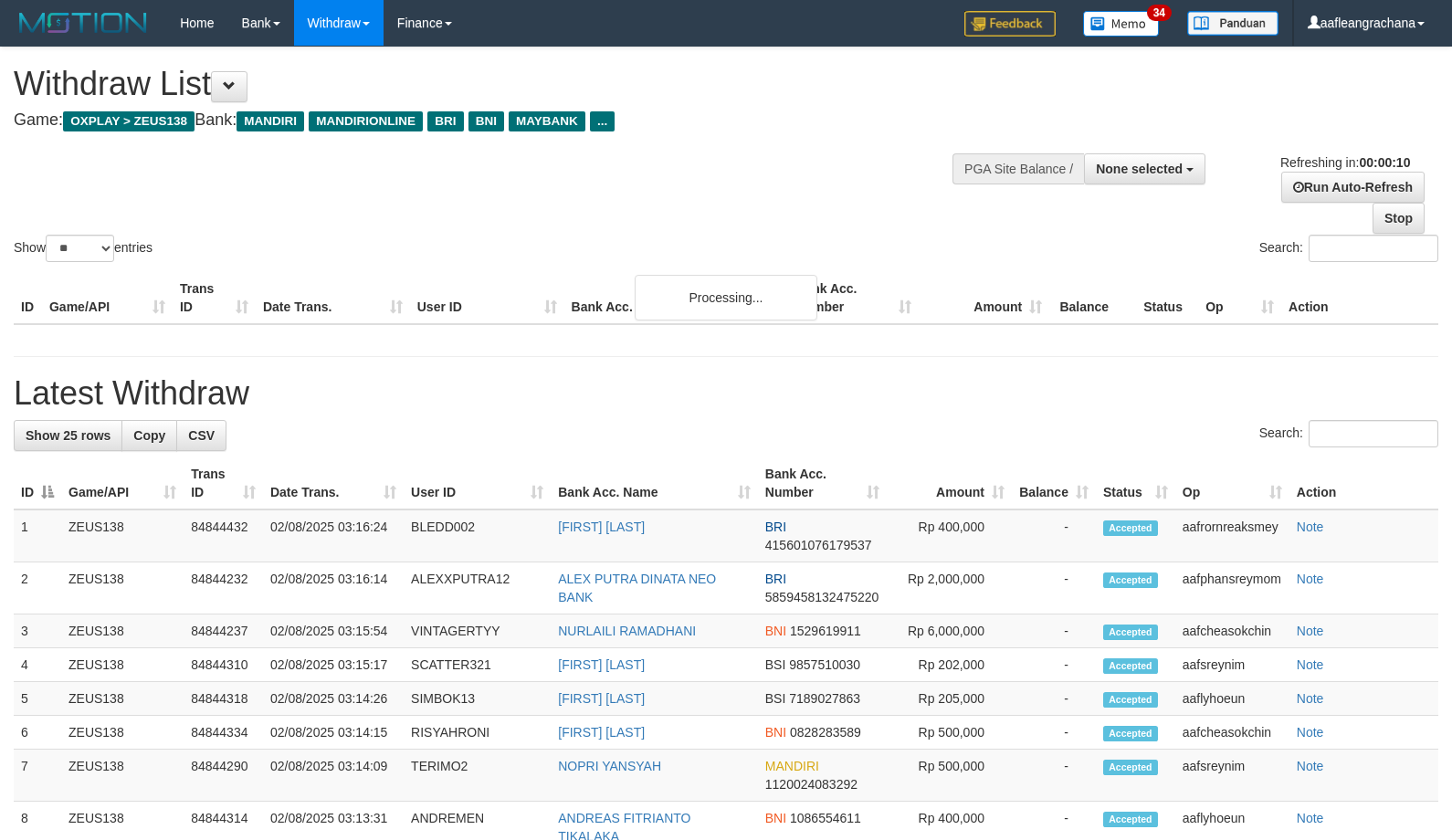 select 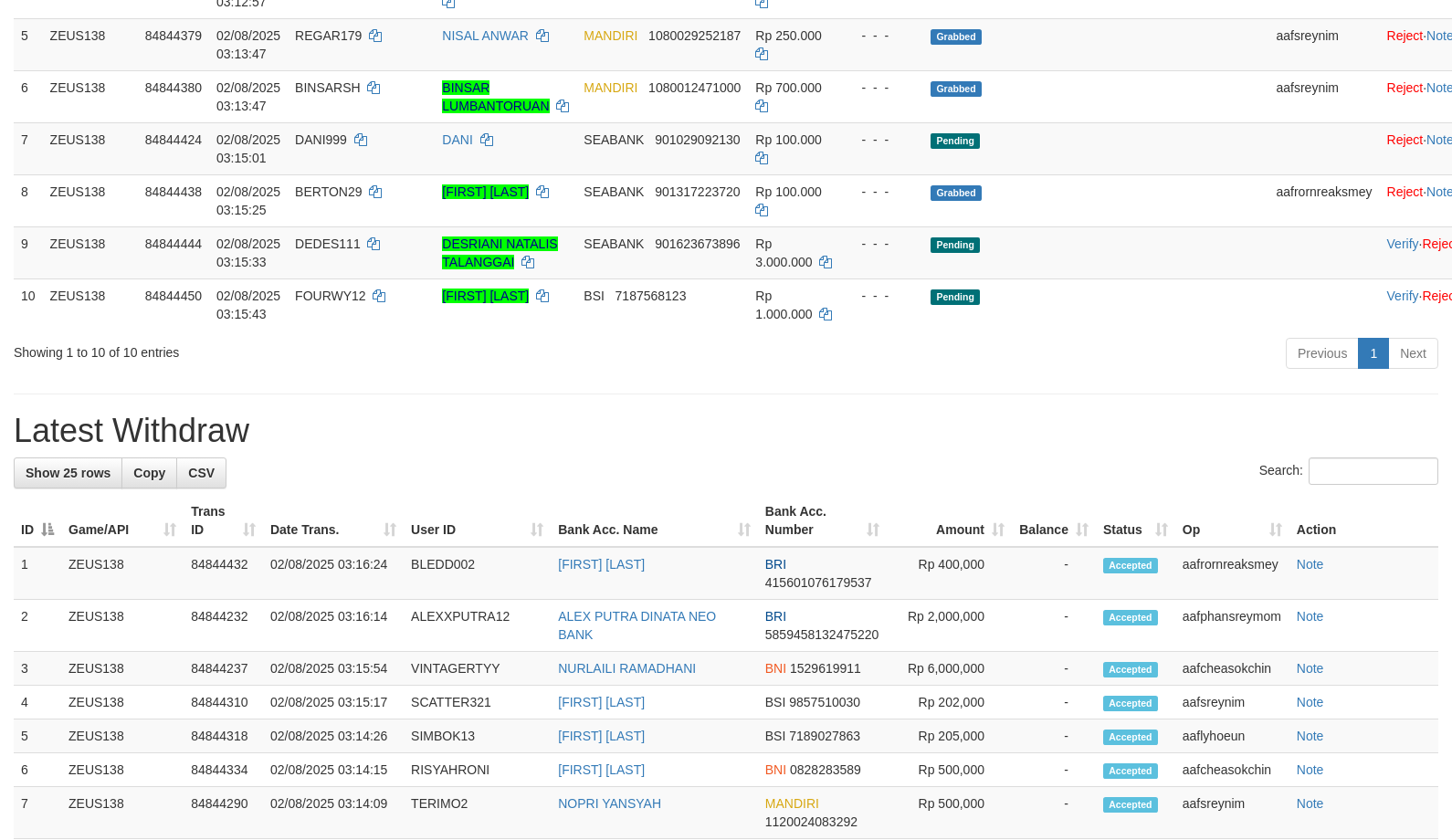 scroll, scrollTop: 548, scrollLeft: 0, axis: vertical 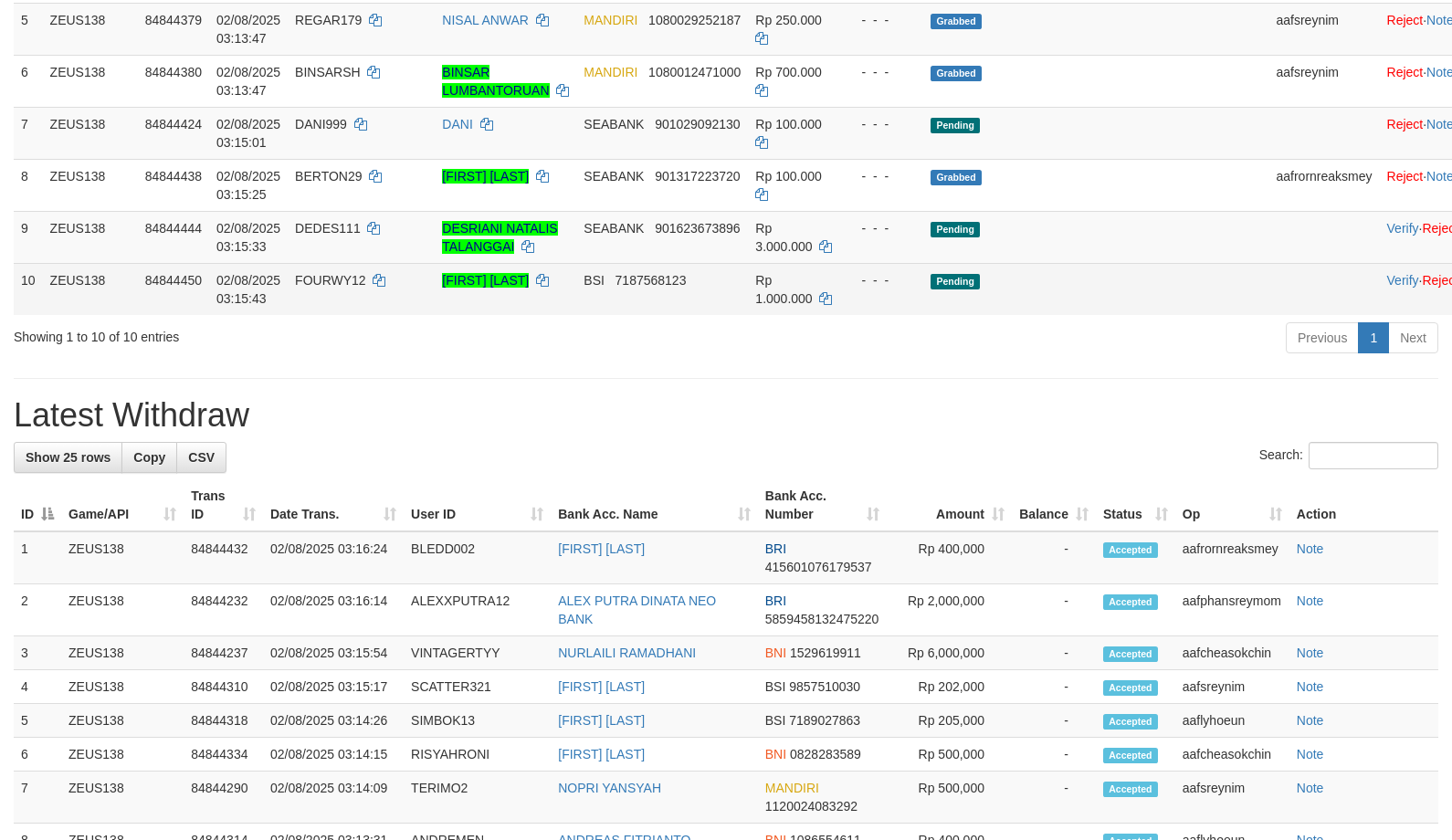 click on "ID Game/API Trans ID Date Trans. User ID Bank Acc. Name Bank Acc. Number Amount Balance Status Op Action
1 ZEUS138 84784840 01/08/2025 03:35:27 KONTOLANGOP77    EKO CAHYONO BUONO    MANDIRI     1410025442542 Rp 2.000.000    -  -  - Grabbed   PGA   PGA Pending 000 {"status":"000","data":{"unique_id":"454-84784840-20250801","reference_no":"TF_250801_TXABCEB0C455718NKZPF","amount":"2000000.00","fee":"0.00","merchant_surcharge_rate":"0.00","charge_to":"MERC","payout_amount":"2000000.00","disbursement_status":0,"disbursement_description":"ON PROCESS","created_at":"2025-08-01 03:39:18","executed_at":"2025-08-01 03:39:18","bank":{"code":"008","name":"BANK MANDIRI","account_number":"1410025442542","account_name":"EKO CAHYONO BUONO"},"note":"aaftanly","merchant_balance":{"balance_effective":14321229931,"balance_pending":3244730460,"balance_disbursement":153726075,"balance_collection":186859373719}}} PGA Ref. No:  TF_250801_TXABCEB0C455718NKZPF  Vendor: Gama AUTOWD-BOT-PGA Reject ·" at bounding box center (726, 19) 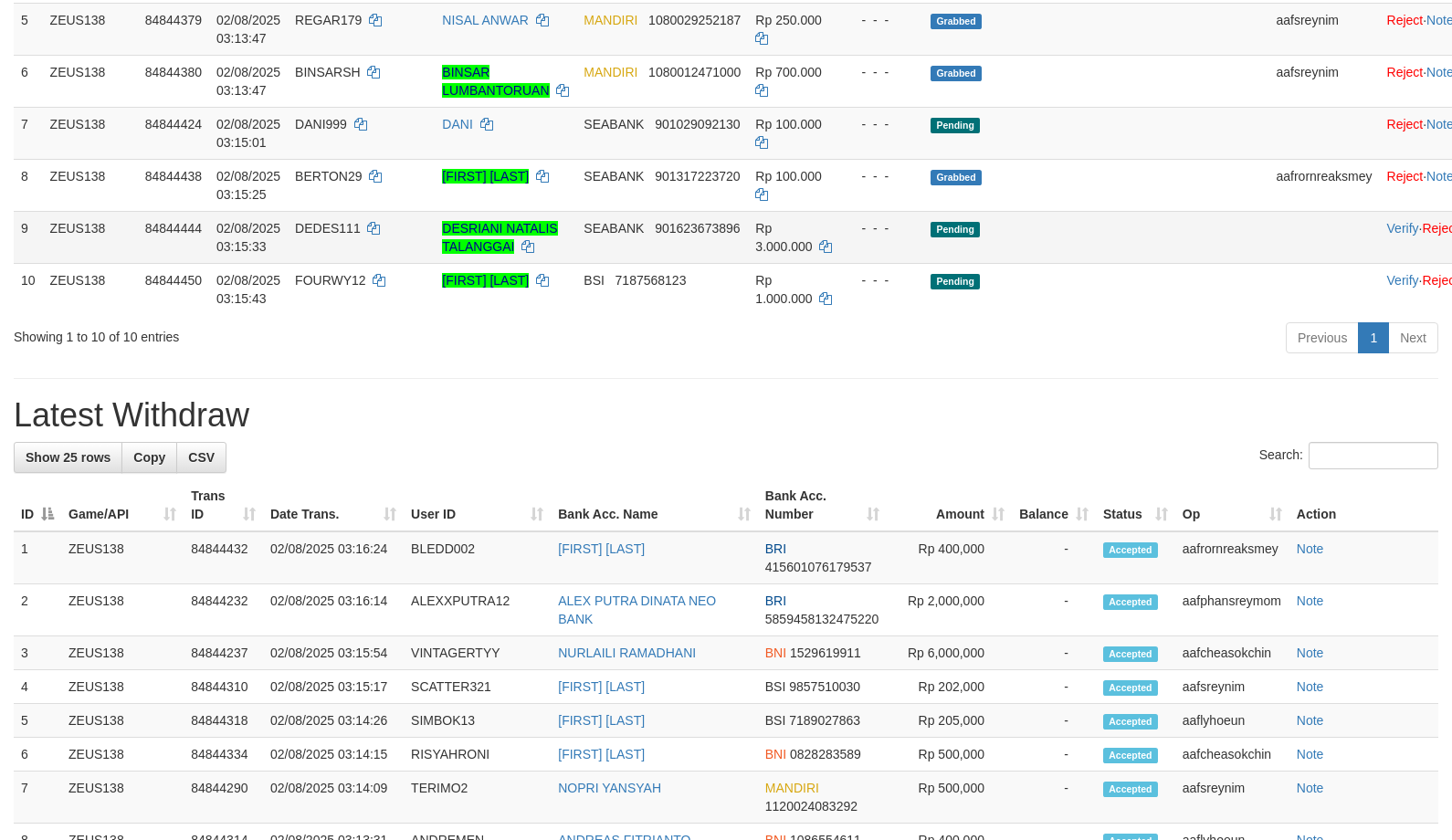 click on "DEDES111" at bounding box center (361, 236) 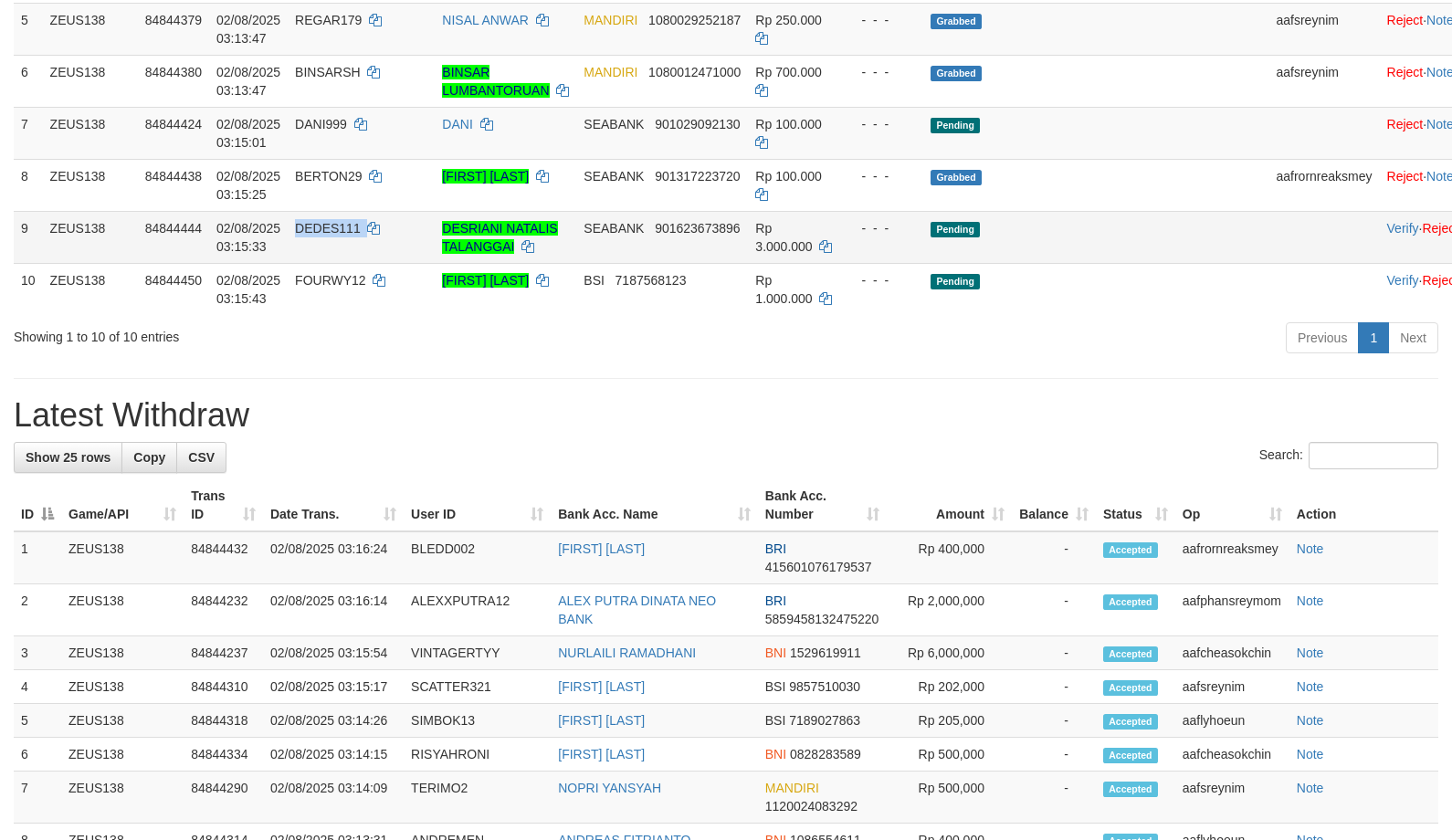 click on "DEDES111" at bounding box center [361, 236] 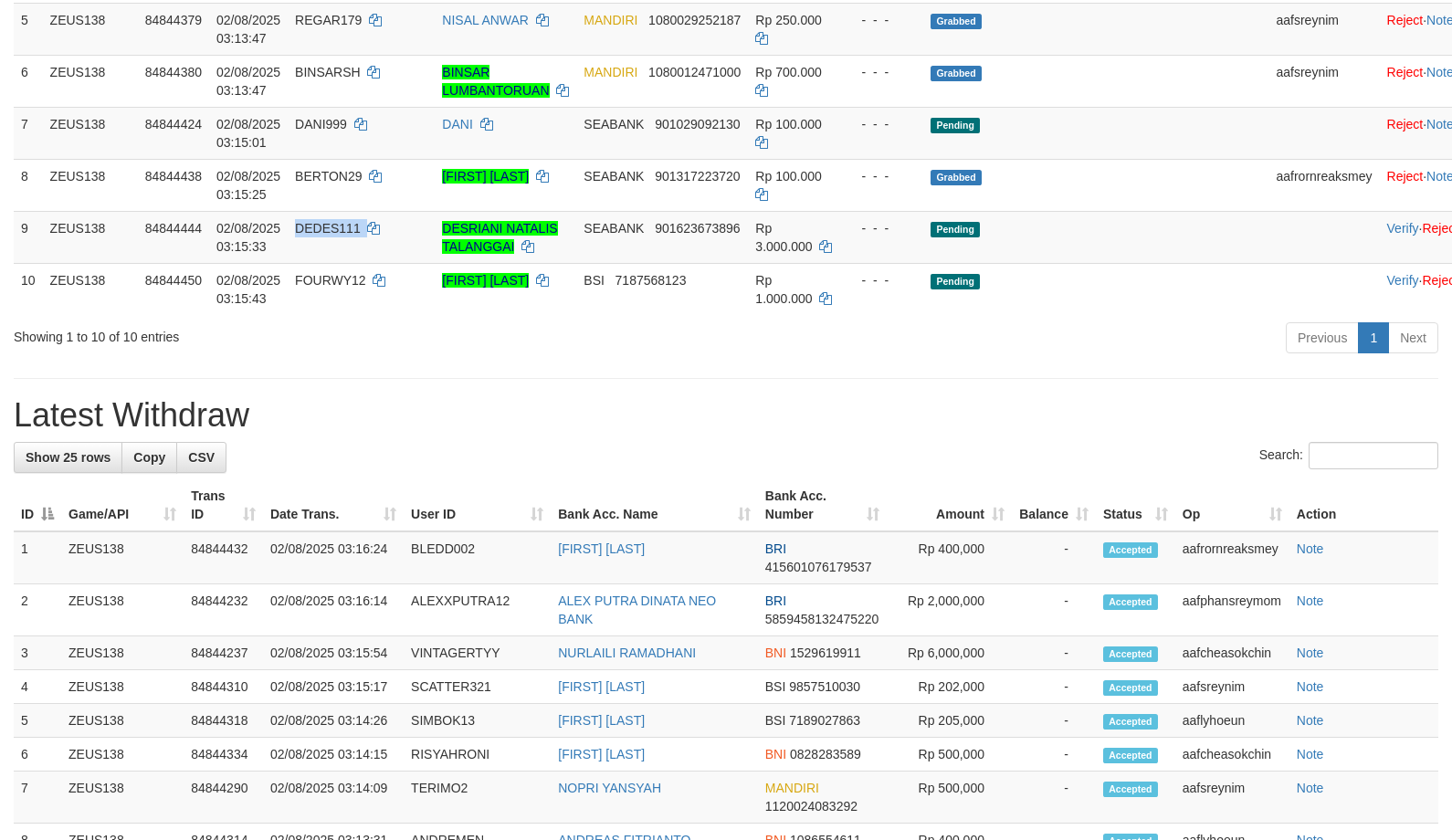 copy on "DEDES111" 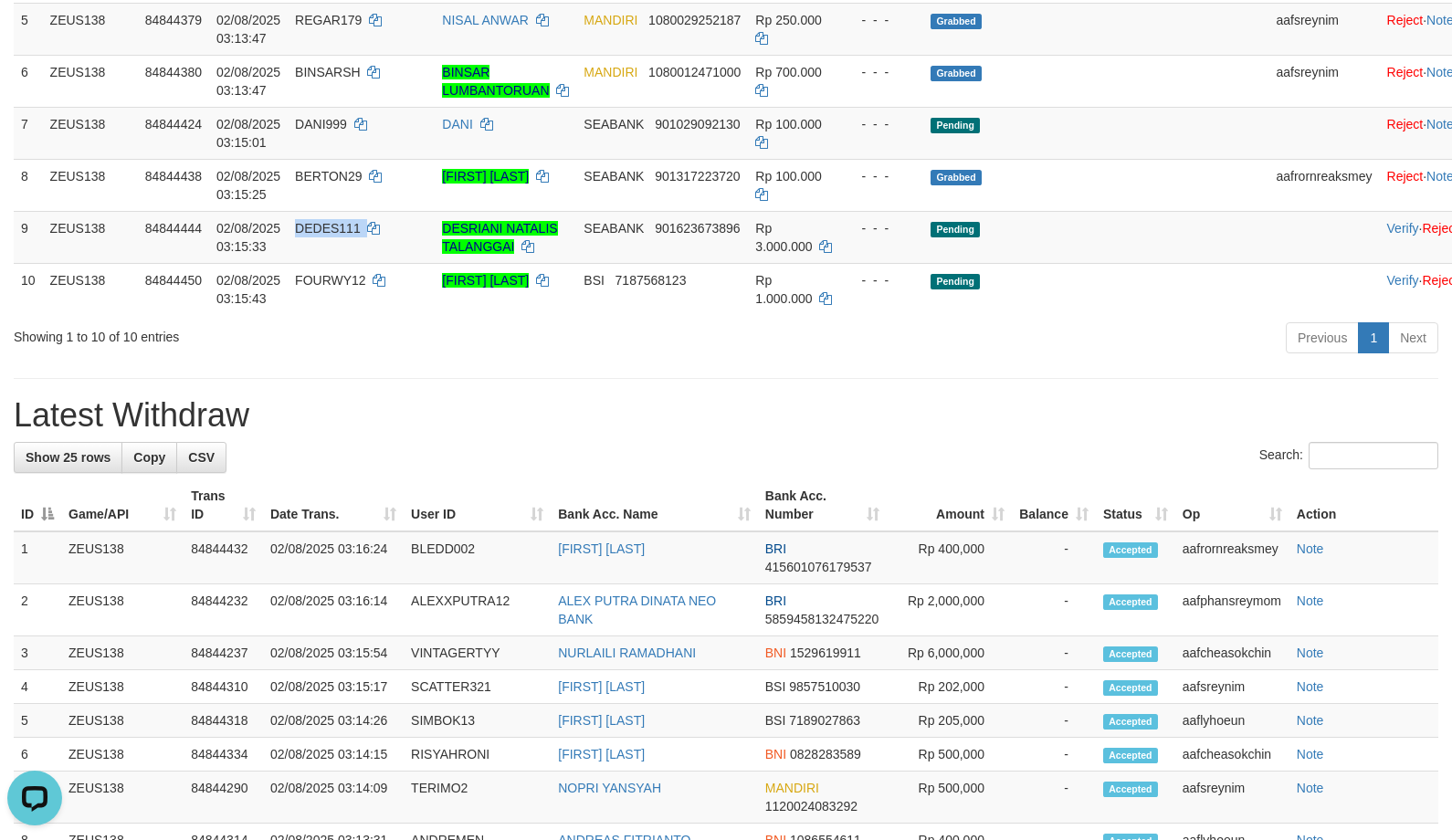 scroll, scrollTop: 0, scrollLeft: 0, axis: both 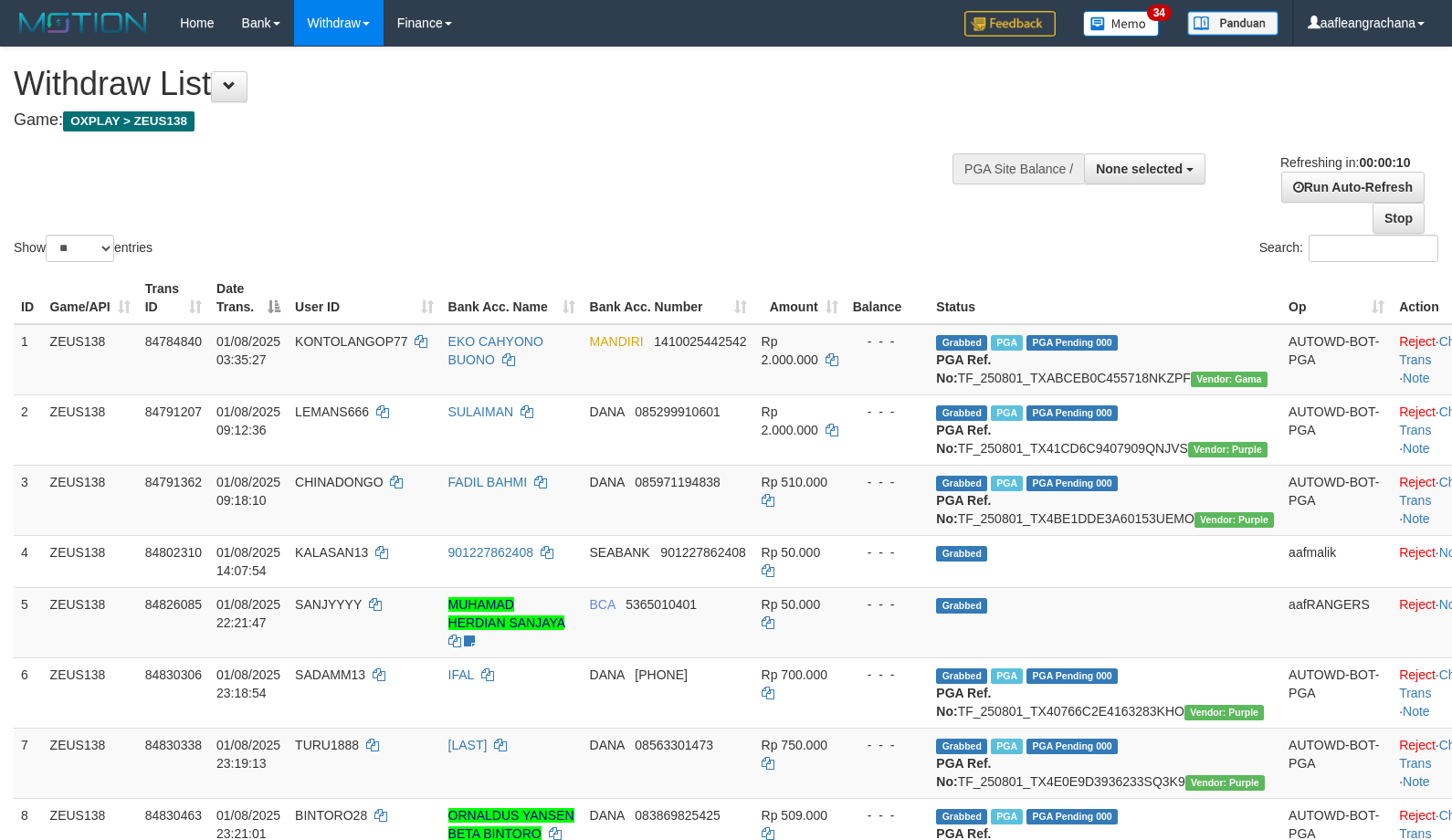 select 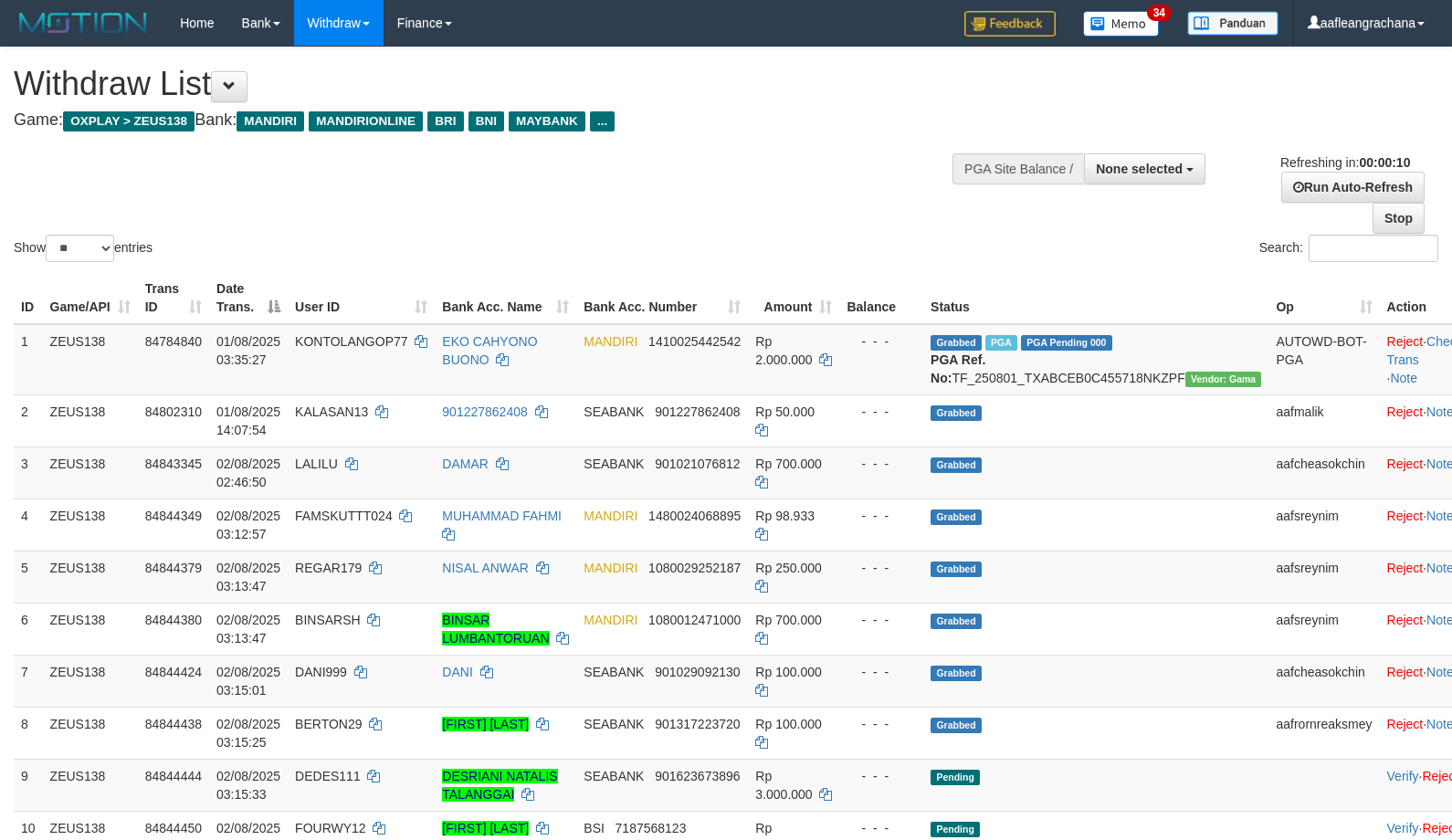 select 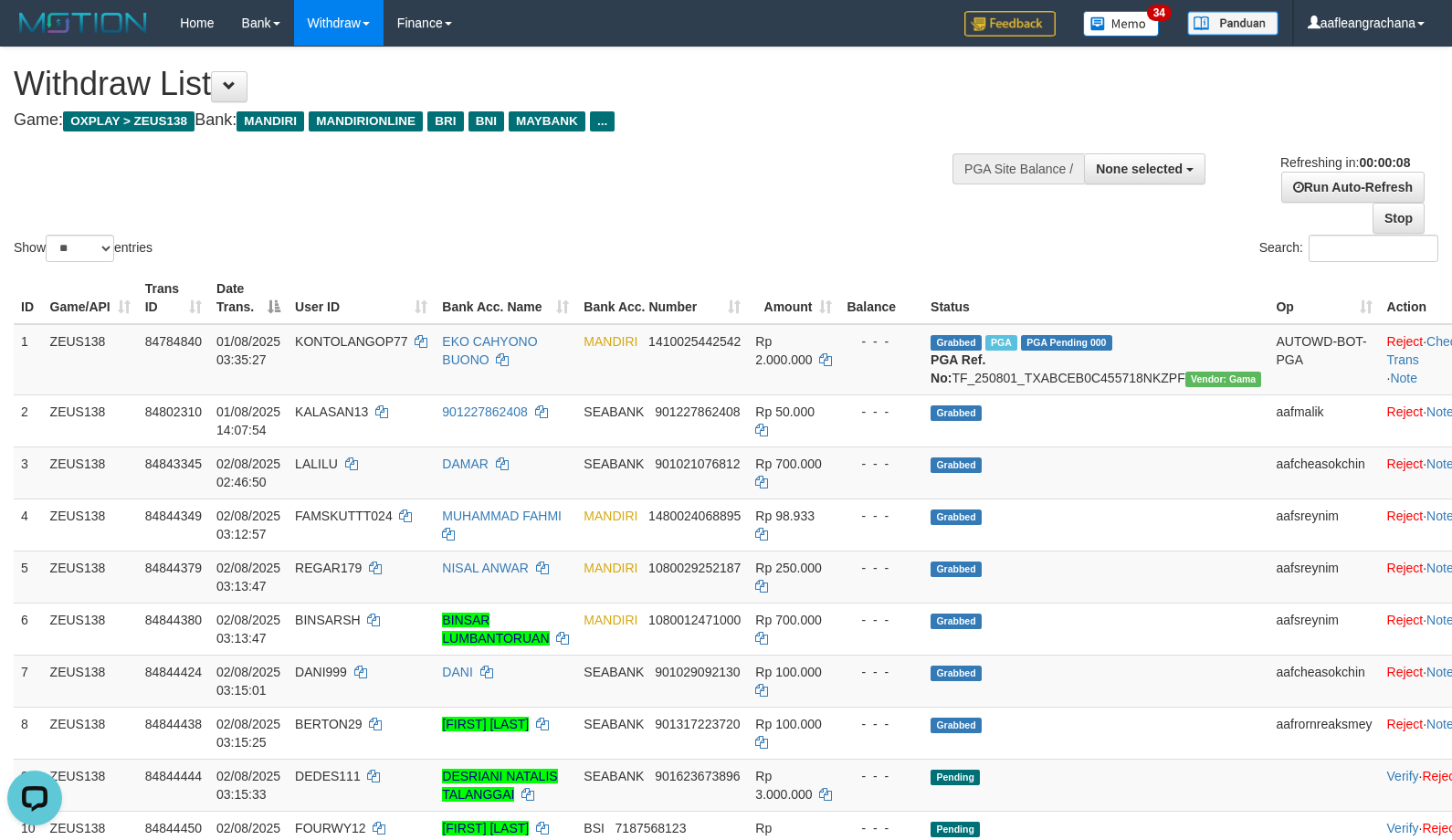 scroll, scrollTop: 0, scrollLeft: 0, axis: both 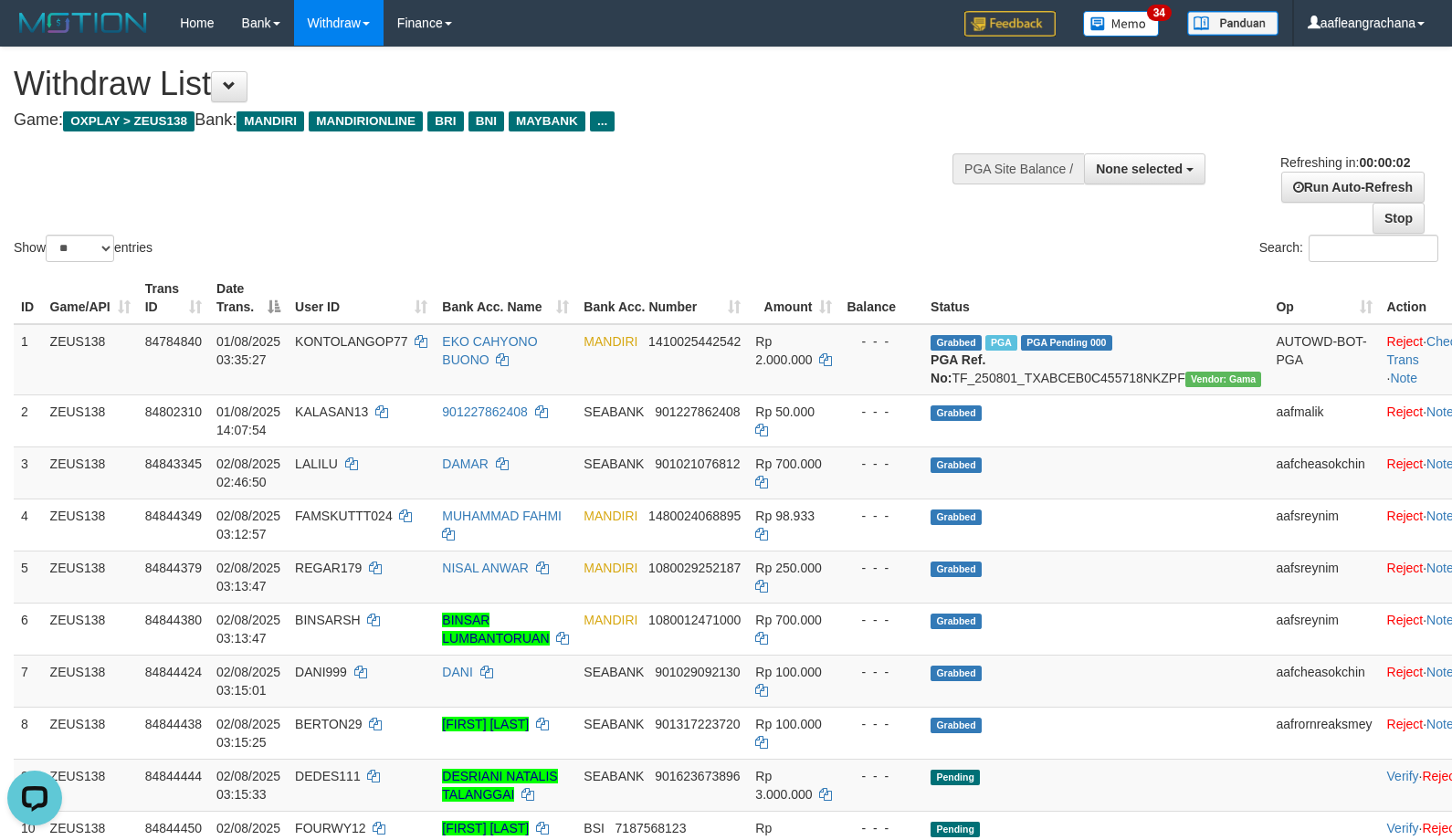 click on "Show  ** ** ** ***  entries Search:" at bounding box center (726, 156) 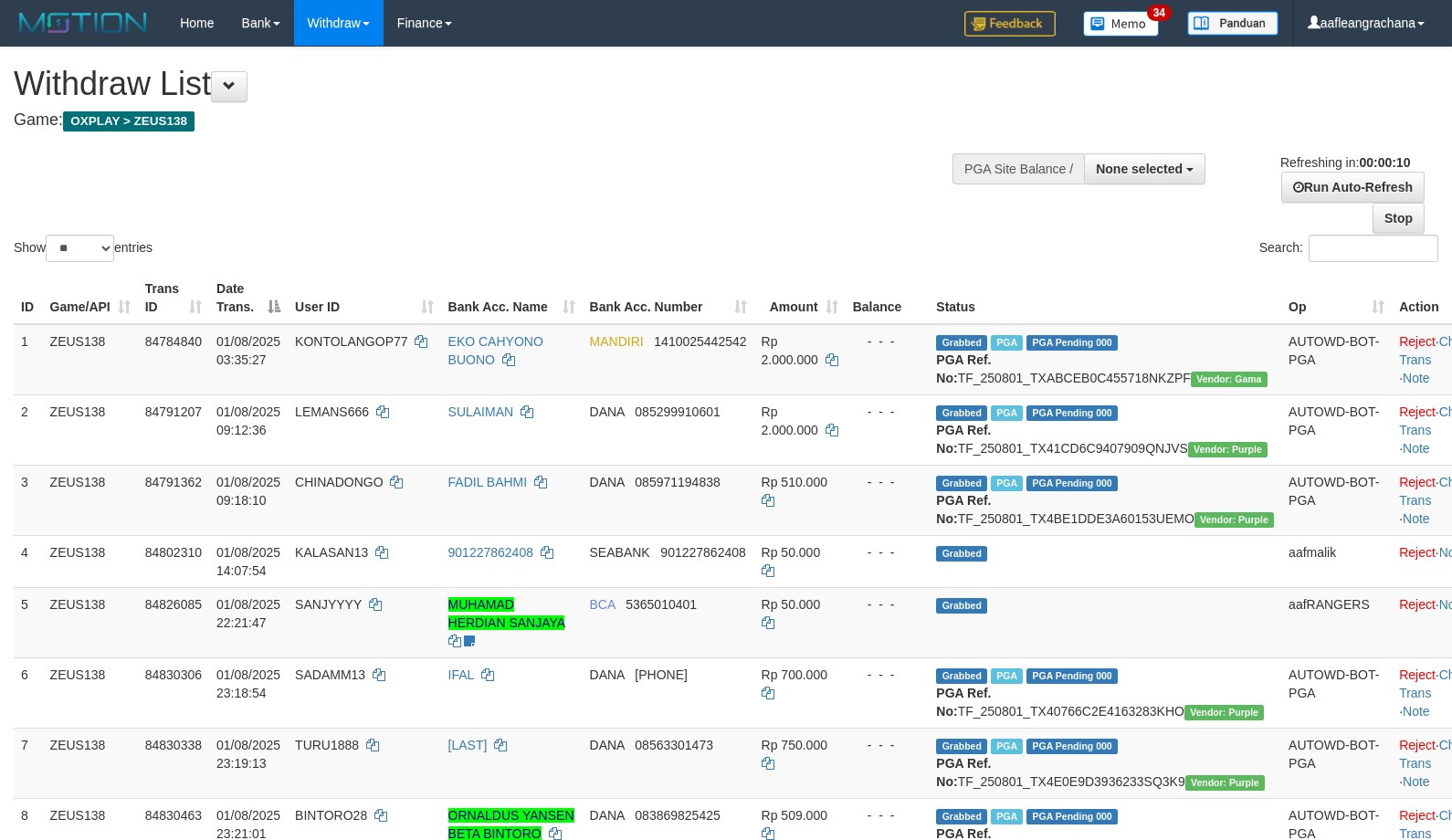 select 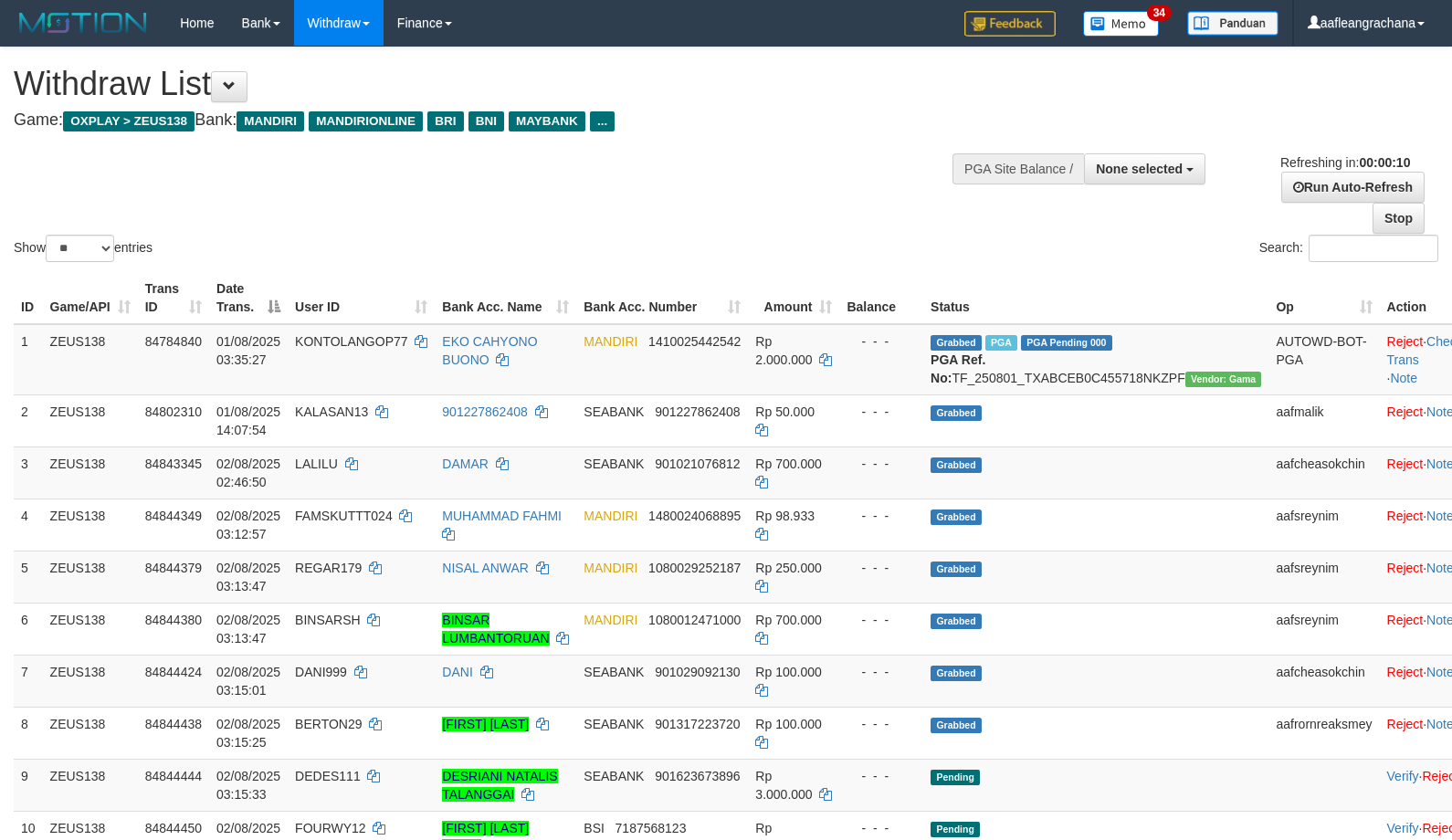 select 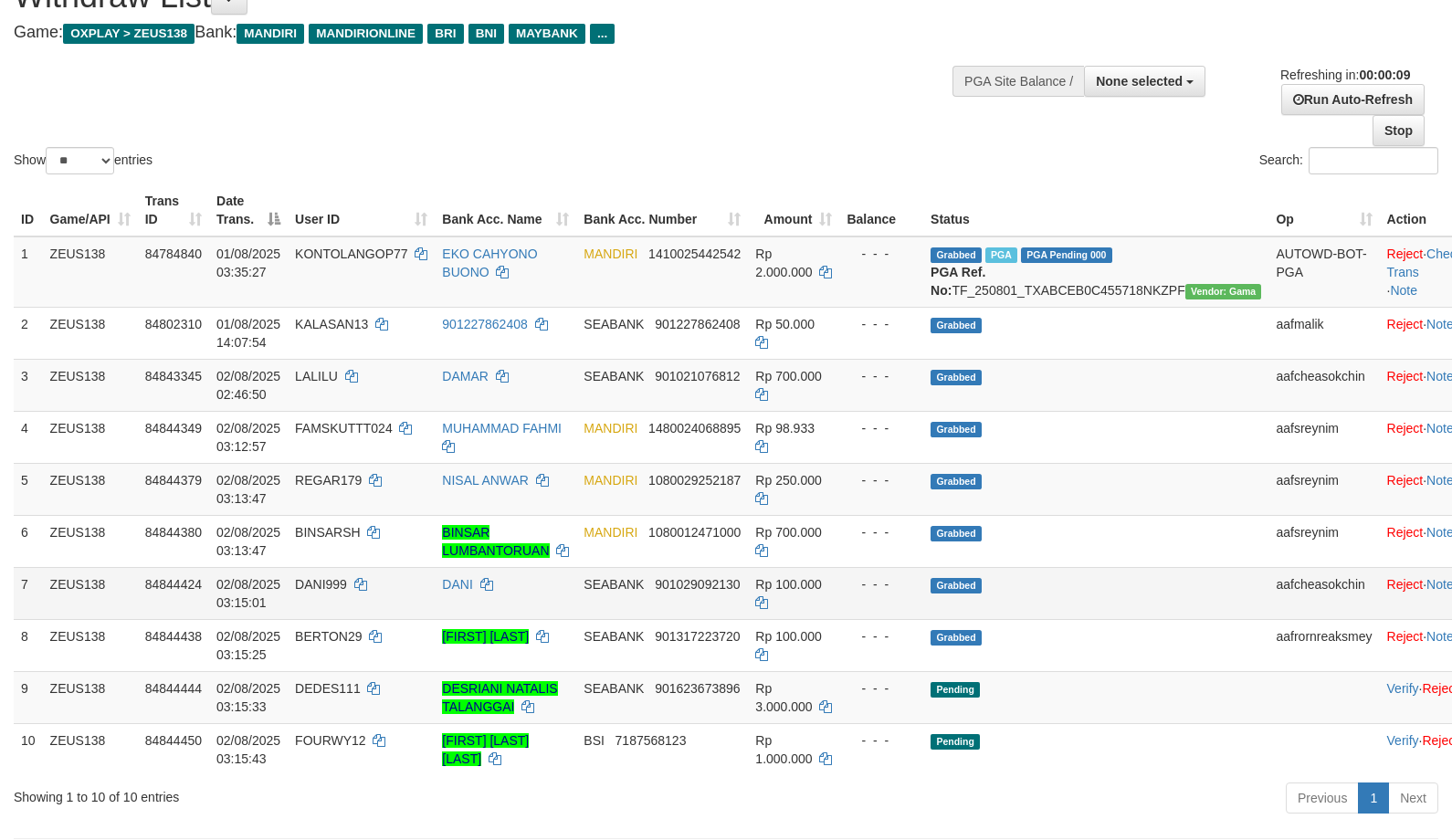 scroll, scrollTop: 183, scrollLeft: 0, axis: vertical 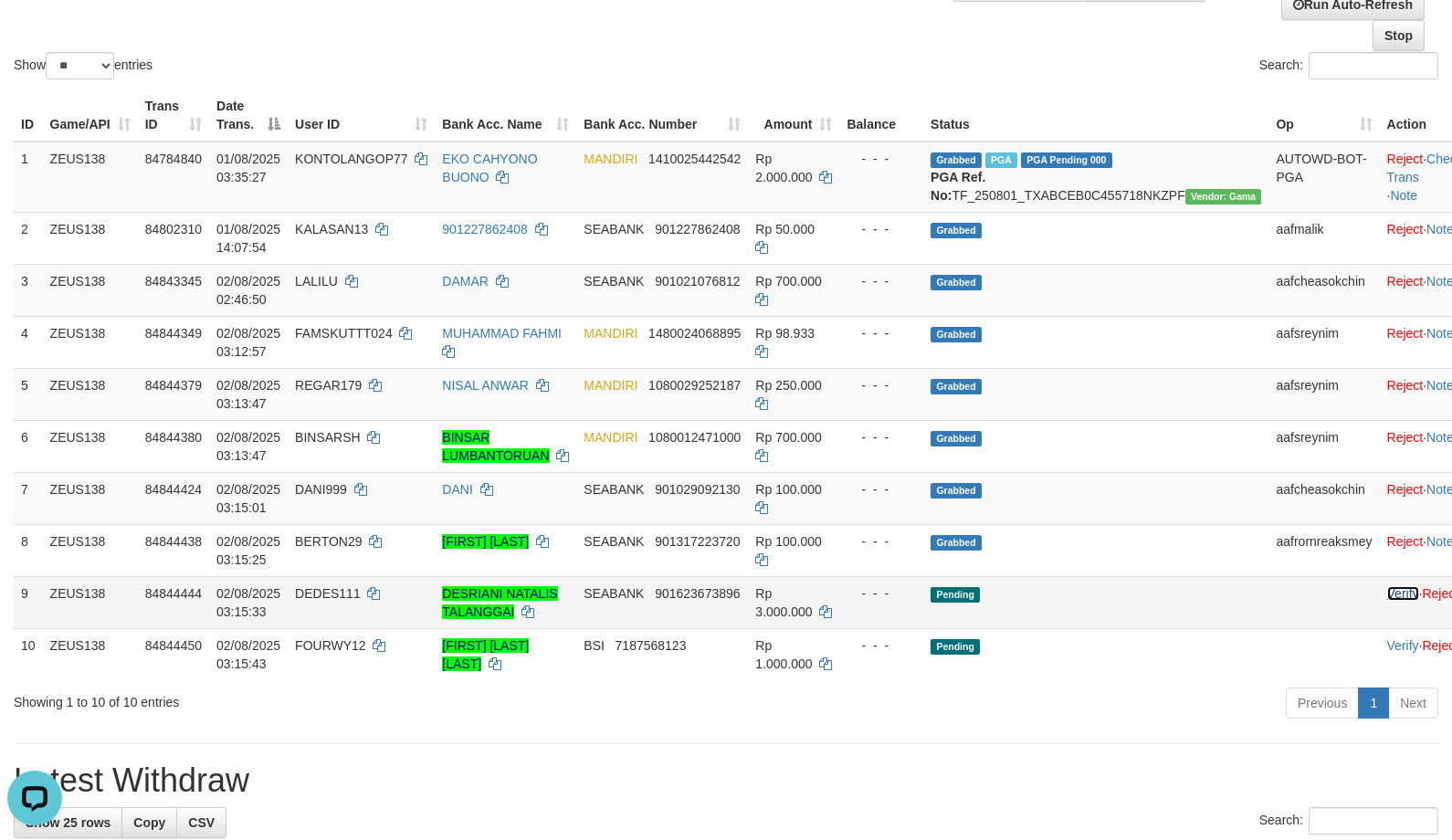 click on "Verify" at bounding box center (1403, 593) 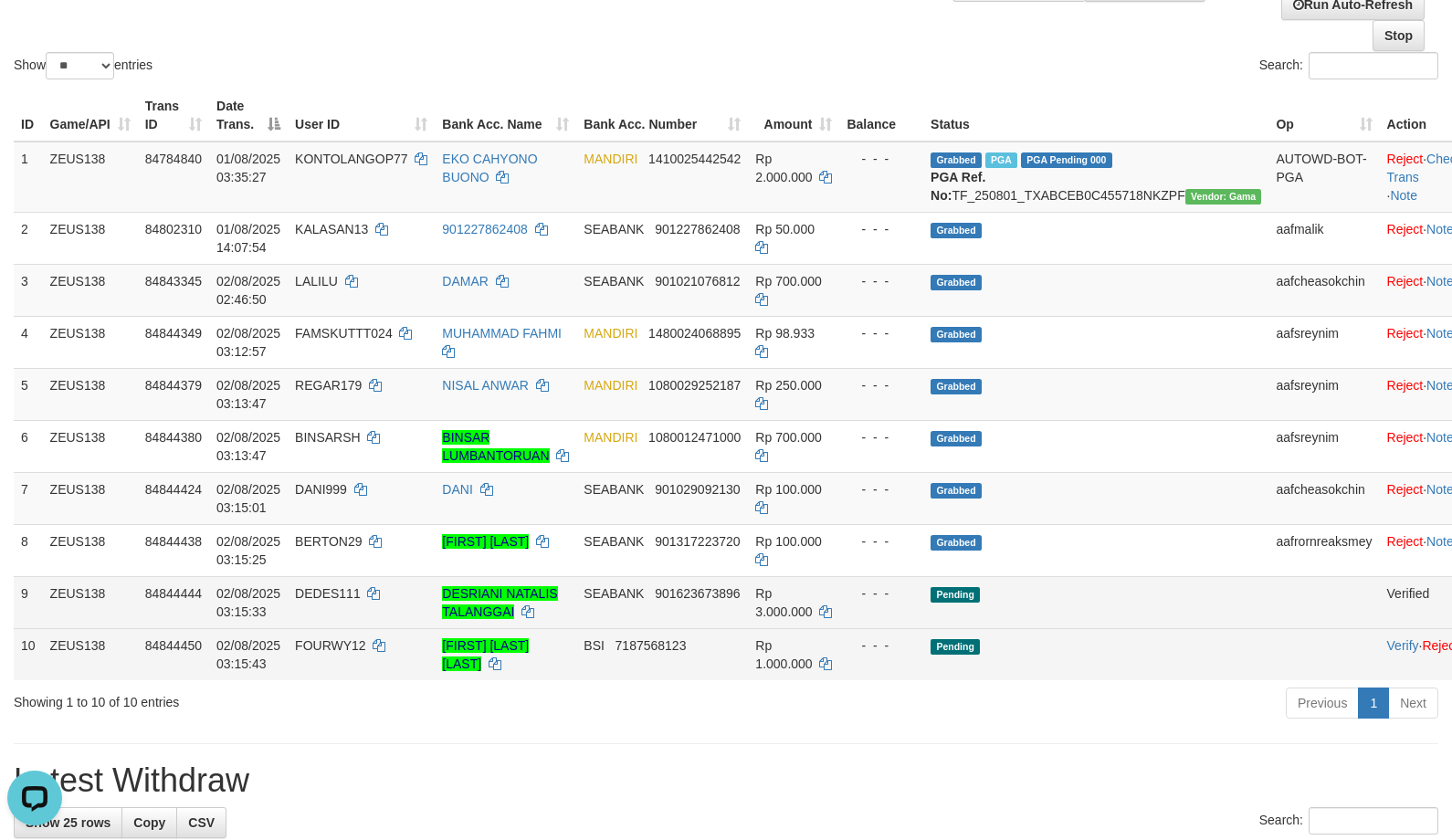 click on "FOURWY12" at bounding box center (331, 646) 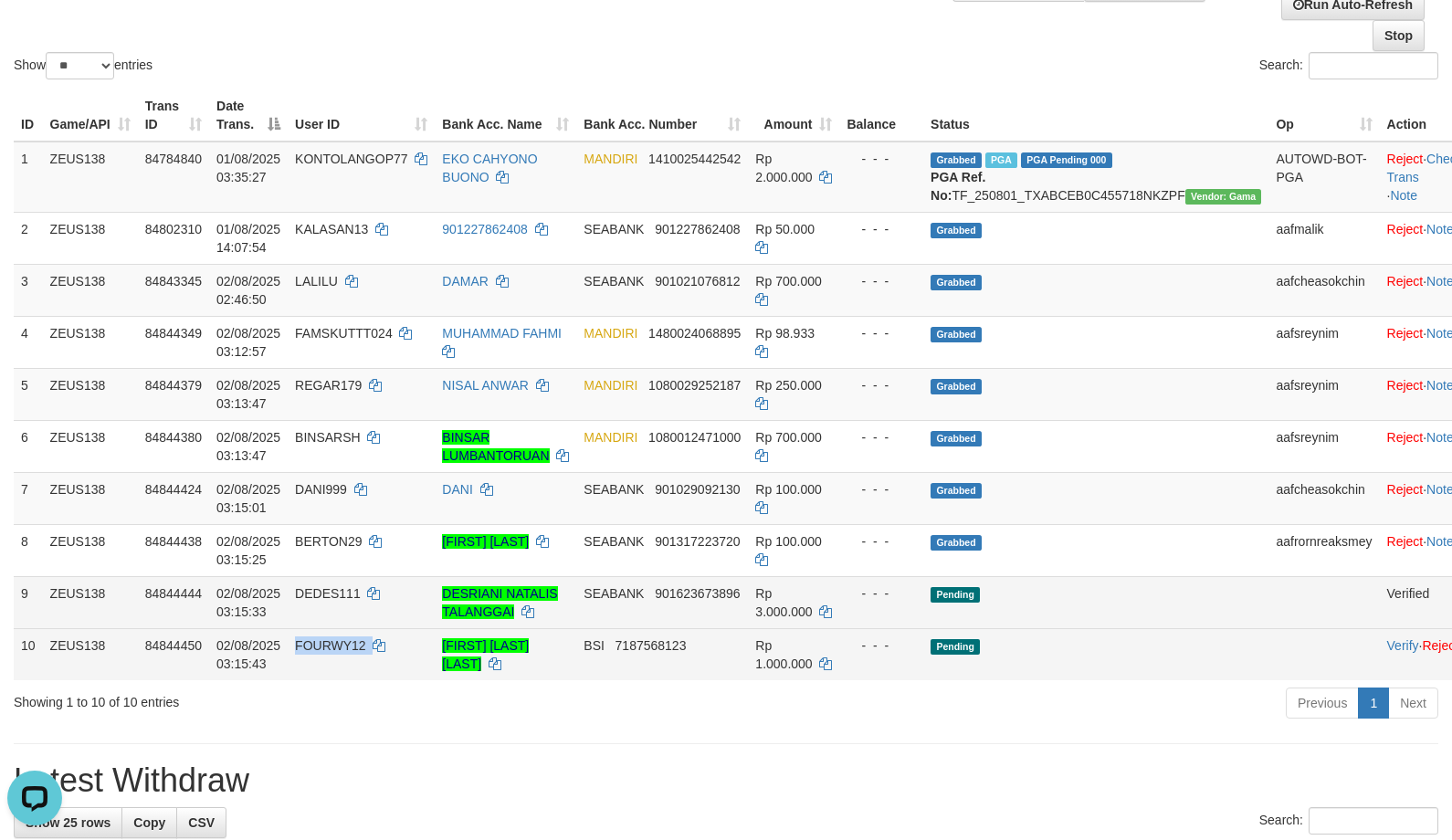 copy on "FOURWY12" 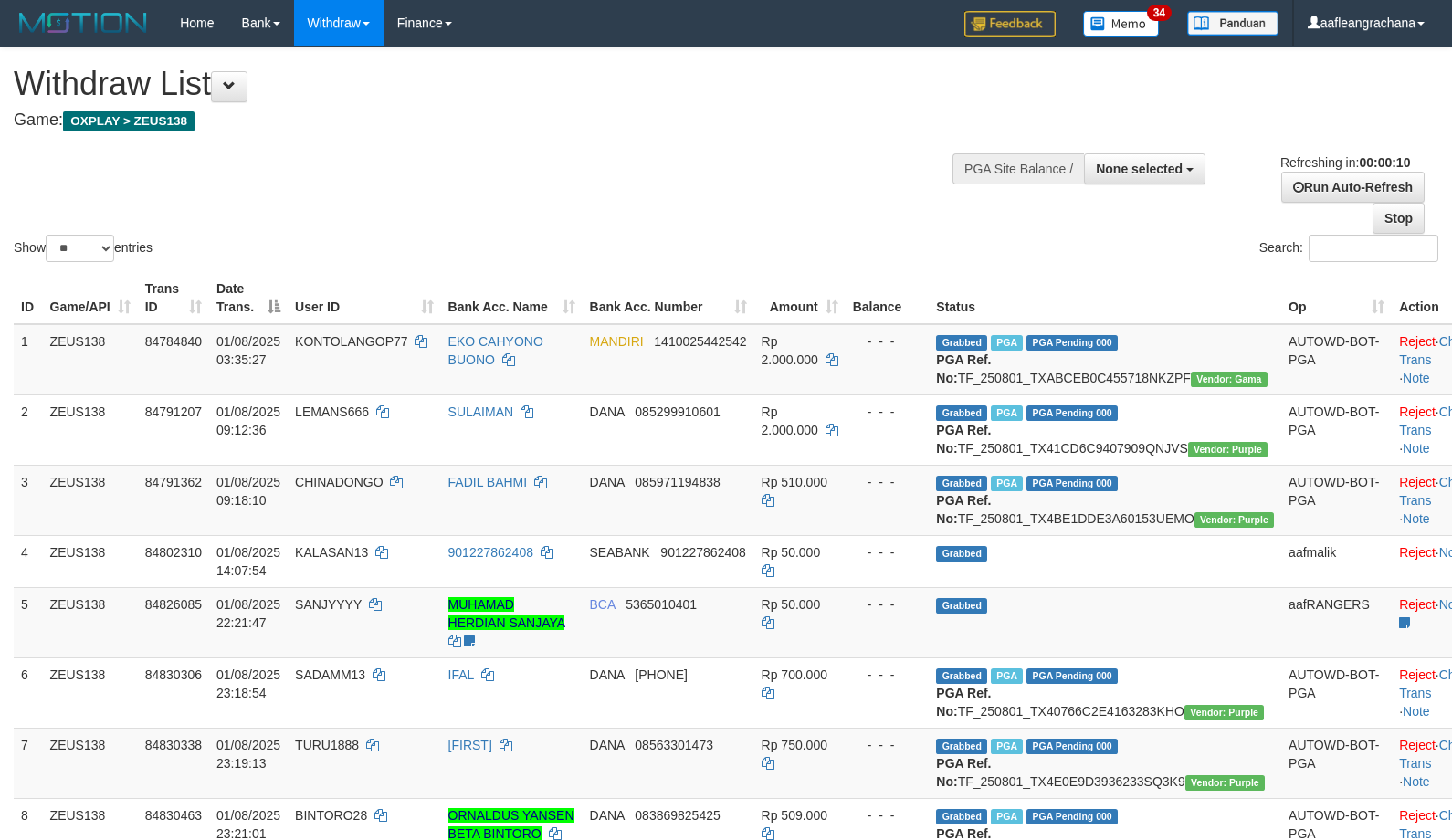 select 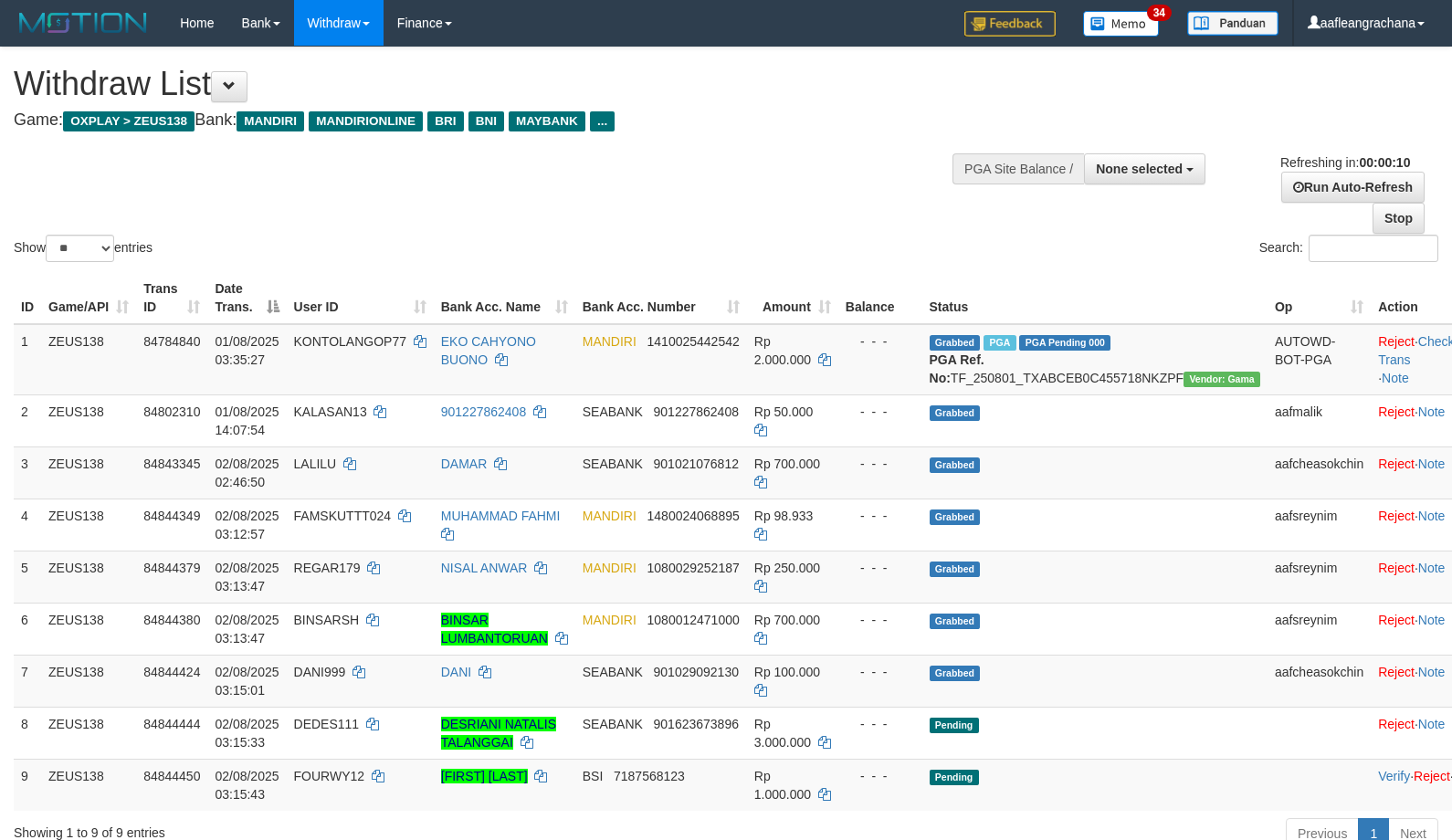 select 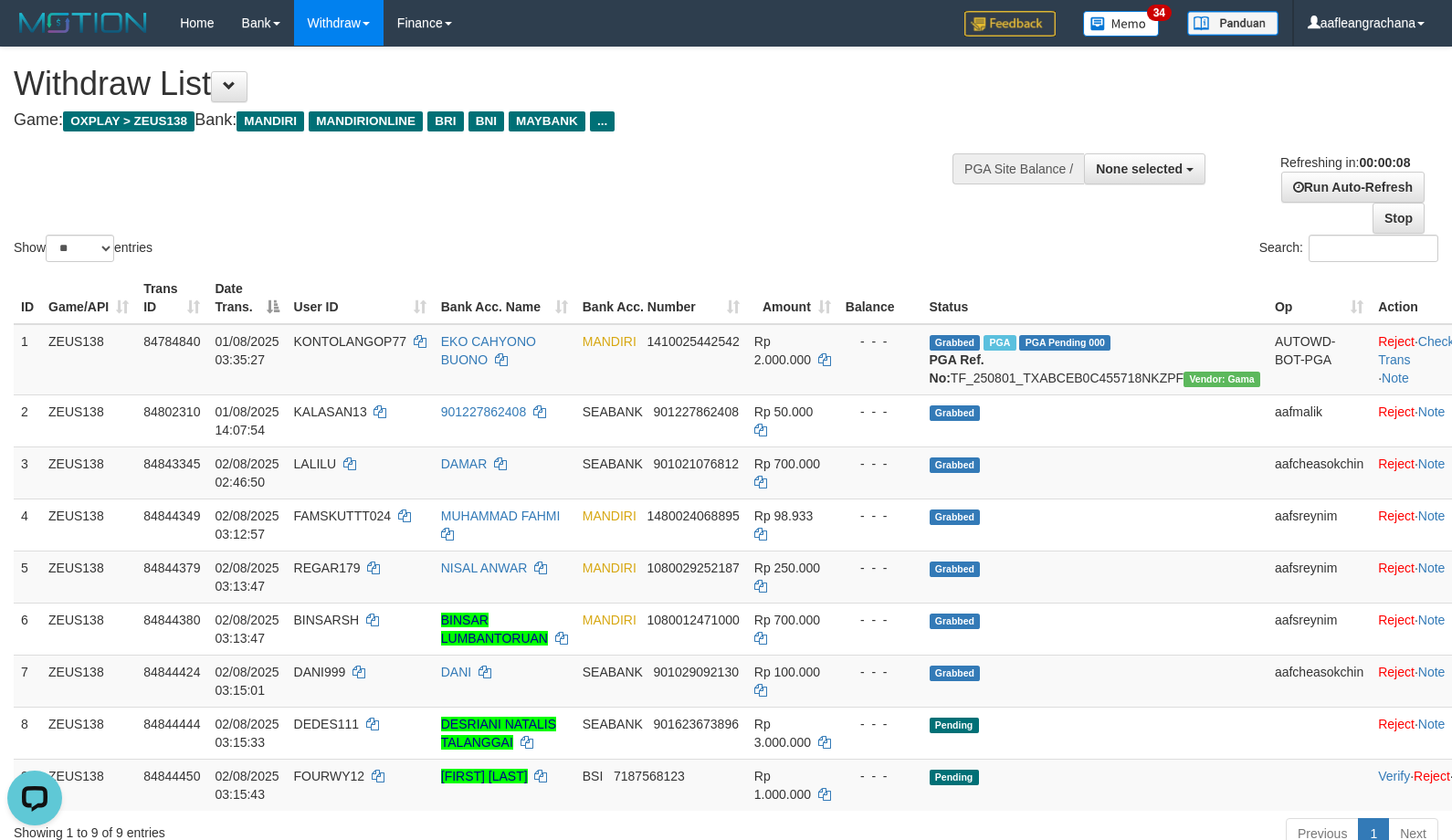 scroll, scrollTop: 0, scrollLeft: 0, axis: both 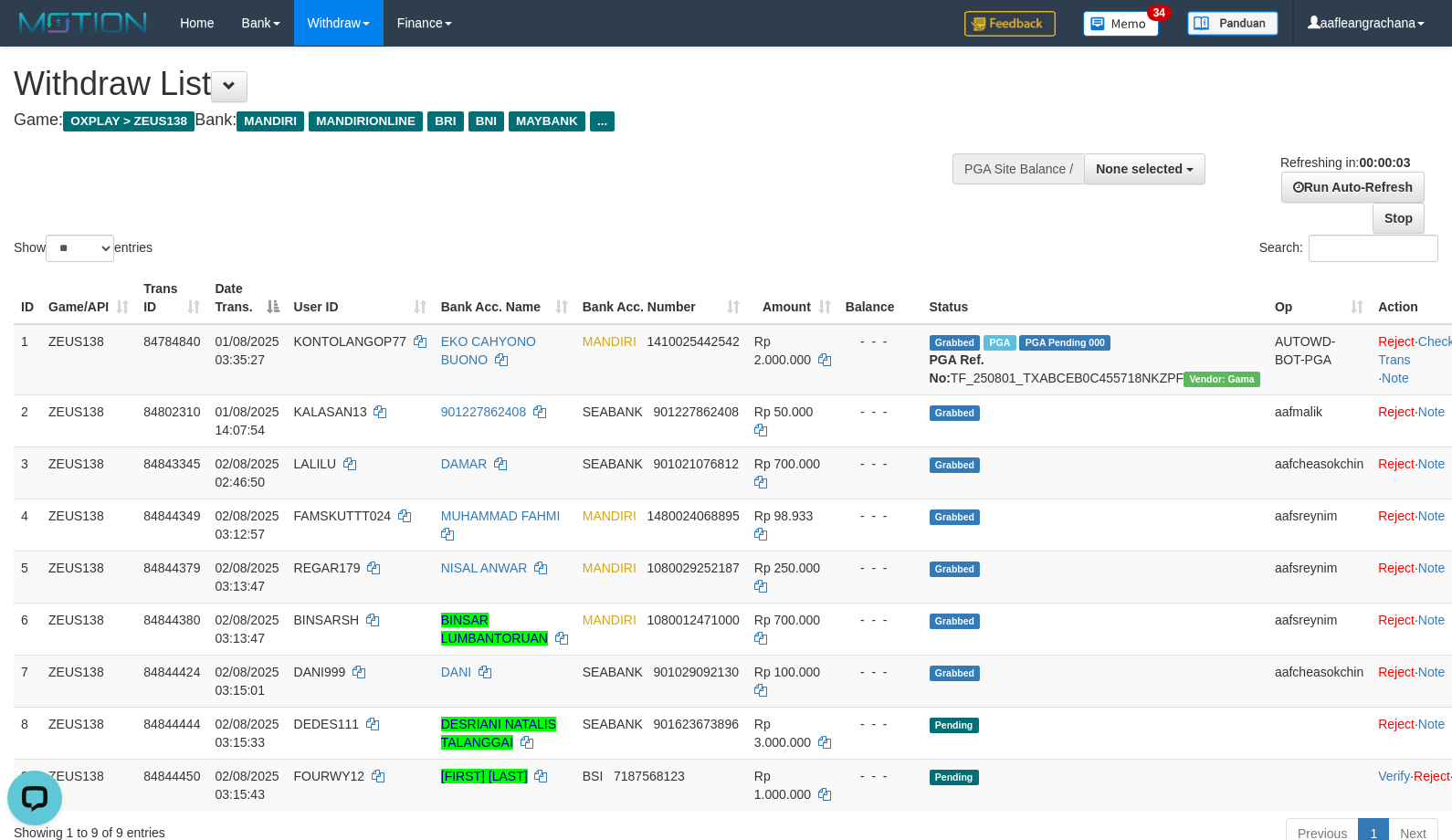 click on "Show  ** ** ** ***  entries Search:" at bounding box center (726, 156) 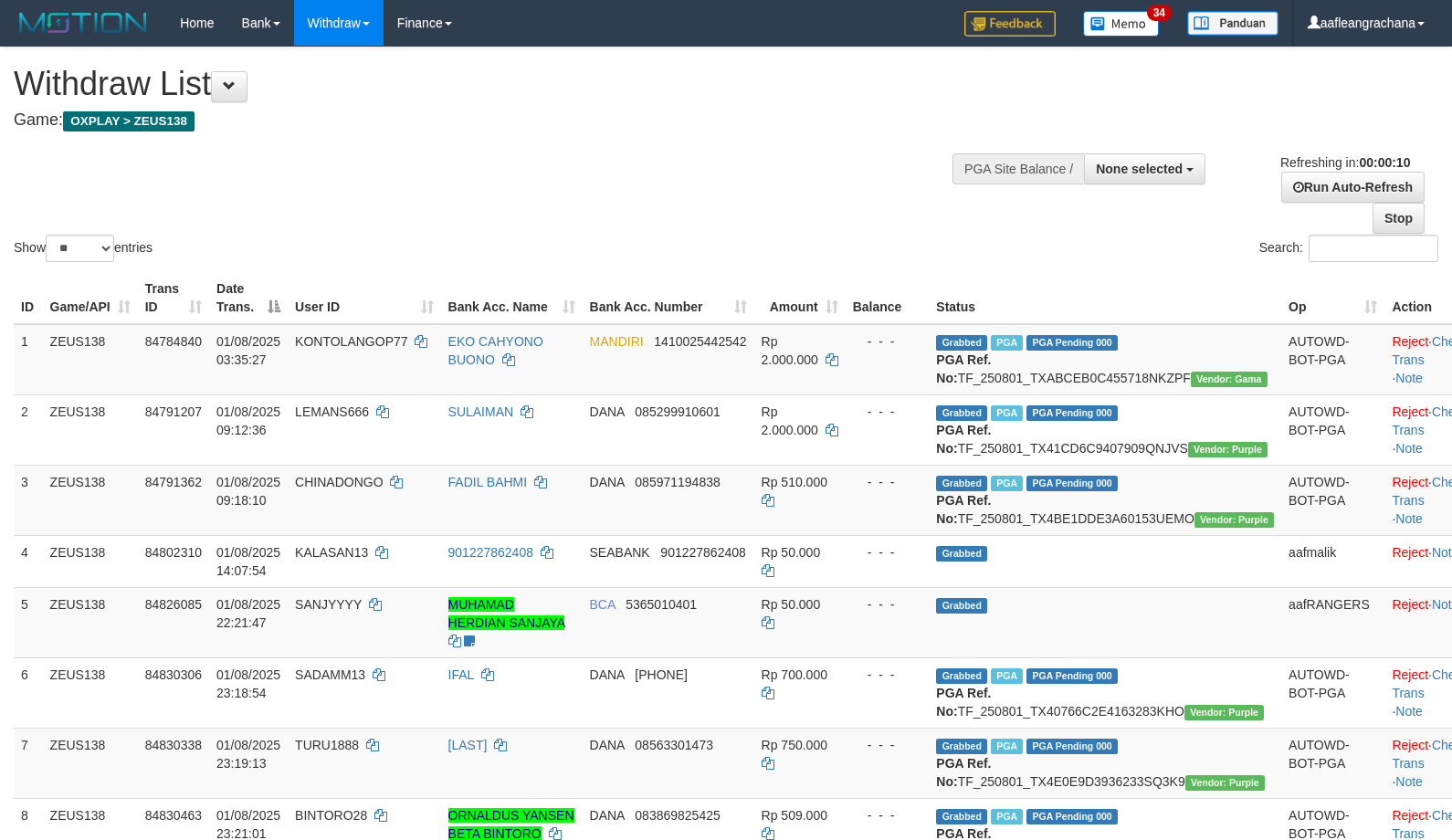 select 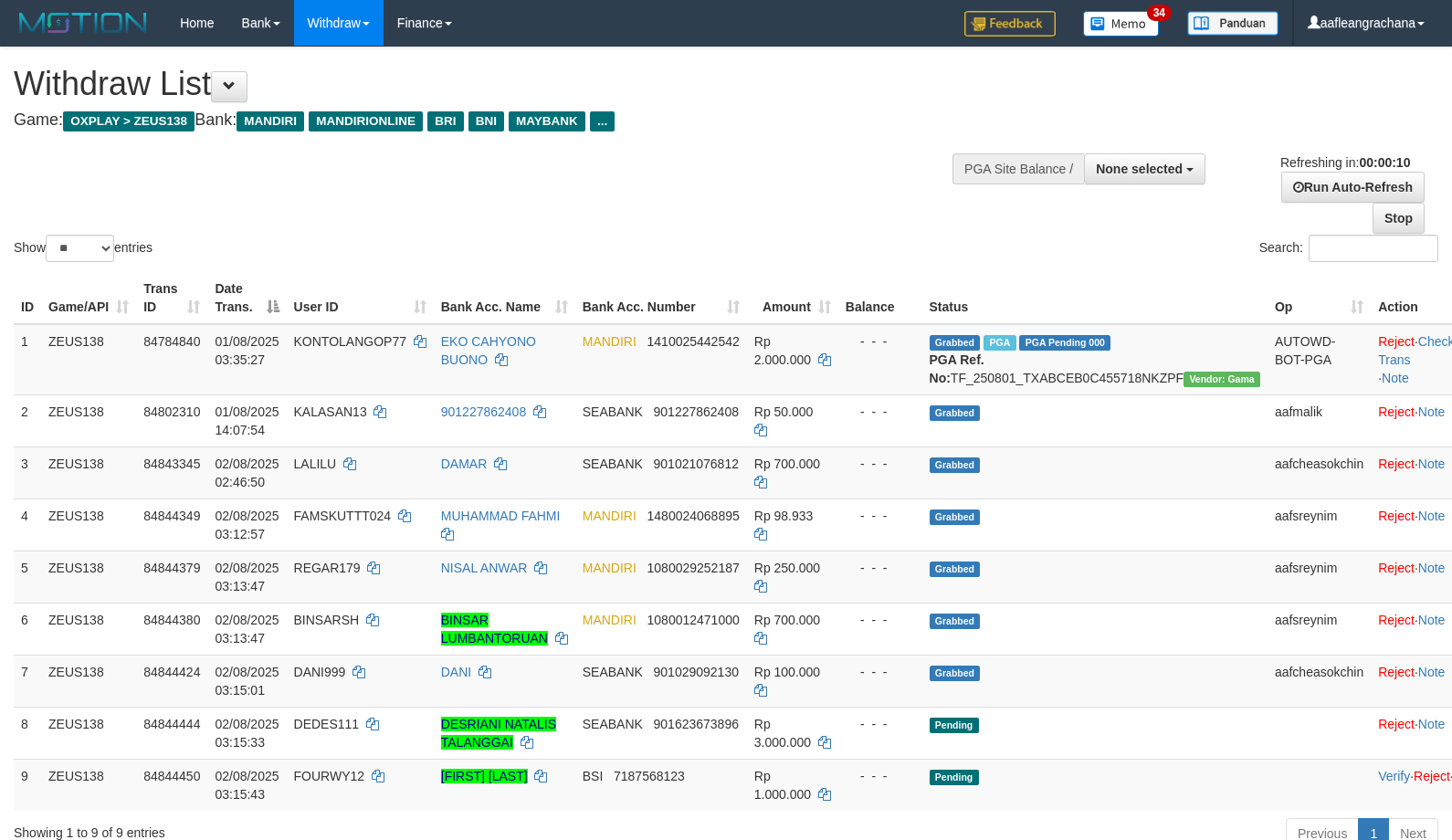 select 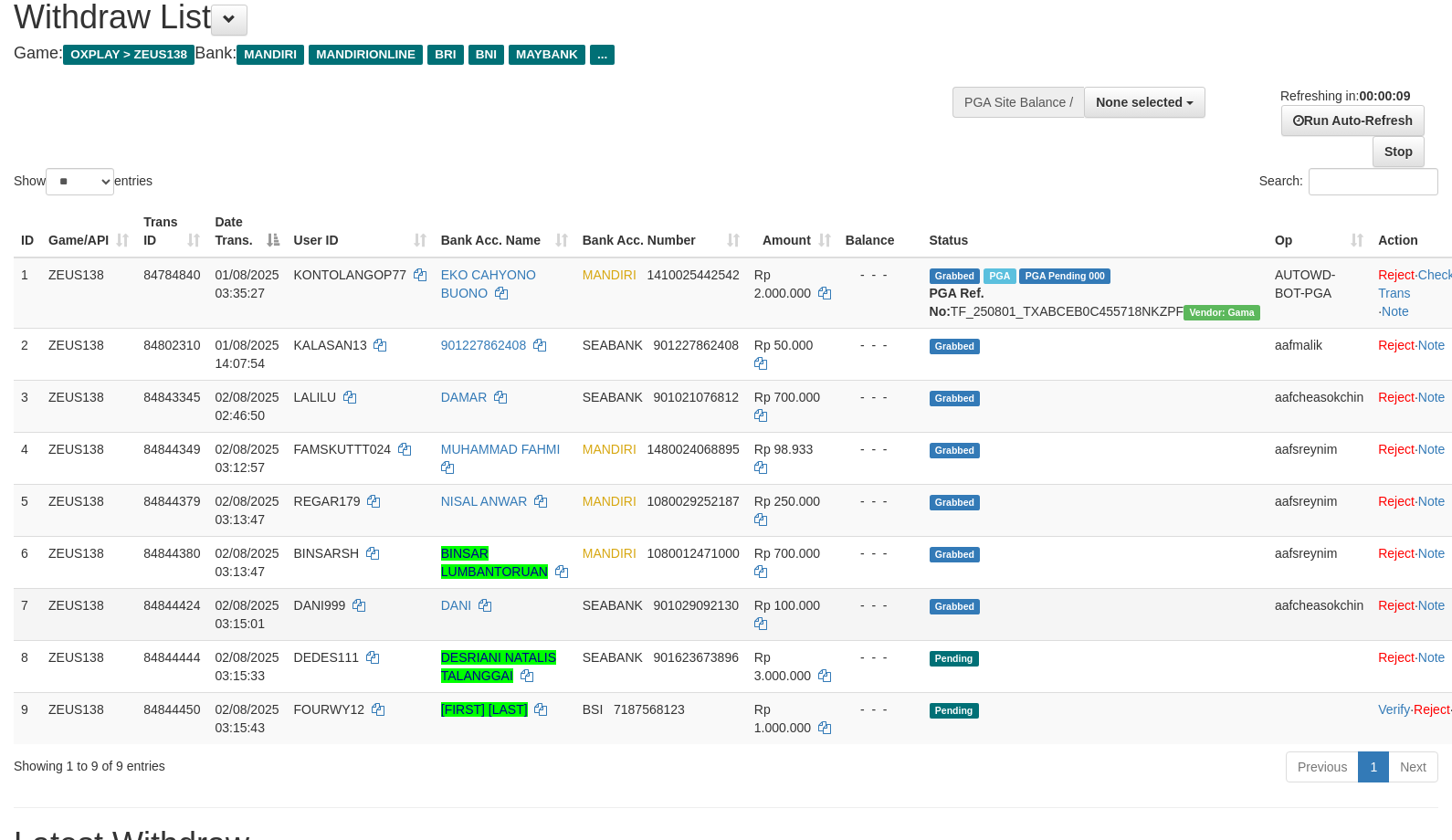 scroll, scrollTop: 121, scrollLeft: 0, axis: vertical 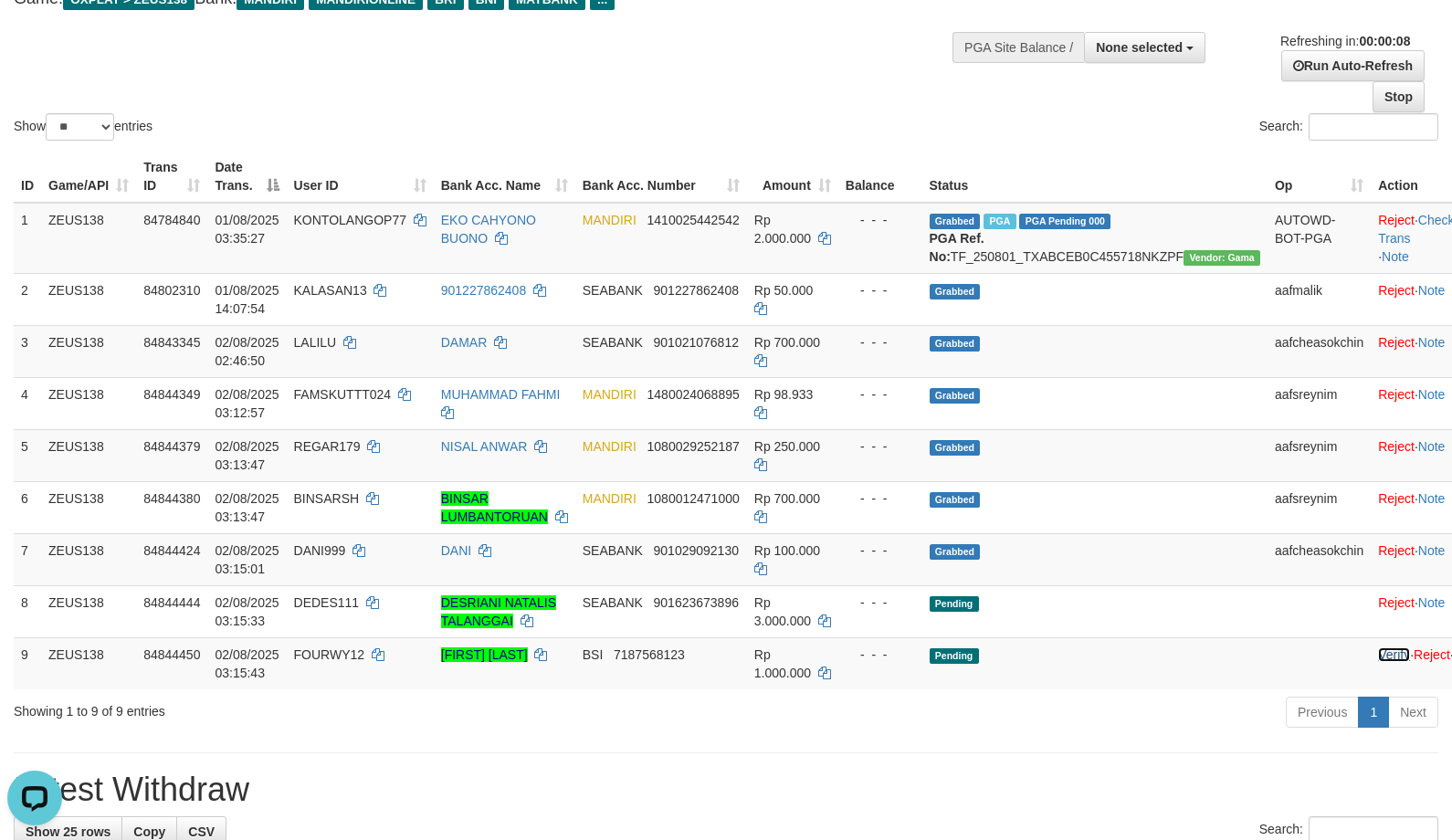 drag, startPoint x: 1309, startPoint y: 677, endPoint x: 802, endPoint y: 189, distance: 703.69951 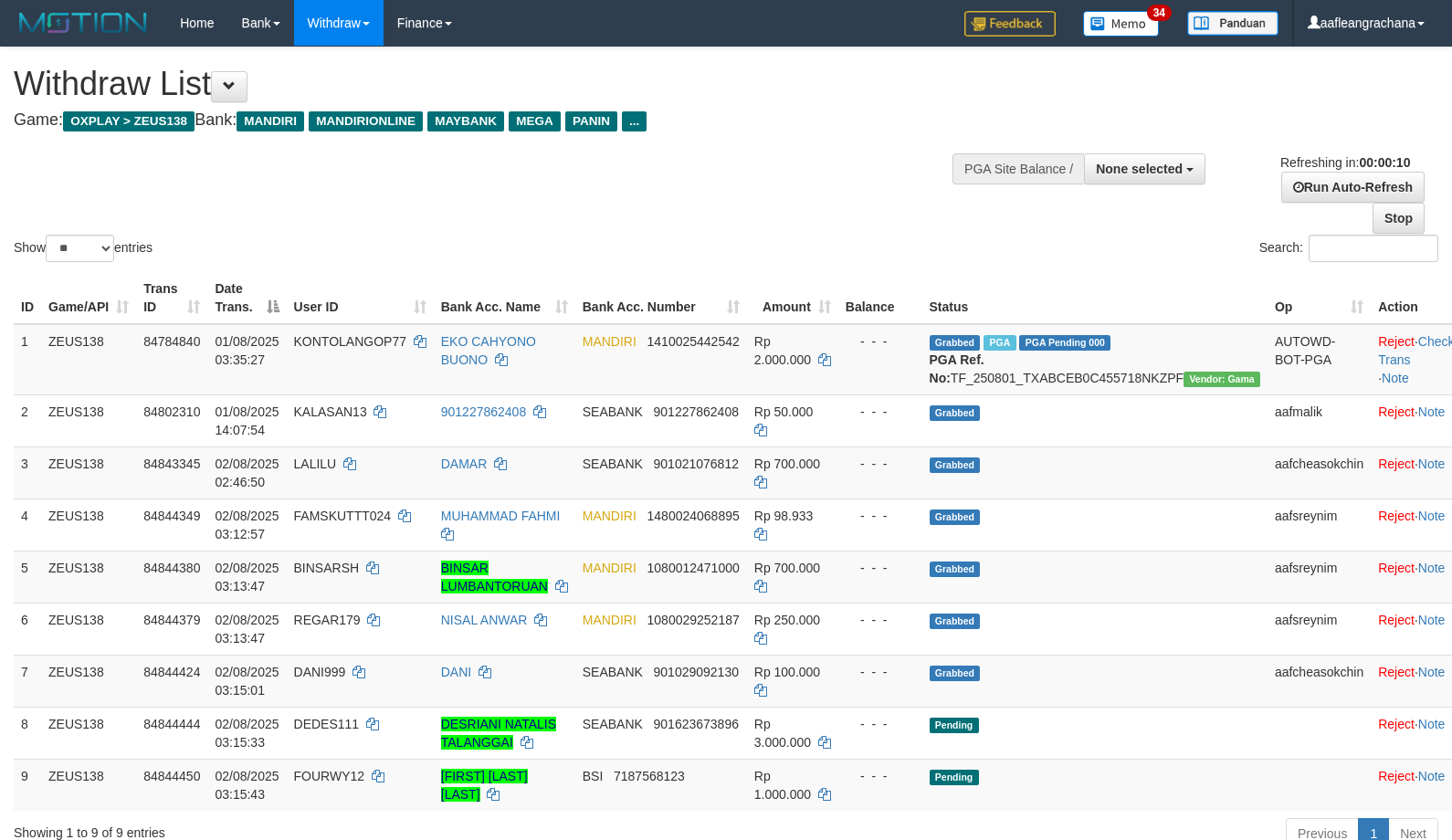 select 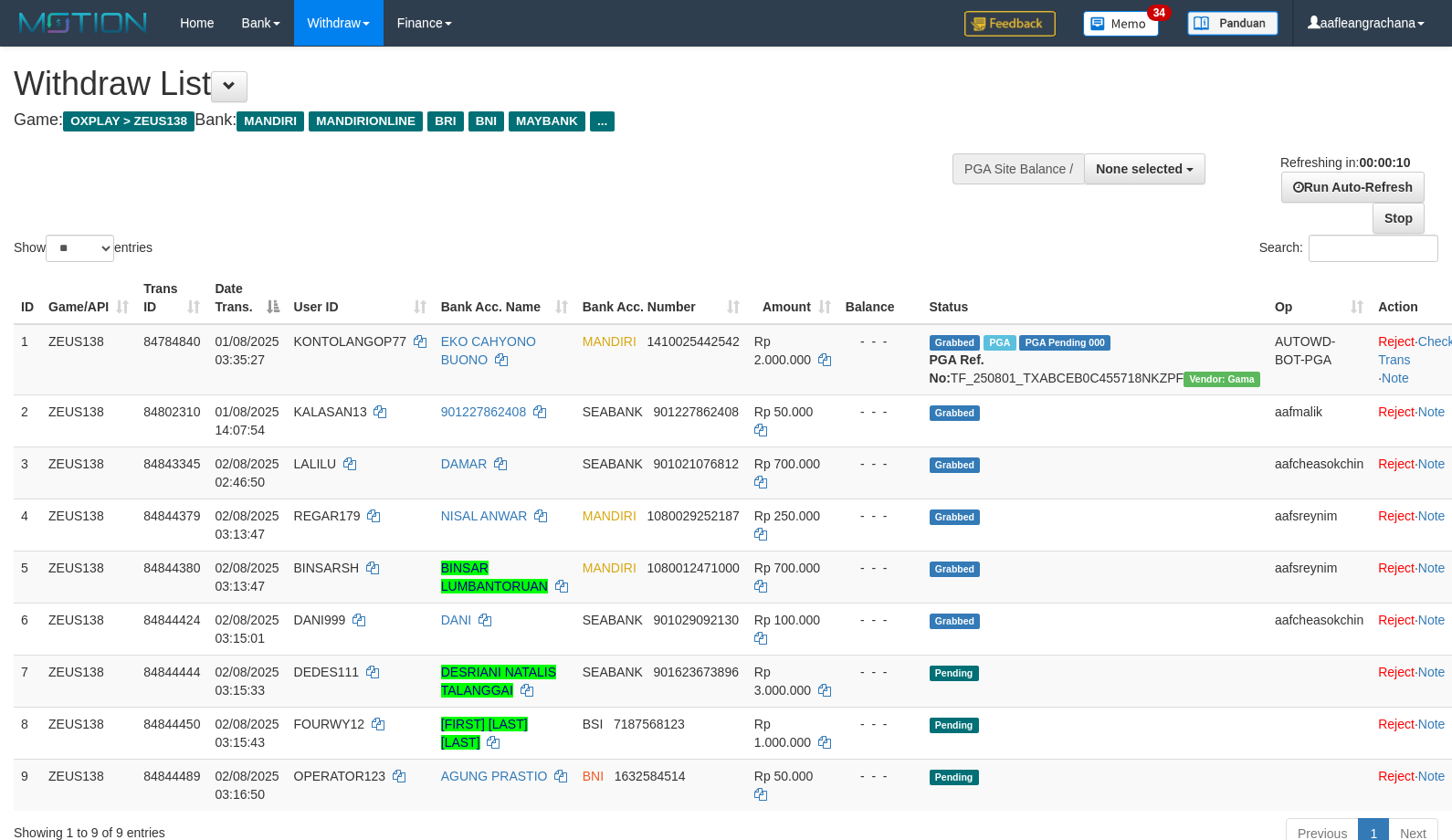 select 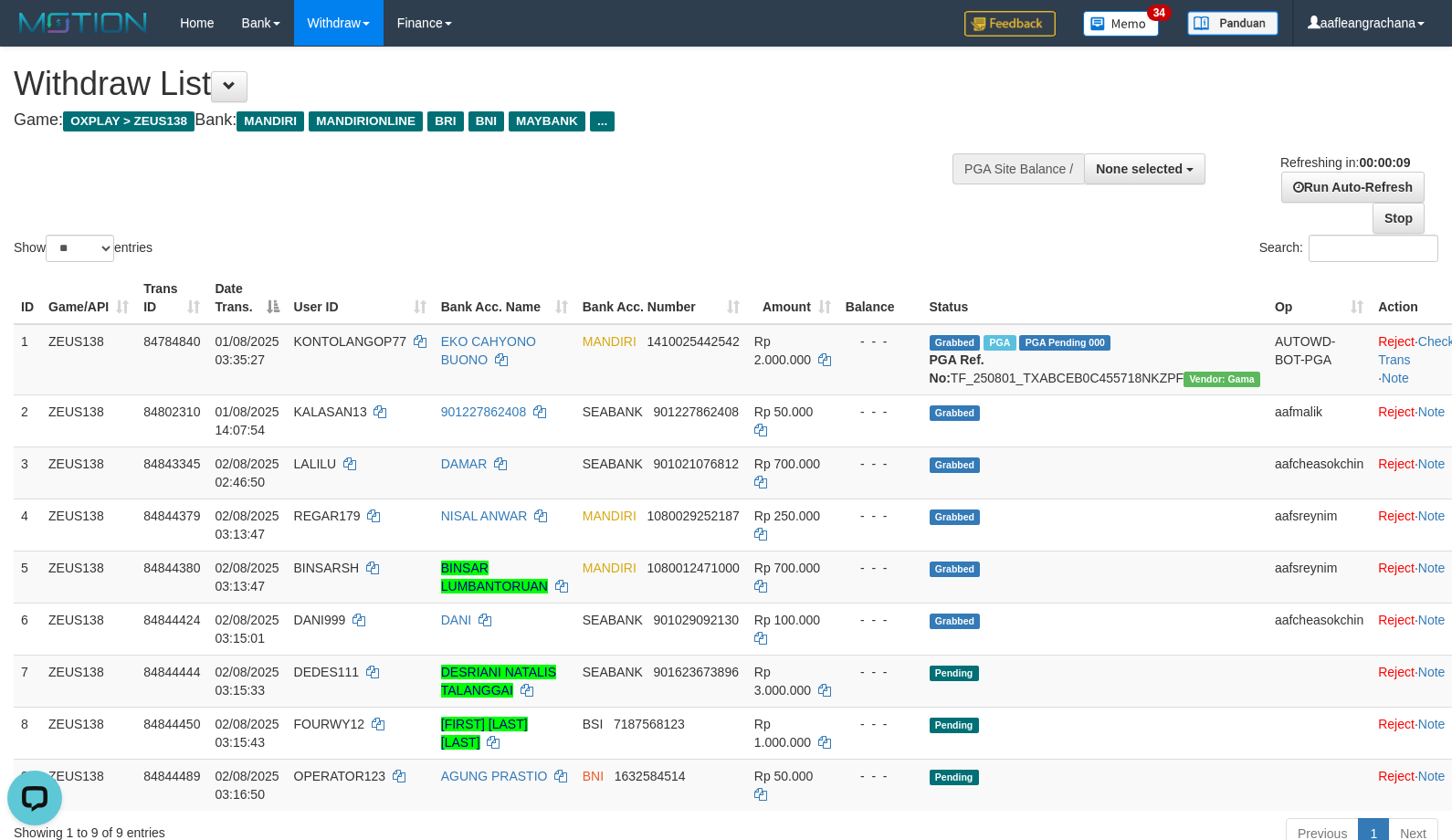 scroll, scrollTop: 0, scrollLeft: 0, axis: both 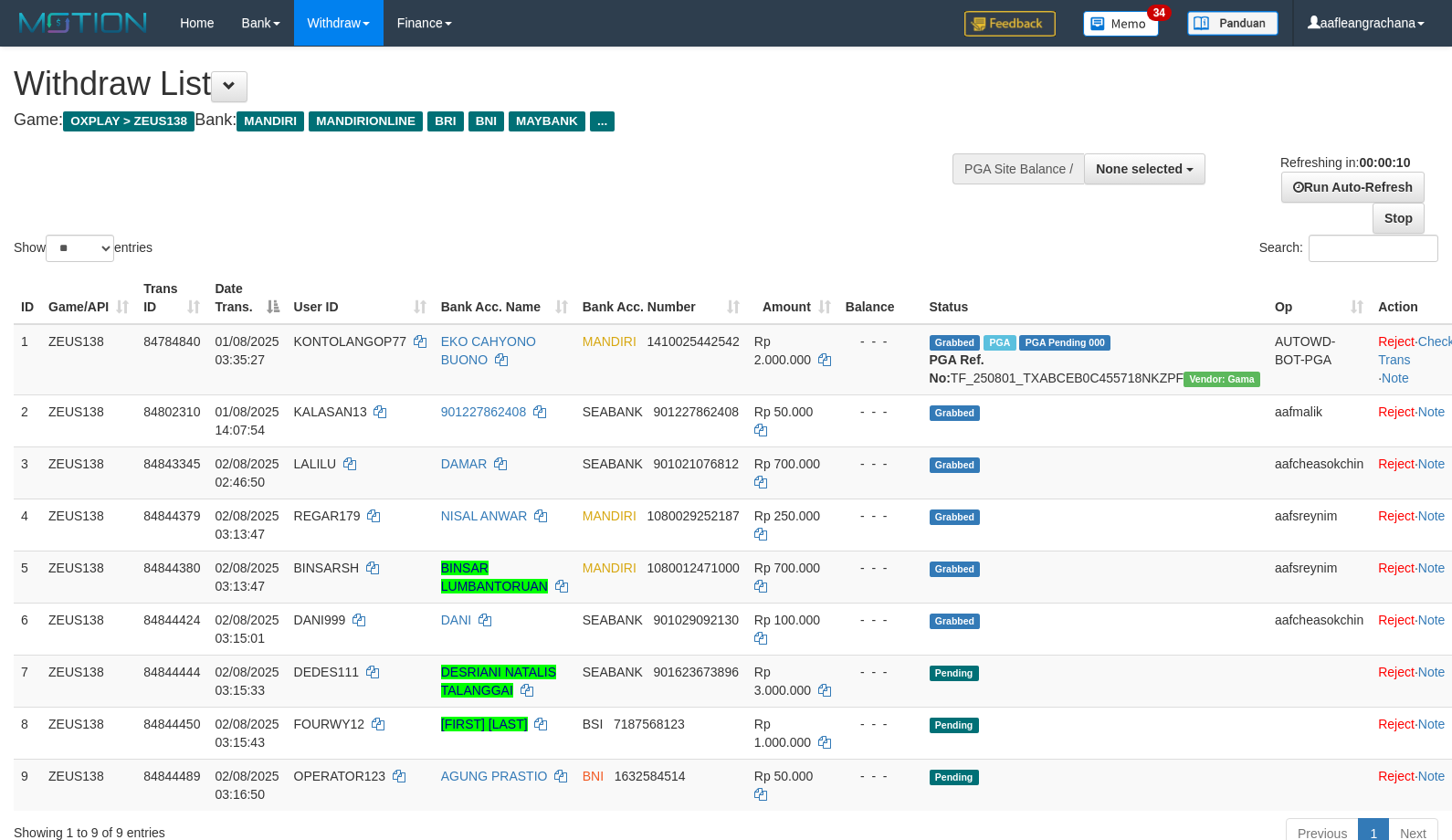 select 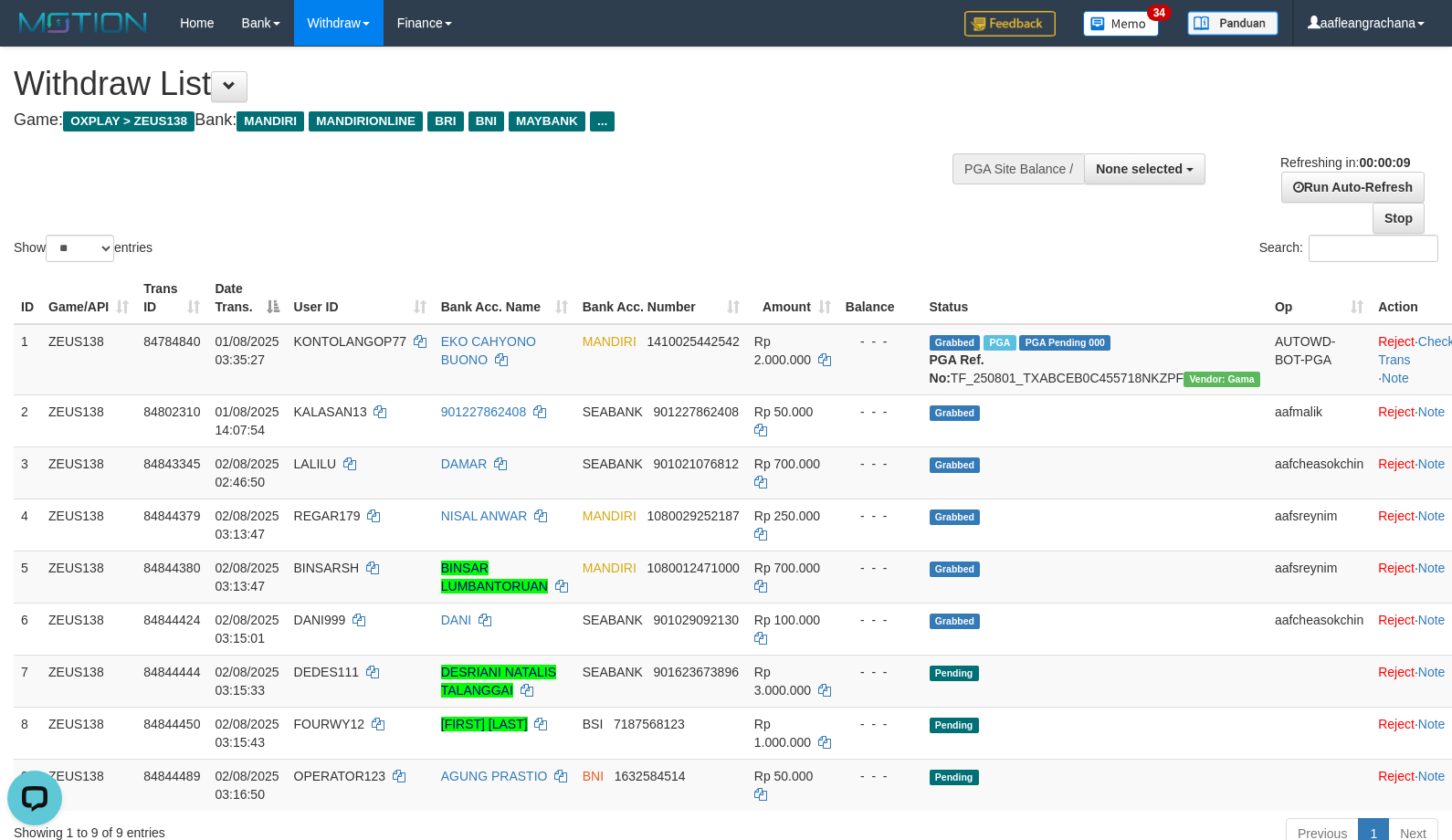 scroll, scrollTop: 0, scrollLeft: 0, axis: both 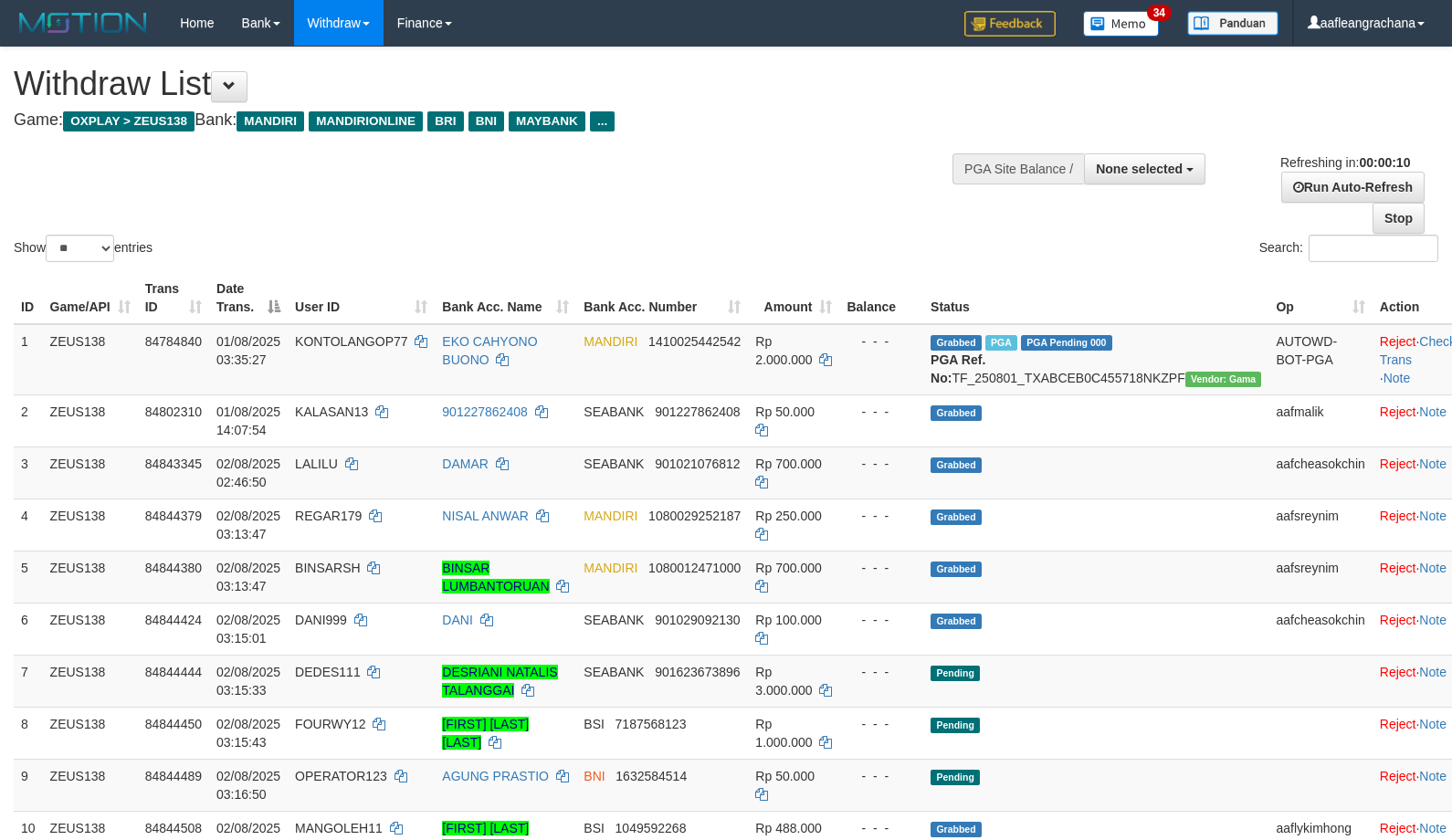 select 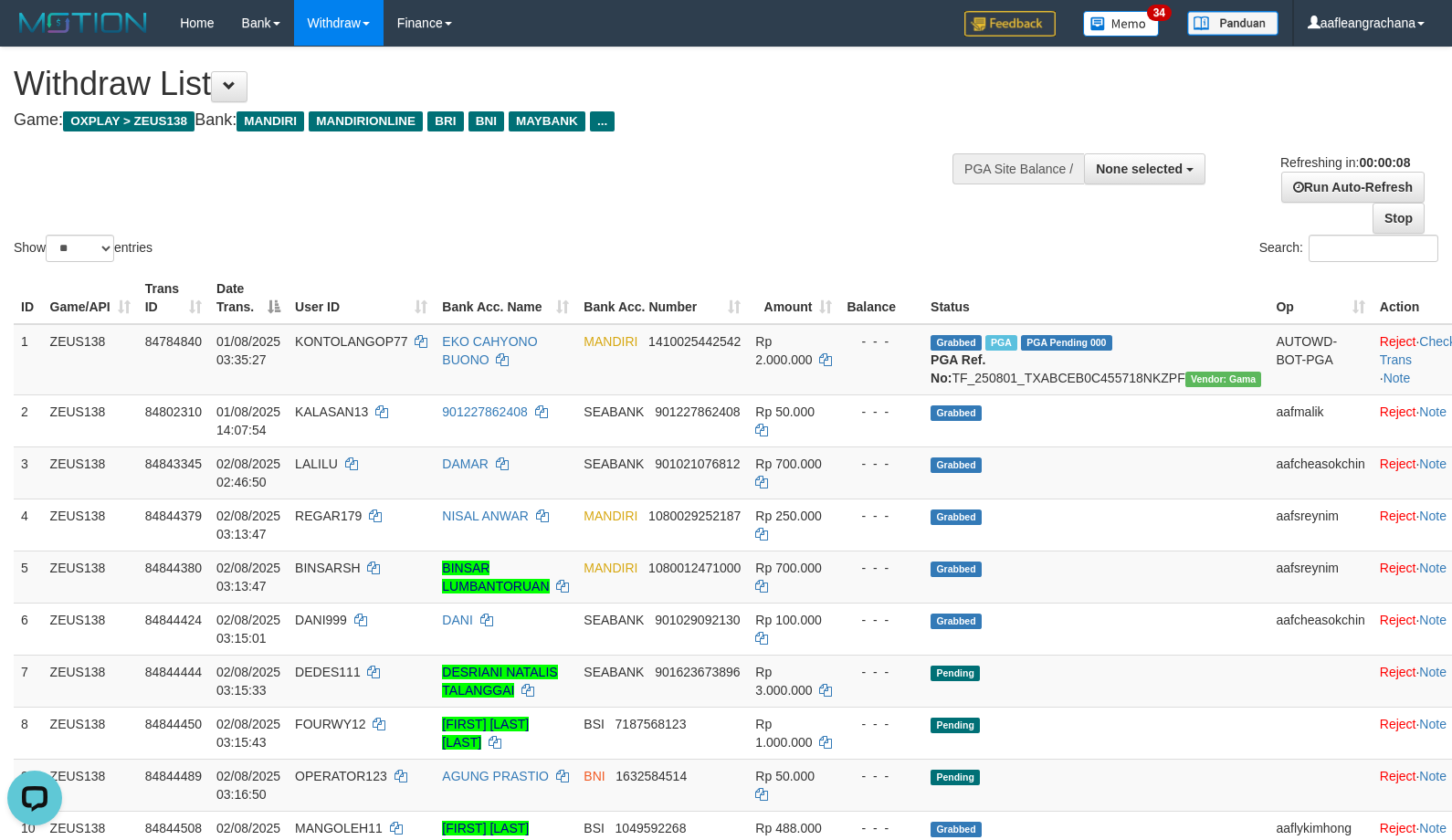 scroll, scrollTop: 0, scrollLeft: 0, axis: both 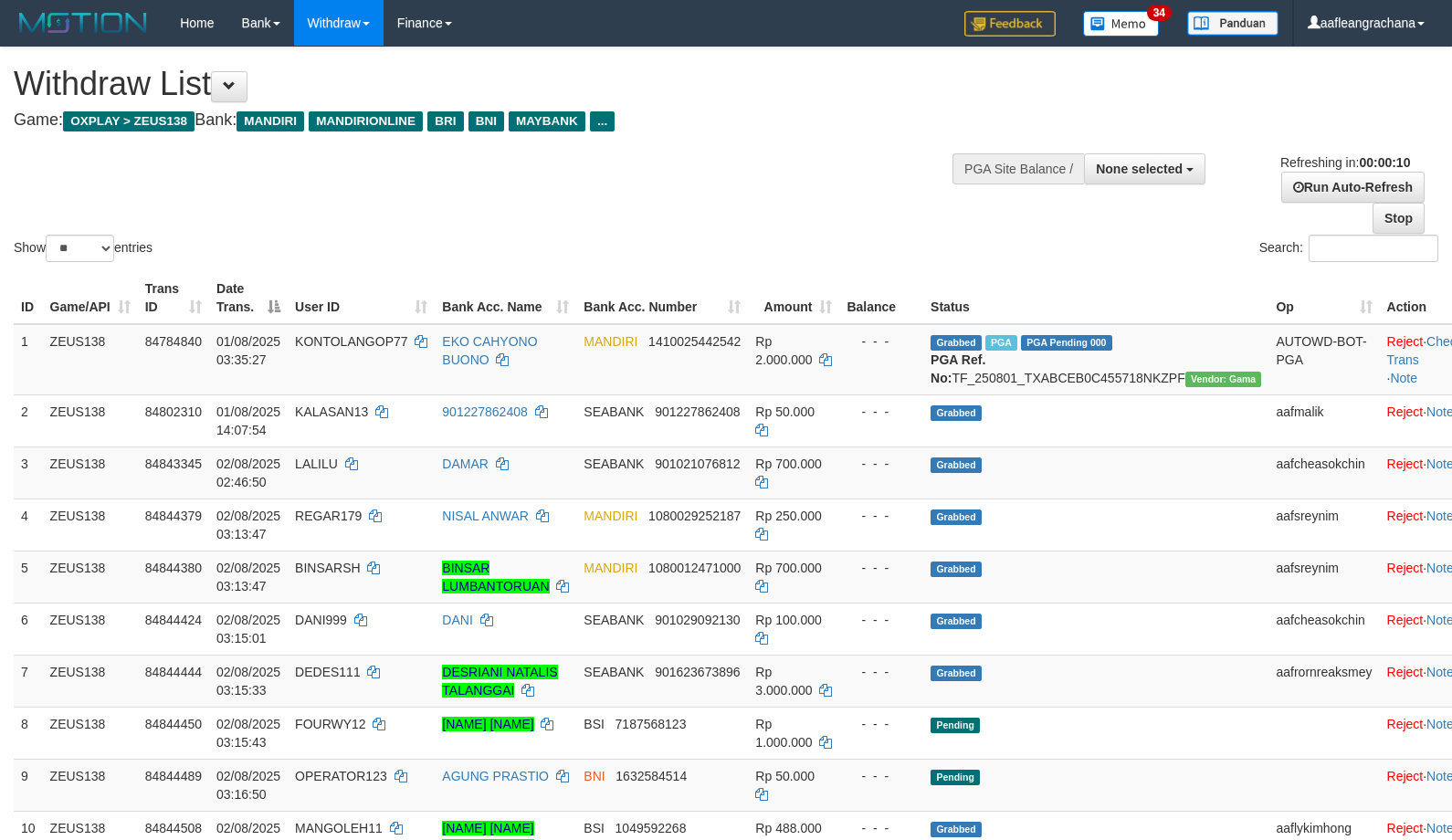 select 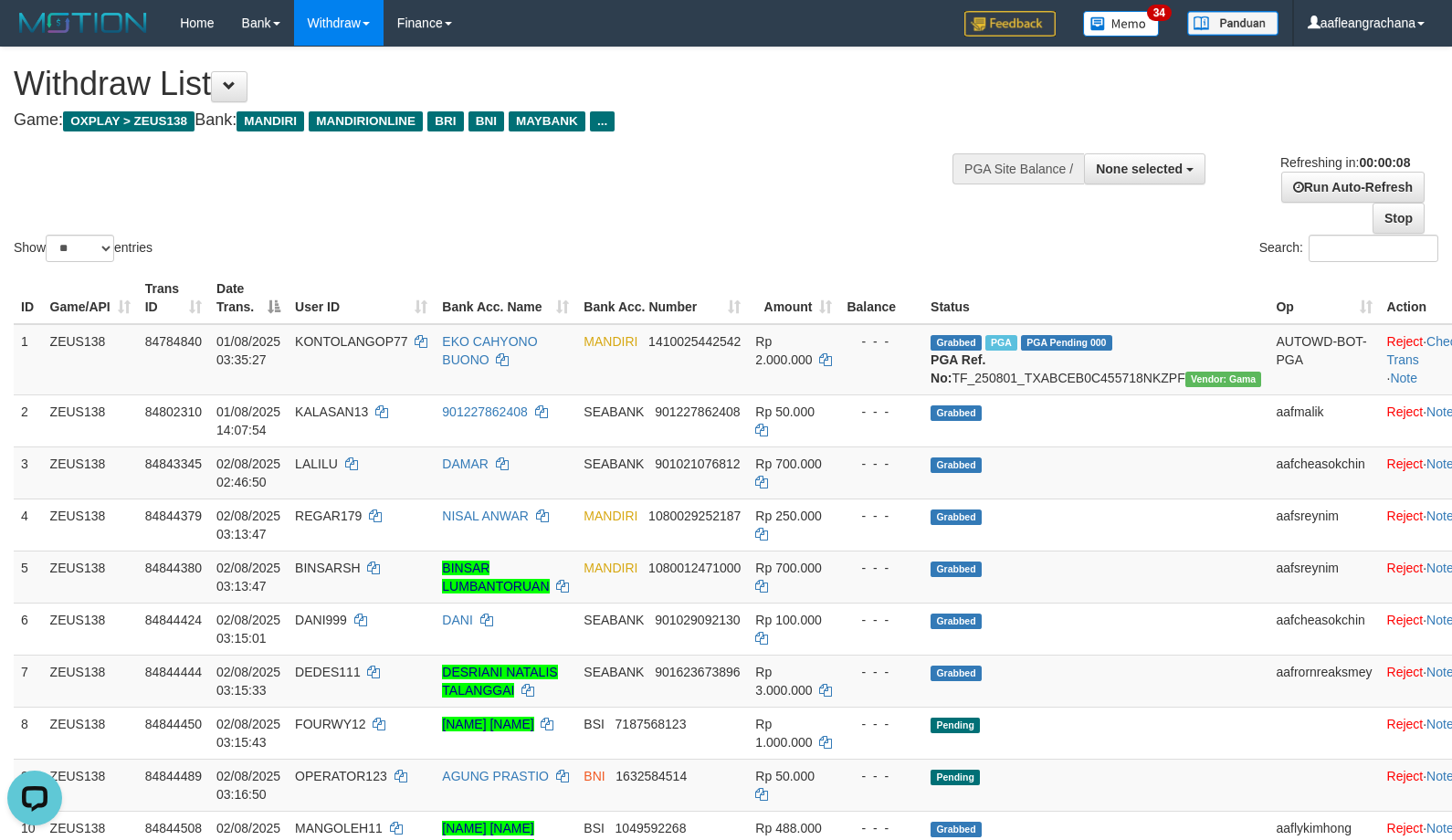 scroll, scrollTop: 0, scrollLeft: 0, axis: both 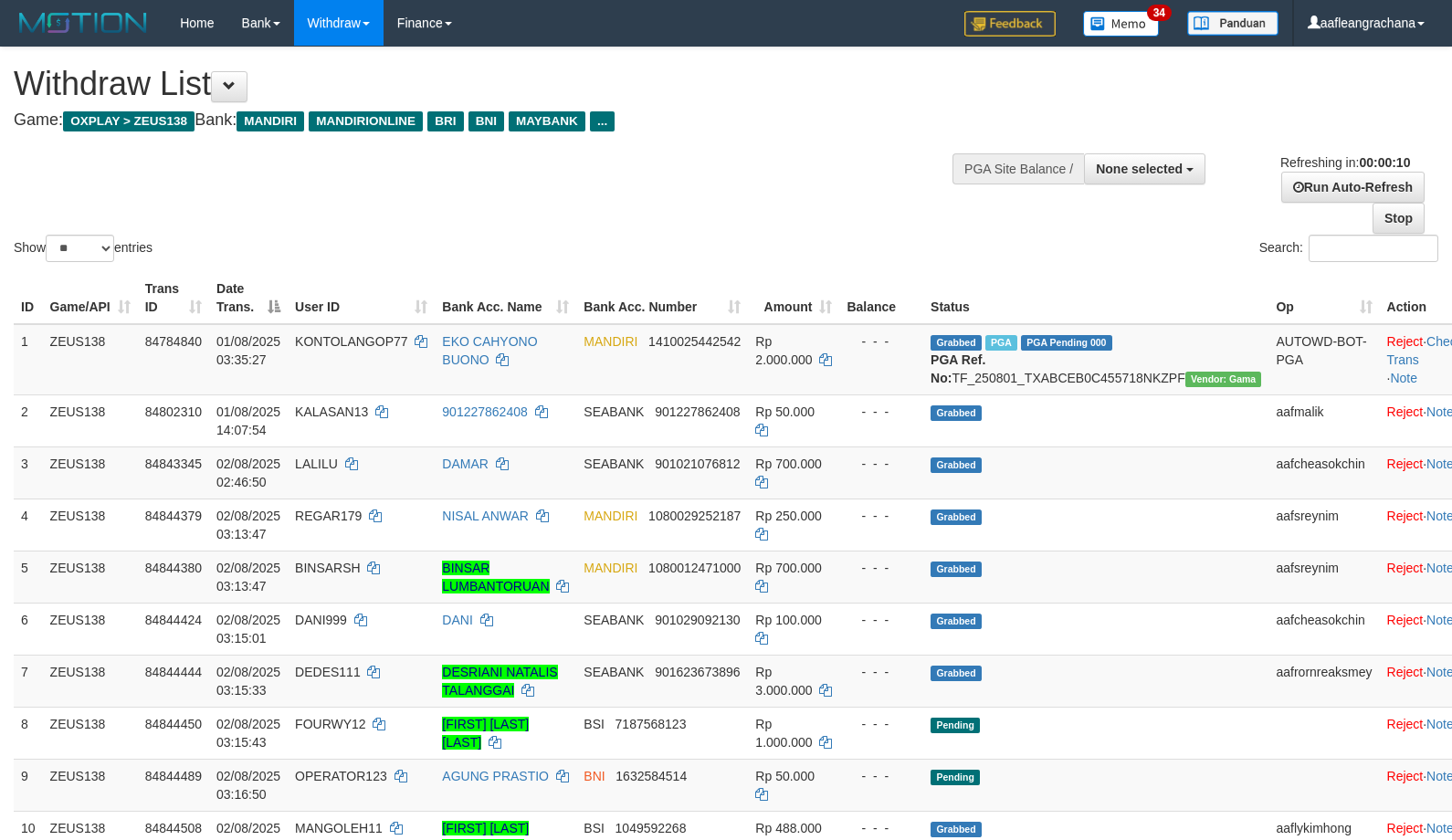 select 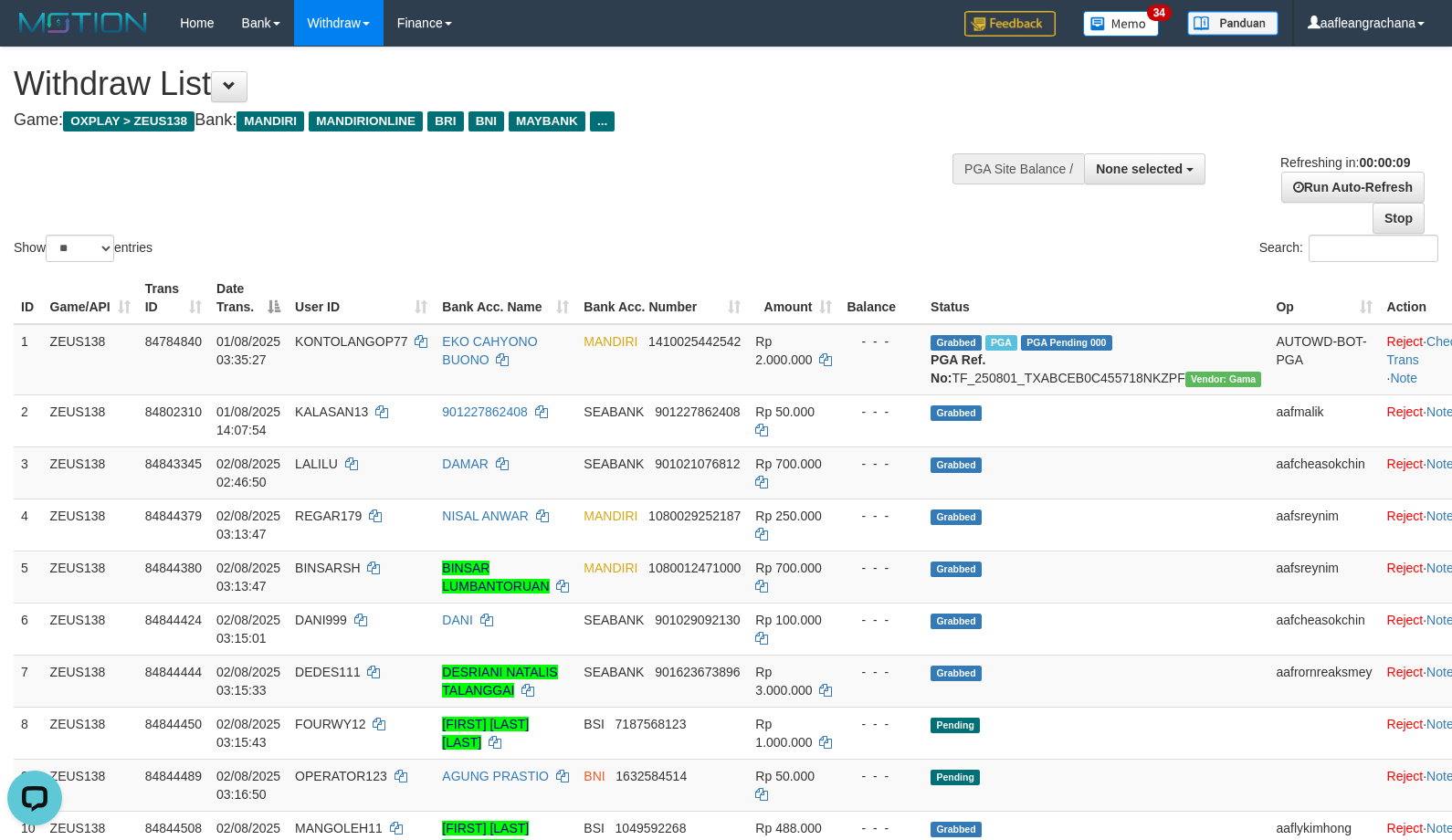 scroll, scrollTop: 0, scrollLeft: 0, axis: both 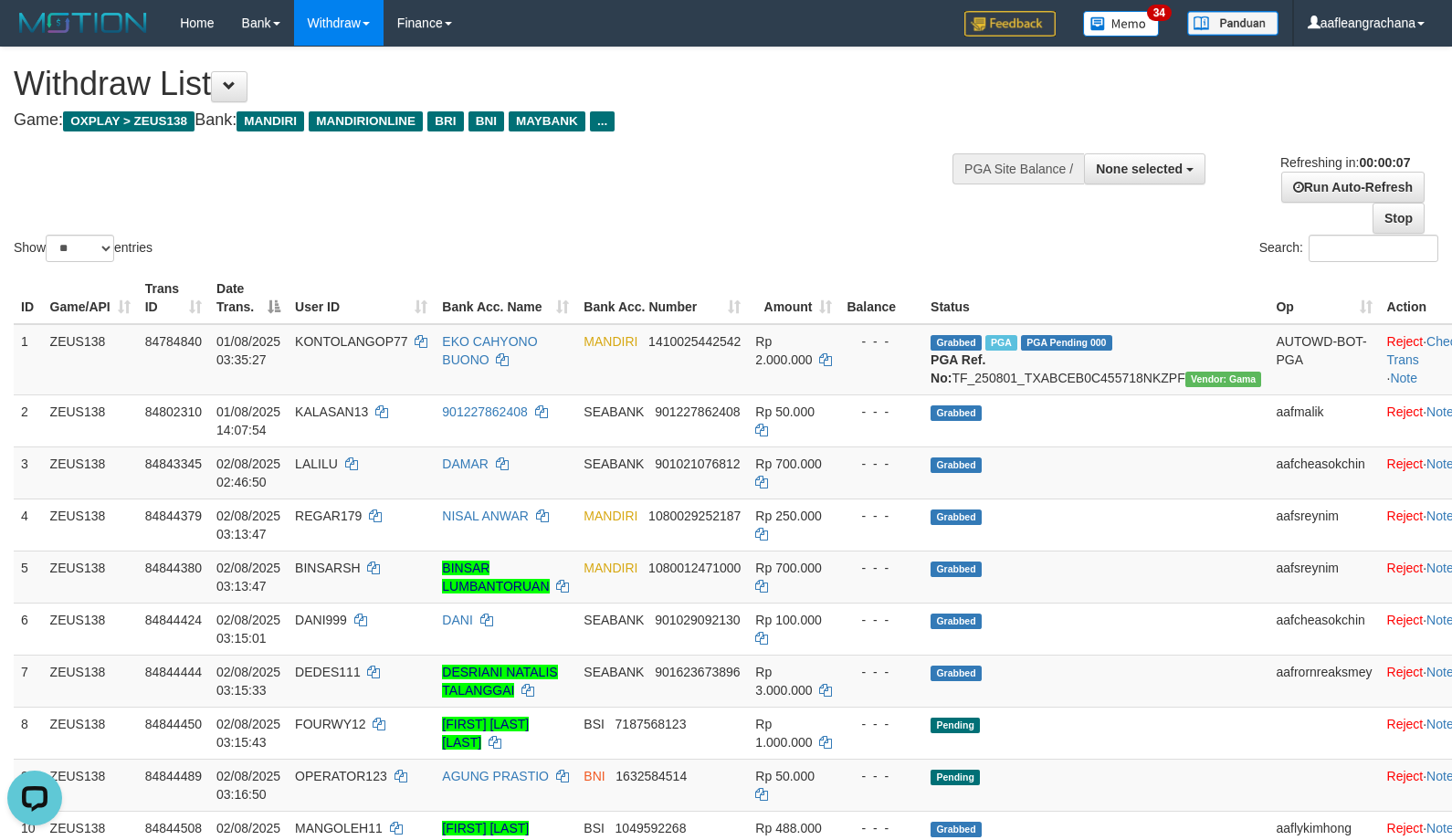 drag, startPoint x: 887, startPoint y: 145, endPoint x: 900, endPoint y: 158, distance: 18.384776 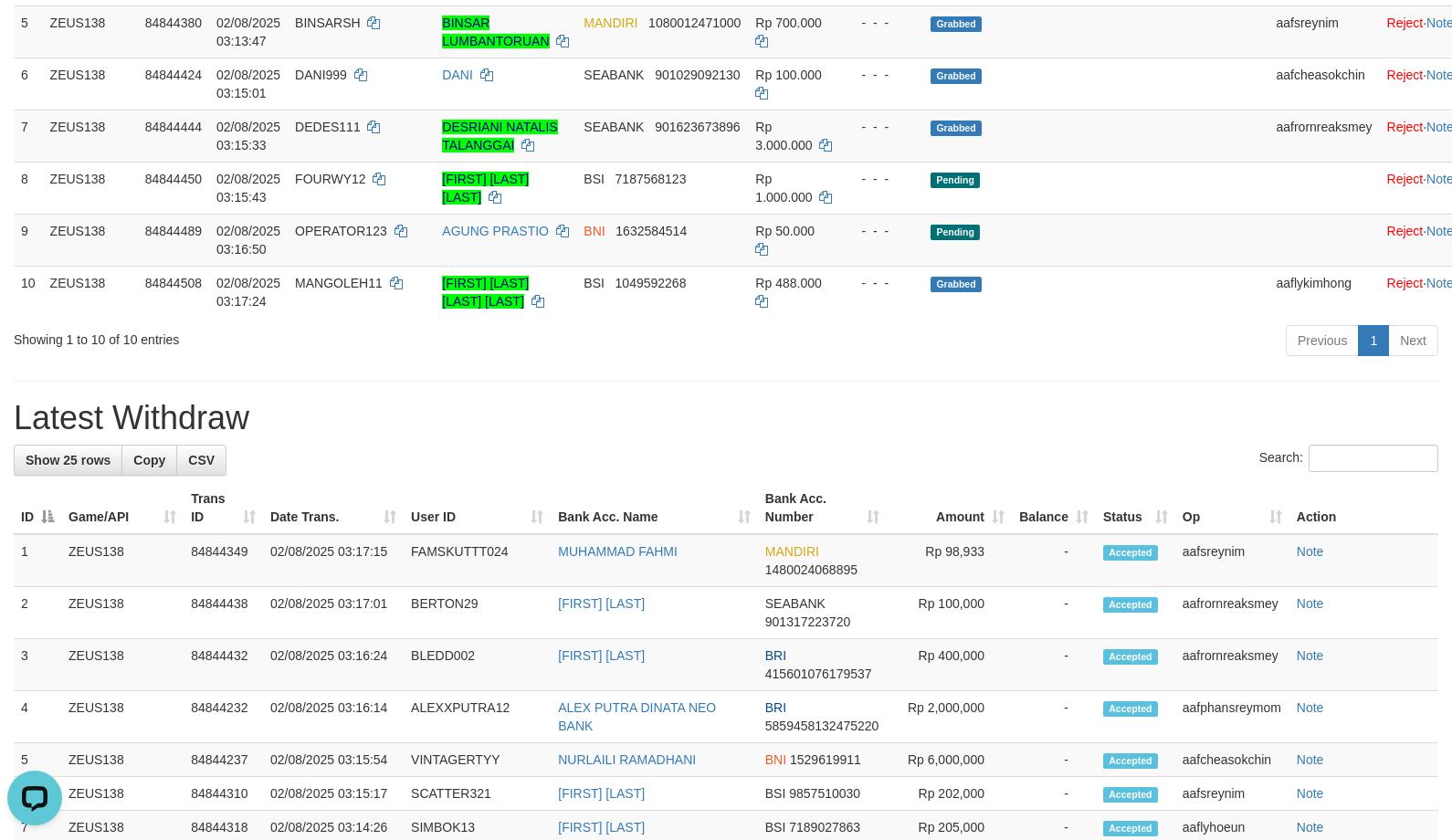 scroll, scrollTop: 609, scrollLeft: 0, axis: vertical 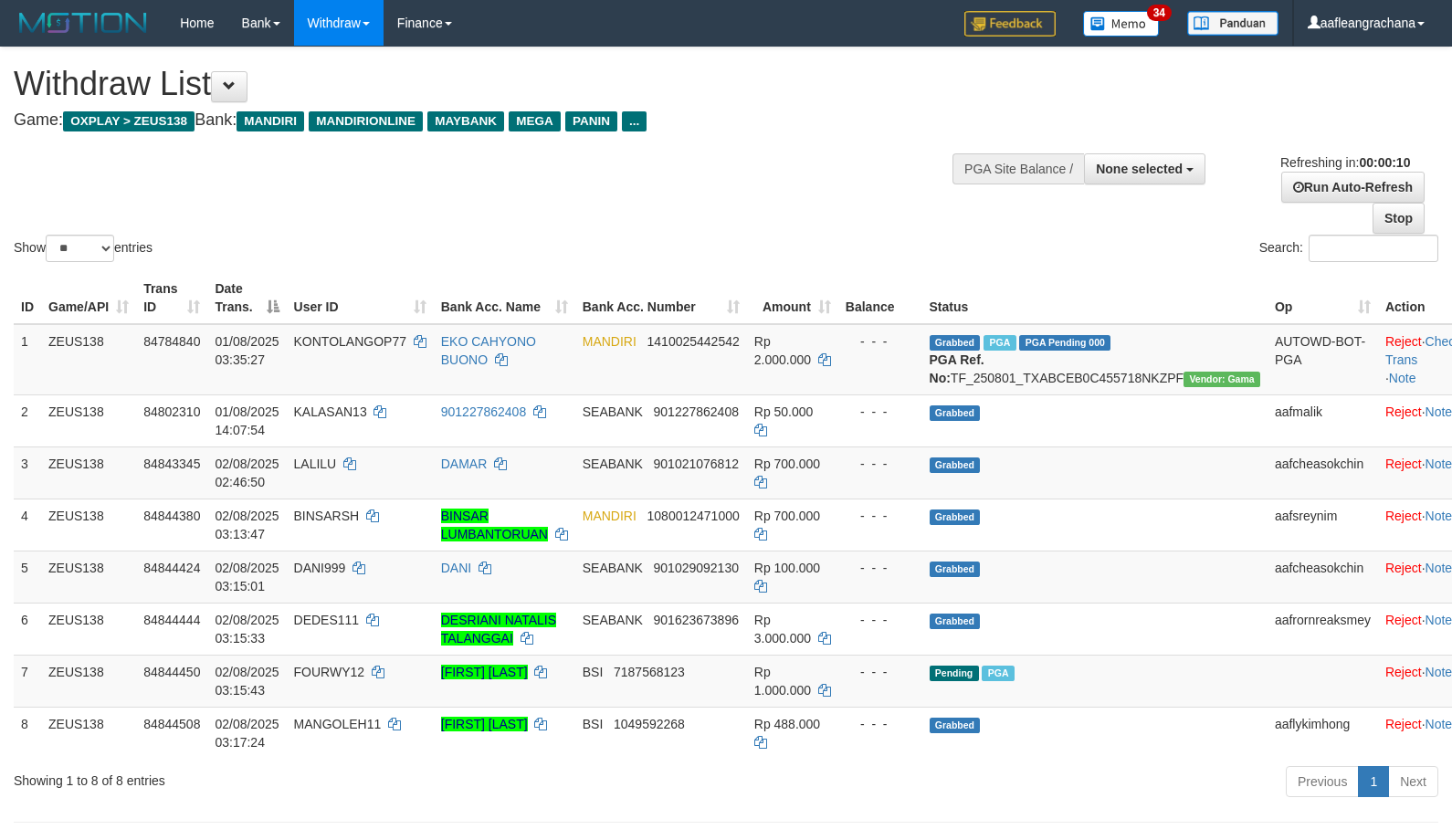 select 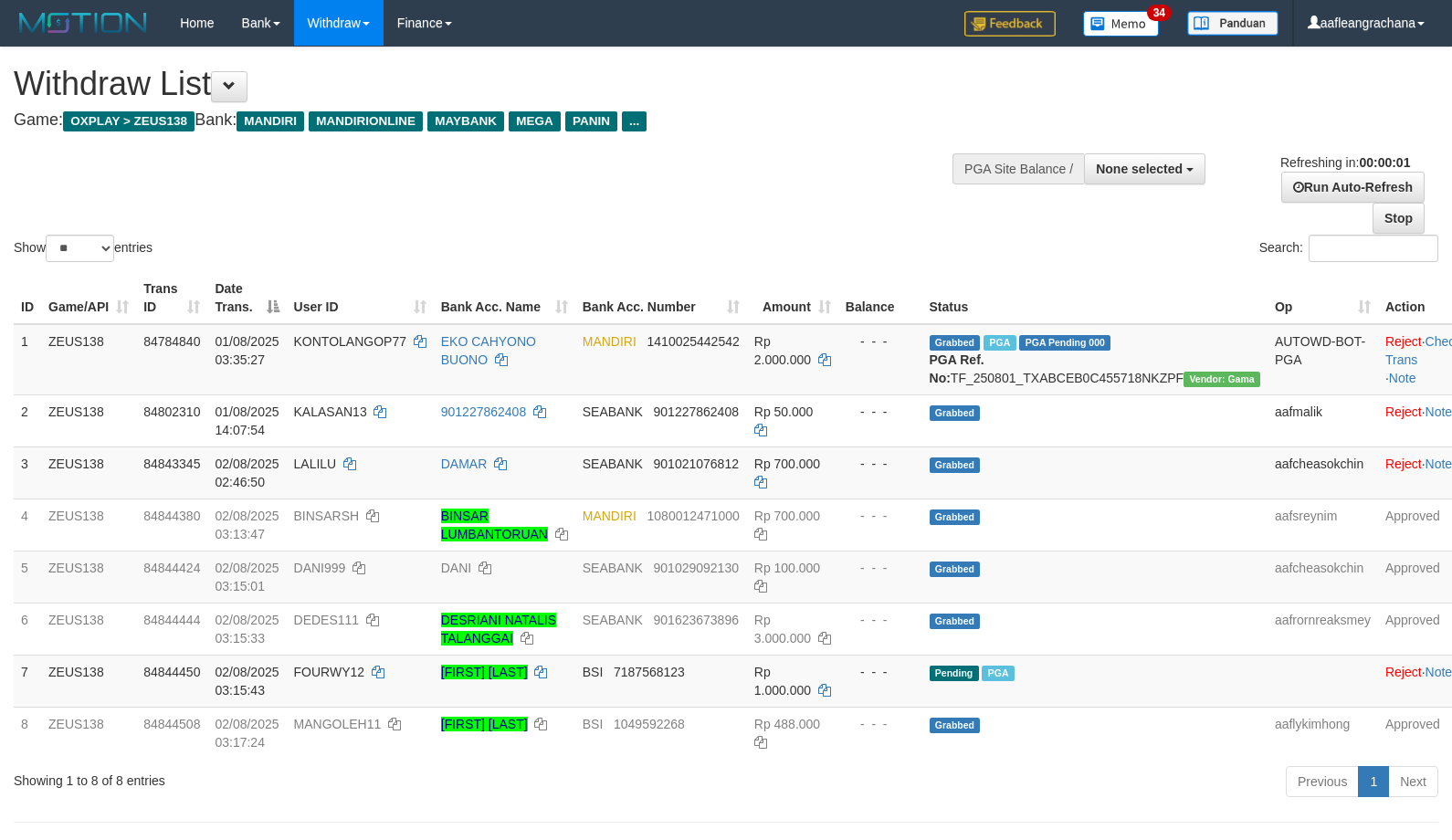 scroll, scrollTop: 0, scrollLeft: 0, axis: both 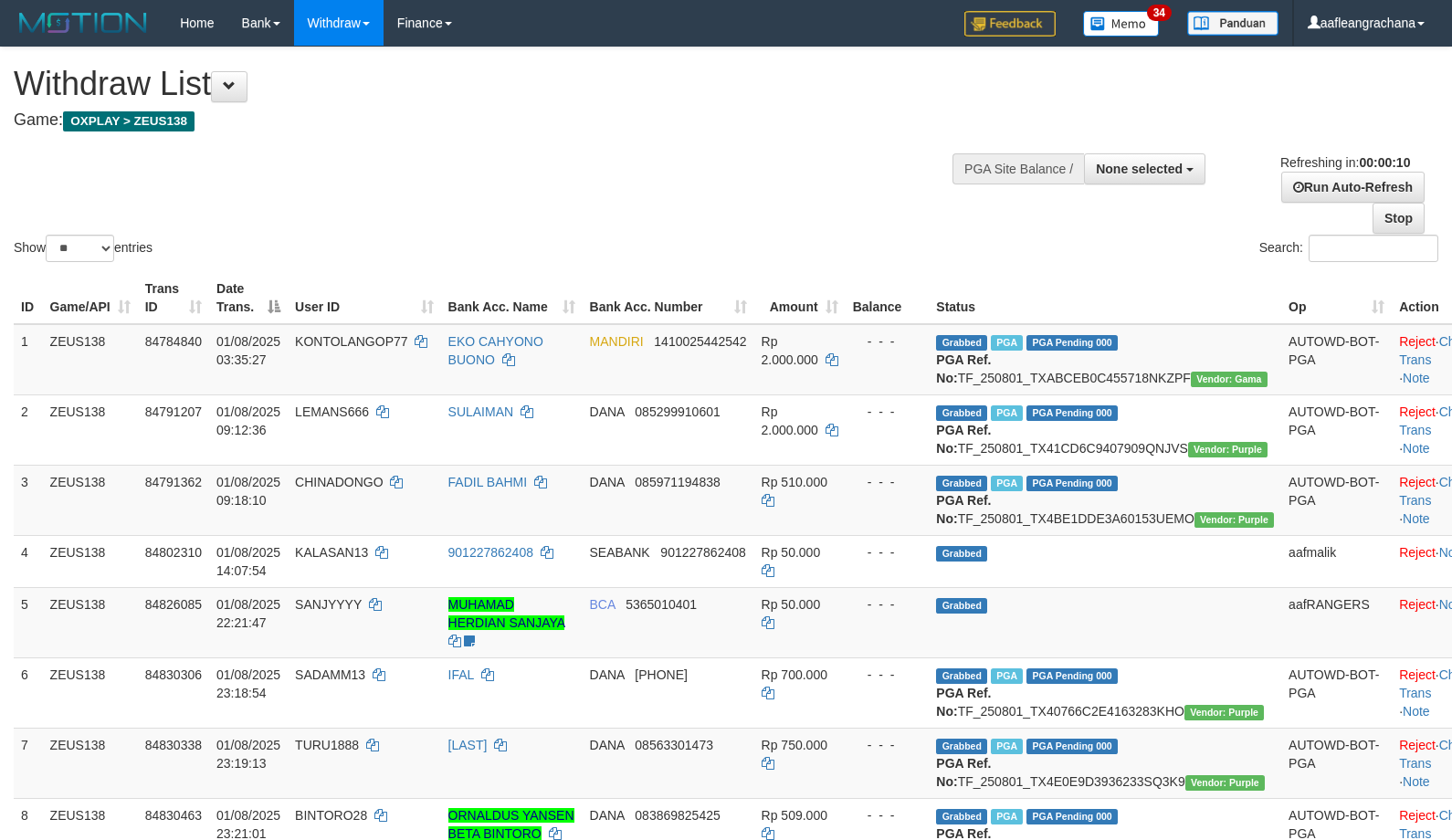 select 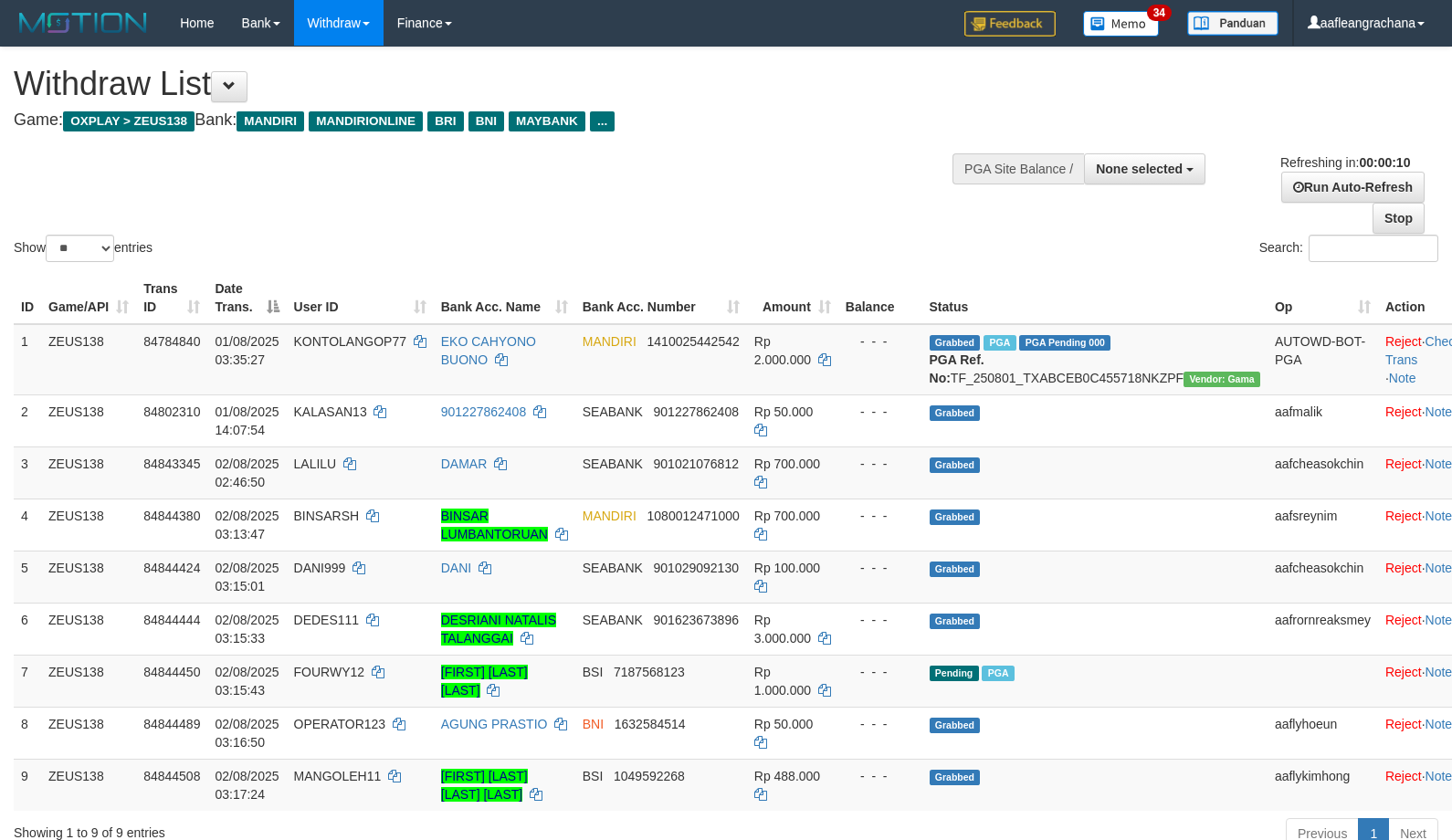 select 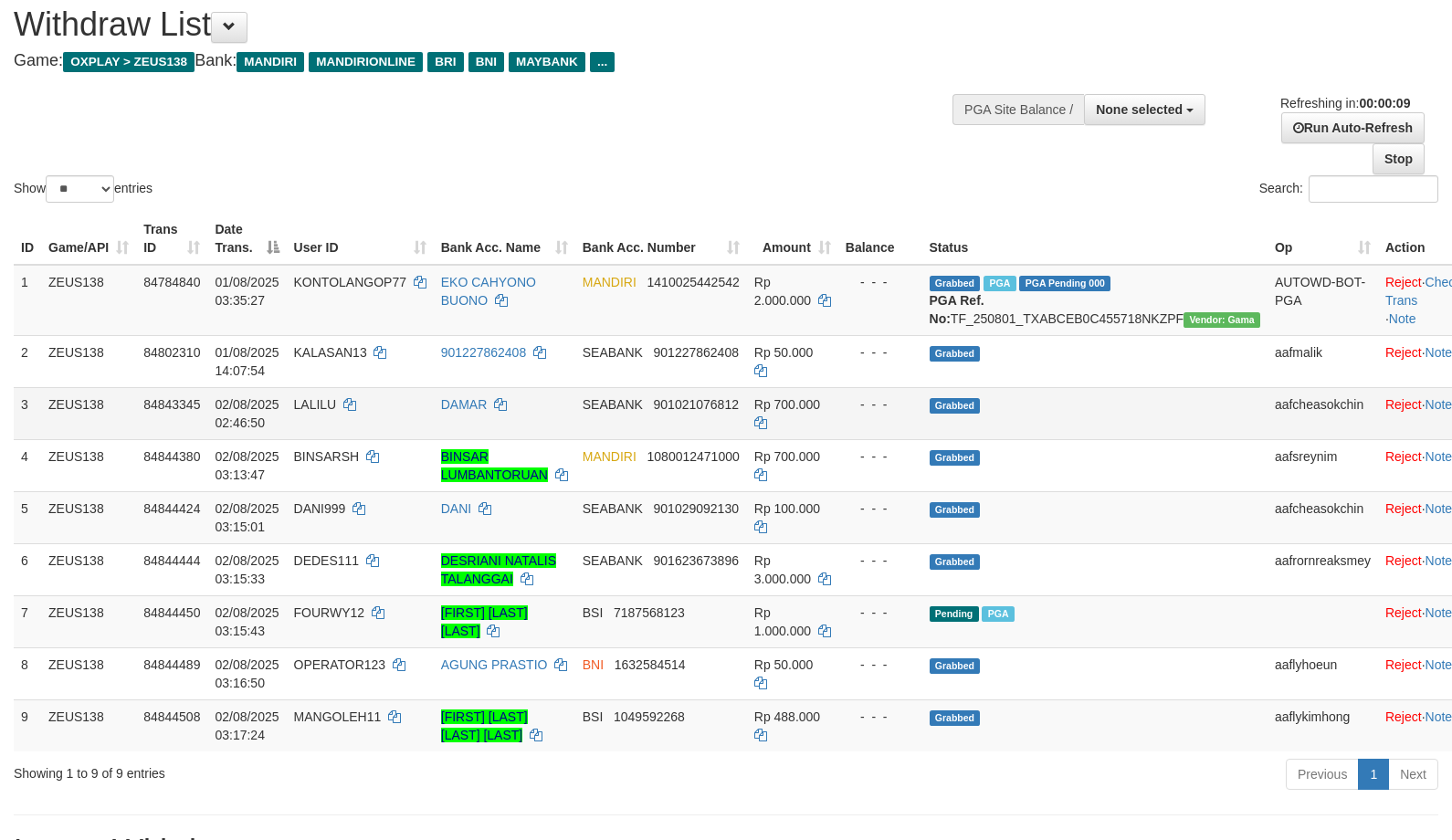 scroll, scrollTop: 121, scrollLeft: 0, axis: vertical 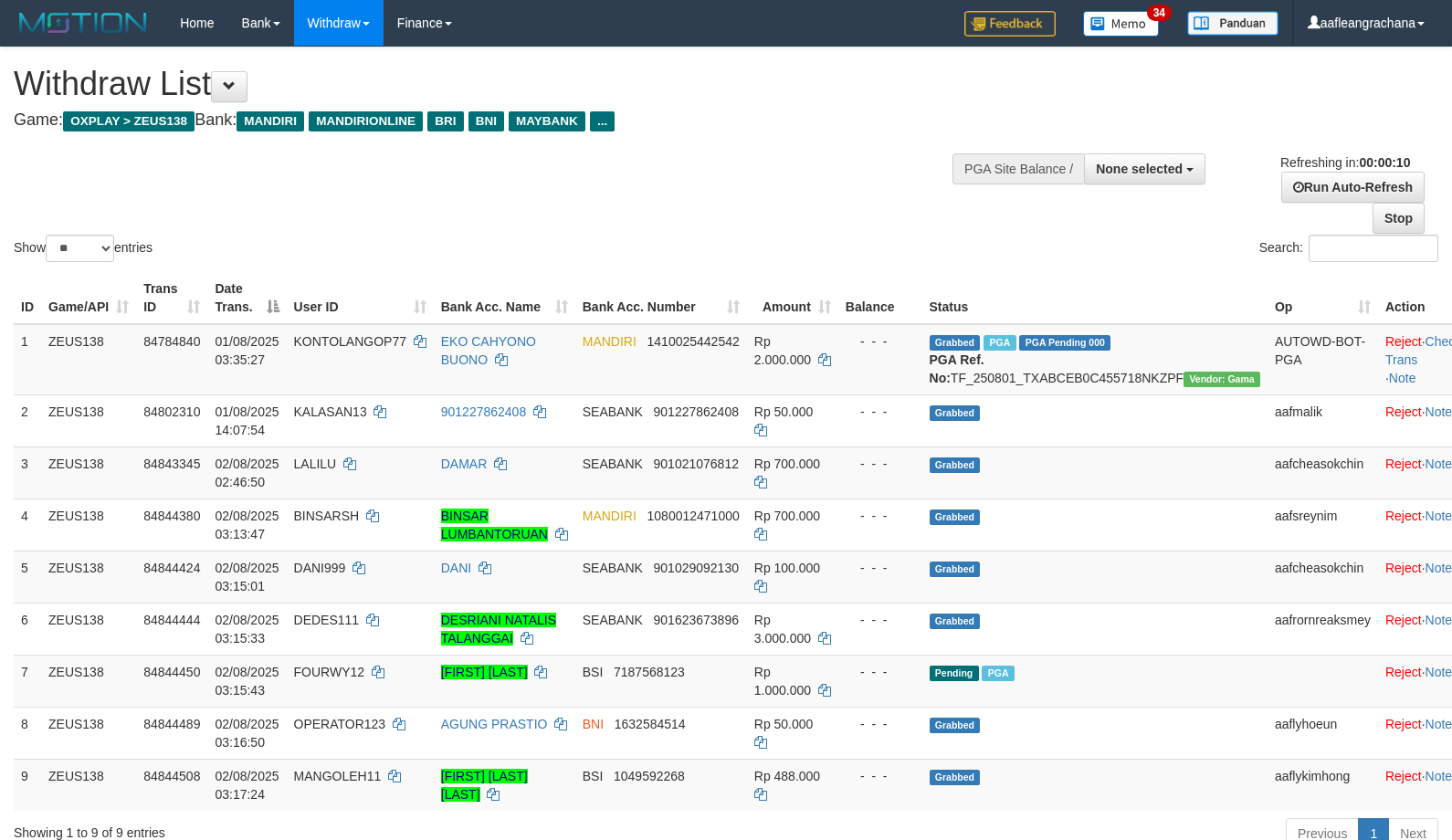 select 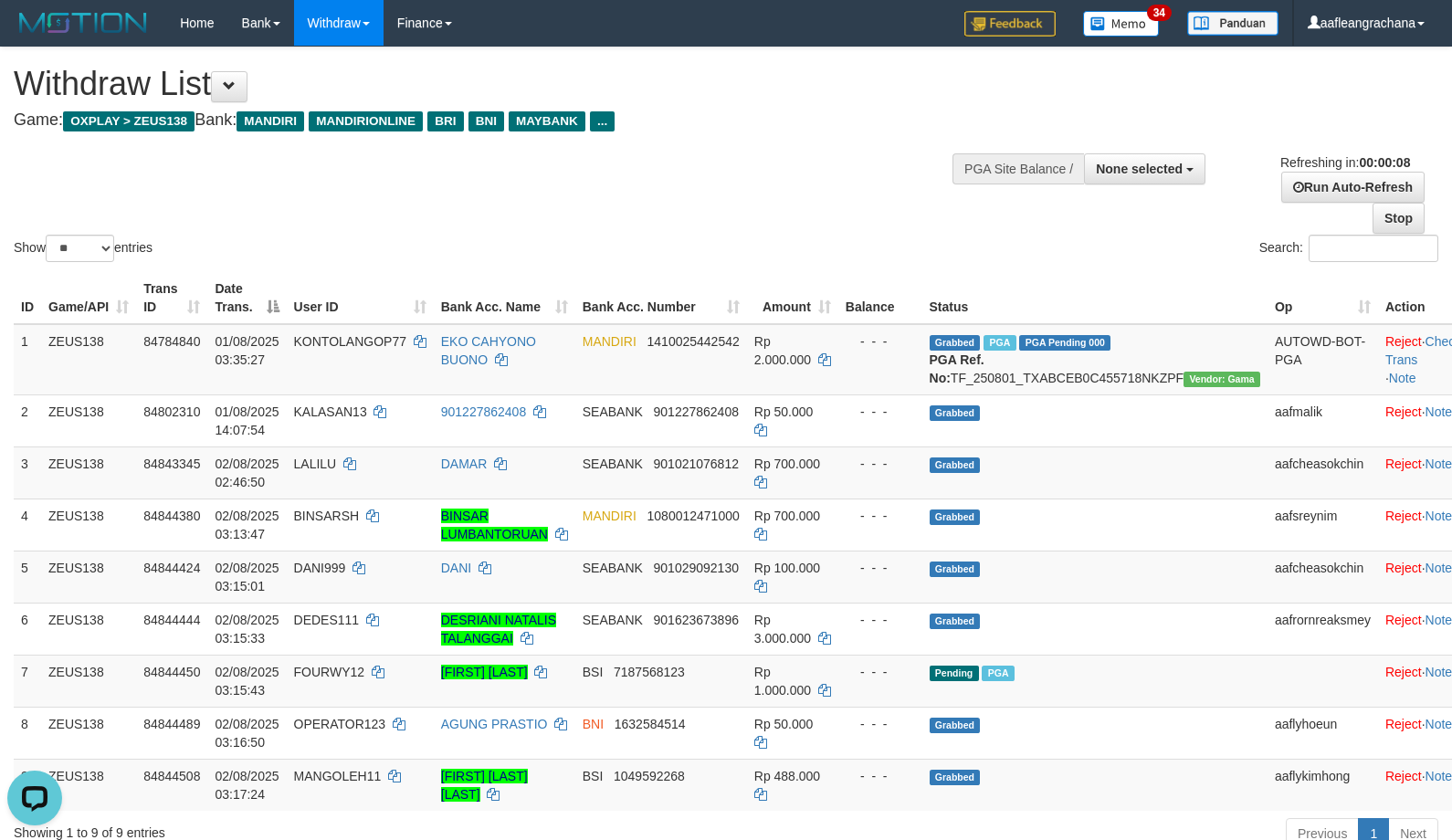 scroll, scrollTop: 0, scrollLeft: 0, axis: both 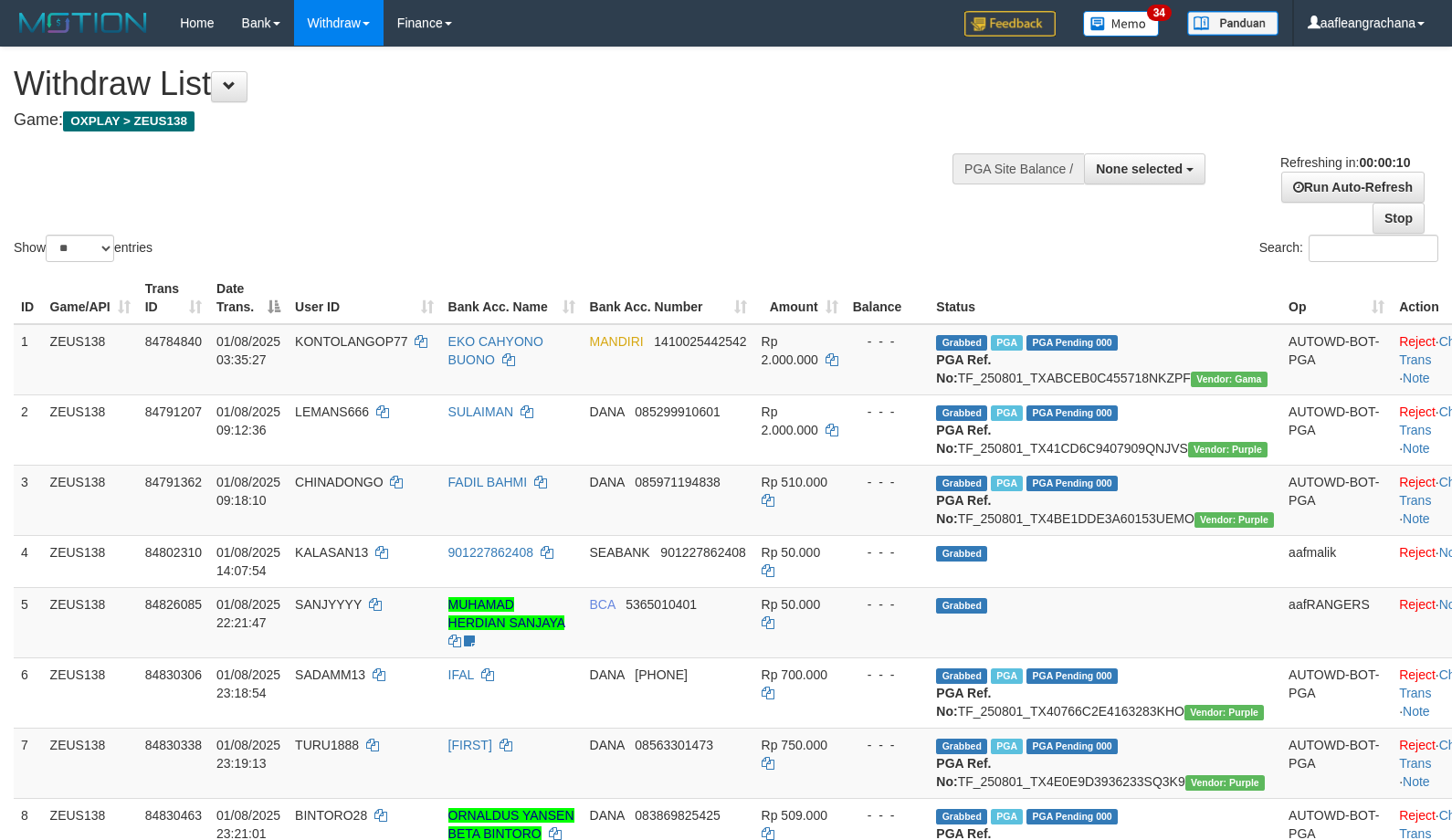 select 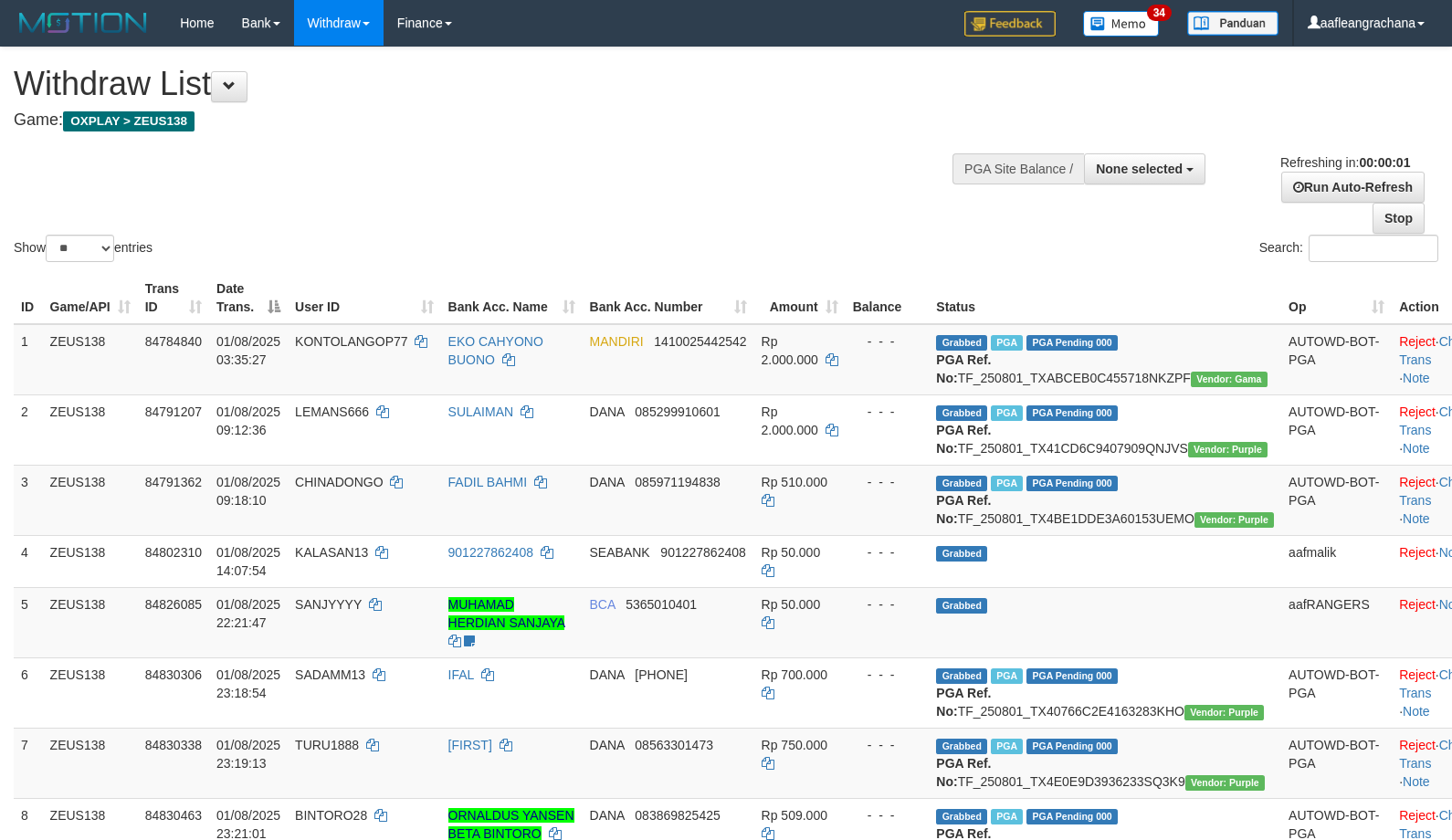 scroll, scrollTop: 0, scrollLeft: 0, axis: both 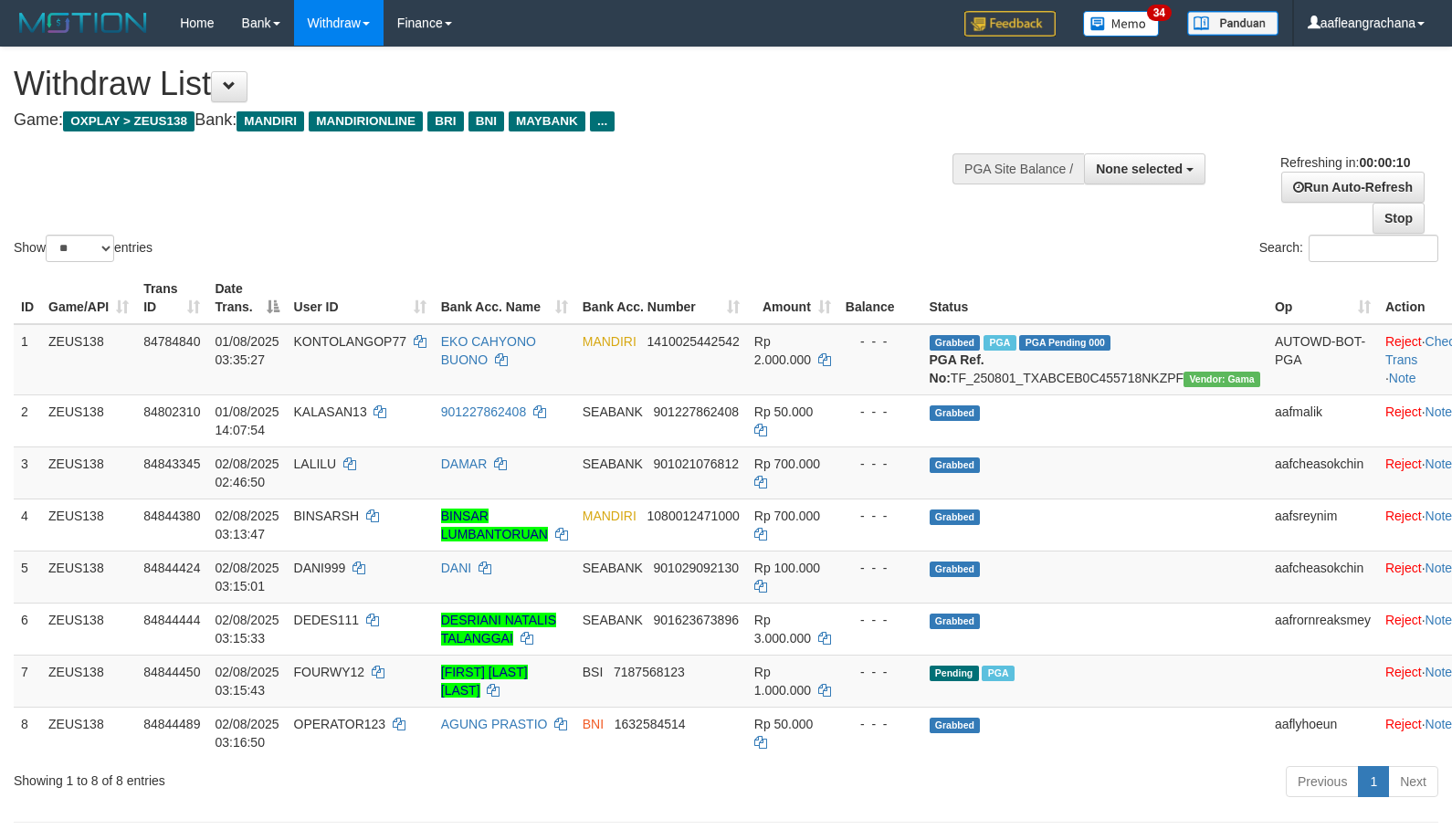 select 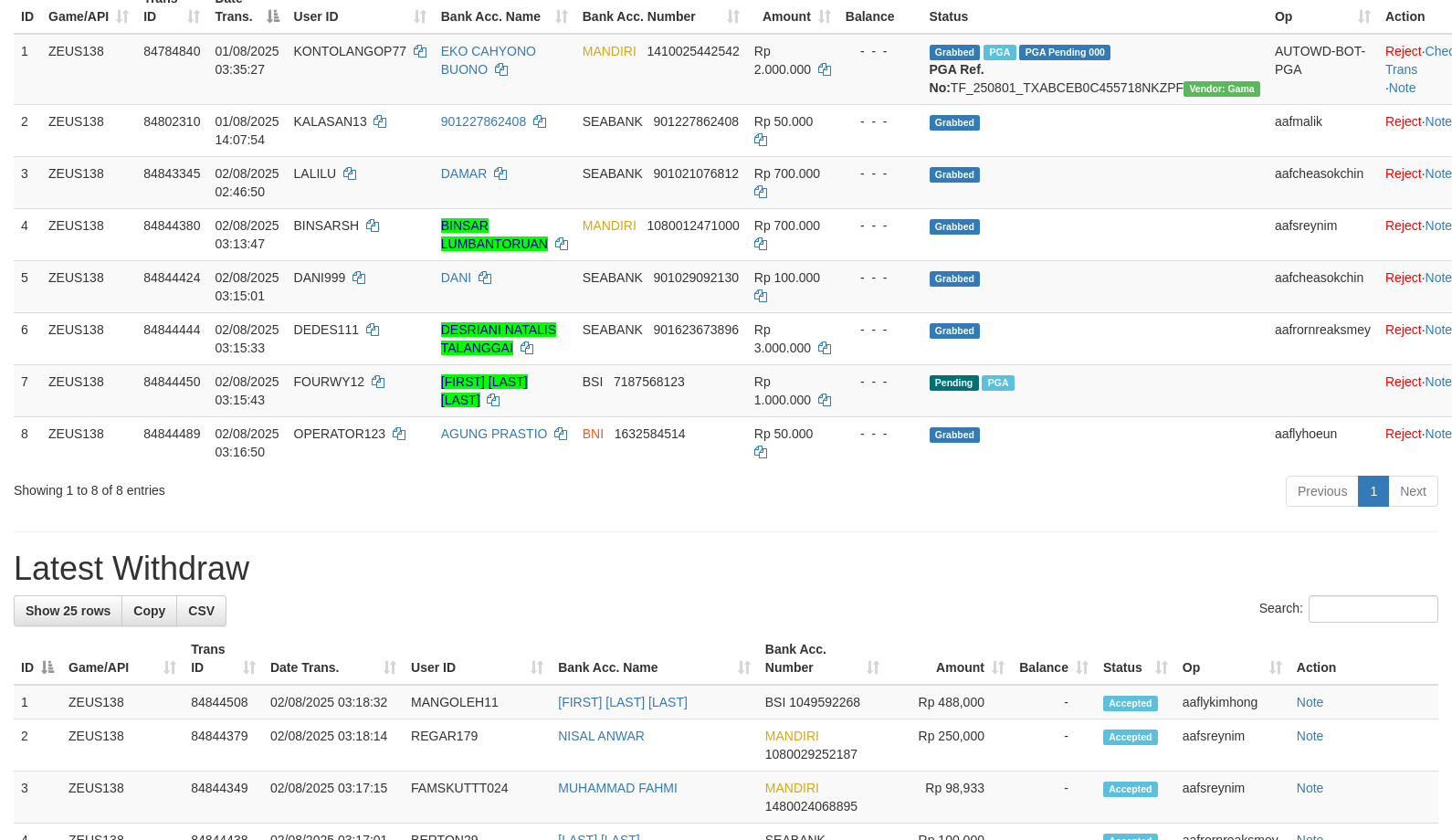 scroll, scrollTop: 304, scrollLeft: 0, axis: vertical 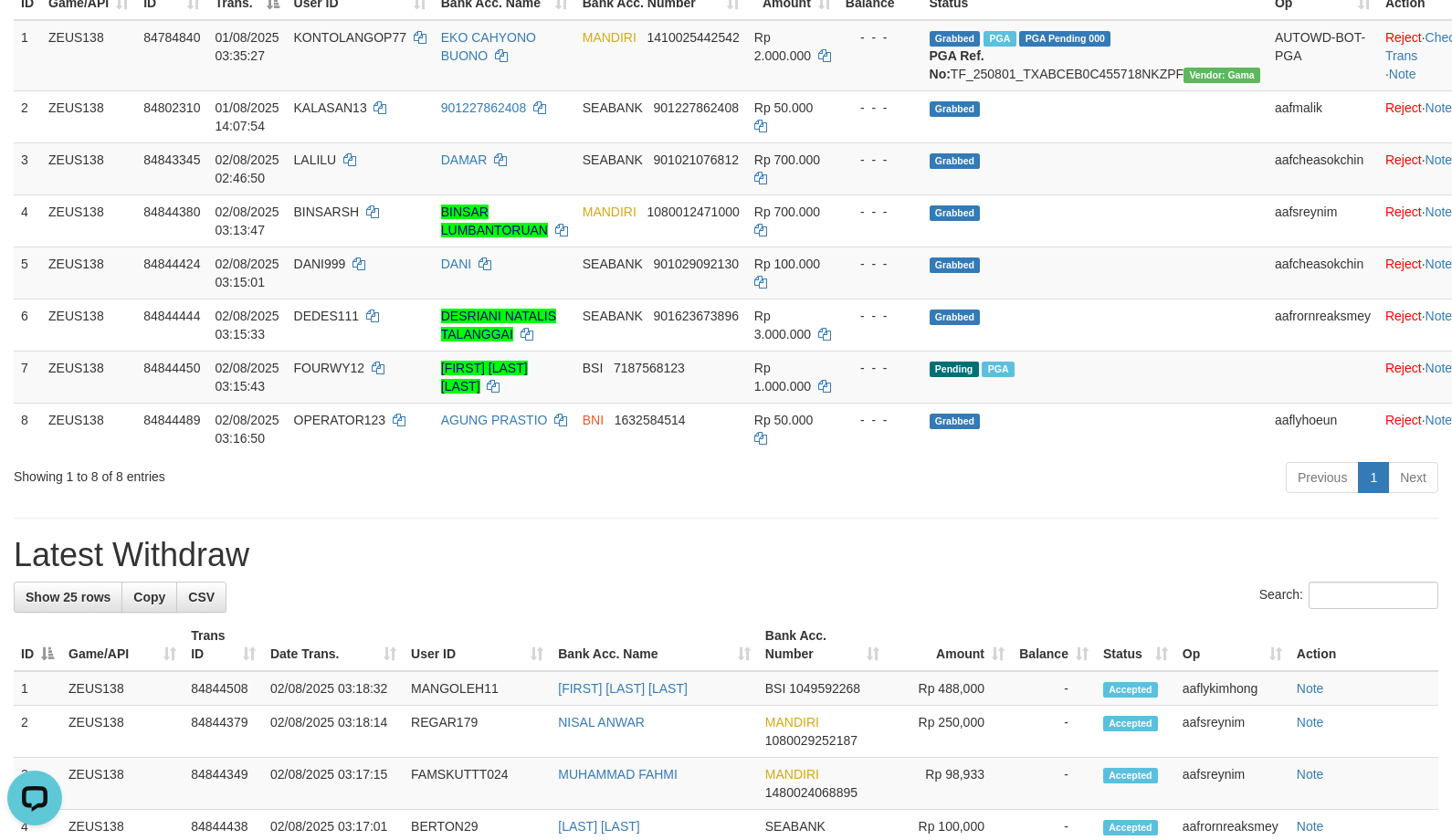 click on "Previous 1 Next" at bounding box center (1029, 479) 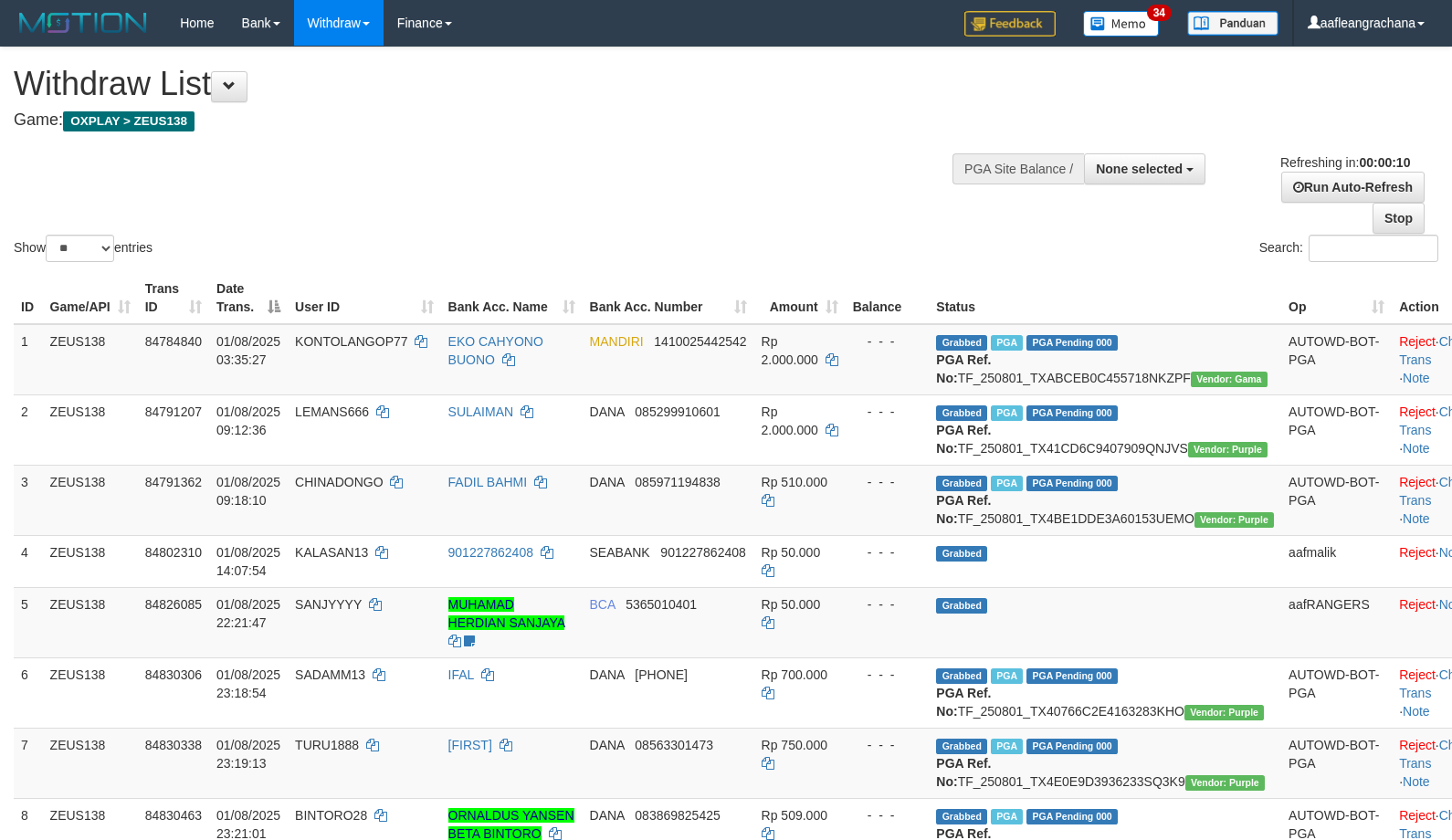 select 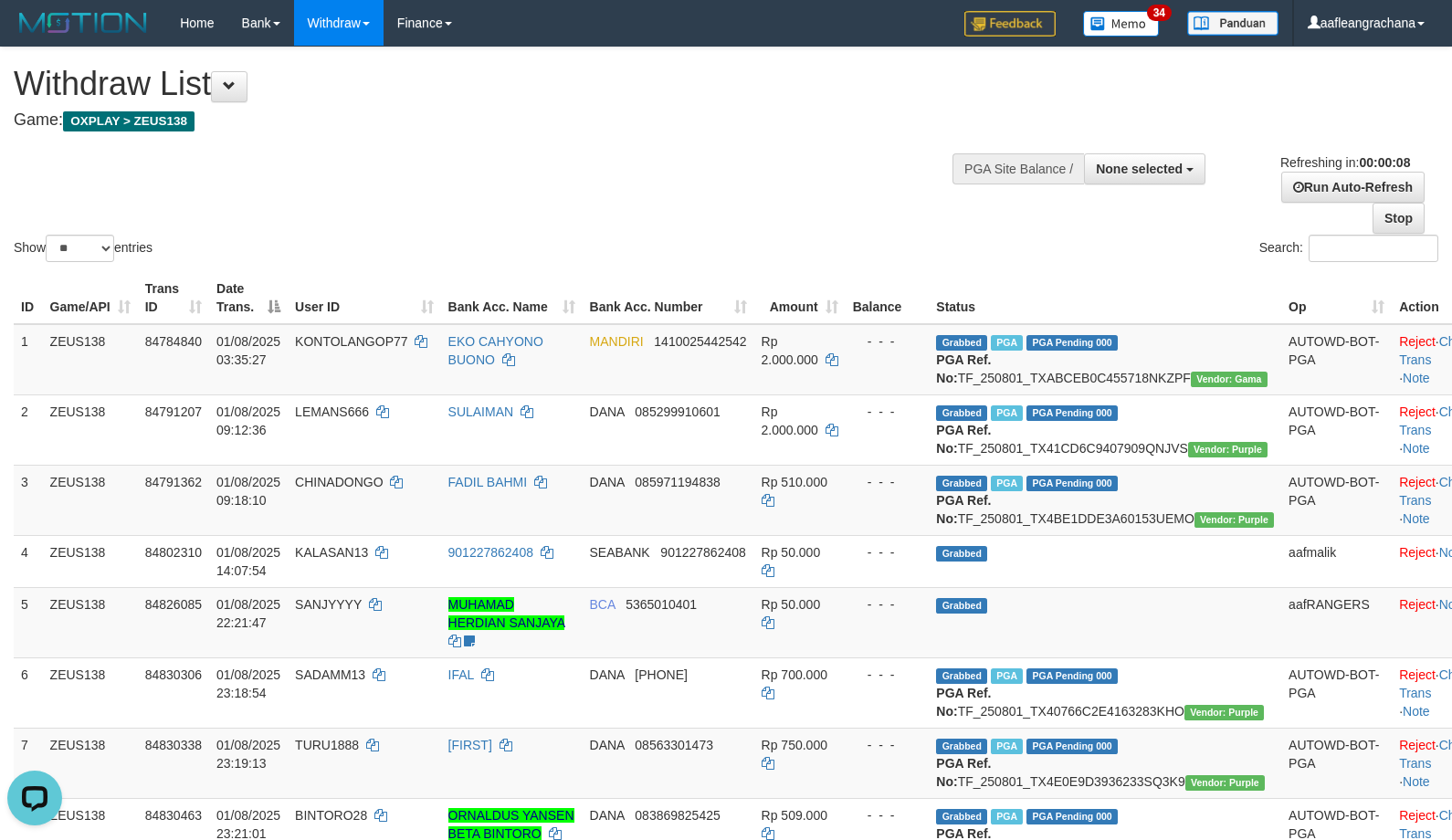 scroll, scrollTop: 0, scrollLeft: 0, axis: both 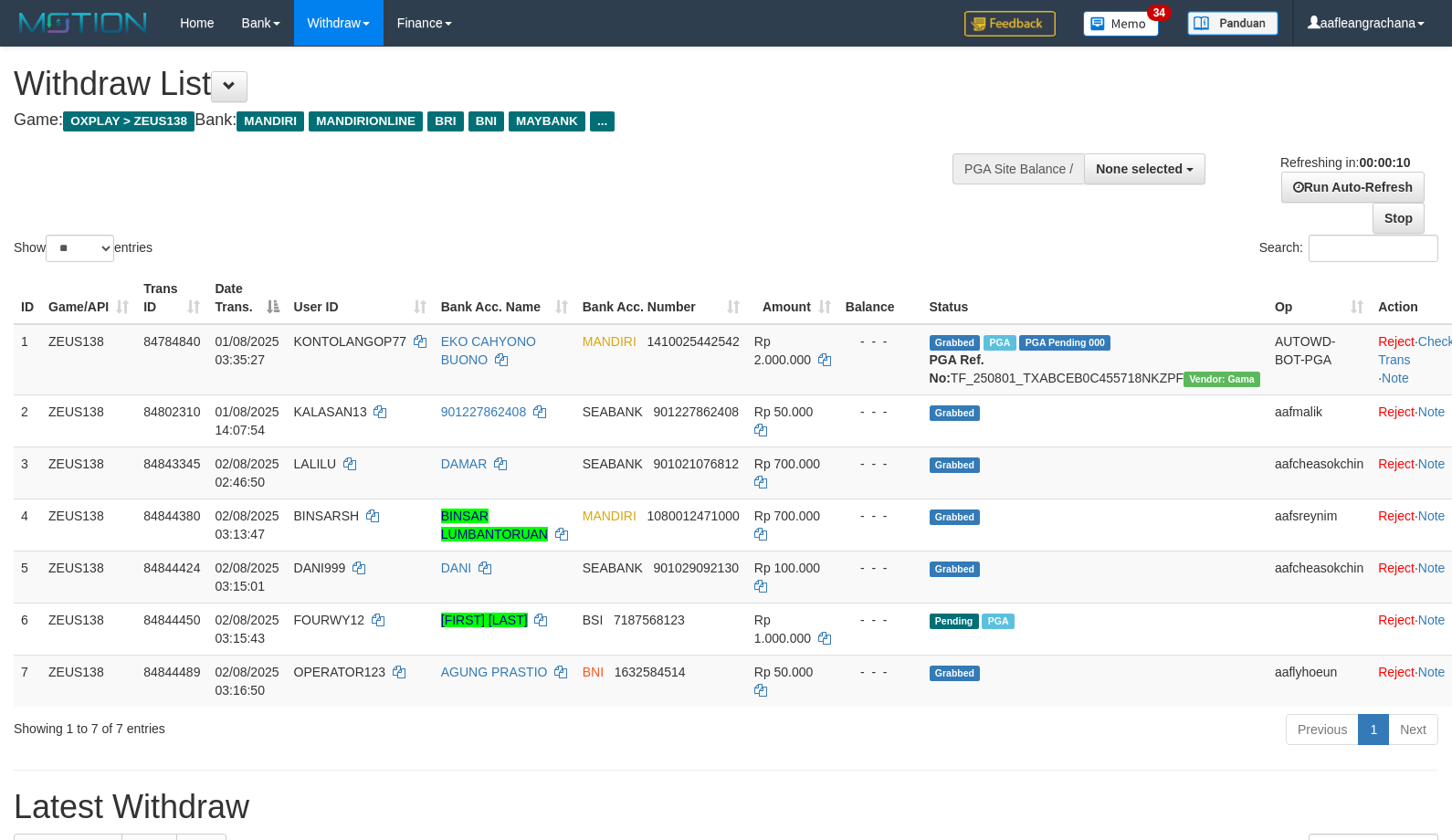 select 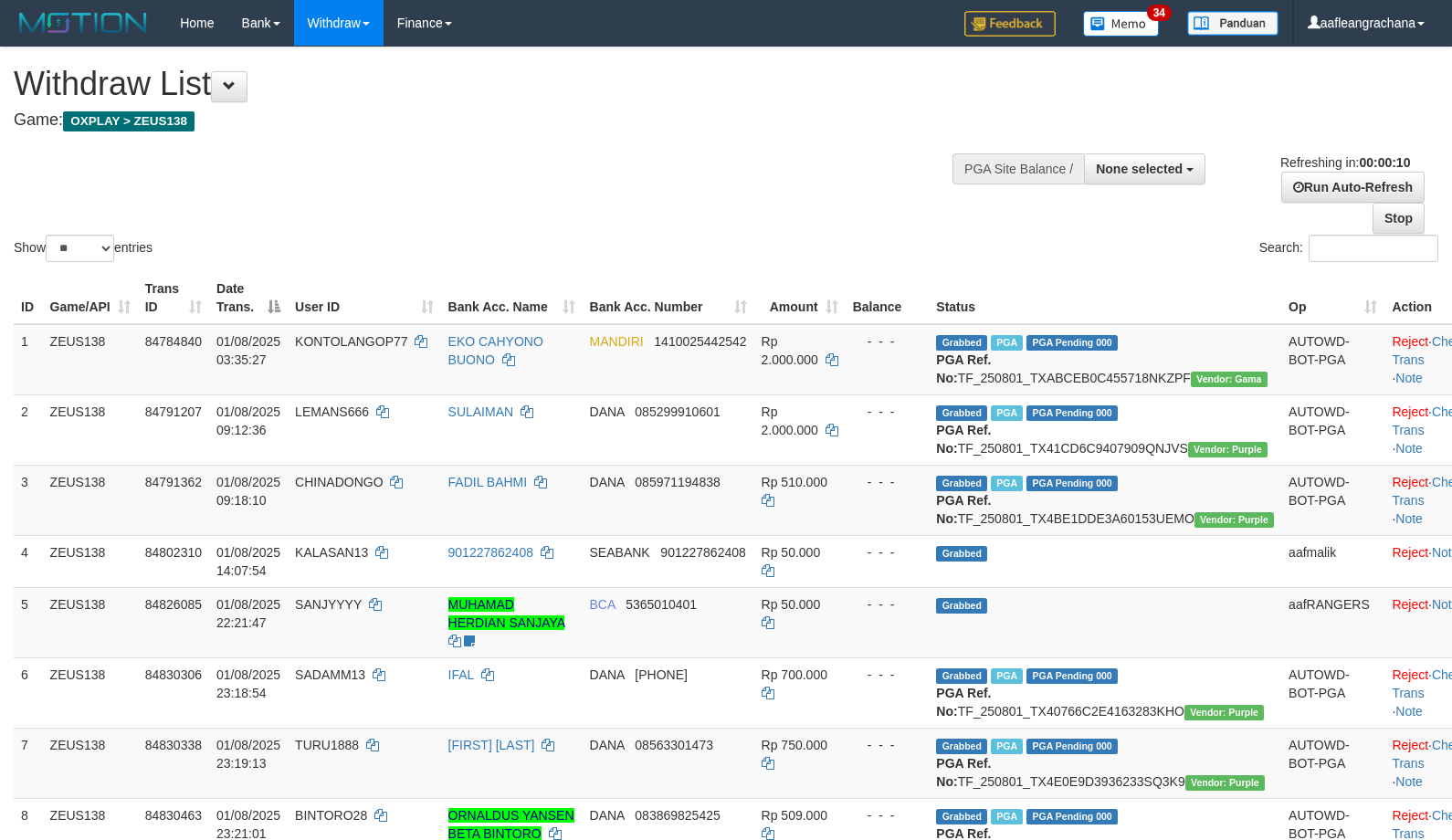 select 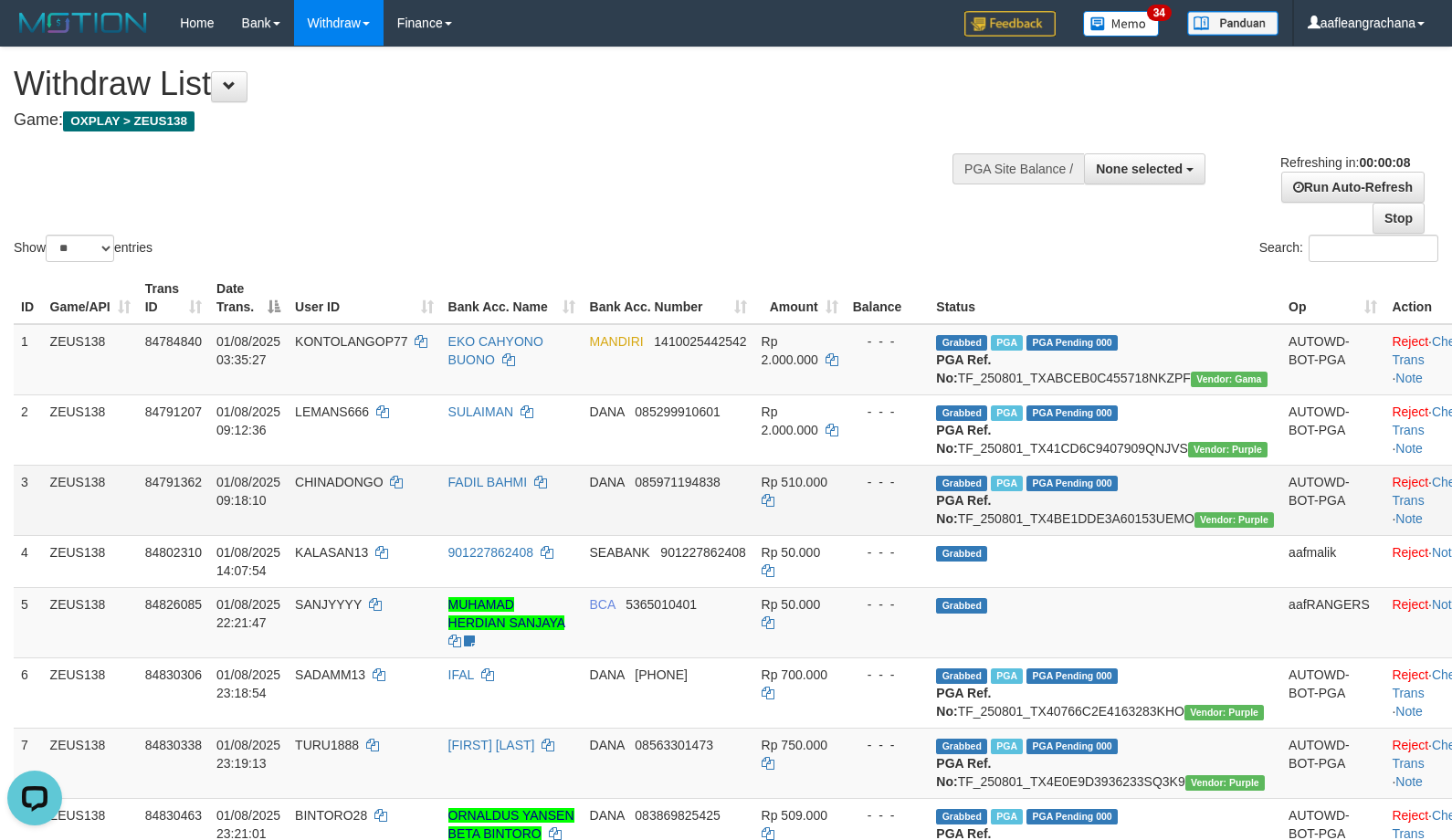 scroll, scrollTop: 0, scrollLeft: 0, axis: both 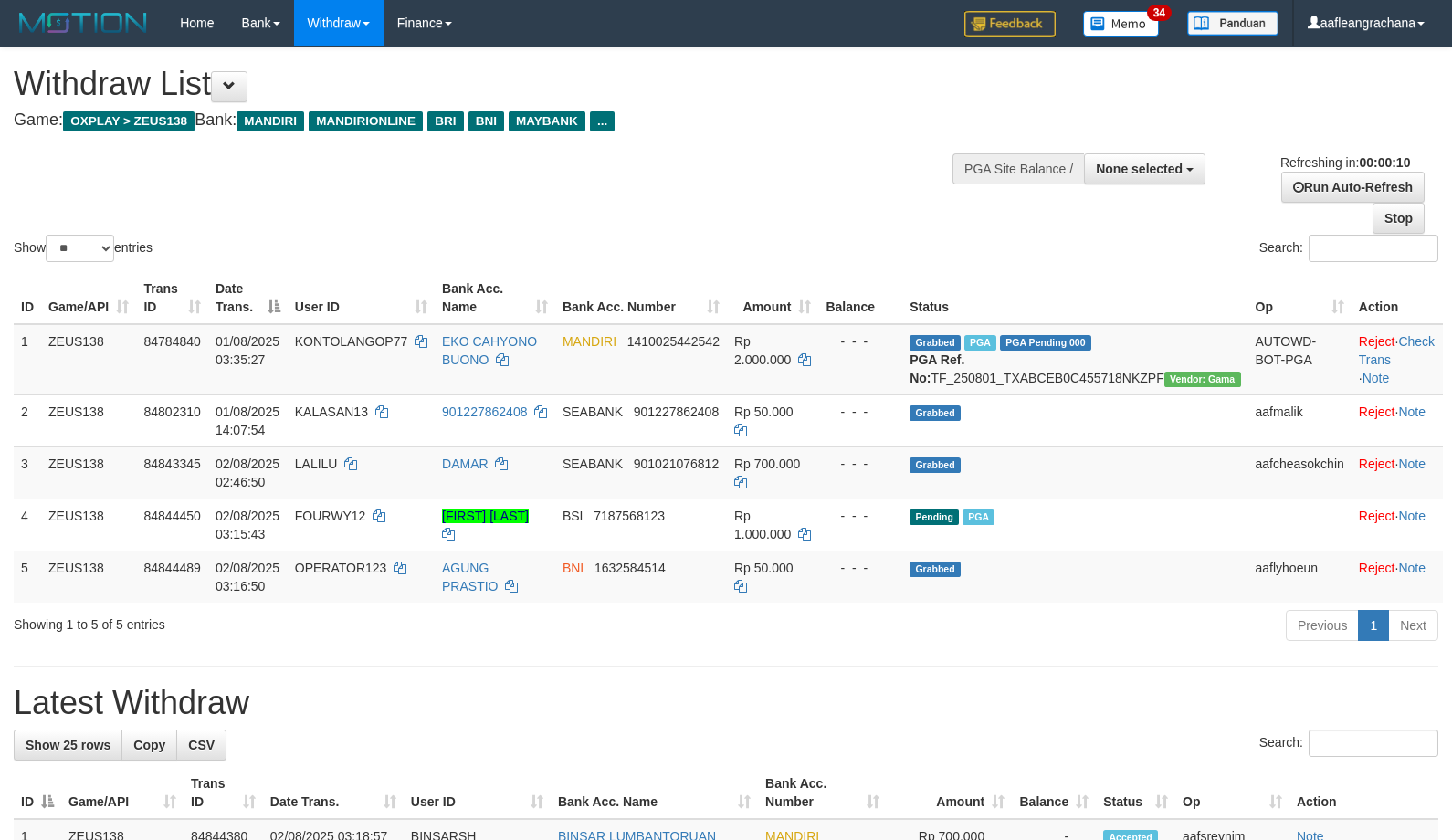 select 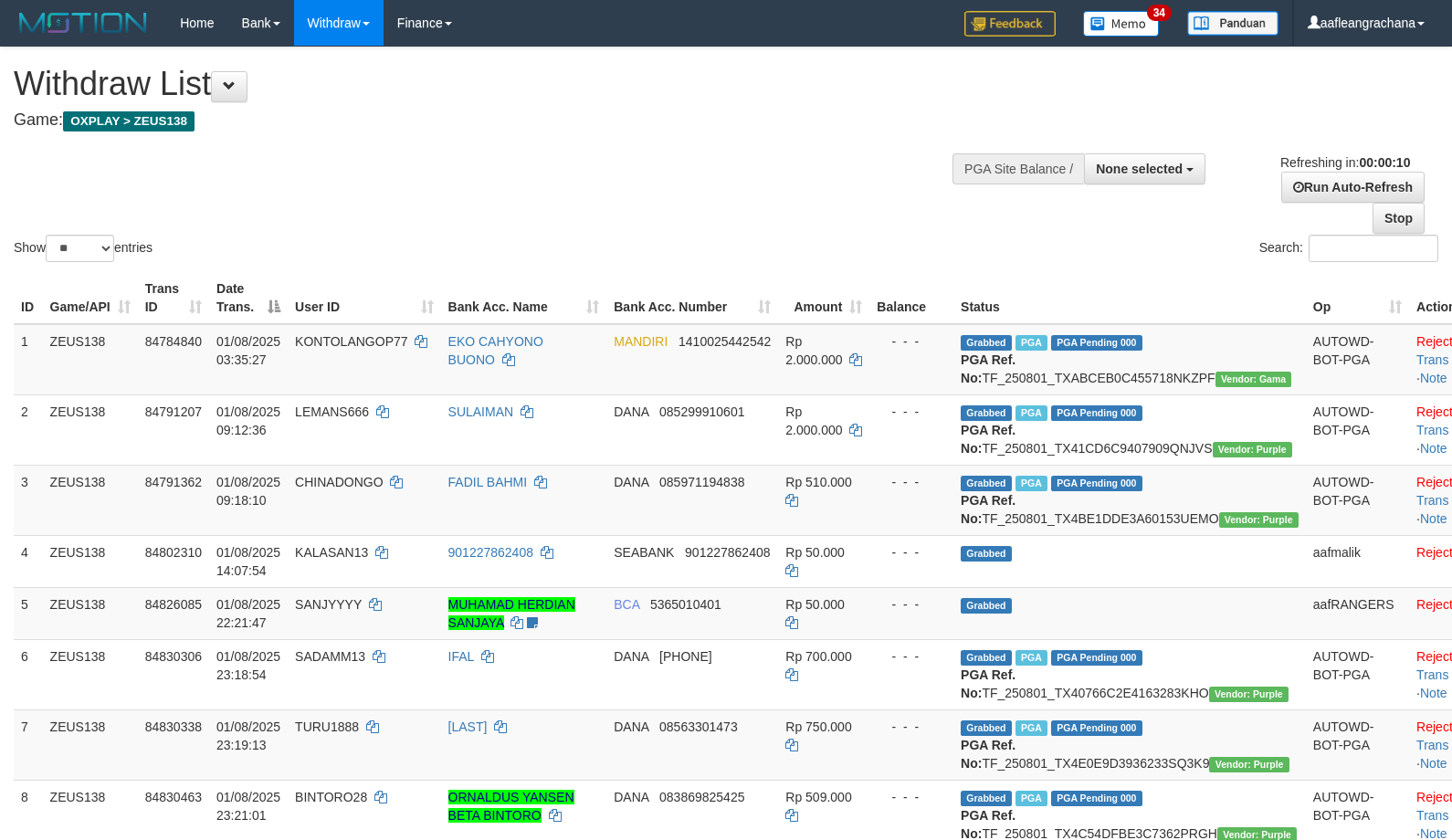 select 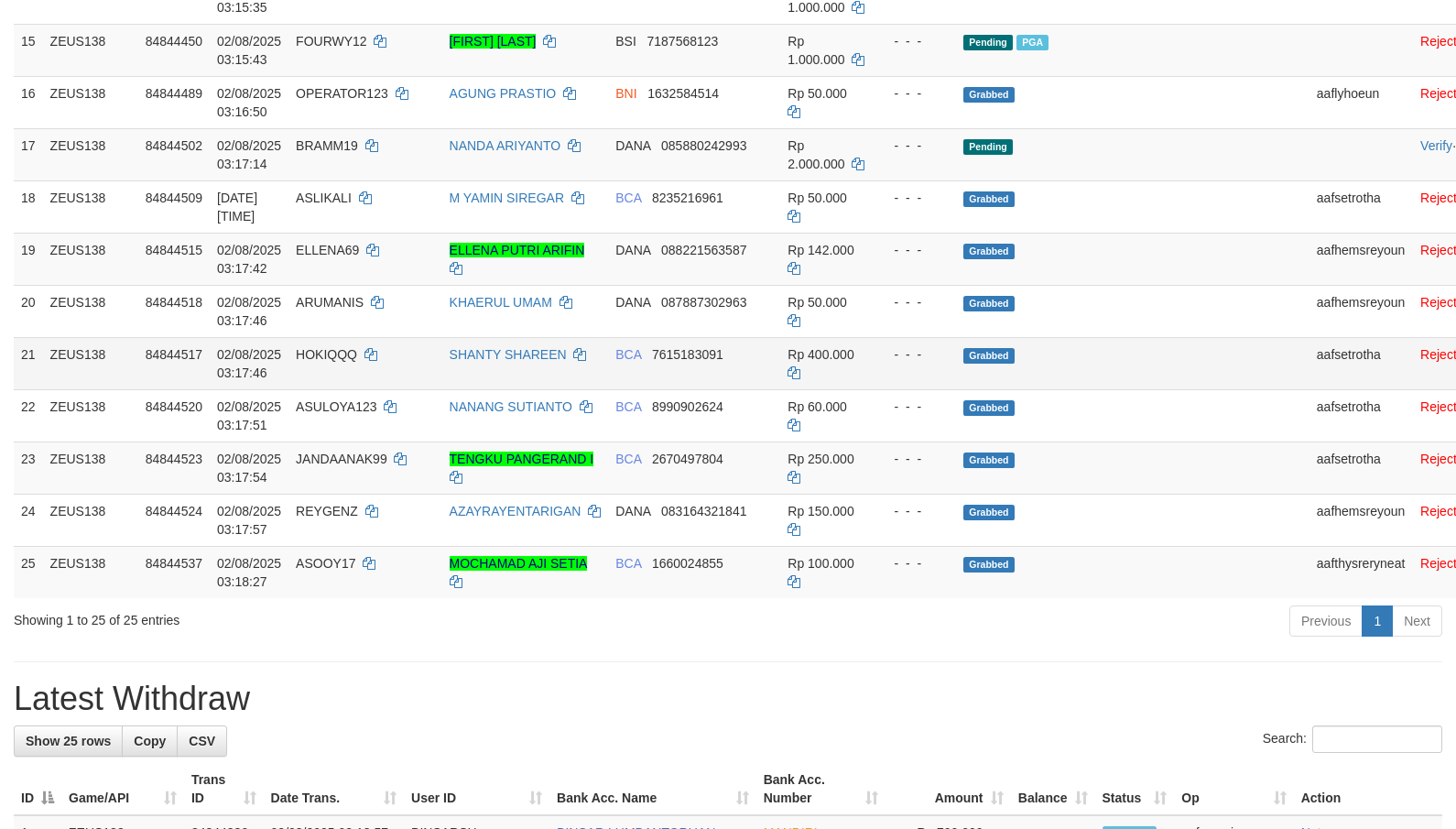 click on "Grabbed" at bounding box center [1133, 363] 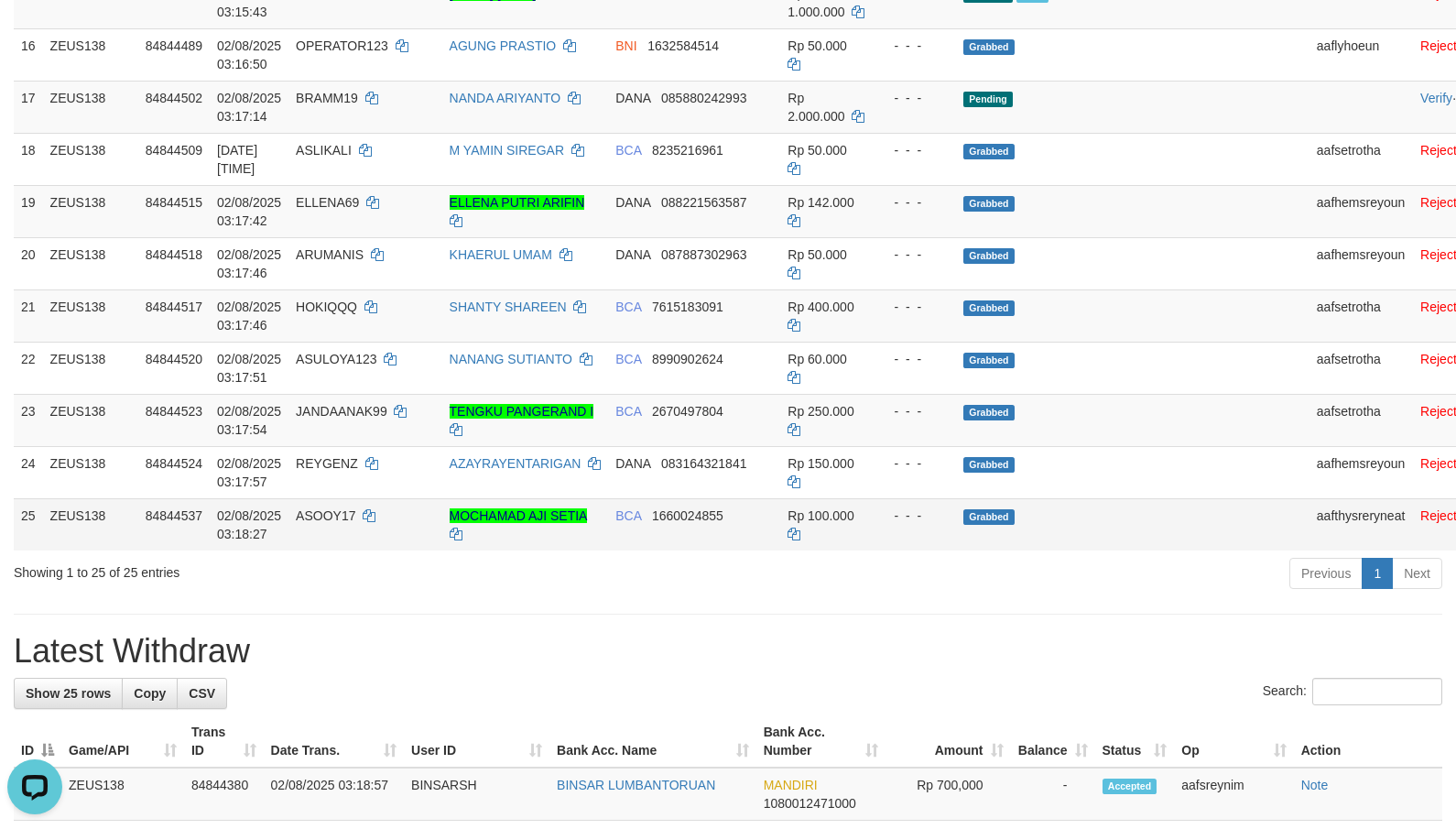scroll, scrollTop: 0, scrollLeft: 0, axis: both 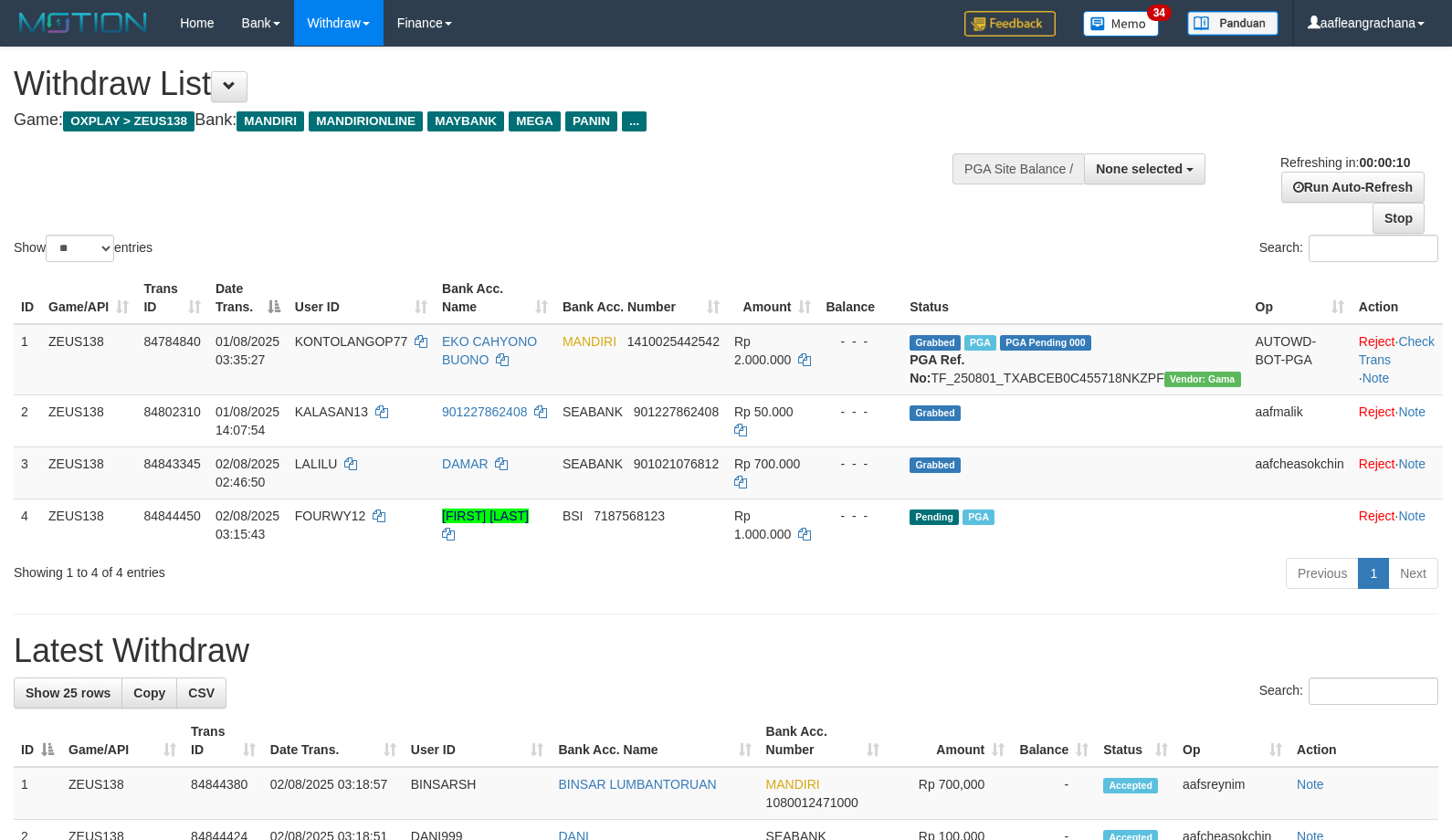 select 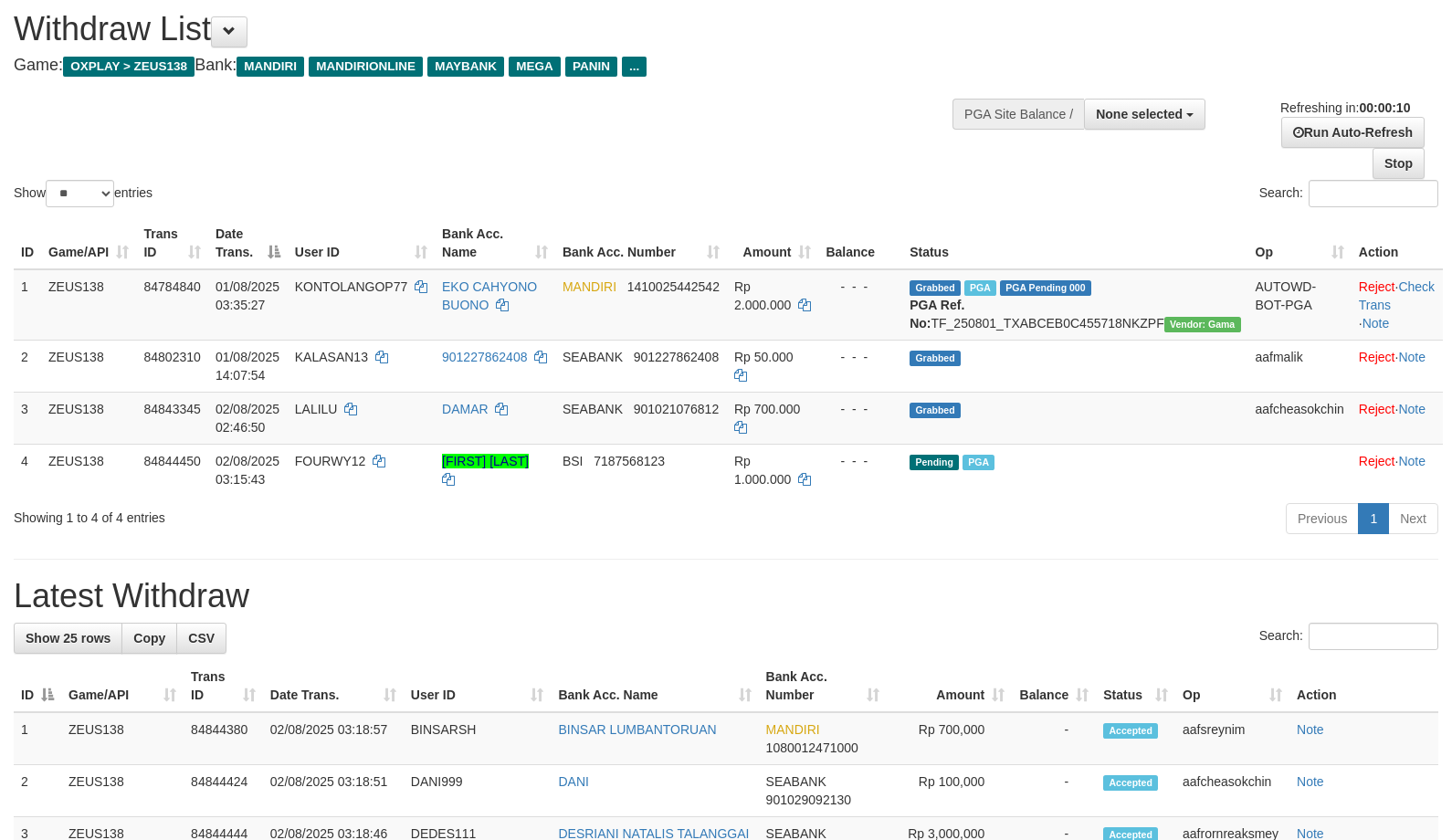 scroll, scrollTop: 121, scrollLeft: 0, axis: vertical 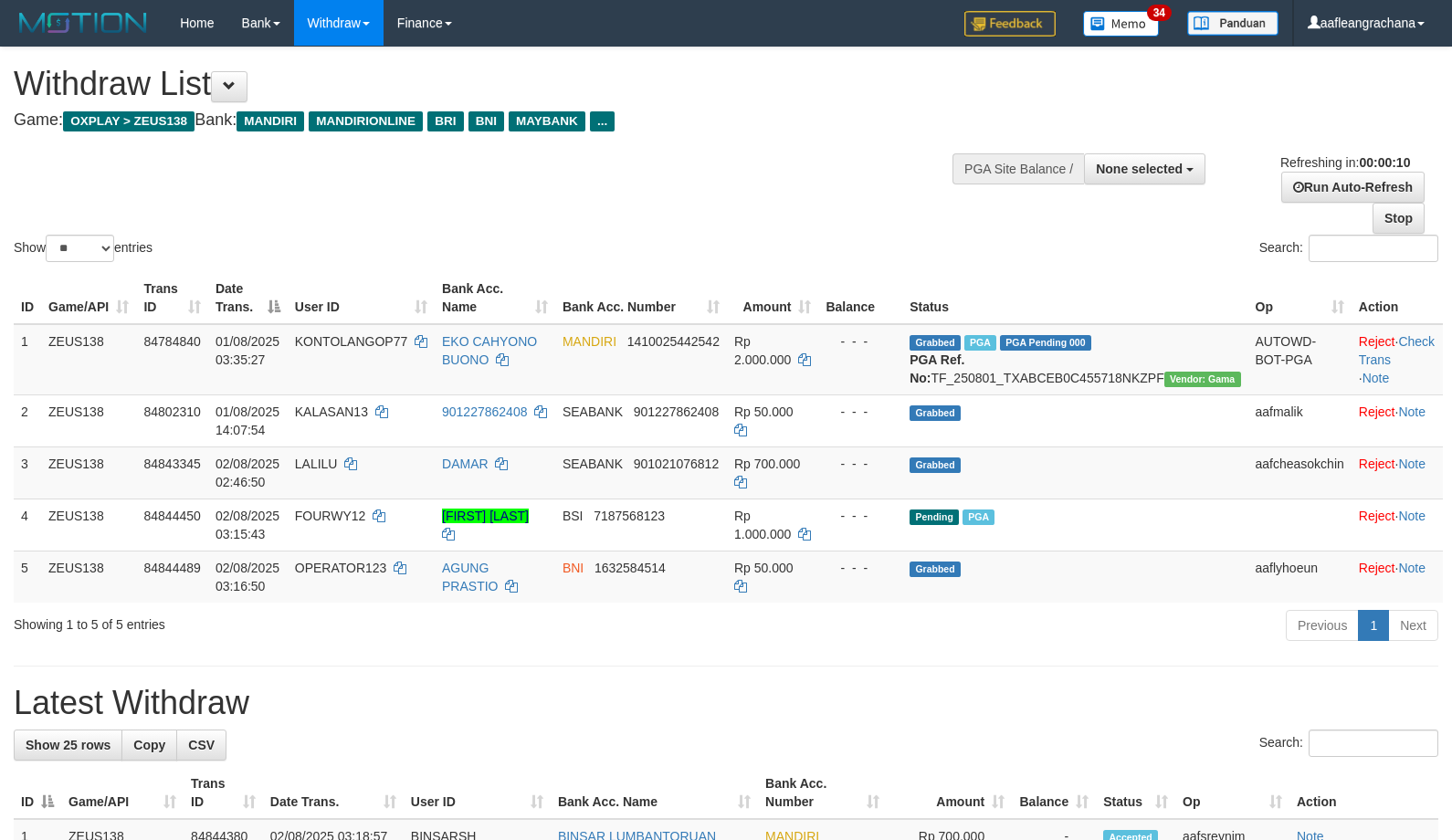 select 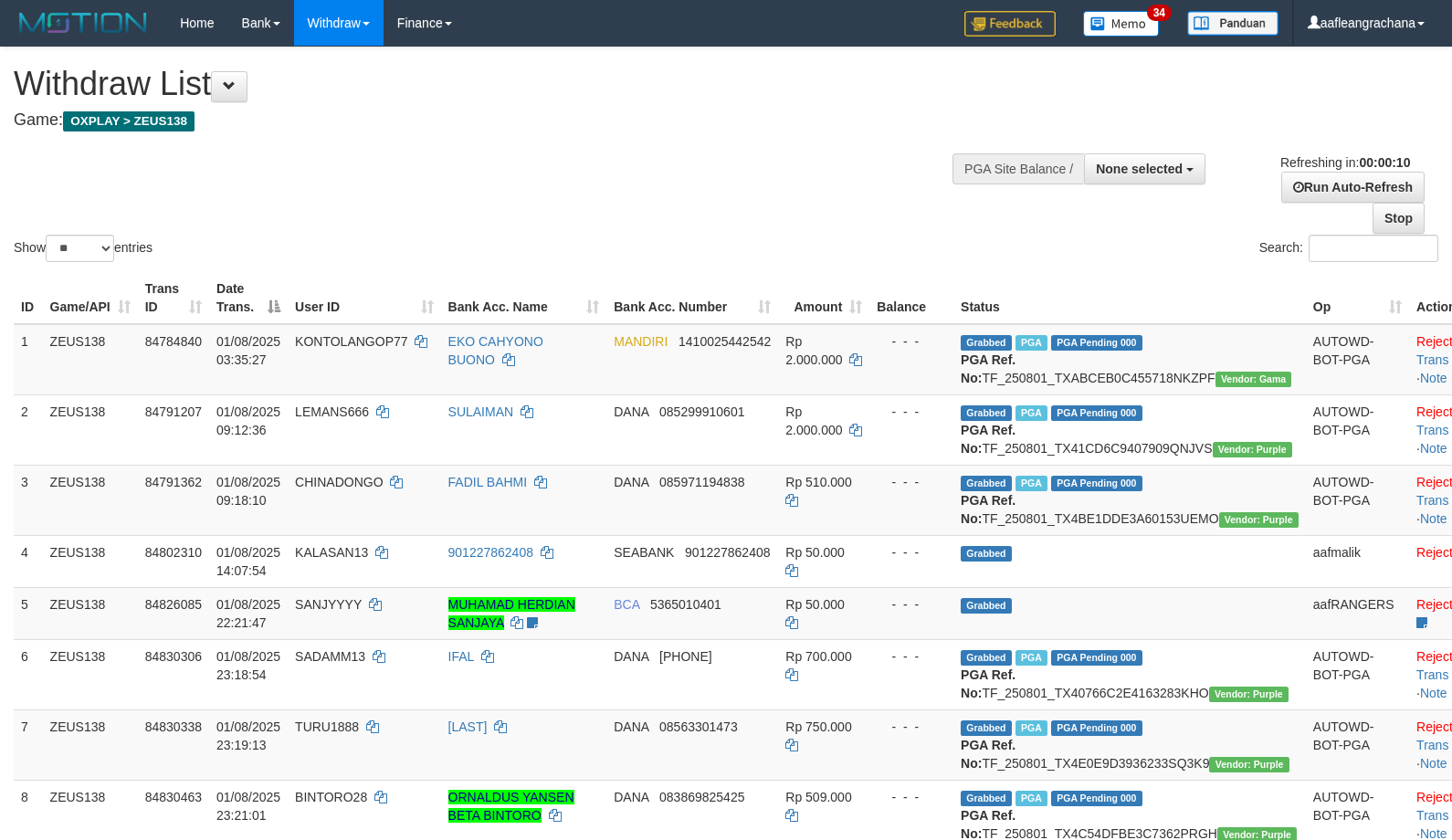 select 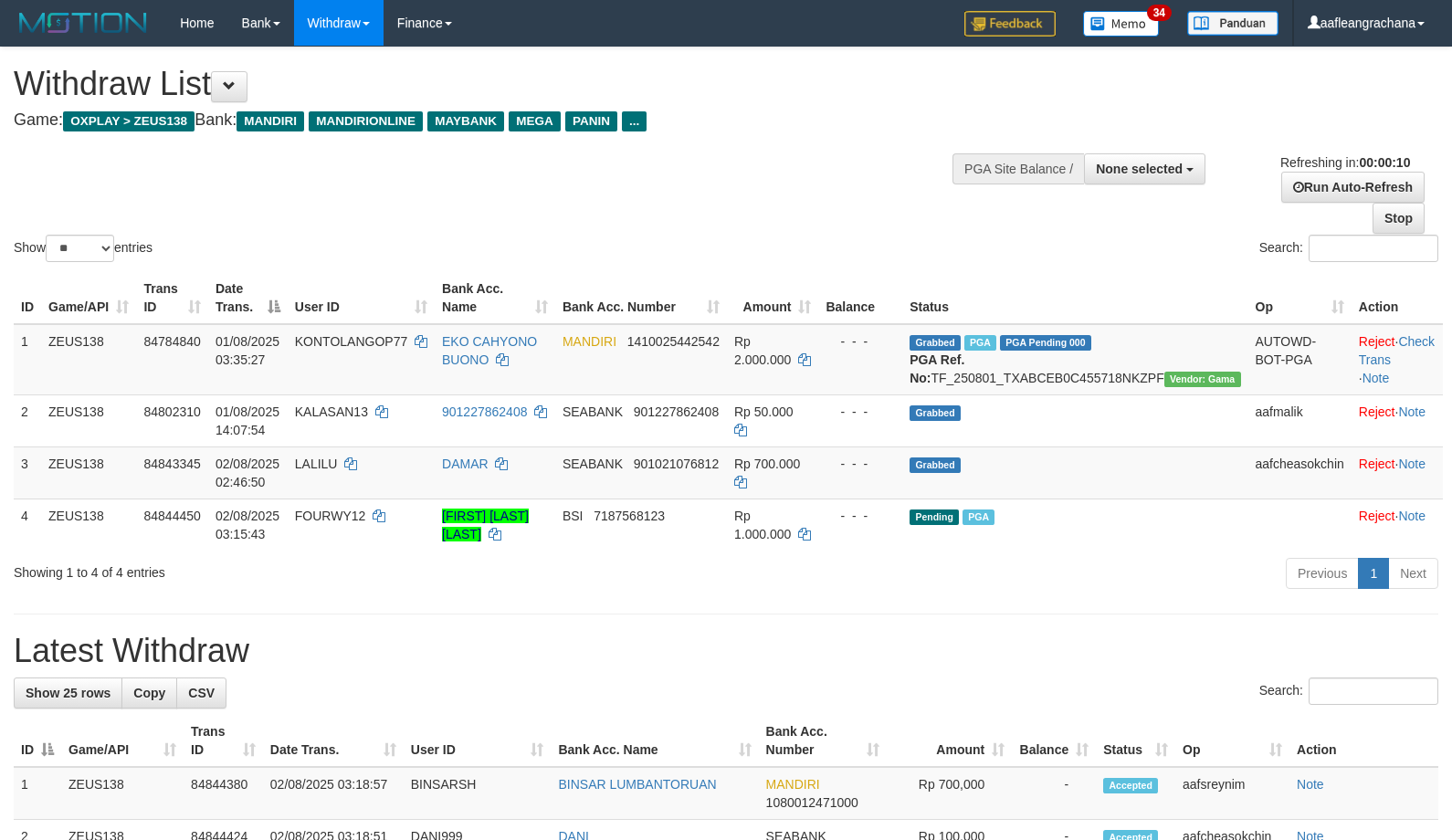 select 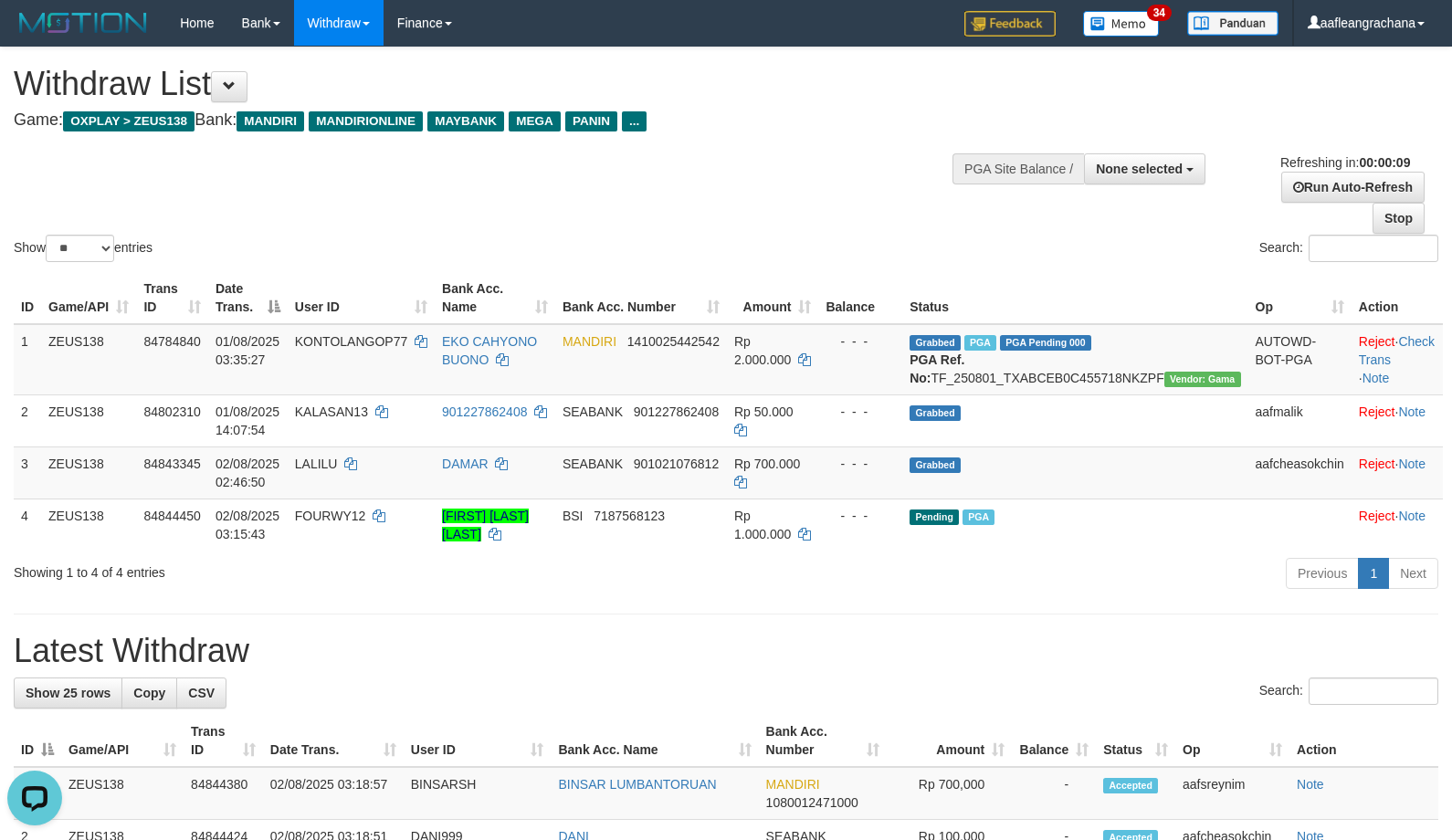 scroll, scrollTop: 0, scrollLeft: 0, axis: both 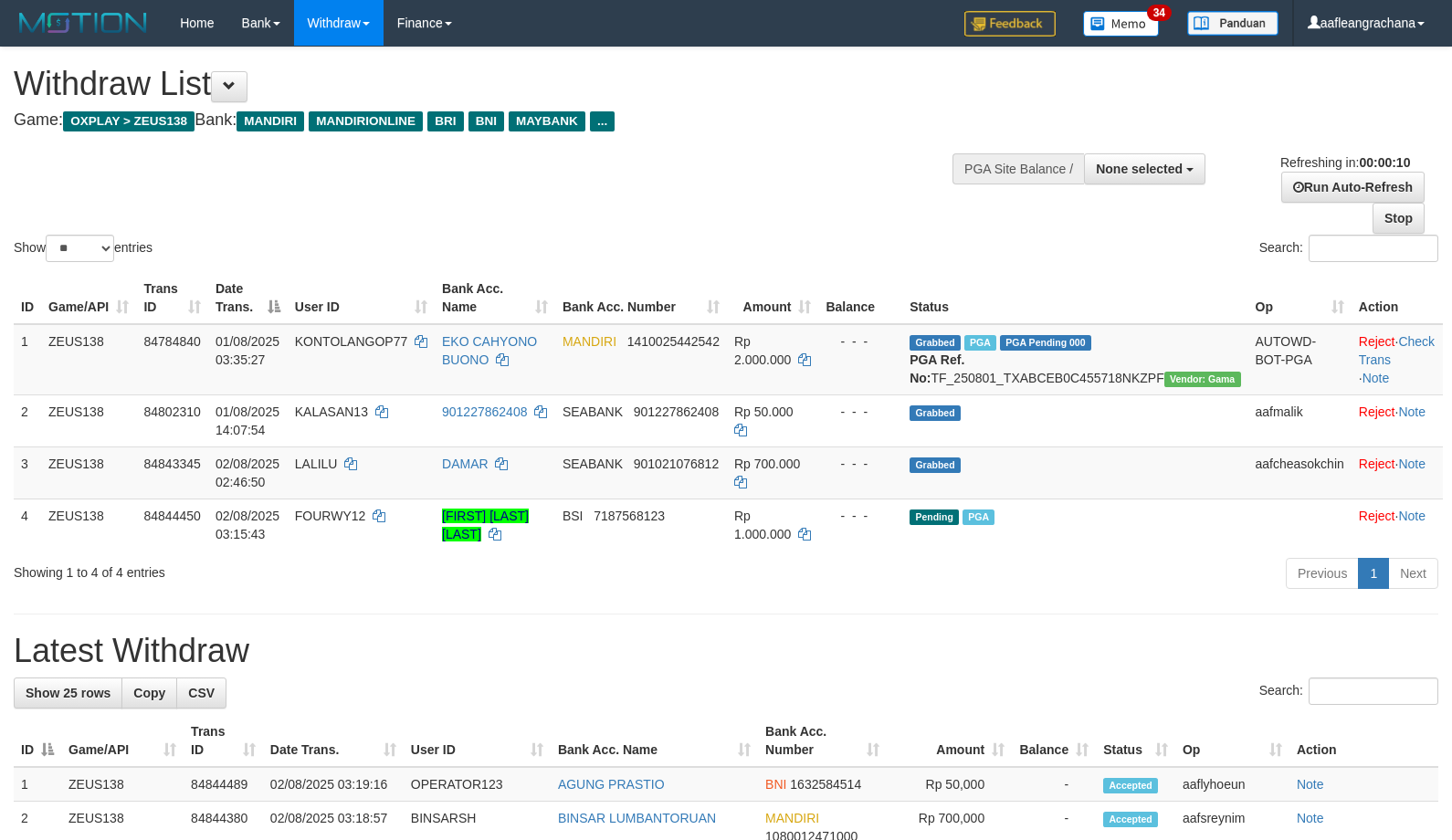 select 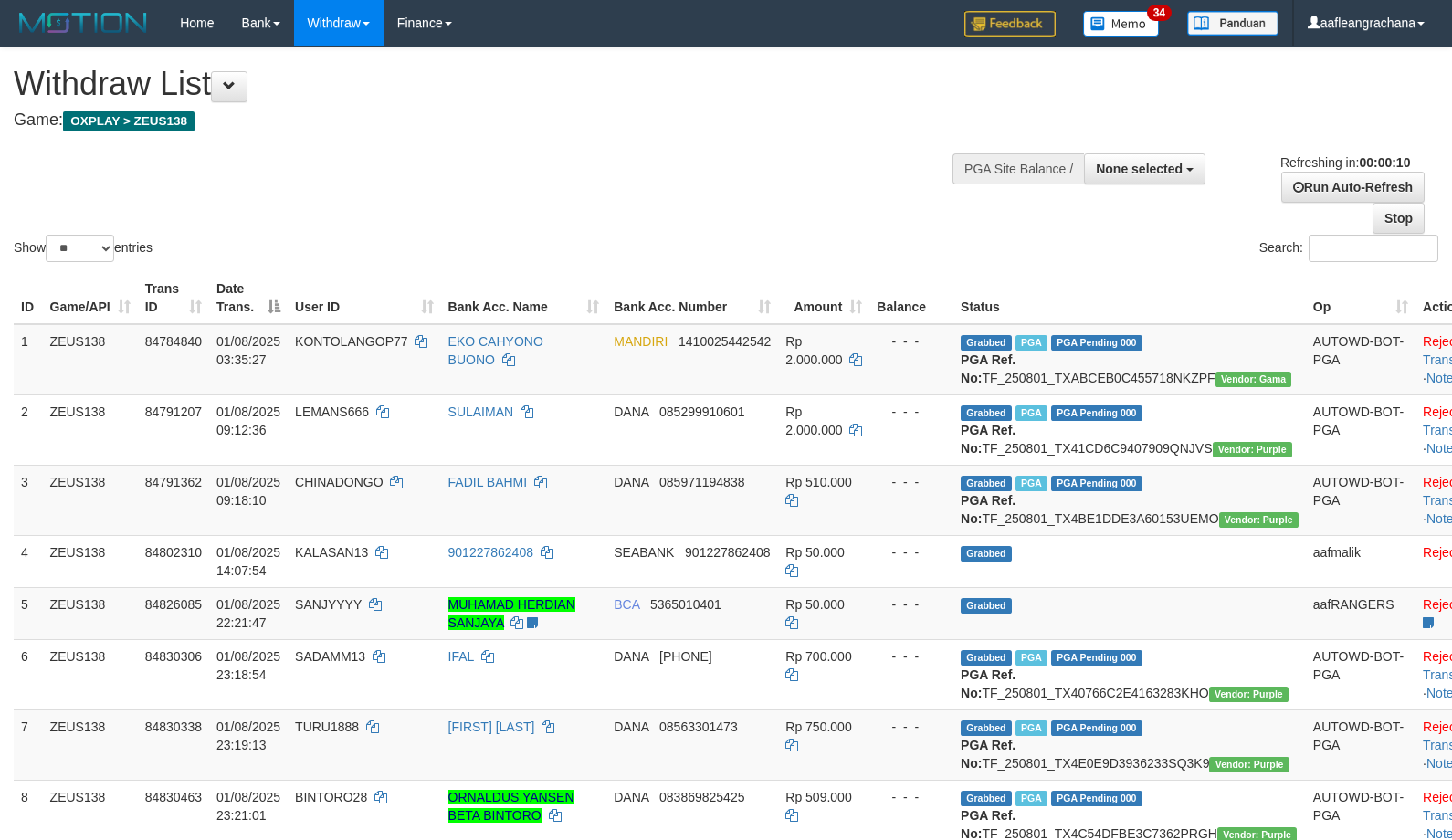 select 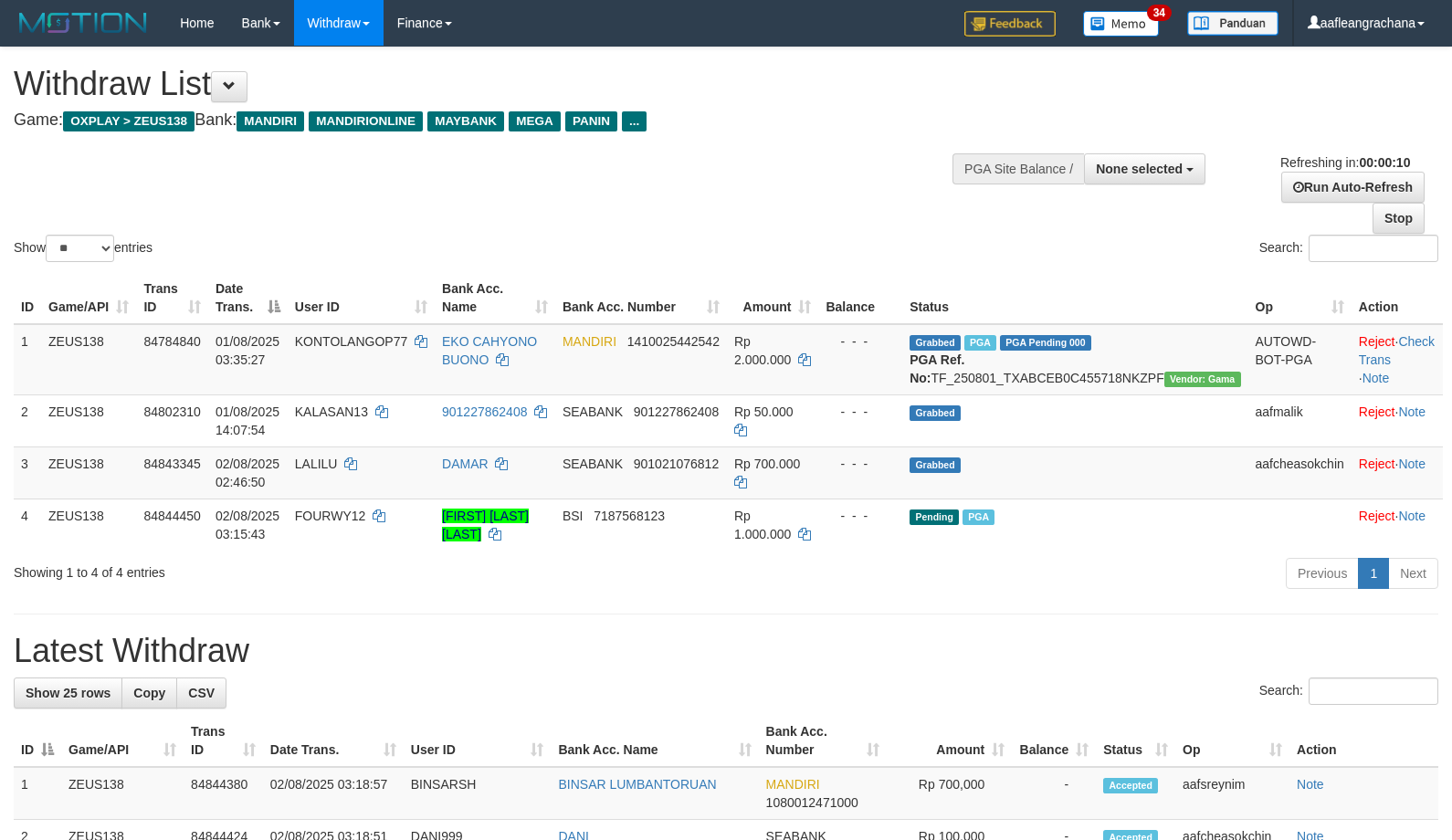 select 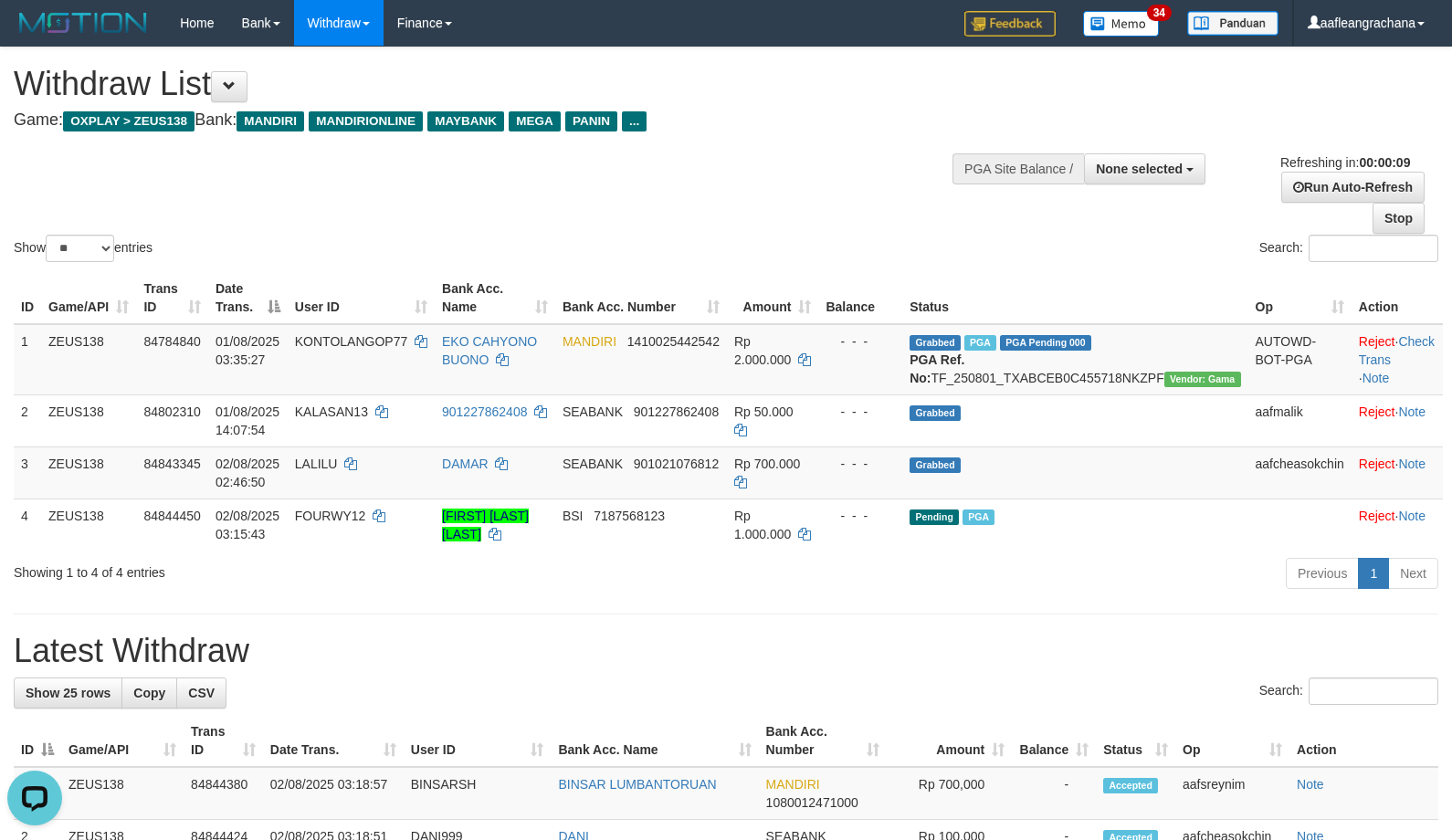 scroll, scrollTop: 0, scrollLeft: 0, axis: both 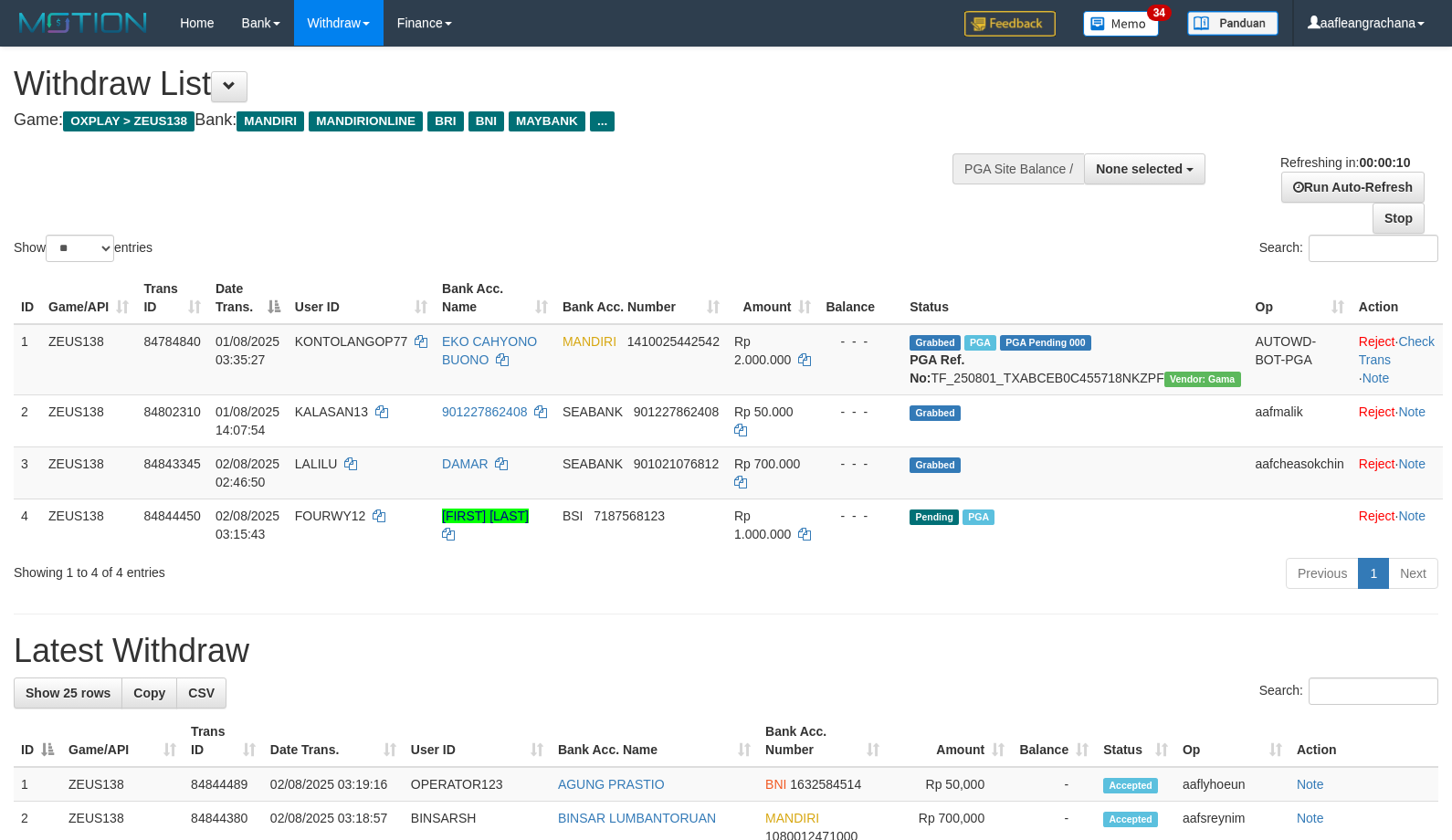 select 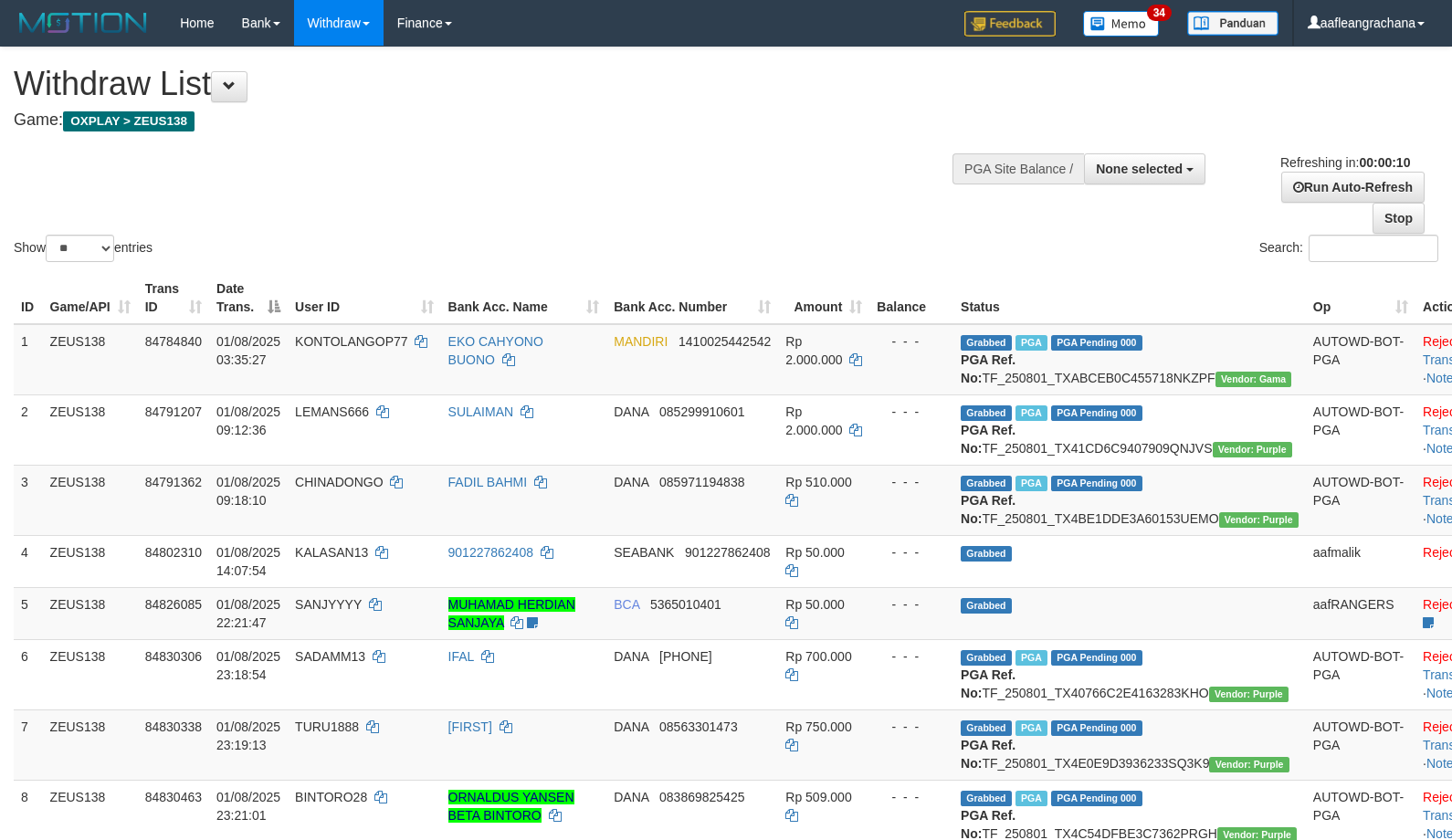 select 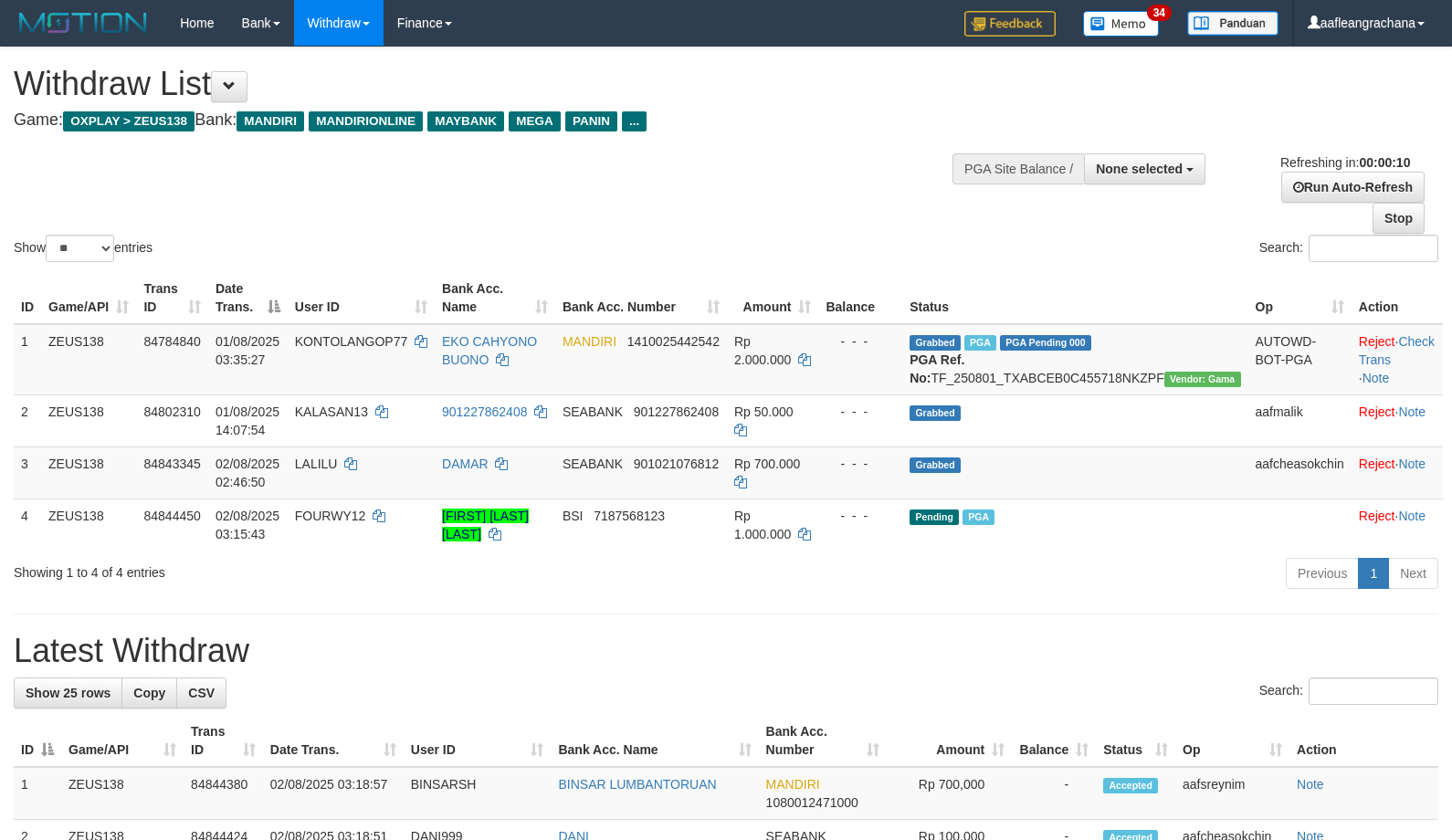 select 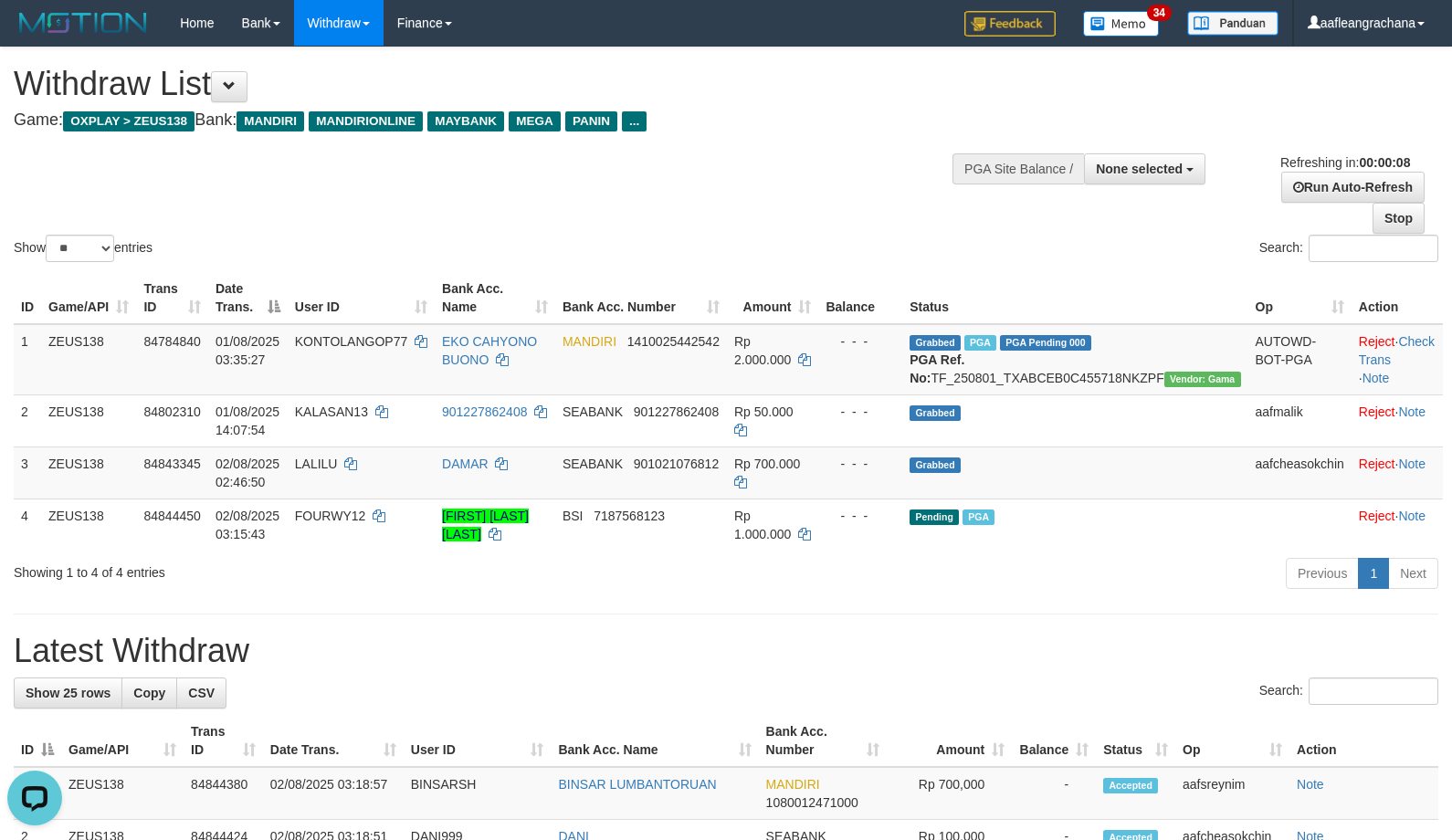 scroll, scrollTop: 0, scrollLeft: 0, axis: both 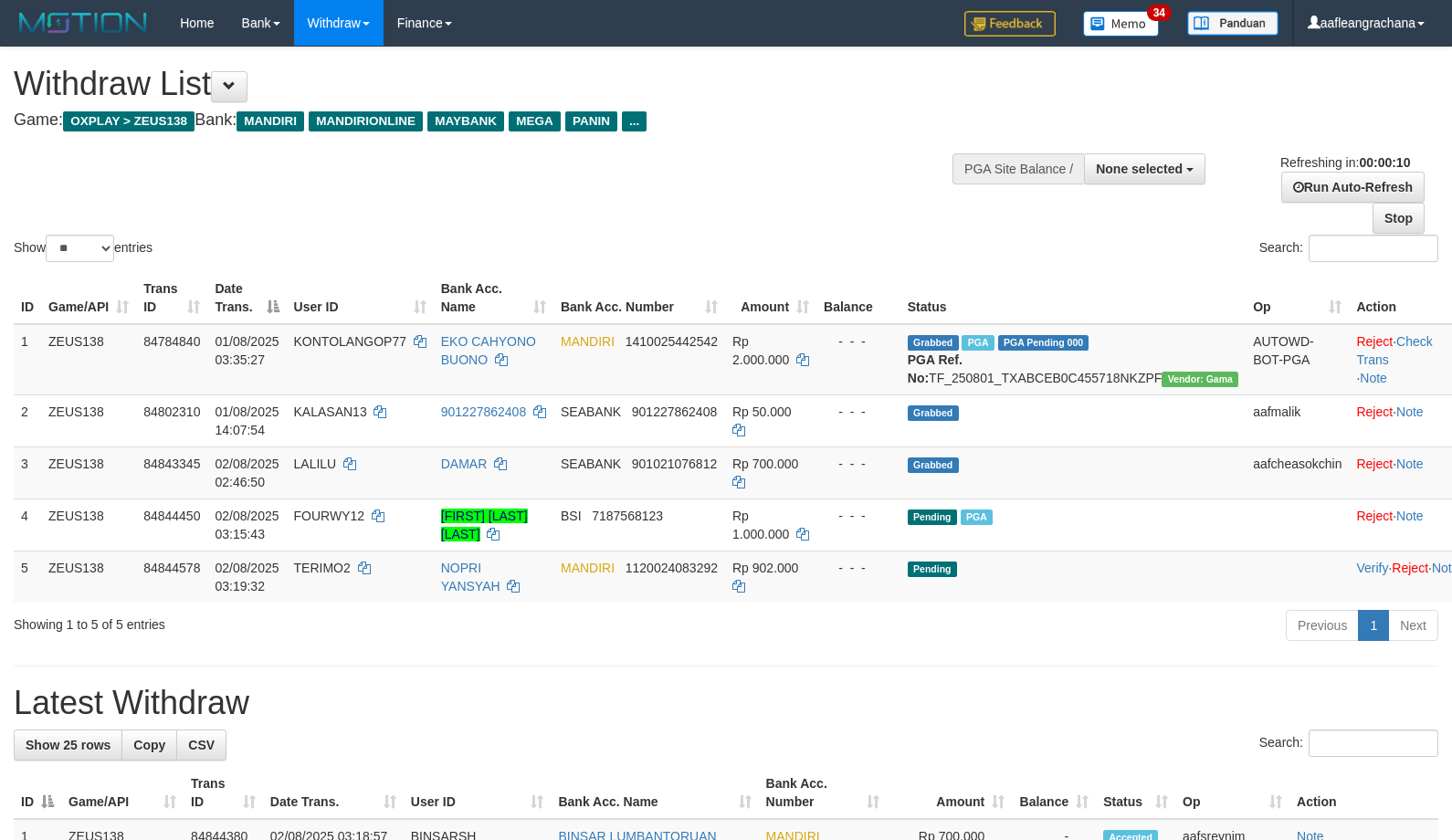 select 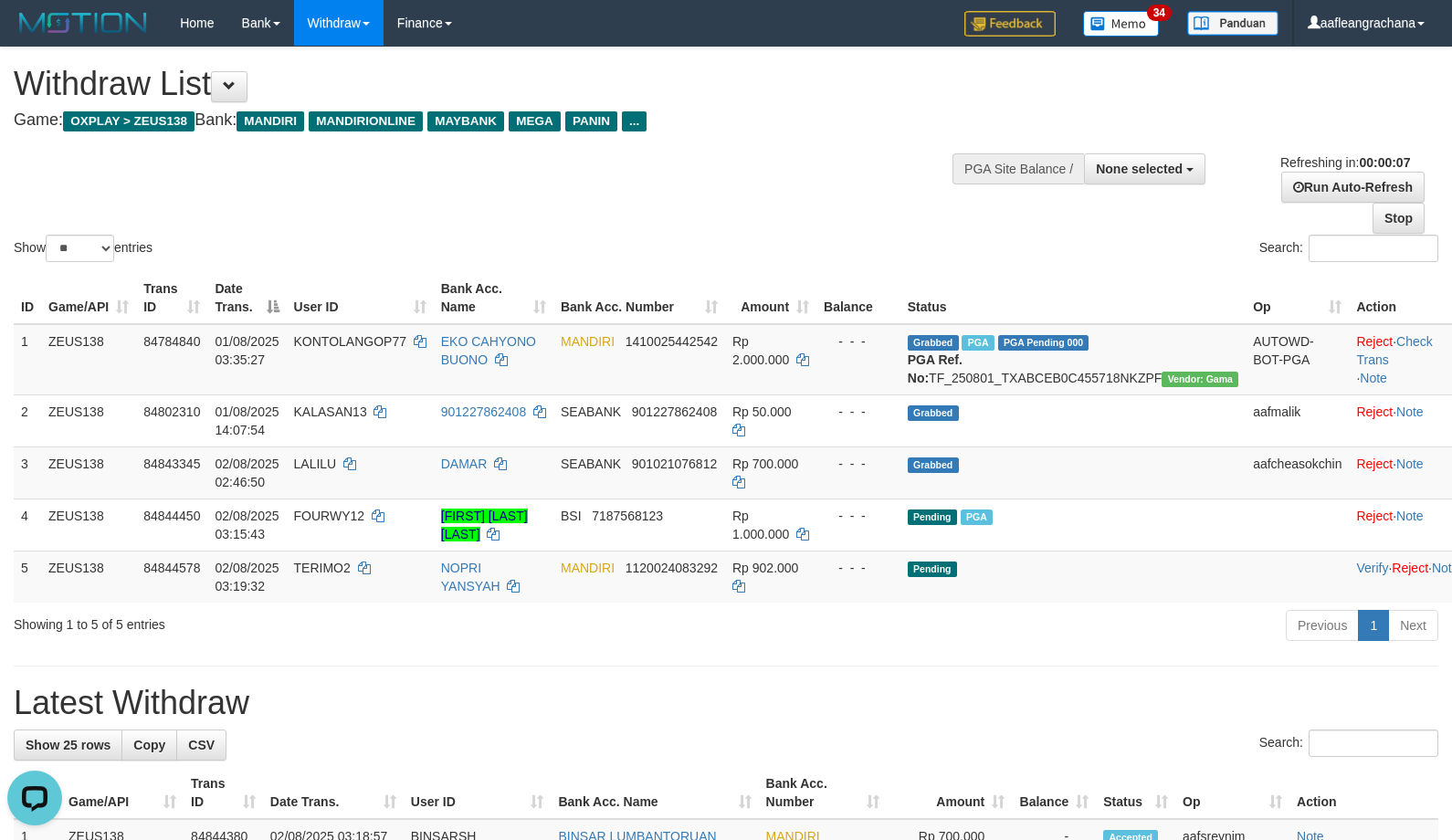 scroll, scrollTop: 0, scrollLeft: 0, axis: both 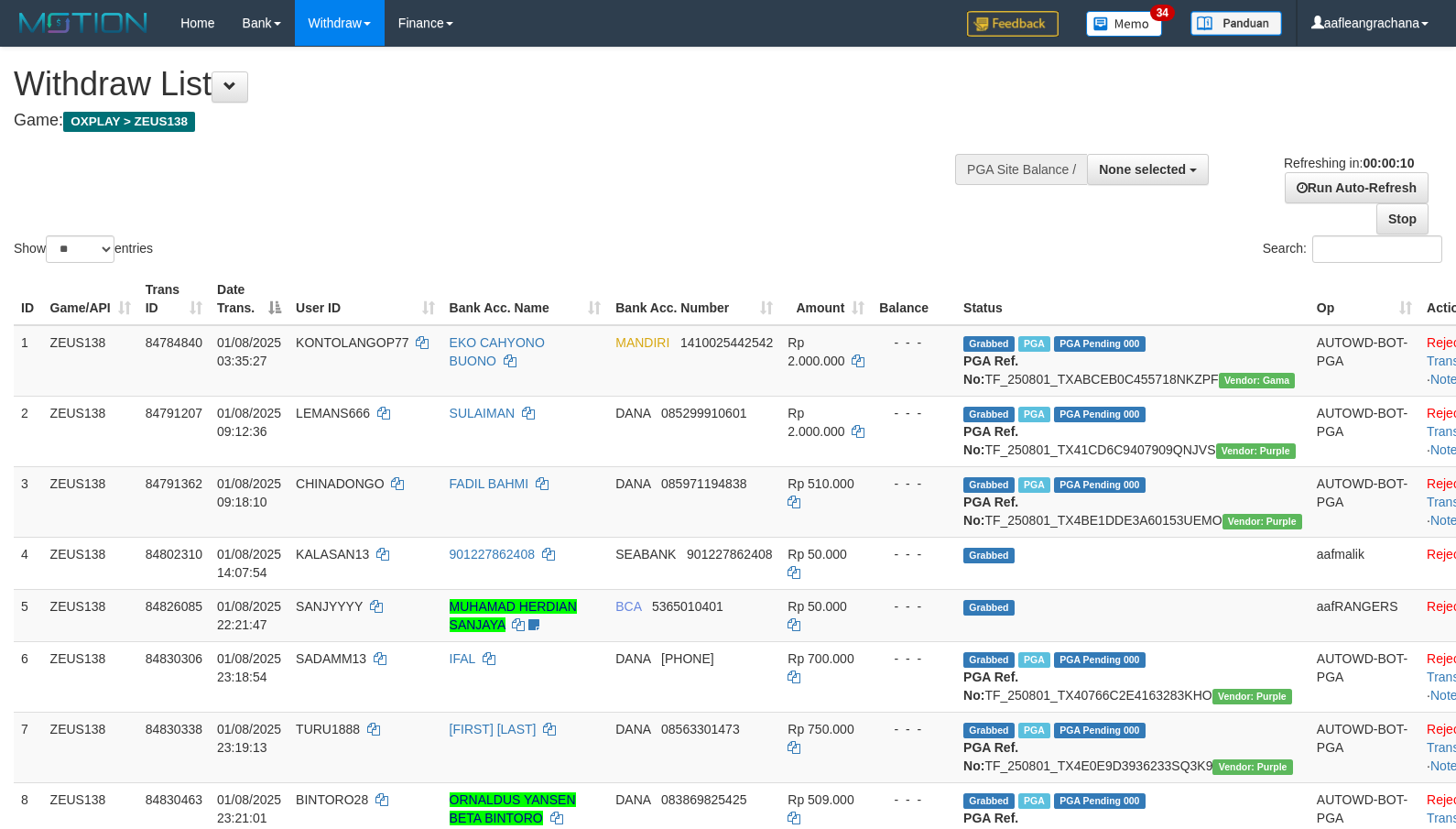 select 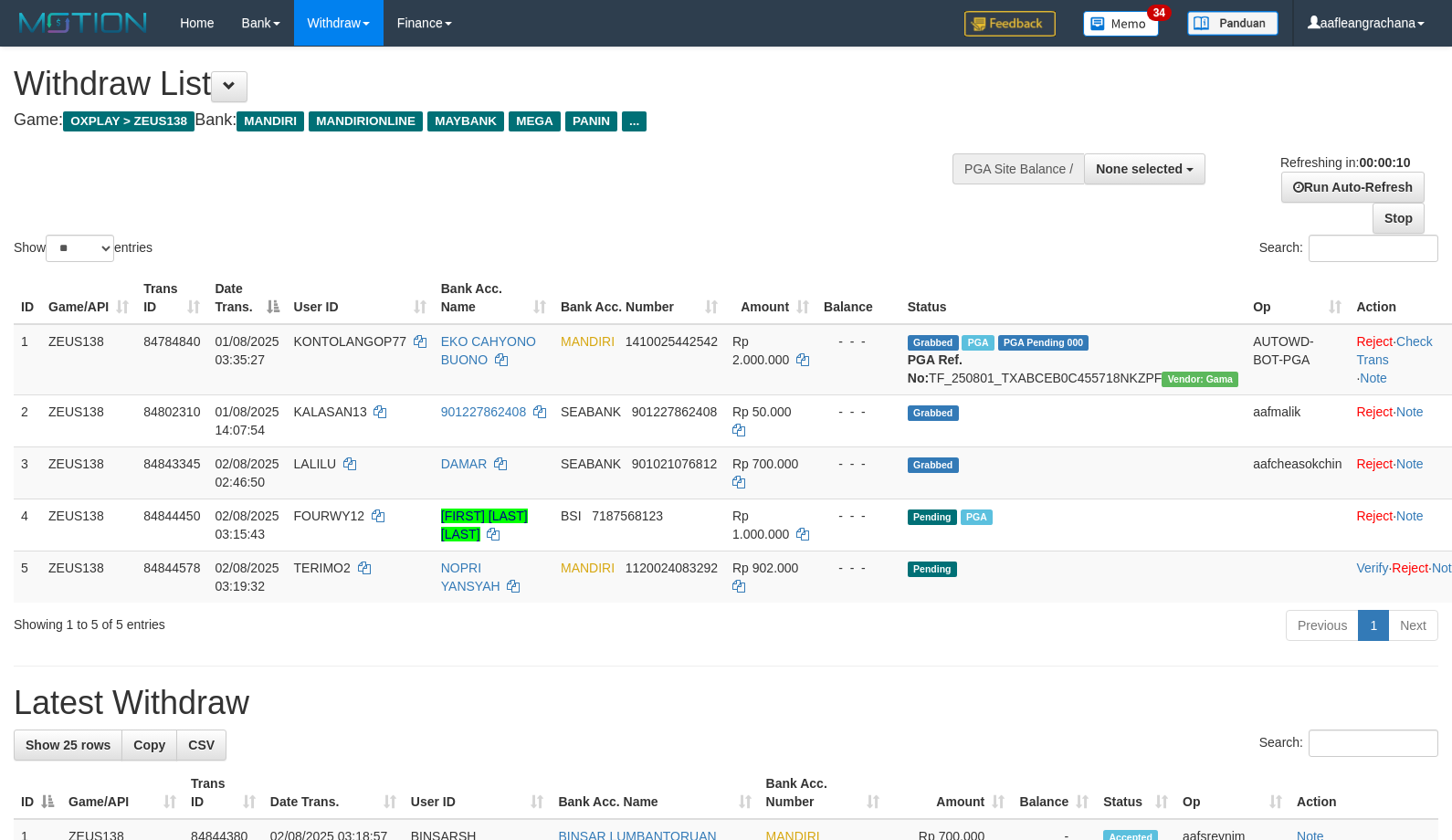 select 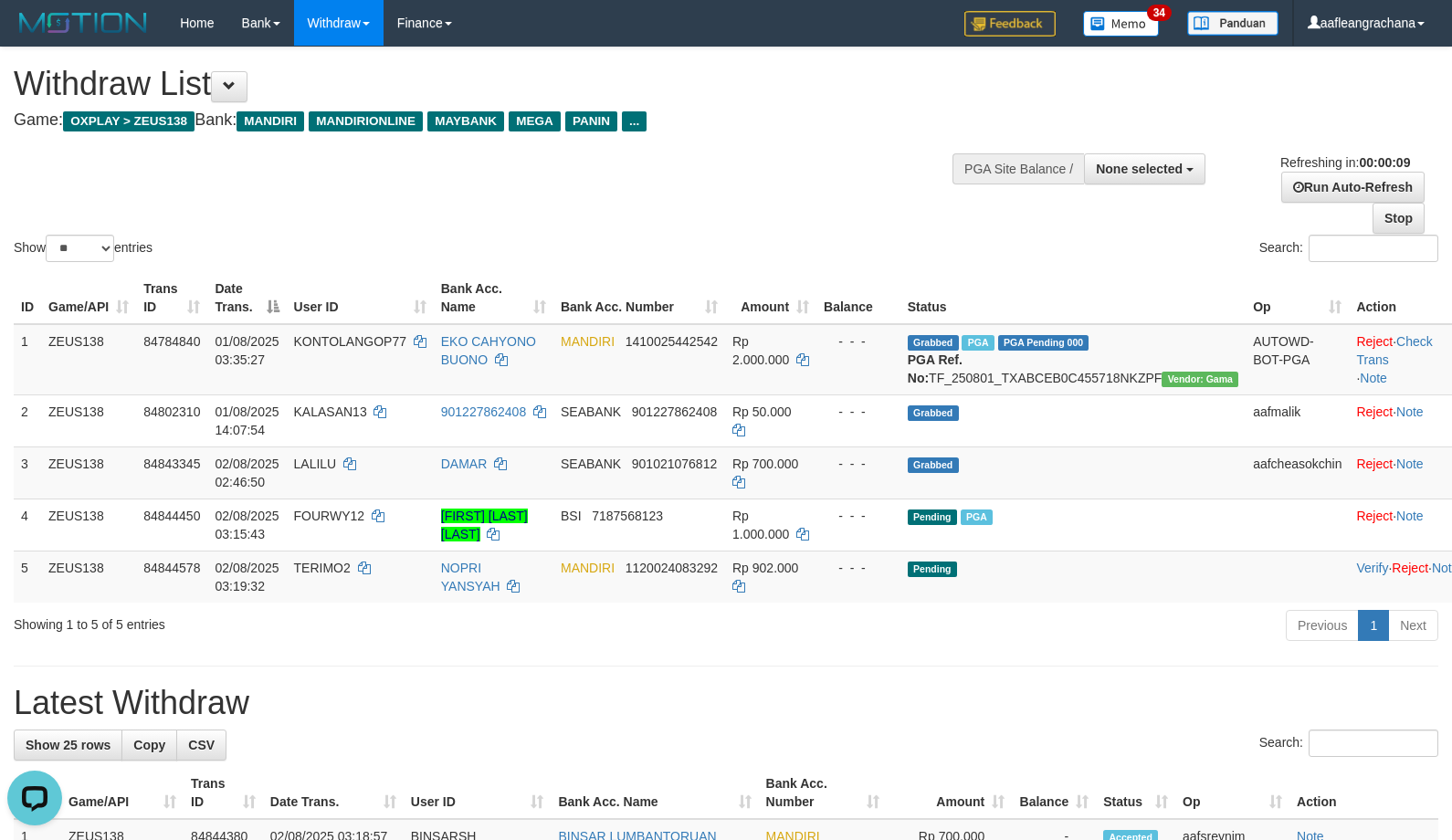 scroll, scrollTop: 0, scrollLeft: 0, axis: both 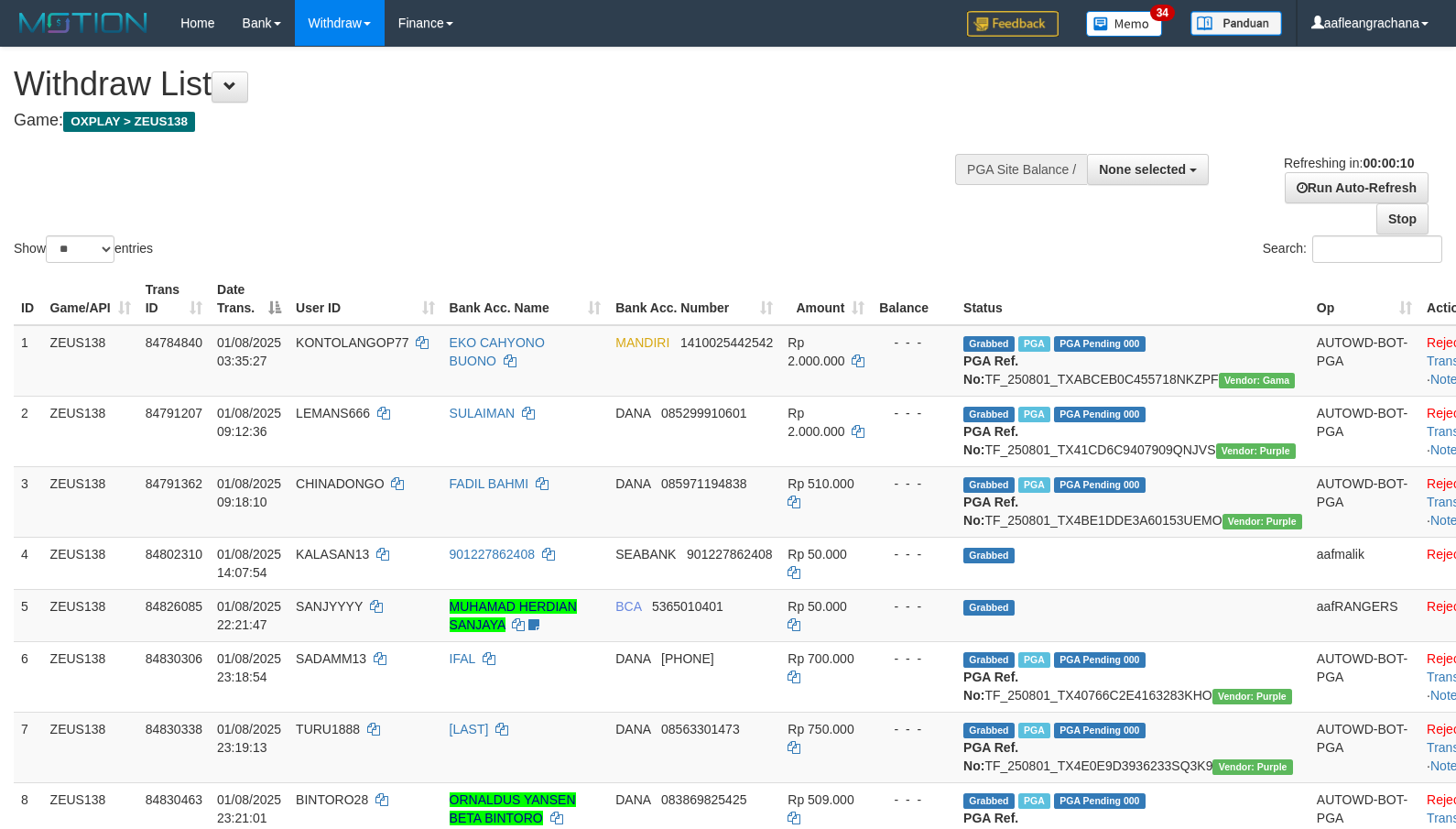 select 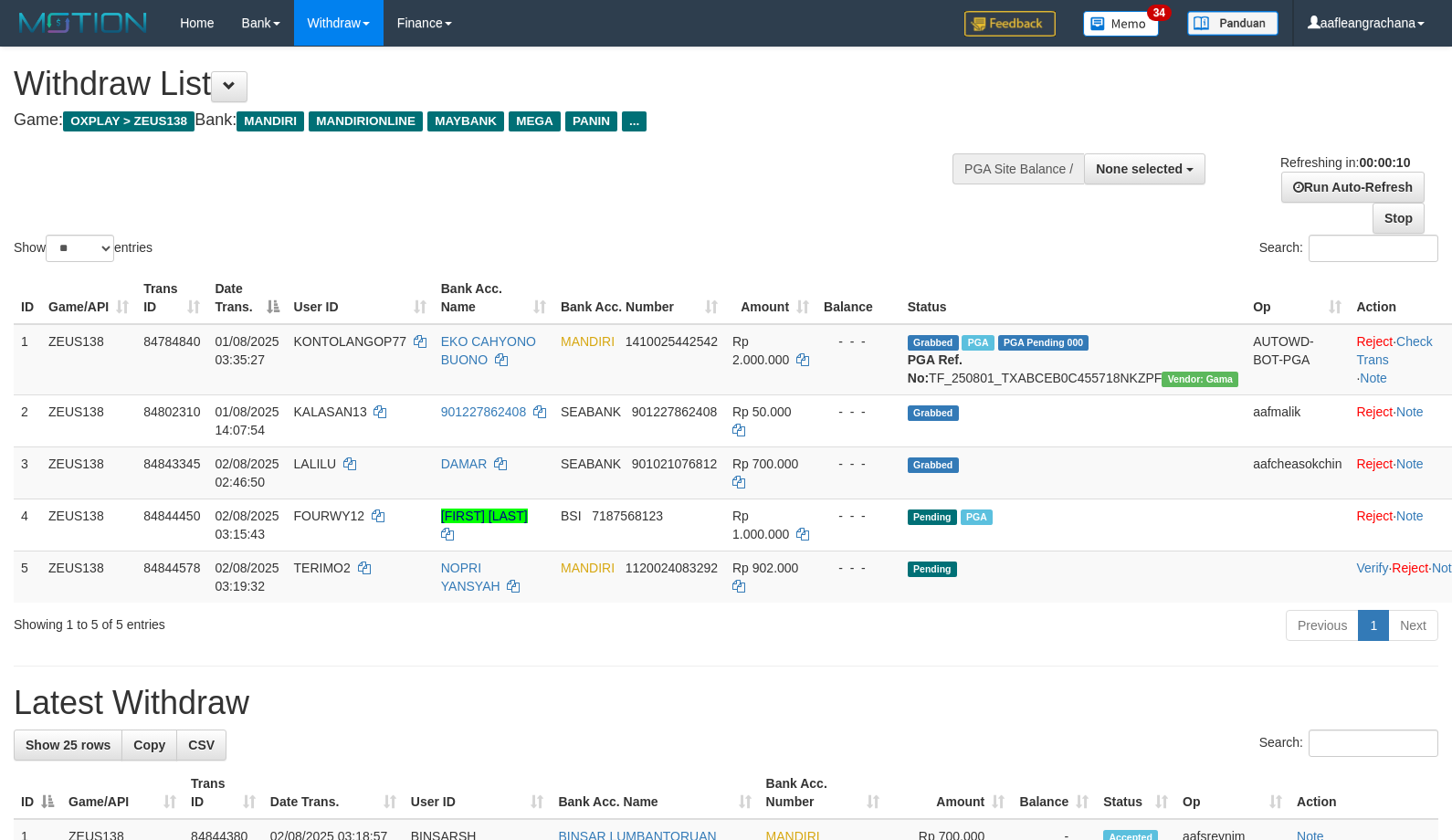 select 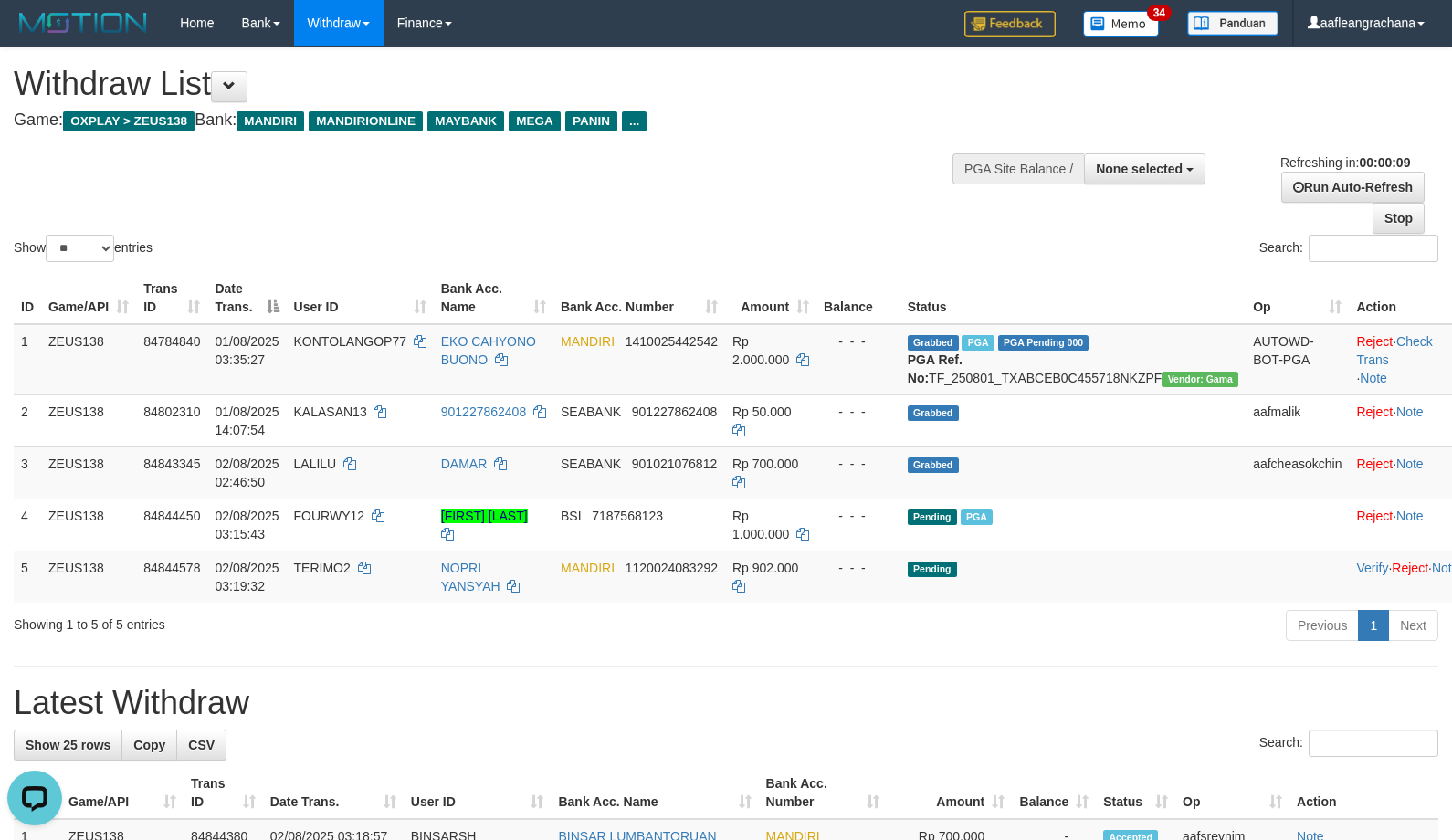 scroll, scrollTop: 0, scrollLeft: 0, axis: both 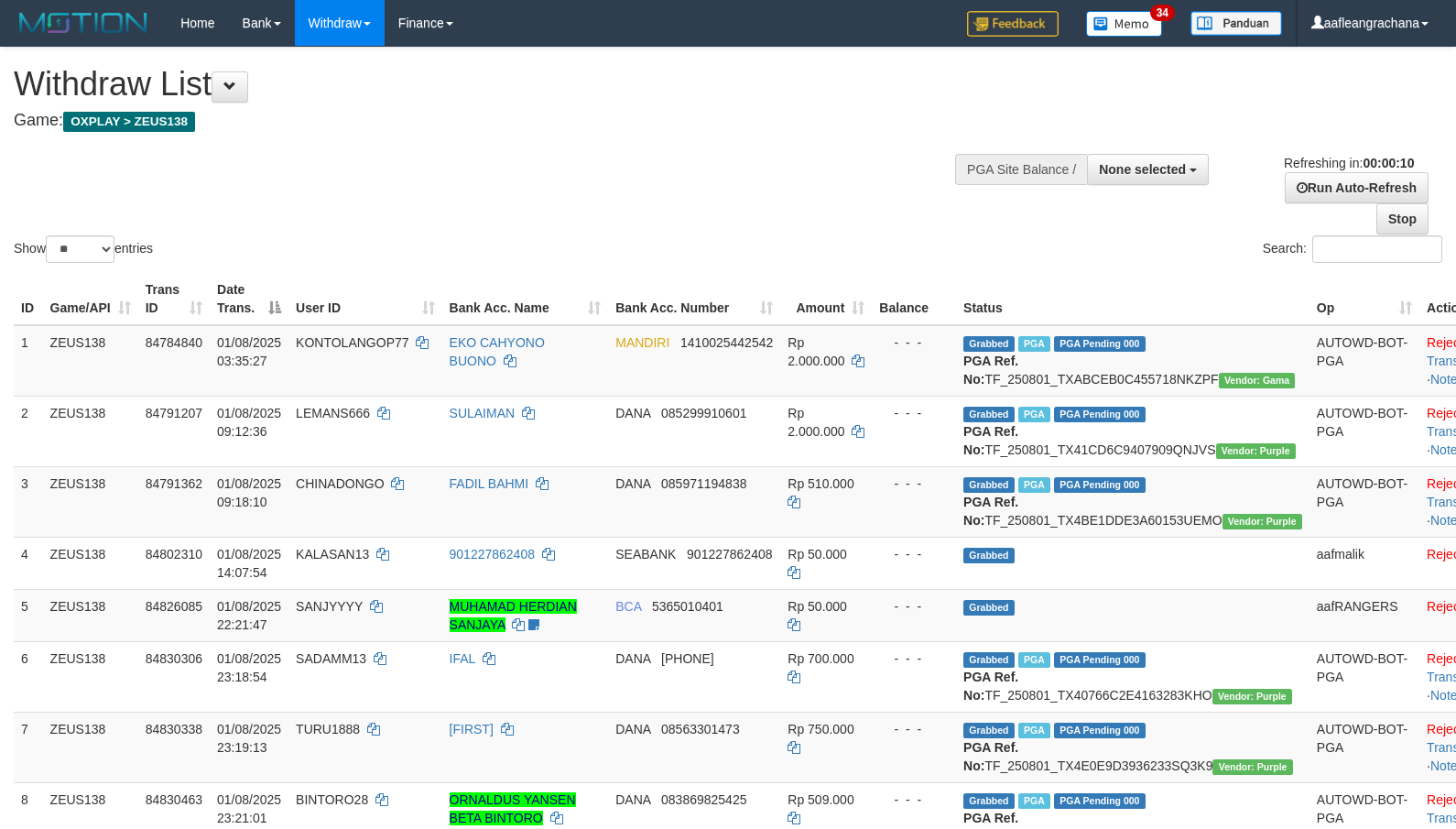 select 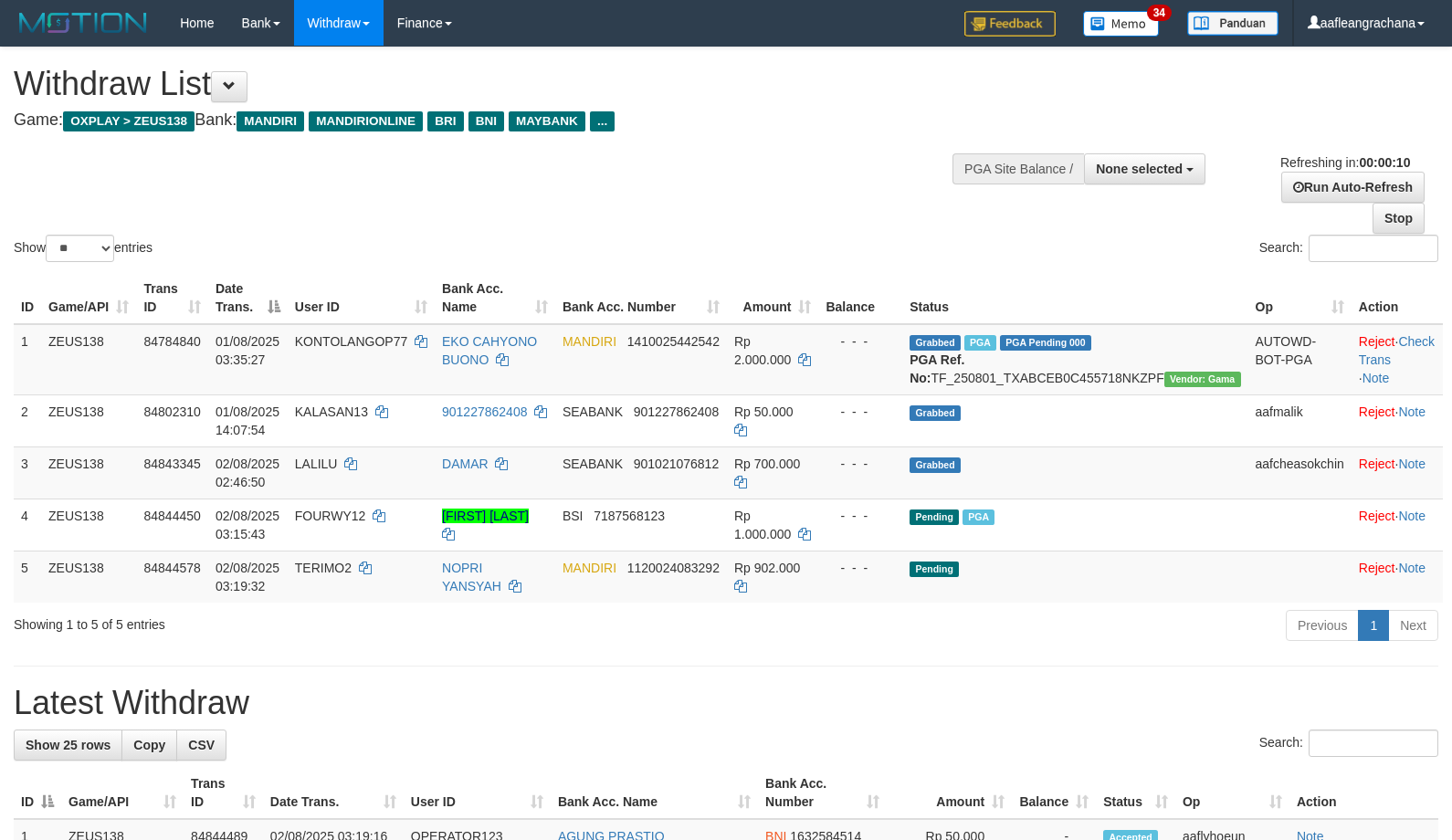 select 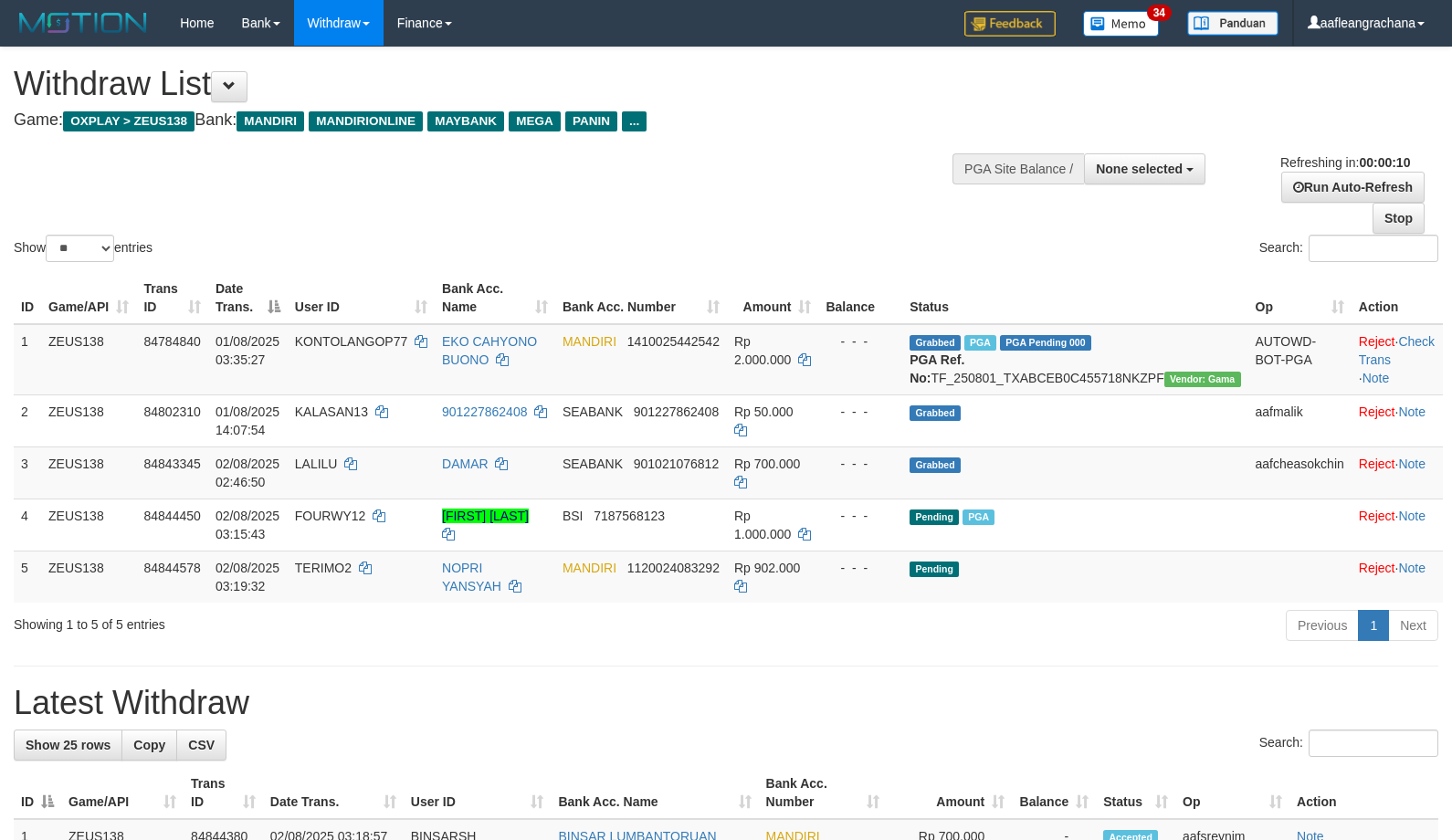 select 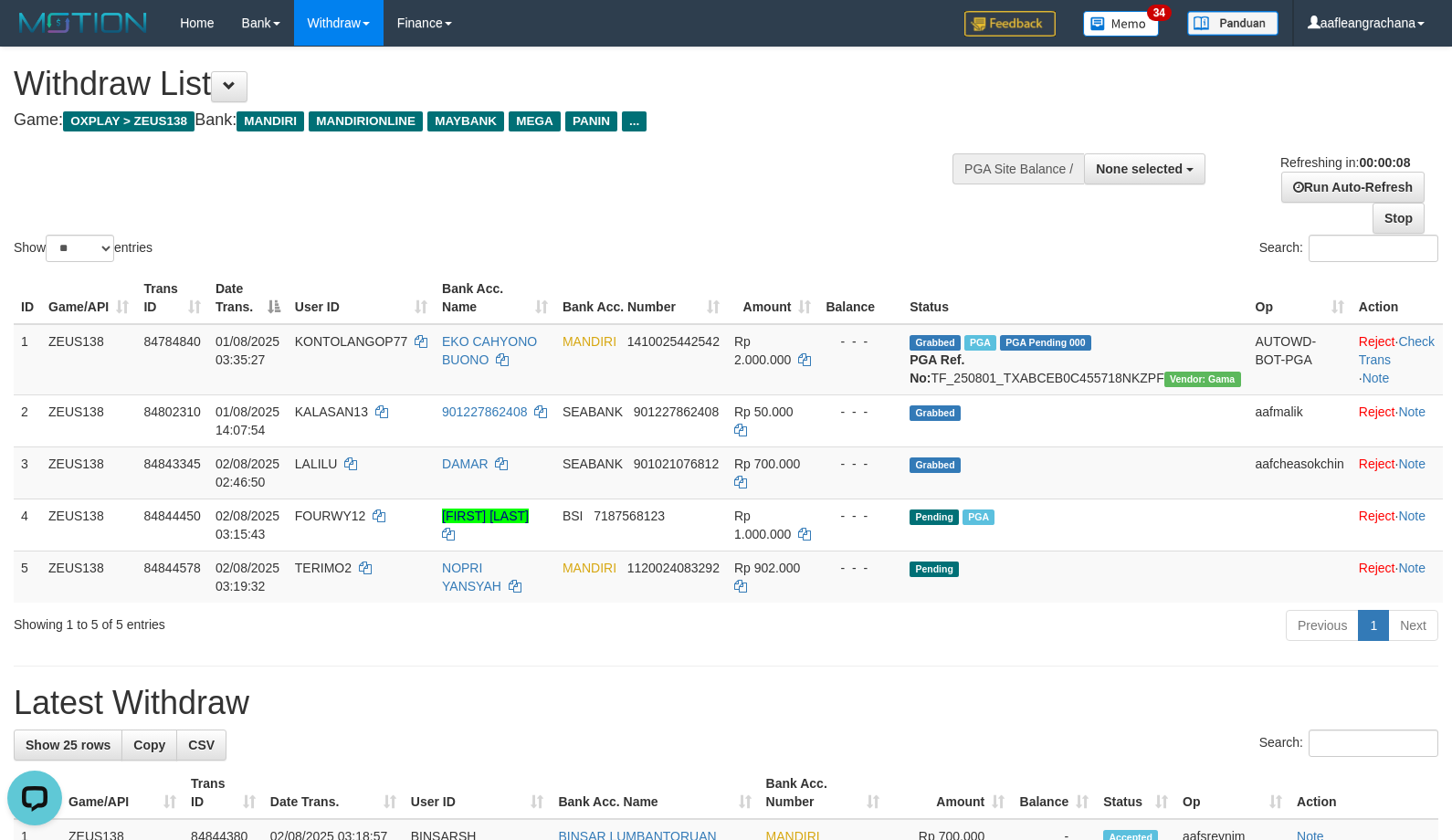 scroll, scrollTop: 0, scrollLeft: 0, axis: both 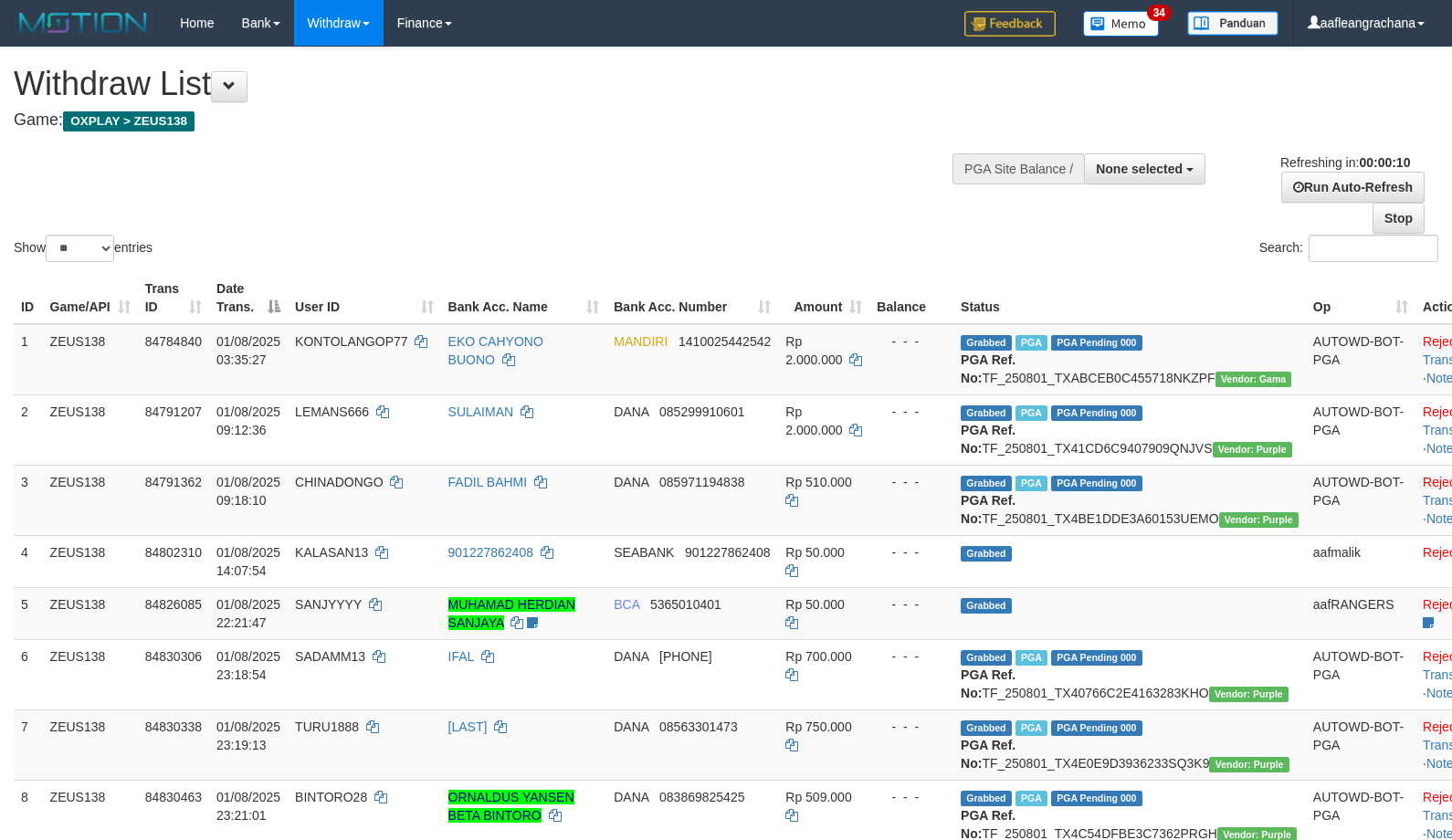 select 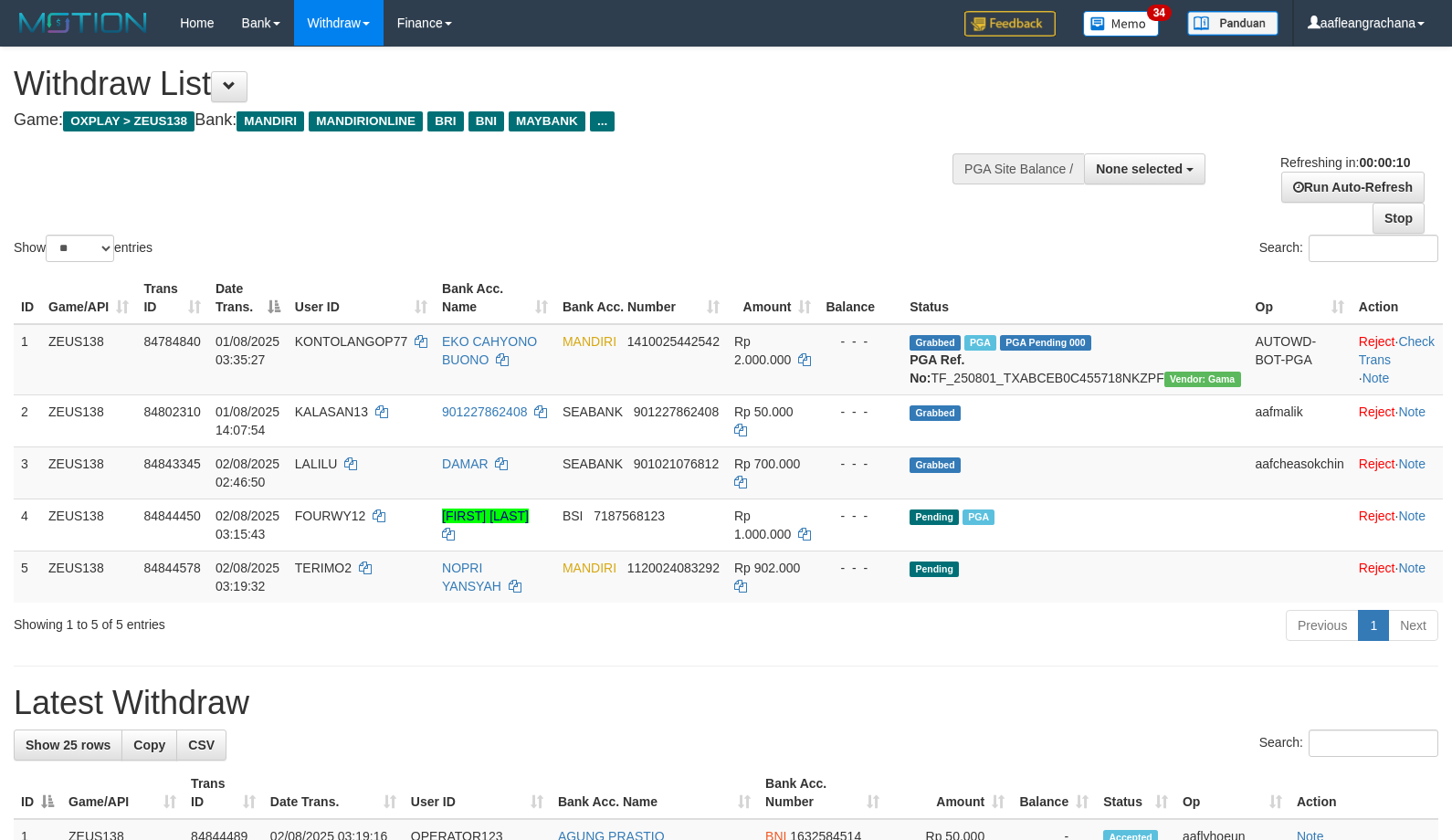 select 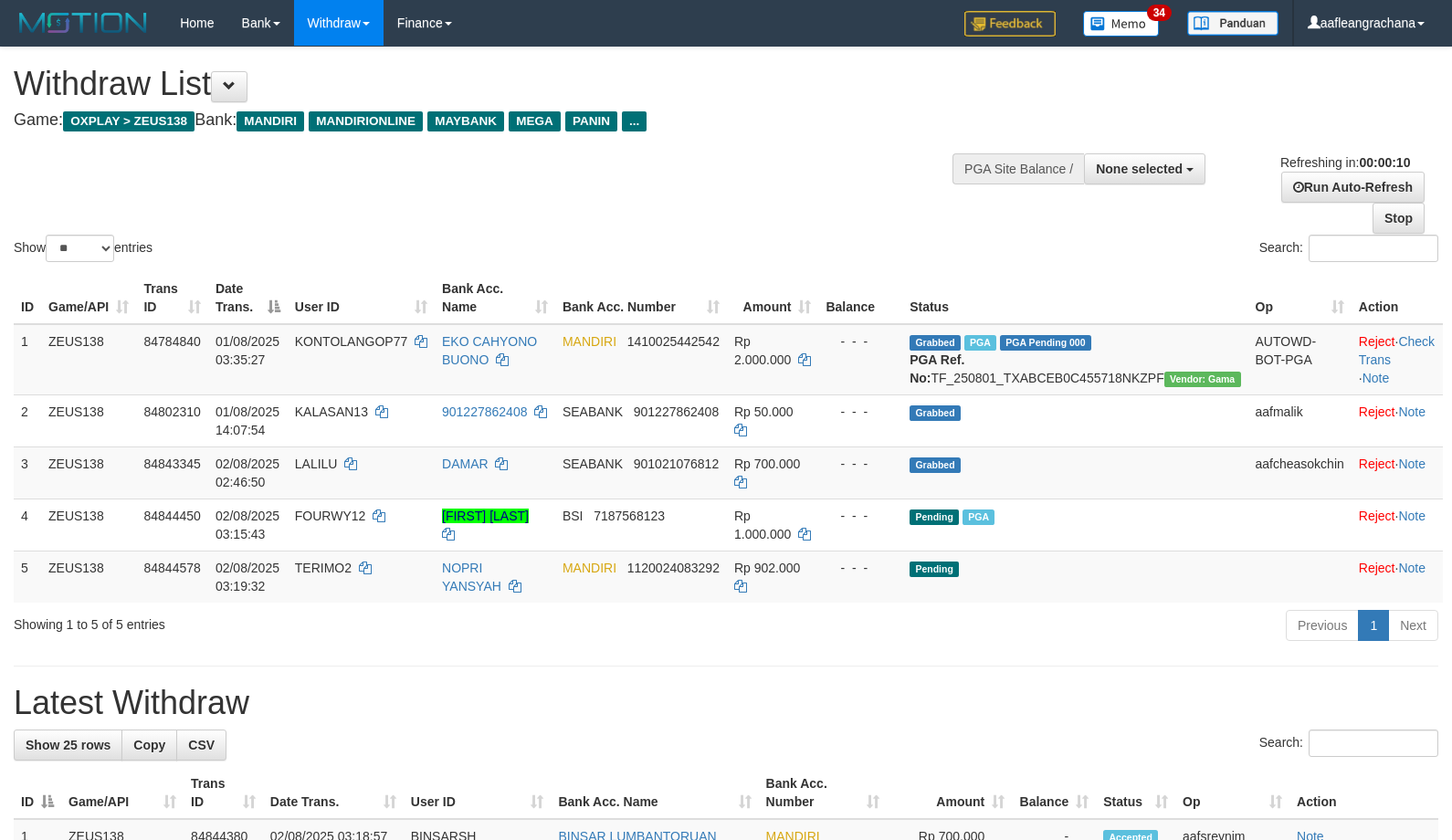 select 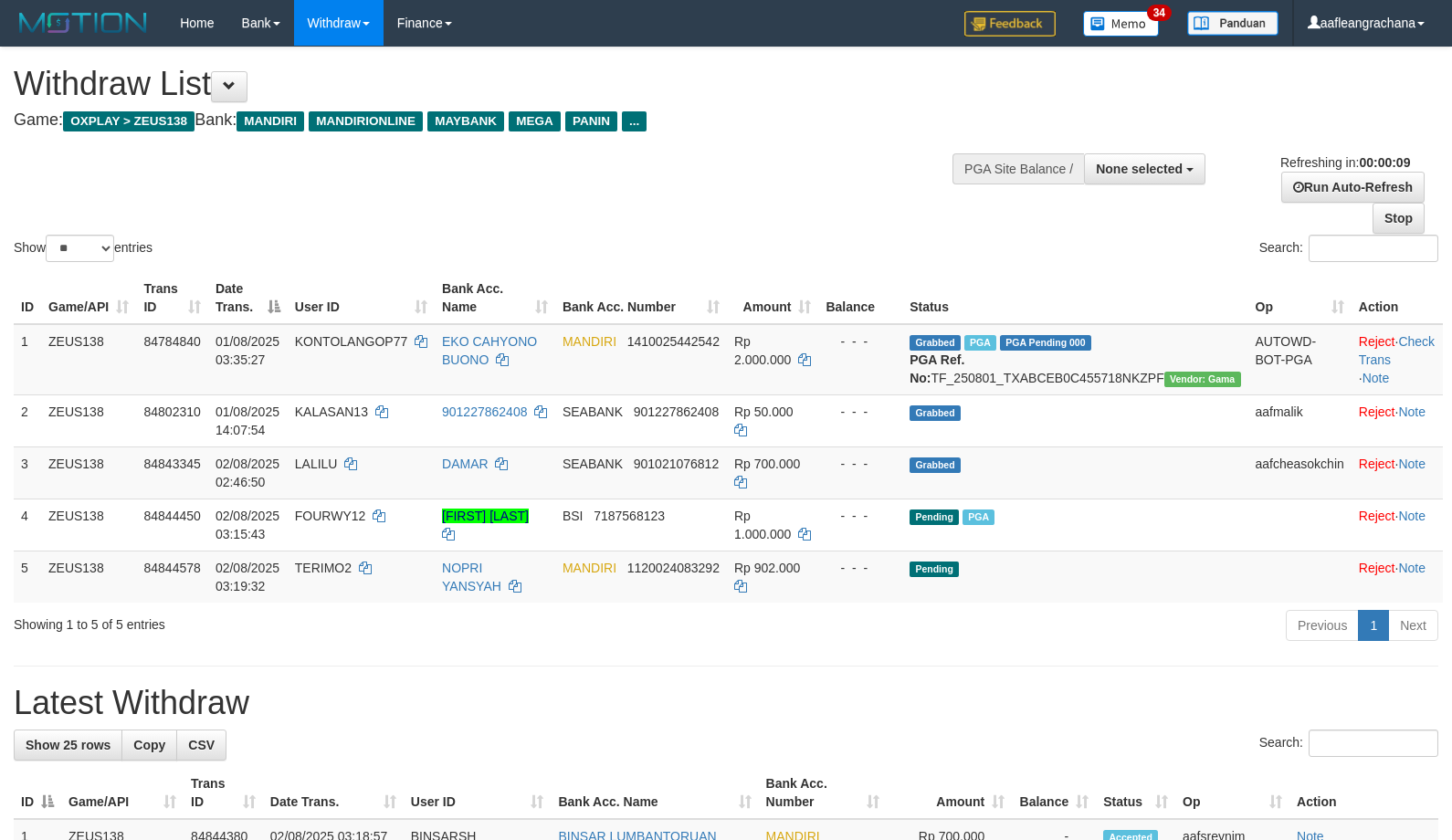 click on "Show  ** ** ** ***  entries Search:" at bounding box center [726, 156] 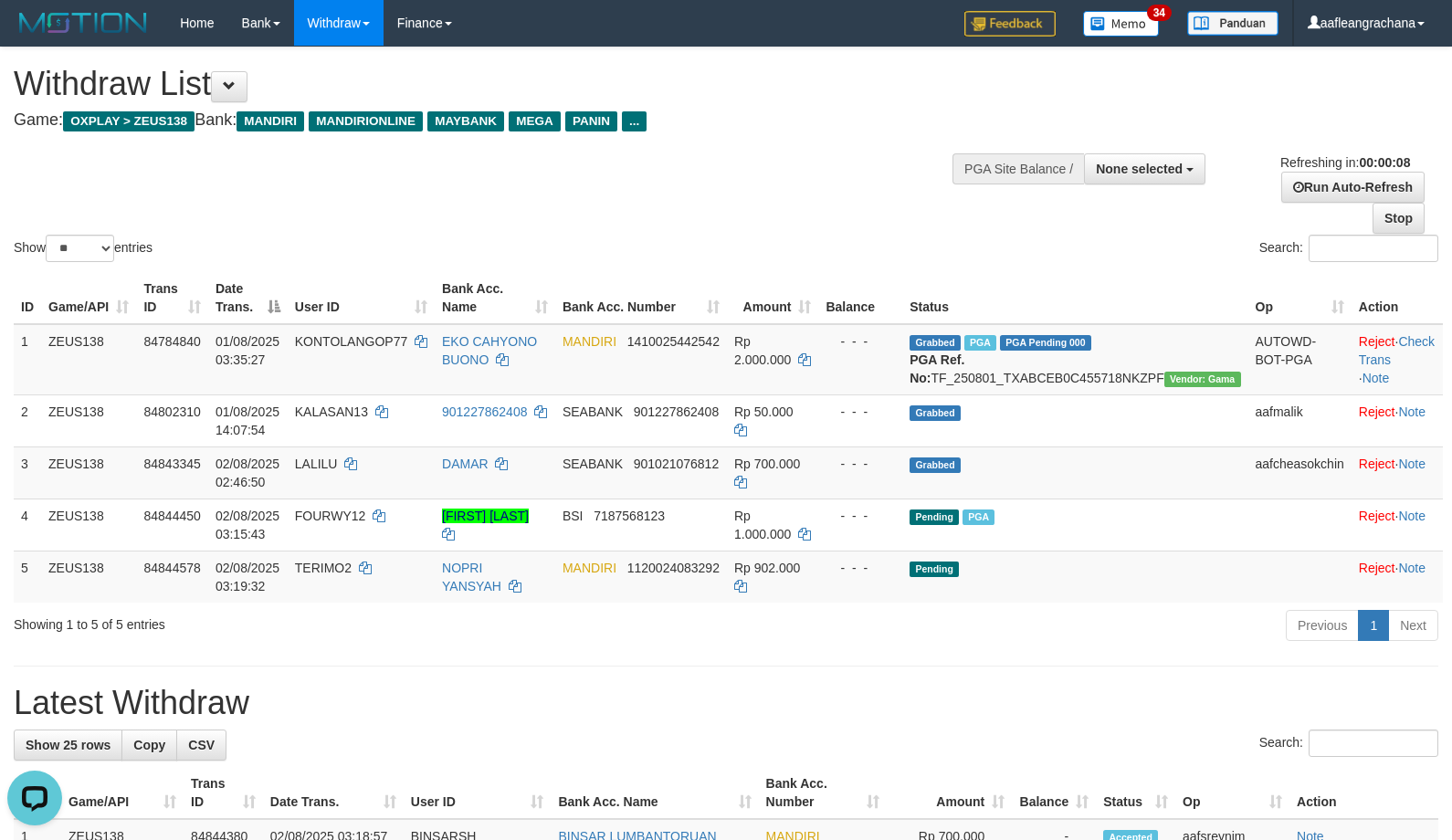 scroll, scrollTop: 0, scrollLeft: 0, axis: both 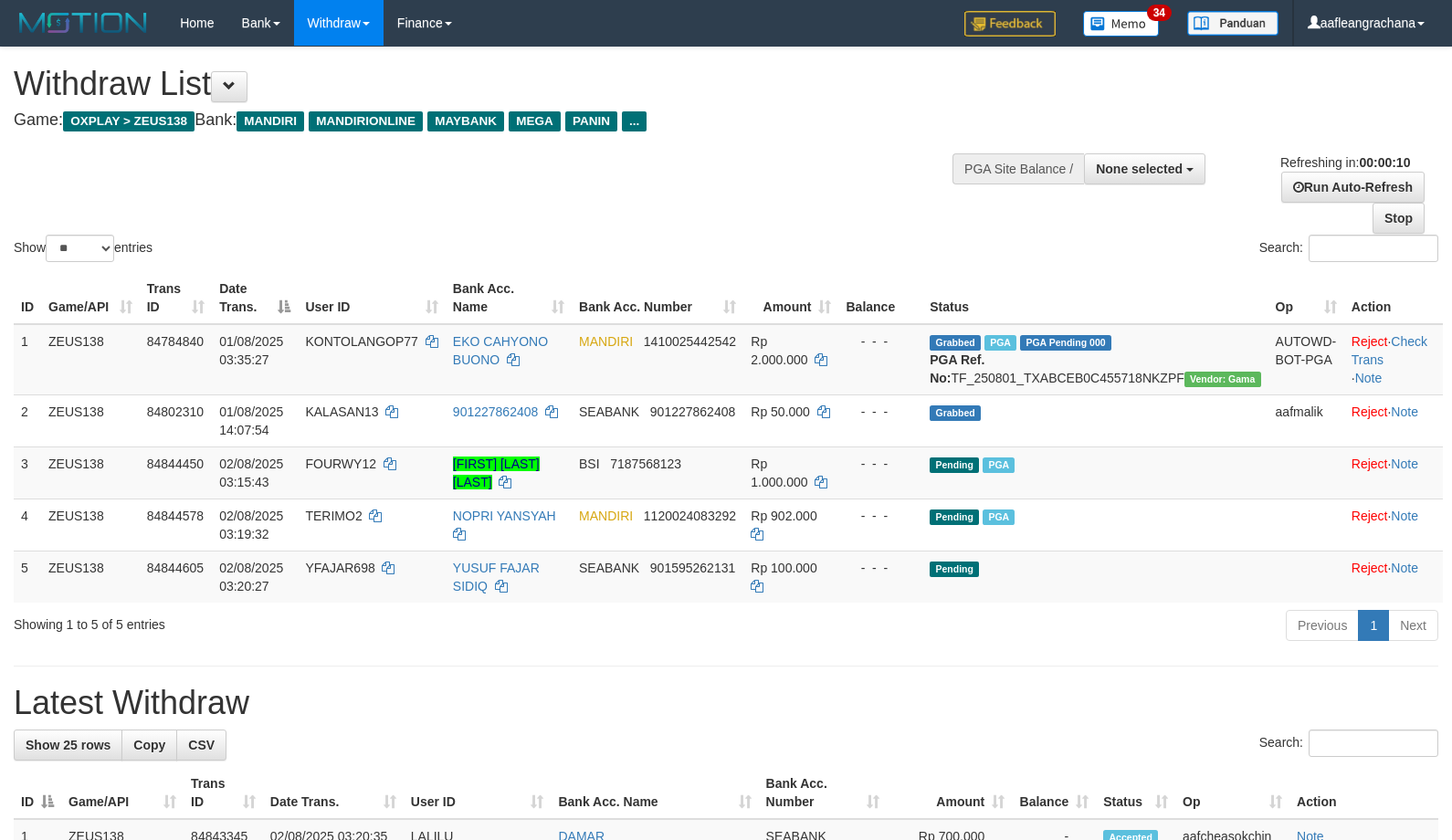 select 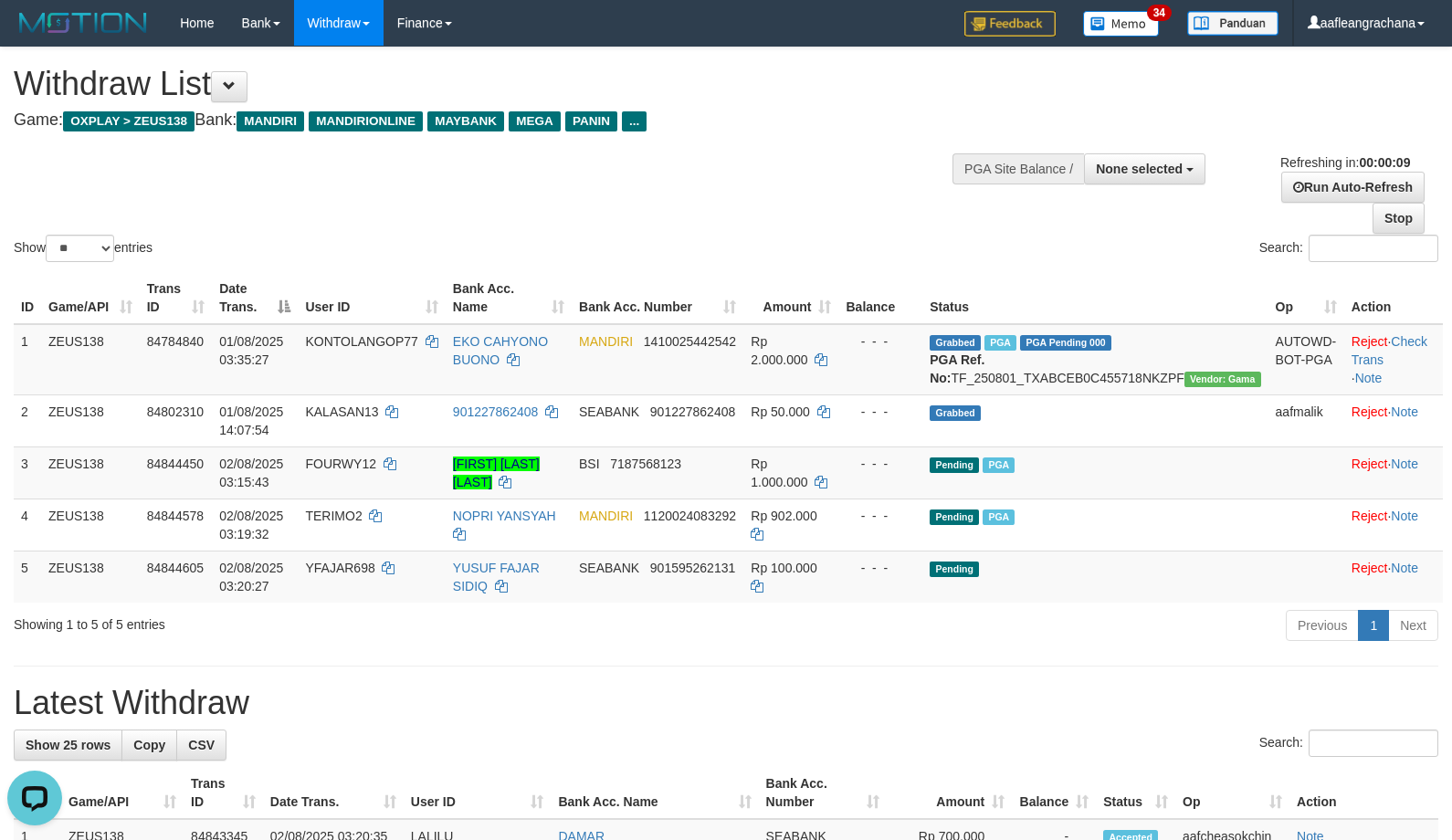 scroll, scrollTop: 0, scrollLeft: 0, axis: both 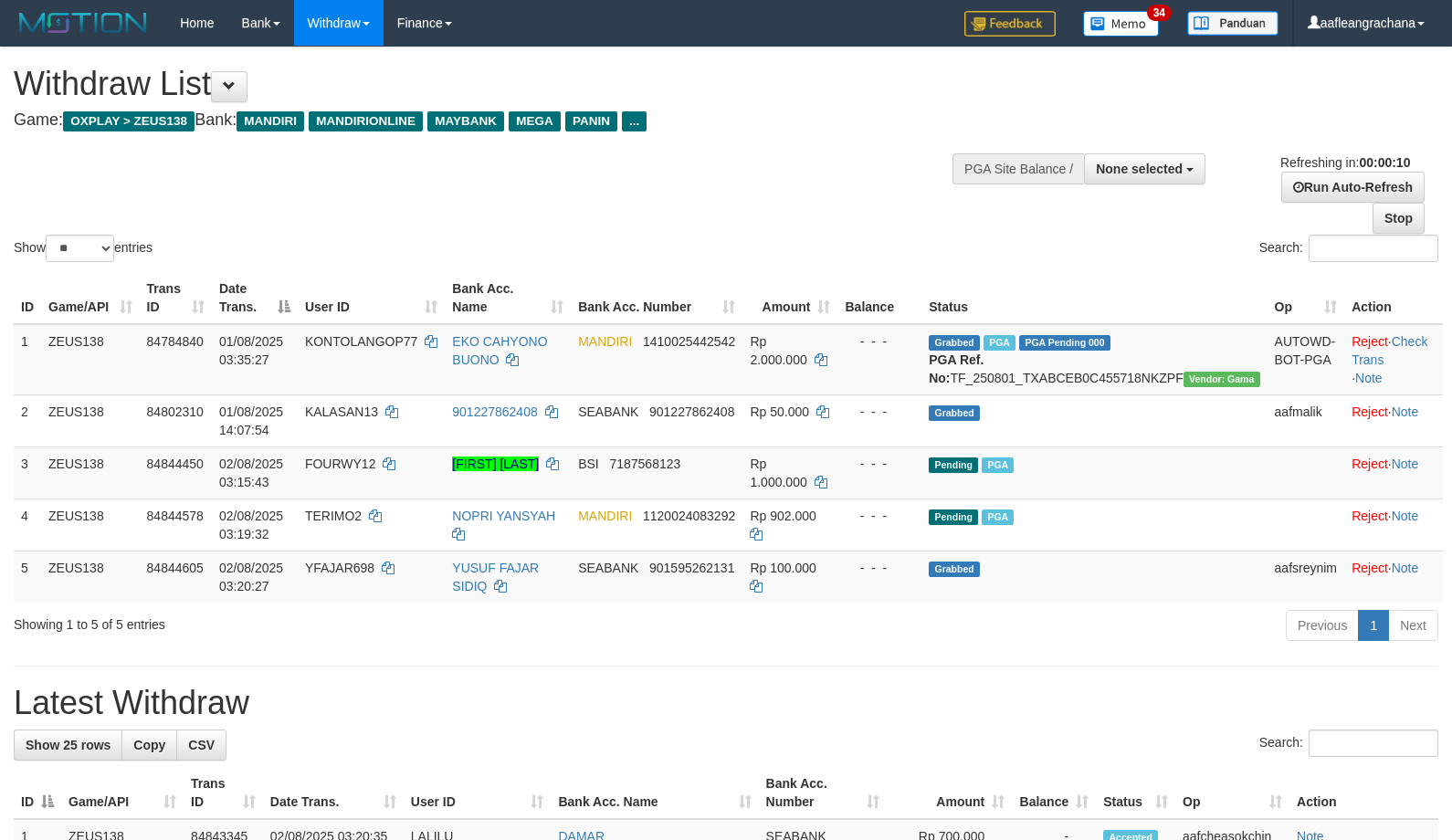 select 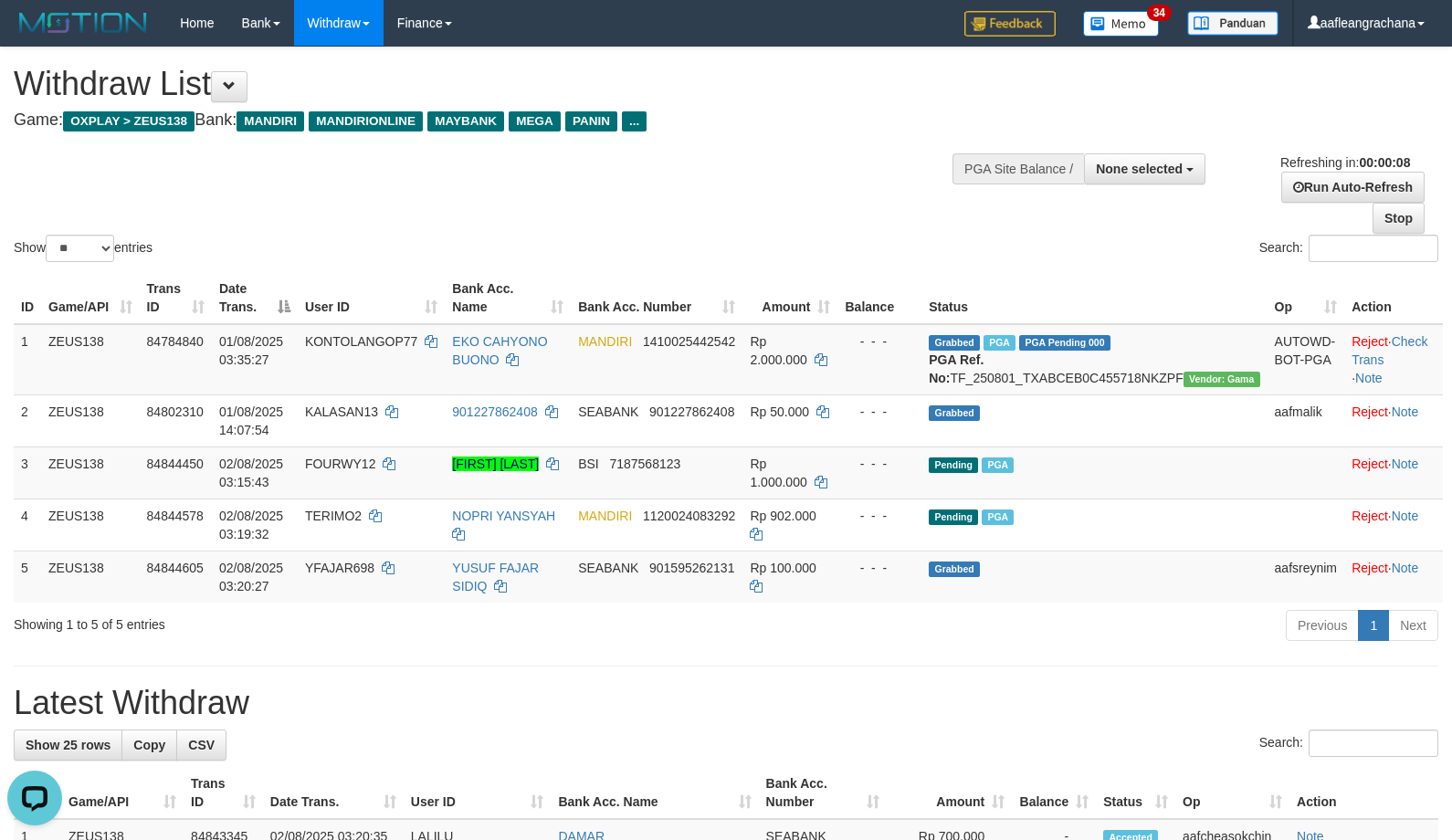 scroll, scrollTop: 0, scrollLeft: 0, axis: both 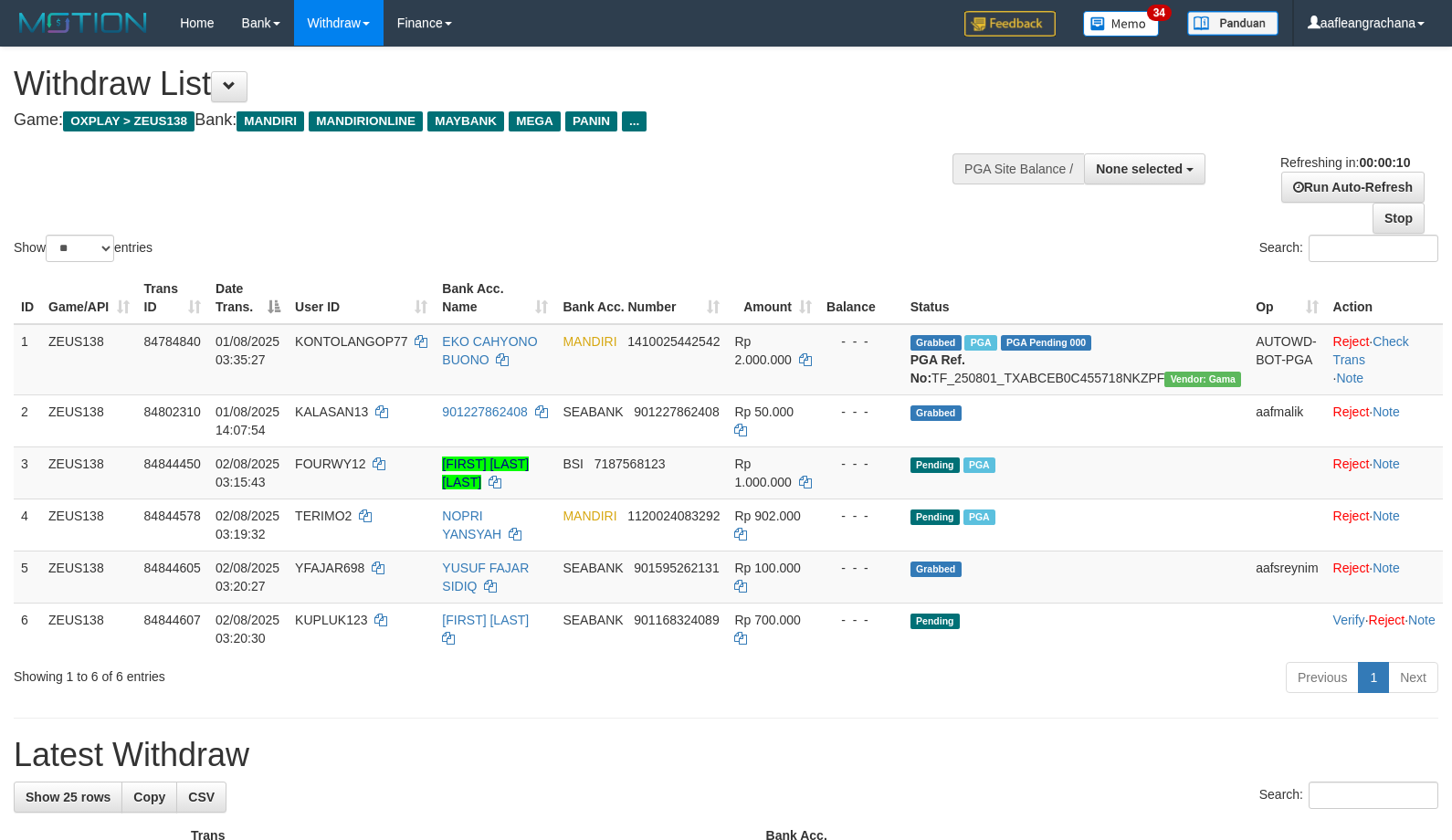 select 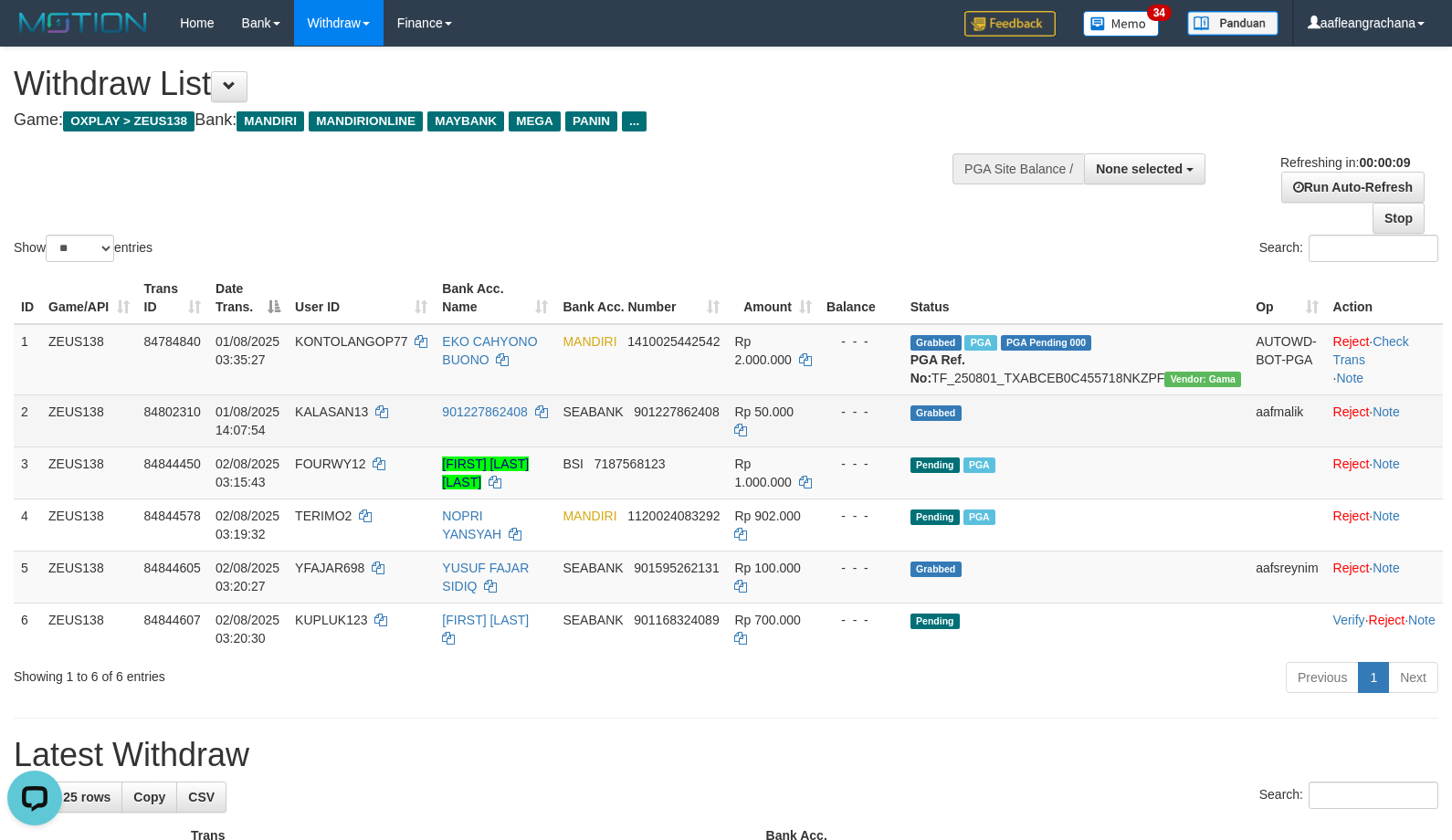 scroll, scrollTop: 0, scrollLeft: 0, axis: both 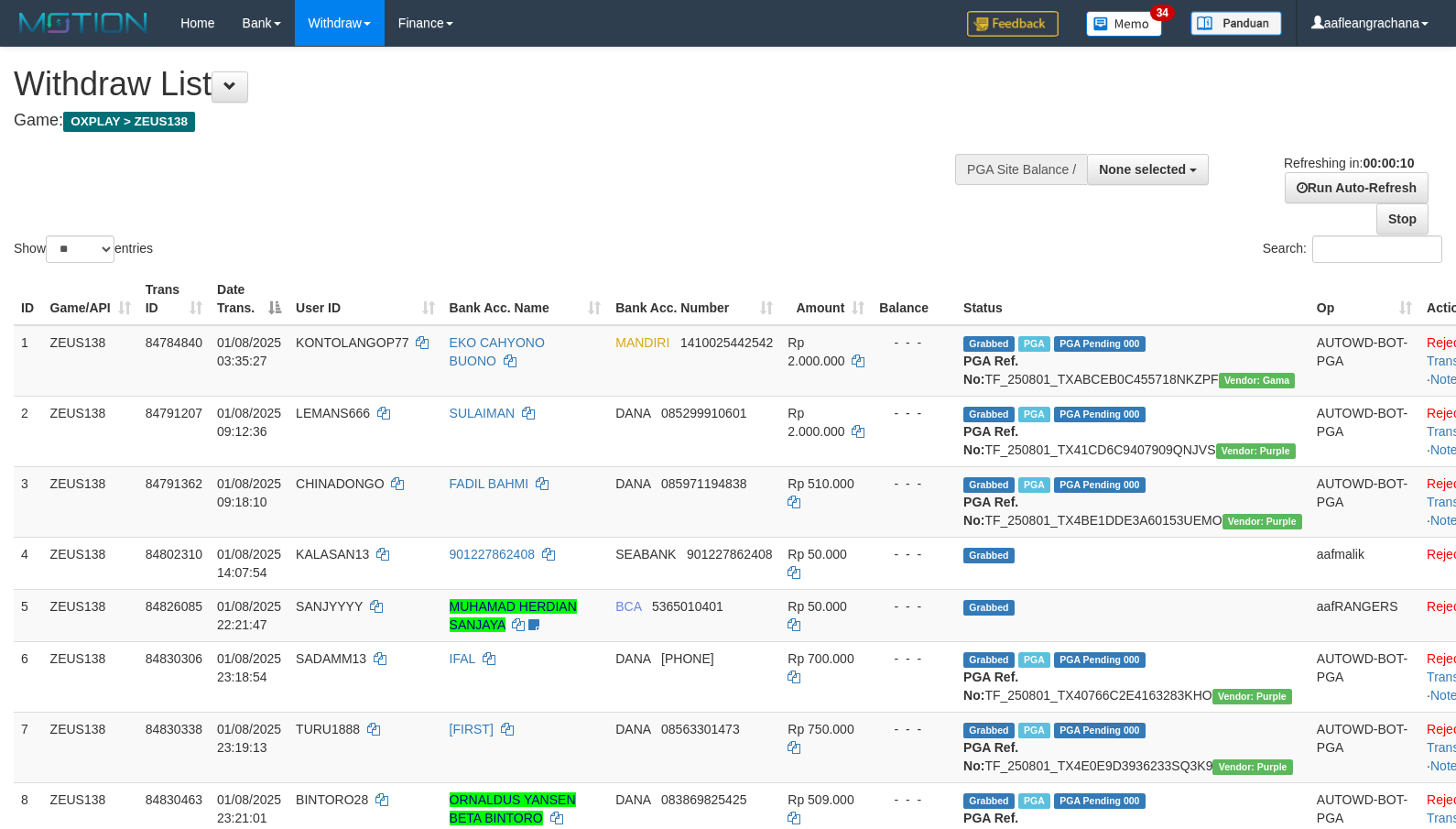 select 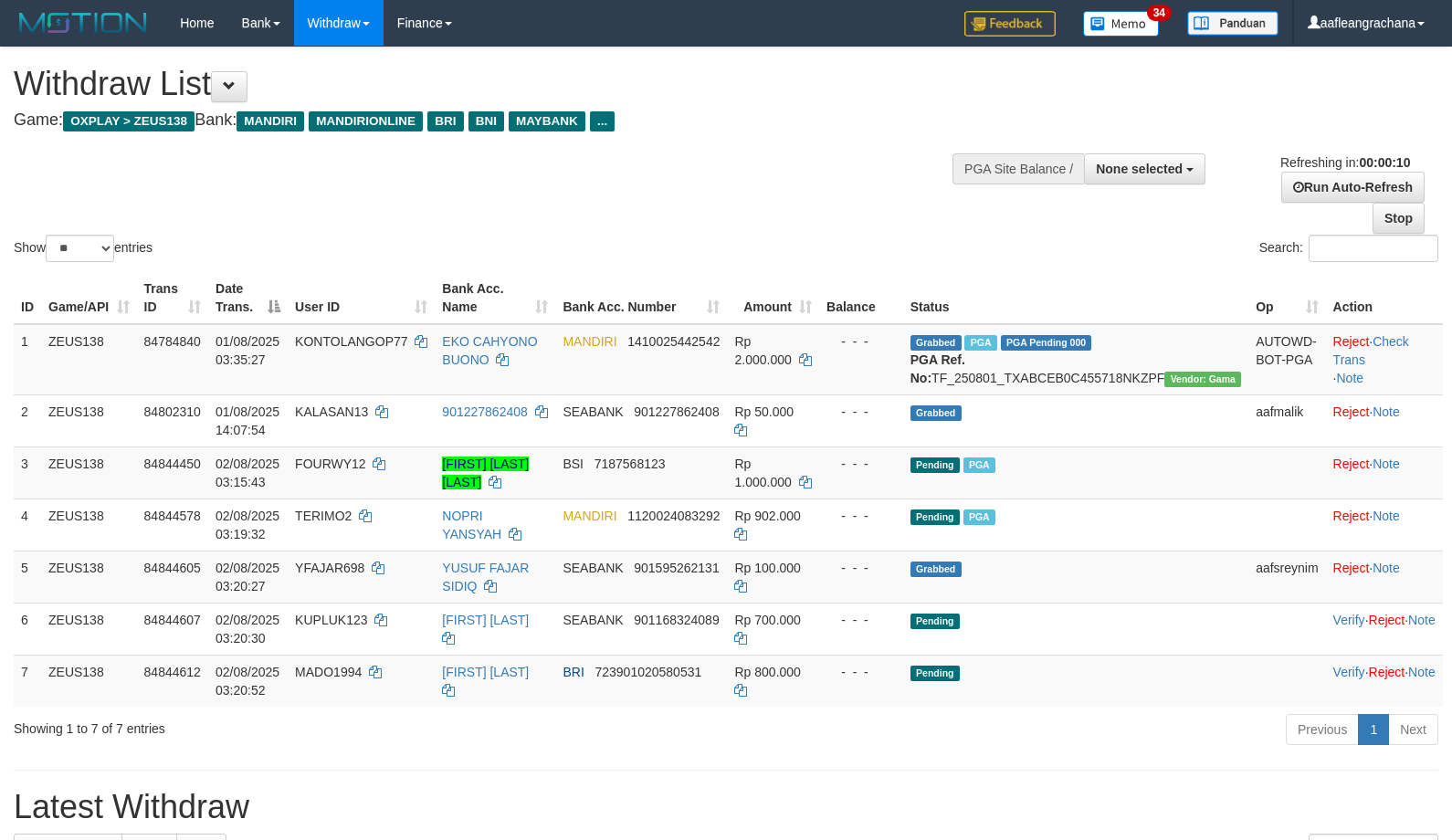 select 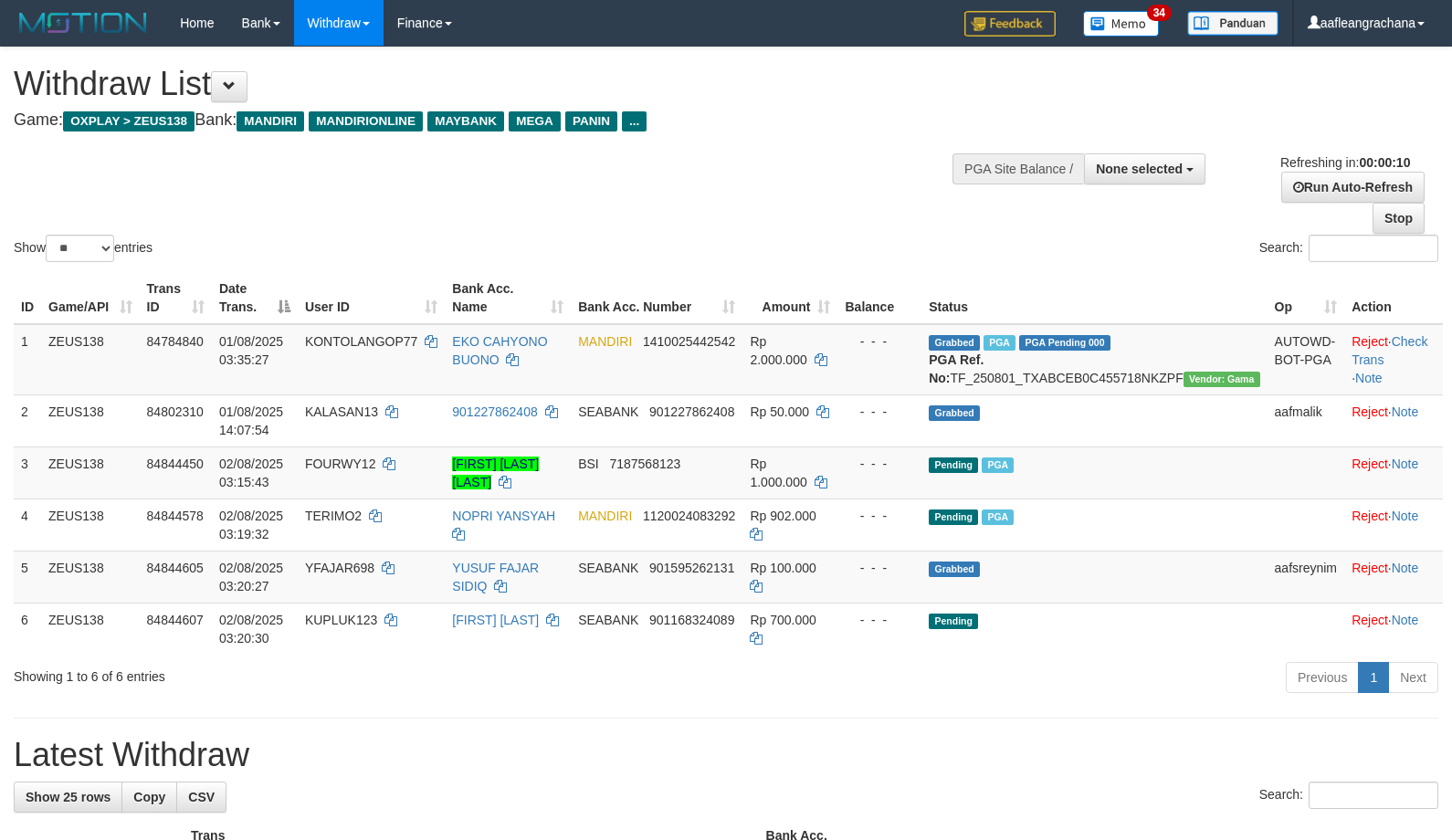select 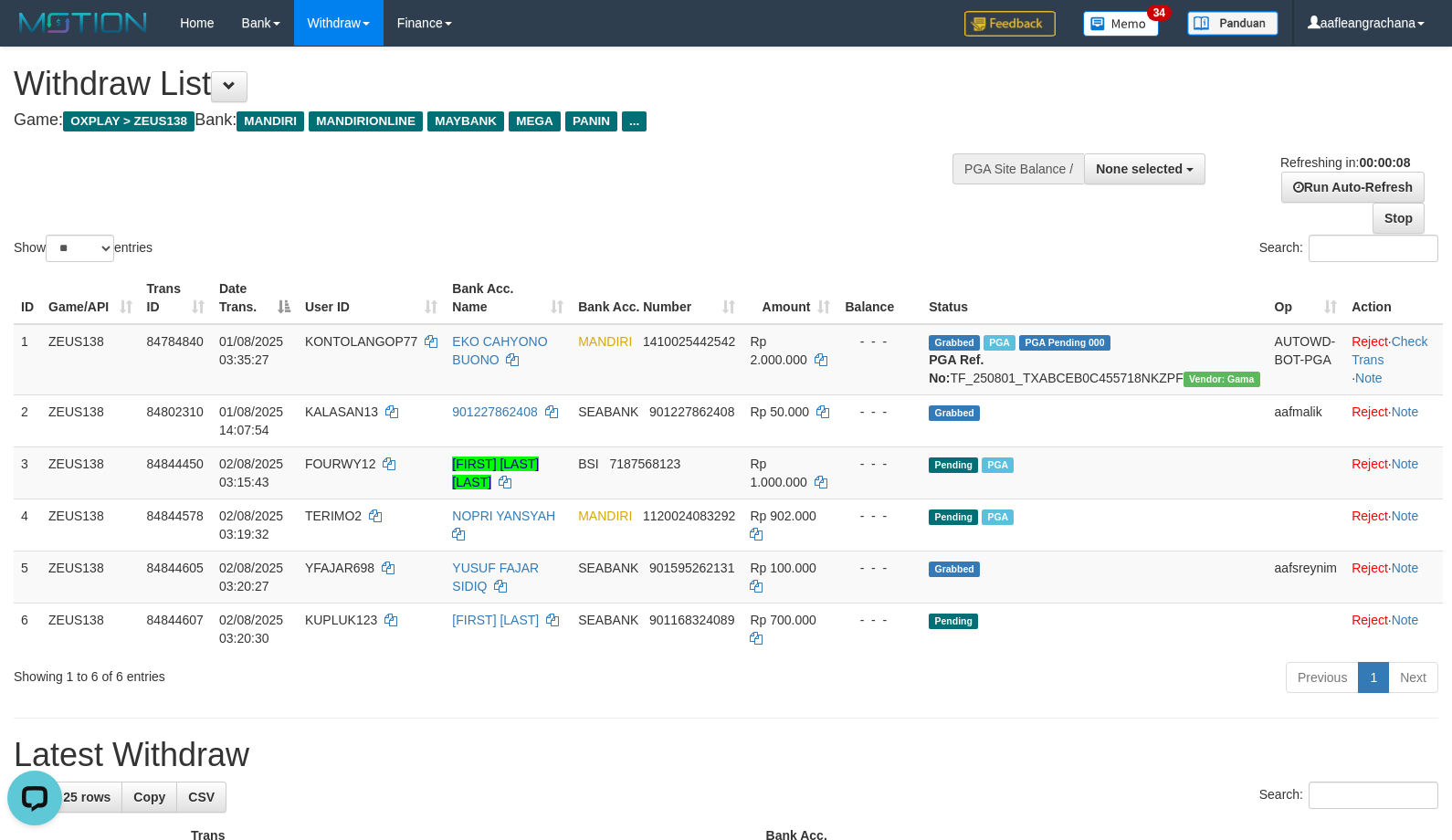 scroll, scrollTop: 0, scrollLeft: 0, axis: both 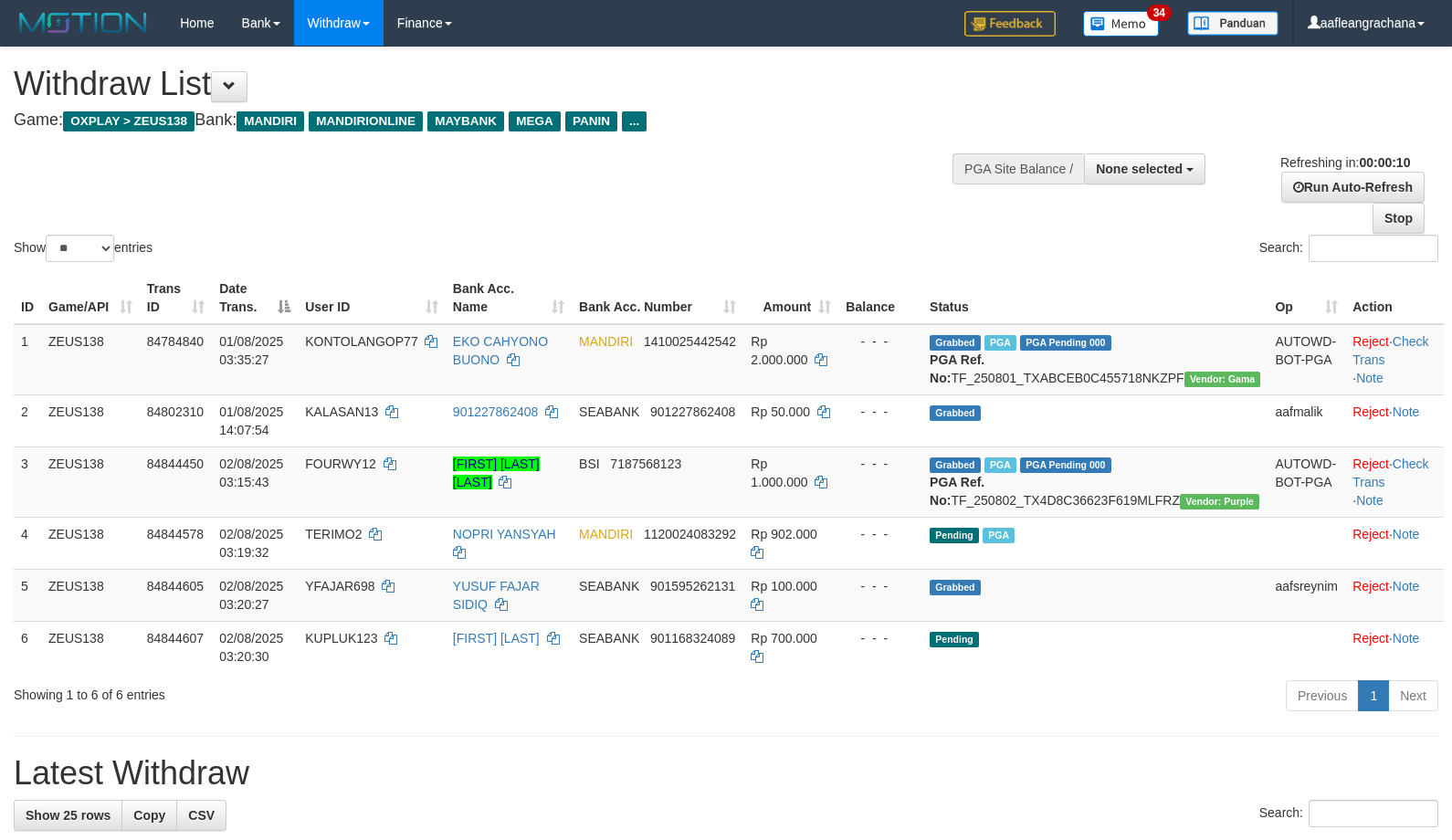 select 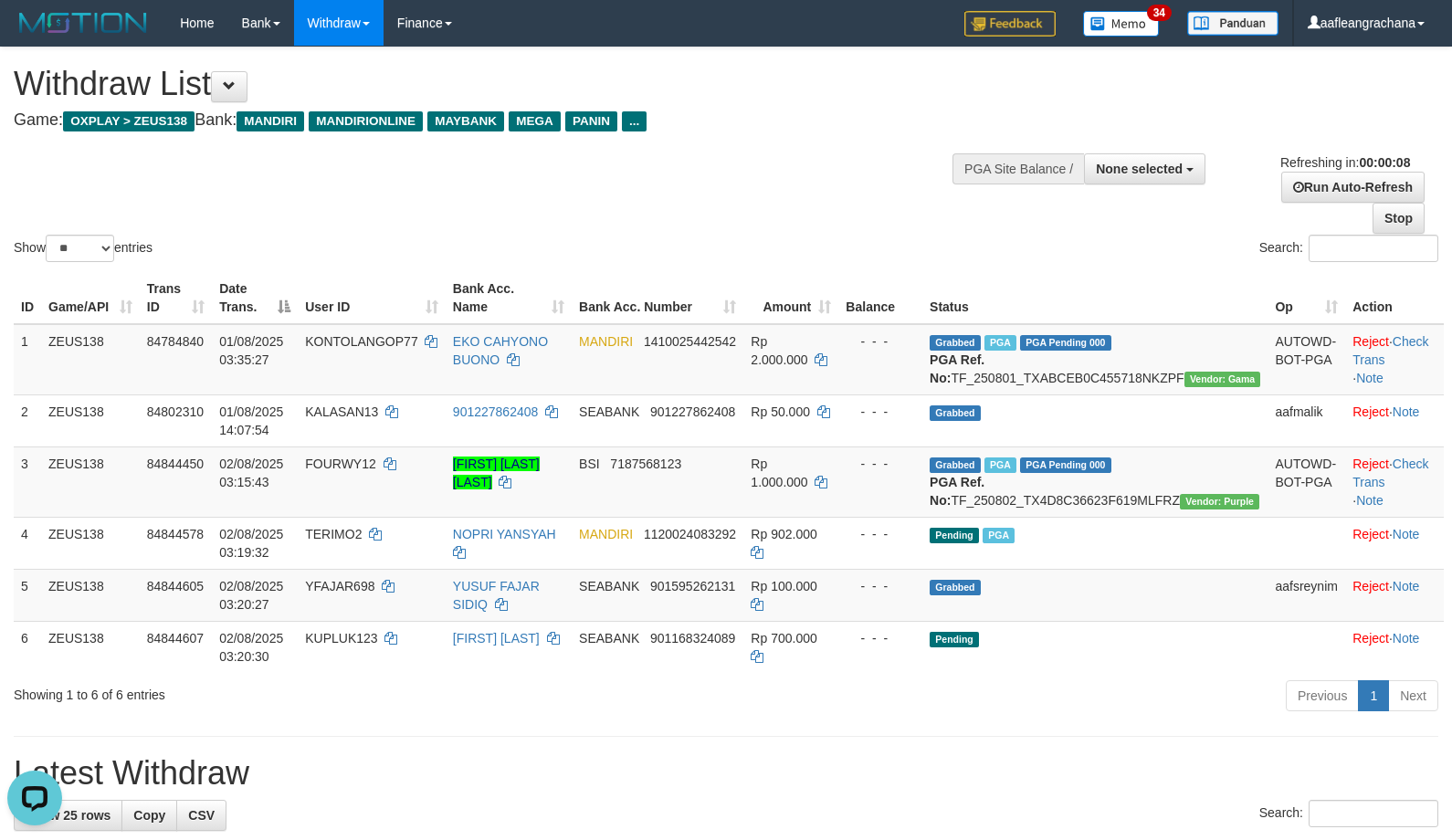 scroll, scrollTop: 0, scrollLeft: 0, axis: both 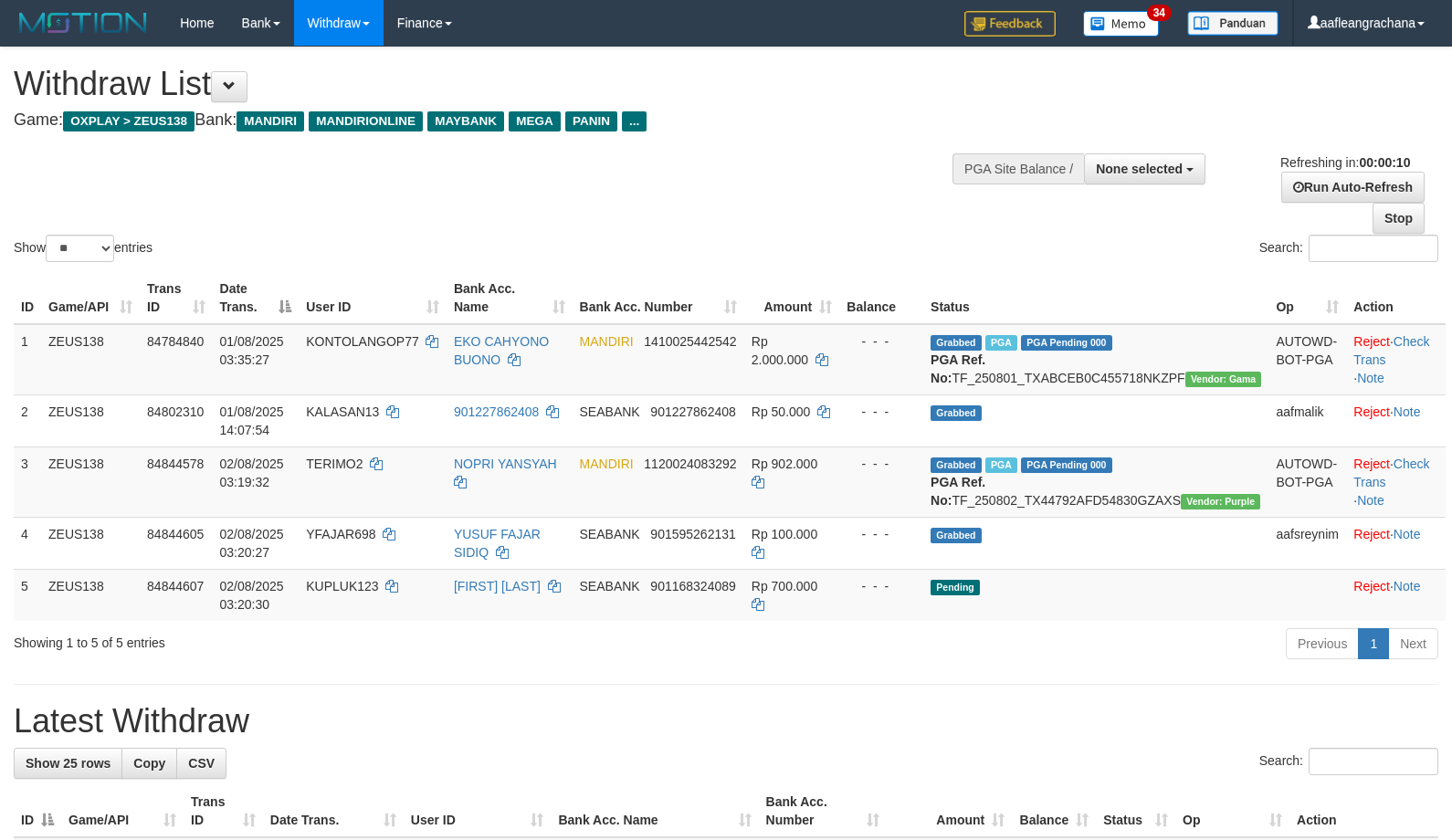 select 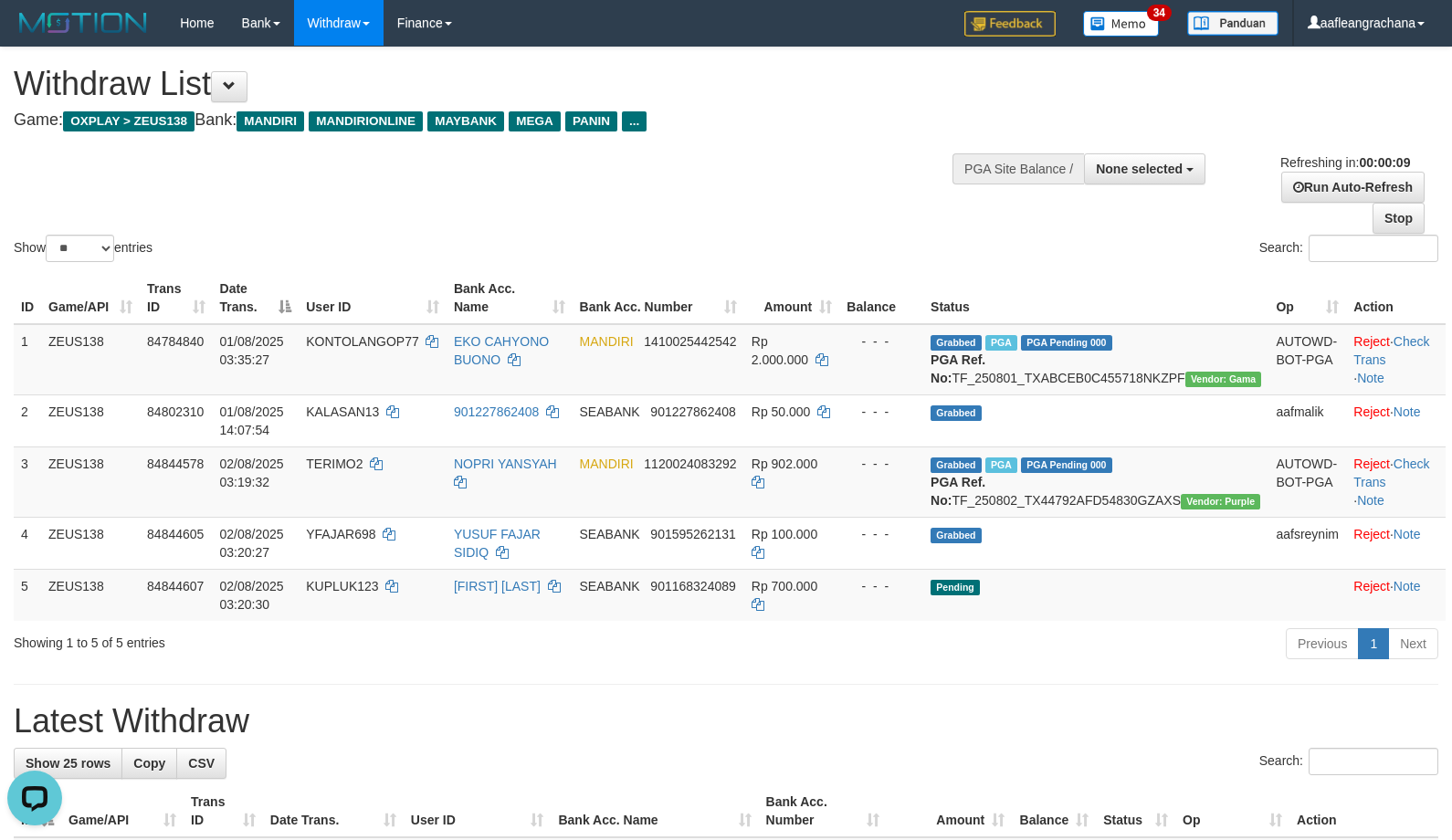 scroll, scrollTop: 0, scrollLeft: 0, axis: both 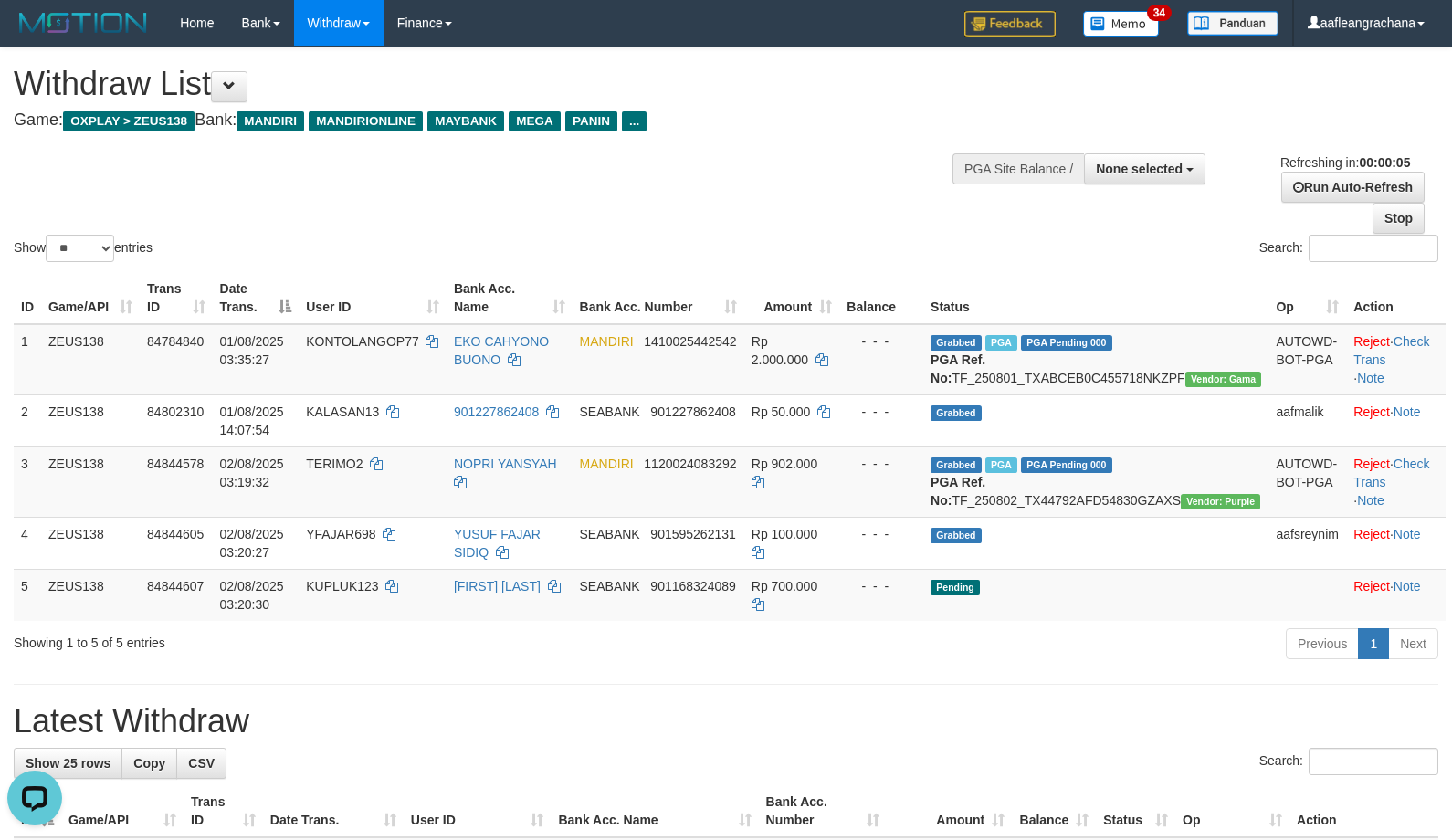 drag, startPoint x: 658, startPoint y: 712, endPoint x: 637, endPoint y: 698, distance: 25.23886 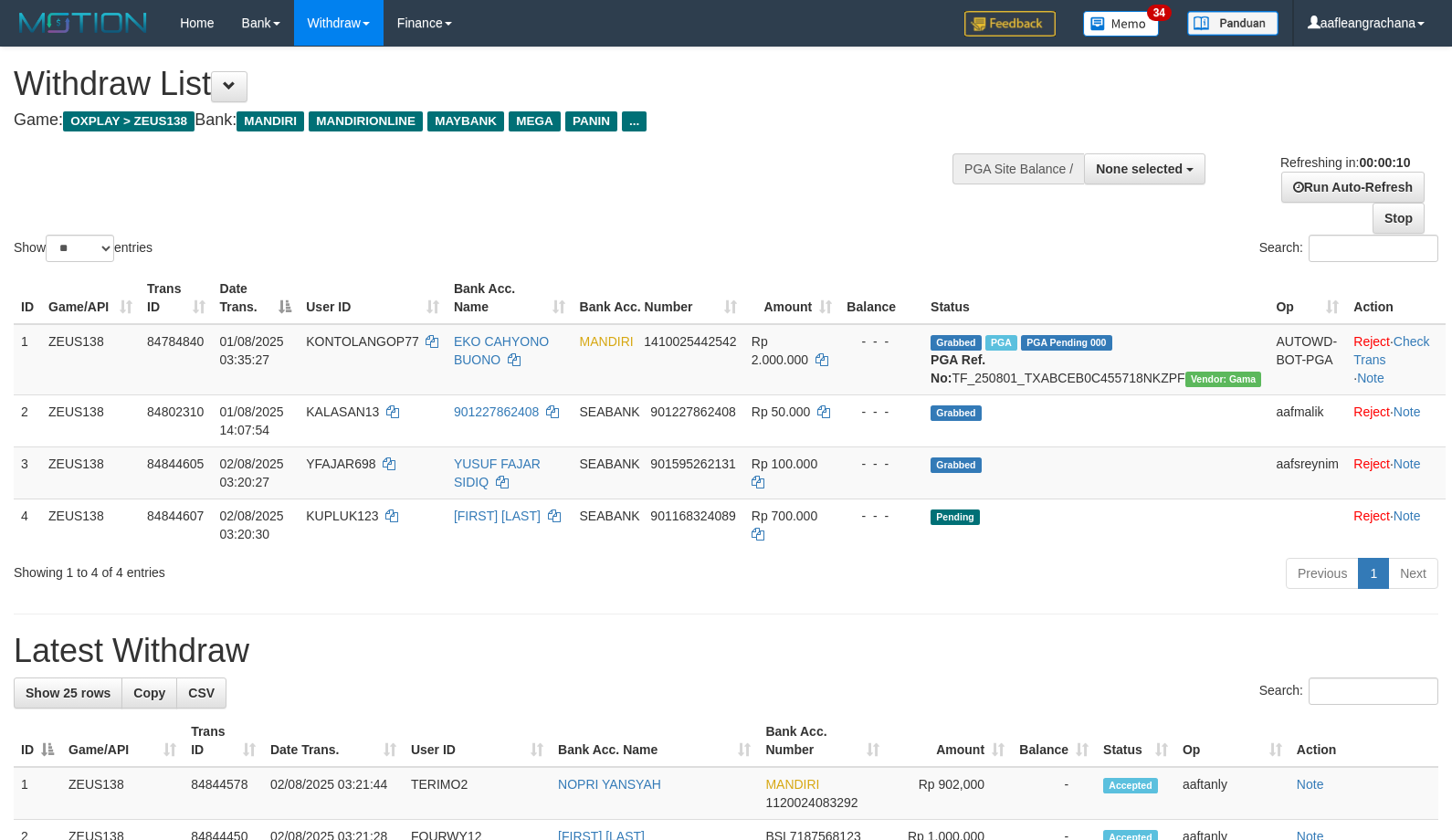 select 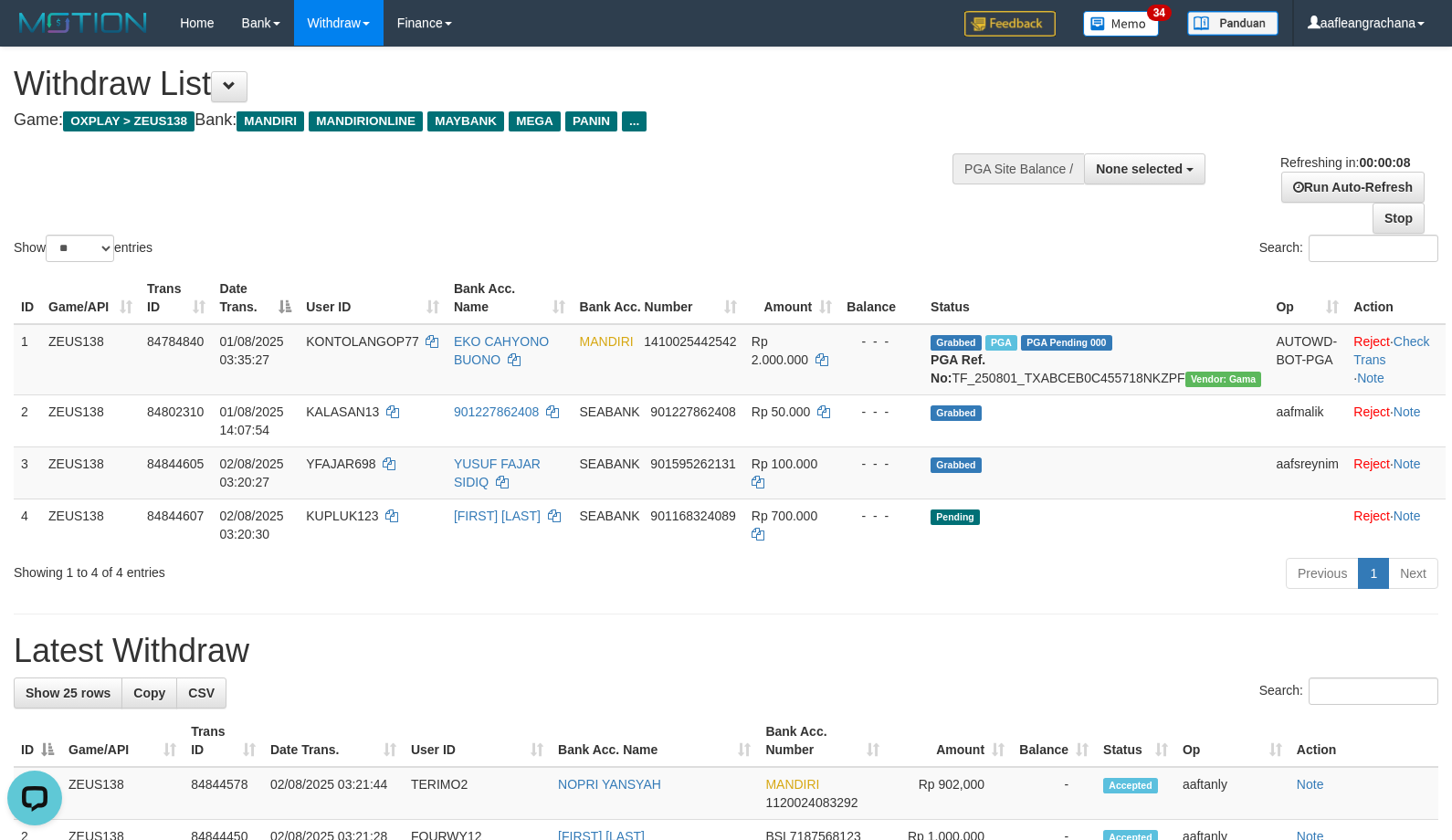 scroll, scrollTop: 0, scrollLeft: 0, axis: both 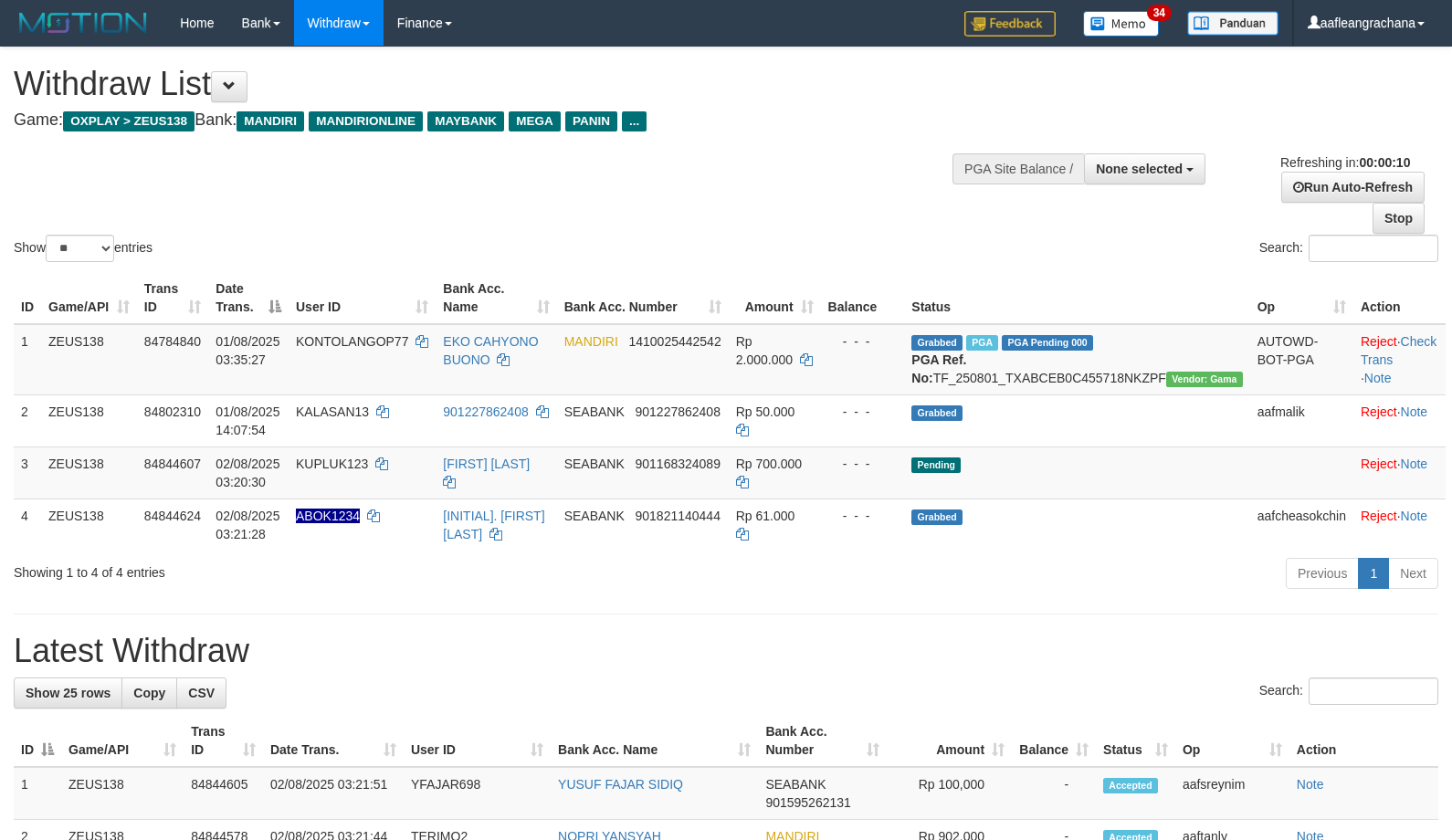 select 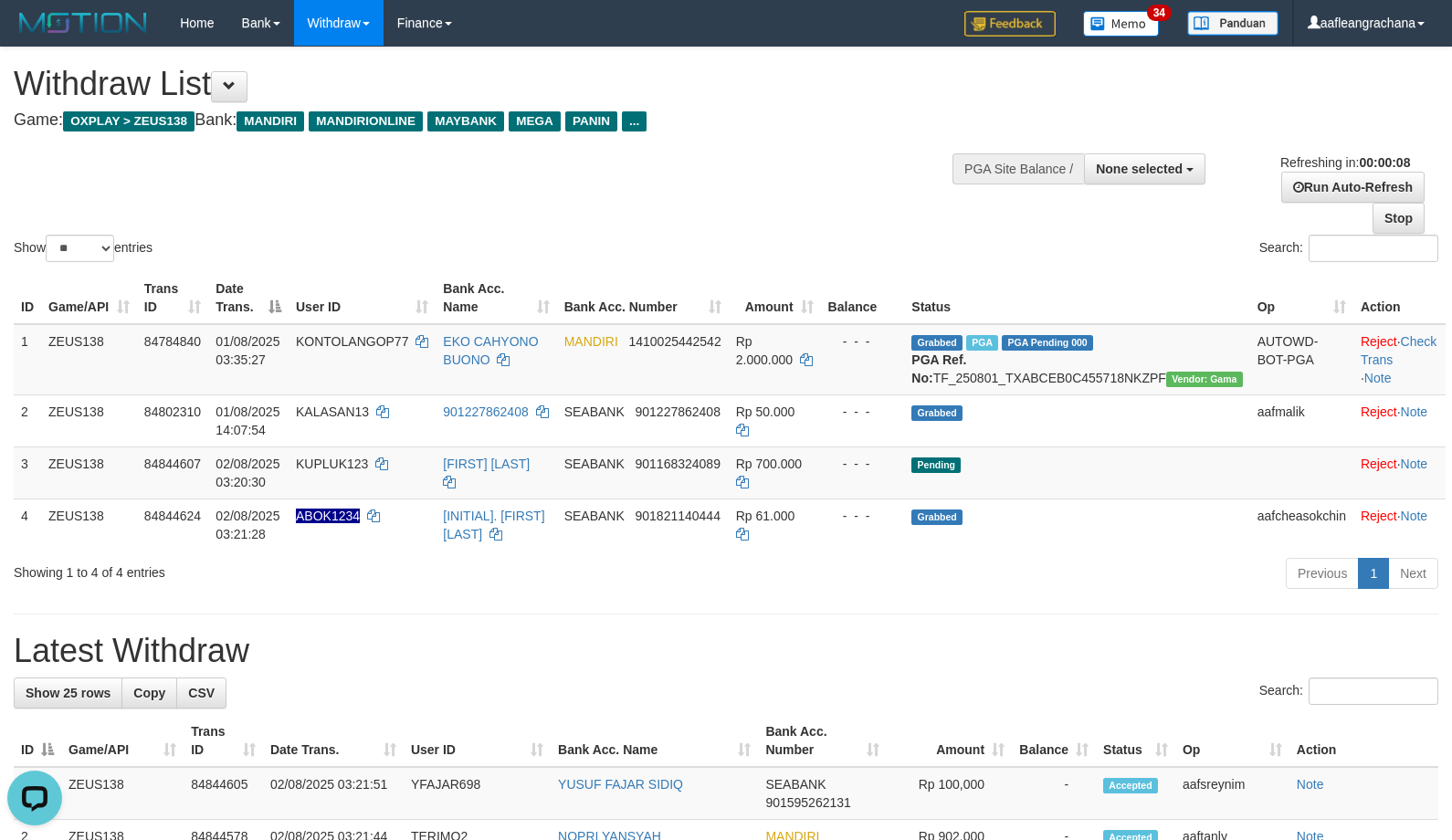 scroll, scrollTop: 0, scrollLeft: 0, axis: both 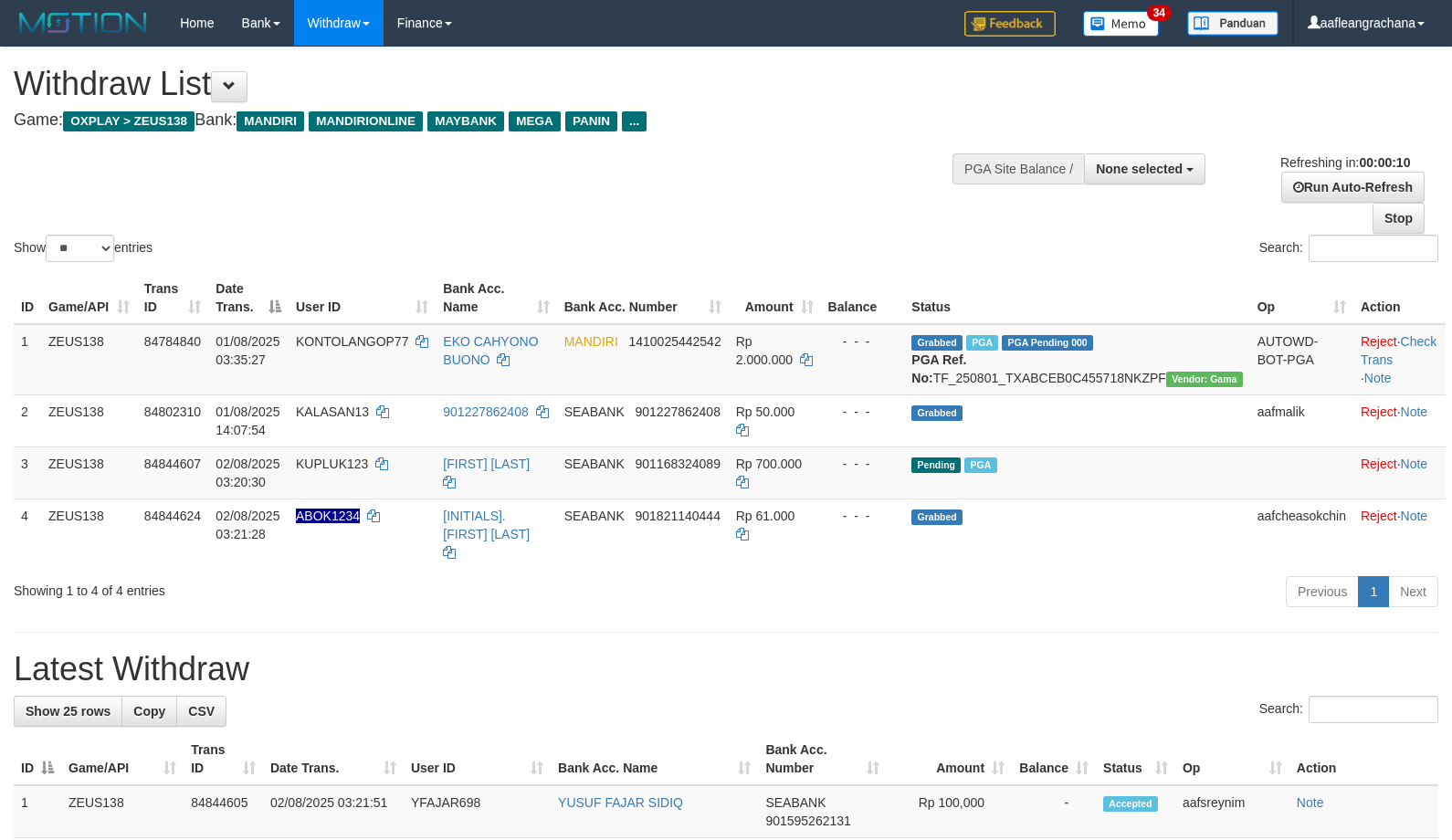 select 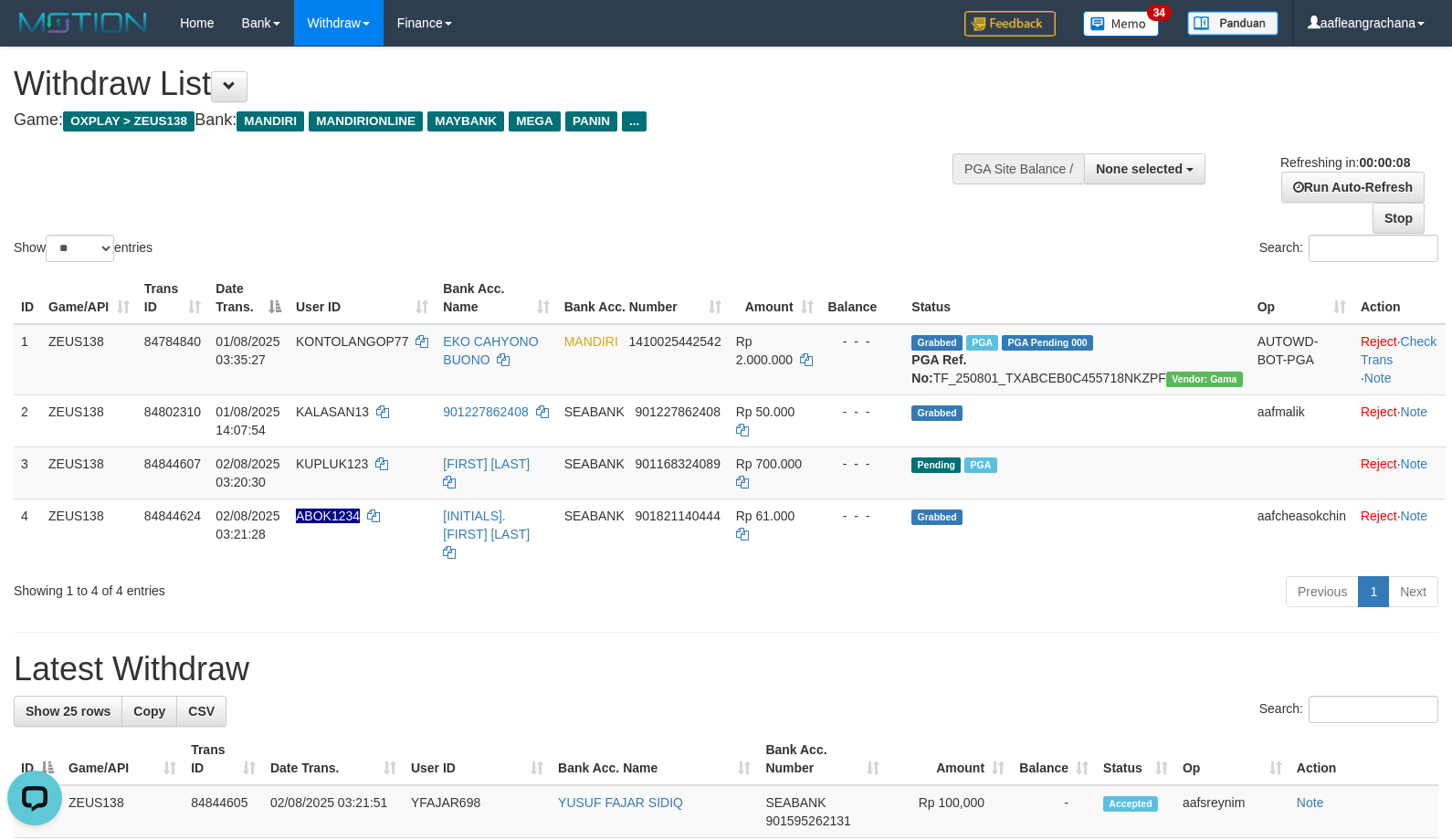 scroll, scrollTop: 0, scrollLeft: 0, axis: both 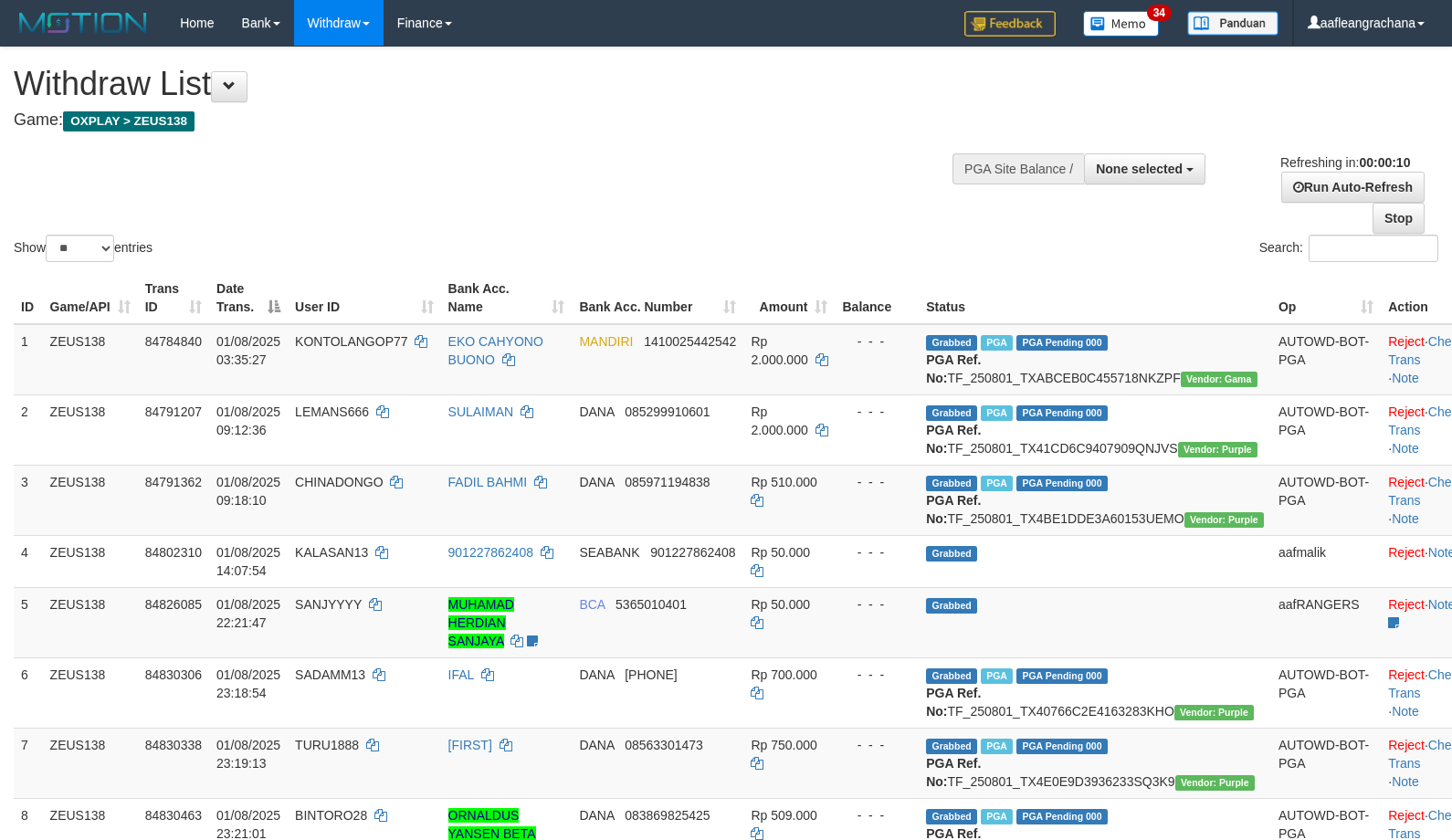 select 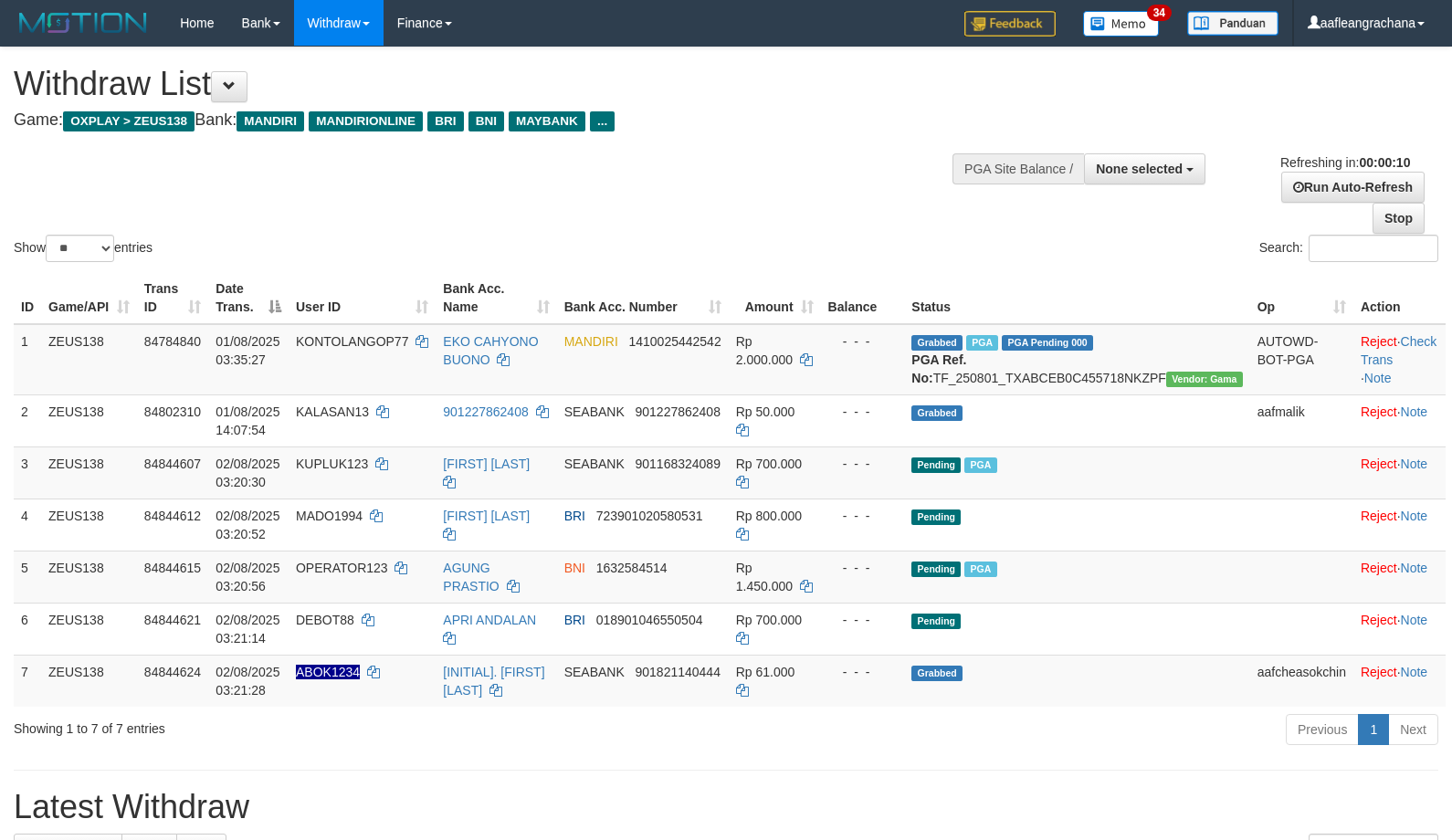 select 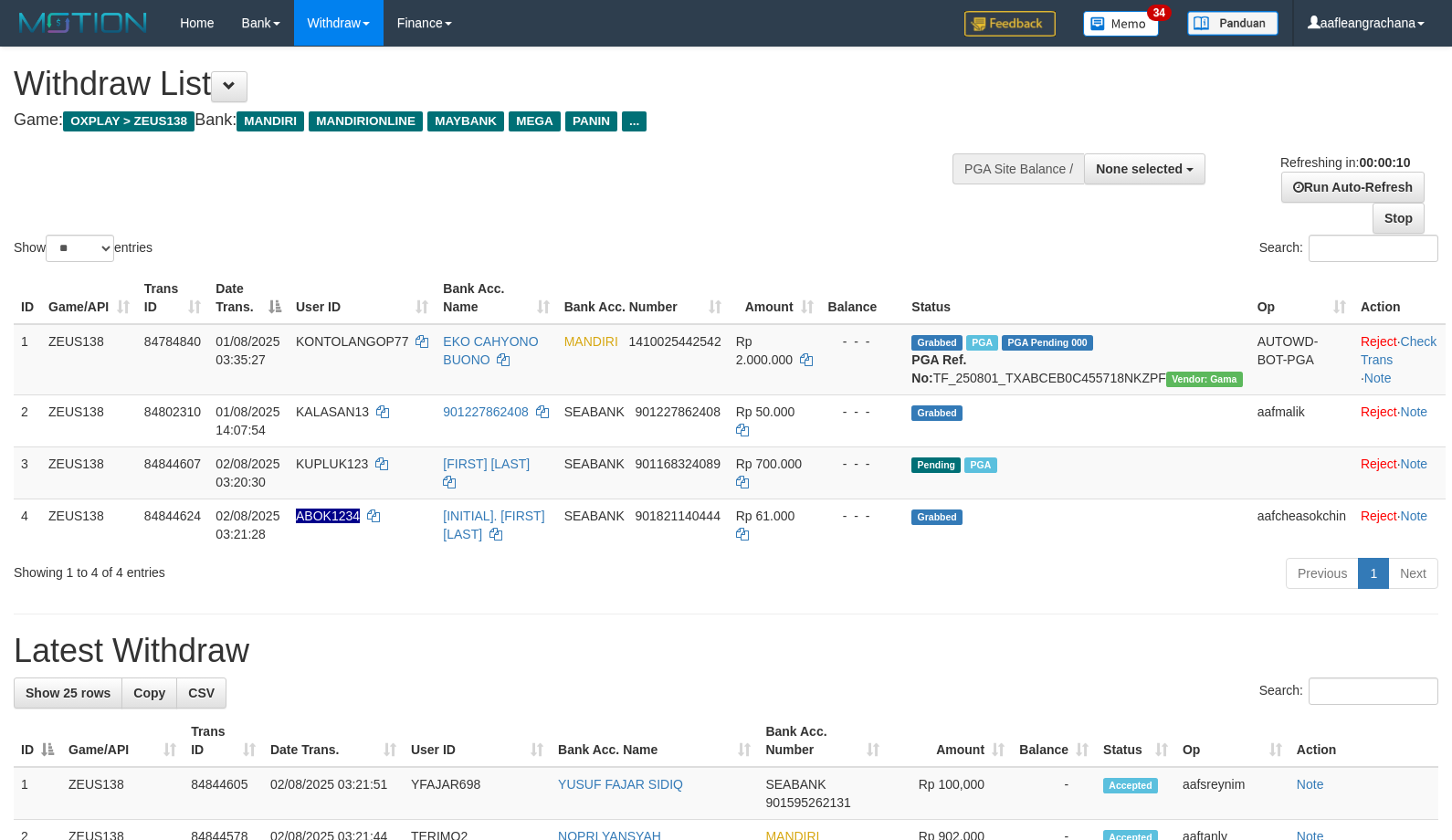 select 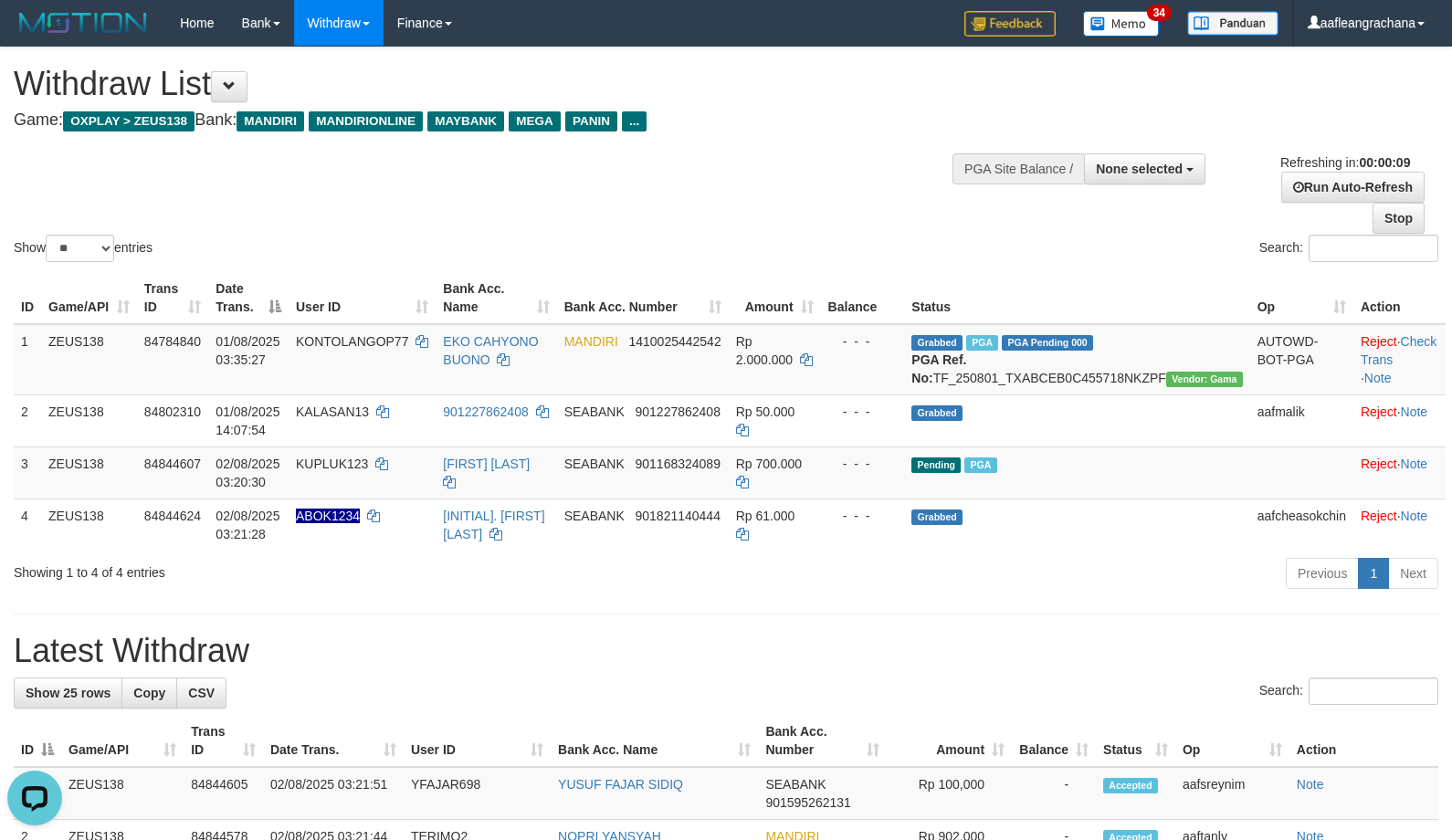 scroll, scrollTop: 0, scrollLeft: 0, axis: both 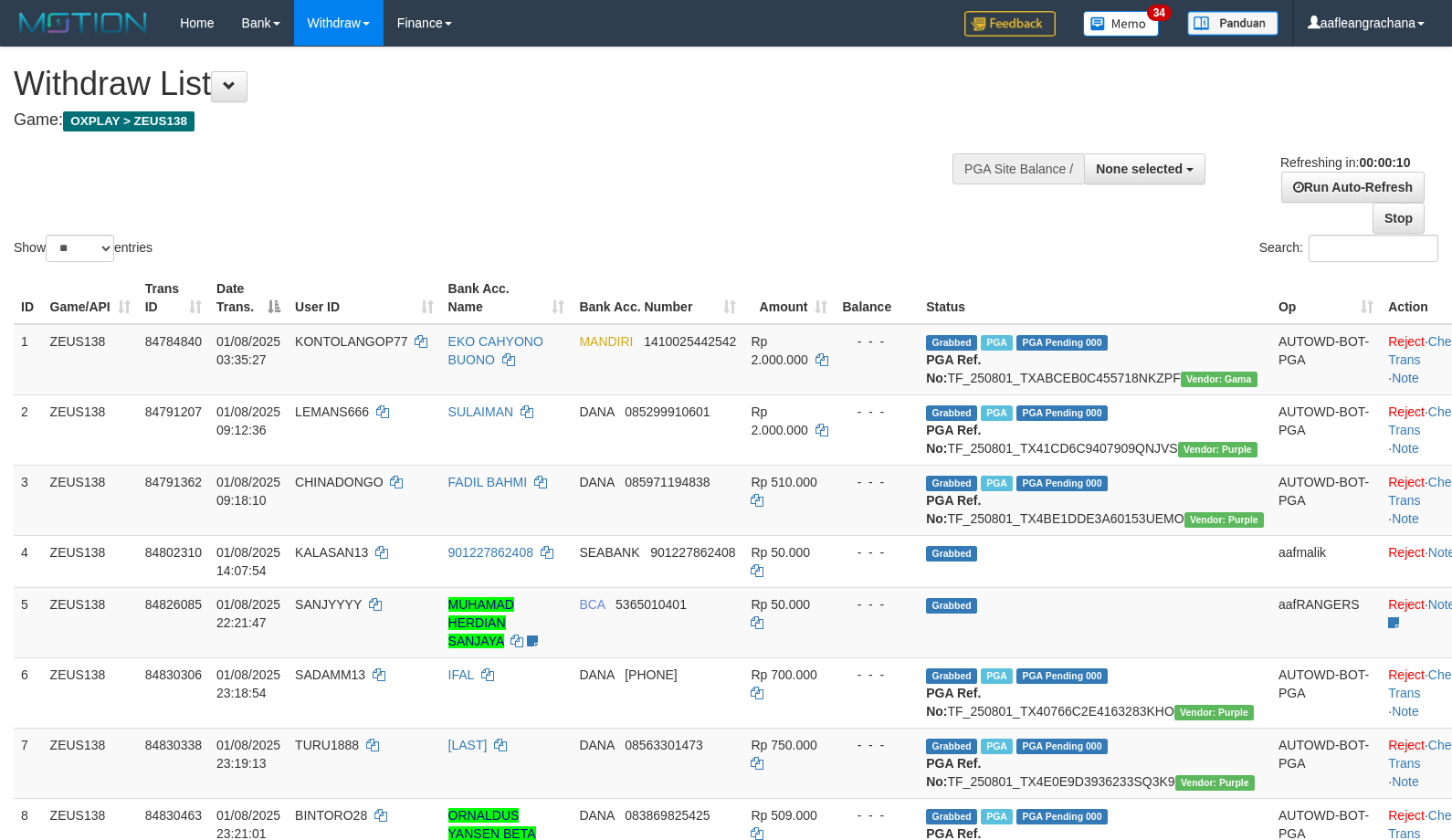 select 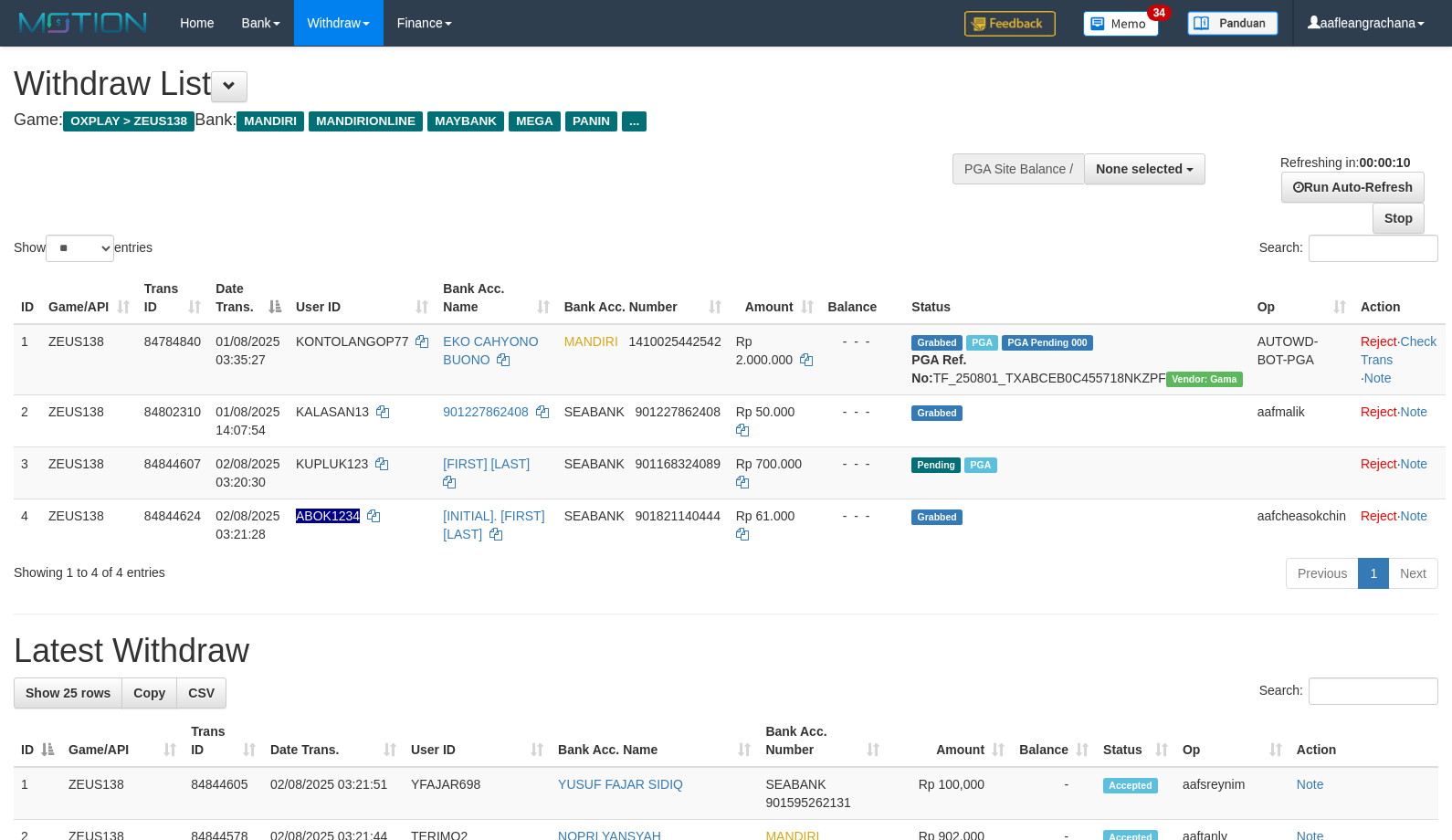 select 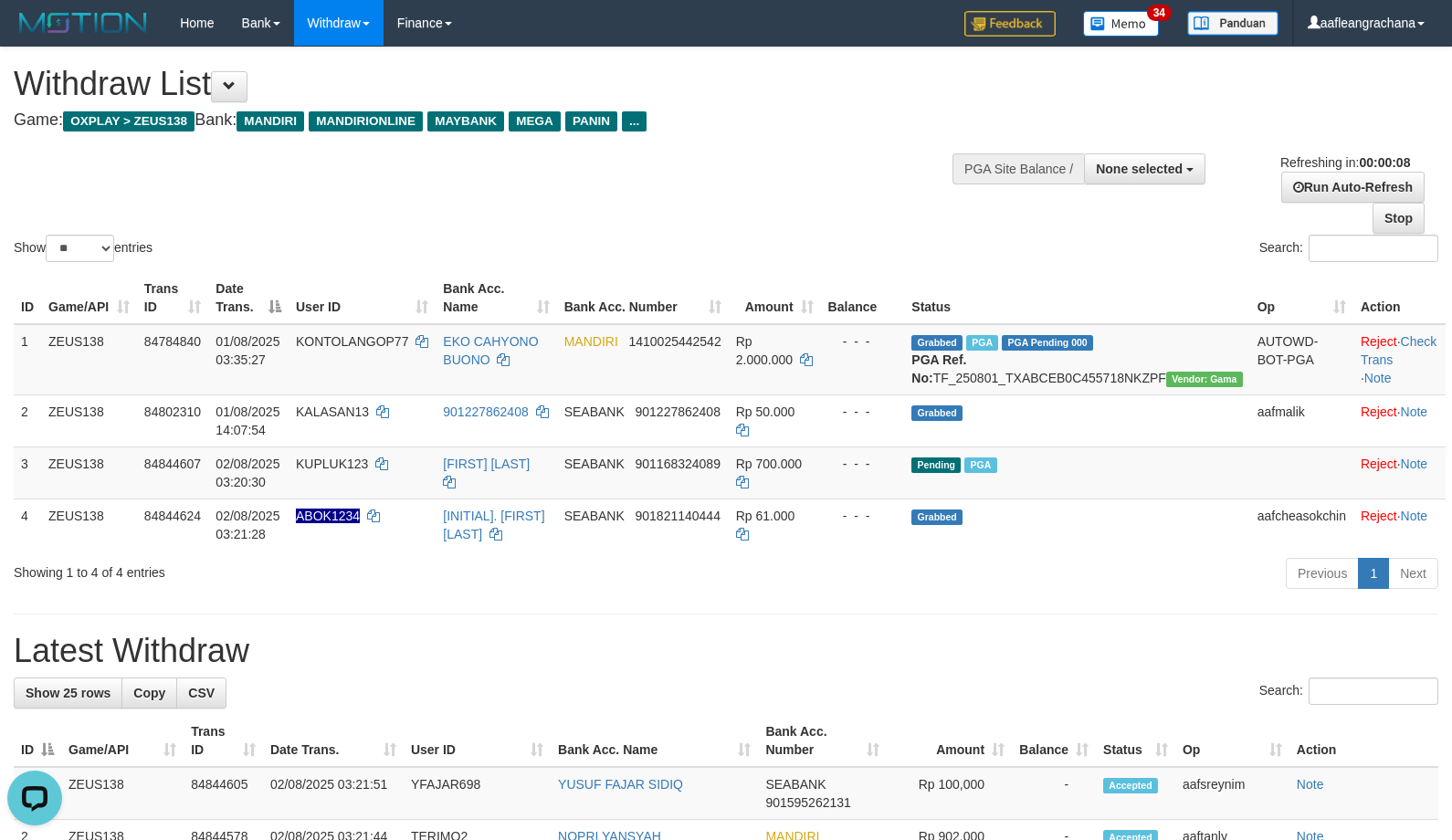 scroll, scrollTop: 0, scrollLeft: 0, axis: both 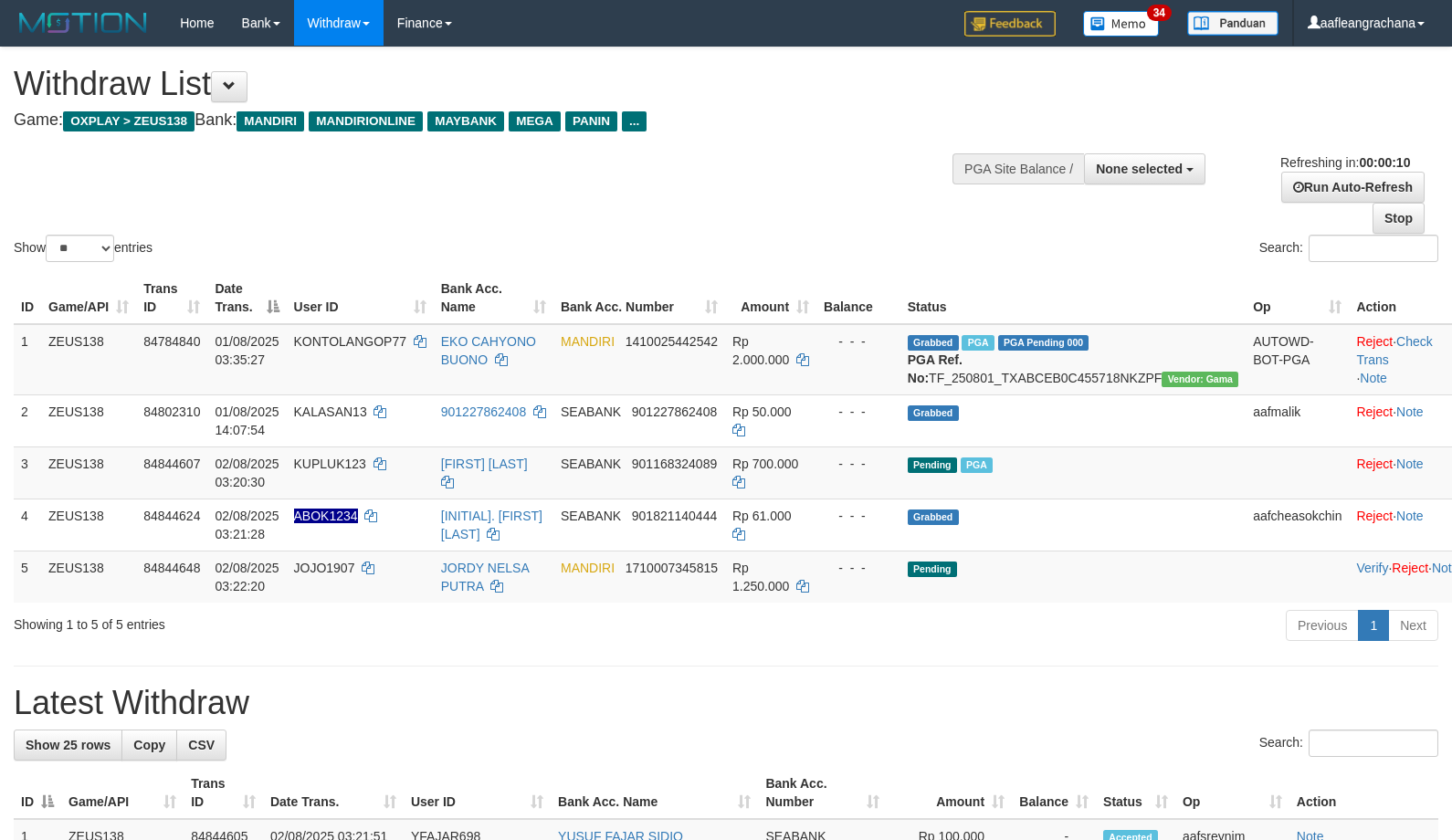 select 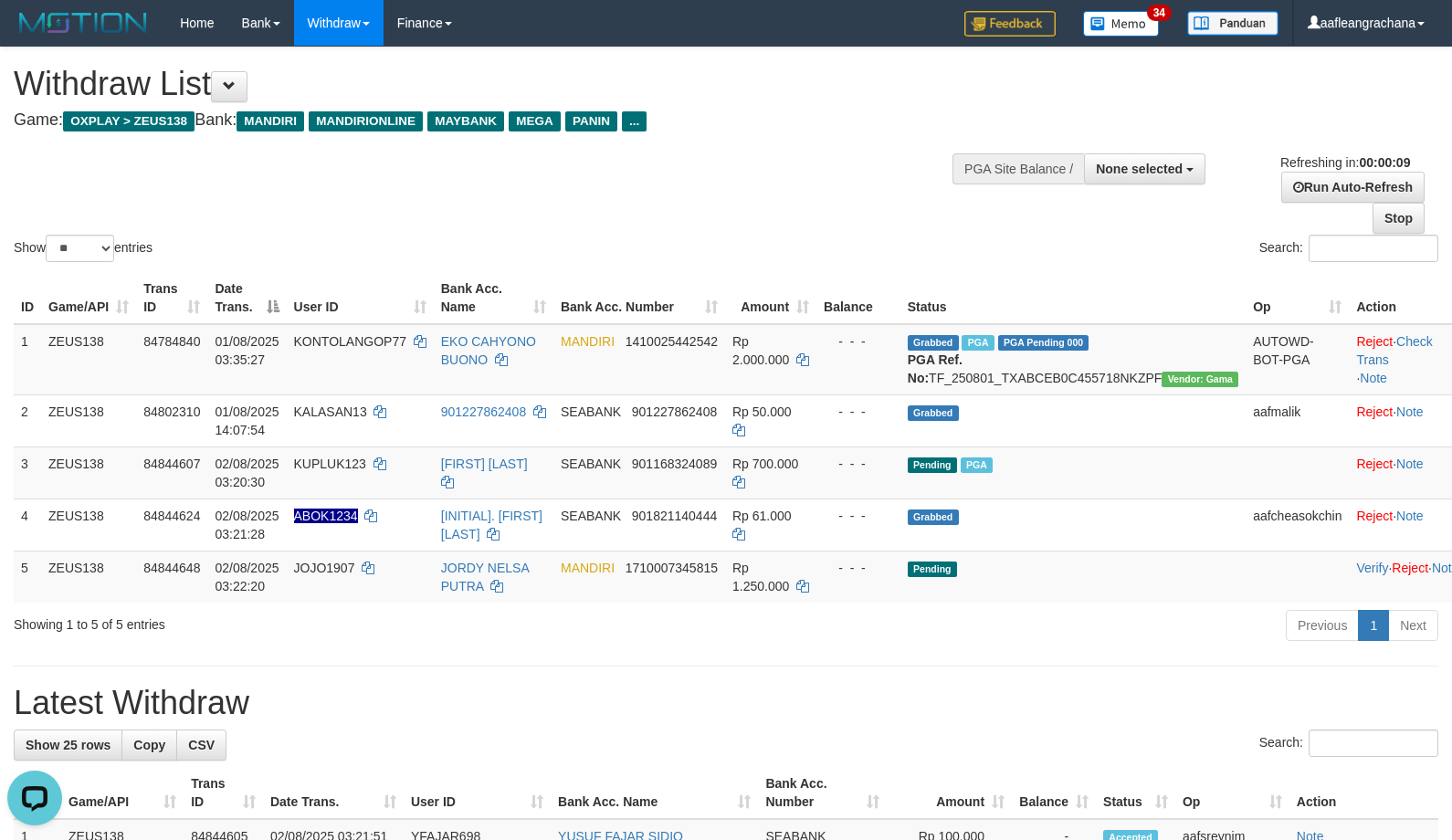 scroll, scrollTop: 0, scrollLeft: 0, axis: both 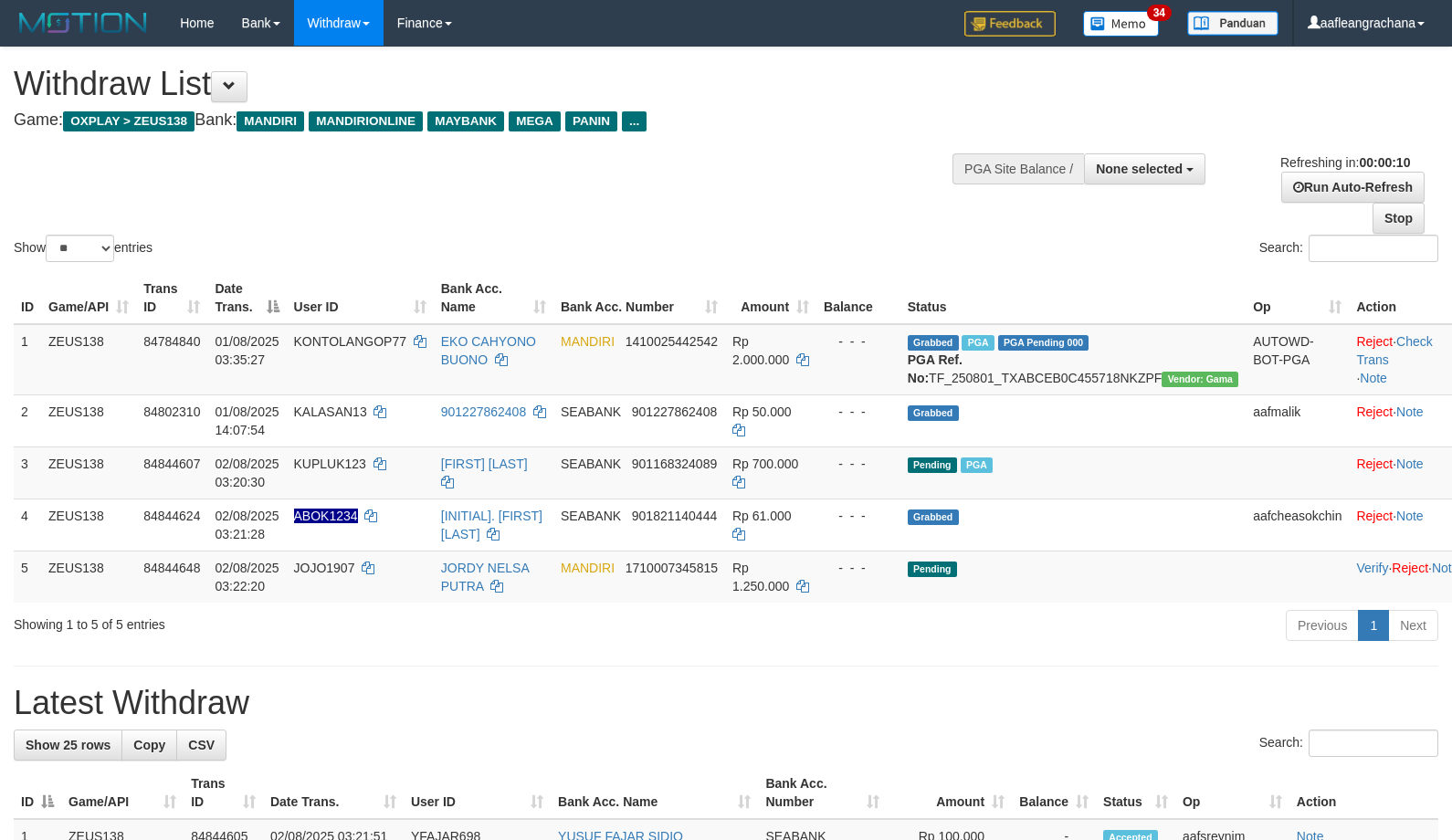 select 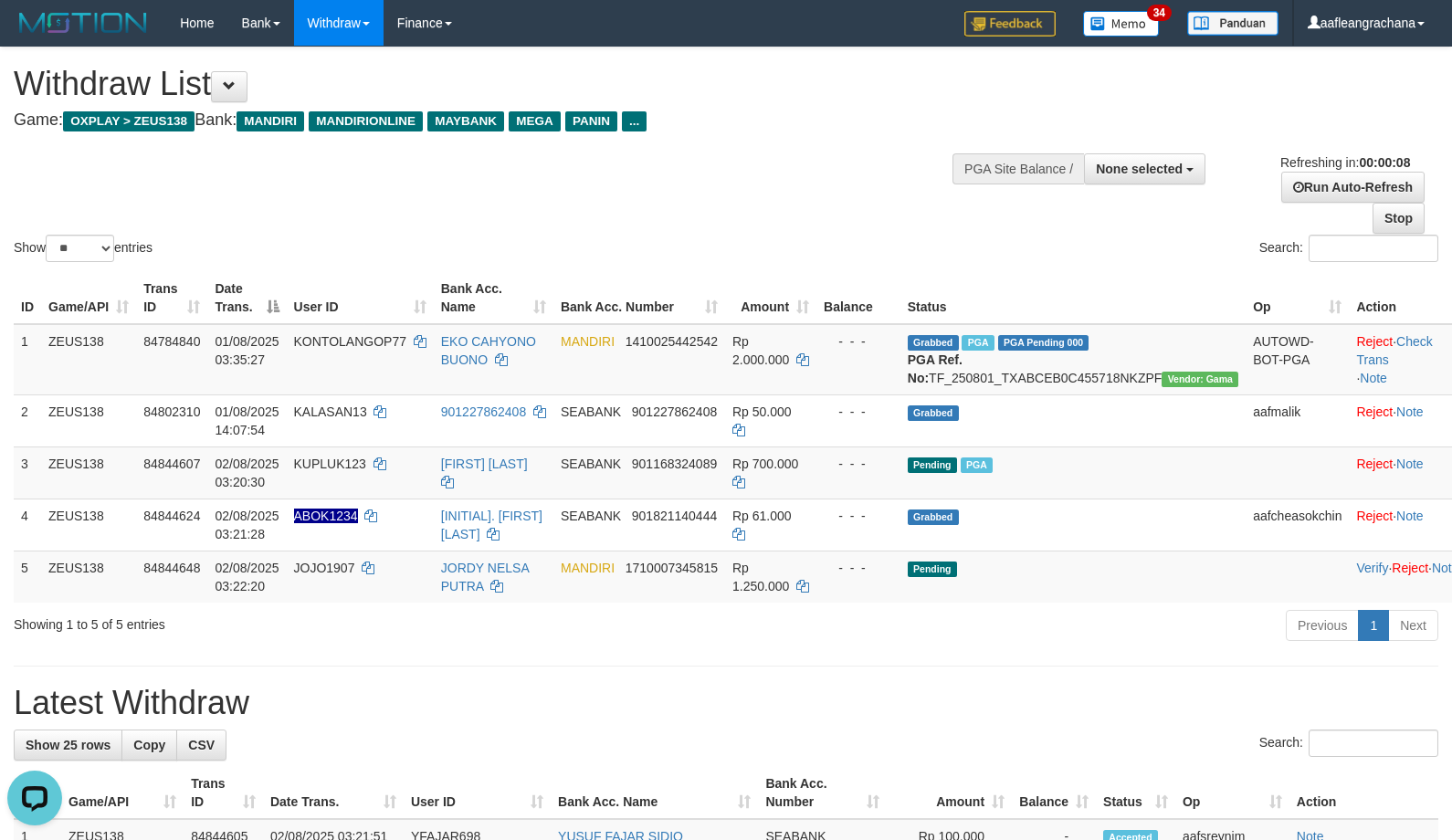 scroll, scrollTop: 0, scrollLeft: 0, axis: both 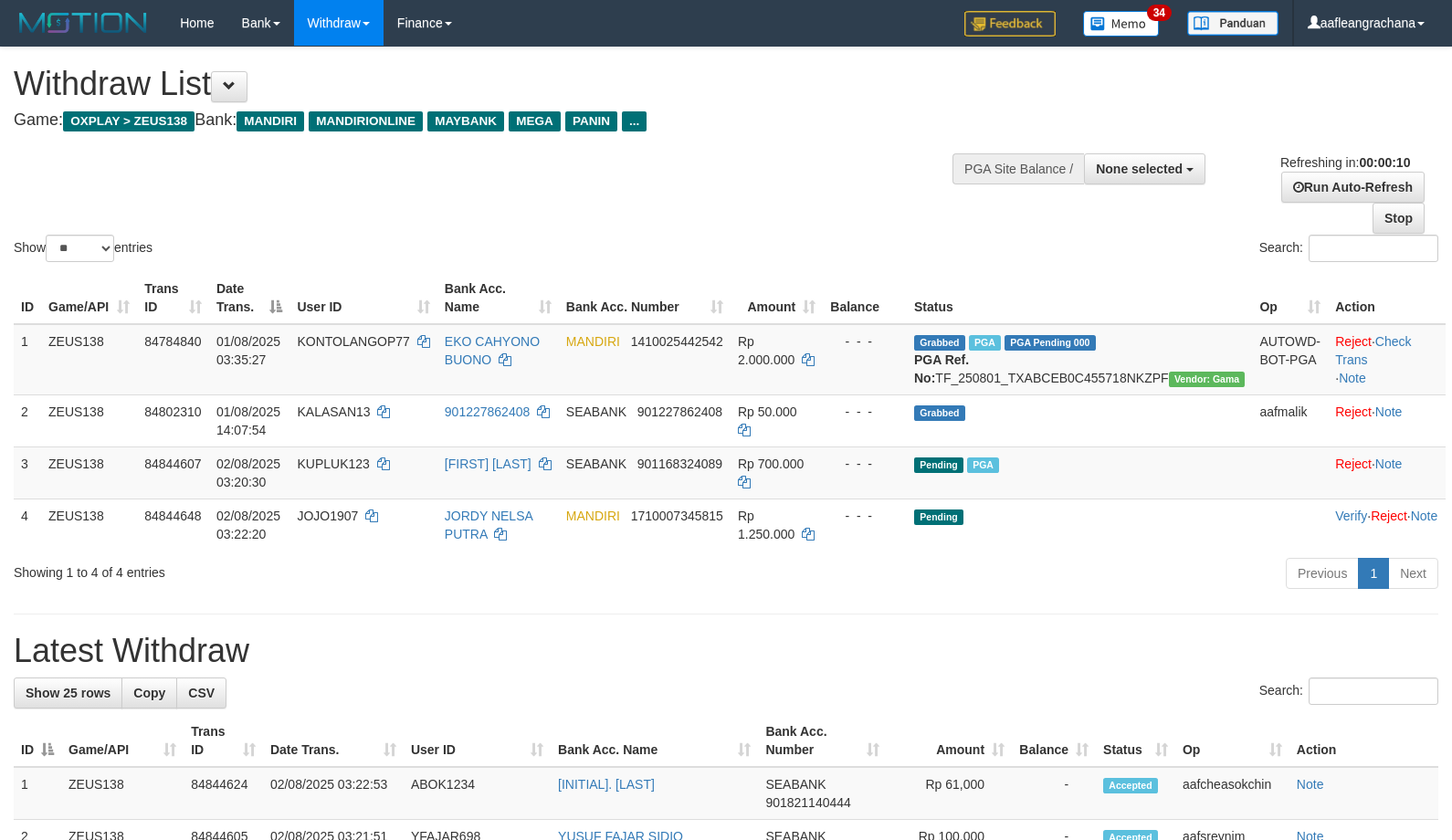 select 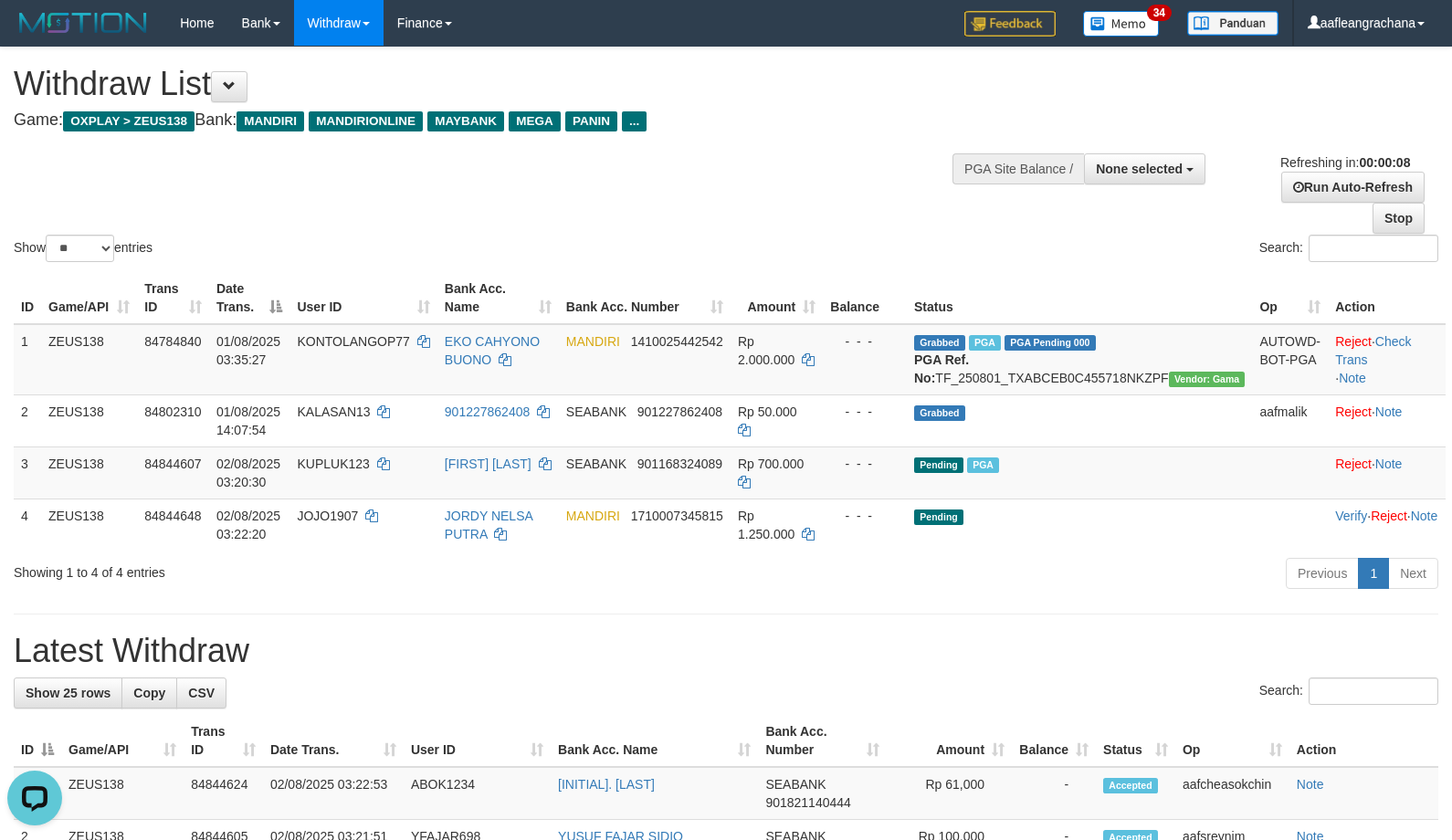 scroll, scrollTop: 0, scrollLeft: 0, axis: both 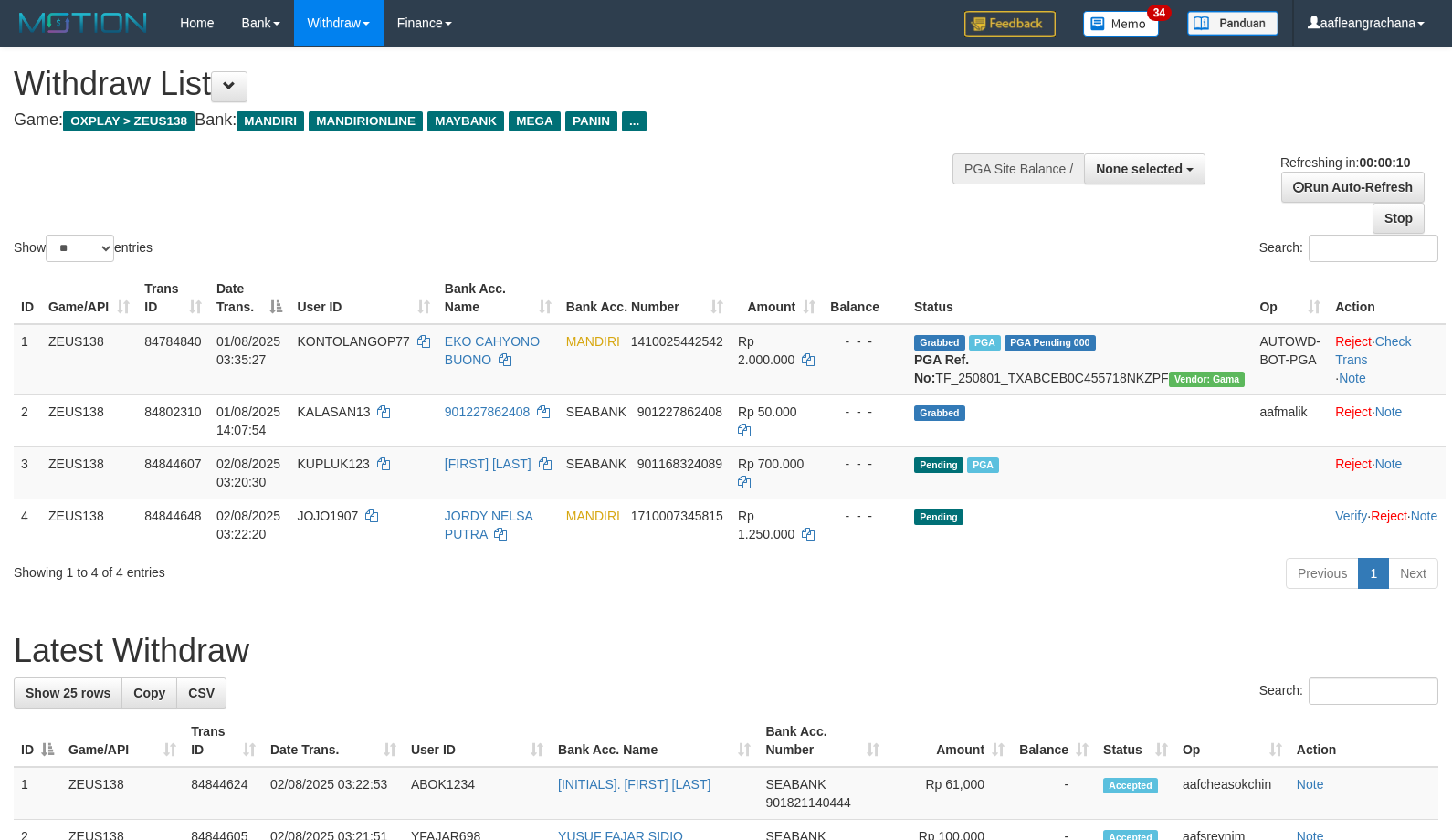 select 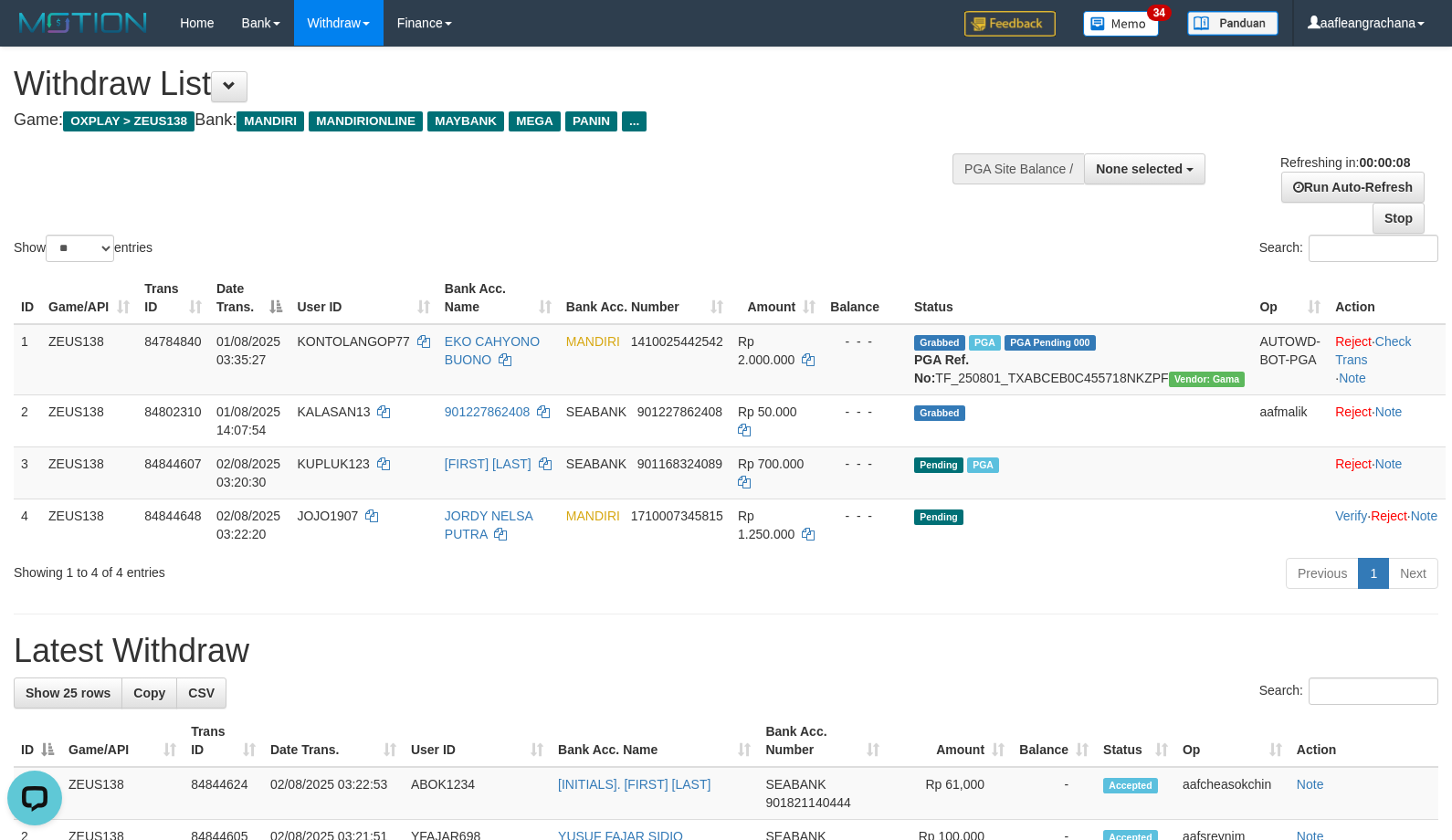 scroll, scrollTop: 0, scrollLeft: 0, axis: both 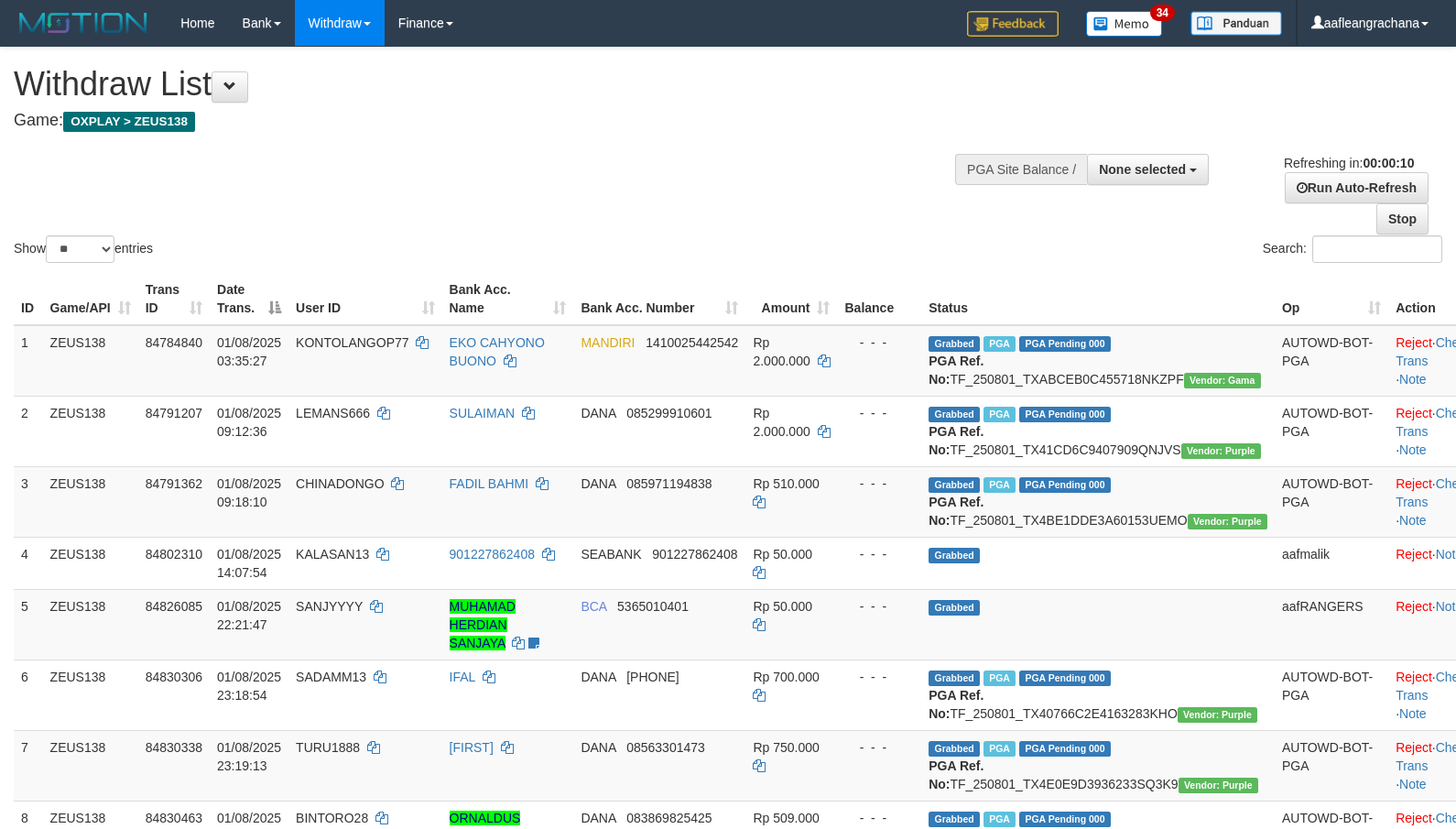 select 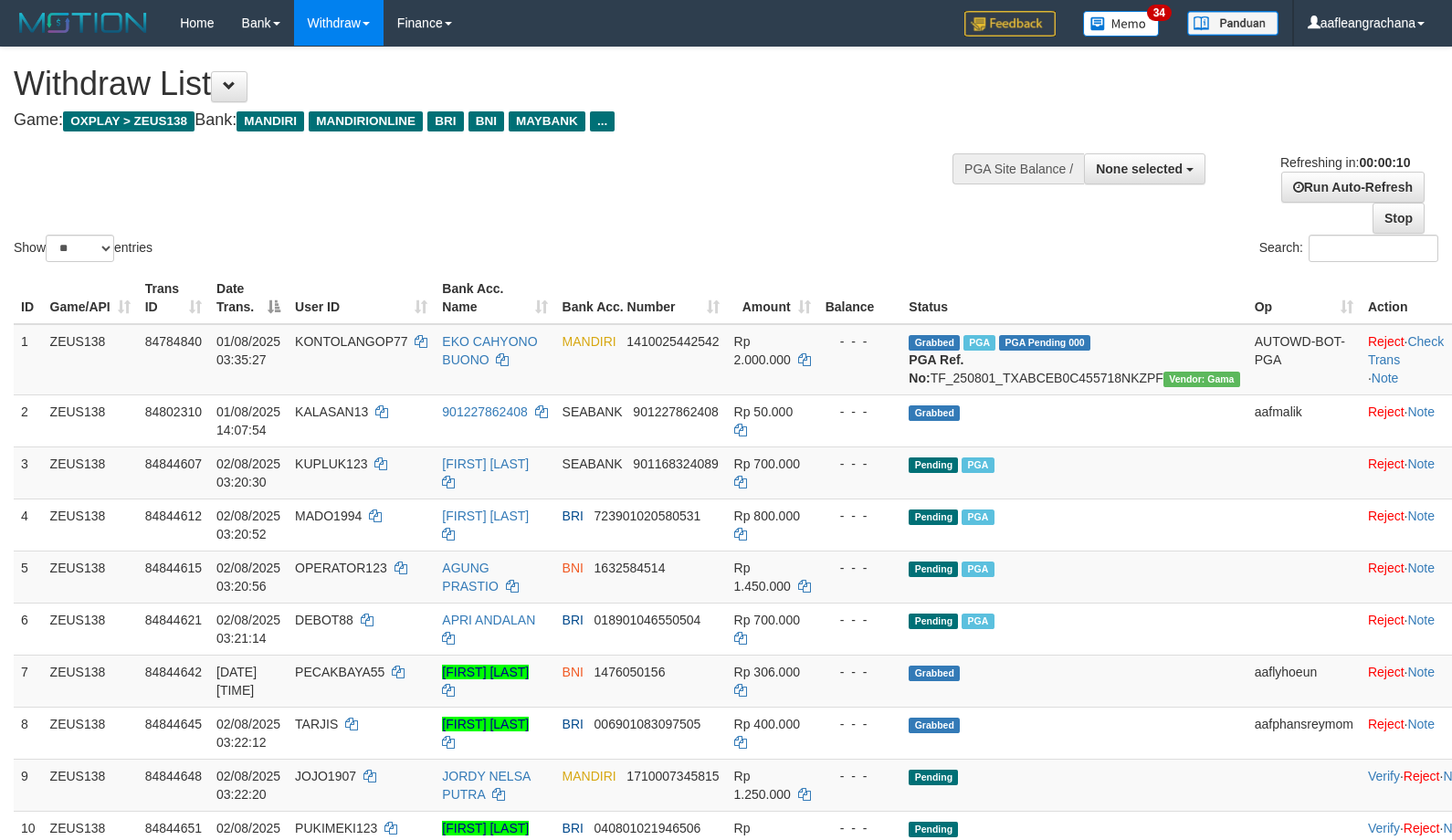 select 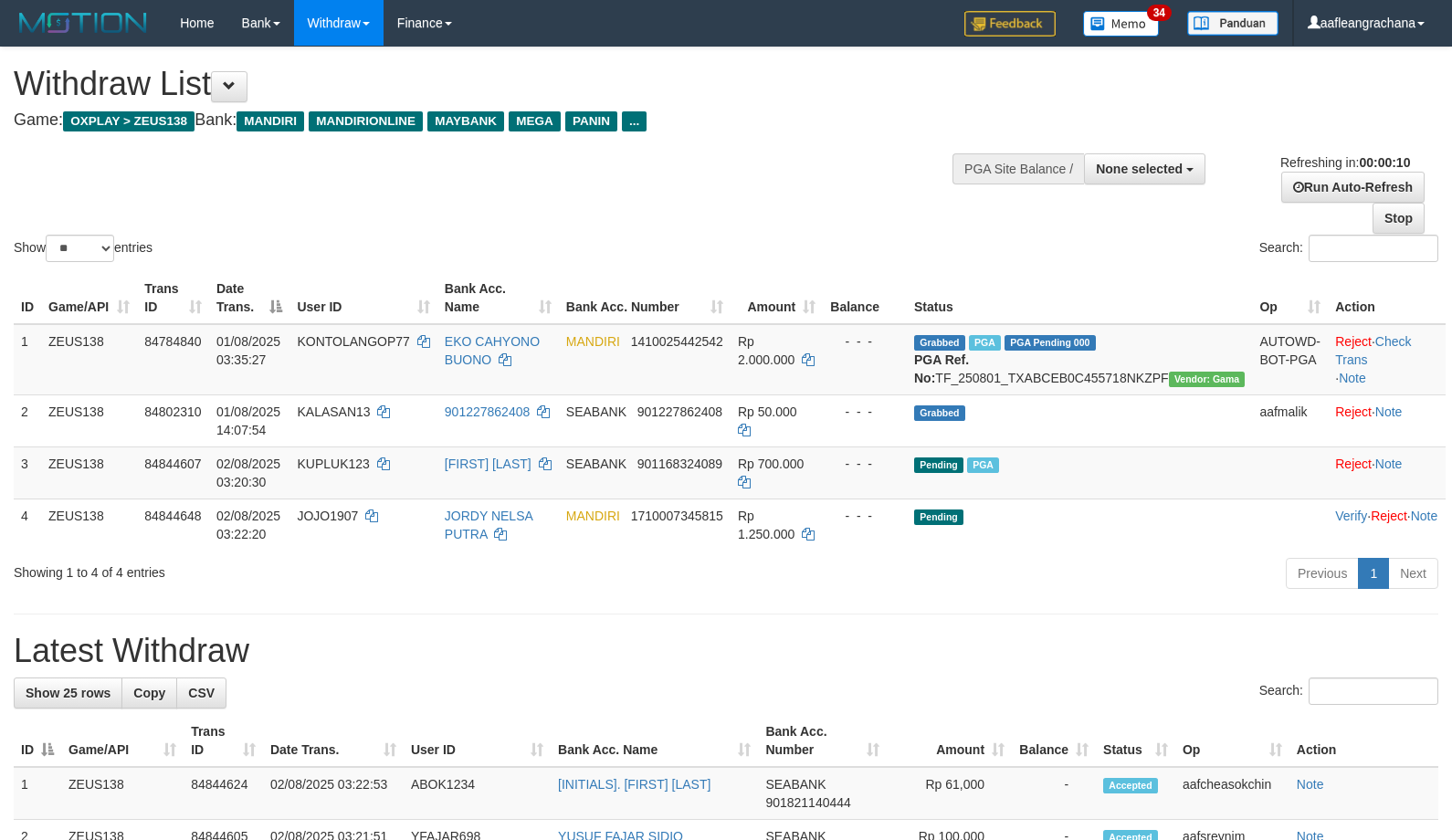 select 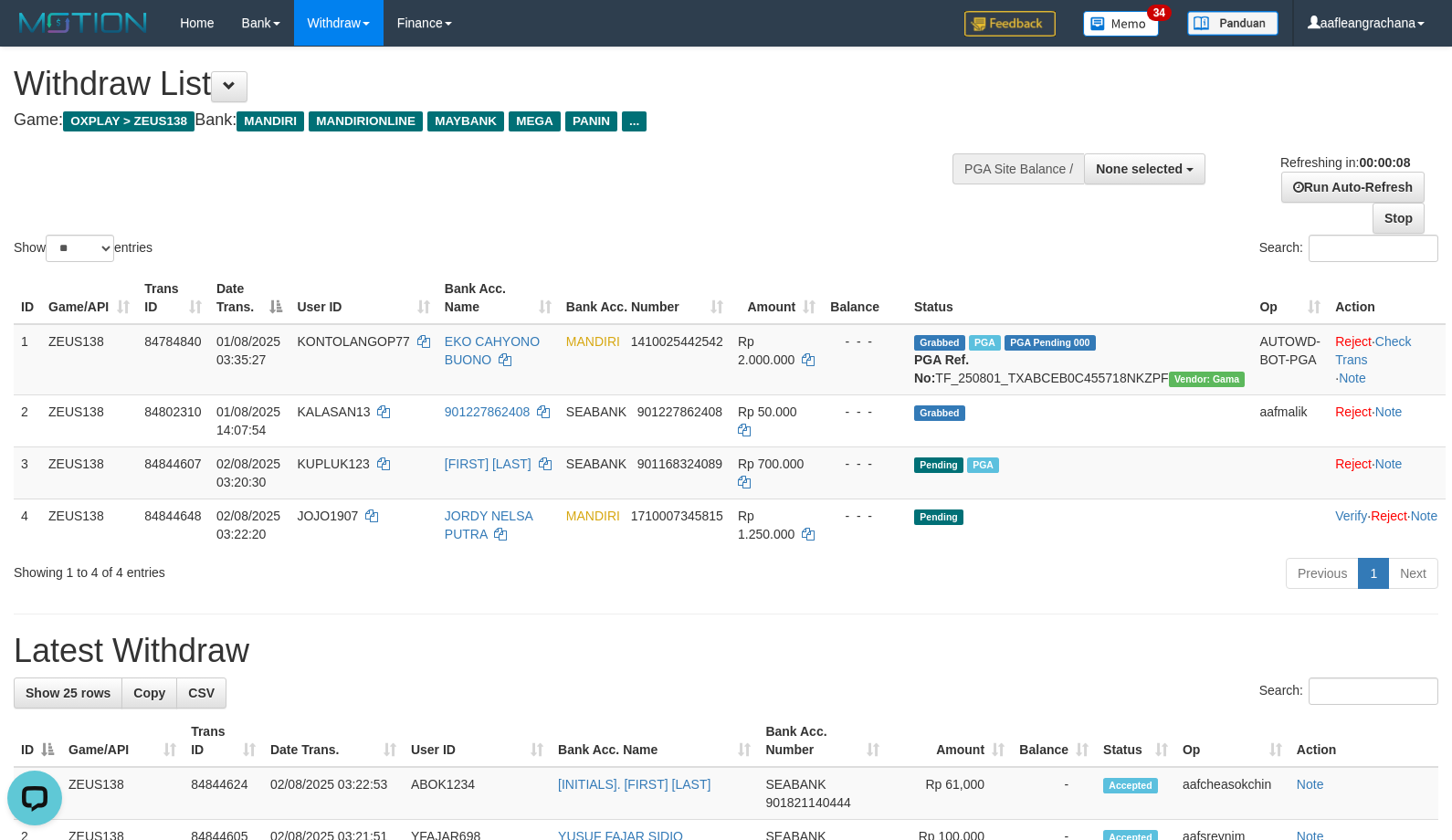 scroll, scrollTop: 0, scrollLeft: 0, axis: both 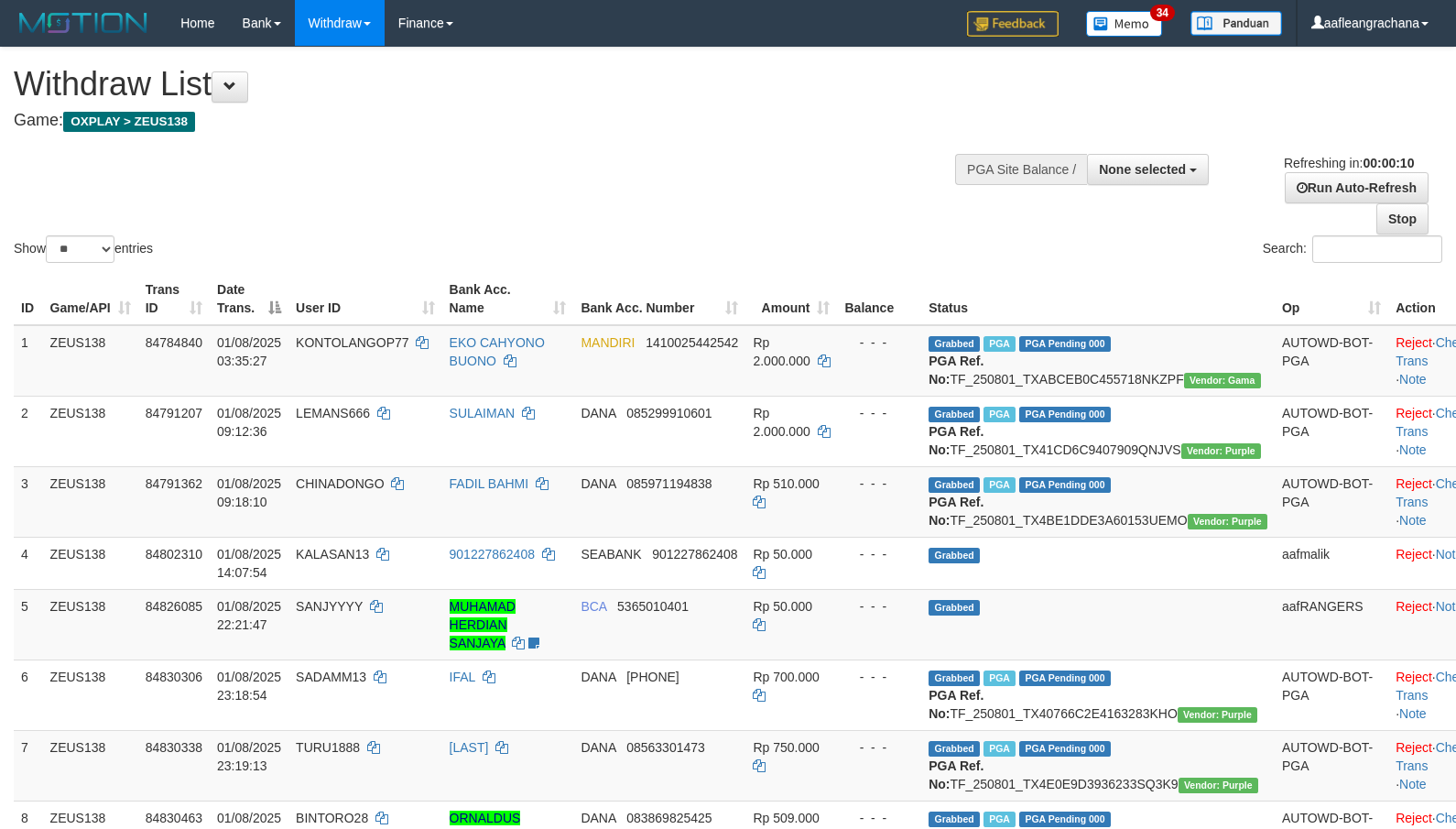 select 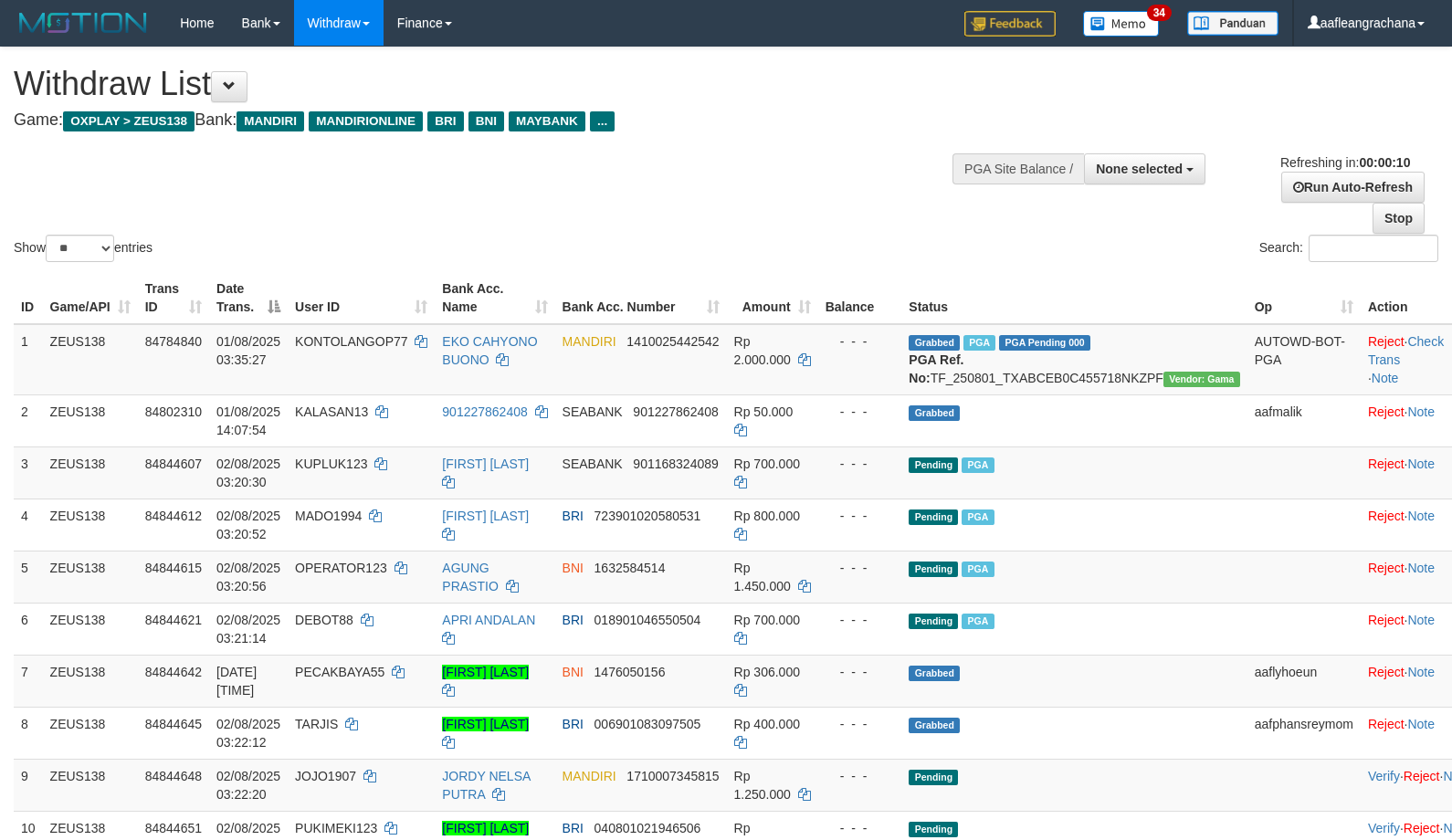 select 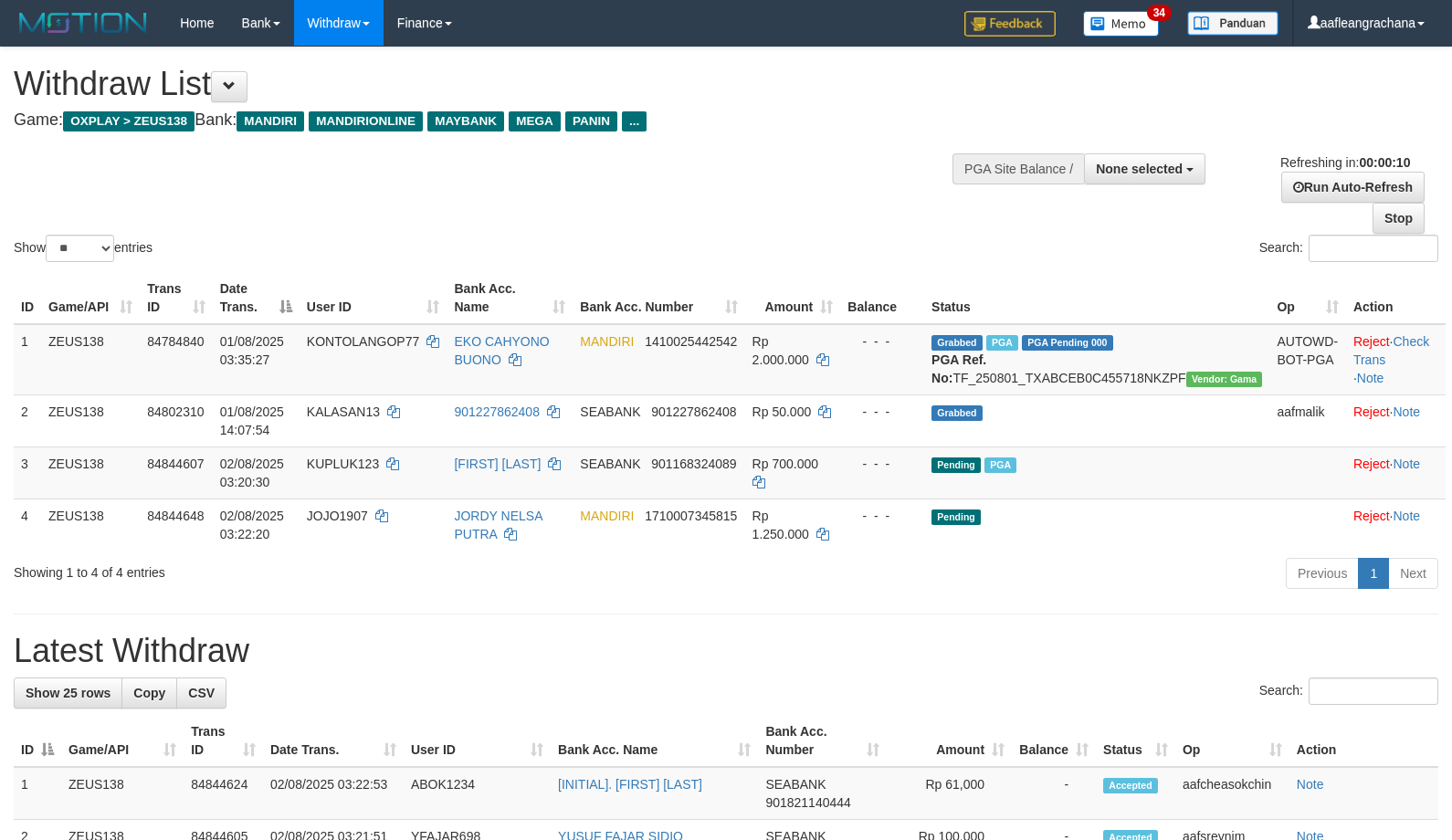 select 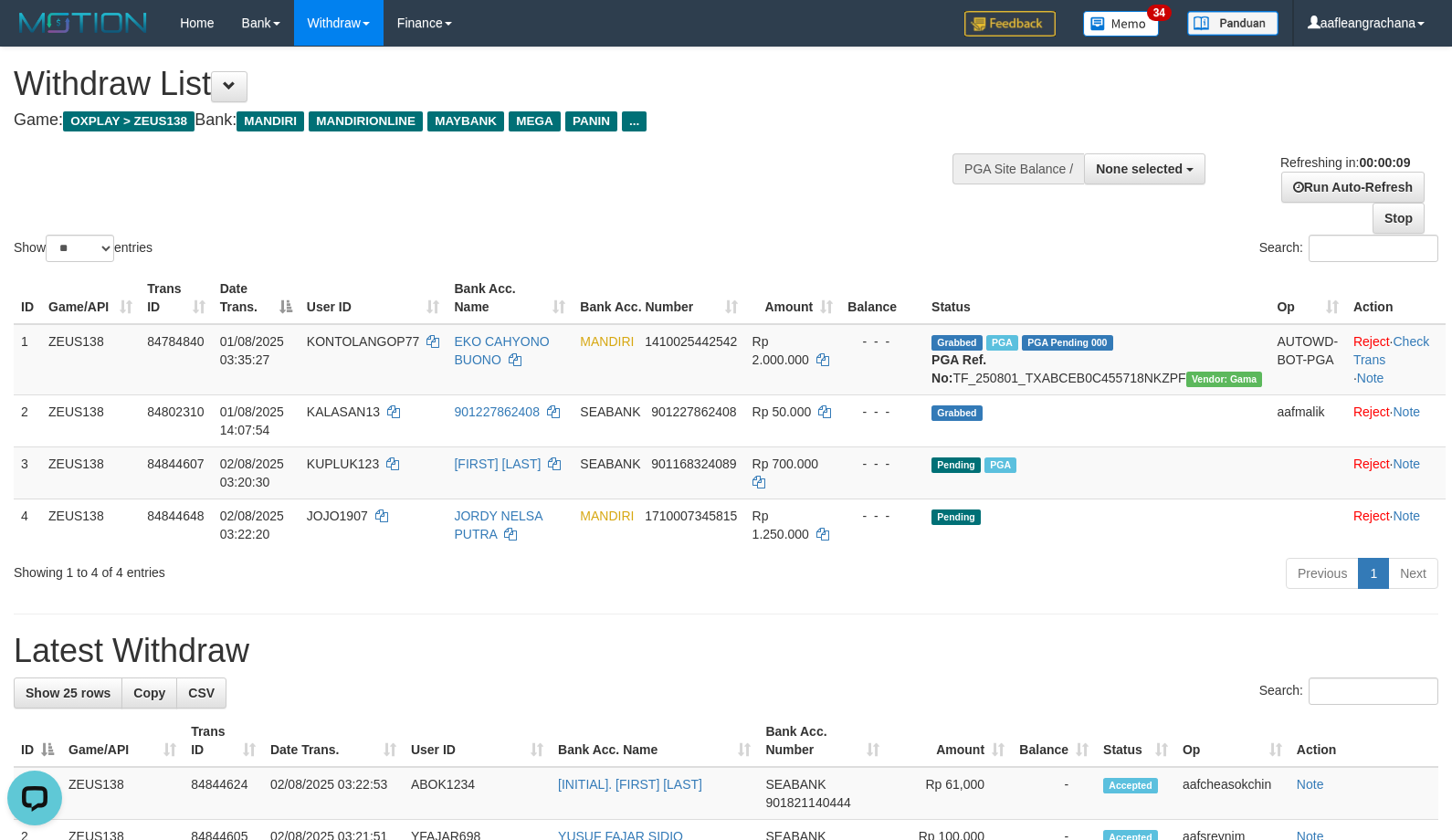 scroll, scrollTop: 0, scrollLeft: 0, axis: both 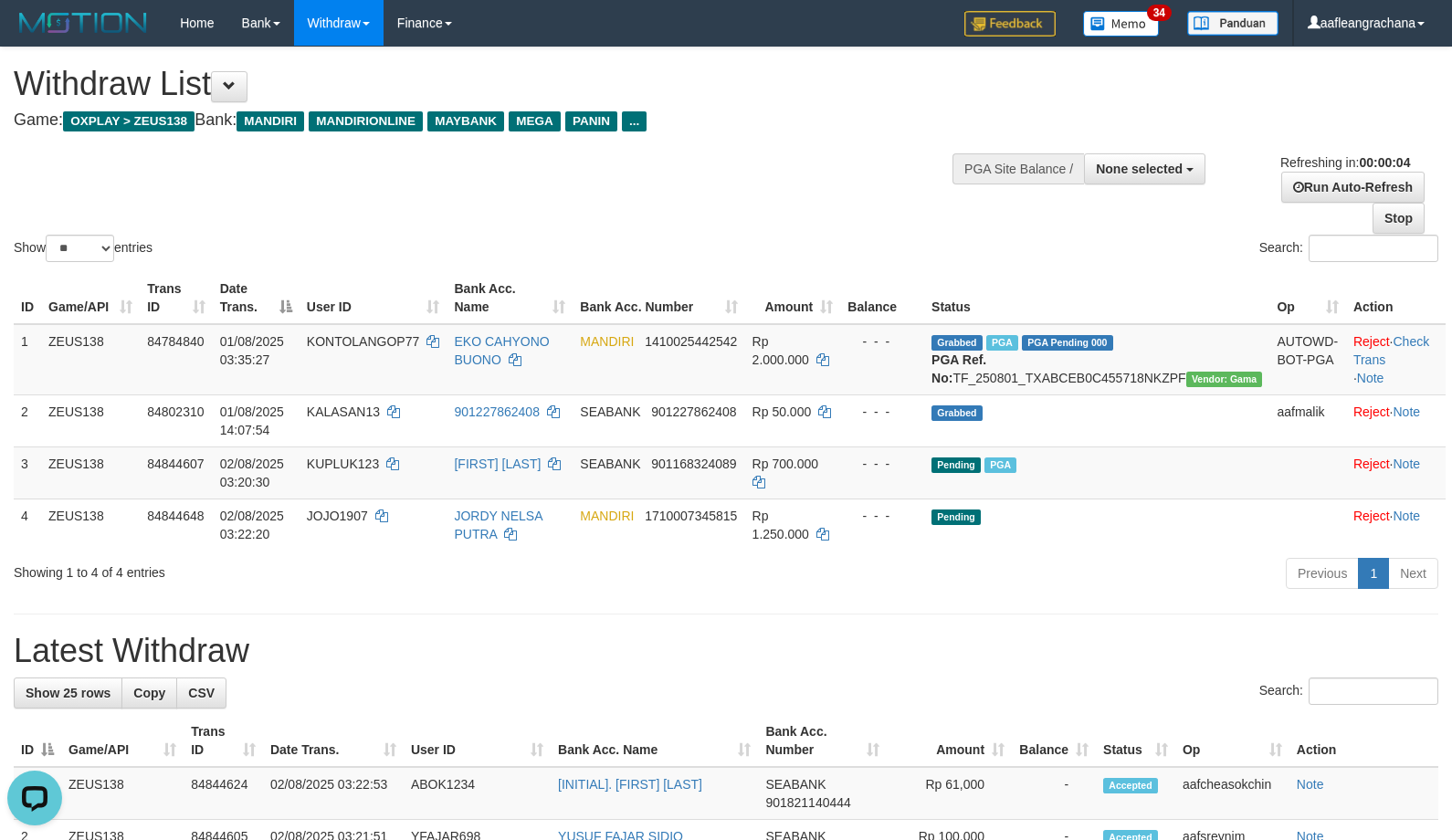 click on "Showing 1 to 4 of 4 entries" at bounding box center [302, 569] 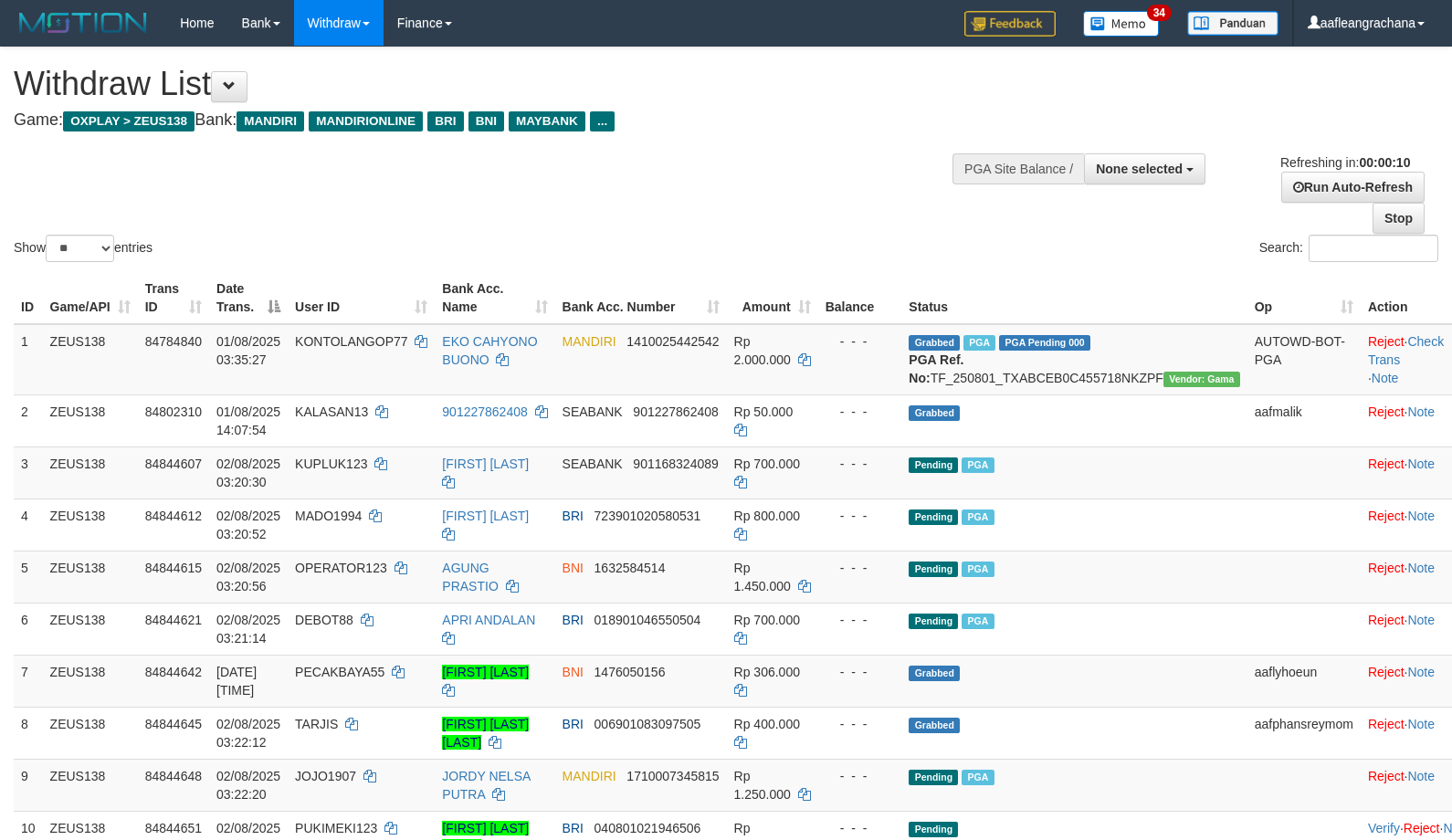 select 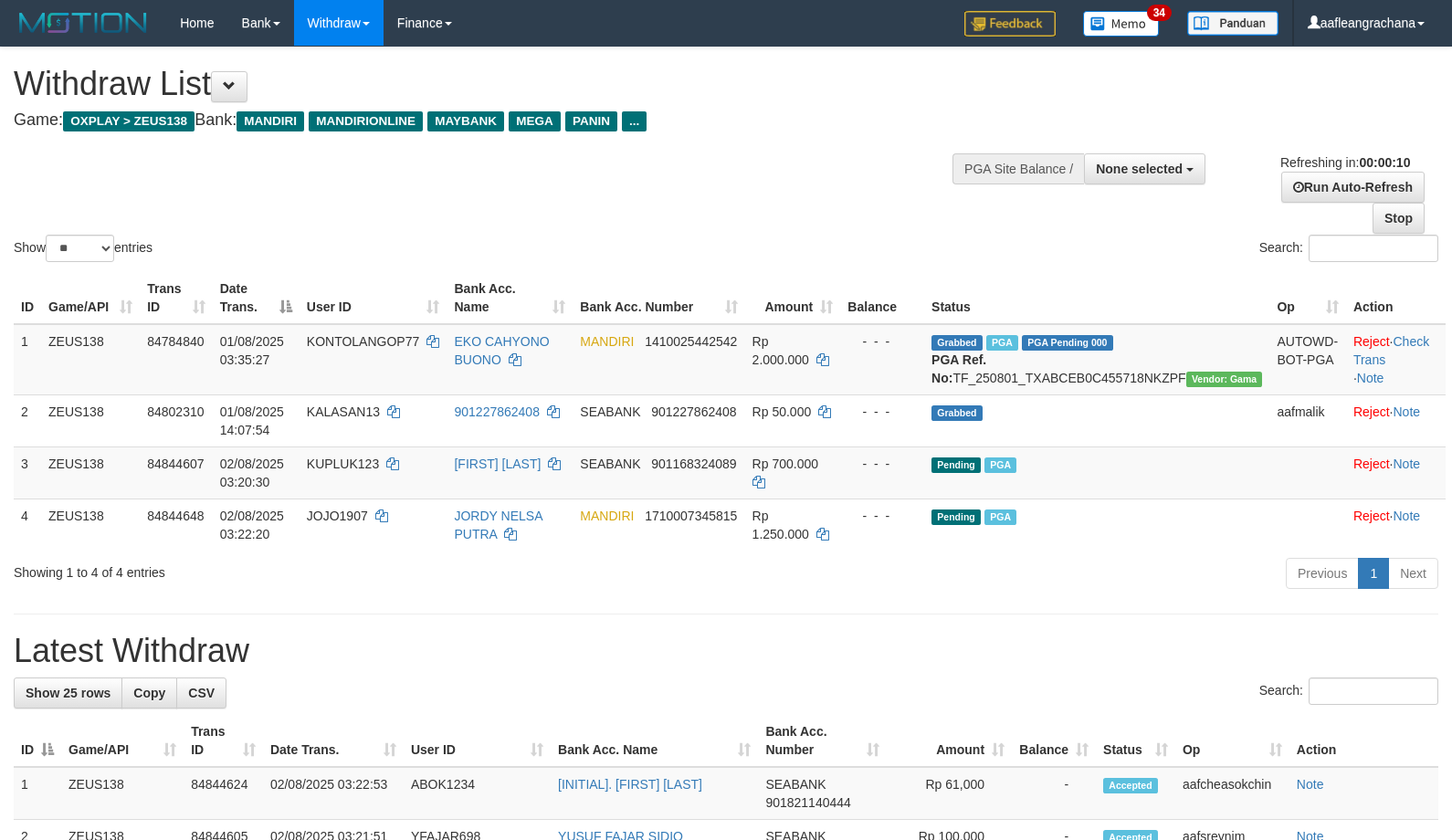 select 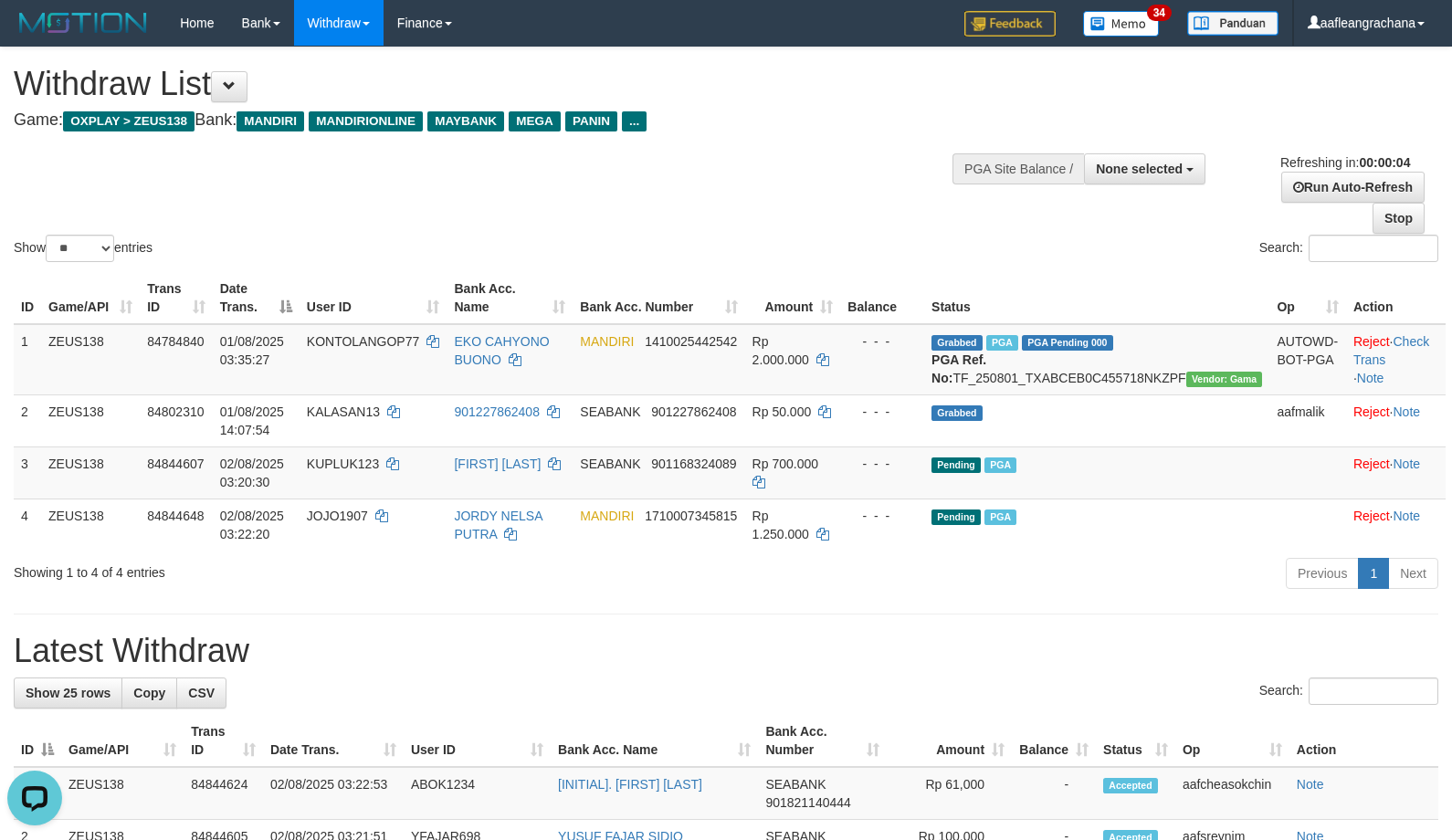 scroll, scrollTop: 0, scrollLeft: 0, axis: both 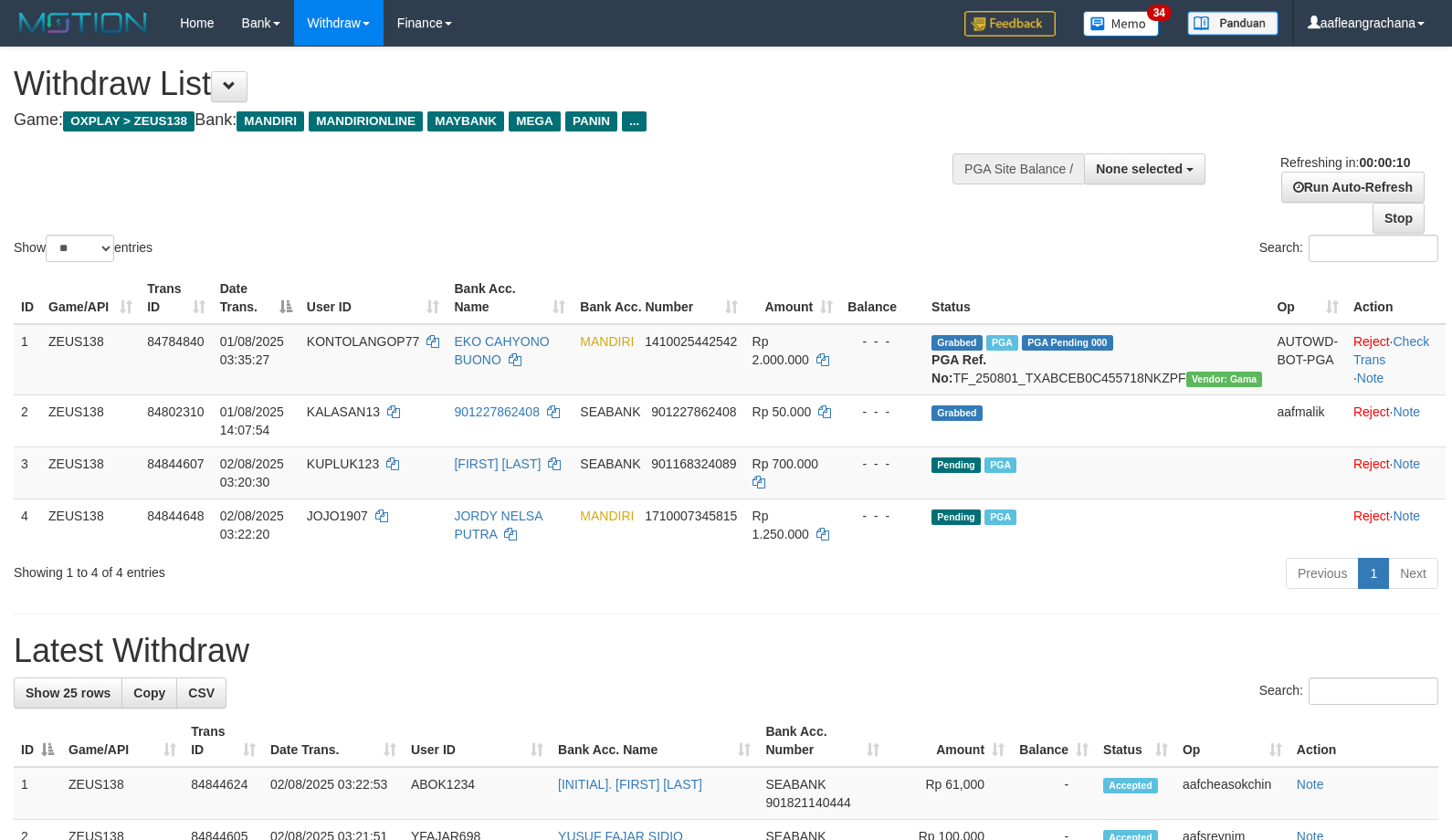 select 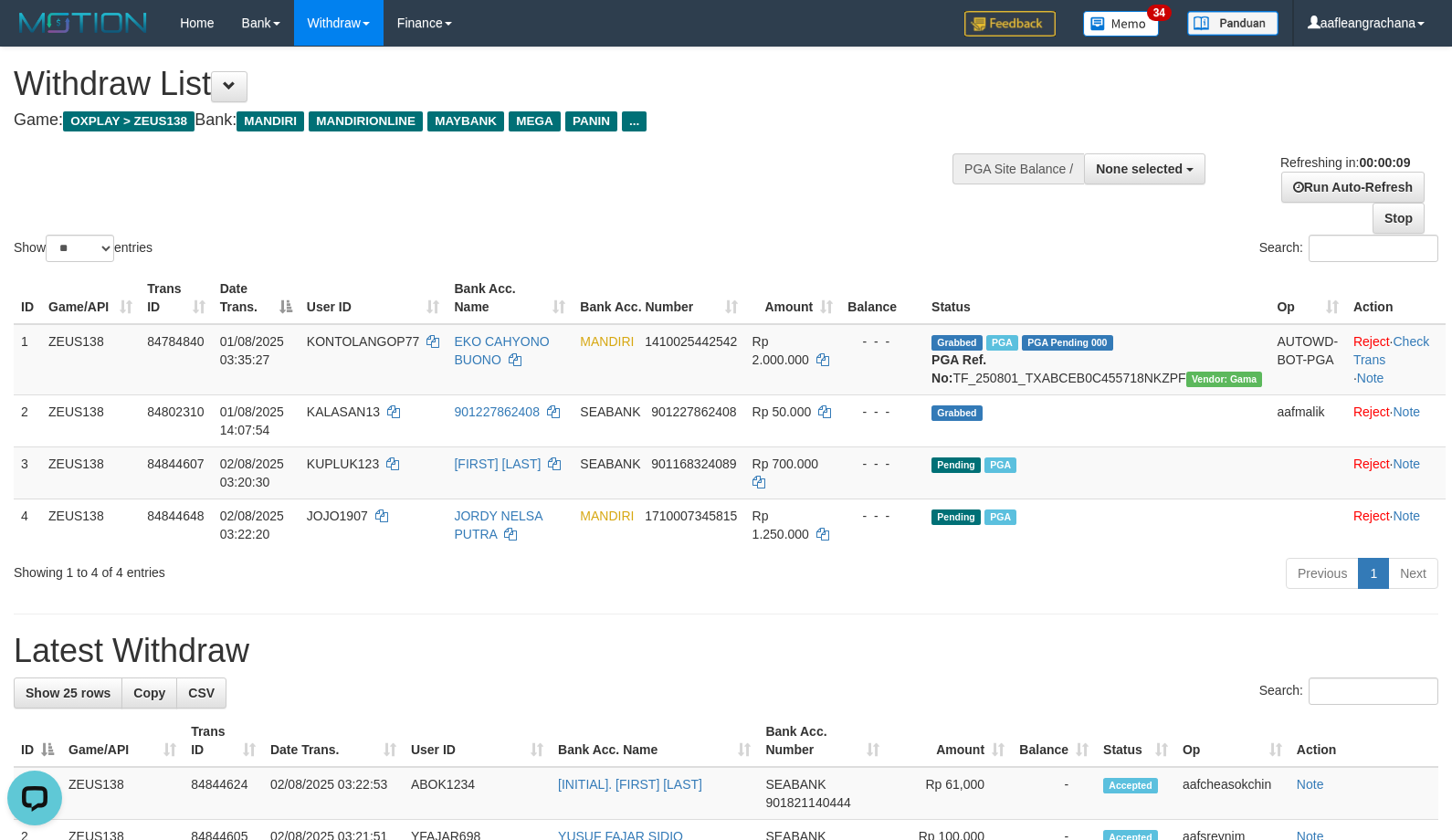 scroll, scrollTop: 0, scrollLeft: 0, axis: both 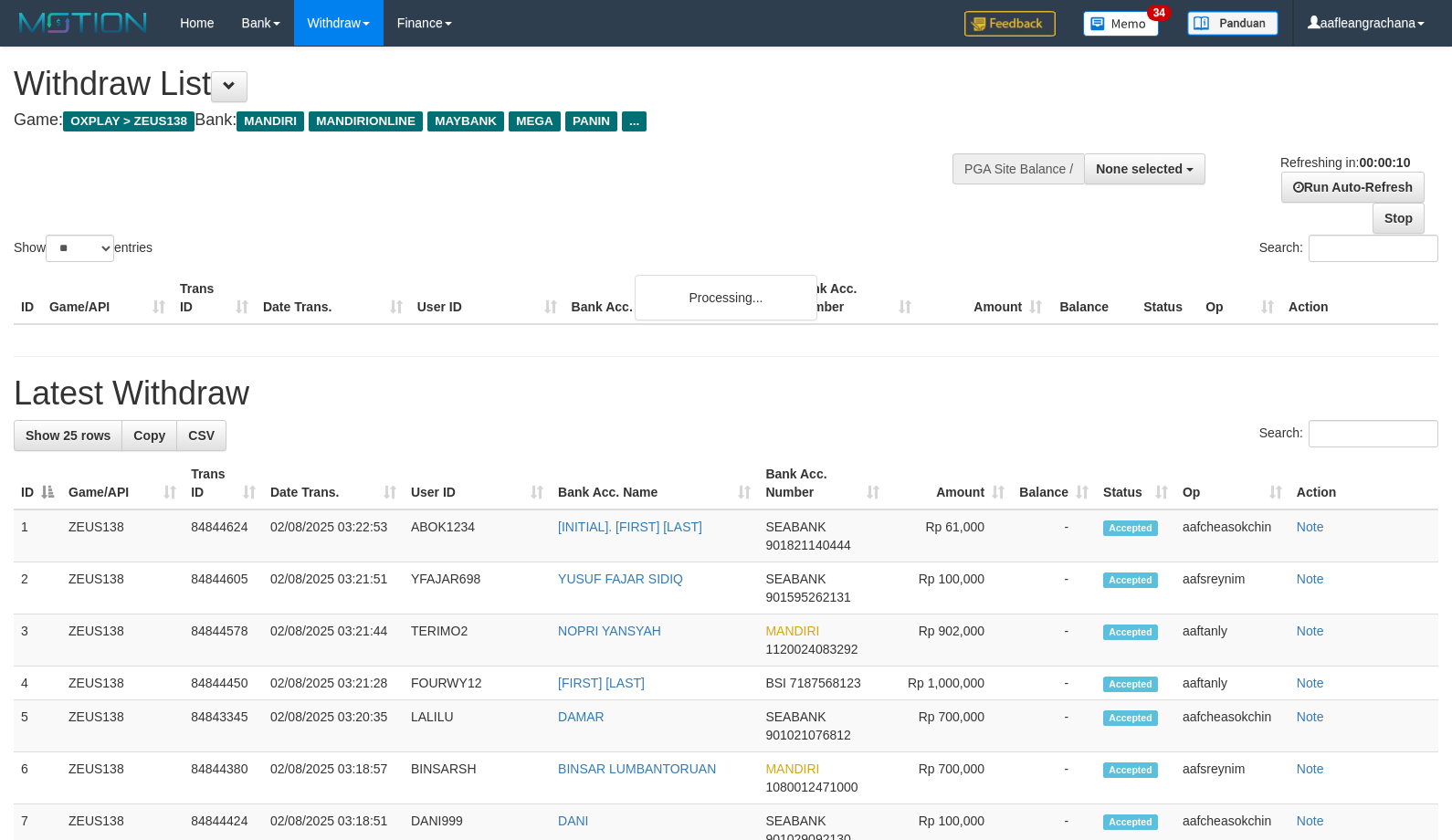 select 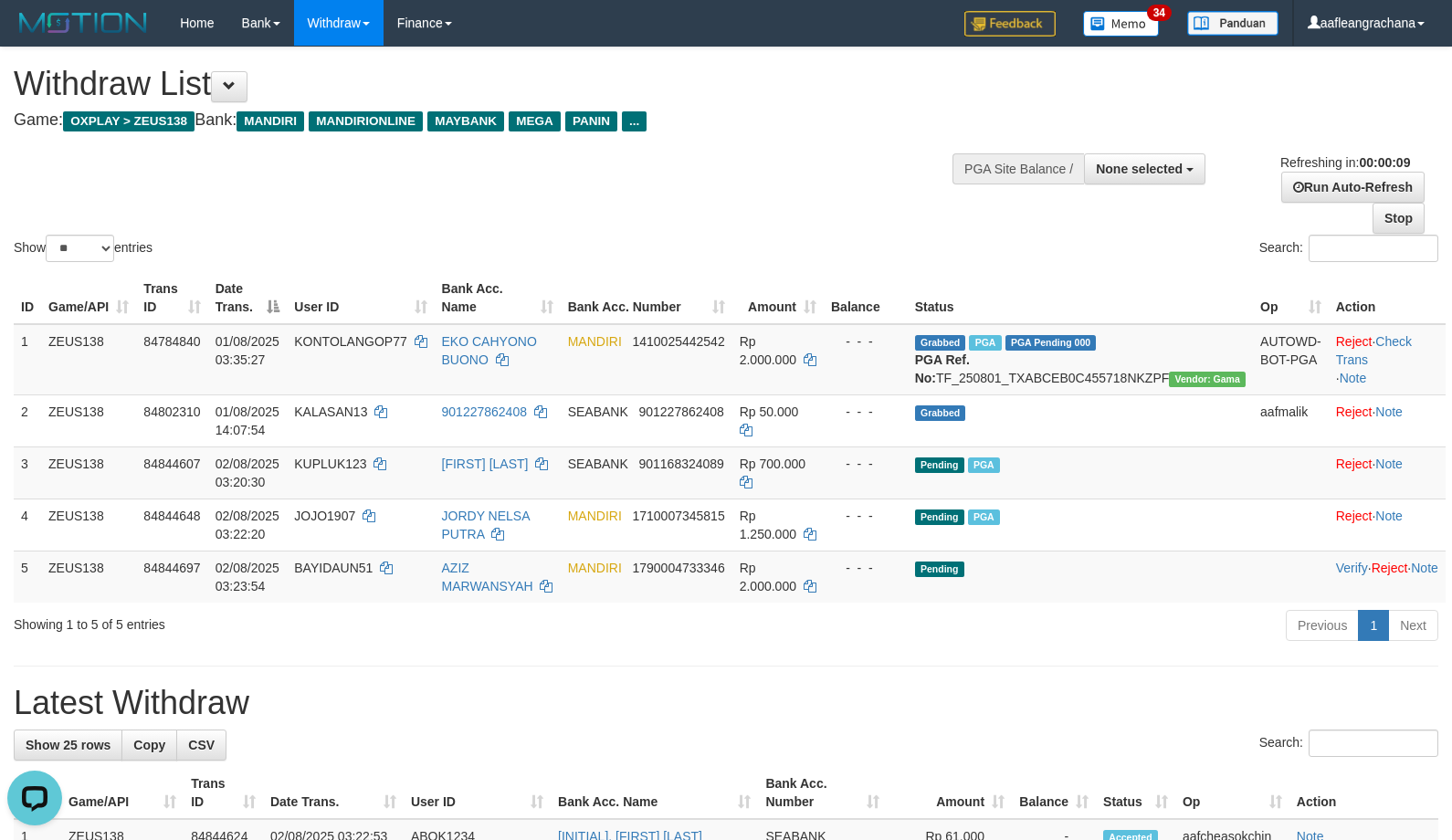 scroll, scrollTop: 0, scrollLeft: 0, axis: both 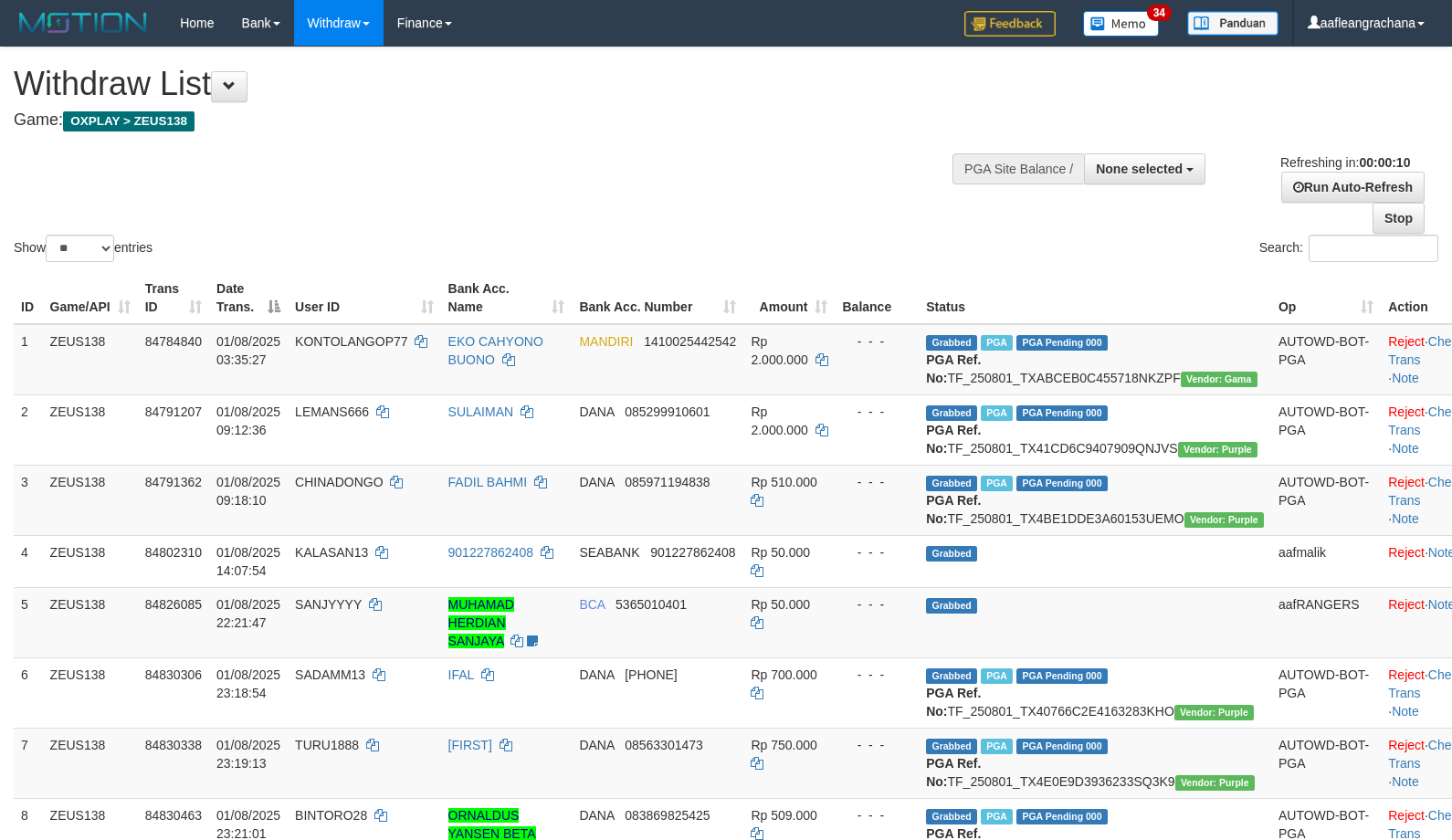 select 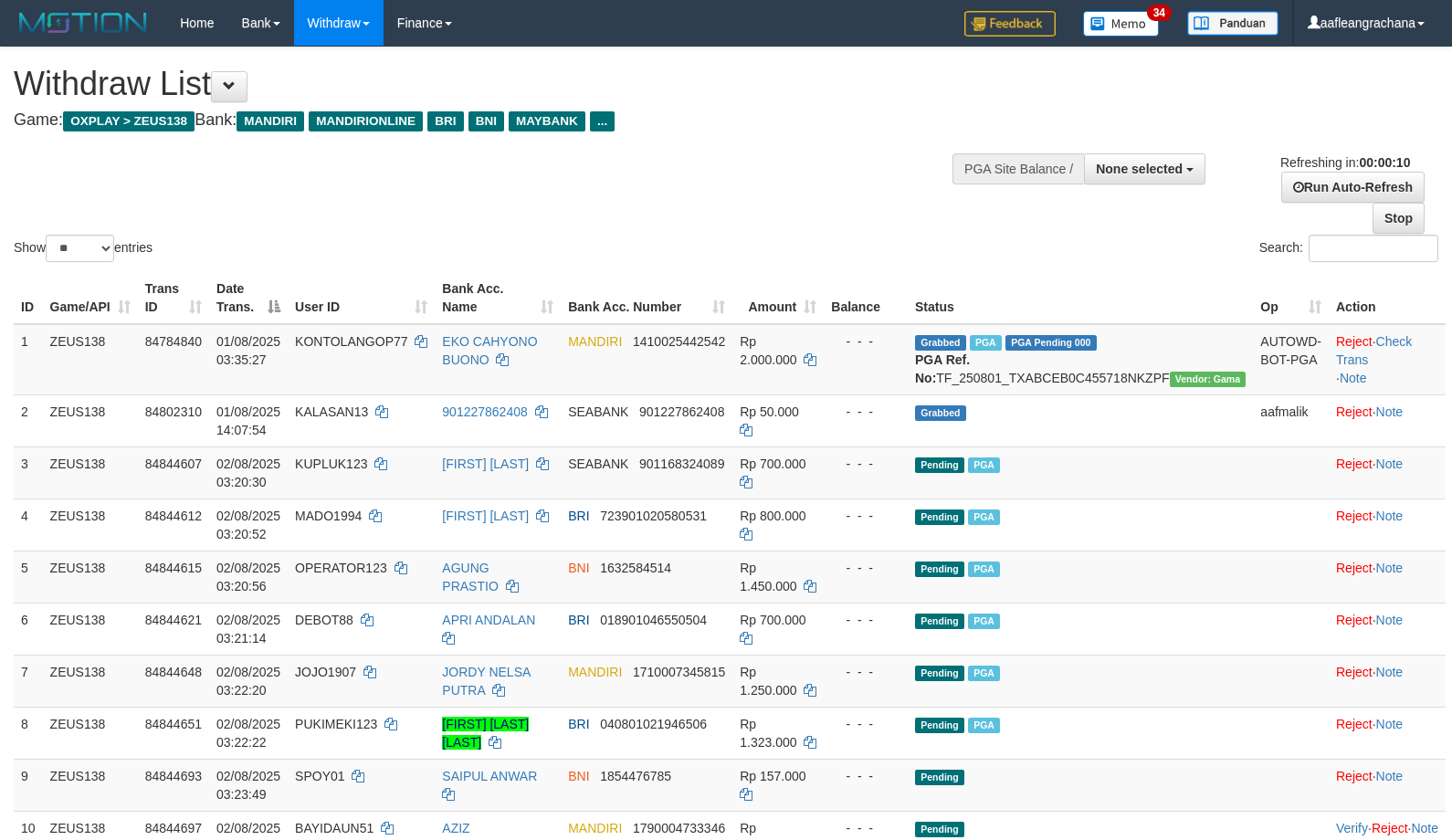 select 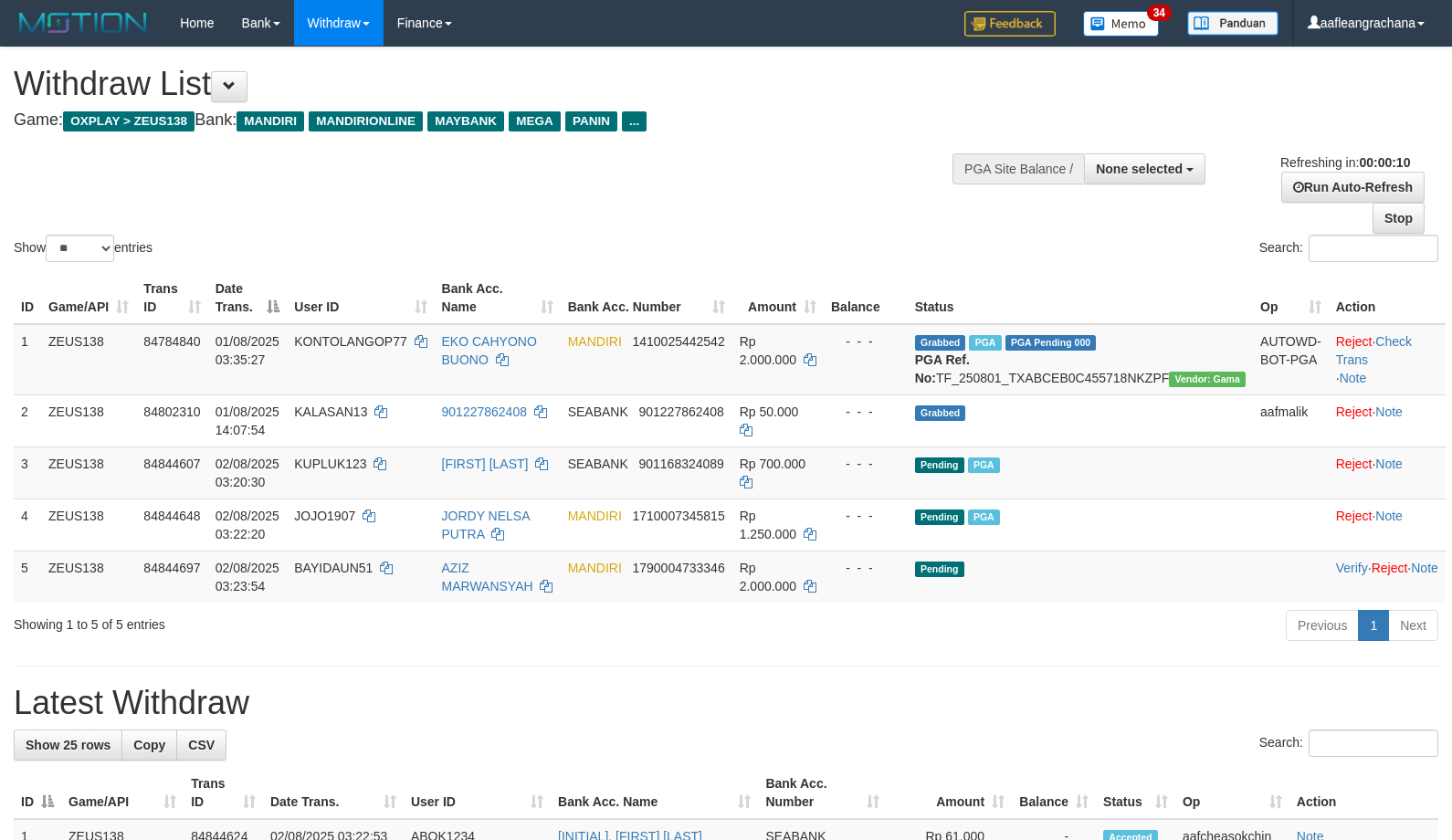select 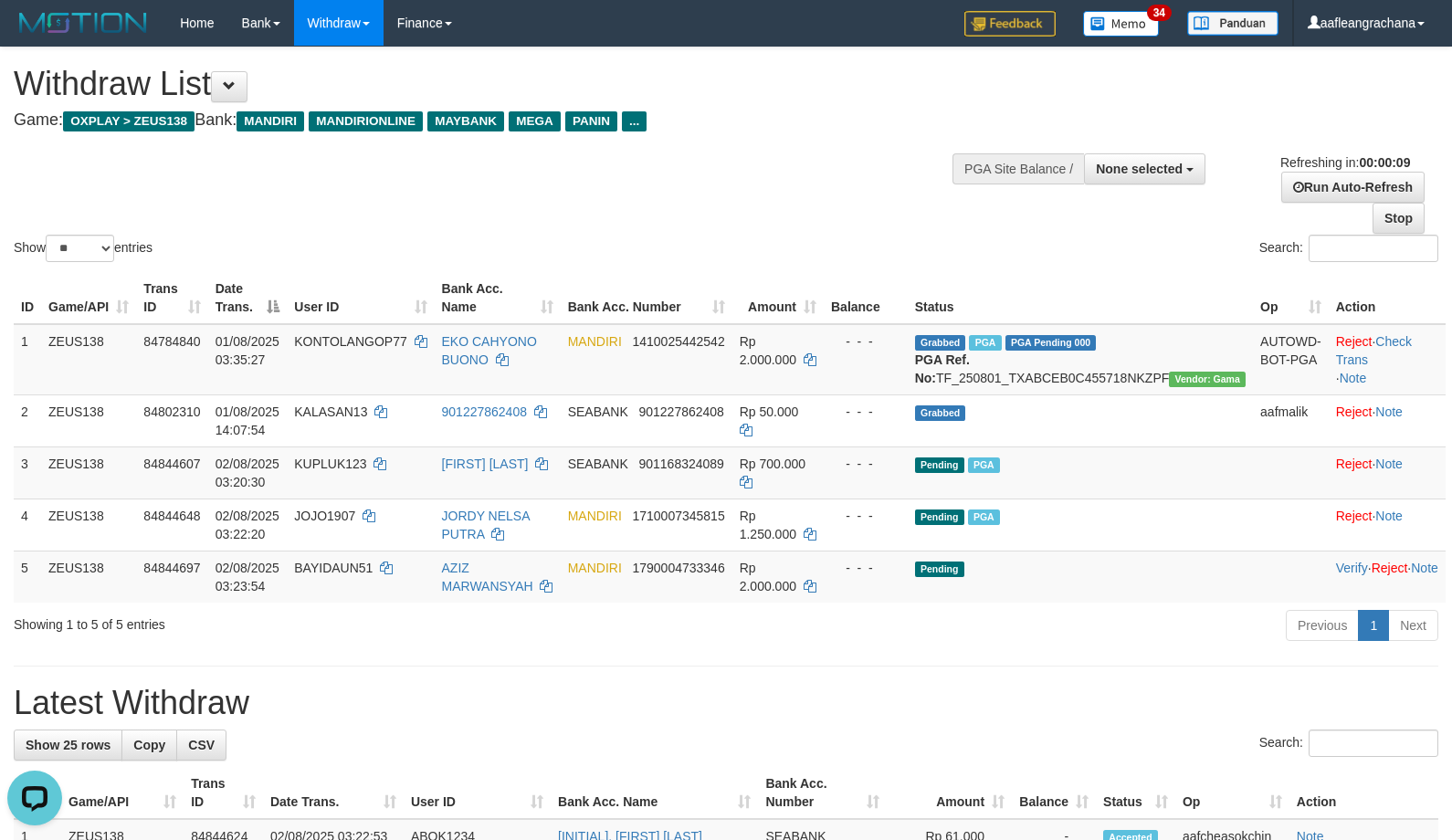scroll, scrollTop: 0, scrollLeft: 0, axis: both 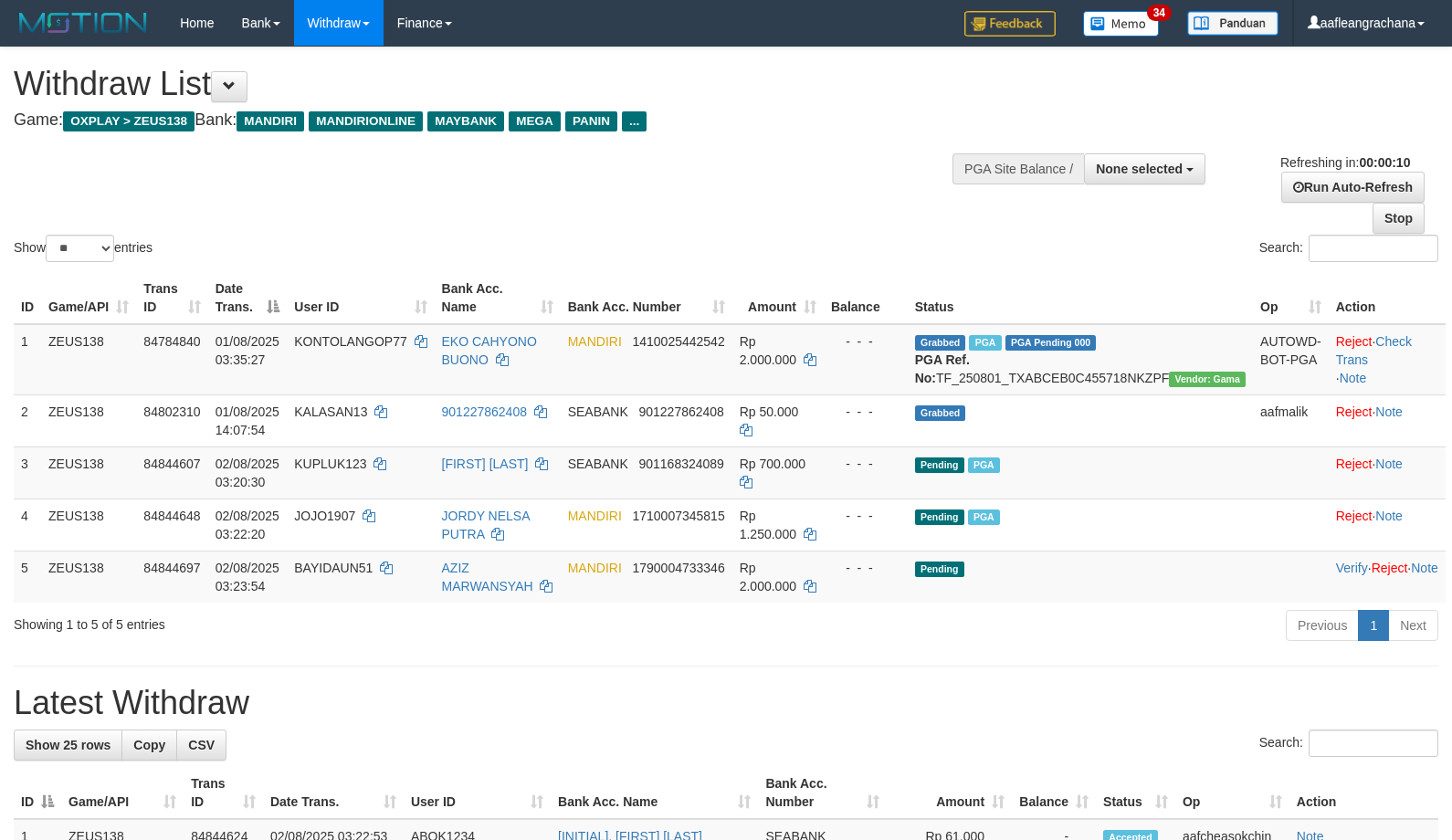 select 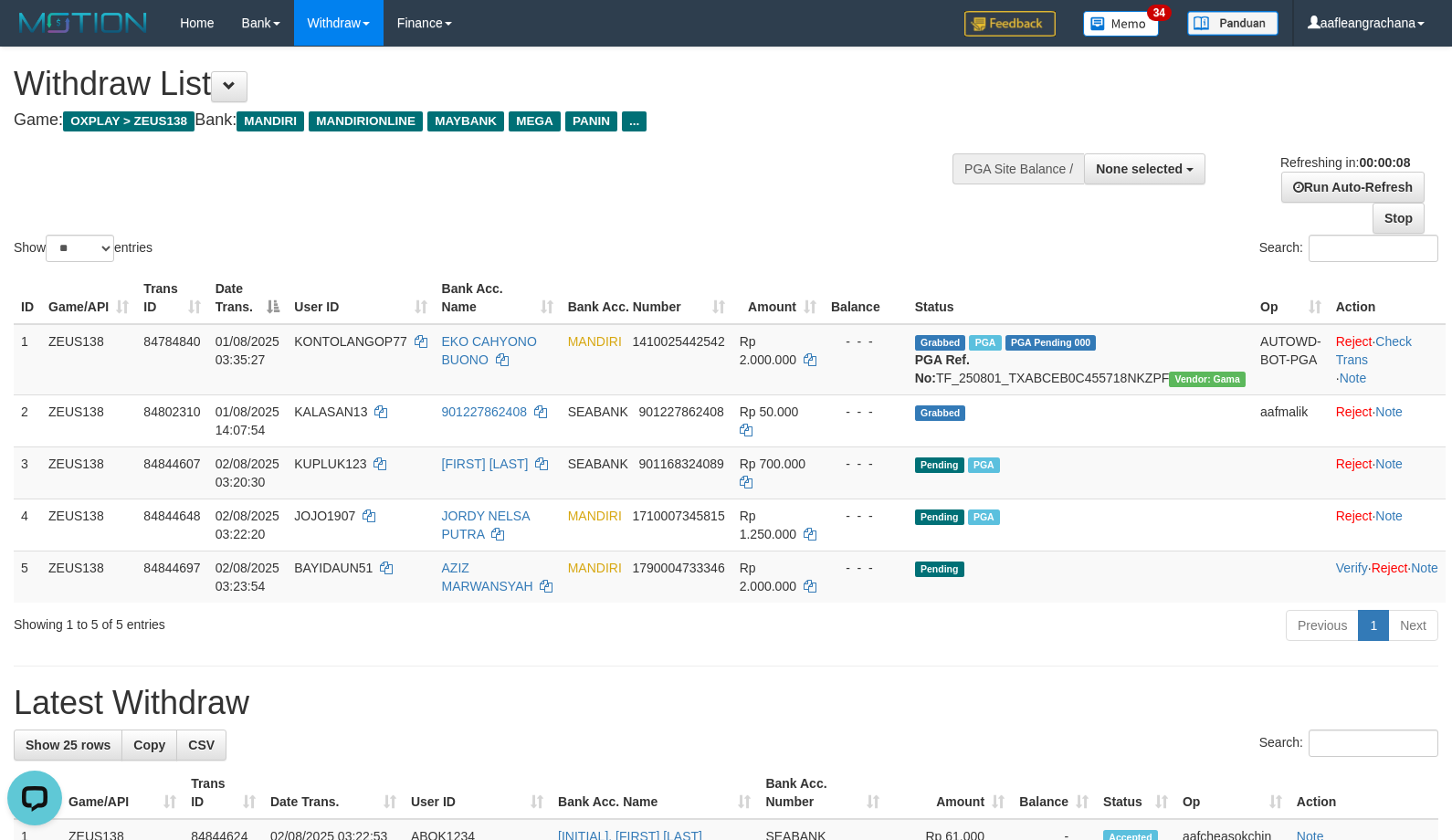 scroll, scrollTop: 0, scrollLeft: 0, axis: both 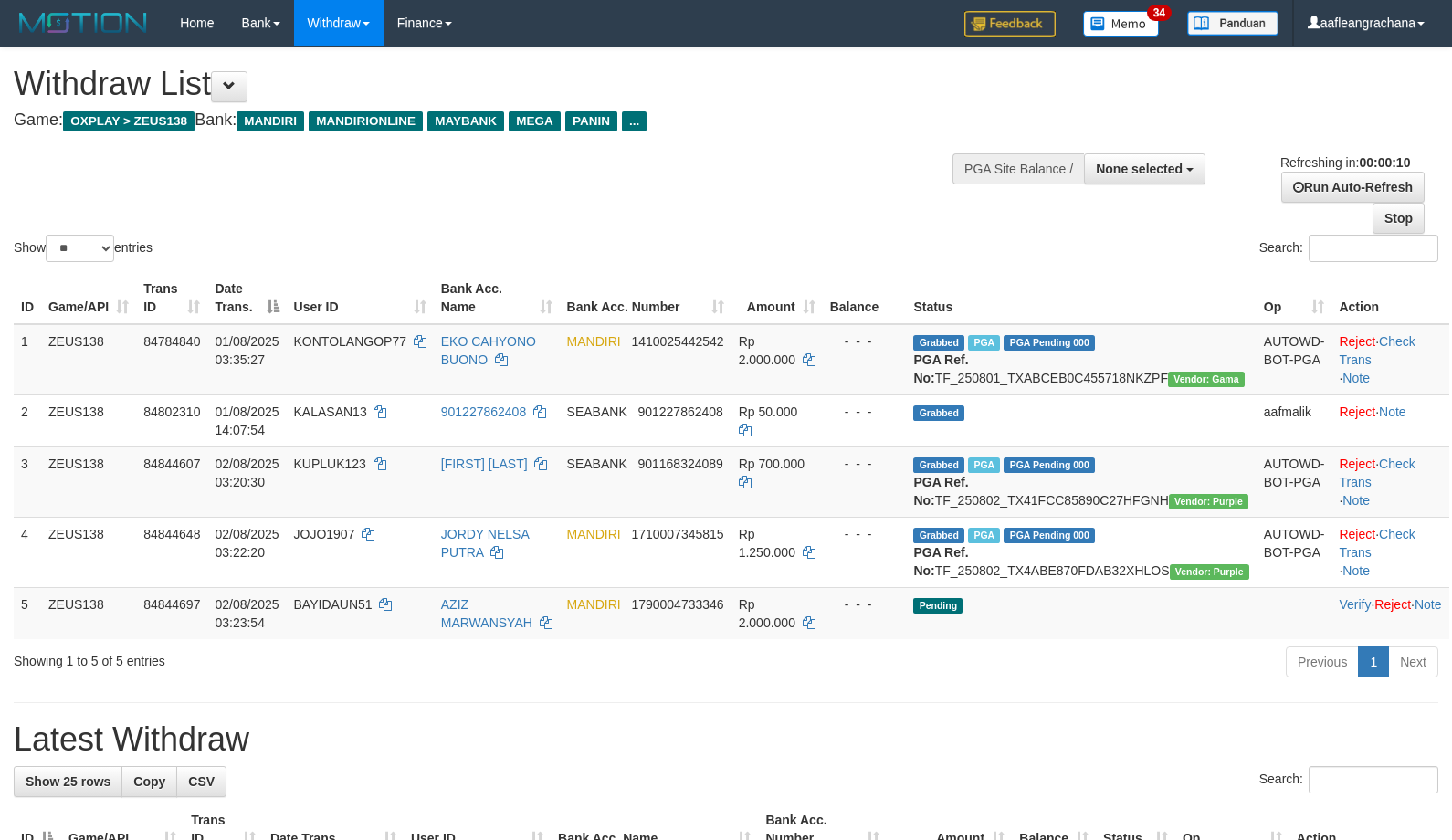 select 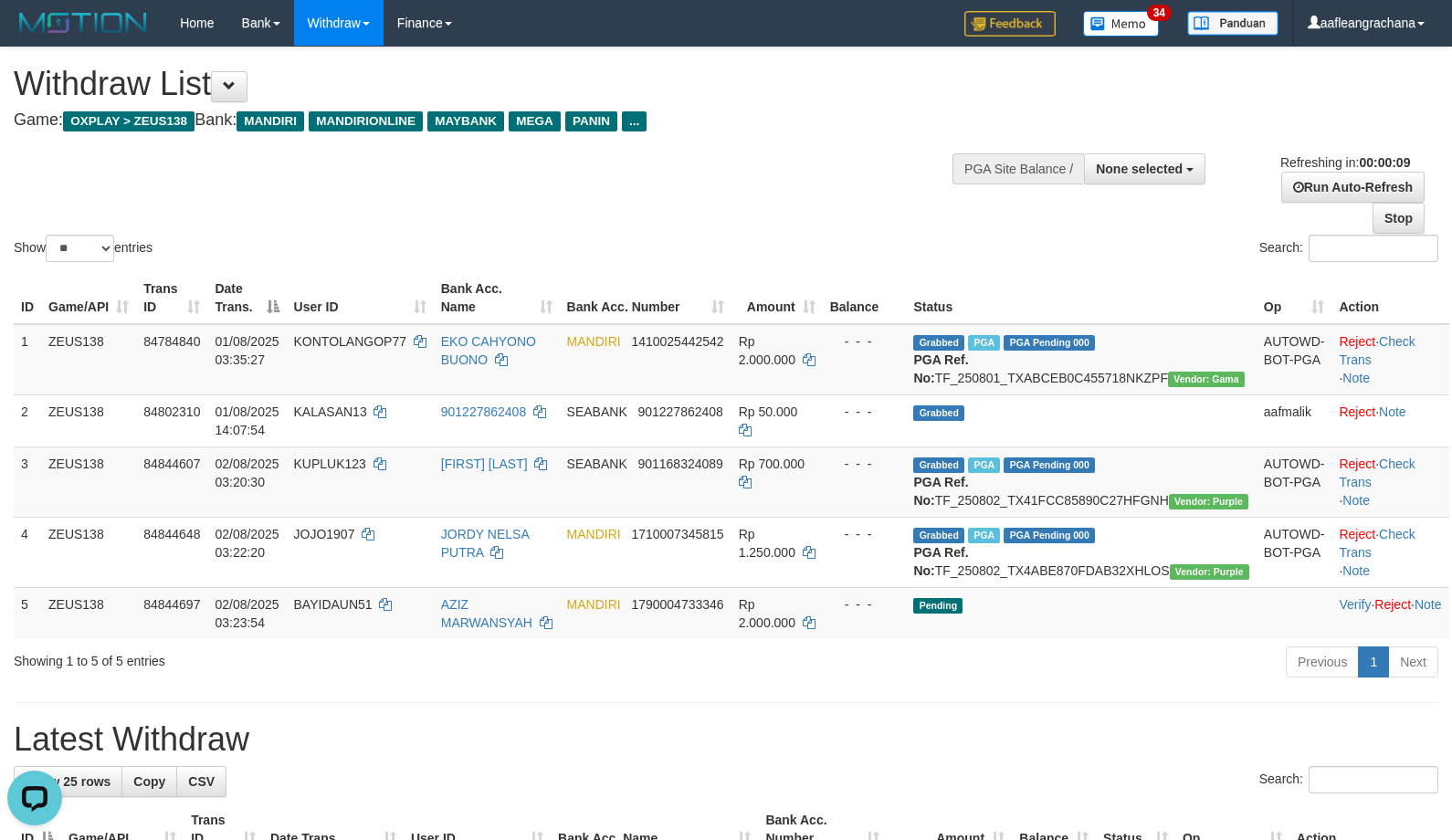 scroll, scrollTop: 0, scrollLeft: 0, axis: both 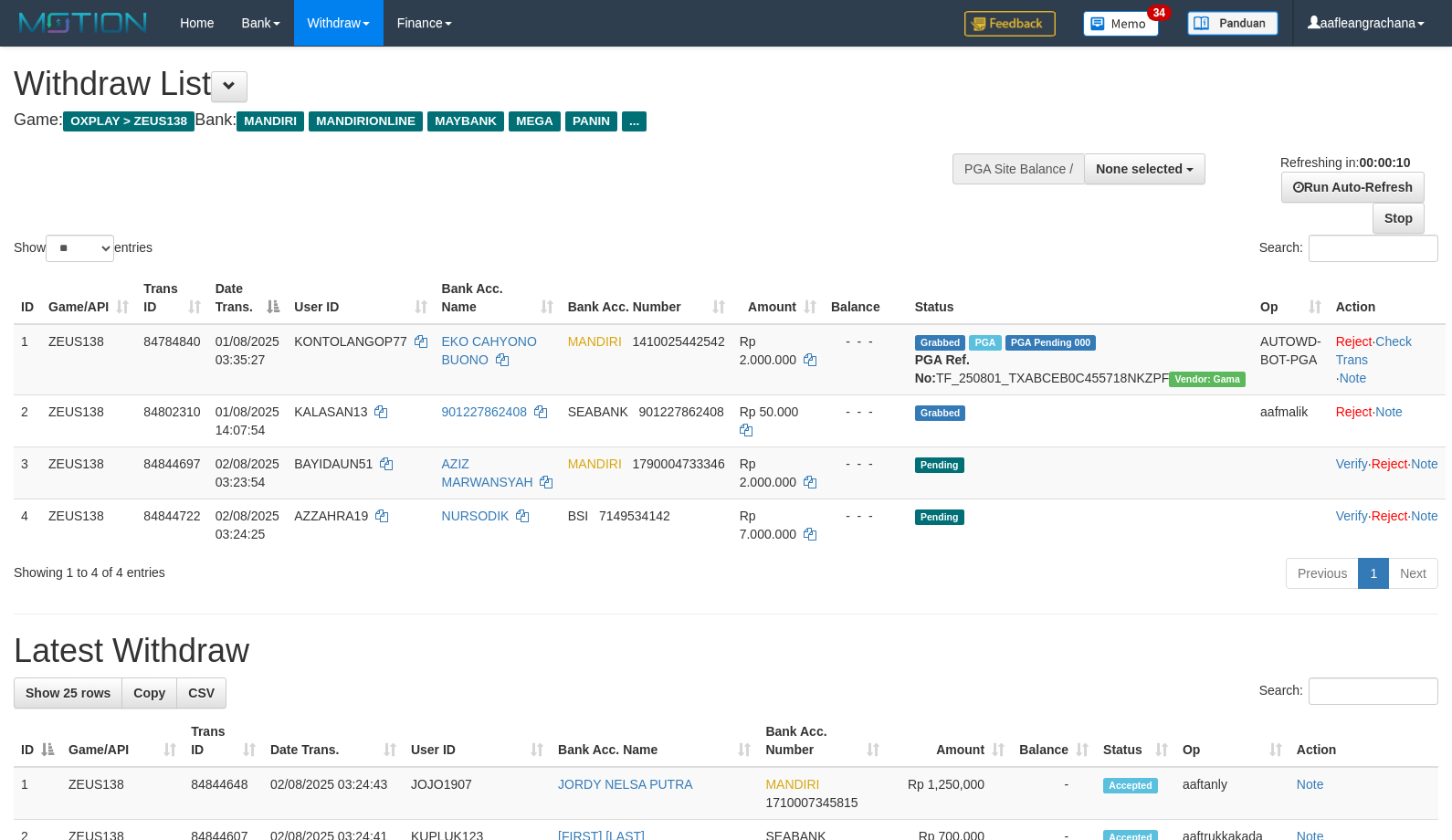 select 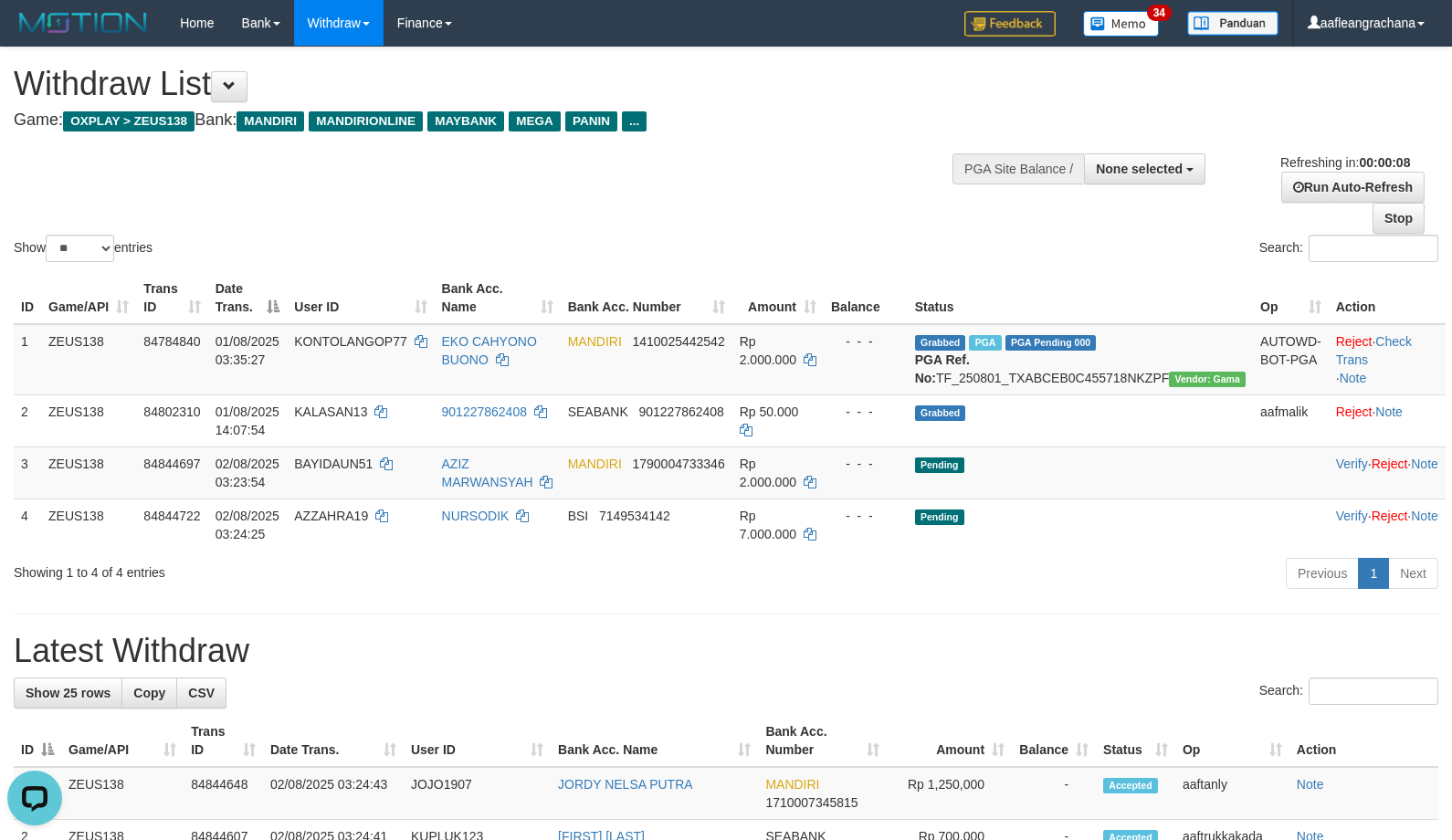 scroll, scrollTop: 0, scrollLeft: 0, axis: both 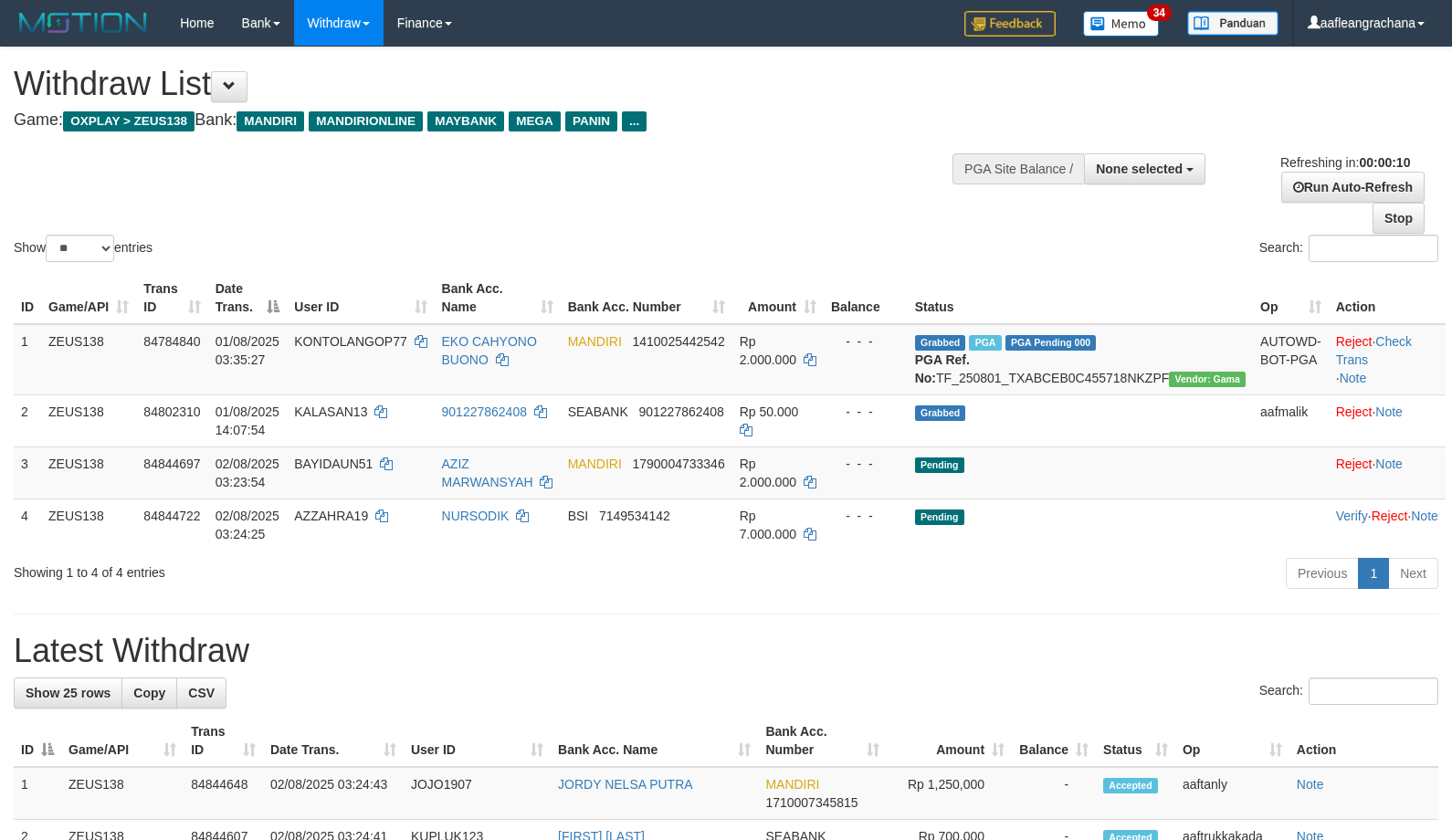 select 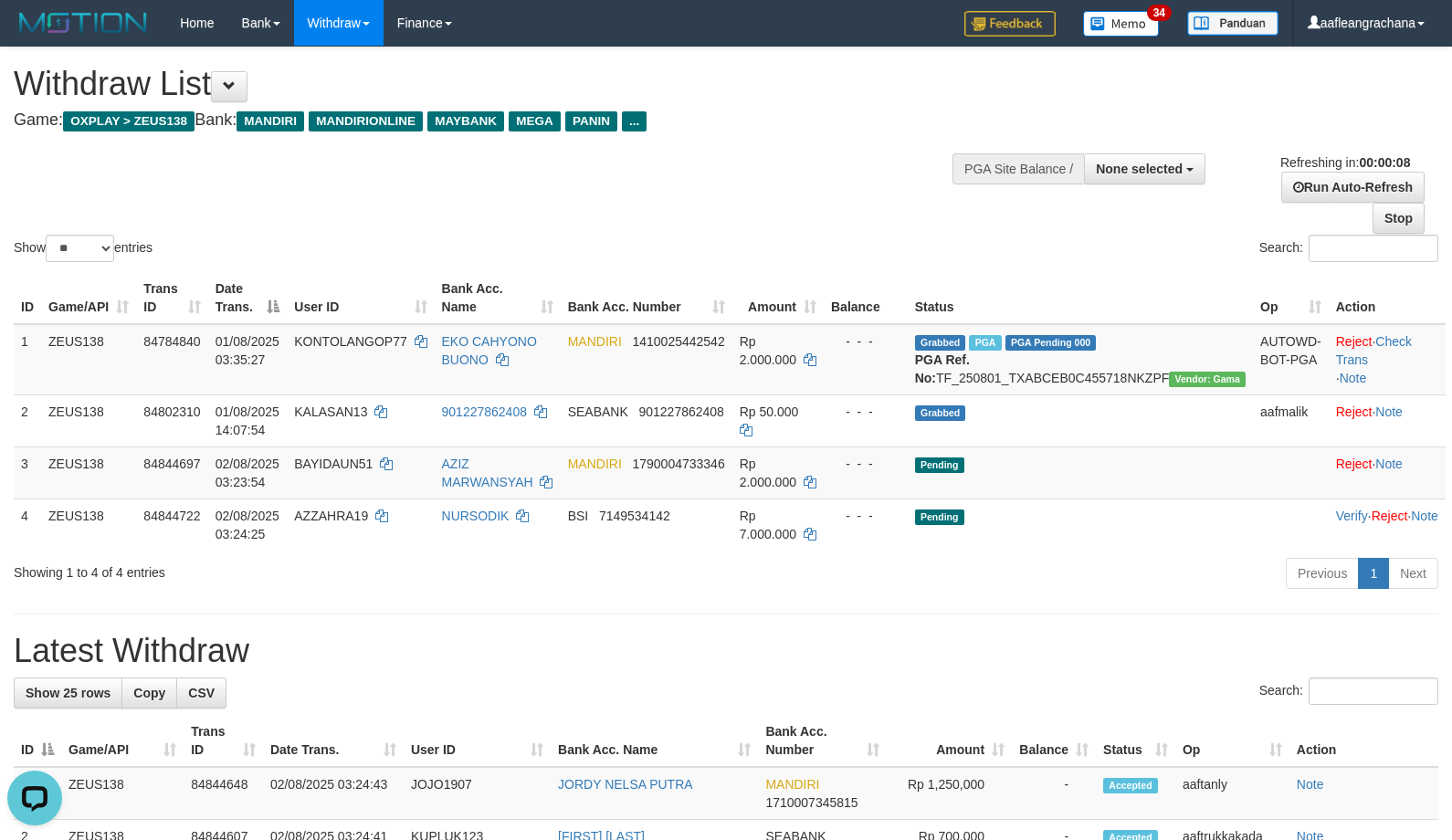 scroll, scrollTop: 0, scrollLeft: 0, axis: both 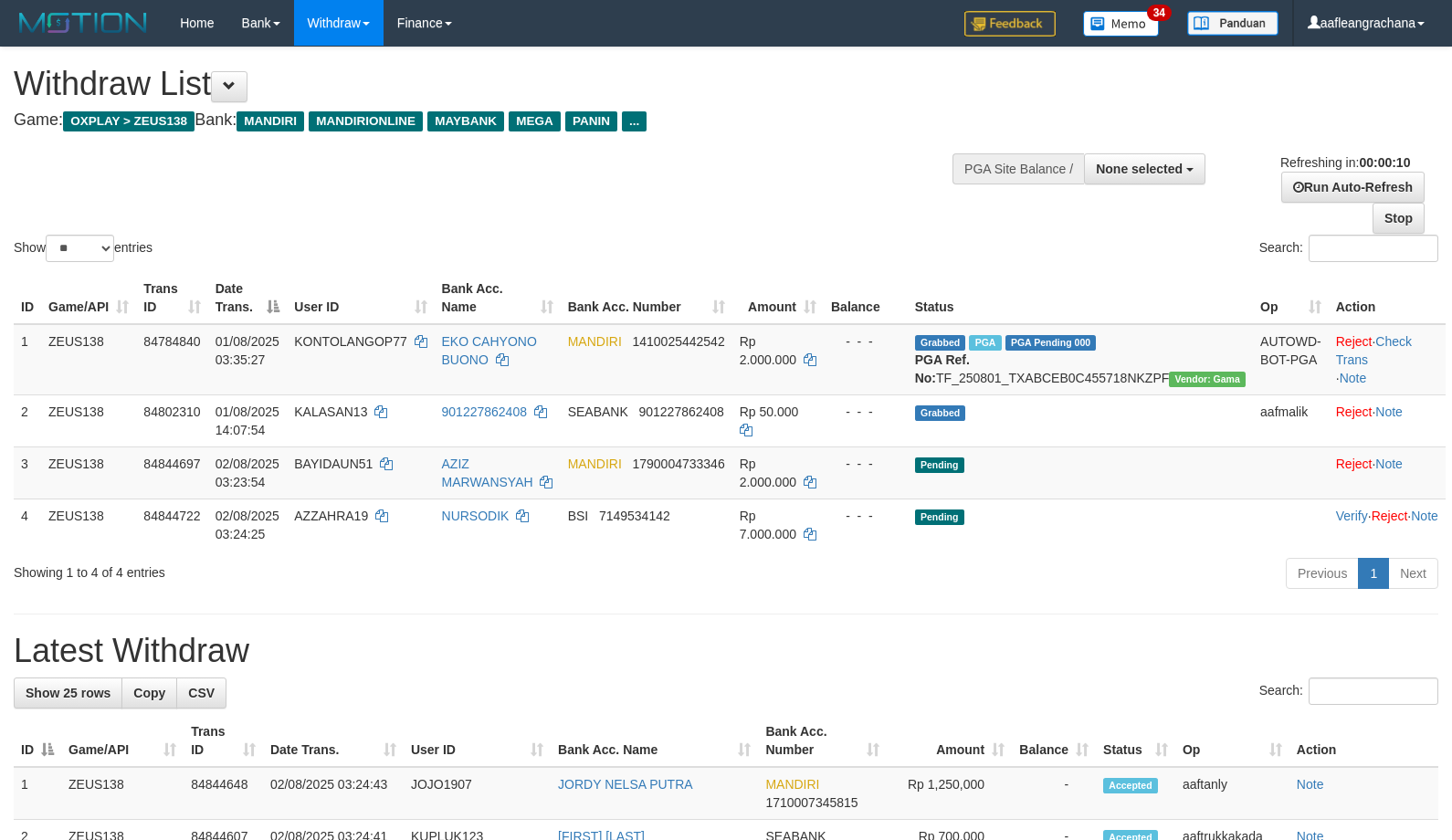 select 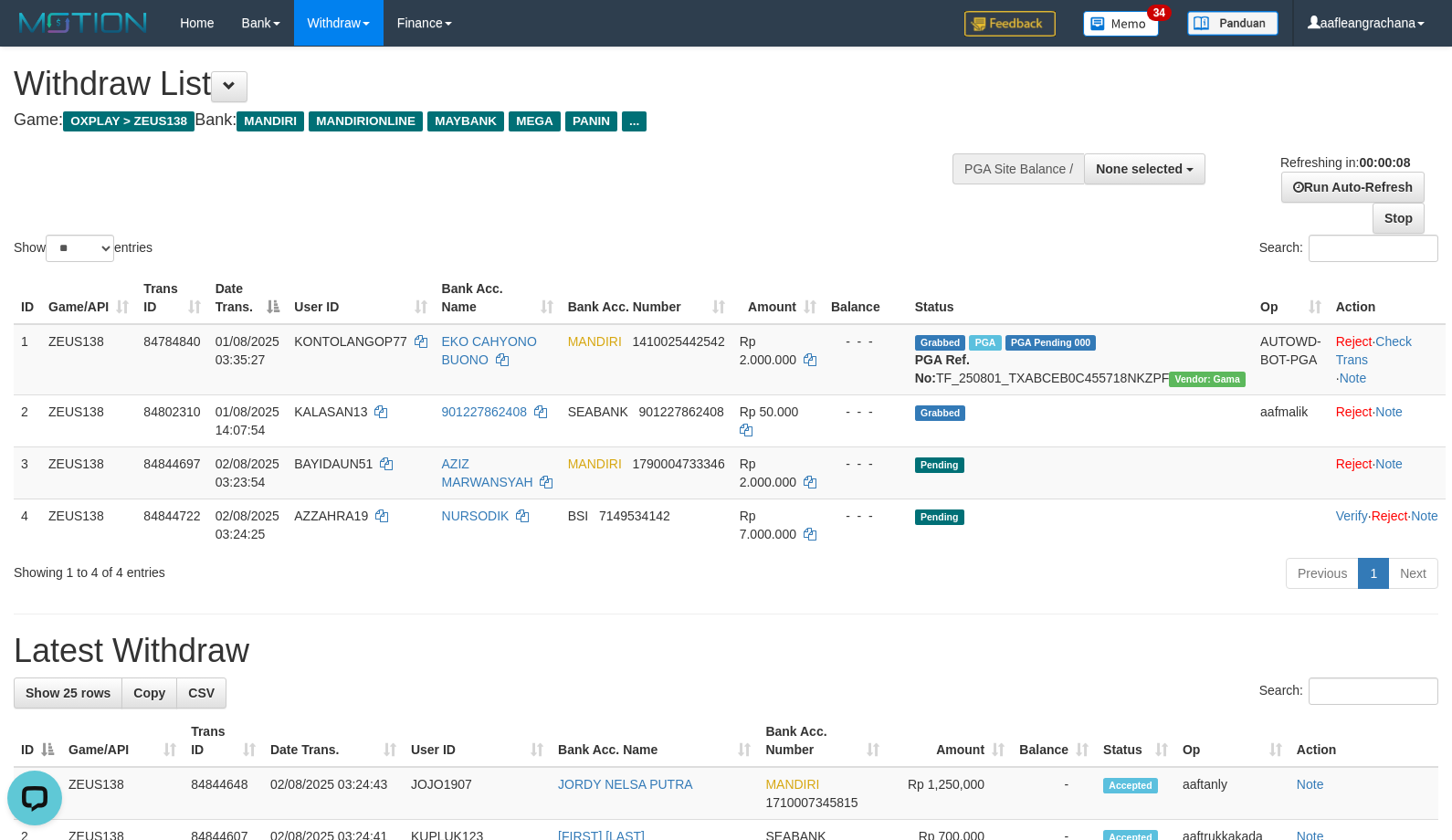 scroll, scrollTop: 0, scrollLeft: 0, axis: both 